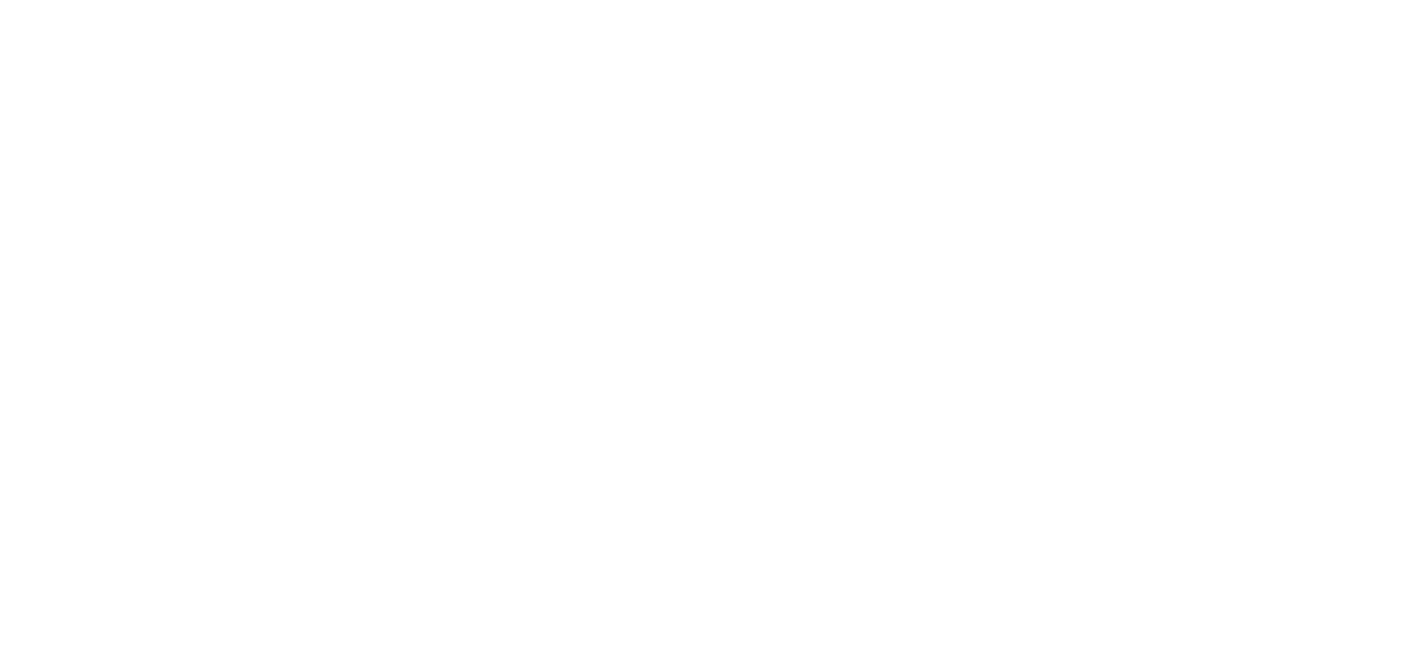 scroll, scrollTop: 0, scrollLeft: 0, axis: both 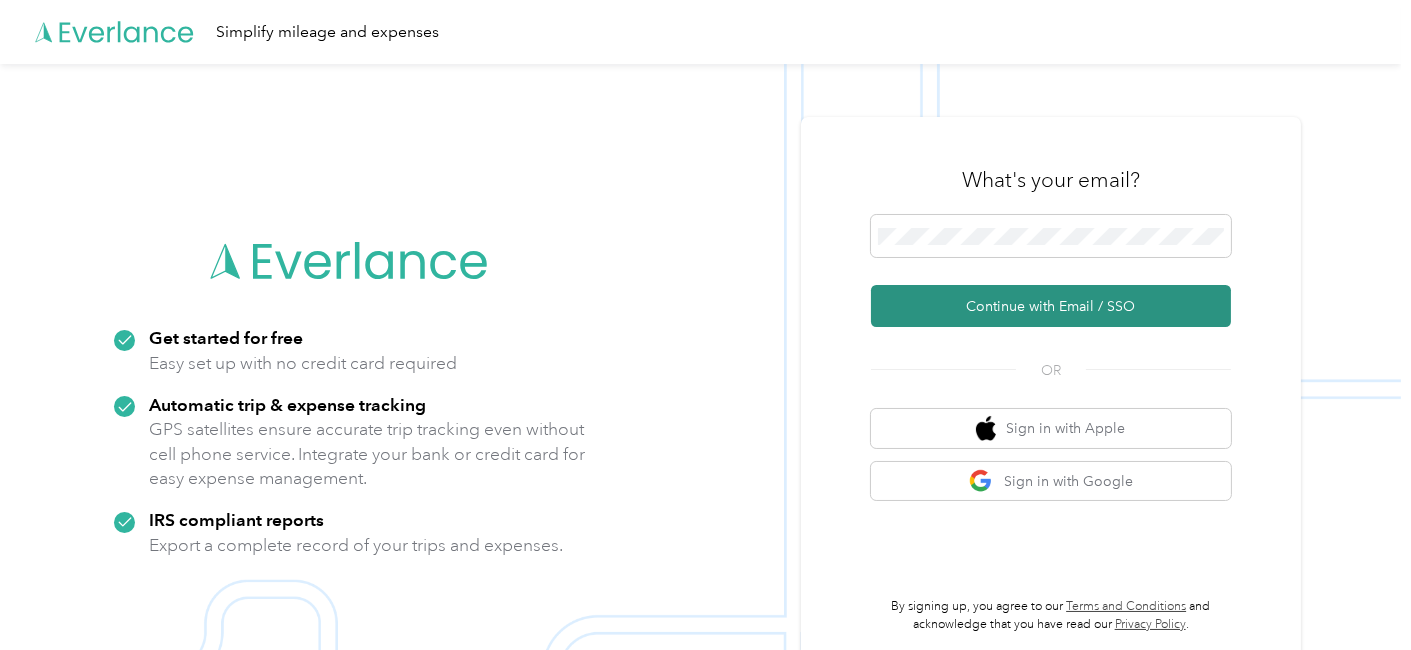 click on "Continue with Email / SSO" at bounding box center (1051, 306) 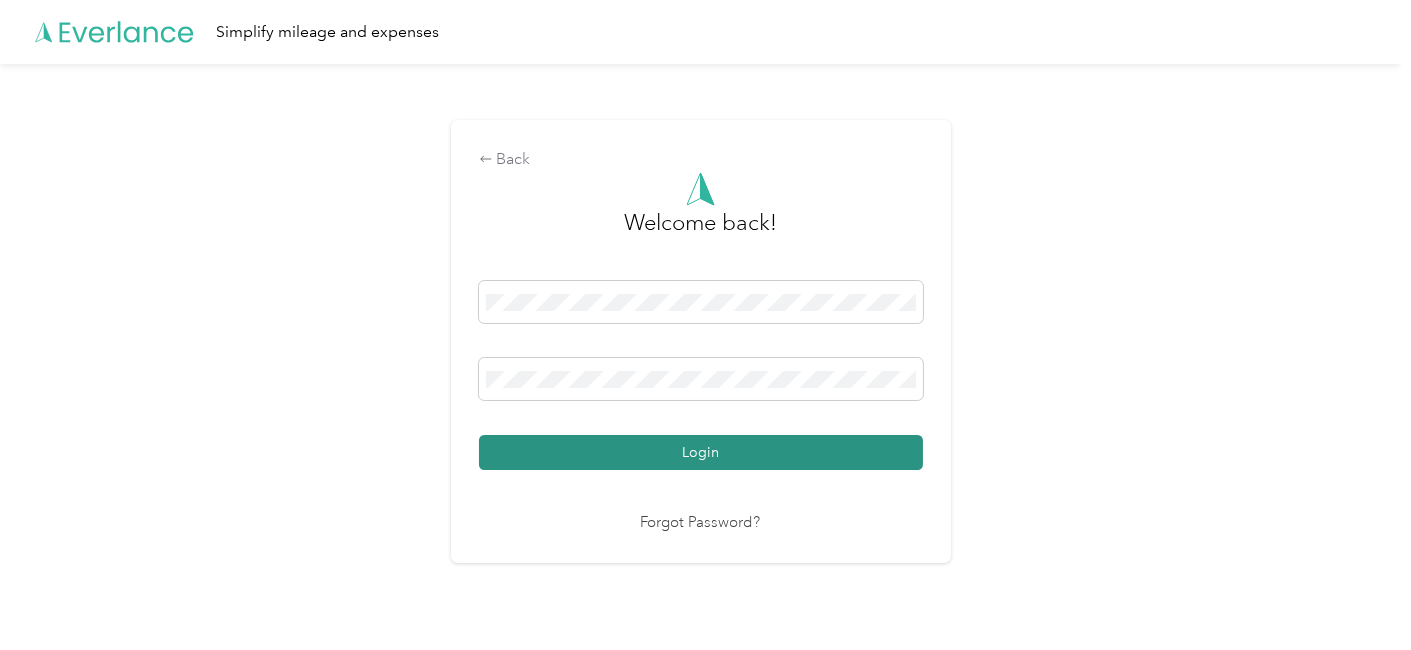 click on "Login" at bounding box center (701, 452) 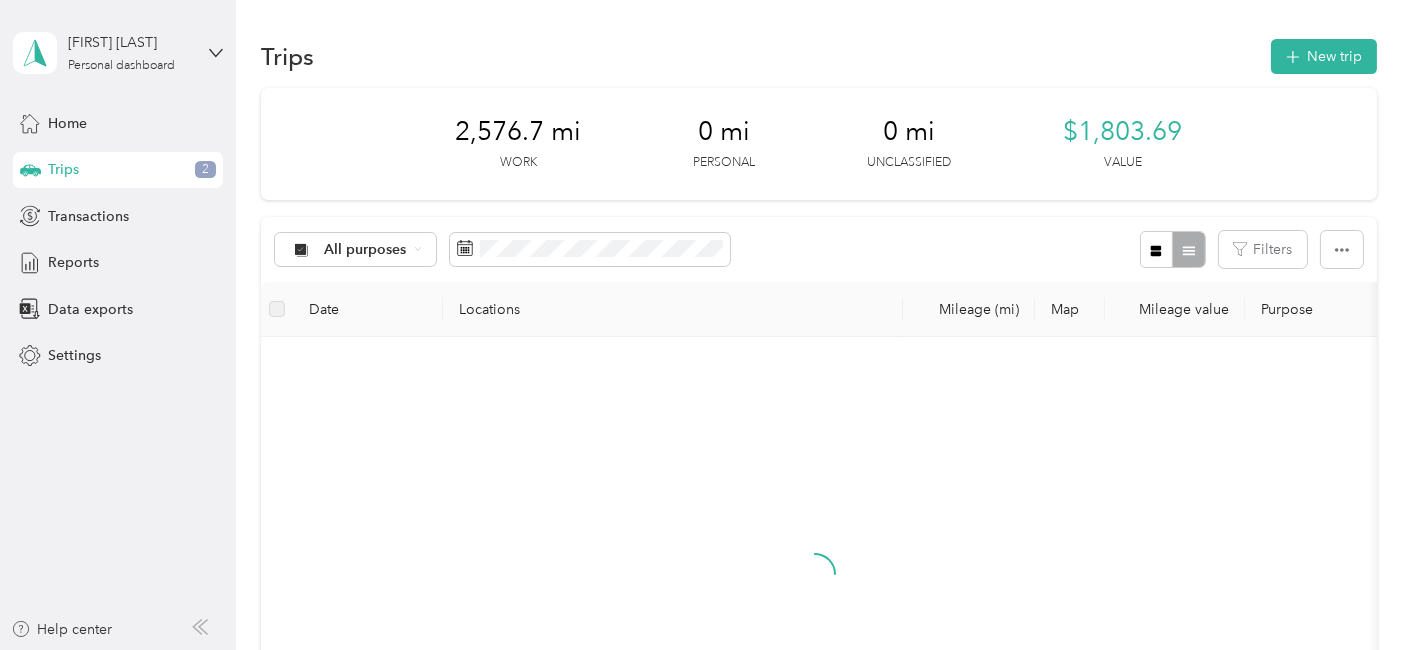 click on "Trips New trip 2,576.7   mi Work 0   mi Personal 0   mi Unclassified $1,803.69 Value All purposes Filters Date Locations Mileage (mi) Map Mileage value Purpose Track Method Report" at bounding box center (818, 547) 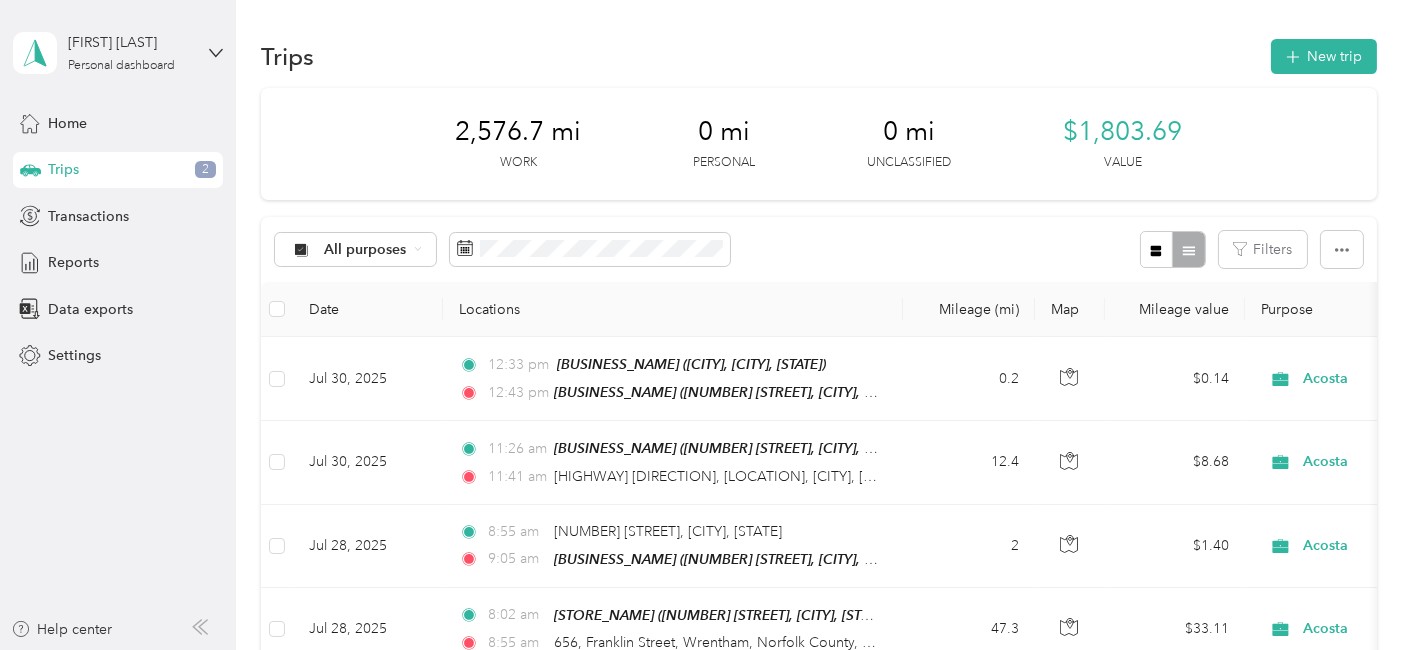 click on "Trips New trip" at bounding box center [819, 56] 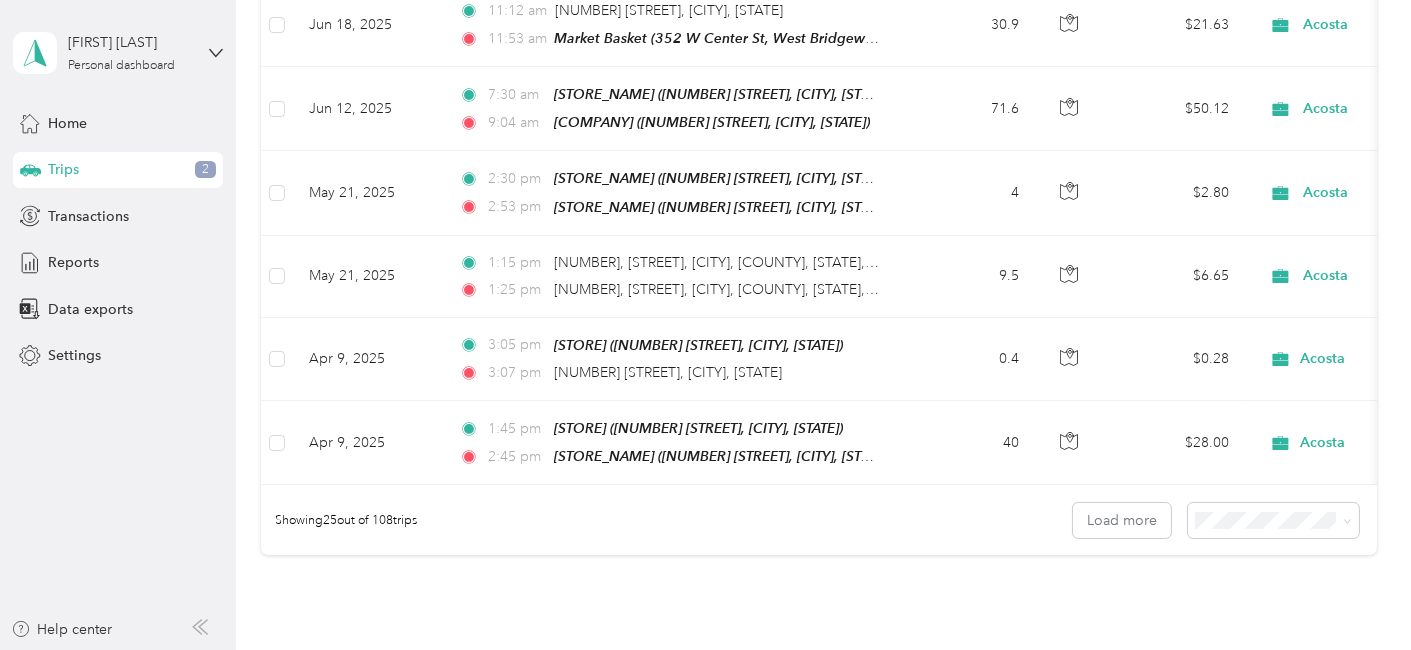 scroll, scrollTop: 1933, scrollLeft: 0, axis: vertical 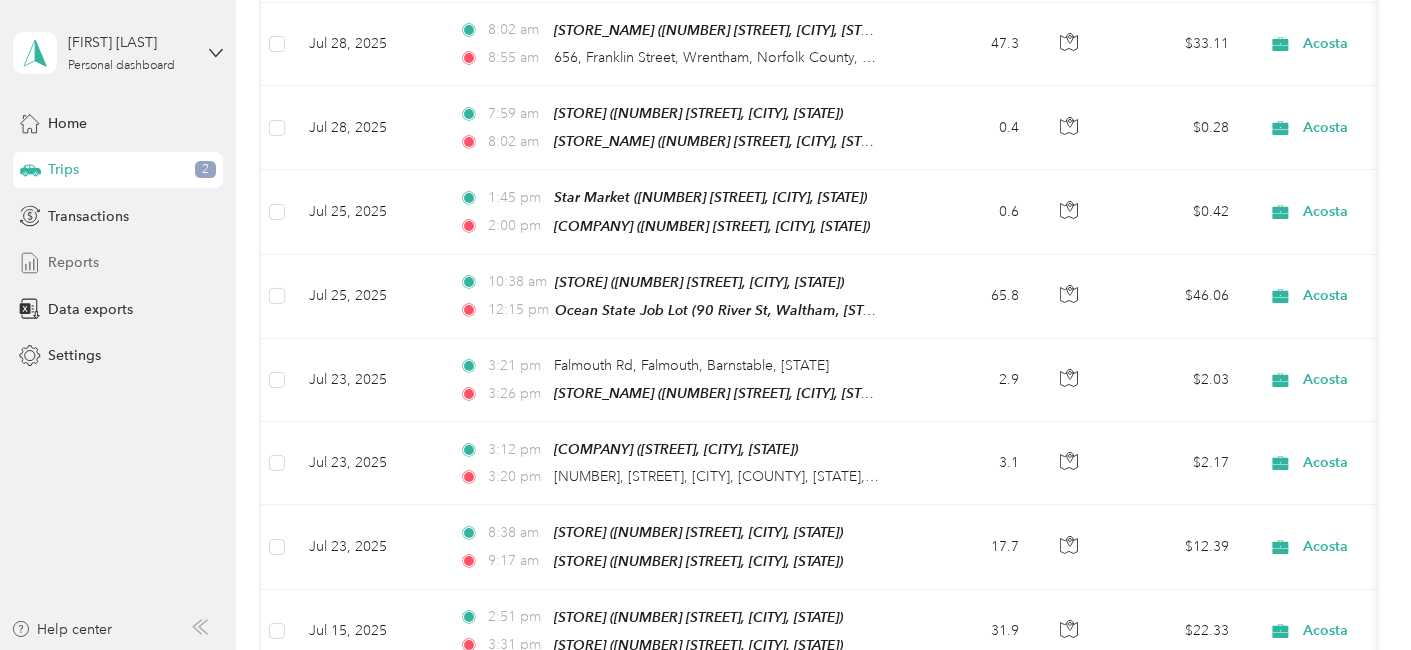 click on "Reports" at bounding box center (73, 262) 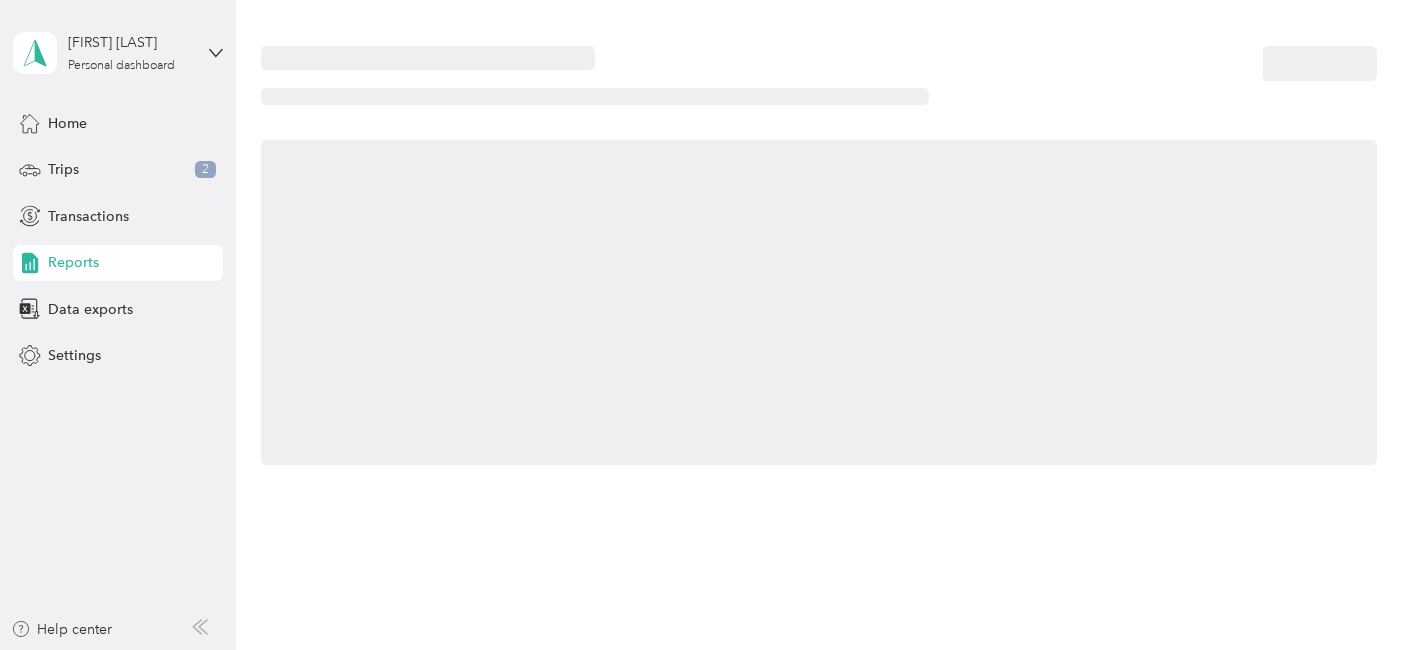 scroll, scrollTop: 0, scrollLeft: 0, axis: both 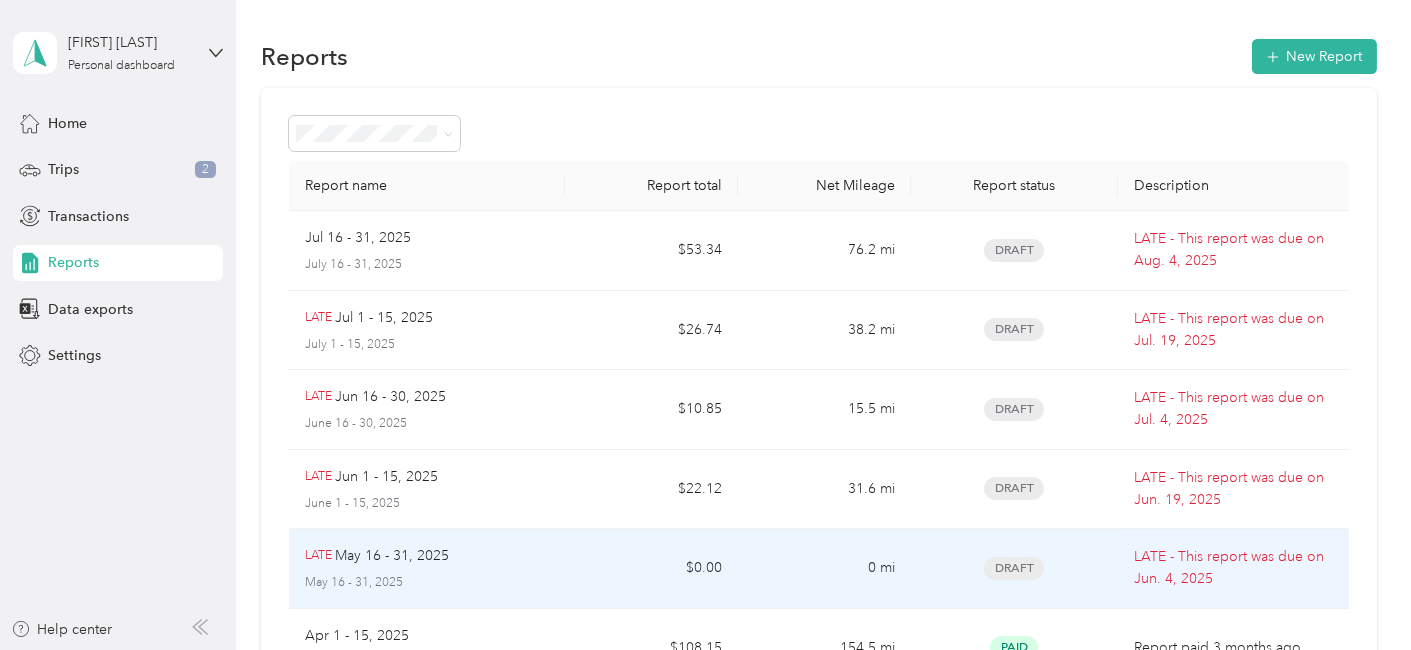 click on "$0.00" at bounding box center (651, 569) 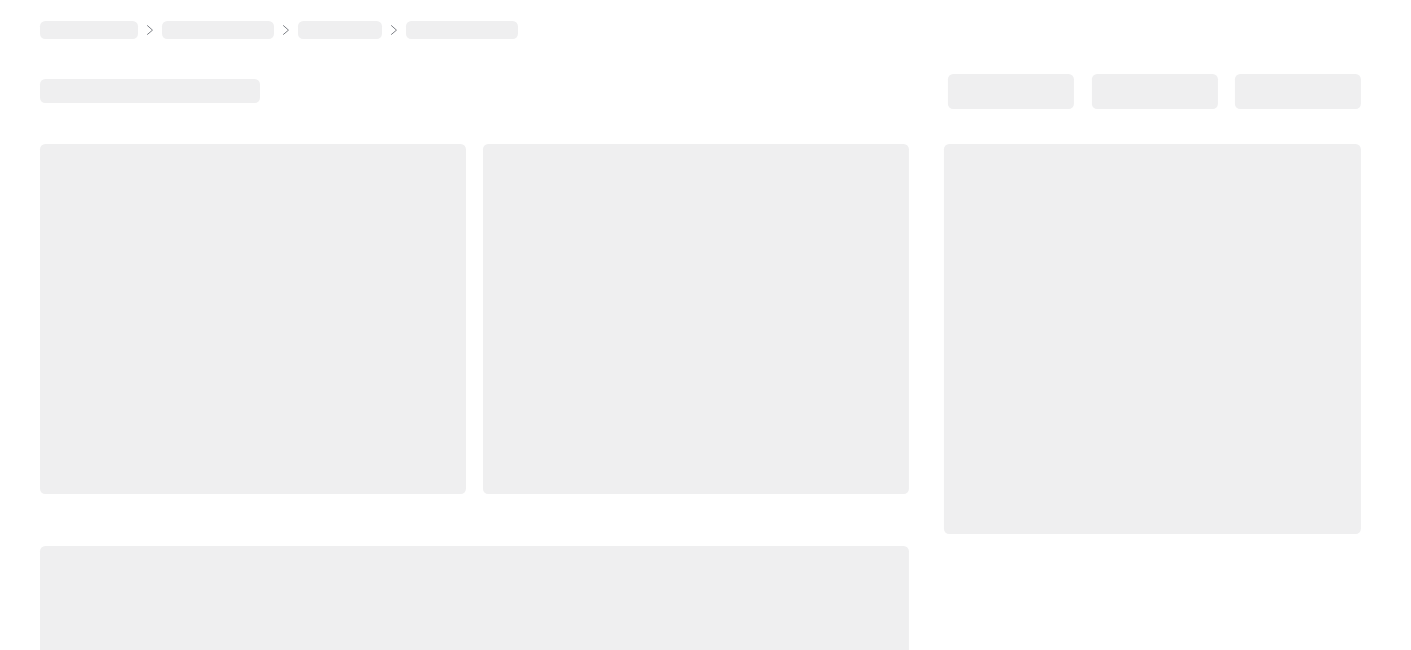 click at bounding box center [474, 676] 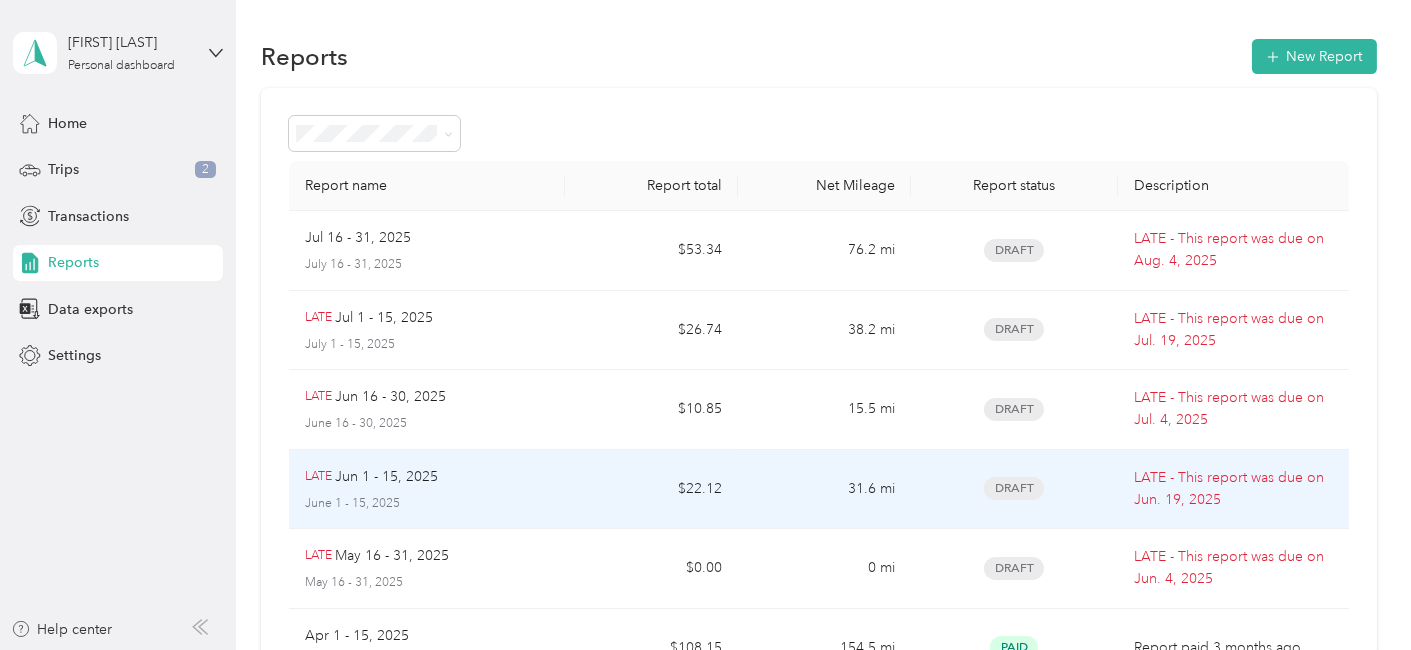 click on "Jun 1 - 15, 2025" at bounding box center (386, 477) 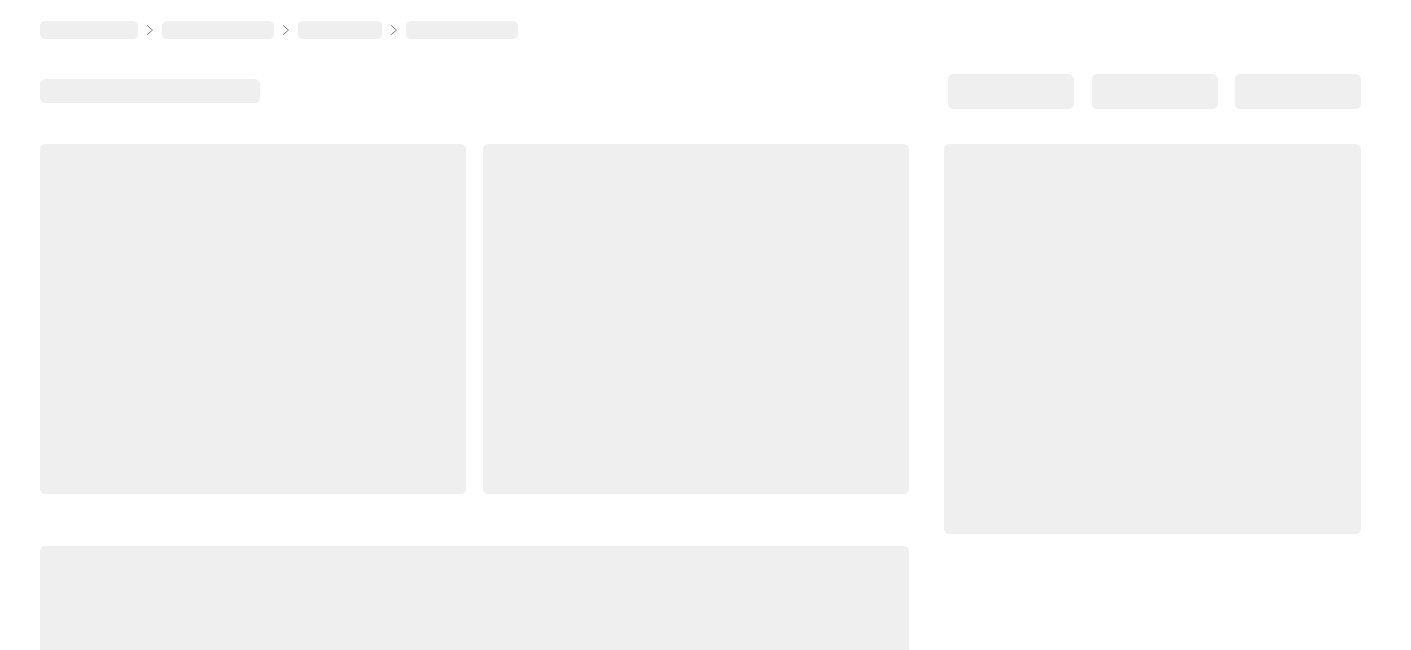 click at bounding box center (253, 319) 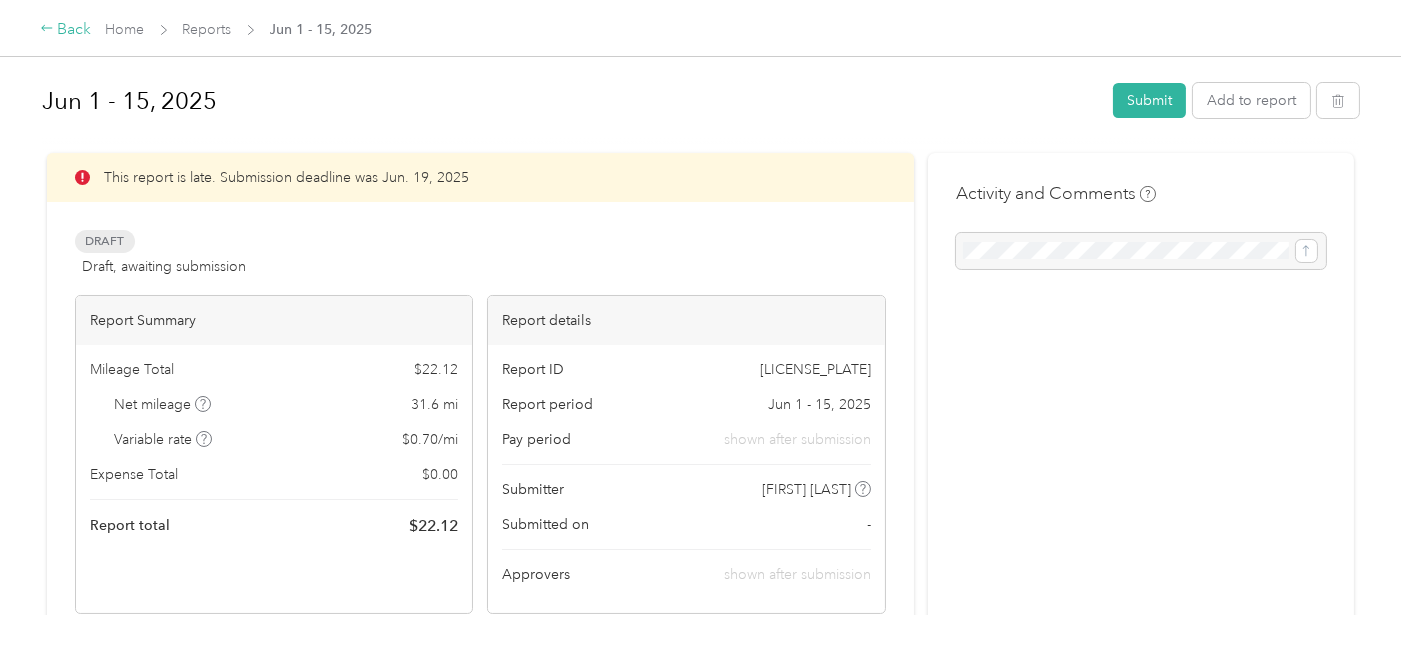 click on "Back" at bounding box center (66, 30) 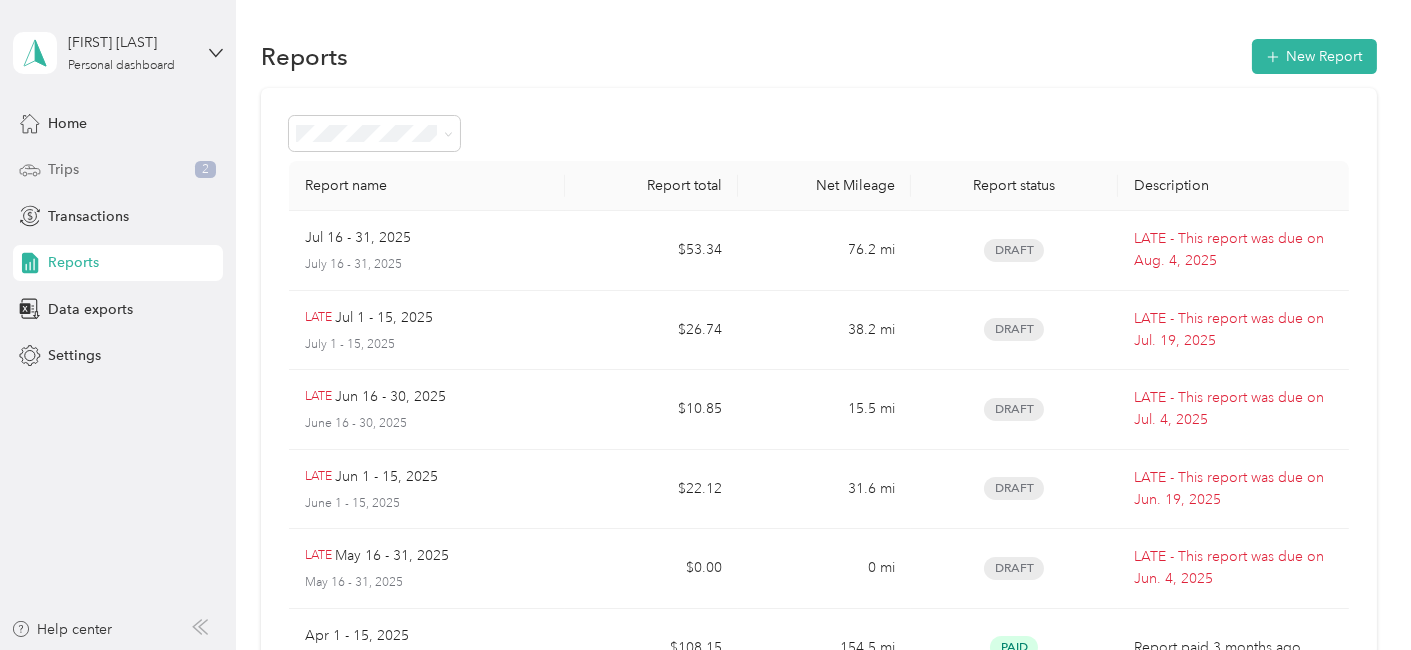 click on "Trips" at bounding box center [63, 169] 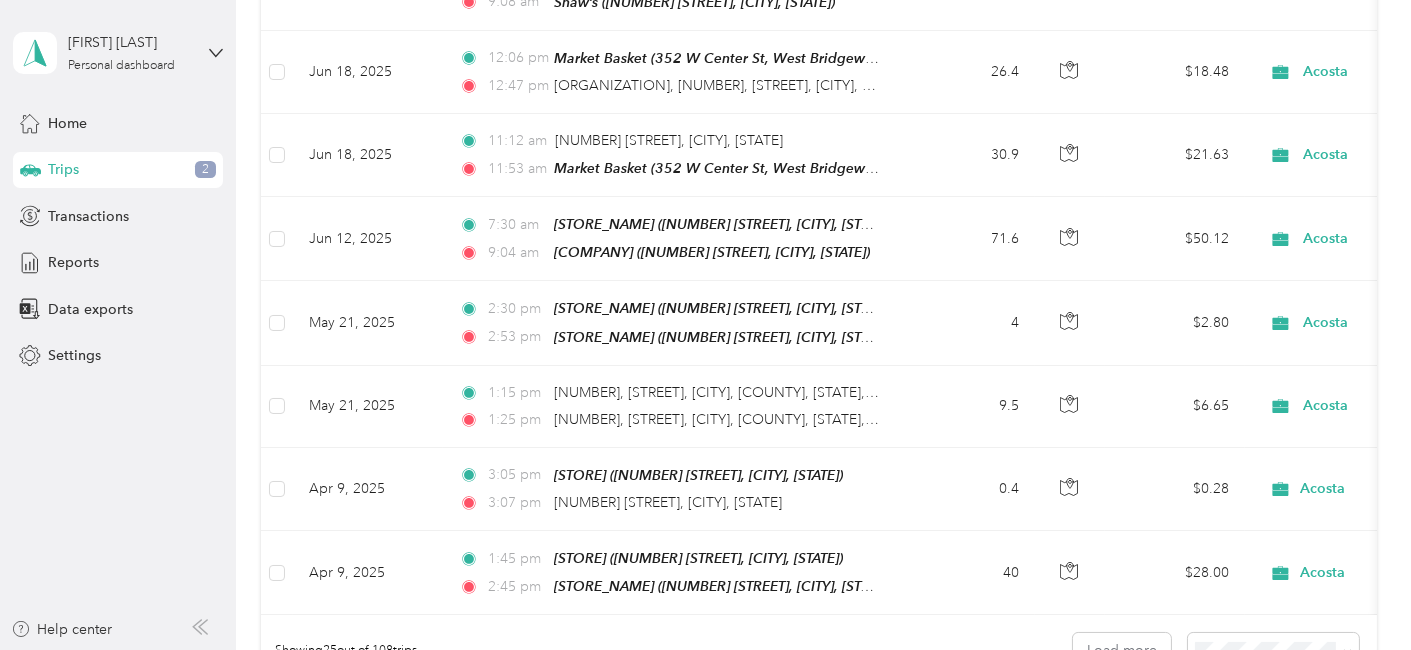 scroll, scrollTop: 1802, scrollLeft: 0, axis: vertical 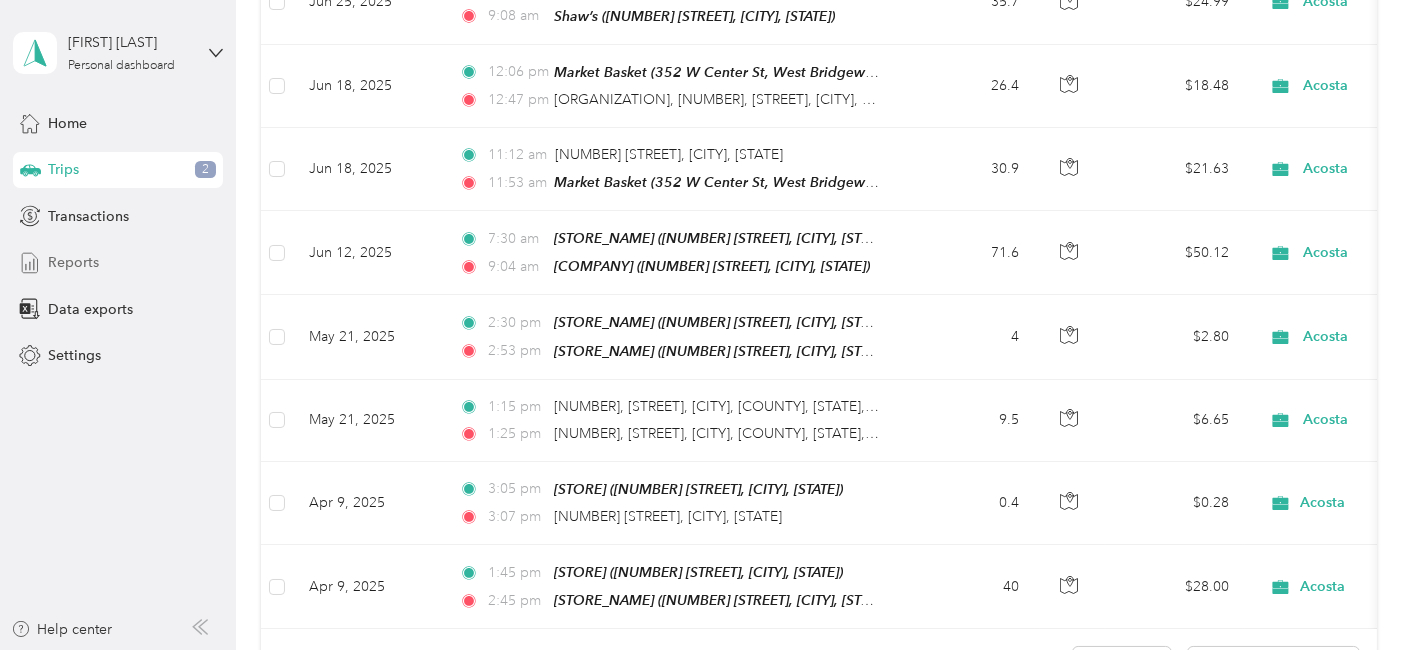 click on "Reports" at bounding box center (73, 262) 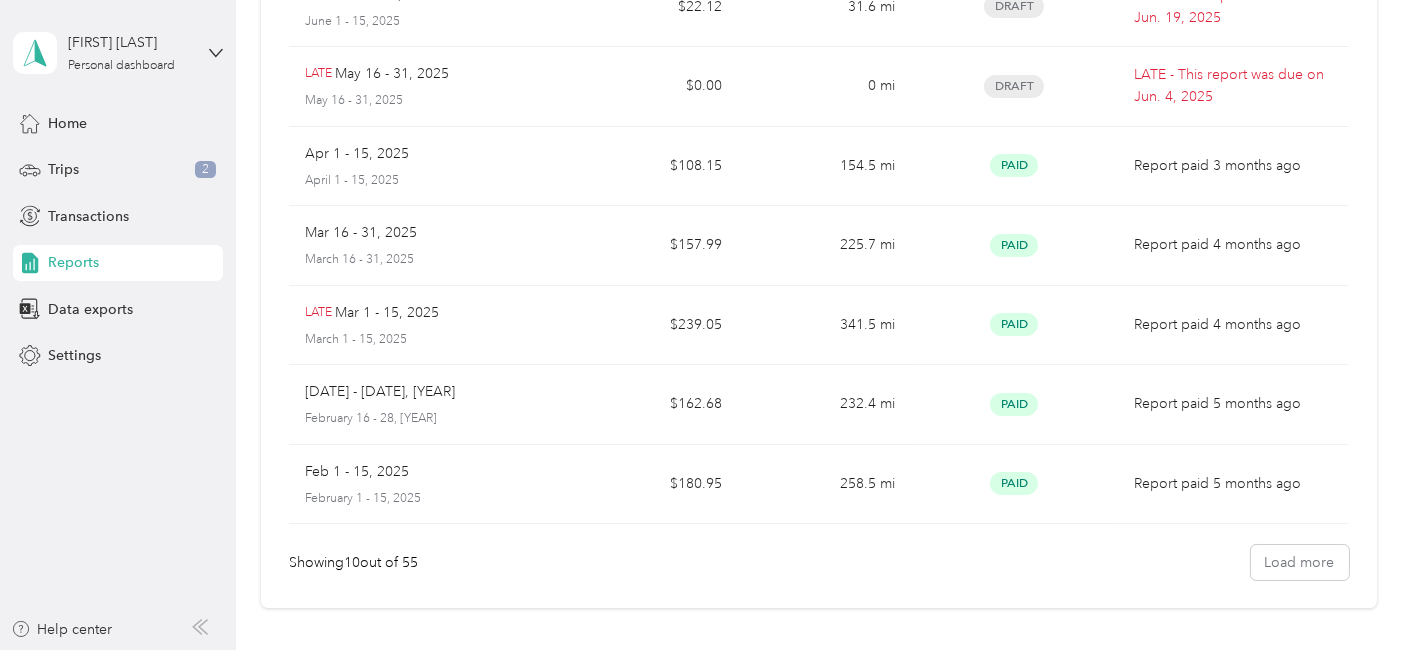 scroll, scrollTop: 437, scrollLeft: 0, axis: vertical 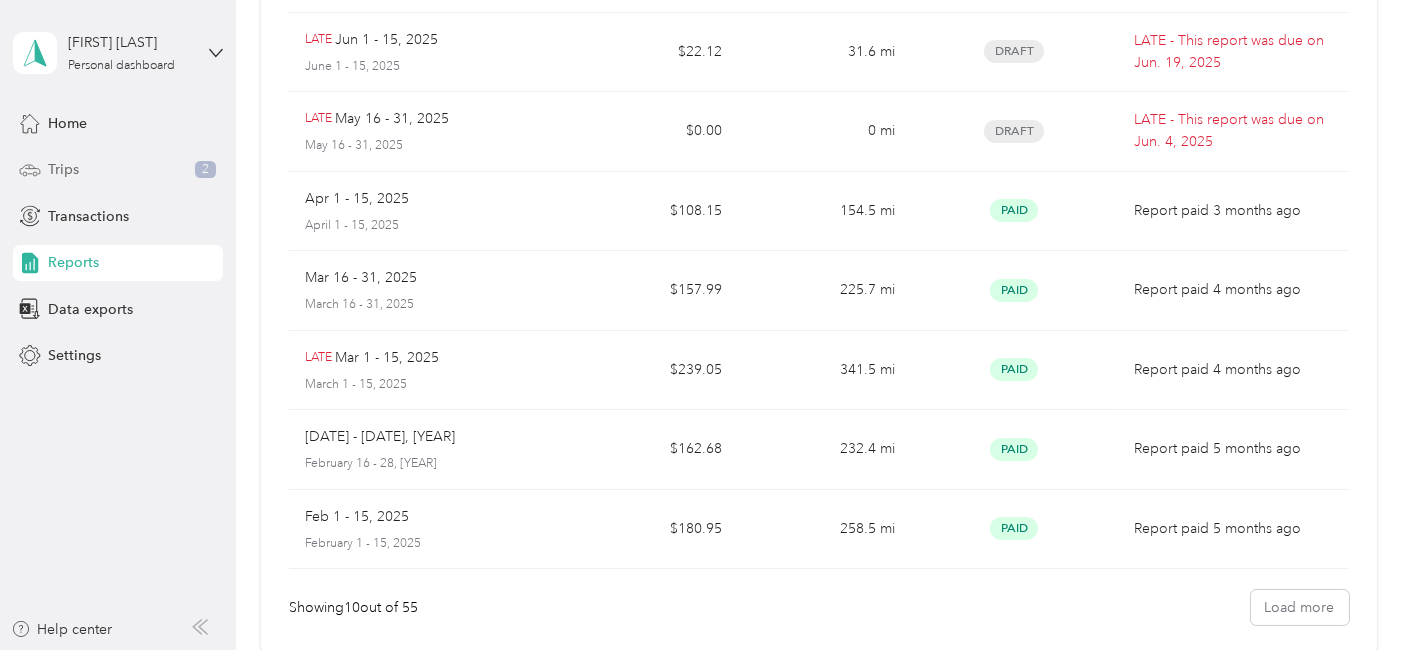 click on "Trips" at bounding box center [63, 169] 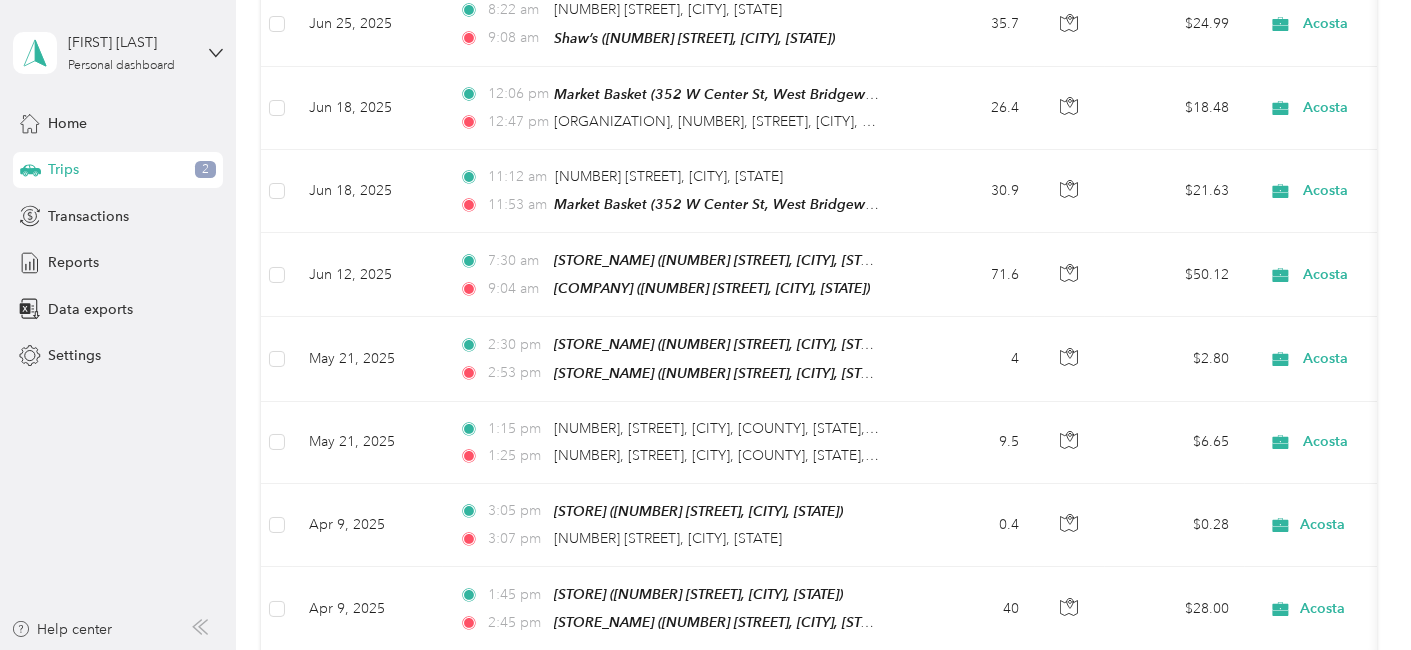 scroll, scrollTop: 1800, scrollLeft: 0, axis: vertical 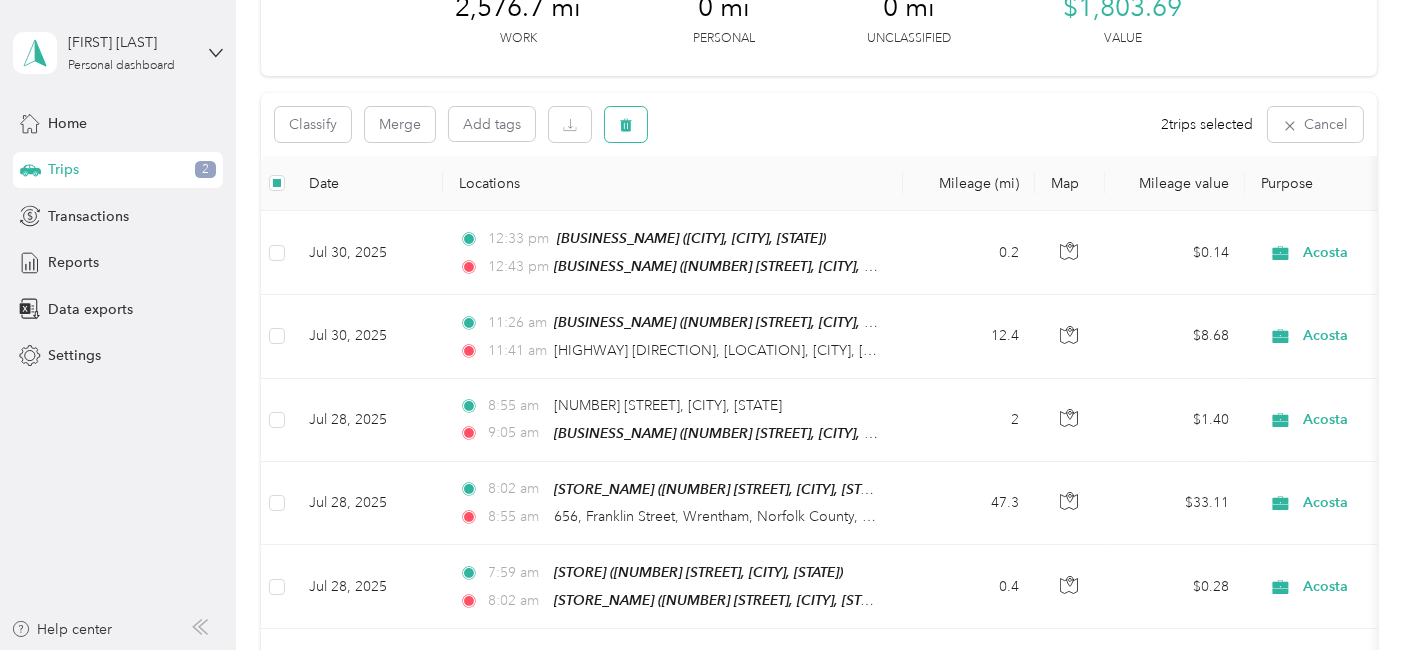 click 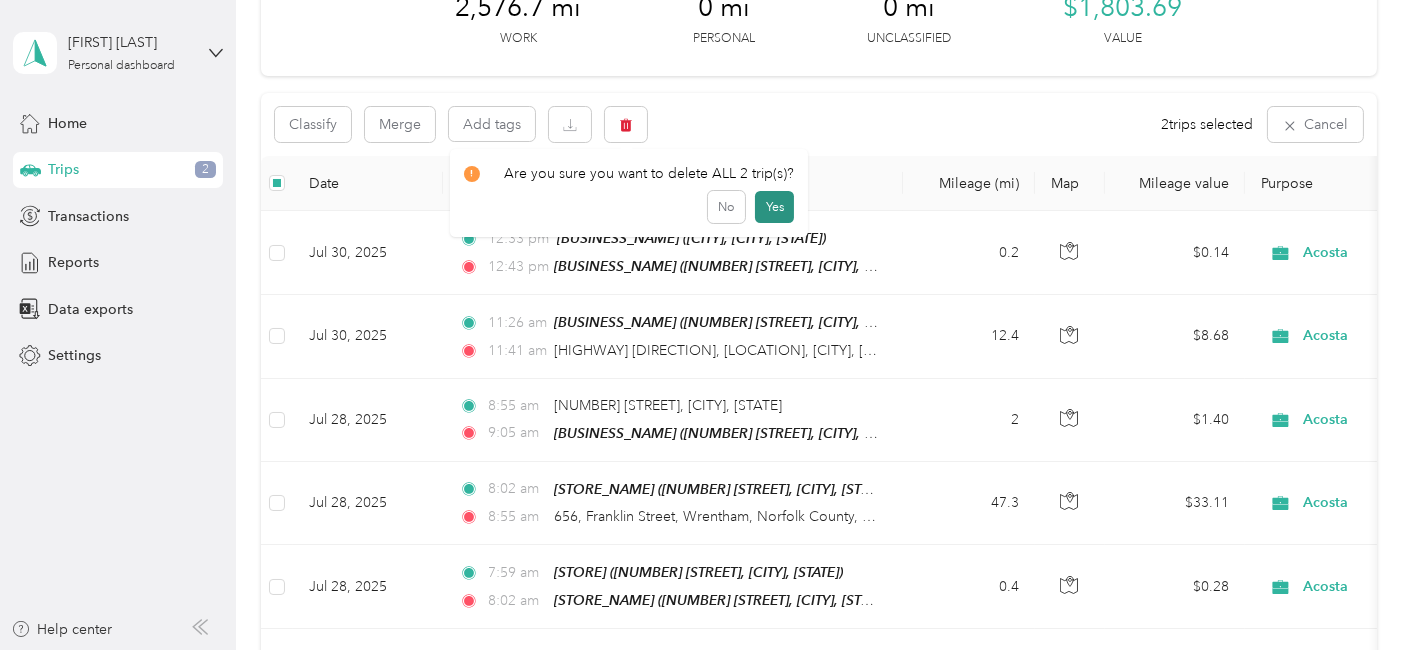click on "Yes" at bounding box center [774, 207] 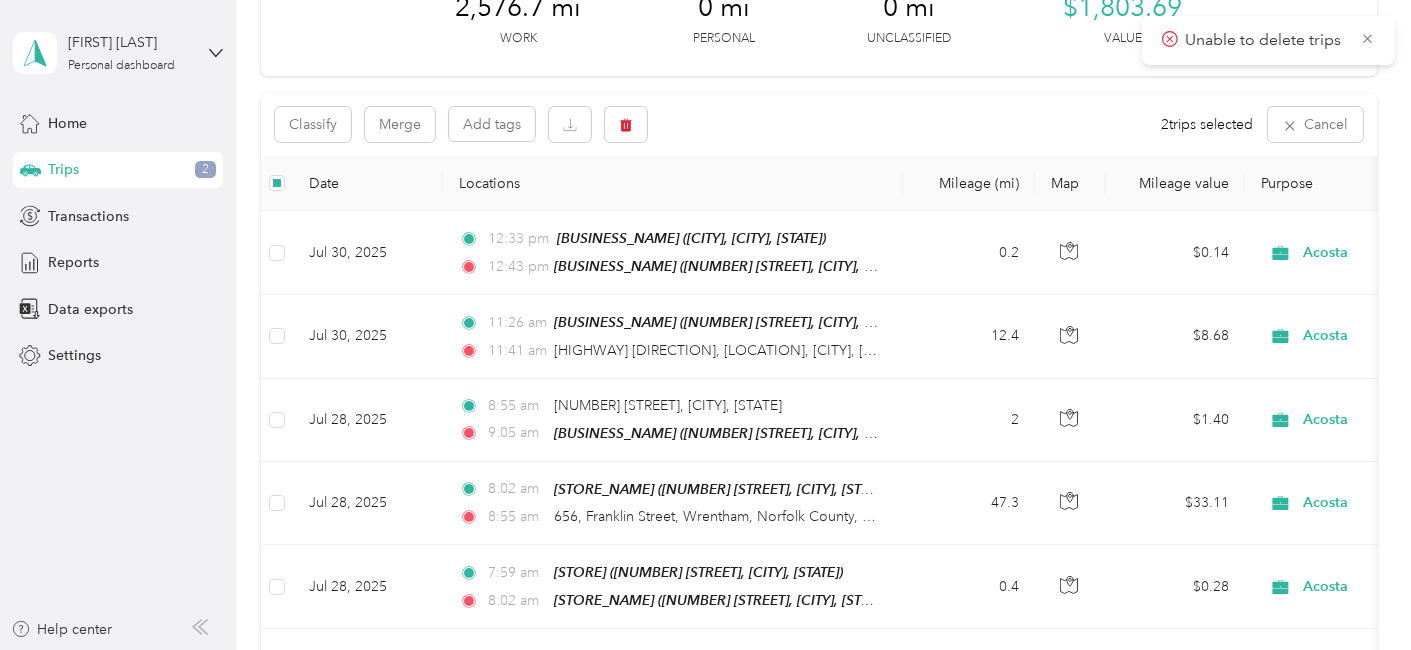 click on "Classify Merge Add tags 2  trips selected Cancel" at bounding box center [819, 124] 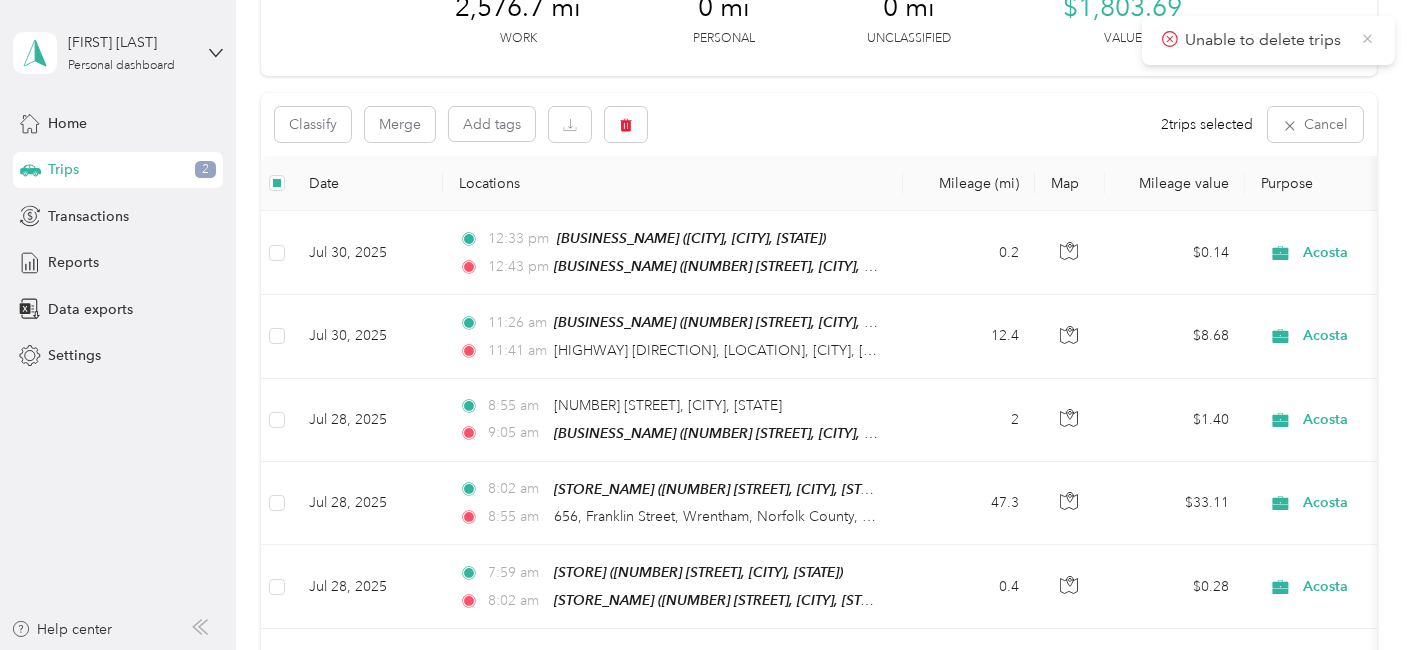 click 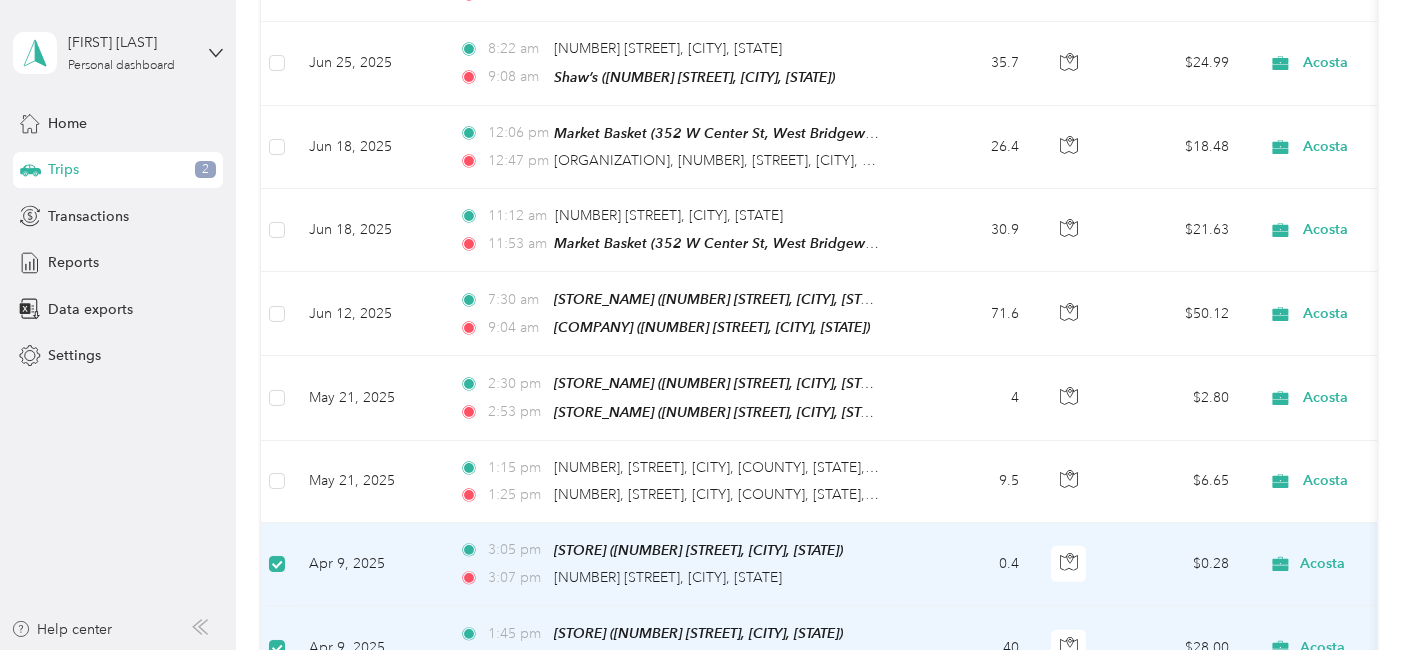 scroll, scrollTop: 1769, scrollLeft: 0, axis: vertical 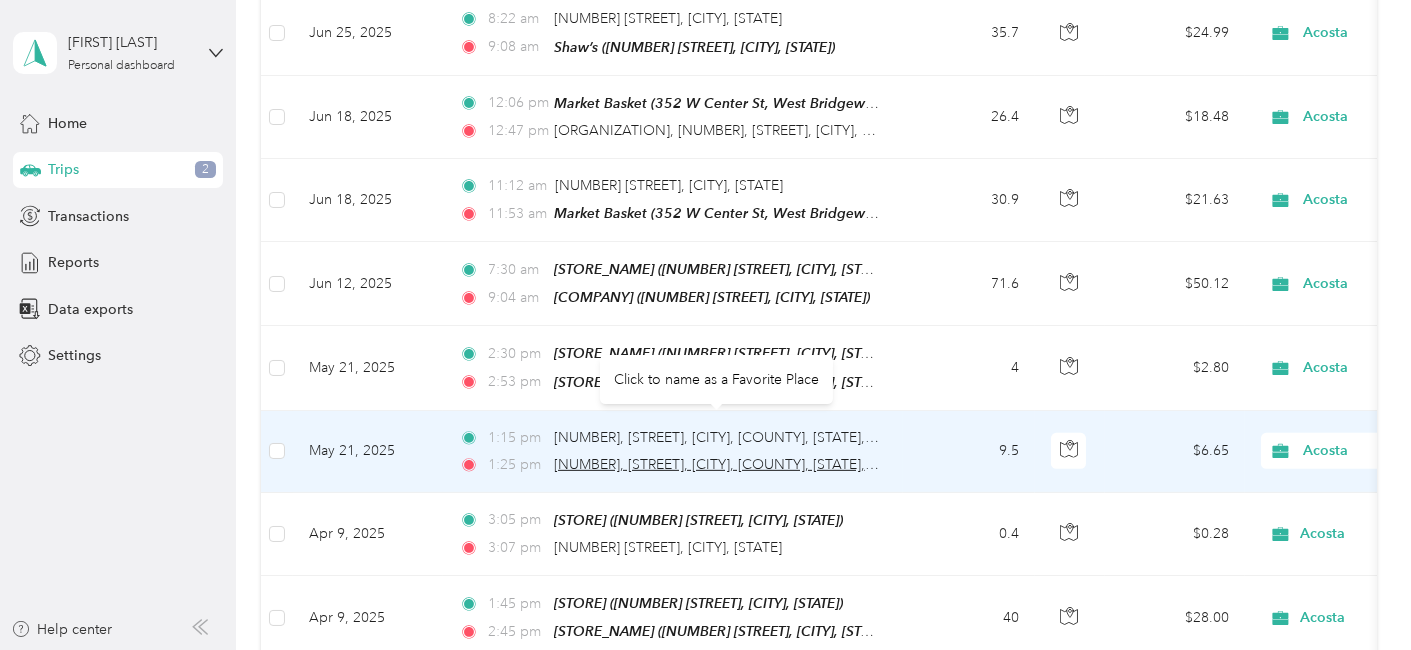 click on "[NUMBER], [STREET], [CITY], [COUNTY], [STATE], [POSTAL_CODE], [COUNTRY]" at bounding box center [807, 464] 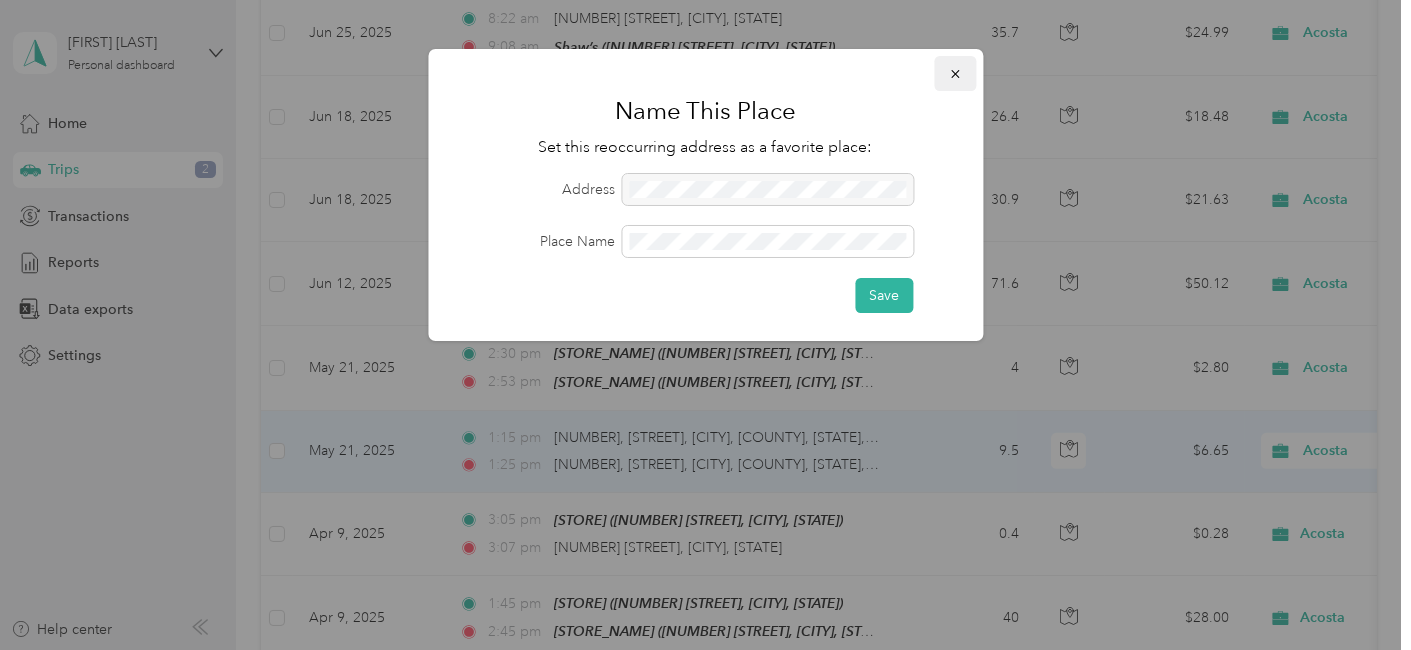 click 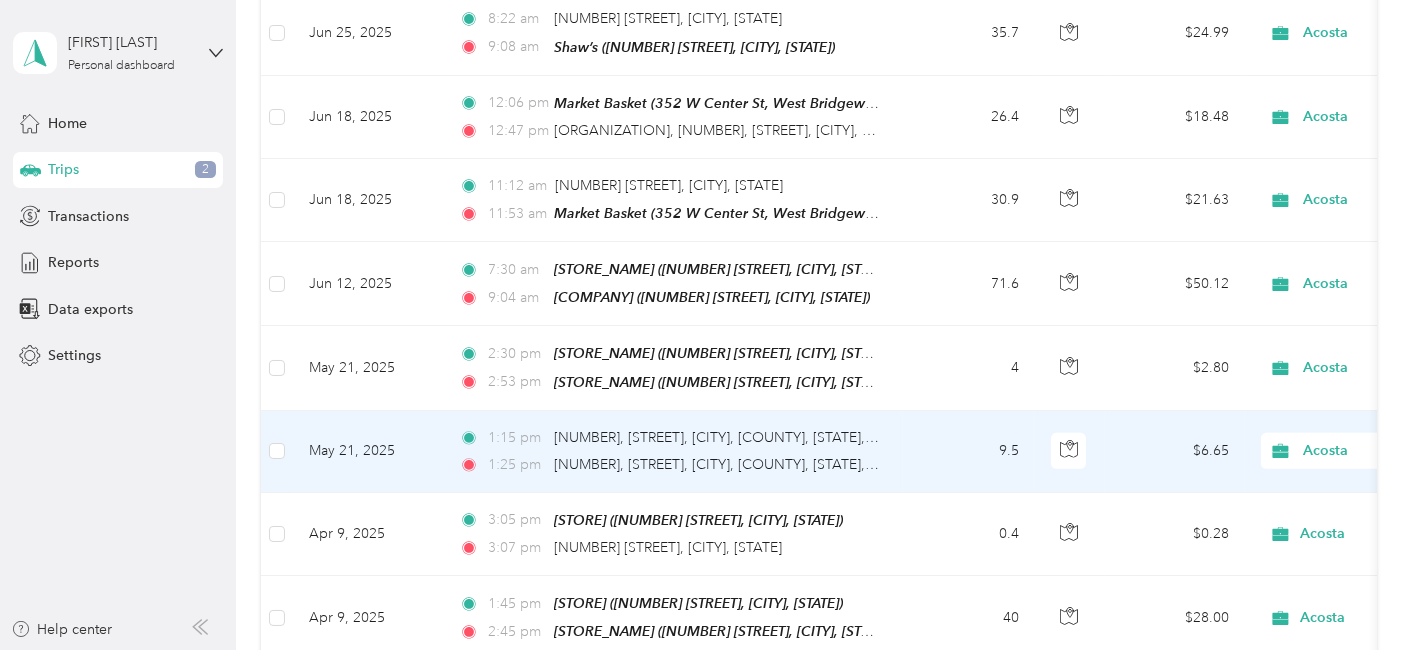 click on "May 21, 2025" at bounding box center (368, 452) 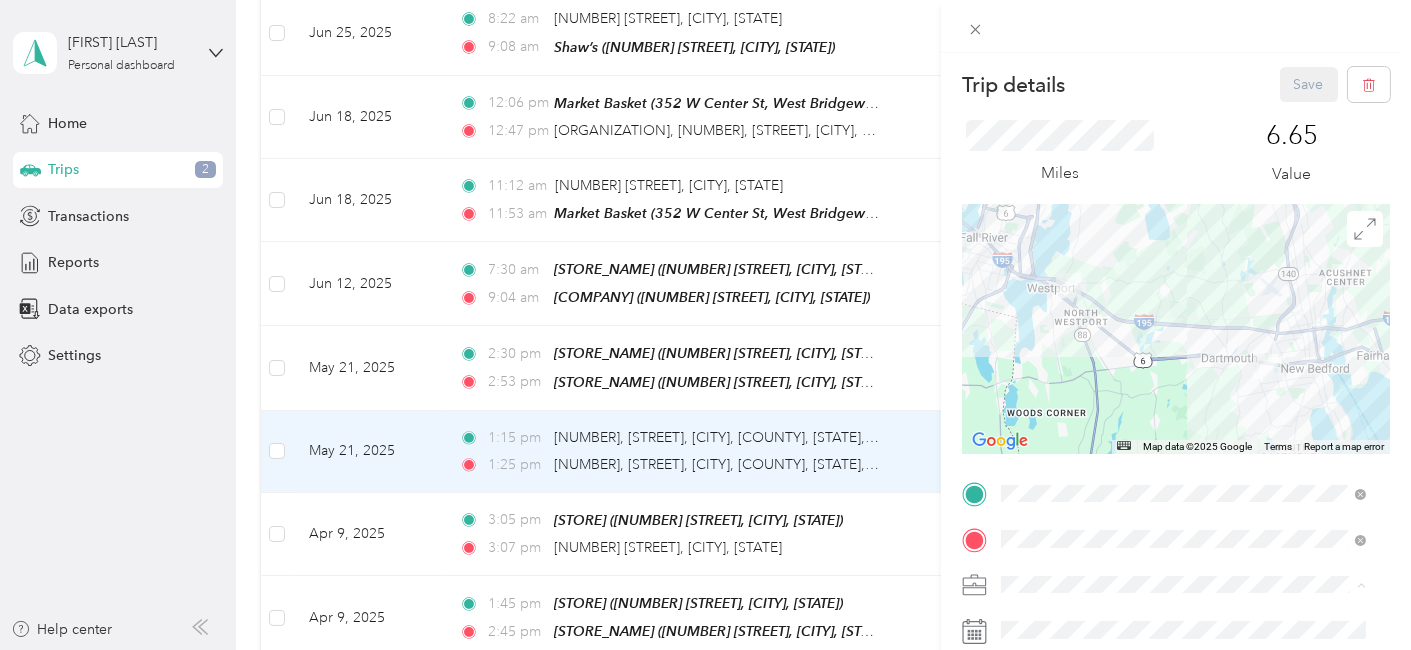 click on "Trip details Save This trip cannot be edited because it is either under review, approved, or paid. Contact your Team Manager to edit it. Miles [MILES] Value  ← Move left → Move right ↑ Move up ↓ Move down + Zoom in - Zoom out Home Jump left by [PERCENTAGE]% End Jump right by [PERCENTAGE]% Page Up Jump up by [PERCENTAGE]% Page Down Jump down by [PERCENTAGE]% Map Data Map data ©[YEAR] Google Map data ©[YEAR] Google [NUMBER] km  Click to toggle between metric and imperial units Terms Report a map error TO Add photo" at bounding box center [1176, 514] 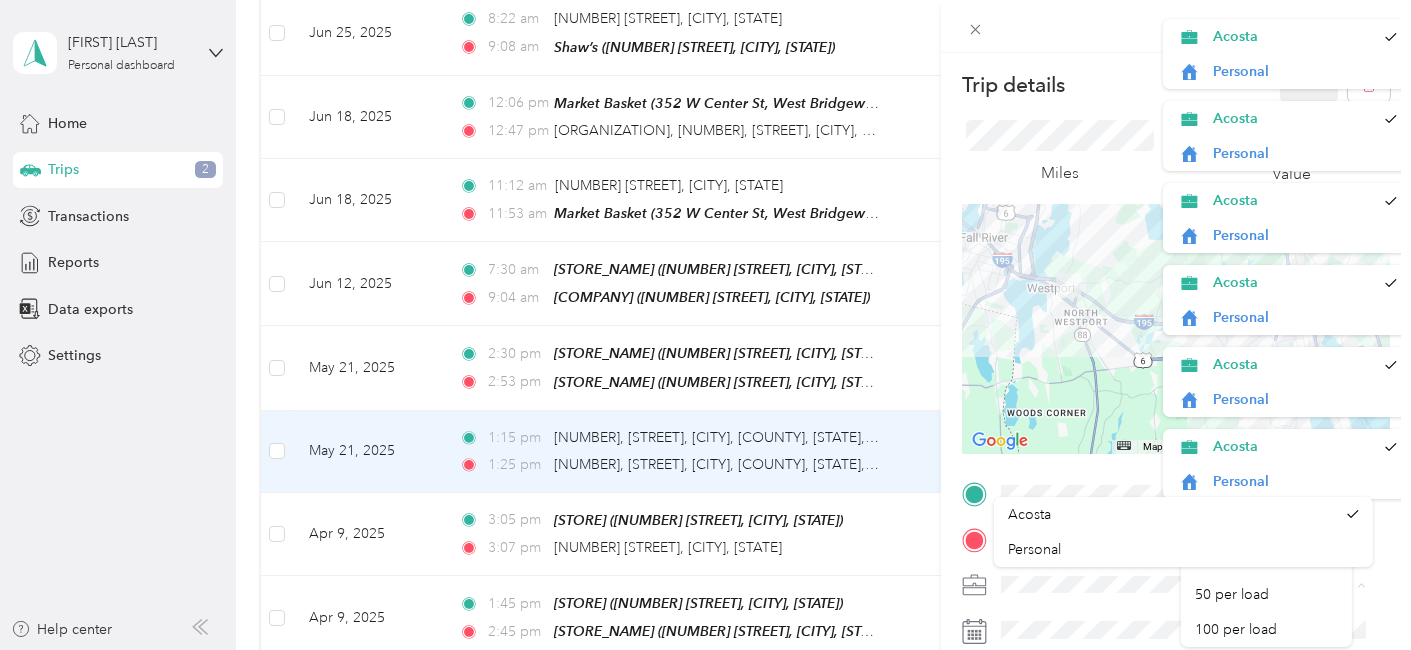 drag, startPoint x: 1362, startPoint y: 318, endPoint x: 1365, endPoint y: 338, distance: 20.22375 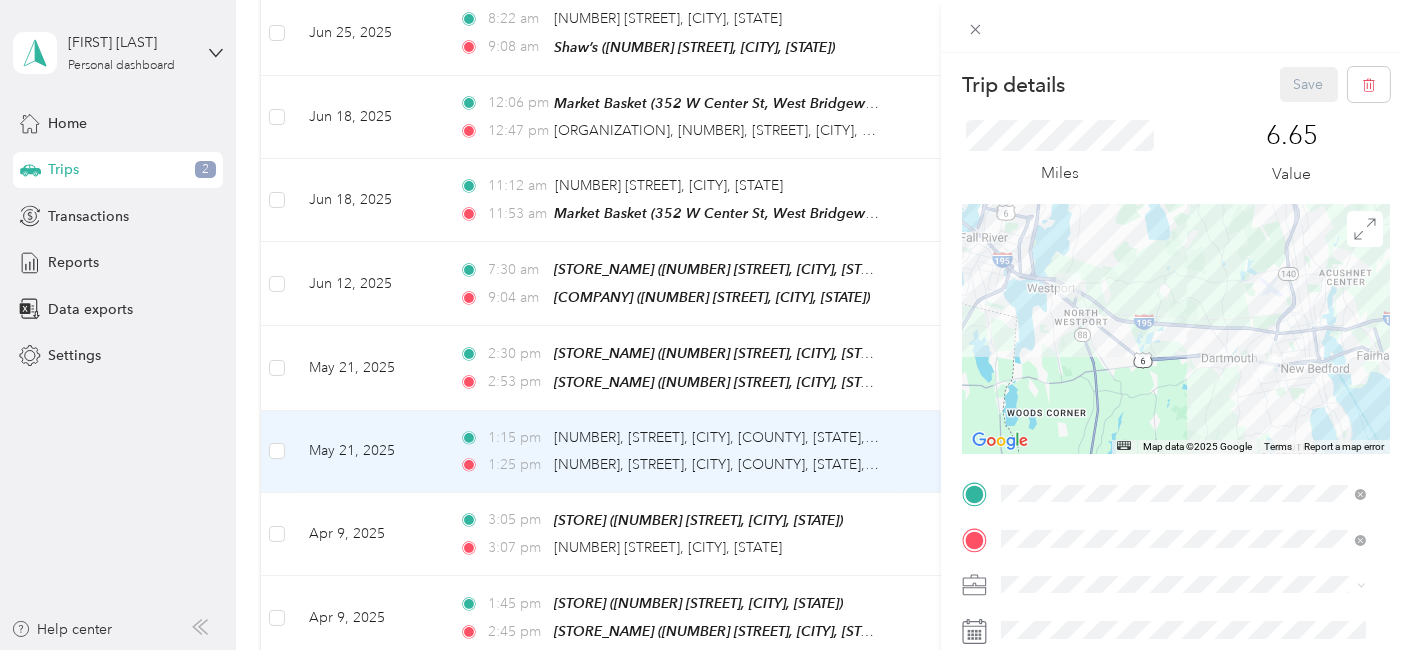click on "Acosta" at bounding box center (1172, 512) 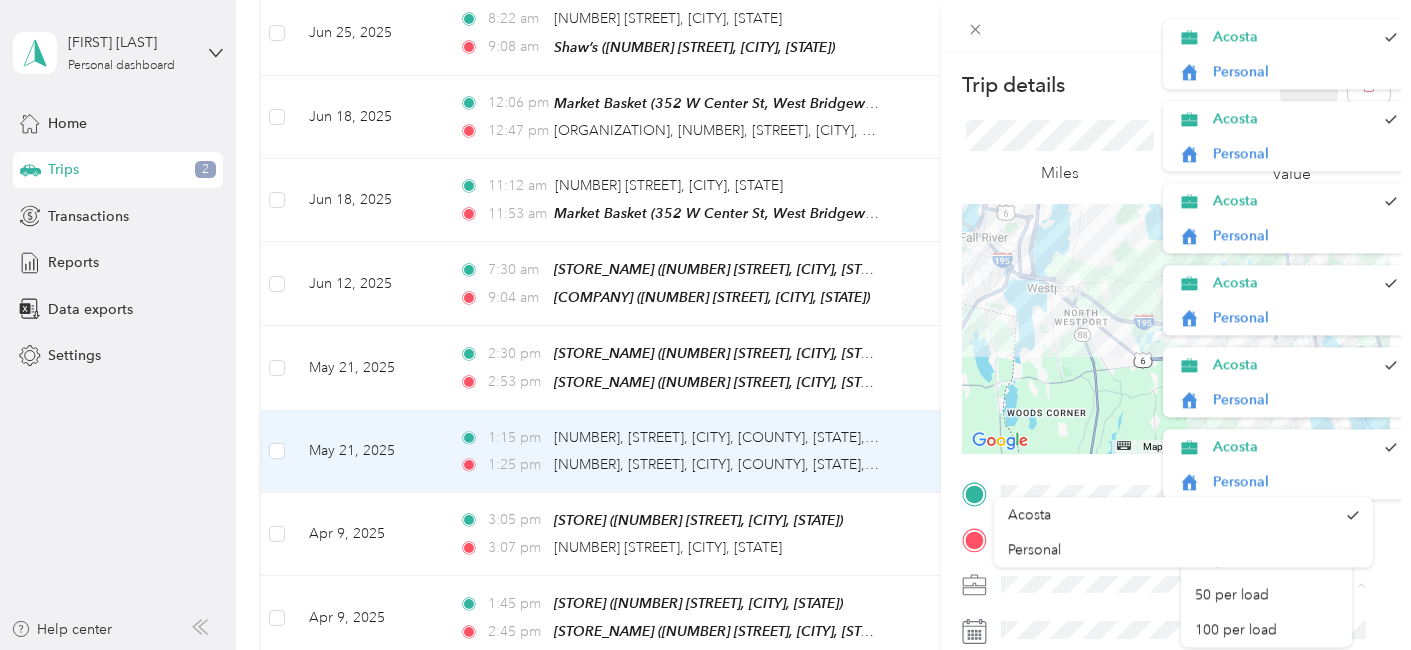 scroll, scrollTop: 77, scrollLeft: 0, axis: vertical 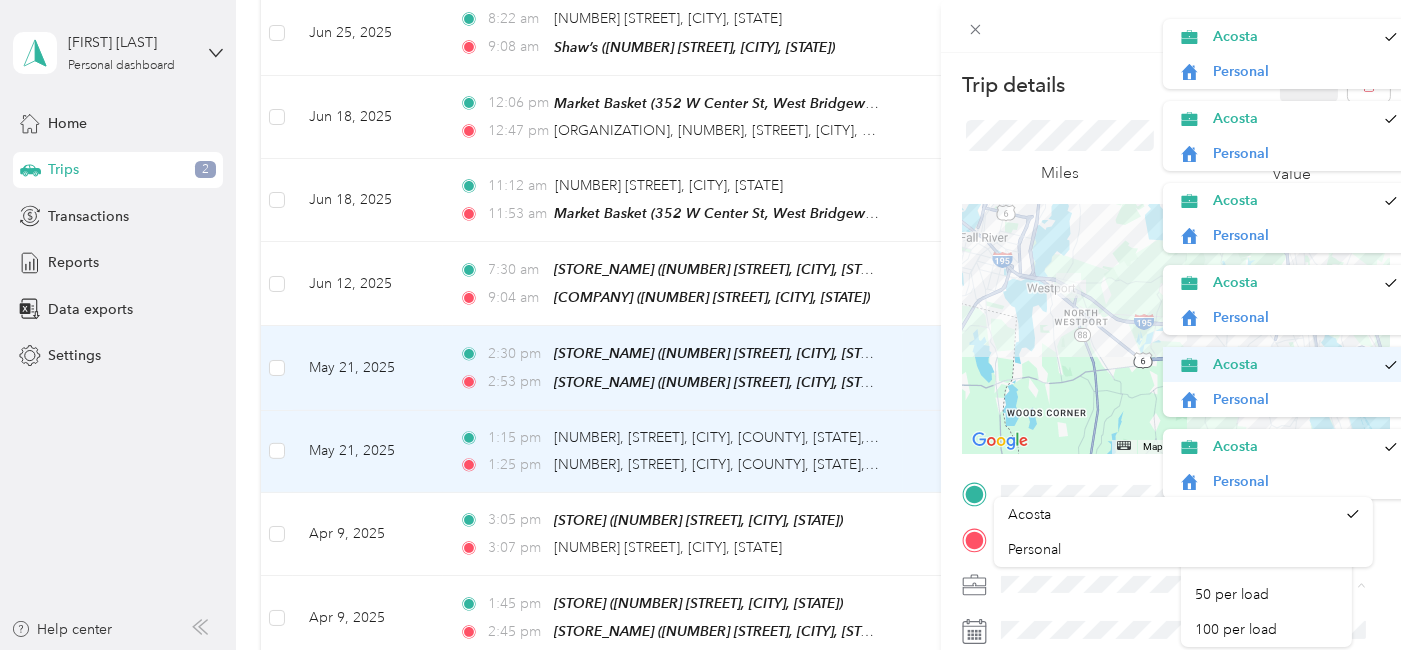drag, startPoint x: 1365, startPoint y: 319, endPoint x: 1362, endPoint y: 370, distance: 51.088158 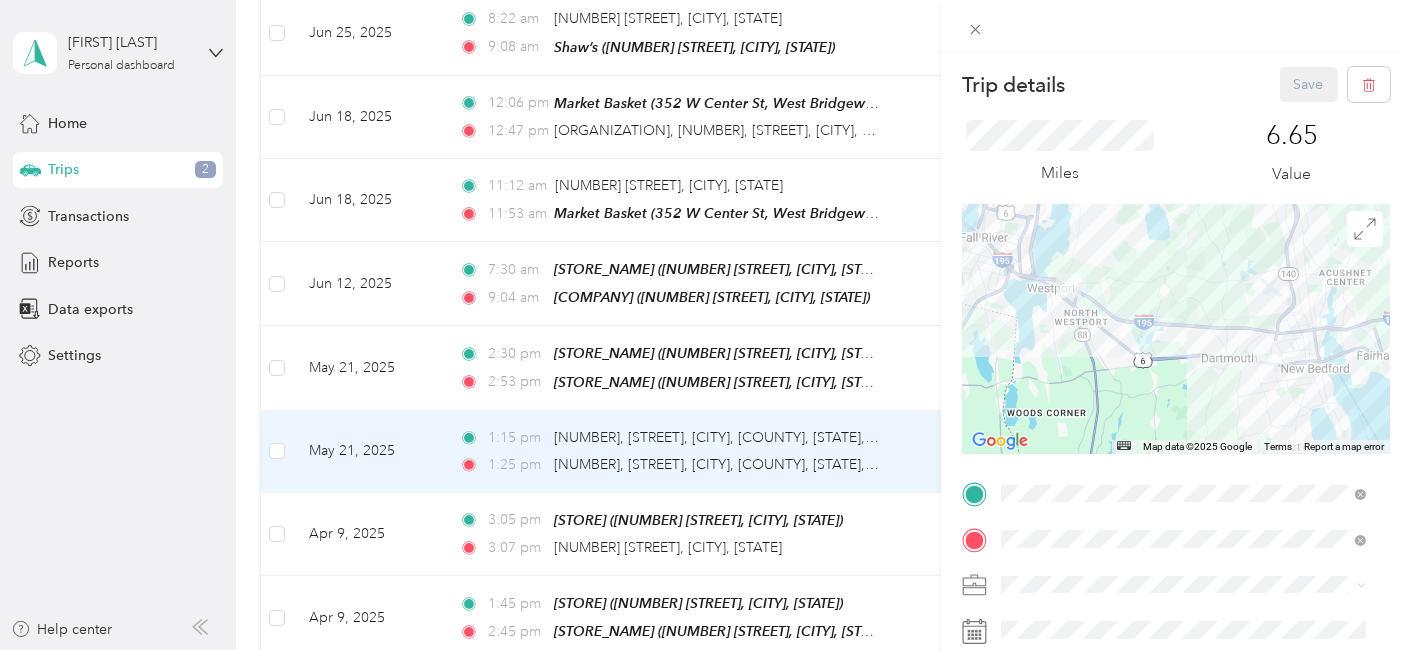 click on "Trip details Save This trip cannot be edited because it is either under review, approved, or paid. Contact your Team Manager to edit it. Miles [MILES] Value  ← Move left → Move right ↑ Move up ↓ Move down + Zoom in - Zoom out Home Jump left by [PERCENTAGE]% End Jump right by [PERCENTAGE]% Page Up Jump up by [PERCENTAGE]% Page Down Jump down by [PERCENTAGE]% Map Data Map data ©[YEAR] Google Map data ©[YEAR] Google [NUMBER] km  Click to toggle between metric and imperial units Terms Report a map error TO Add photo" at bounding box center [1176, 514] 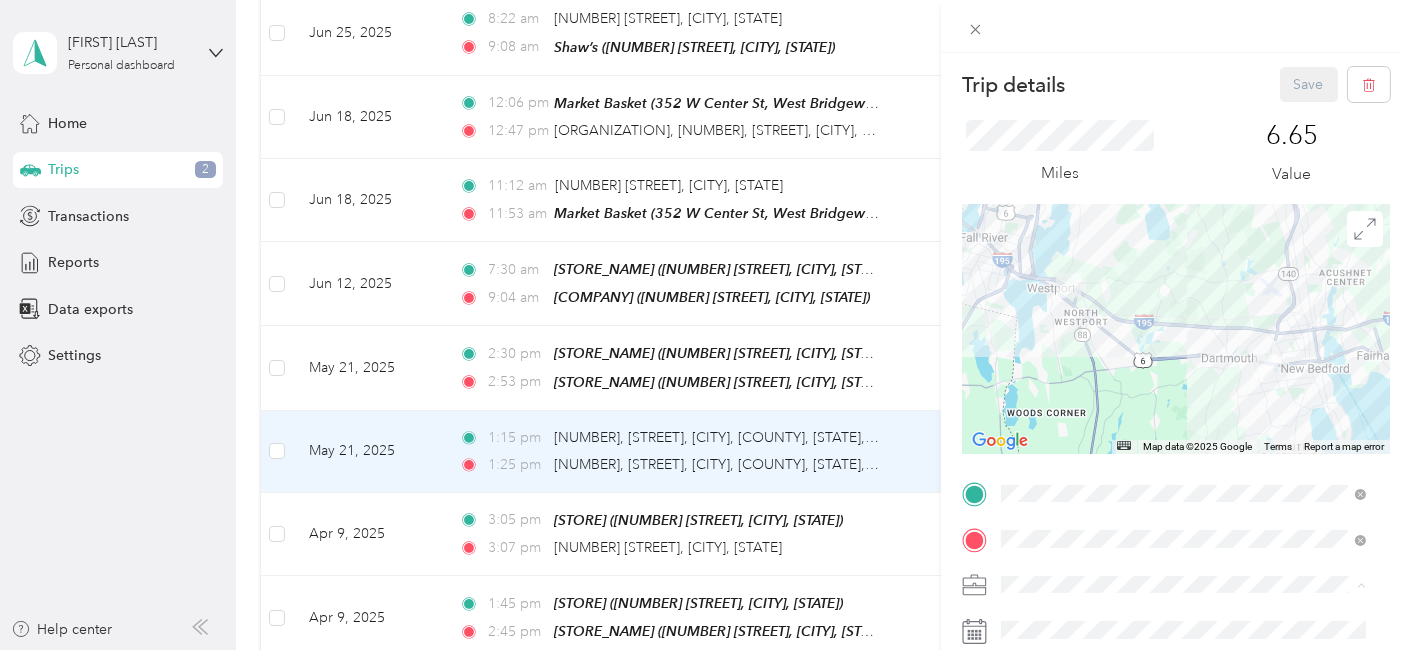 scroll, scrollTop: 44, scrollLeft: 0, axis: vertical 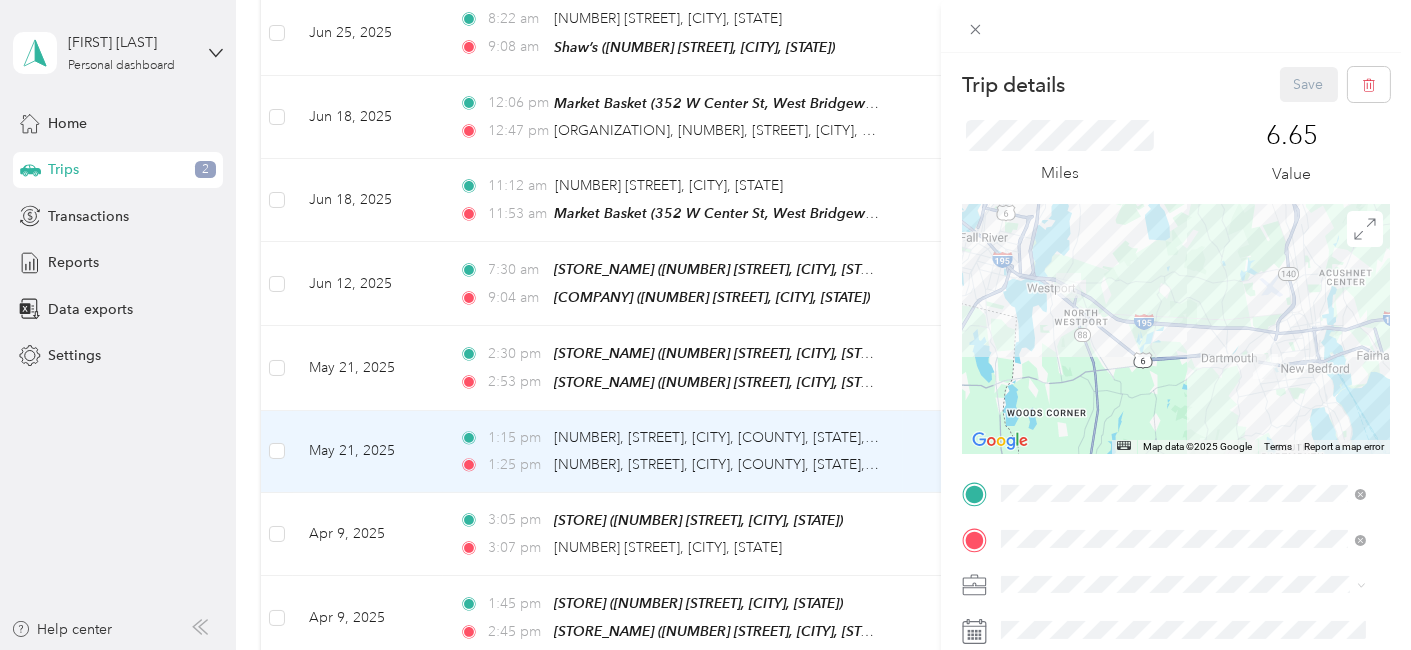 click on "Village Market" at bounding box center (1155, 488) 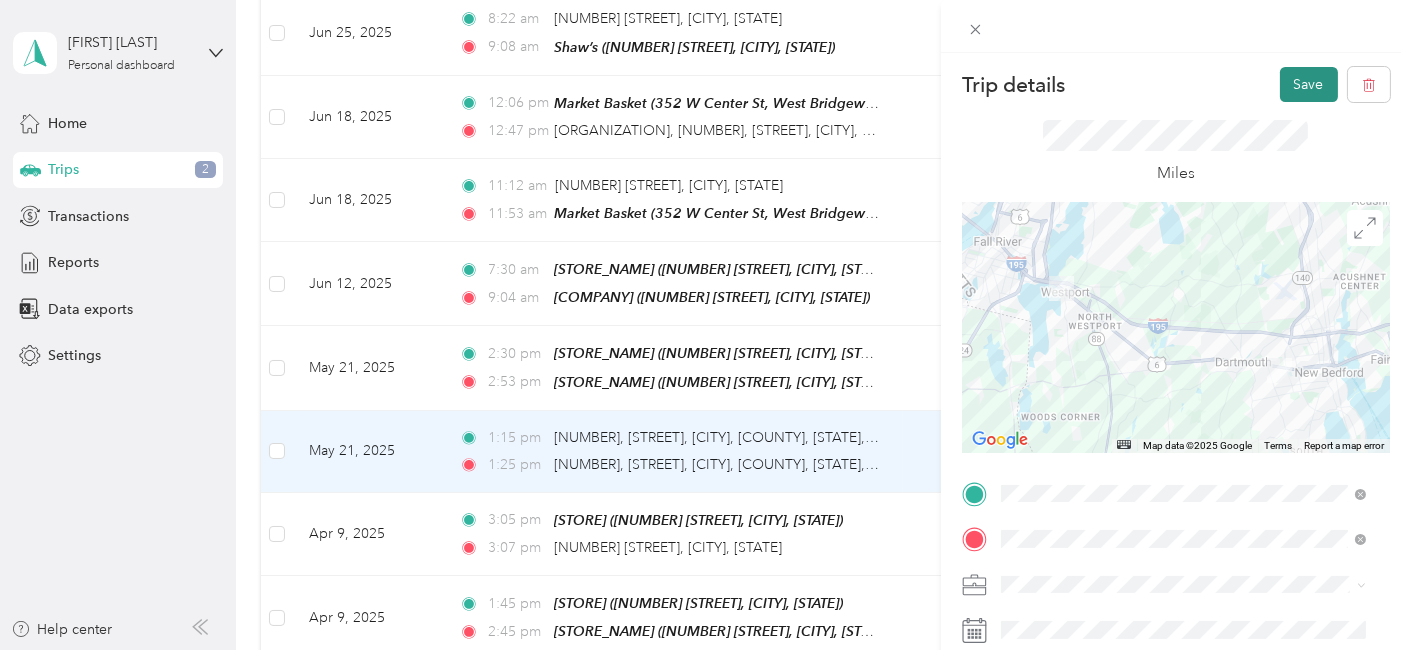 click on "Save" at bounding box center [1309, 84] 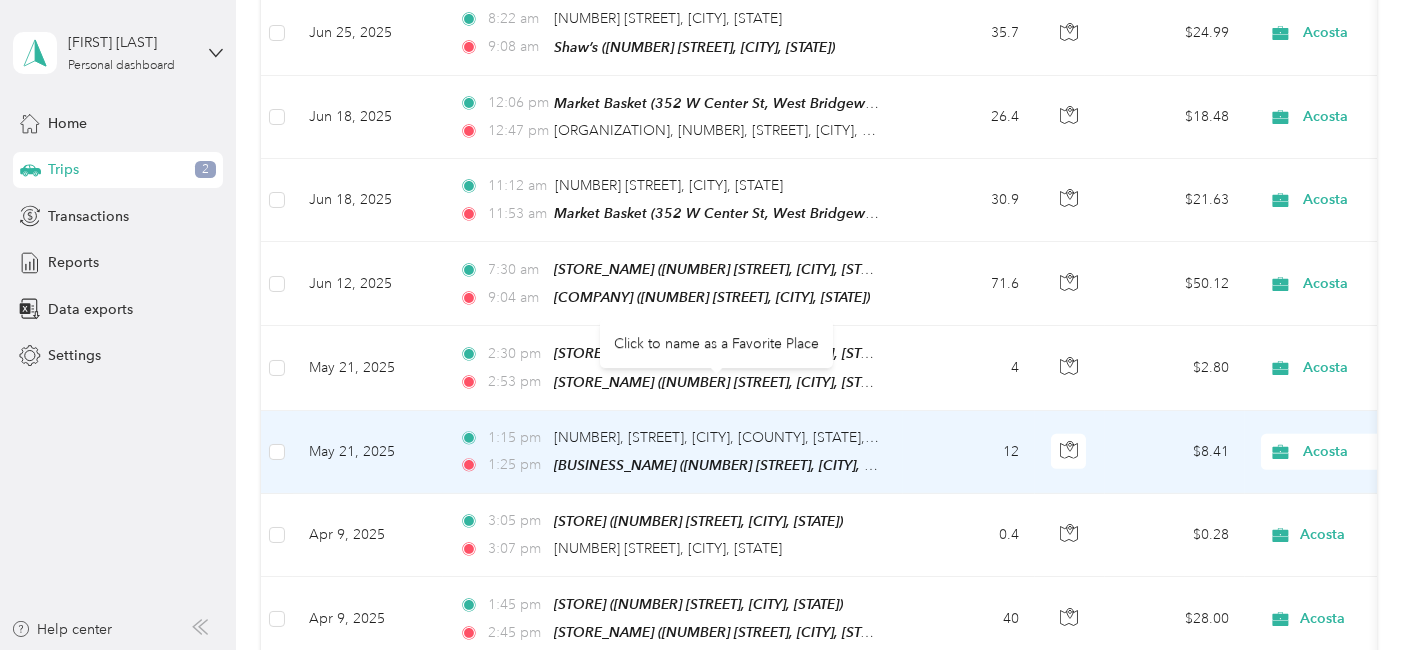 click on "Click to name as a Favorite Place" at bounding box center [716, 343] 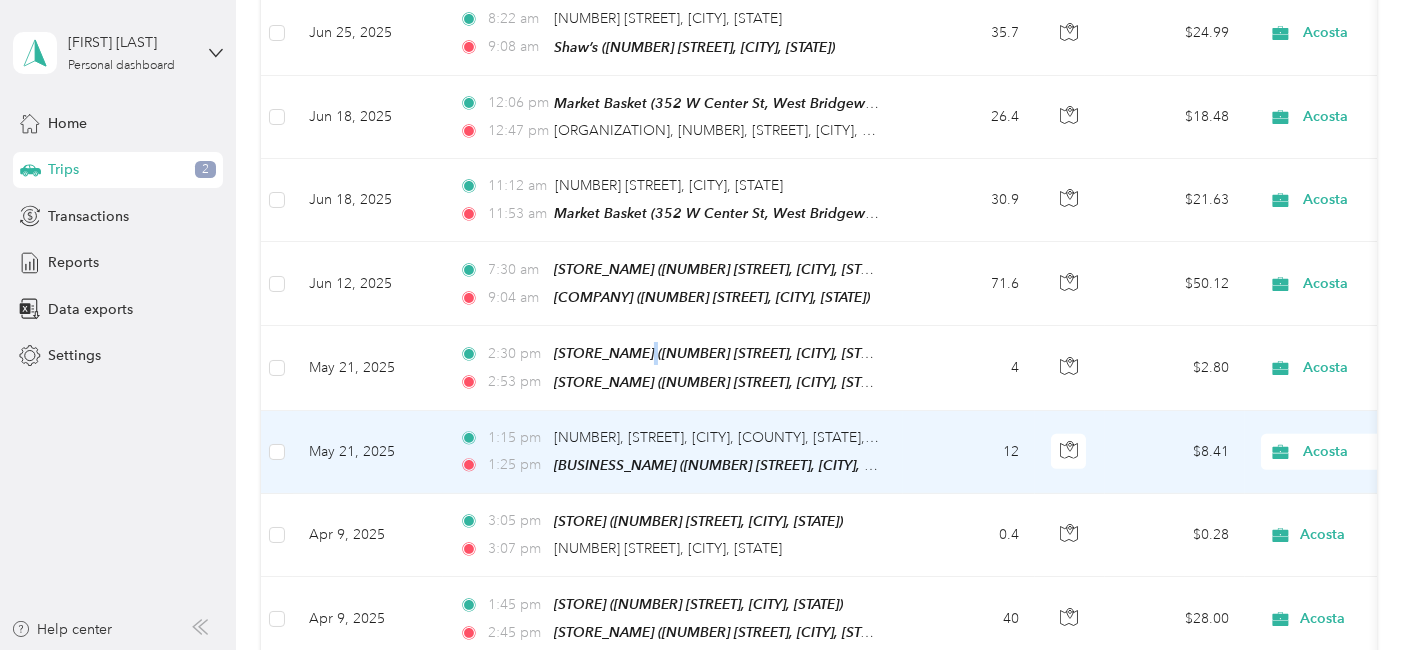 click on "Trips New trip [MILES]   mi Work [MILES]   mi Personal [MILES]   mi Unclassified $[AMOUNT] Value All purposes Filters Date Locations Mileage (mi) Map Mileage value Purpose Track Method Report                     [DATE] [TIME] Shaw's Supermarket  ([CITY], [CITY], [STATE]) [TIME] Royal Liquors ([NUMBER] [STREET], [CITY], [STATE]) [MILES] $[AMOUNT] Acosta GPS [DATE] - [DATE] [DATE] [TIME] Zullys Wine & Spirits ([NUMBER] [STREET], [CITY], [STATE]) [TIME] [HIGHWAY] [DIRECTION], [CITY], [STATE] [MILES] $[AMOUNT] Acosta GPS [DATE] - [DATE] [DATE] [TIME] [NUMBER] [STREET], [CITY], [STATE] [TIME] Shaws Supermarket ([NUMBER] [STREET], [CITY], [STATE]) [MILES] $[AMOUNT] Acosta GPS [DATE] - [DATE] [DATE] [TIME] Game Crazy ([NUMBER] [STREET], [CITY], [STATE]) [NUMBER] [STREET], [CITY], [COUNTY], [STATE], [POSTAL_CODE], [COUNTRY] [MILES] $[AMOUNT] Acosta GPS [DATE] - [DATE] [DATE] [TIME] [TIME] [MILES] GPS" at bounding box center [700, 325] 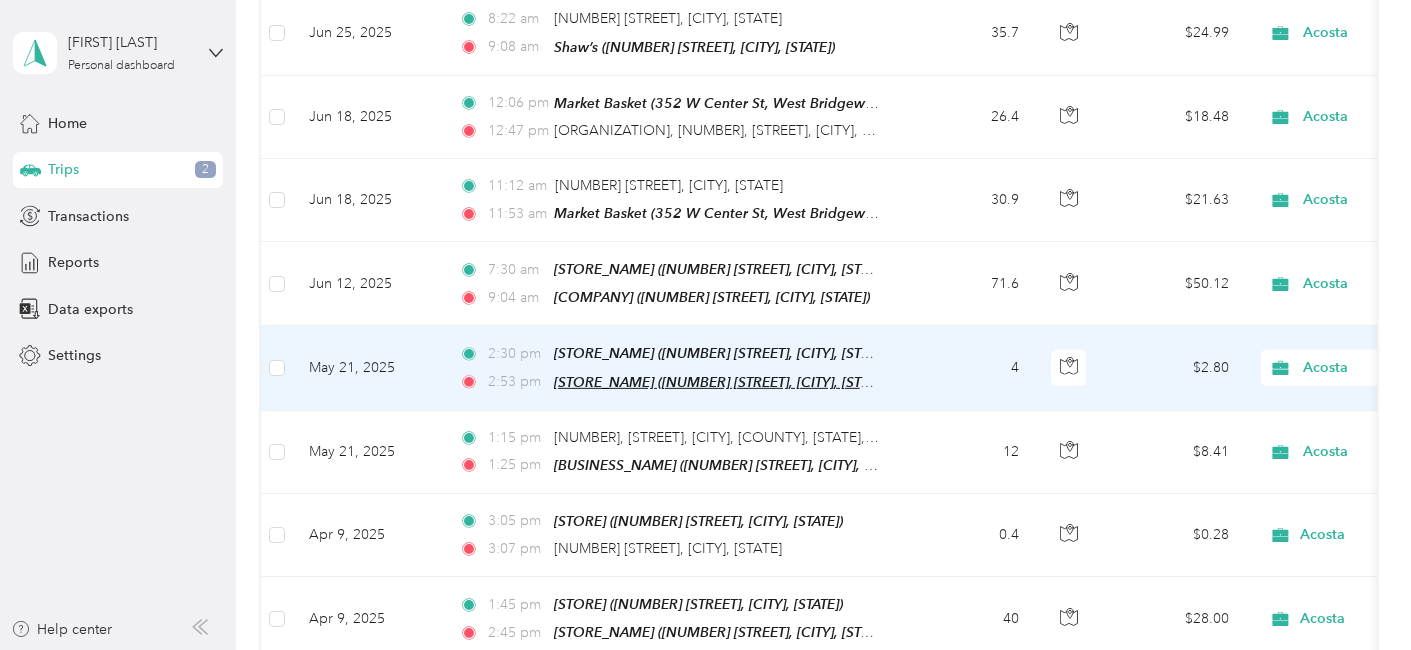 click on "[STORE_NAME] ([NUMBER] [STREET], [CITY], [STATE])" at bounding box center [722, 382] 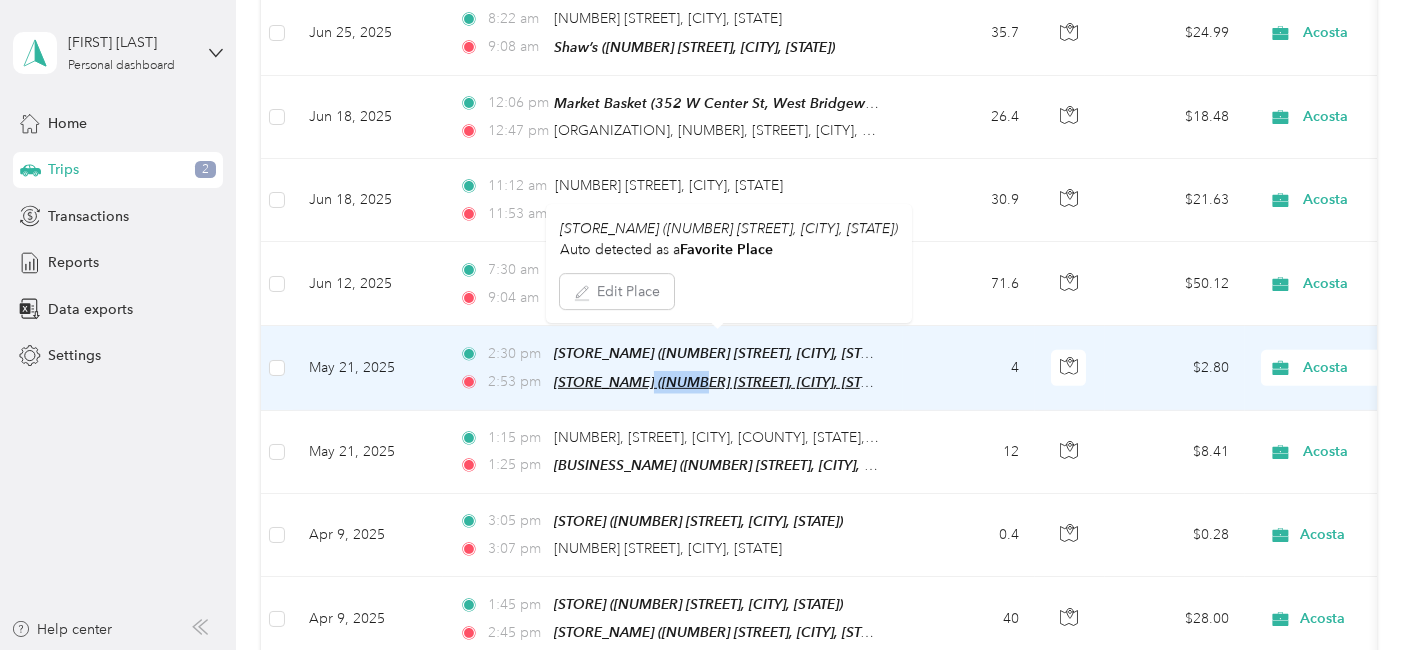 click on "[STORE_NAME] ([NUMBER] [STREET], [CITY], [STATE])" at bounding box center (722, 382) 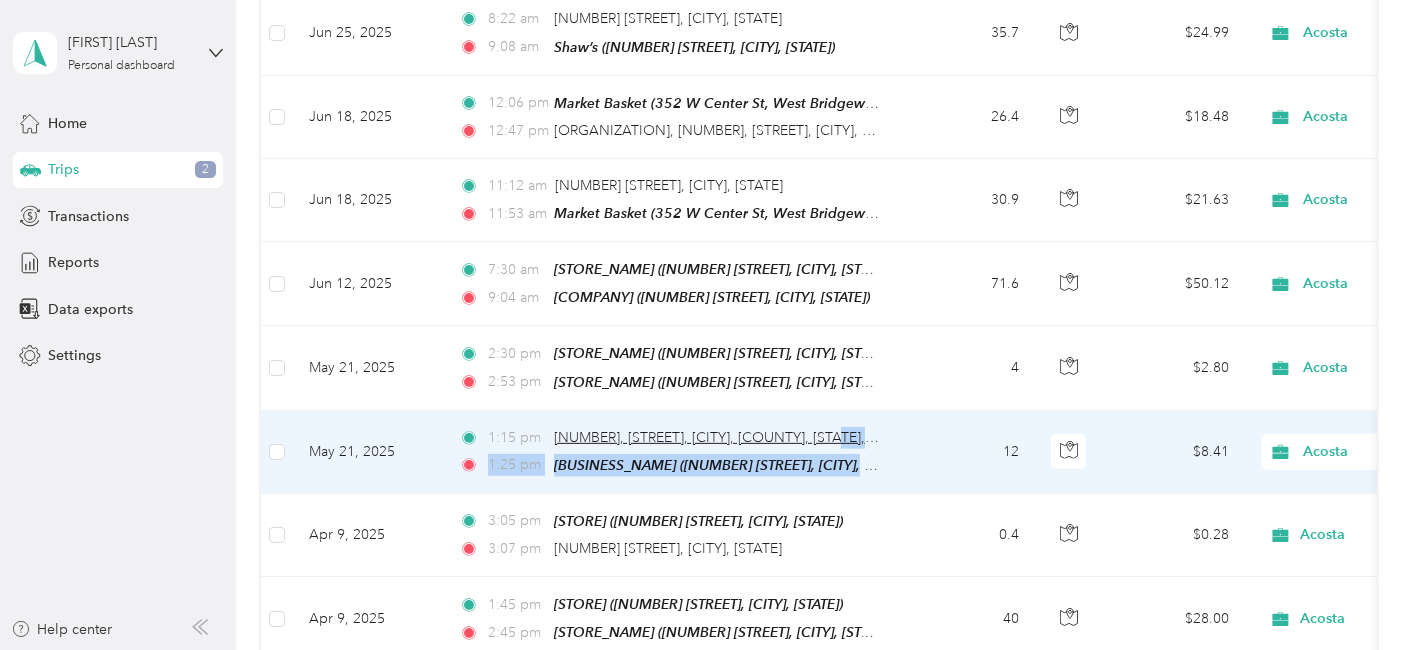 drag, startPoint x: 839, startPoint y: 423, endPoint x: 805, endPoint y: 387, distance: 49.517673 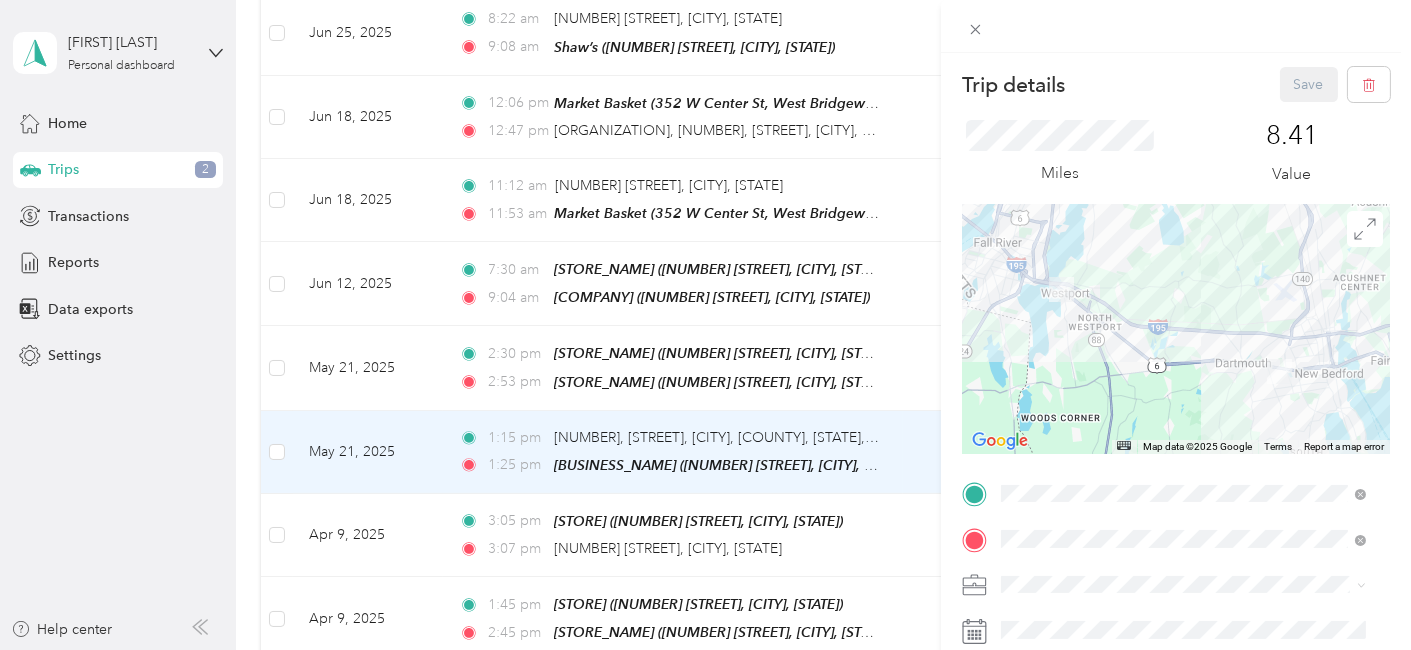 click on "Trip details Save This trip cannot be edited because it is either under review, approved, or paid. Contact your Team Manager to edit it. Miles 8.41 Value  ← Move left → Move right ↑ Move up ↓ Move down + Zoom in - Zoom out Home Jump left by 75% End Jump right by 75% Page Up Jump up by 75% Page Down Jump down by 75% Map Data Map data ©2025 Google Map data ©2025 Google 2 km  Click to toggle between metric and imperial units Terms Report a map error TO Add photo" at bounding box center [705, 325] 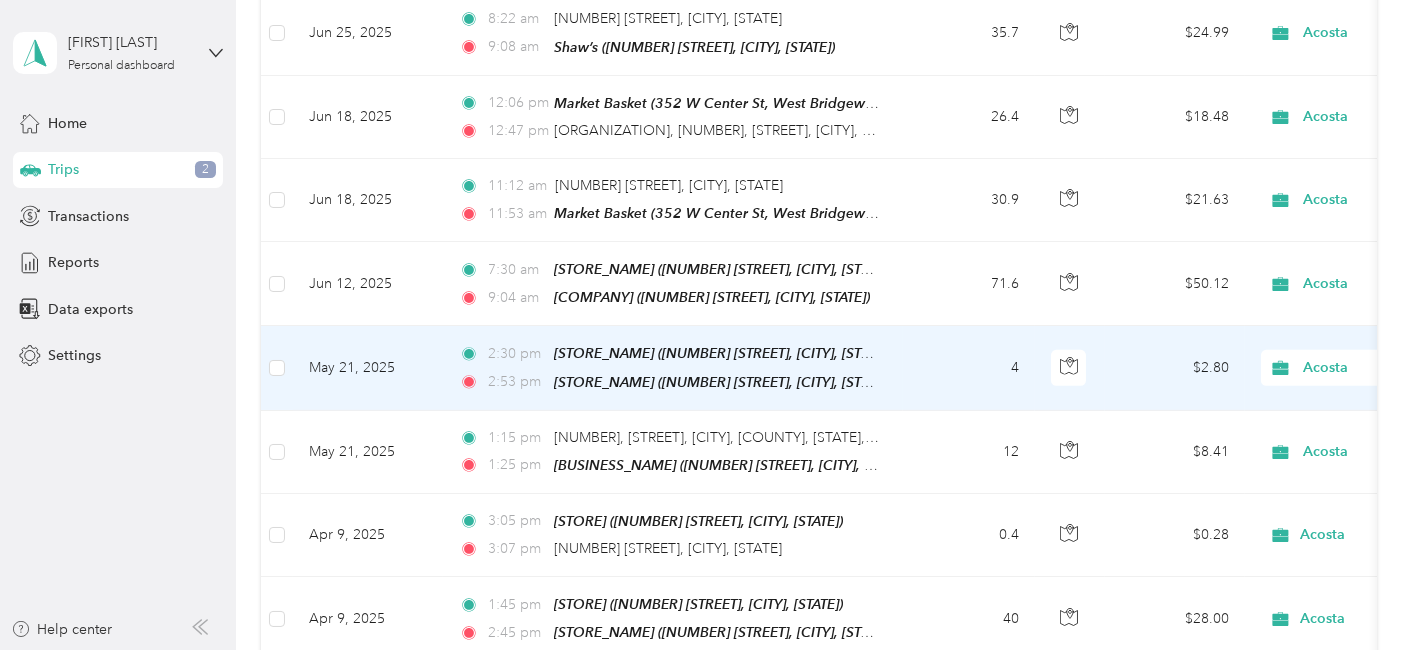 click on "[STORE_NAME] ([NUMBER] [STREET], [CITY], [STATE])" at bounding box center (716, 353) 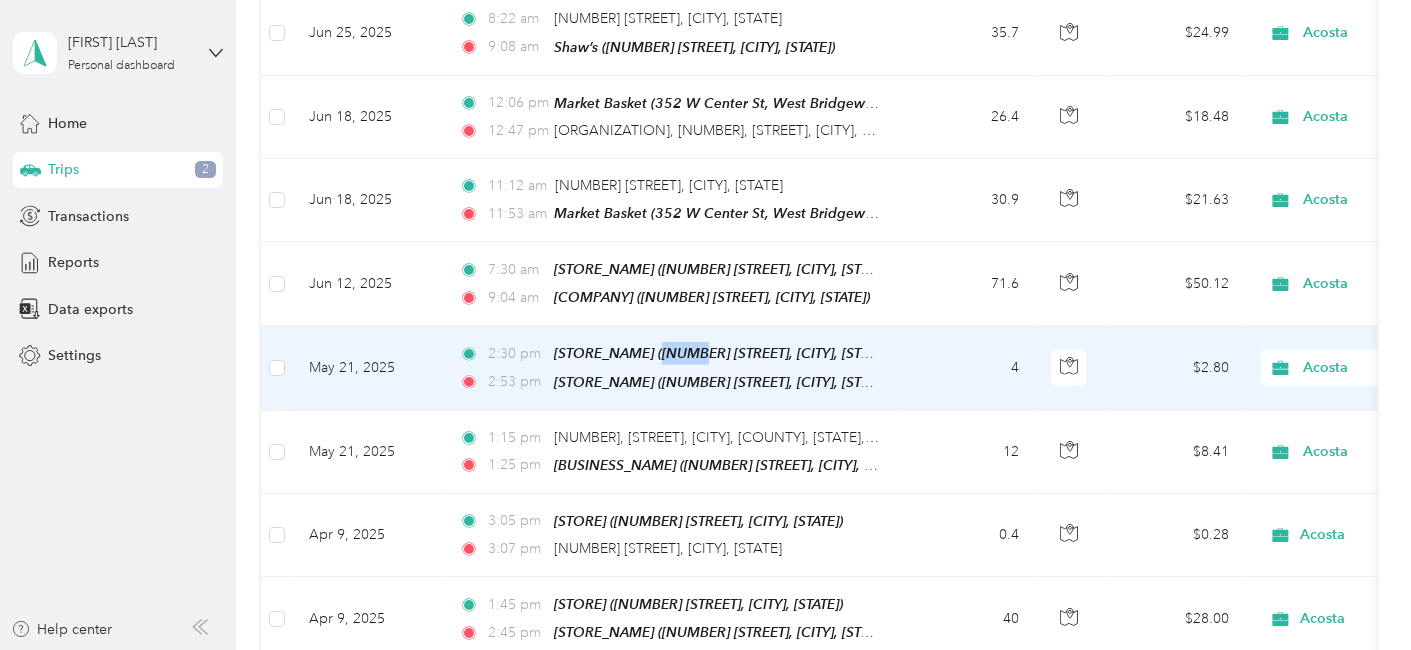 click on "[STORE_NAME] ([NUMBER] [STREET], [CITY], [STATE])" at bounding box center [716, 353] 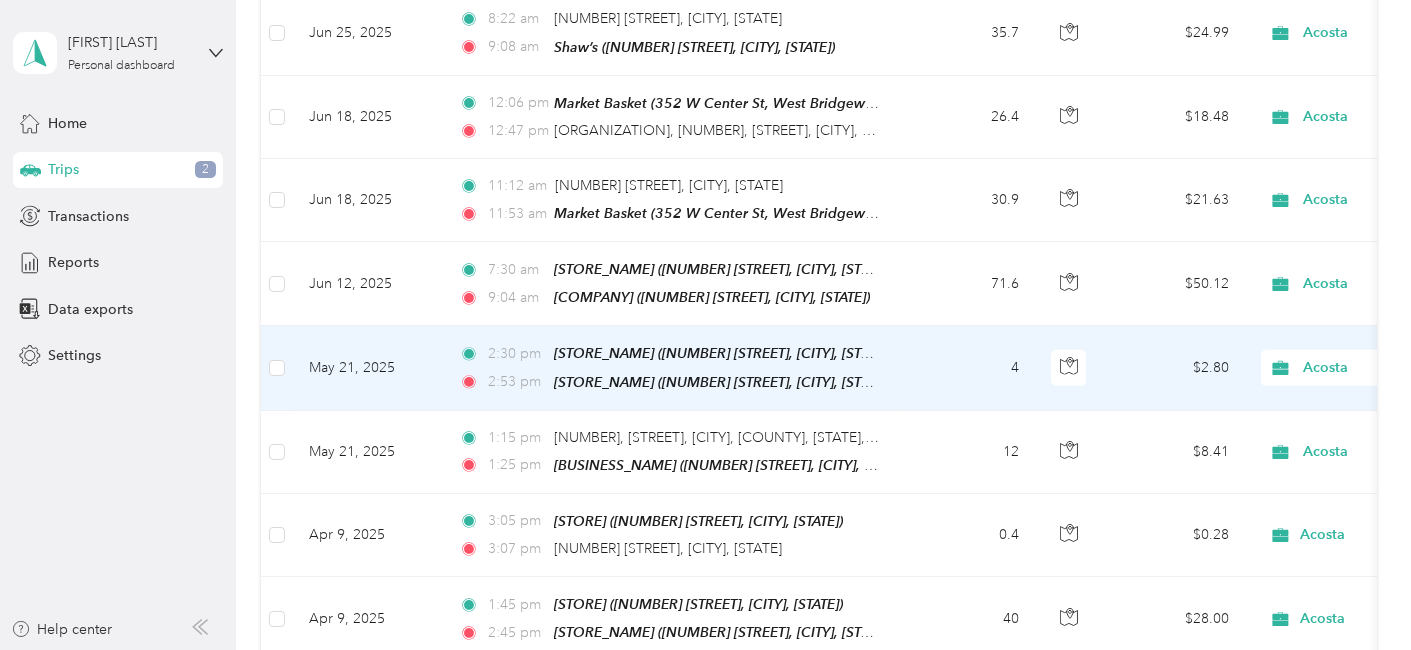 click on "[TIME] [BUSINESS_NAME] ([NUMBER] [STREET], [CITY], [STATE]) [TIME] [BUSINESS_NAME] ([NUMBER] [STREET], [CITY], [STATE])" at bounding box center (669, 367) 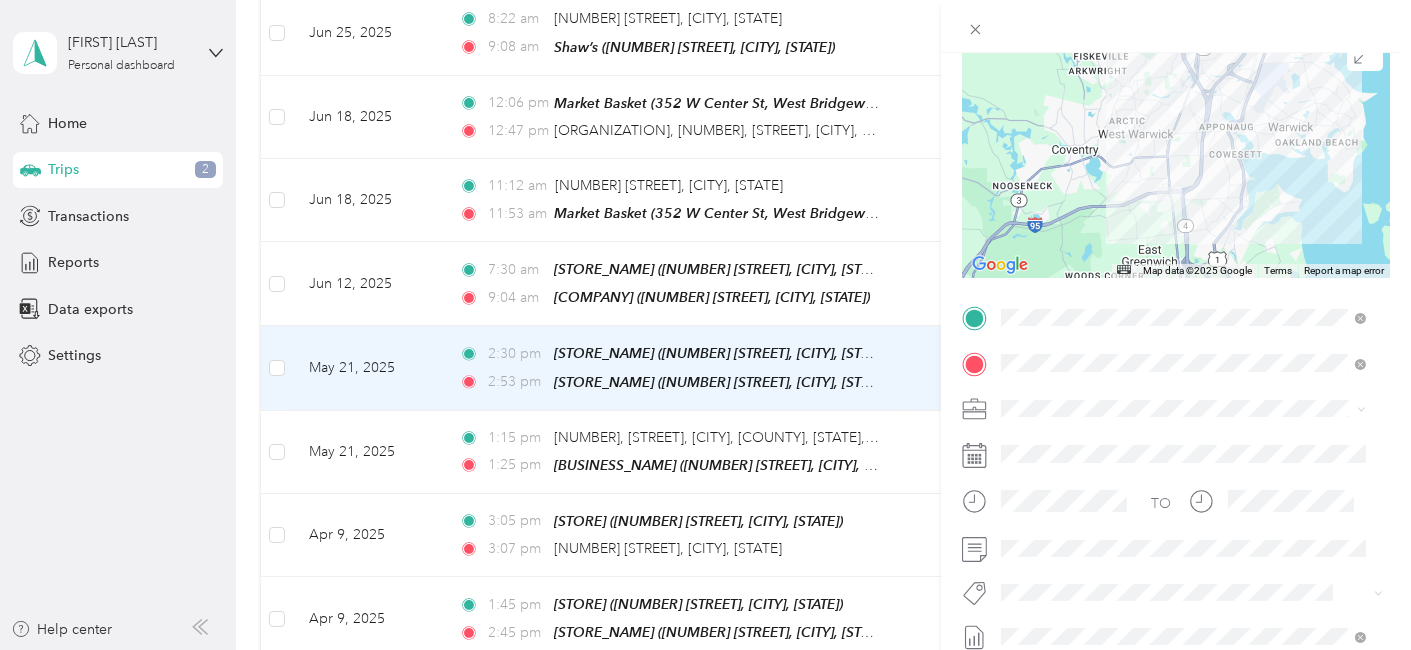scroll, scrollTop: 180, scrollLeft: 0, axis: vertical 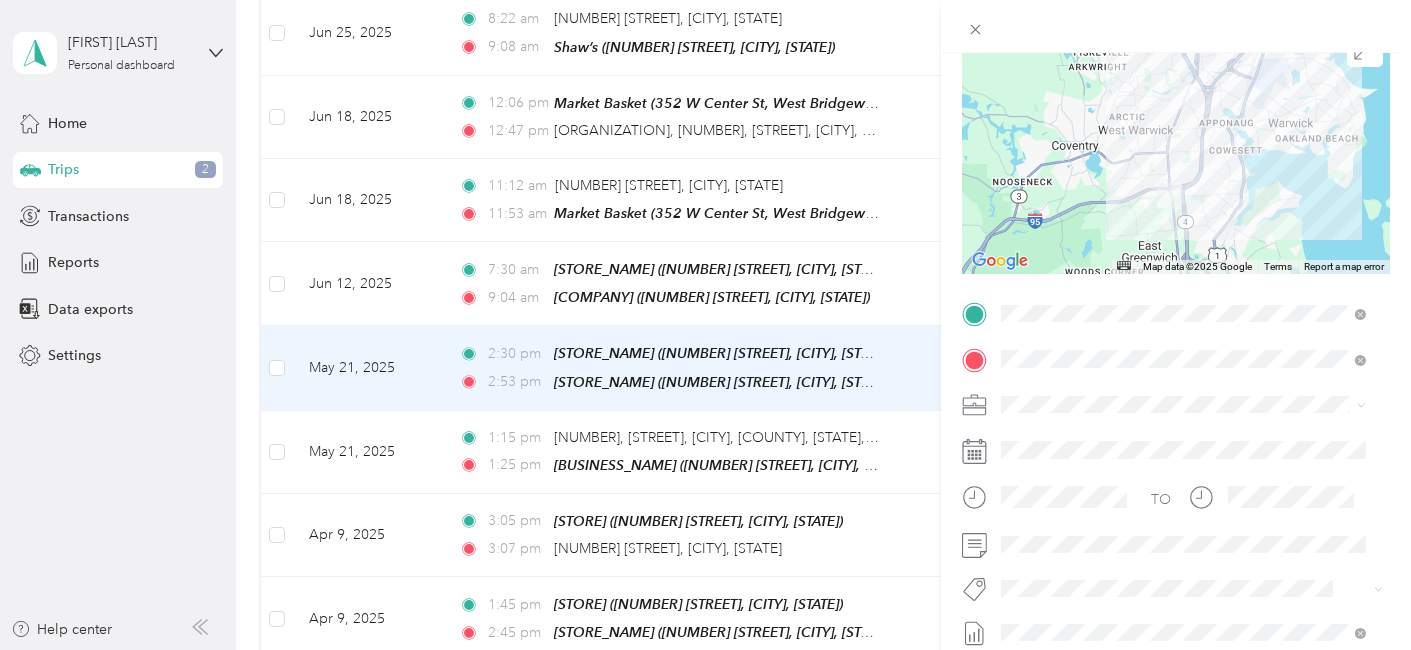 click on "Daves Fresh Marketplace" at bounding box center [1189, 487] 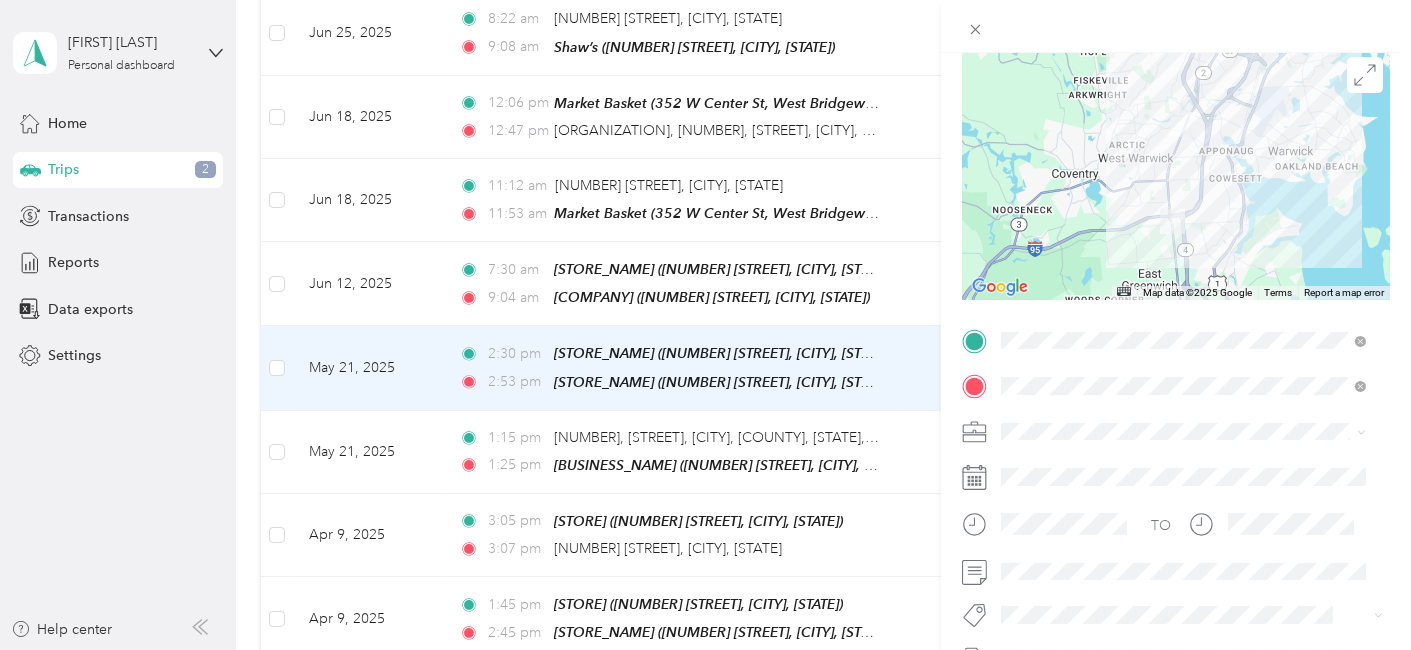 scroll, scrollTop: 0, scrollLeft: 0, axis: both 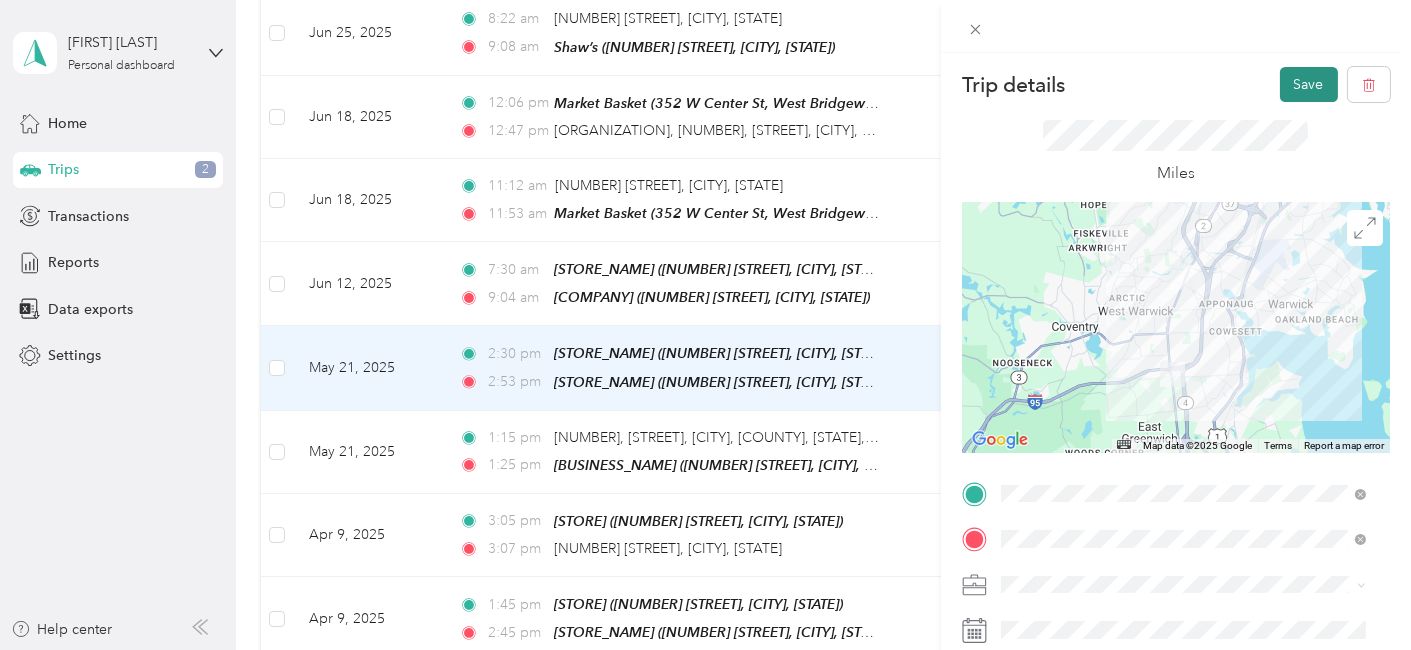 click on "Save" at bounding box center (1309, 84) 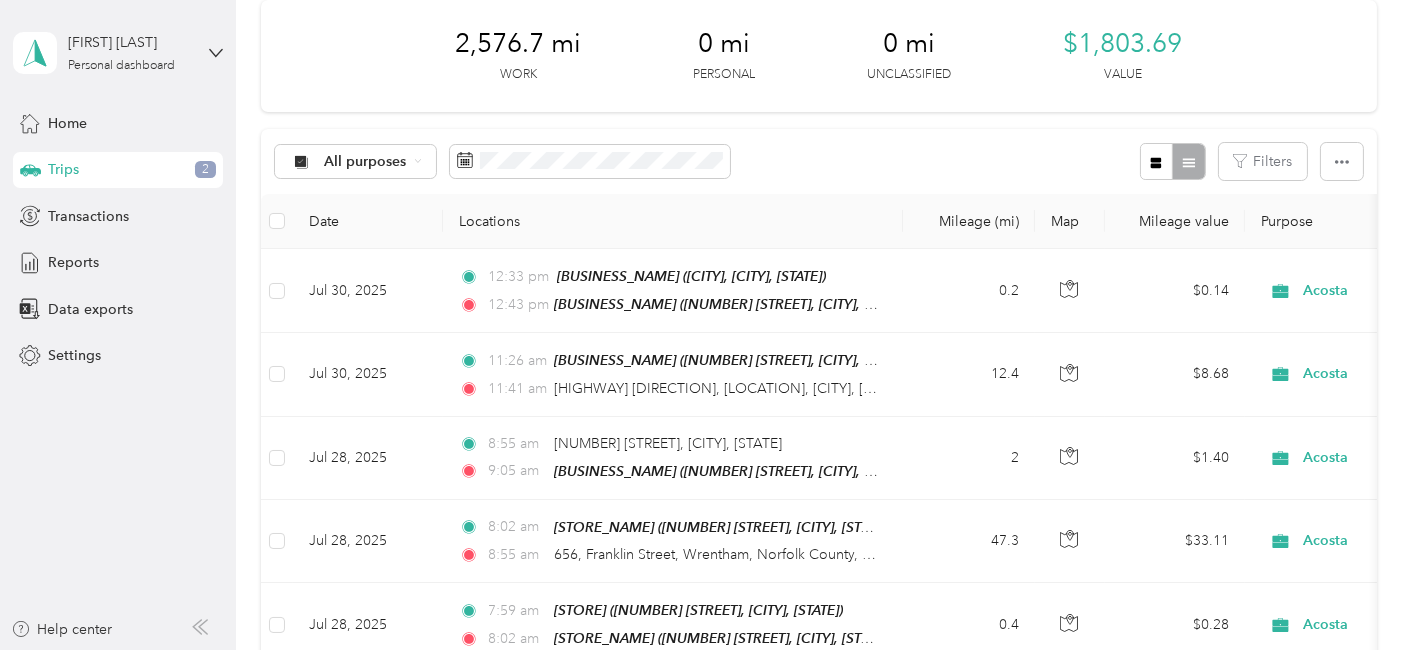 scroll, scrollTop: 81, scrollLeft: 0, axis: vertical 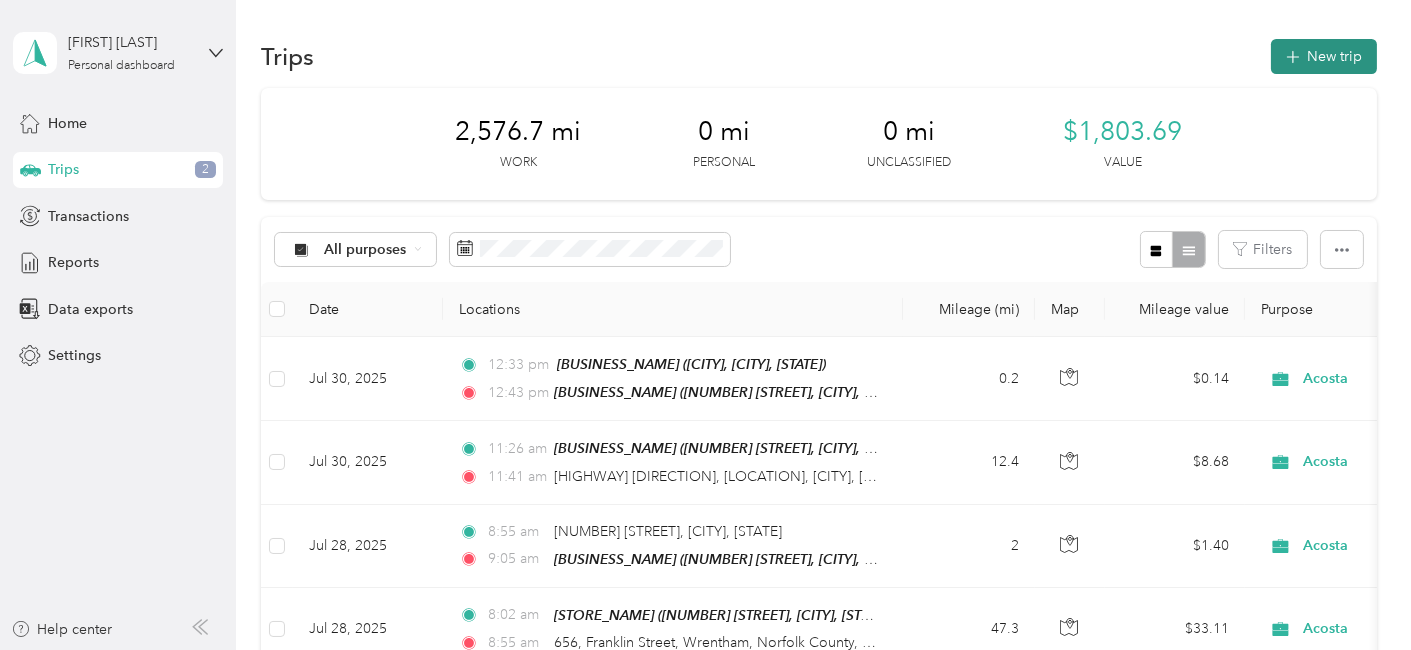 click on "New trip" at bounding box center (1324, 56) 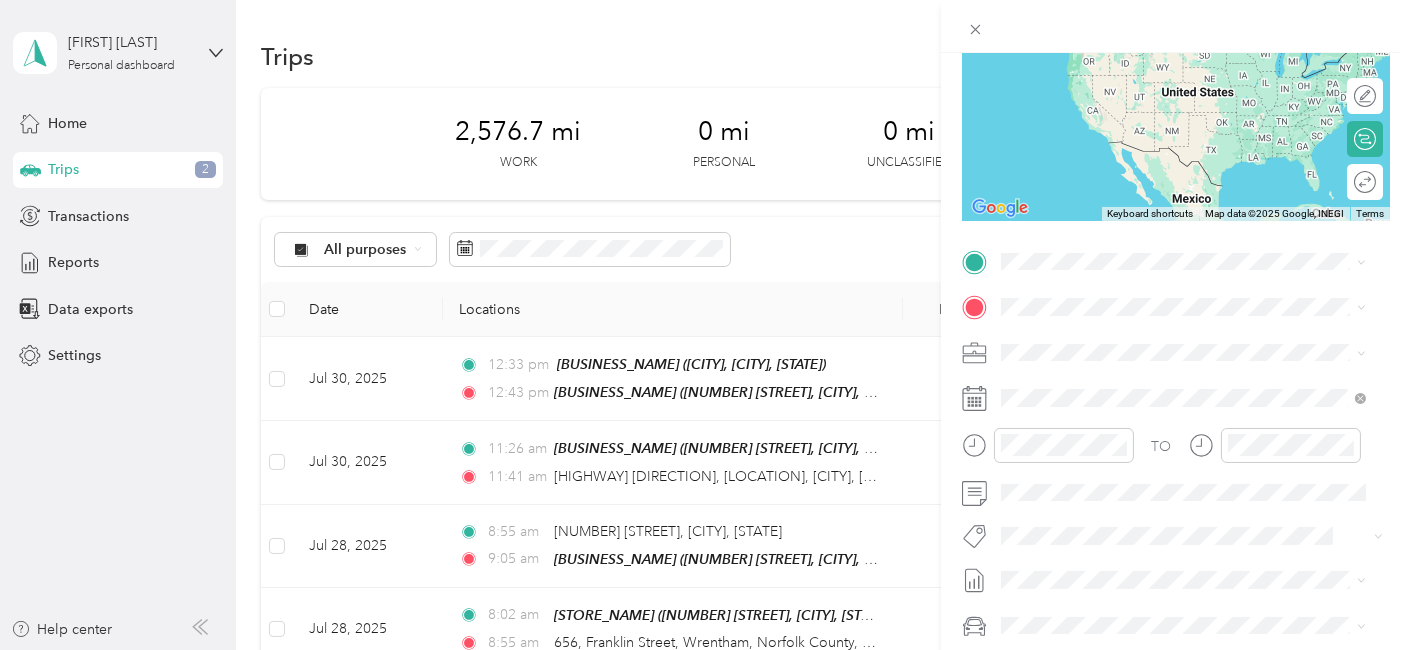 scroll, scrollTop: 237, scrollLeft: 0, axis: vertical 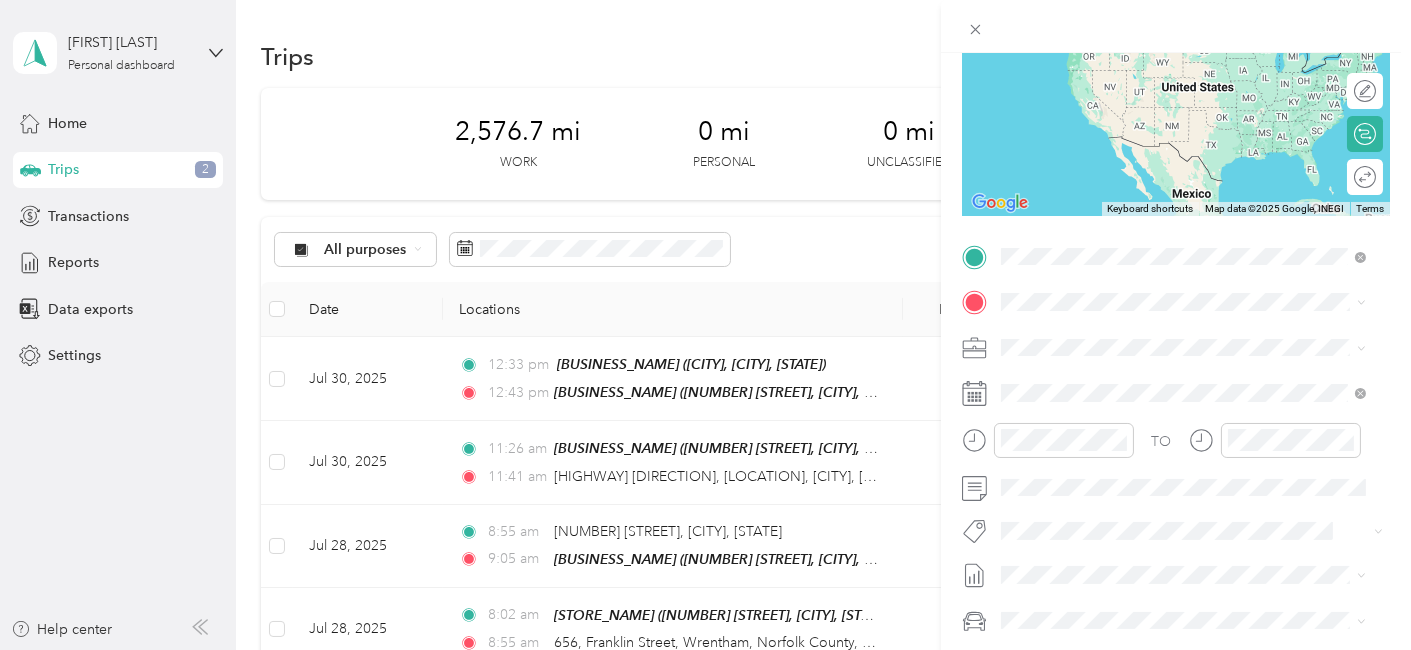 click on "New Trip Save This trip cannot be edited because it is either under review, approved, or paid. Contact your Team Manager to edit it. Miles ← Move left → Move right ↑ Move up ↓ Move down + Zoom in - Zoom out Home Jump left by 75% End Jump right by 75% Page Up Jump up by 75% Page Down Jump down by 75% Keyboard shortcuts Map Data Map data ©2025 Google, INEGI Map data ©2025 Google, INEGI 1000 km  Click to toggle between metric and imperial units Terms Report a map error Edit route Calculate route Round trip TO Add photo" at bounding box center [1176, 277] 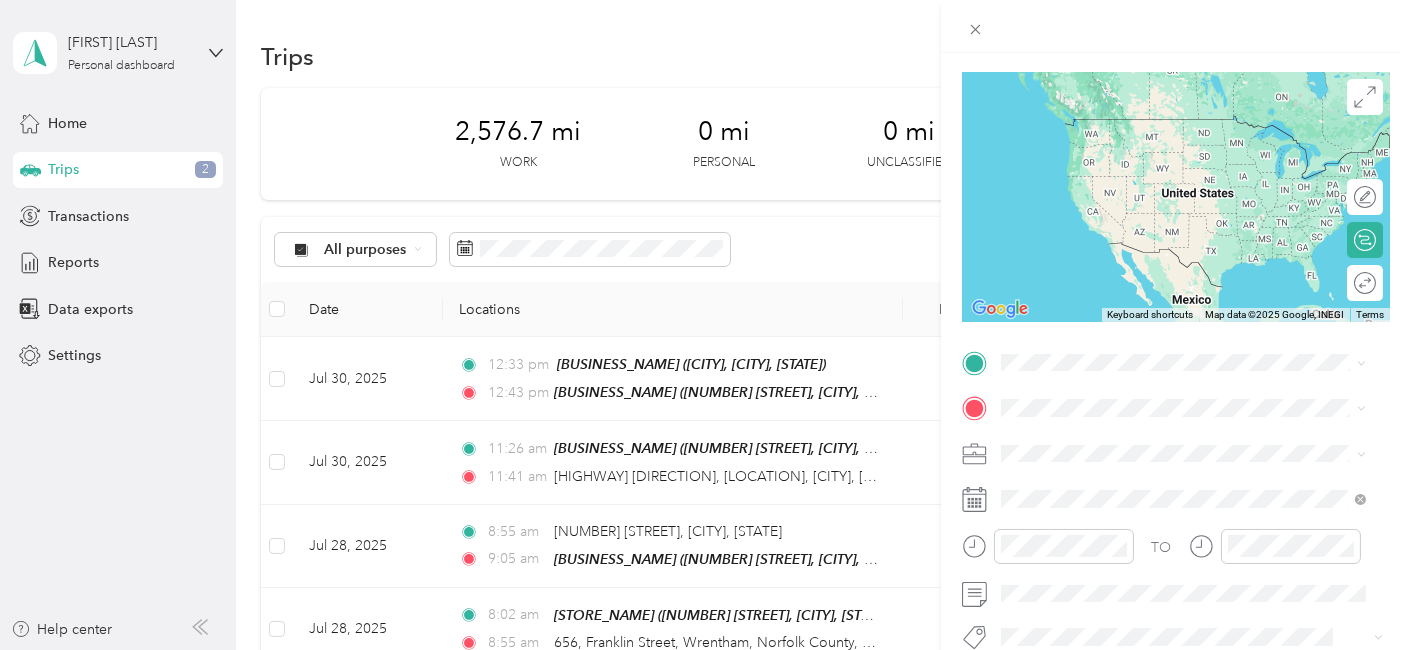 scroll, scrollTop: 128, scrollLeft: 0, axis: vertical 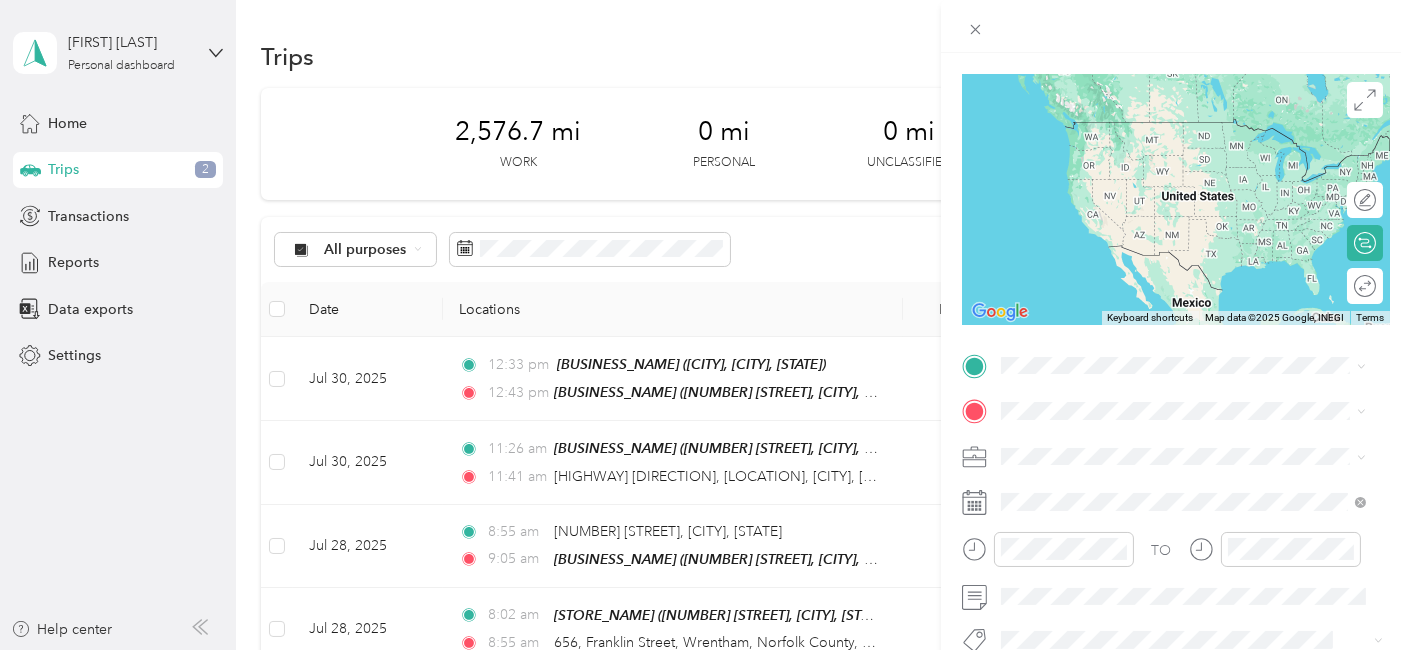 click on "New Trip Save This trip cannot be edited because it is either under review, approved, or paid. Contact your Team Manager to edit it. Miles ← Move left → Move right ↑ Move up ↓ Move down + Zoom in - Zoom out Home Jump left by 75% End Jump right by 75% Page Up Jump up by 75% Page Down Jump down by 75% Keyboard shortcuts Map Data Map data ©2025 Google, INEGI Map data ©2025 Google, INEGI 1000 km  Click to toggle between metric and imperial units Terms Report a map error Edit route Calculate route Round trip TO Add photo" at bounding box center [705, 325] 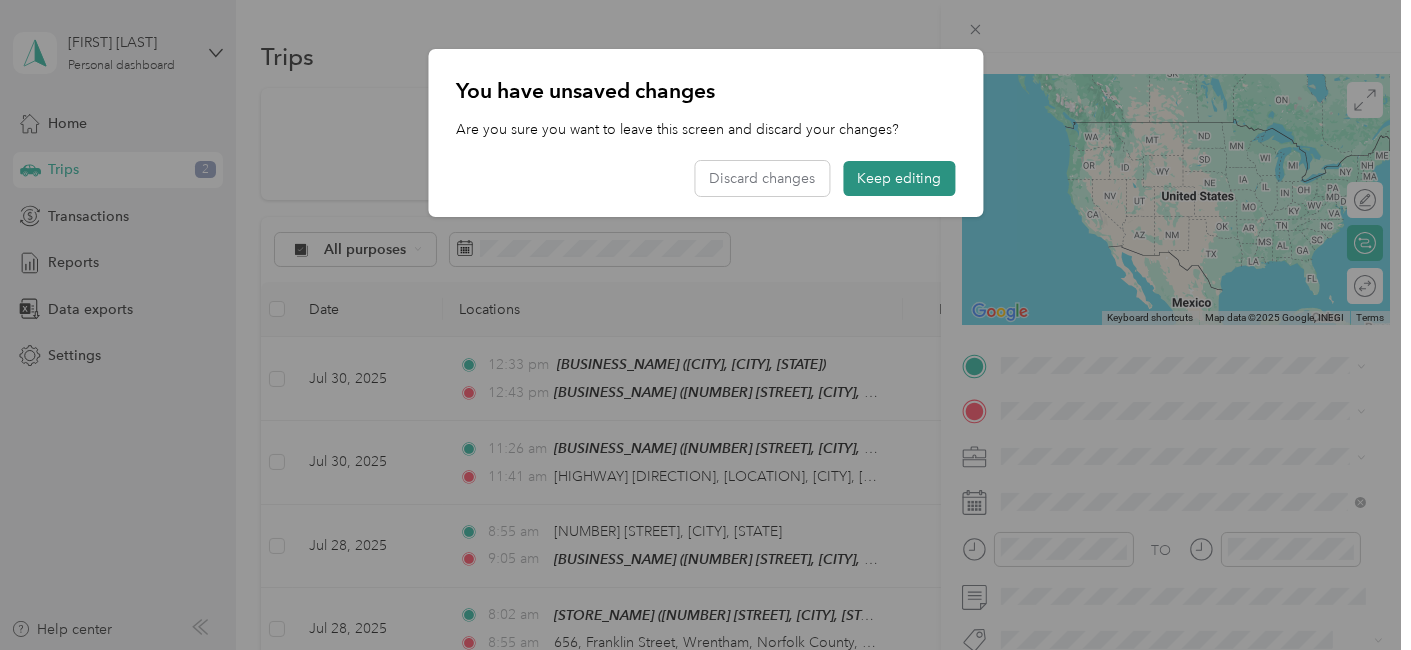 click on "Keep editing" at bounding box center [899, 178] 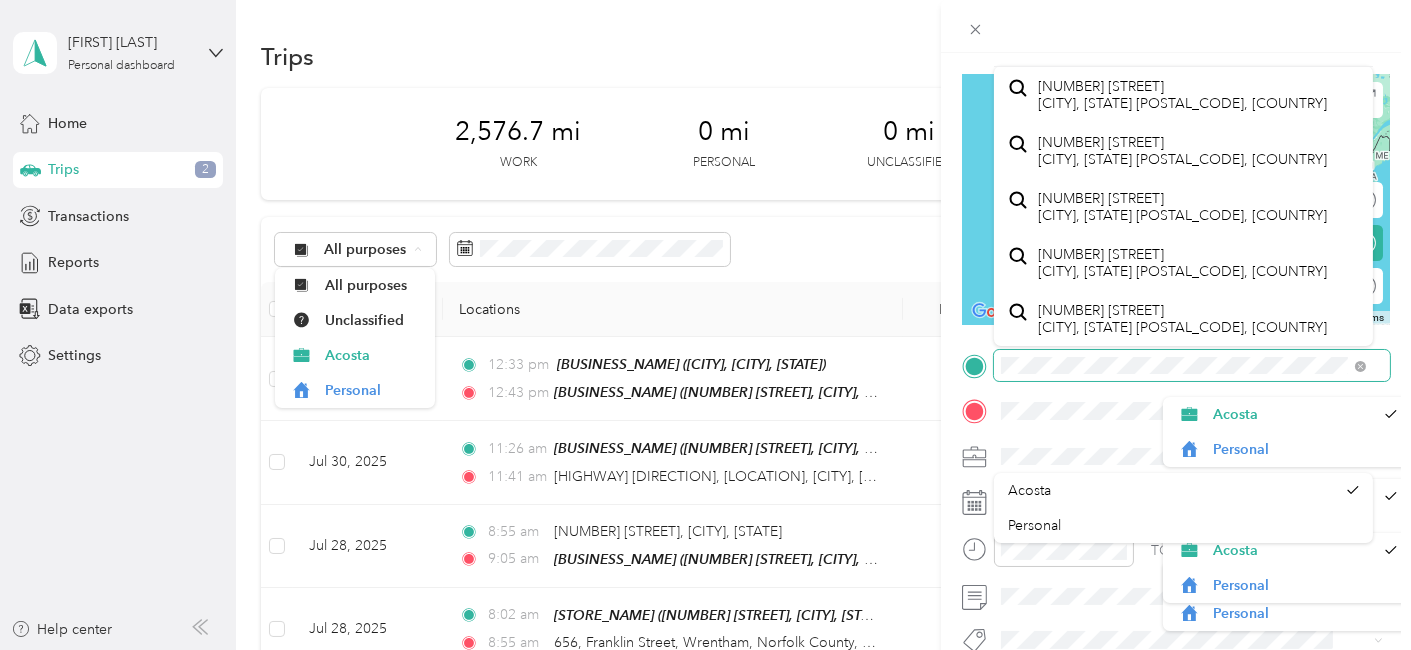 scroll, scrollTop: 0, scrollLeft: 0, axis: both 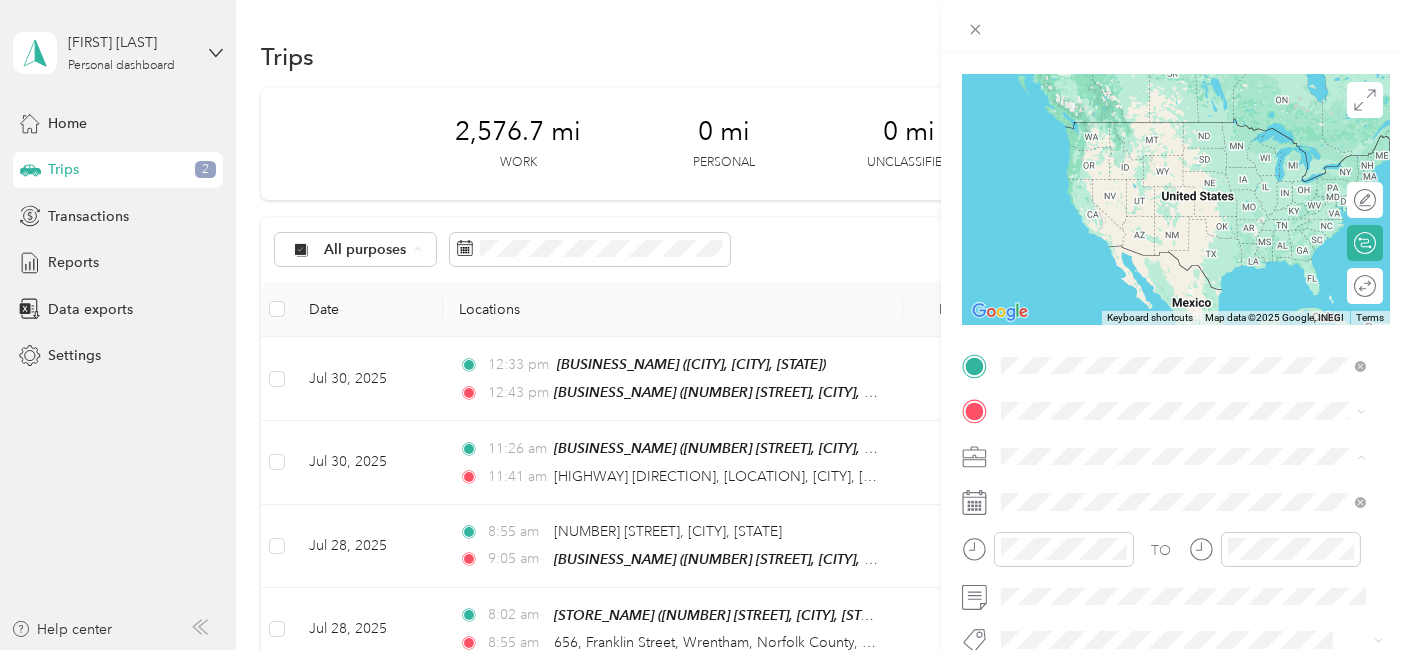 click on "[NUMBER] [STREET]
[CITY], [STATE] [POSTAL_CODE], [COUNTRY]" at bounding box center [1183, 262] 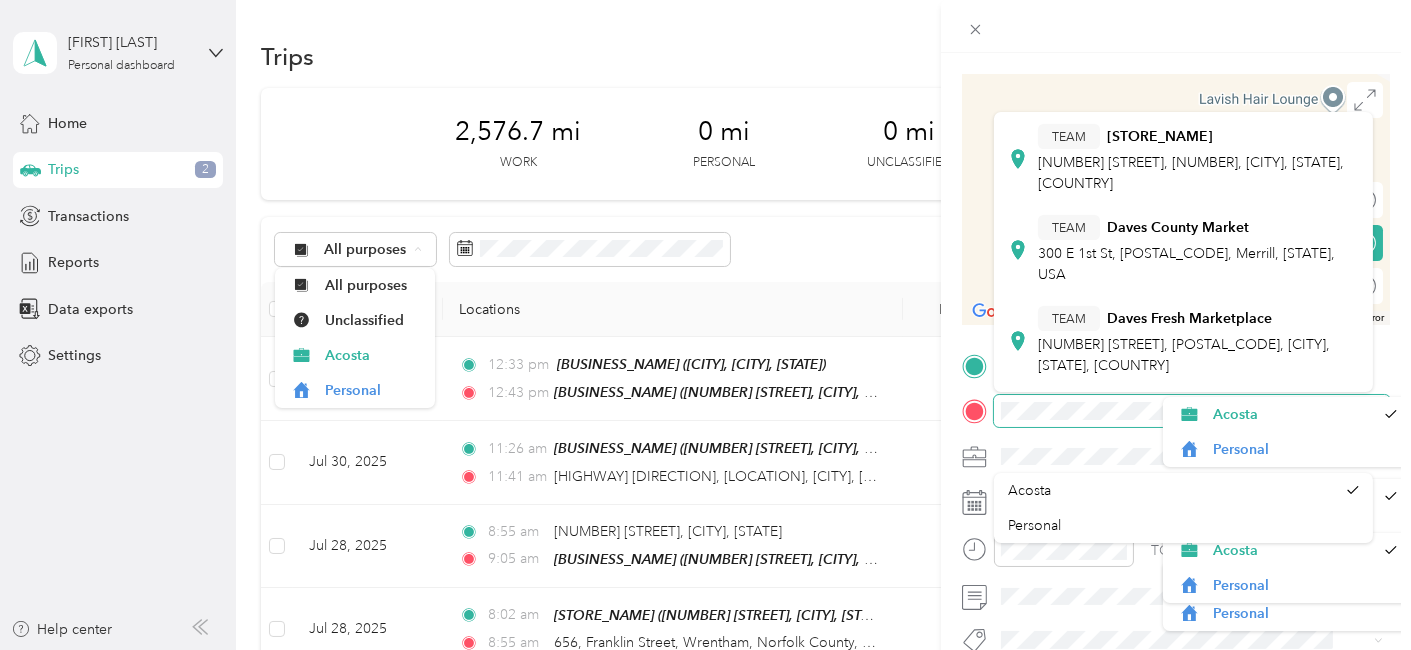 scroll, scrollTop: 123, scrollLeft: 0, axis: vertical 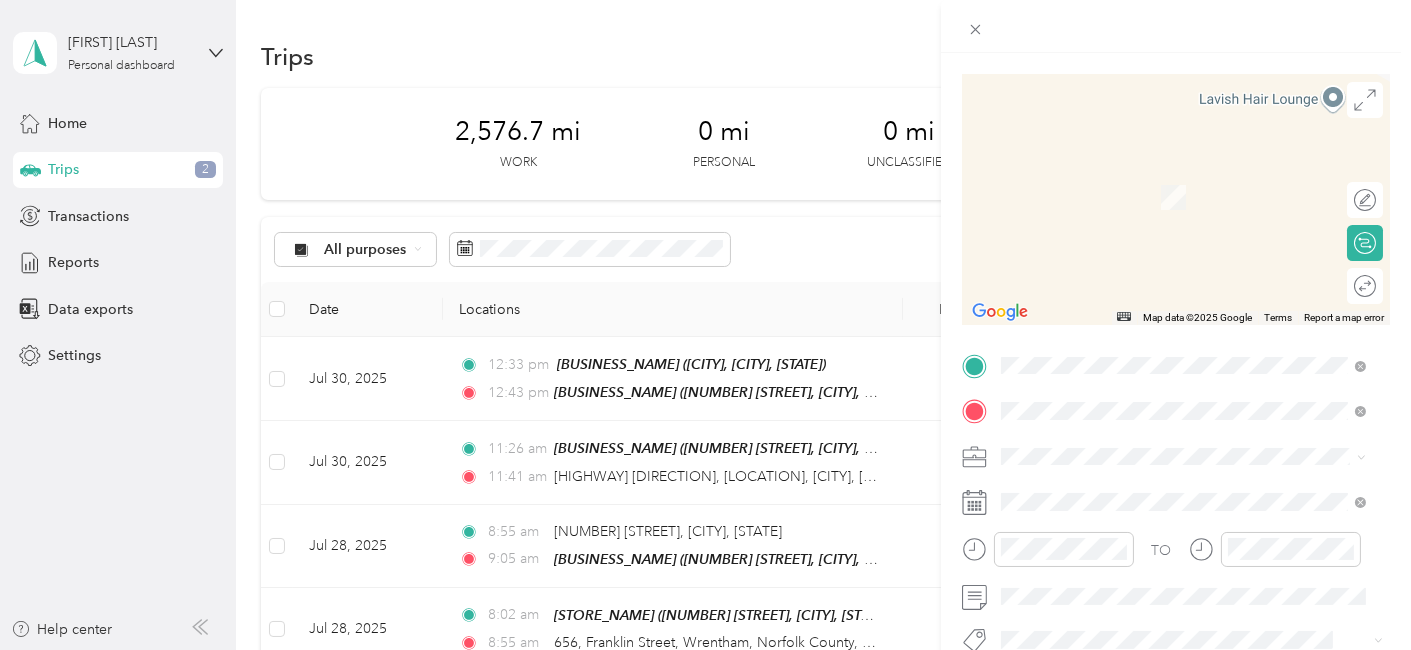 click on "TEAM [STORE_NAME] [NUMBER] [STREET], [POSTAL_CODE], [CITY], [STATE], [COUNTRY]" at bounding box center [1183, 349] 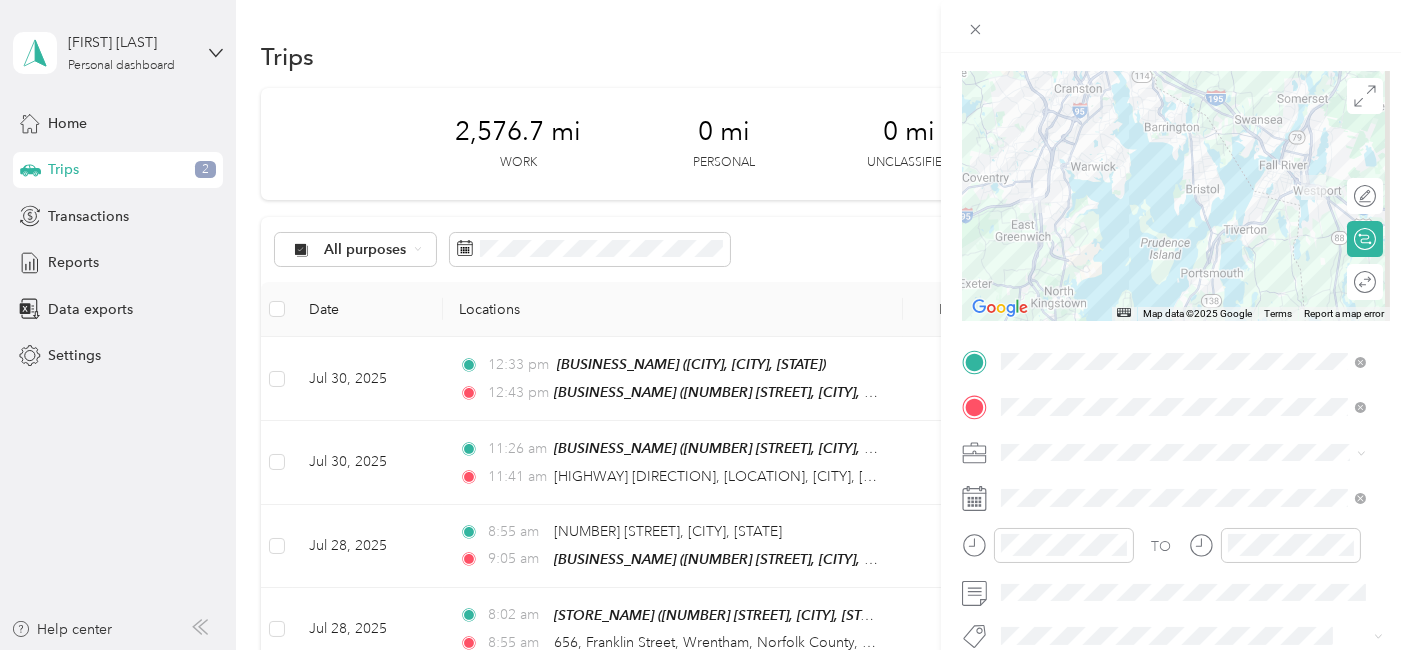 scroll, scrollTop: 0, scrollLeft: 0, axis: both 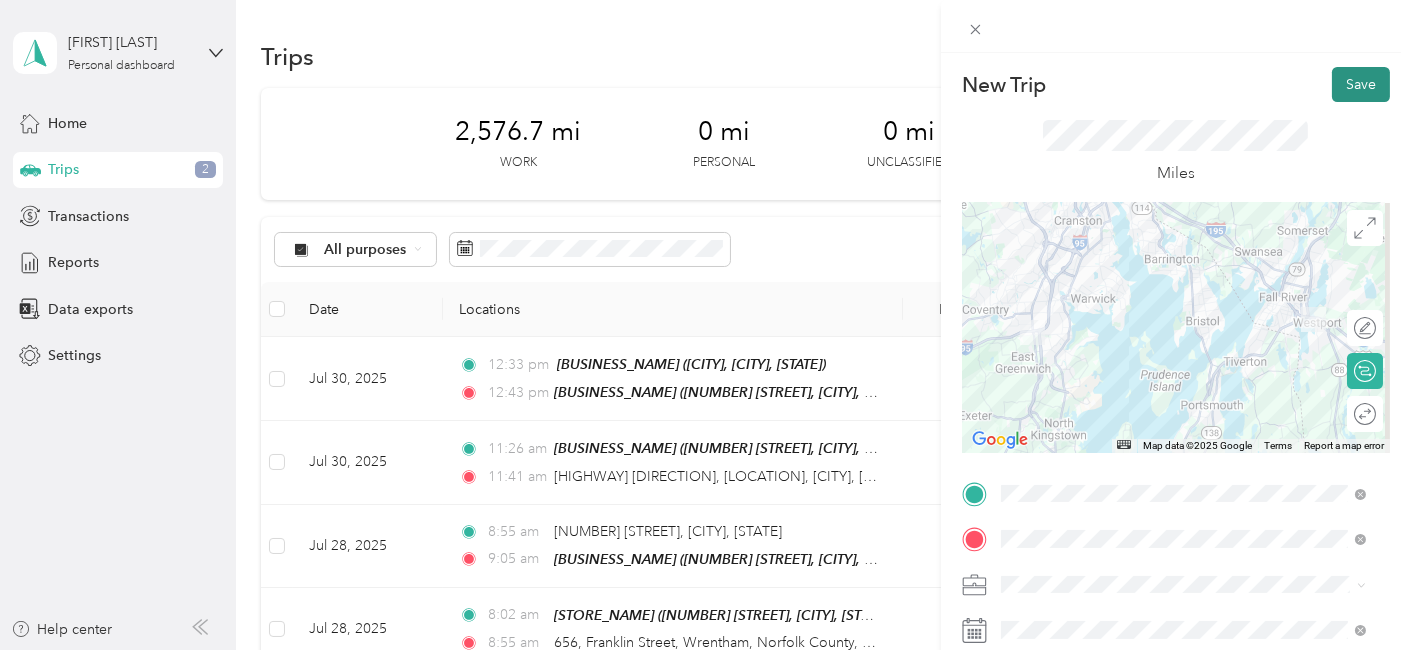 click on "Save" at bounding box center (1361, 84) 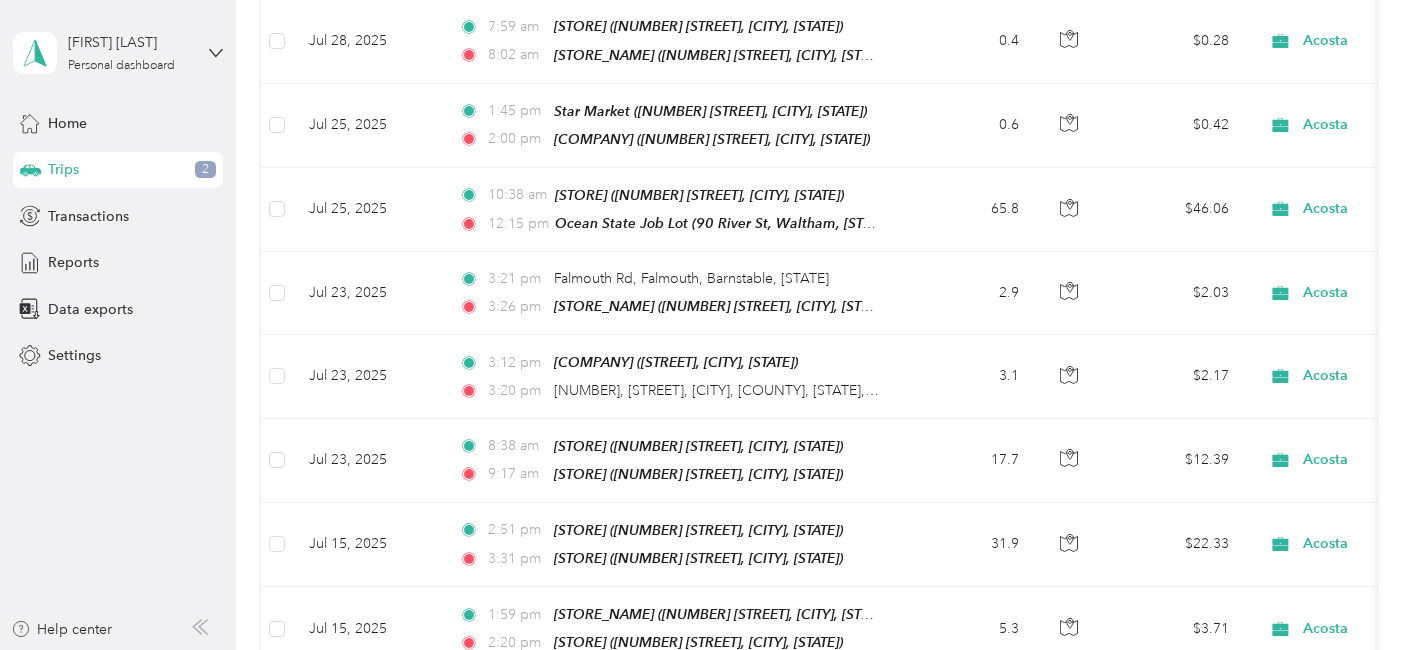 scroll, scrollTop: 0, scrollLeft: 0, axis: both 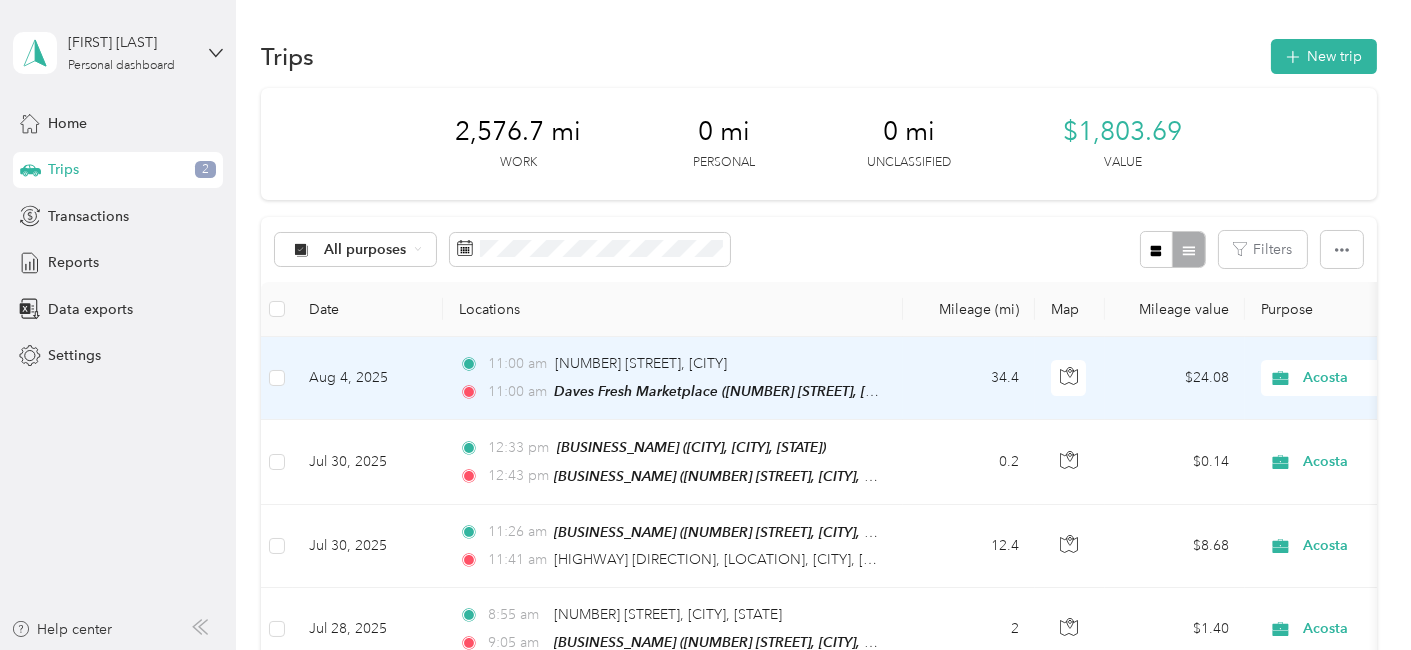 click on "Aug 4, 2025" at bounding box center (368, 378) 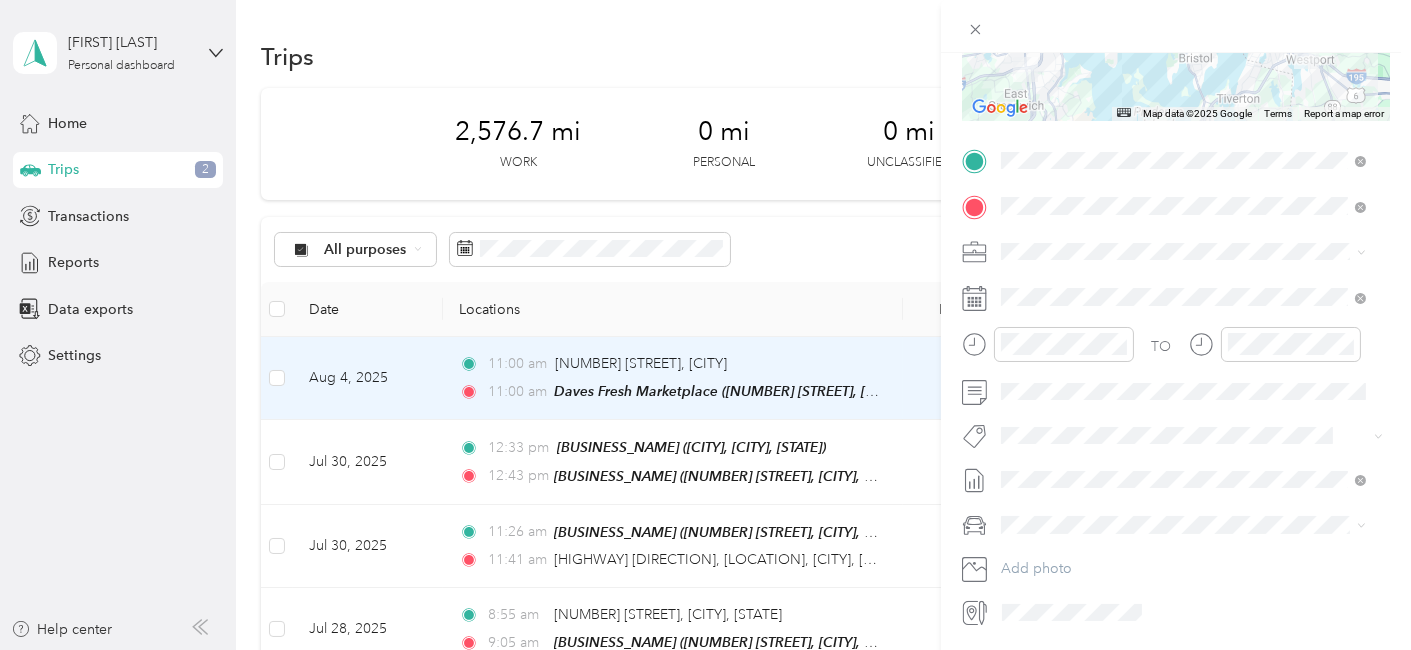 scroll, scrollTop: 333, scrollLeft: 0, axis: vertical 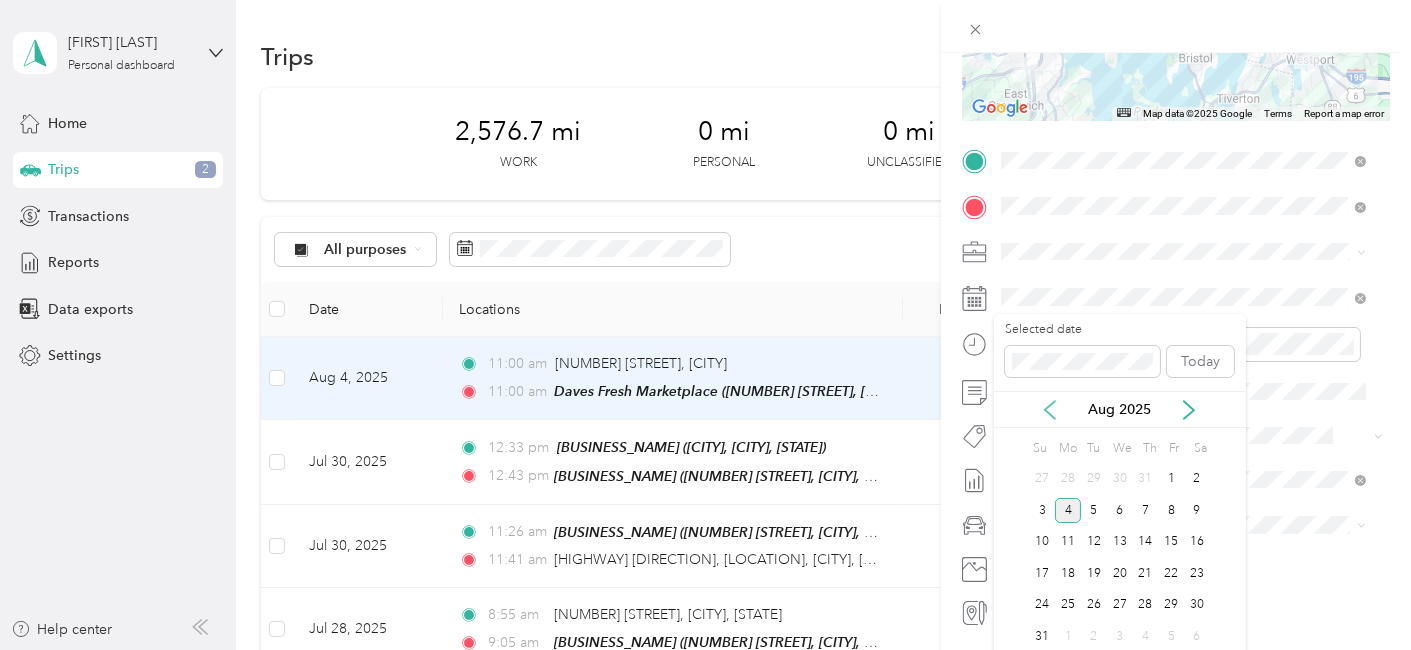 click 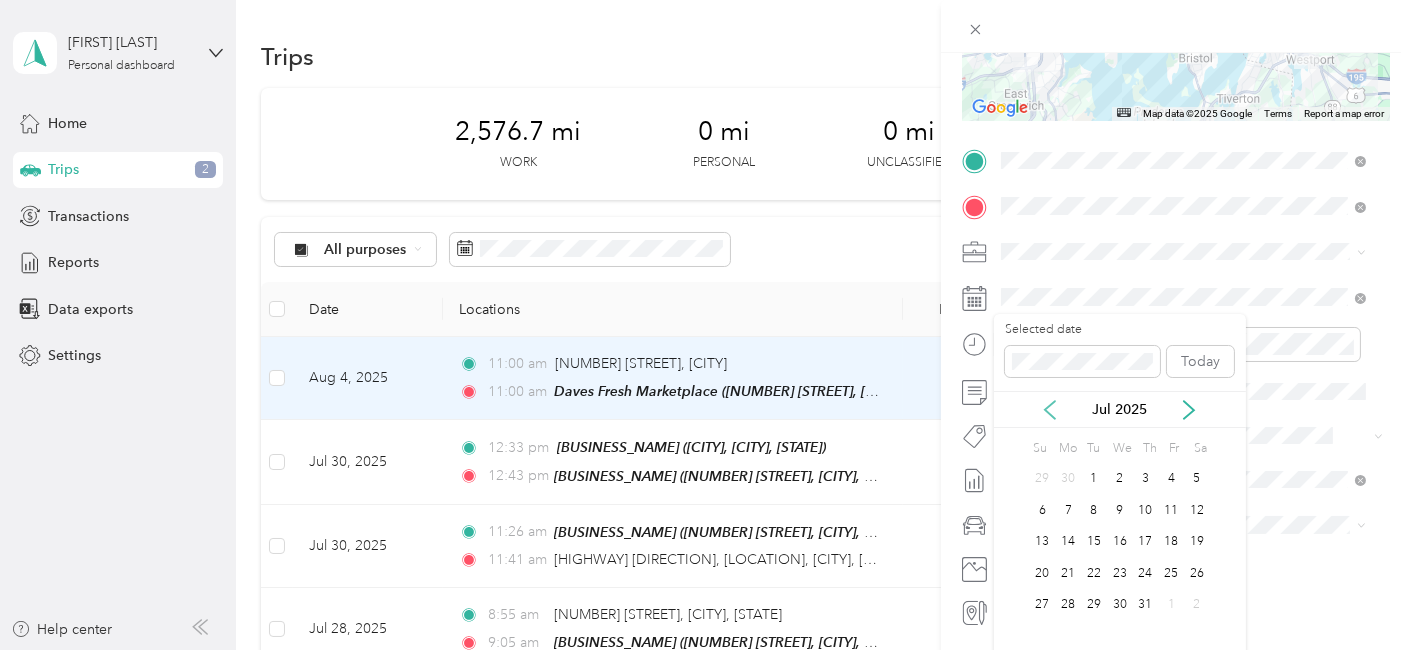 click 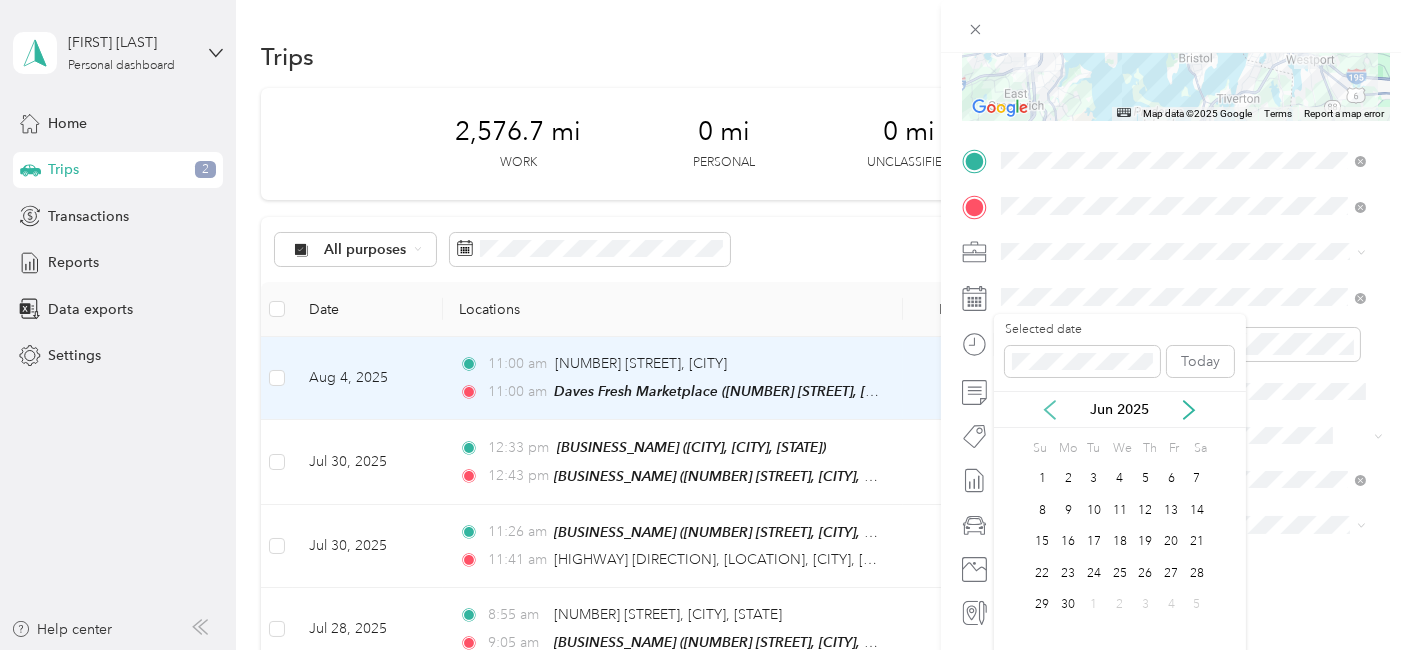 click 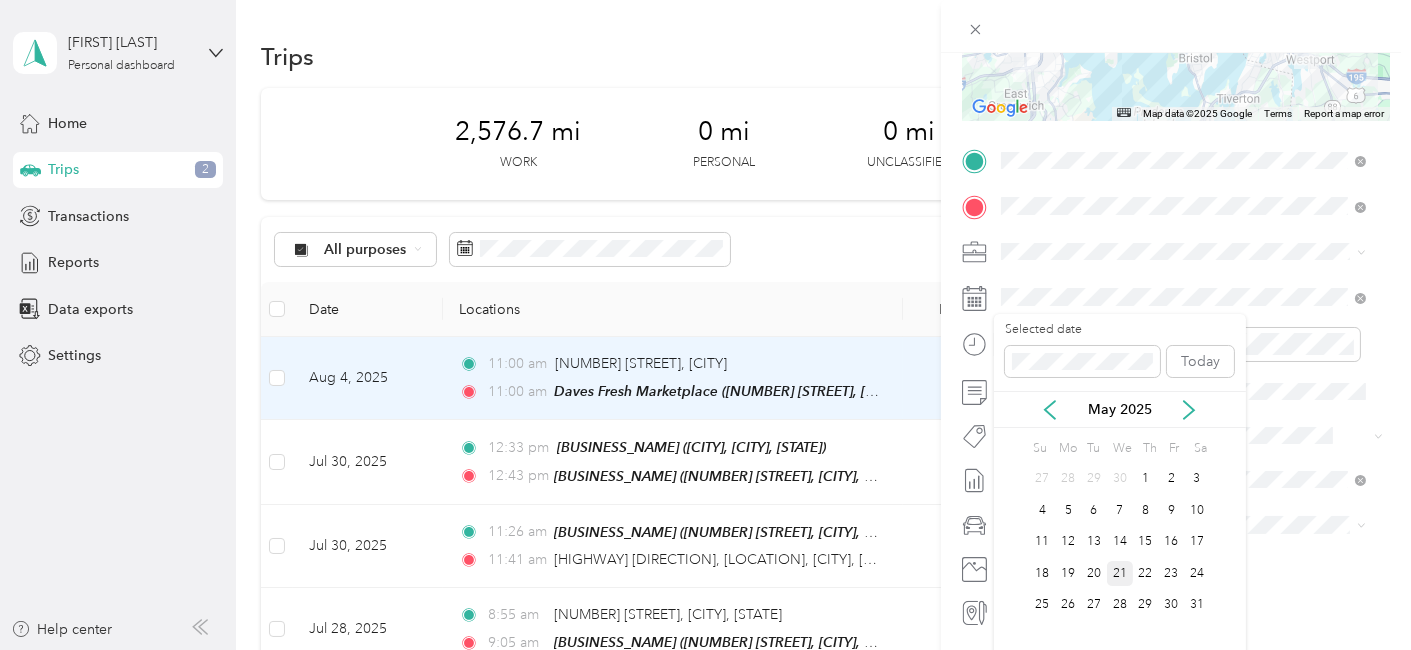 click on "21" at bounding box center [1120, 573] 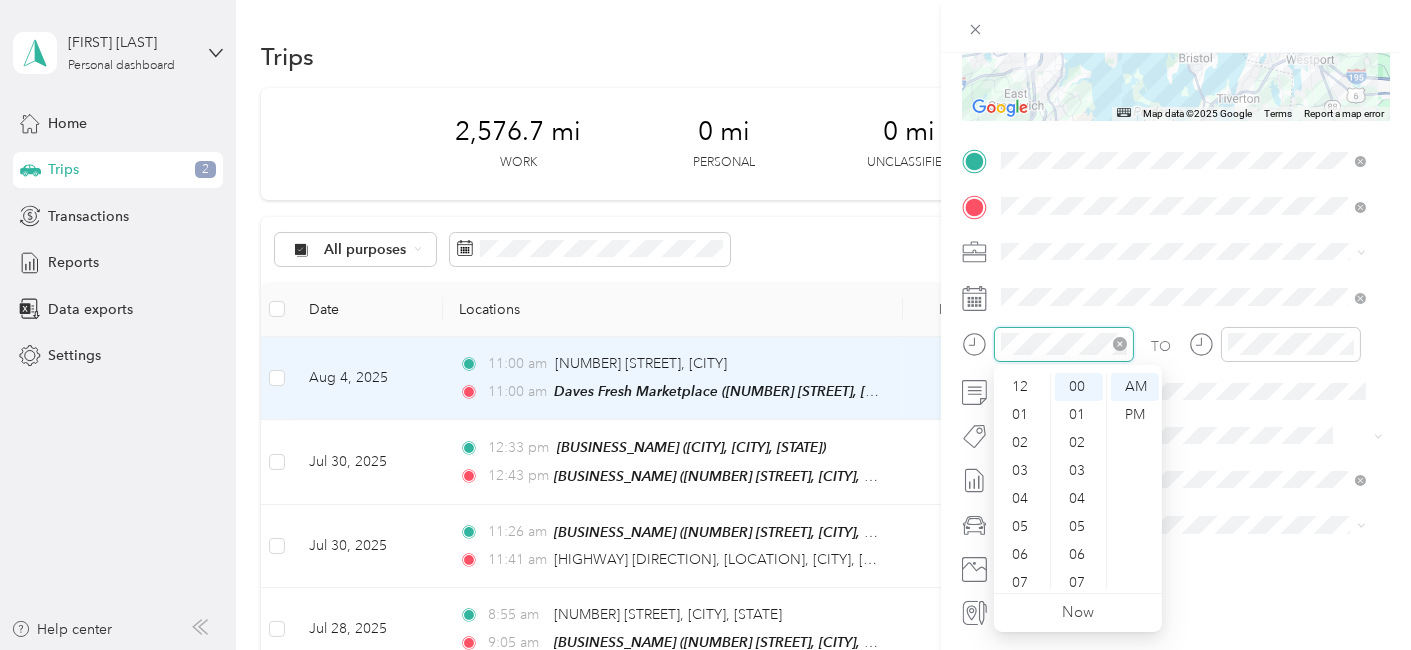 scroll, scrollTop: 120, scrollLeft: 0, axis: vertical 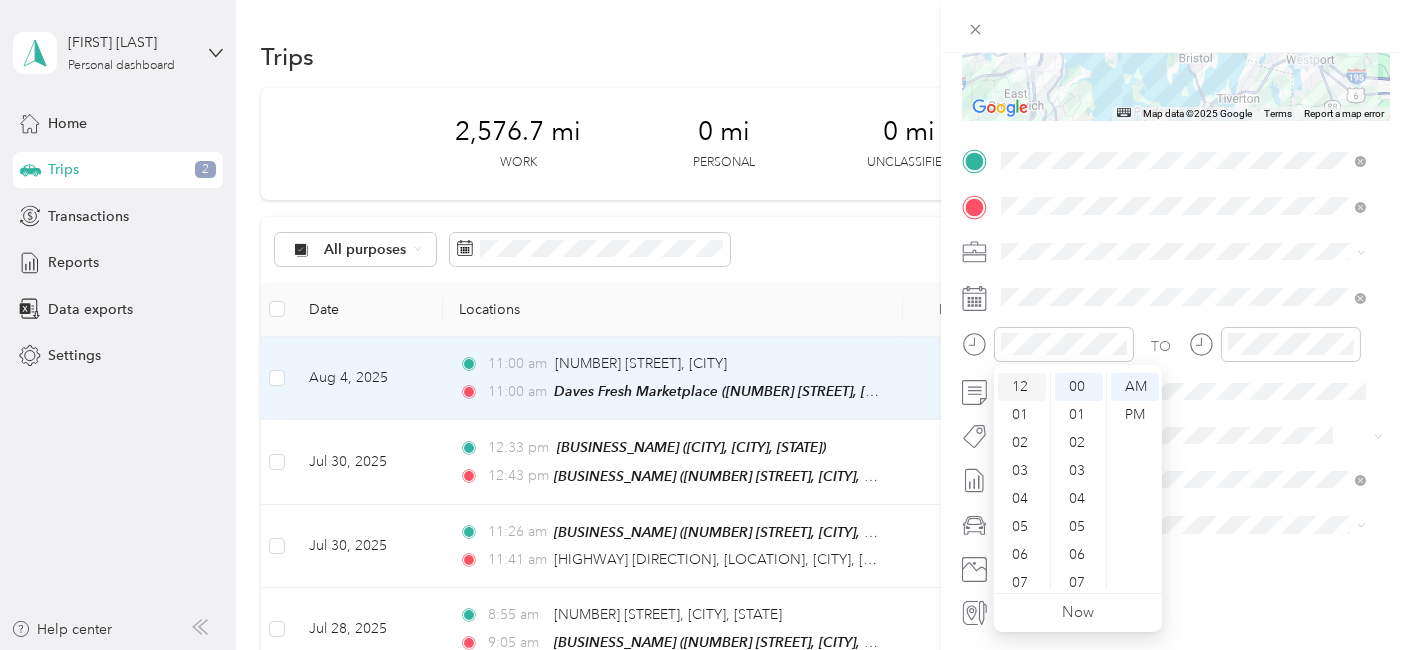 click on "12" at bounding box center [1022, 387] 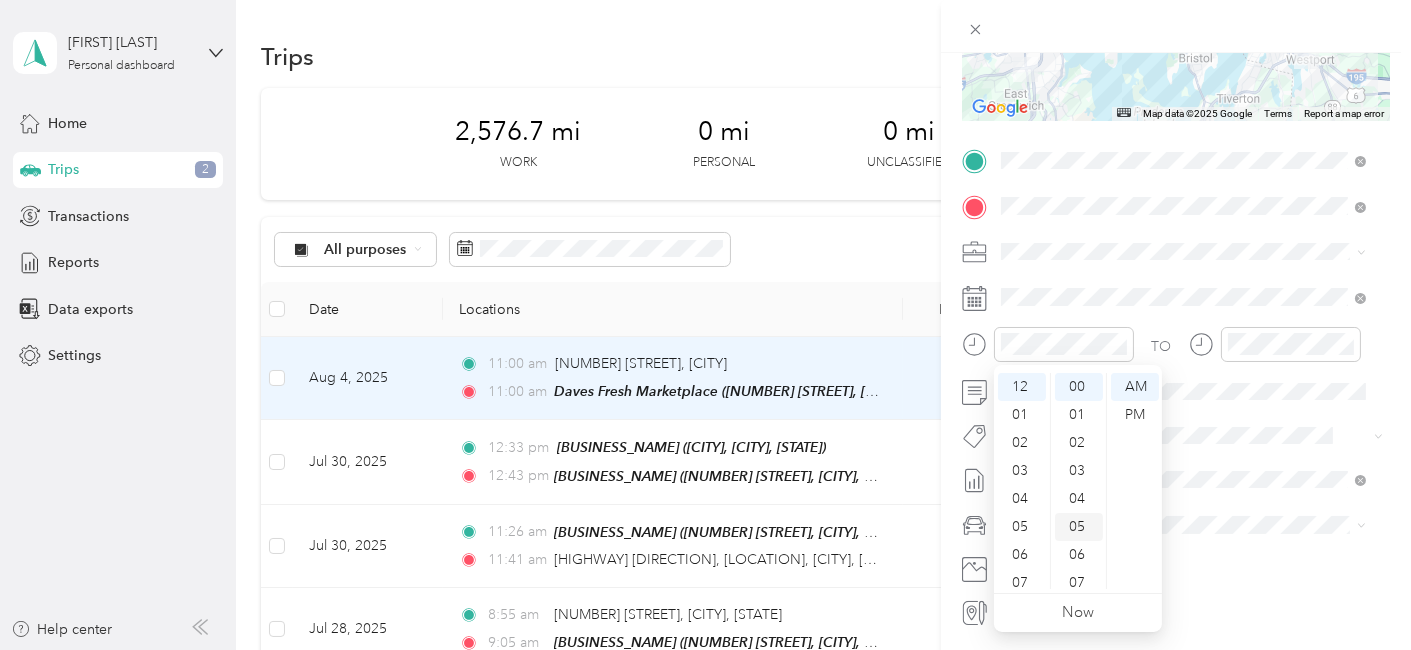click on "05" at bounding box center [1079, 527] 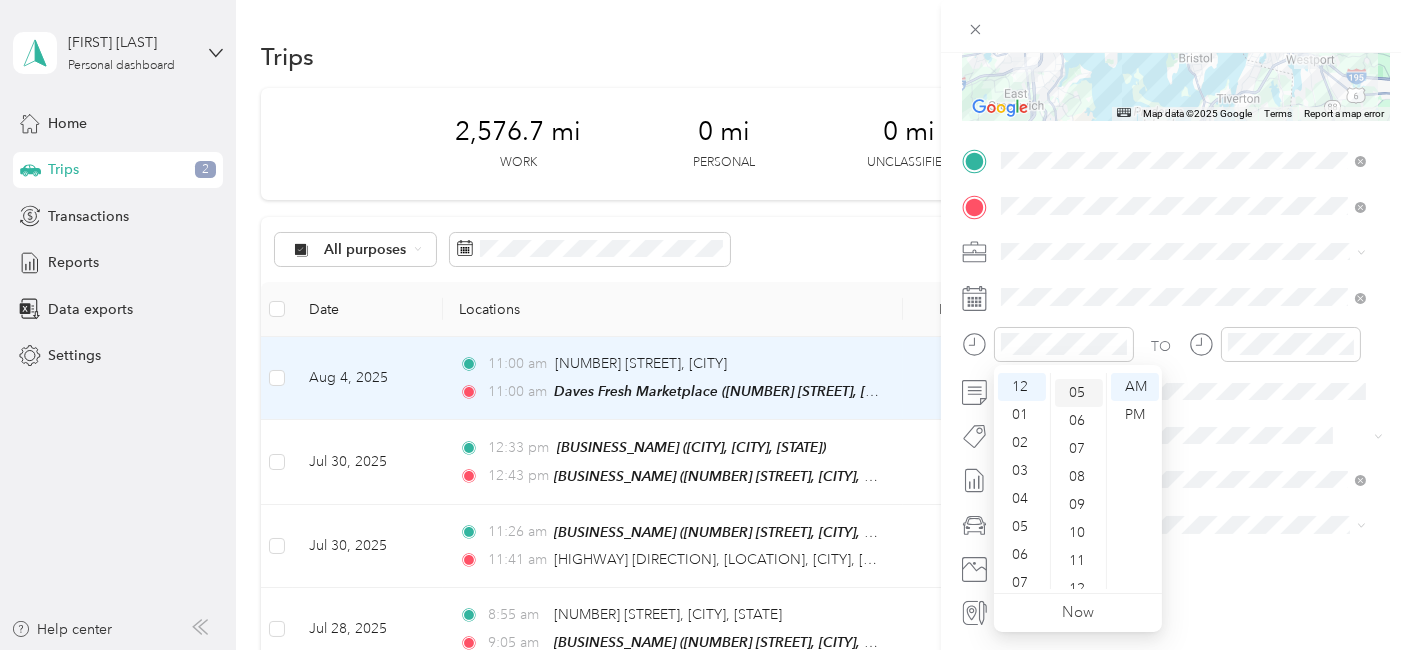 scroll, scrollTop: 140, scrollLeft: 0, axis: vertical 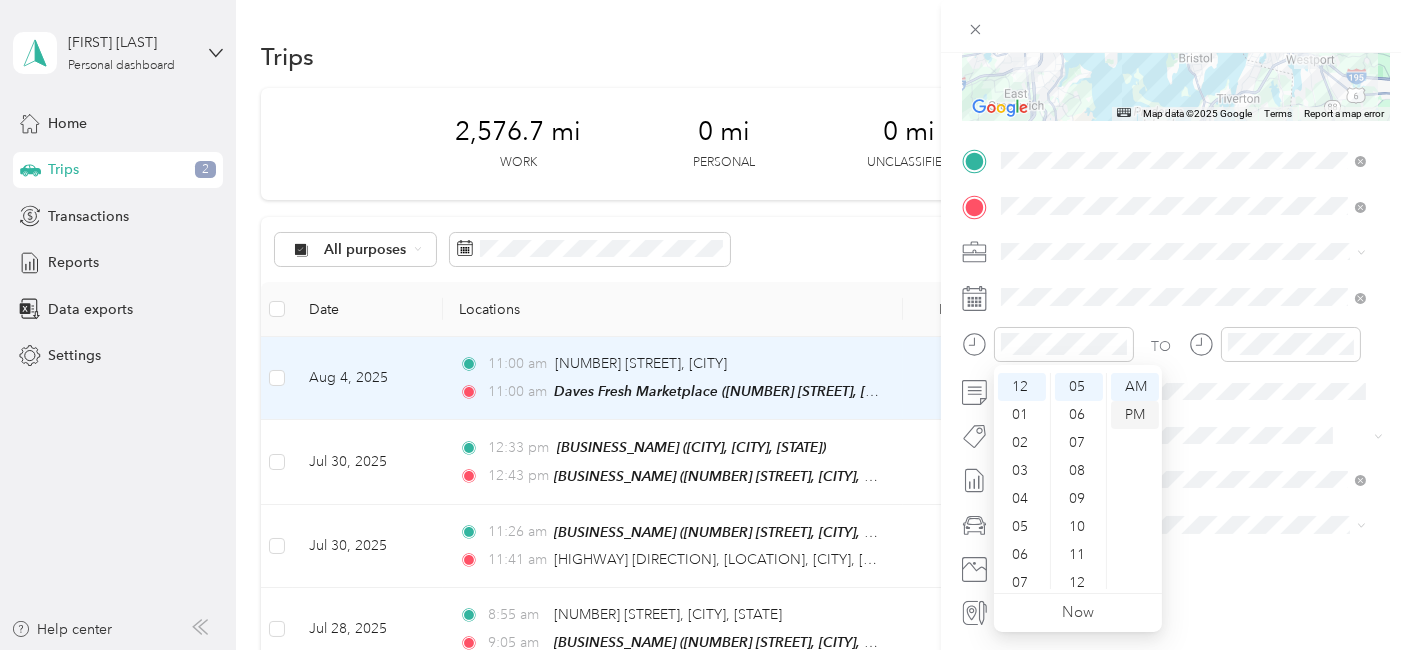 click on "PM" at bounding box center (1135, 415) 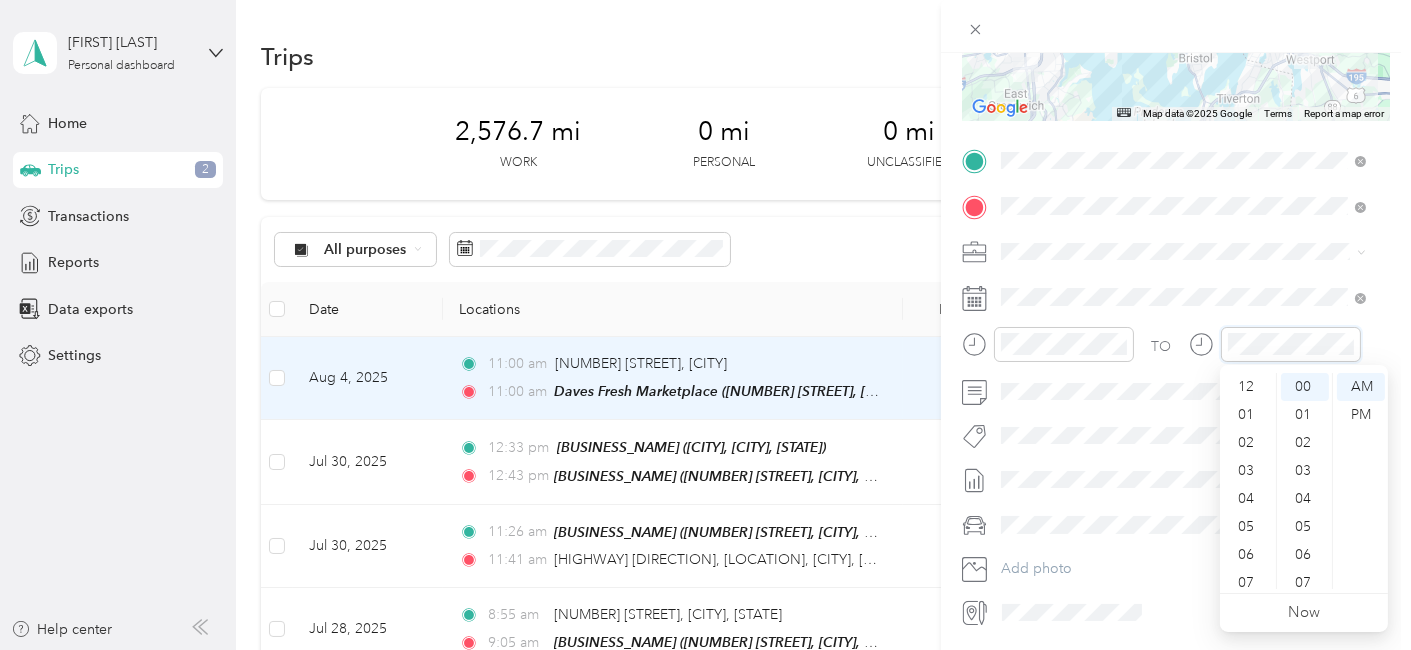scroll, scrollTop: 120, scrollLeft: 0, axis: vertical 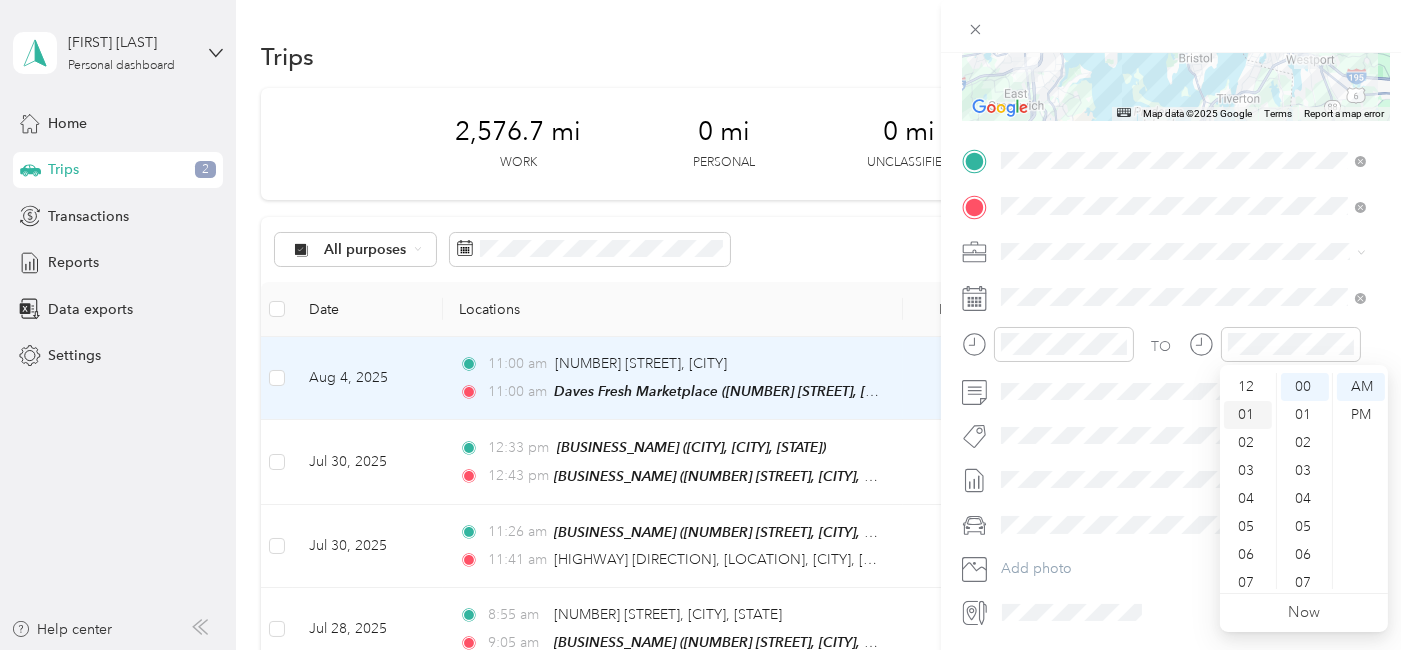 click on "01" at bounding box center [1248, 415] 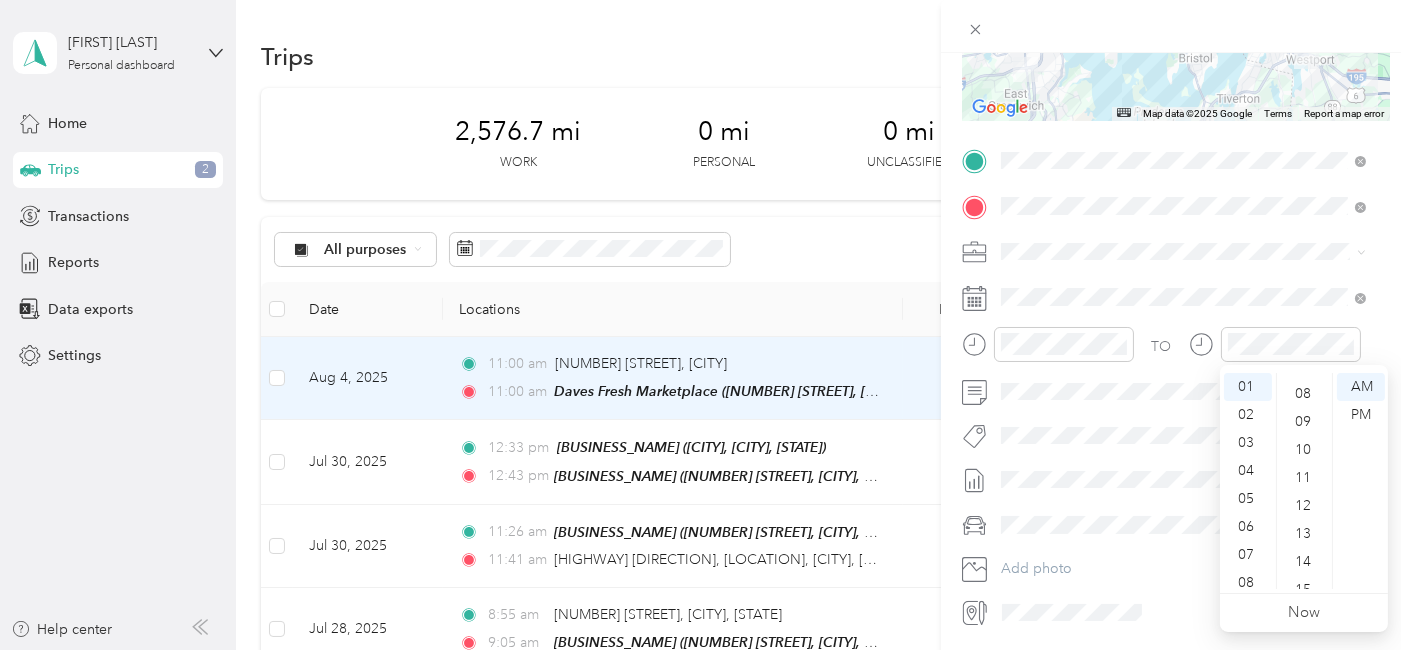 scroll, scrollTop: 211, scrollLeft: 0, axis: vertical 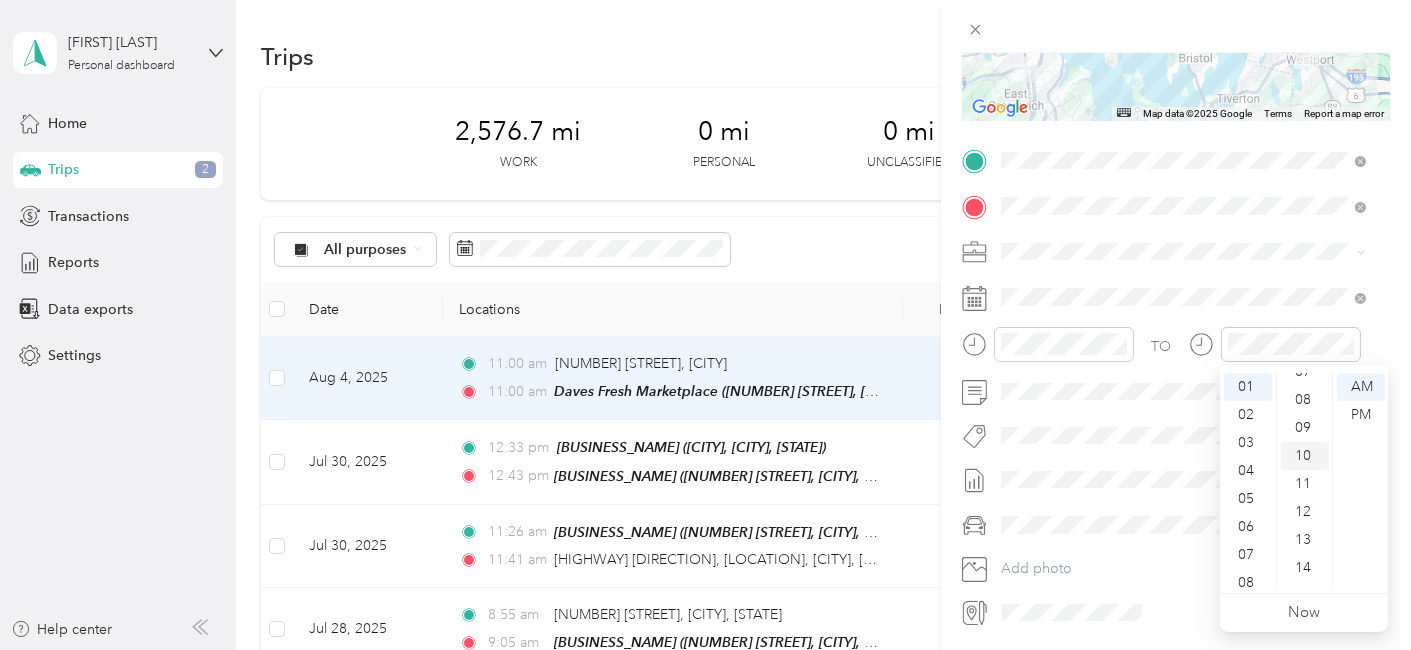 click on "10" at bounding box center (1305, 456) 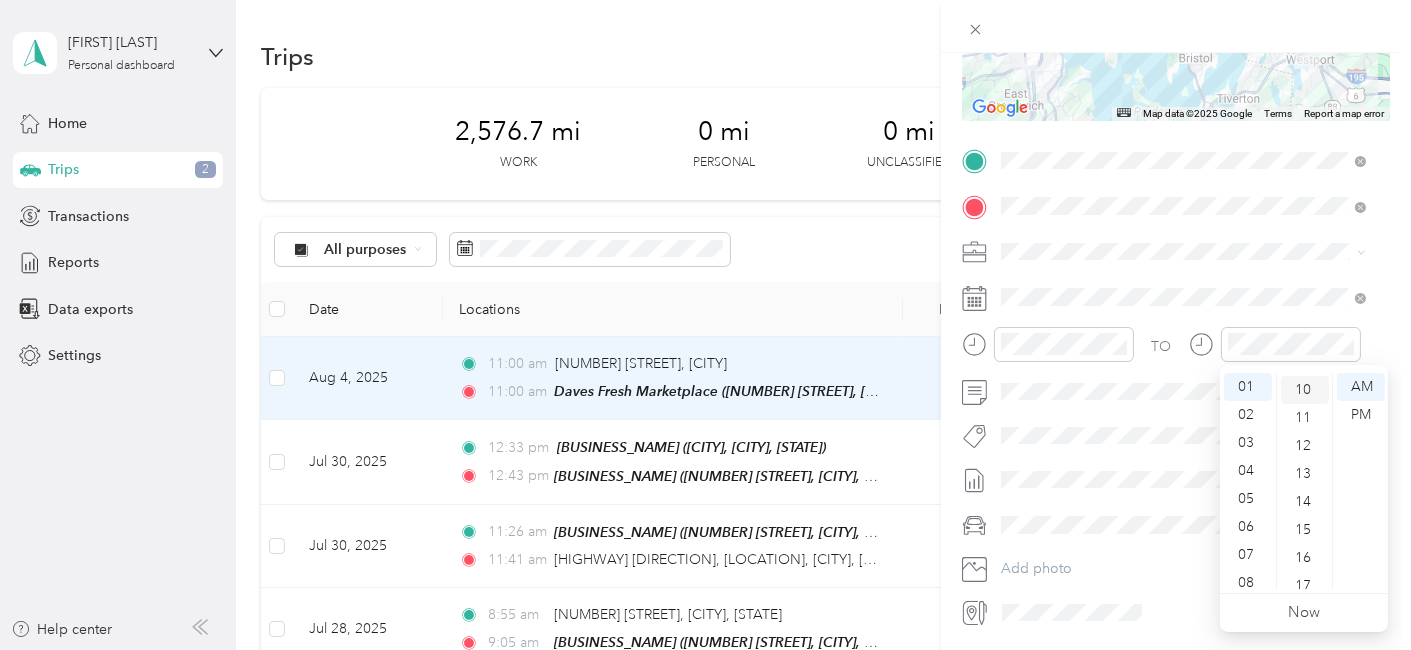 scroll, scrollTop: 280, scrollLeft: 0, axis: vertical 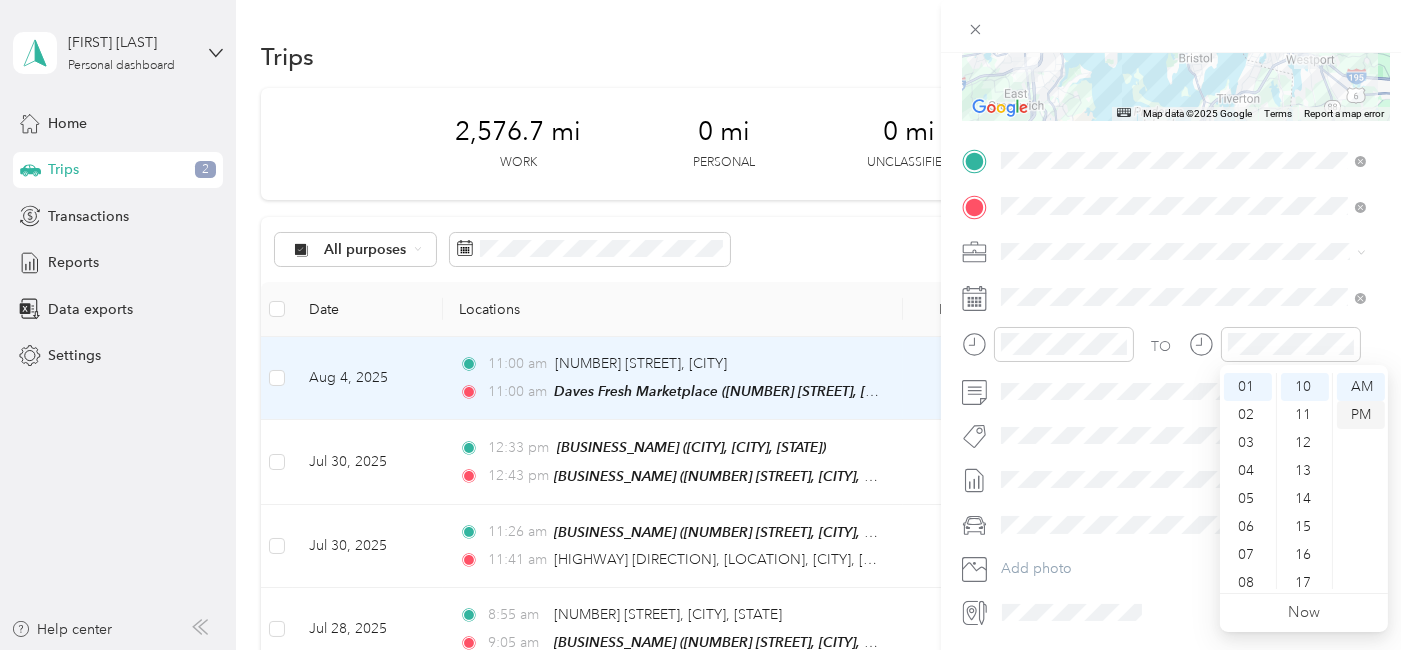 click on "PM" at bounding box center (1361, 415) 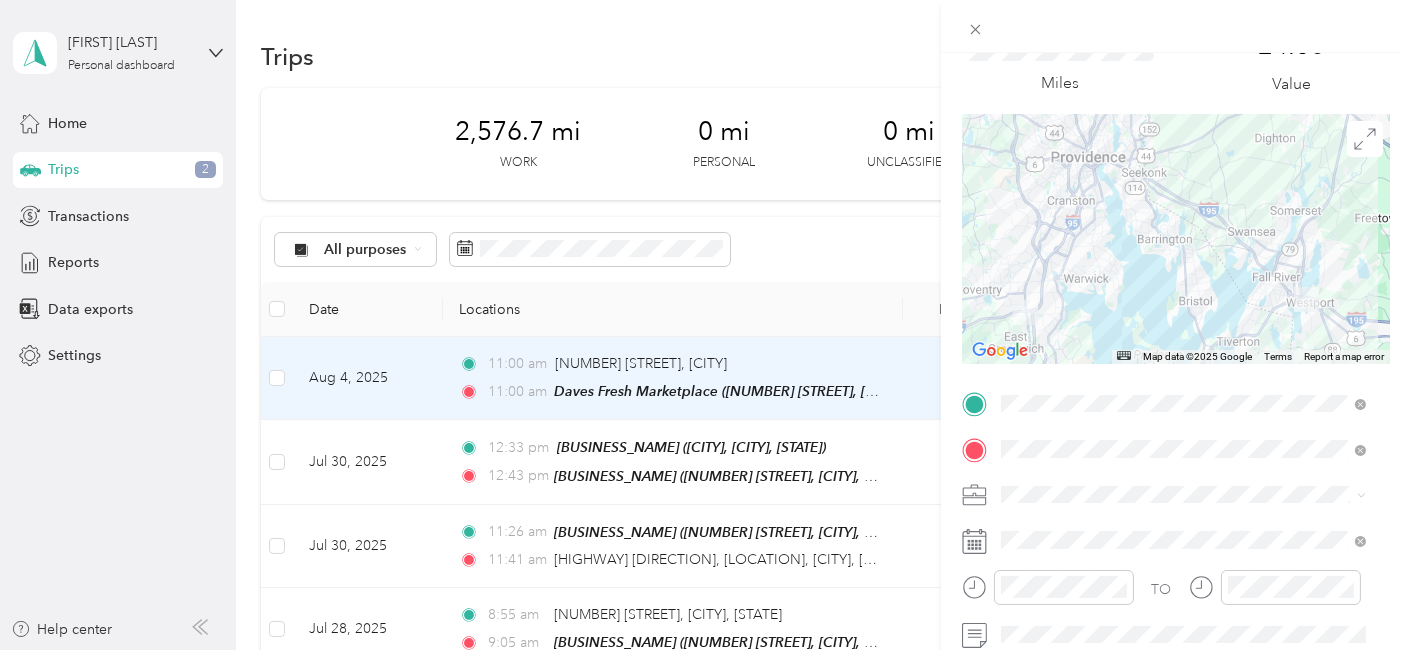 scroll, scrollTop: 0, scrollLeft: 0, axis: both 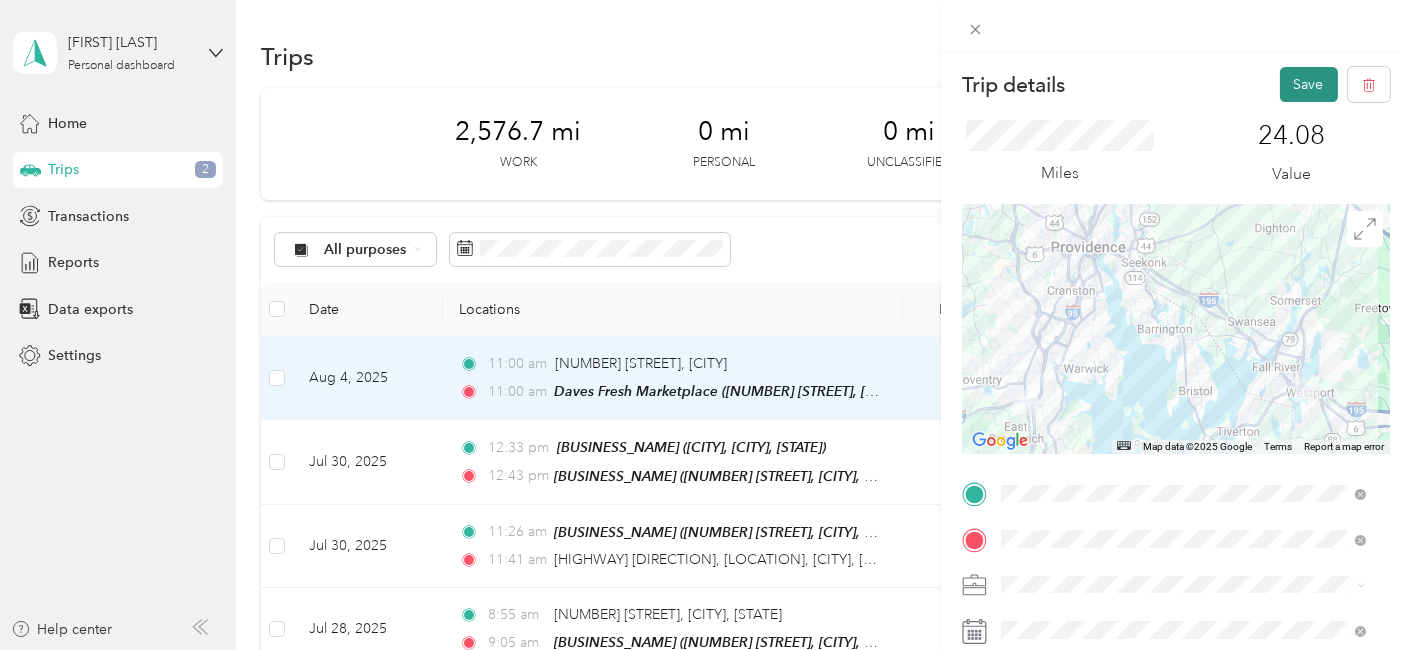 click on "Save" at bounding box center (1309, 84) 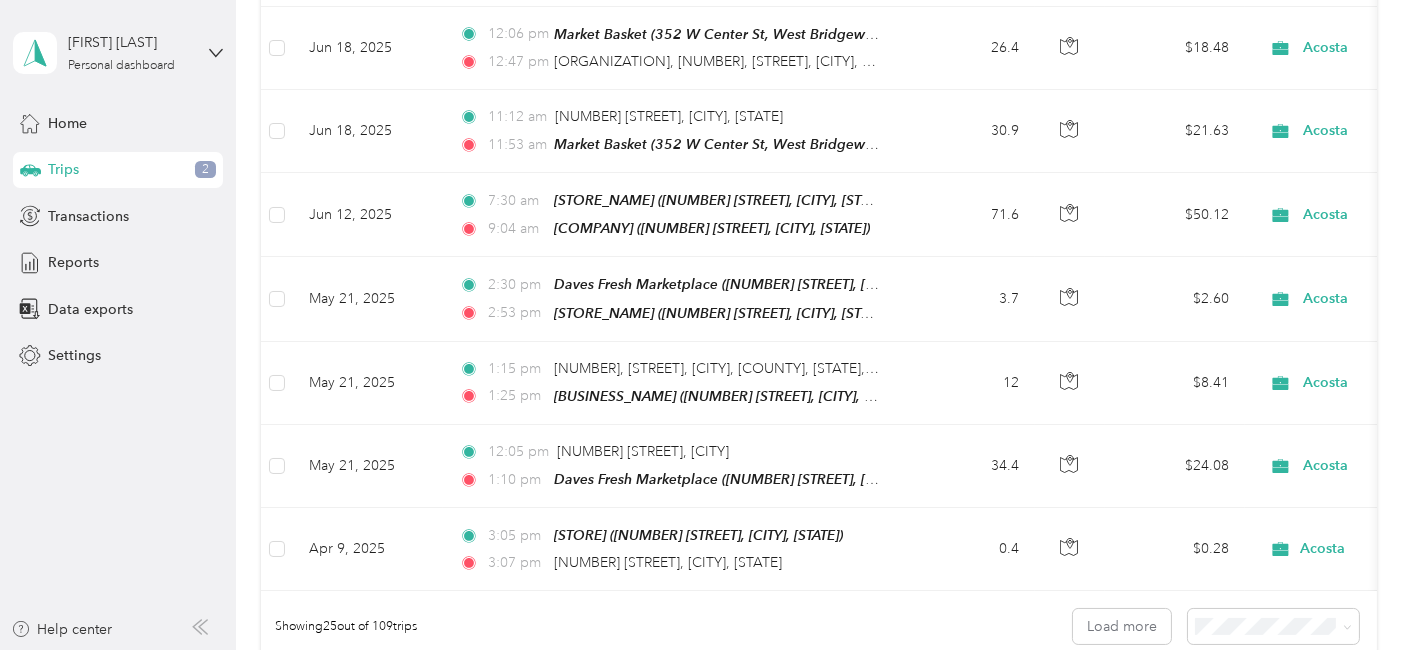 scroll, scrollTop: 1846, scrollLeft: 0, axis: vertical 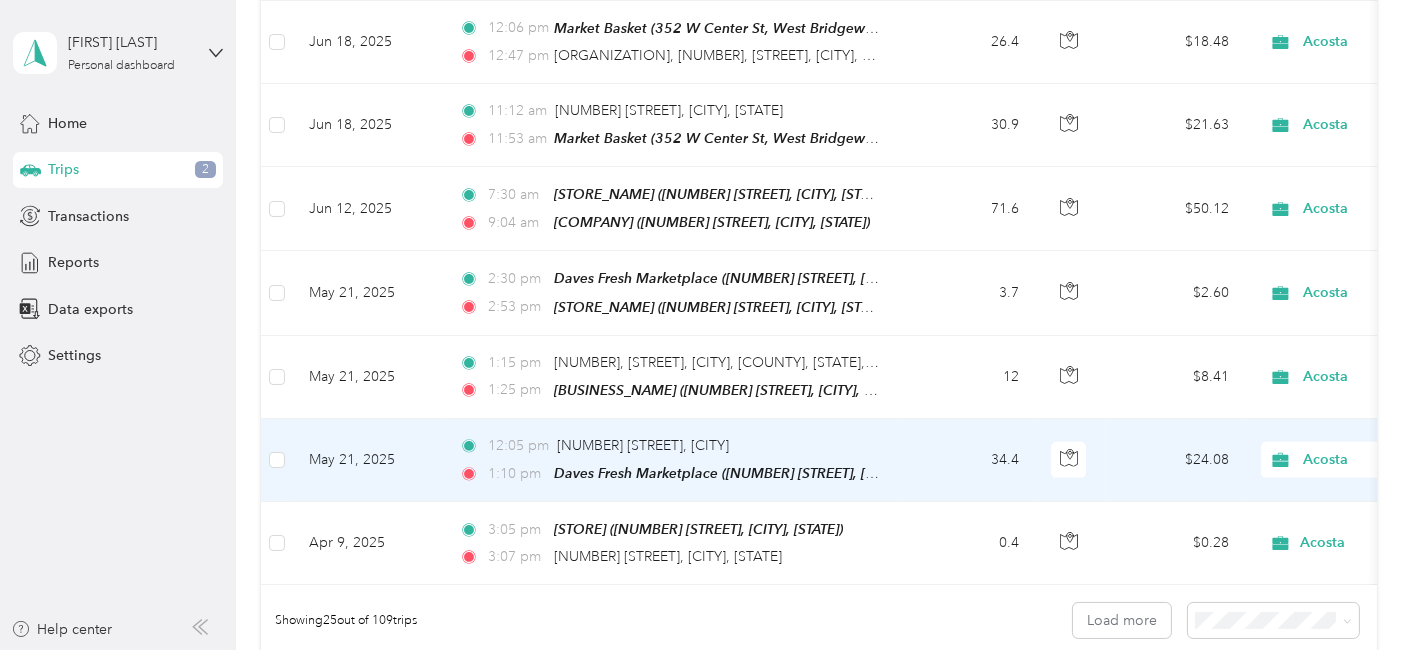 click on "May 21, 2025" at bounding box center (368, 460) 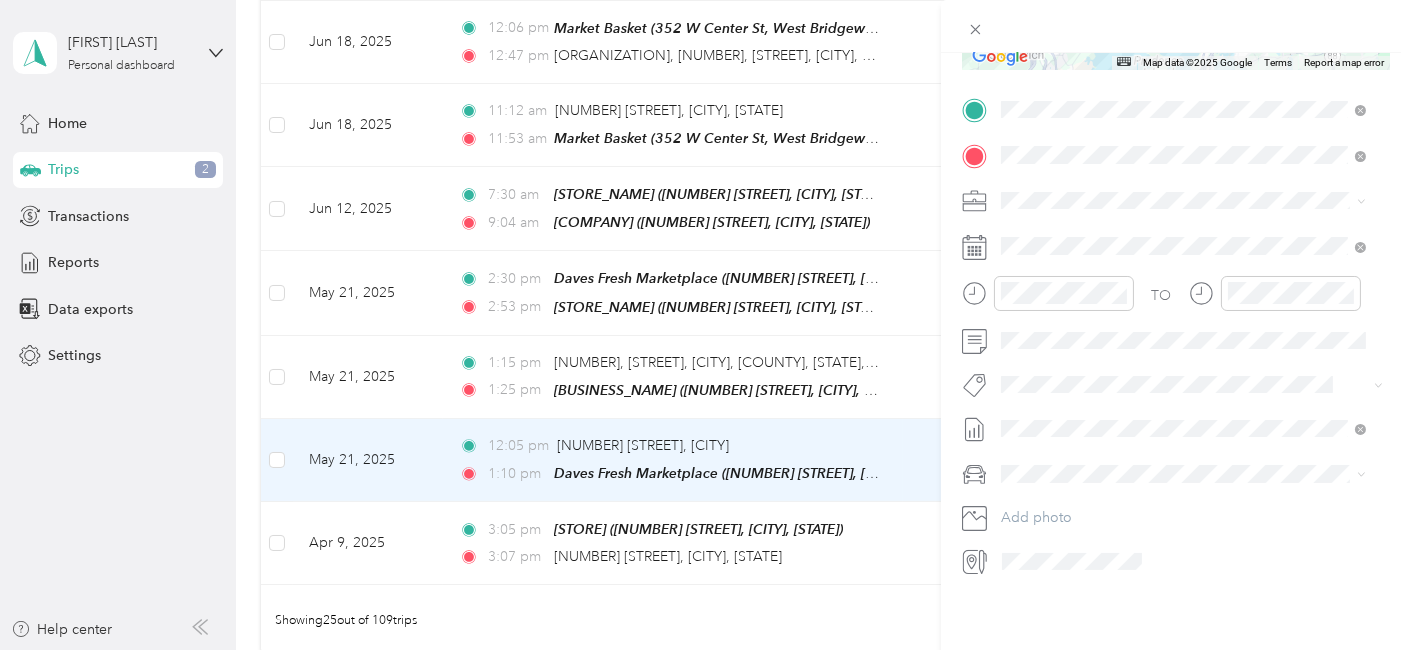 scroll, scrollTop: 400, scrollLeft: 0, axis: vertical 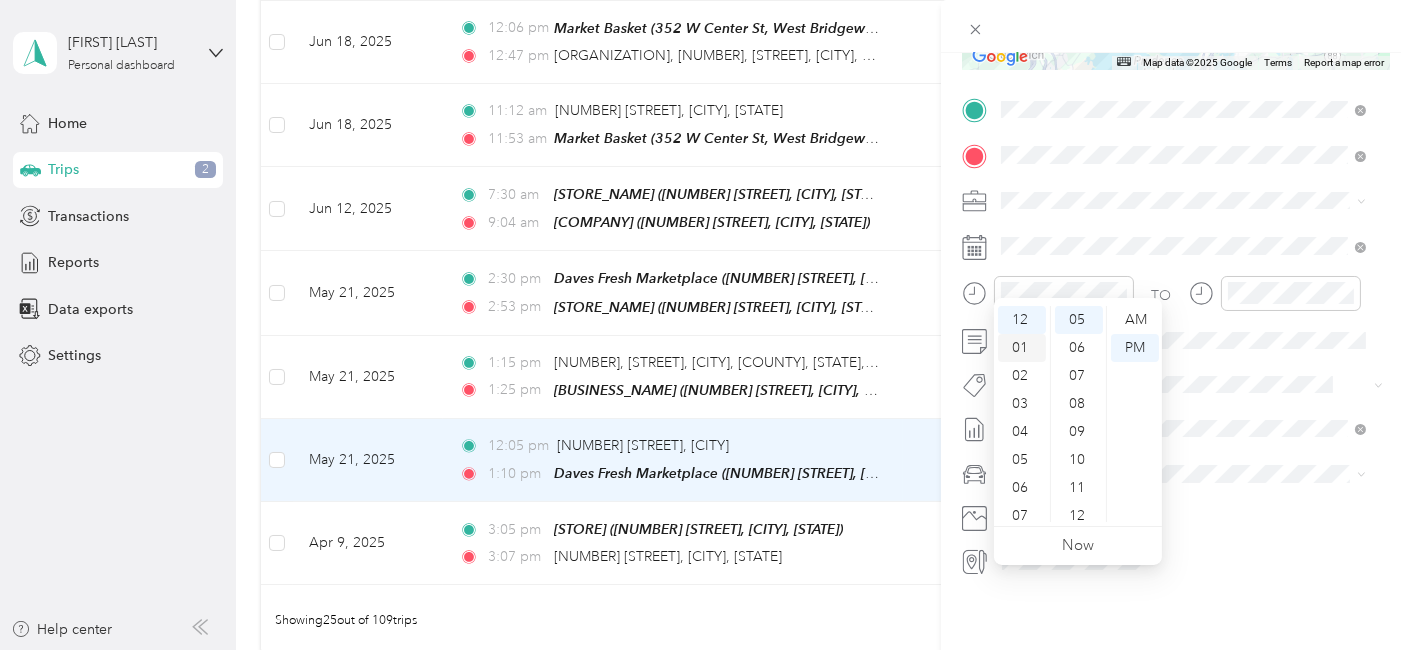 click on "01" at bounding box center [1022, 348] 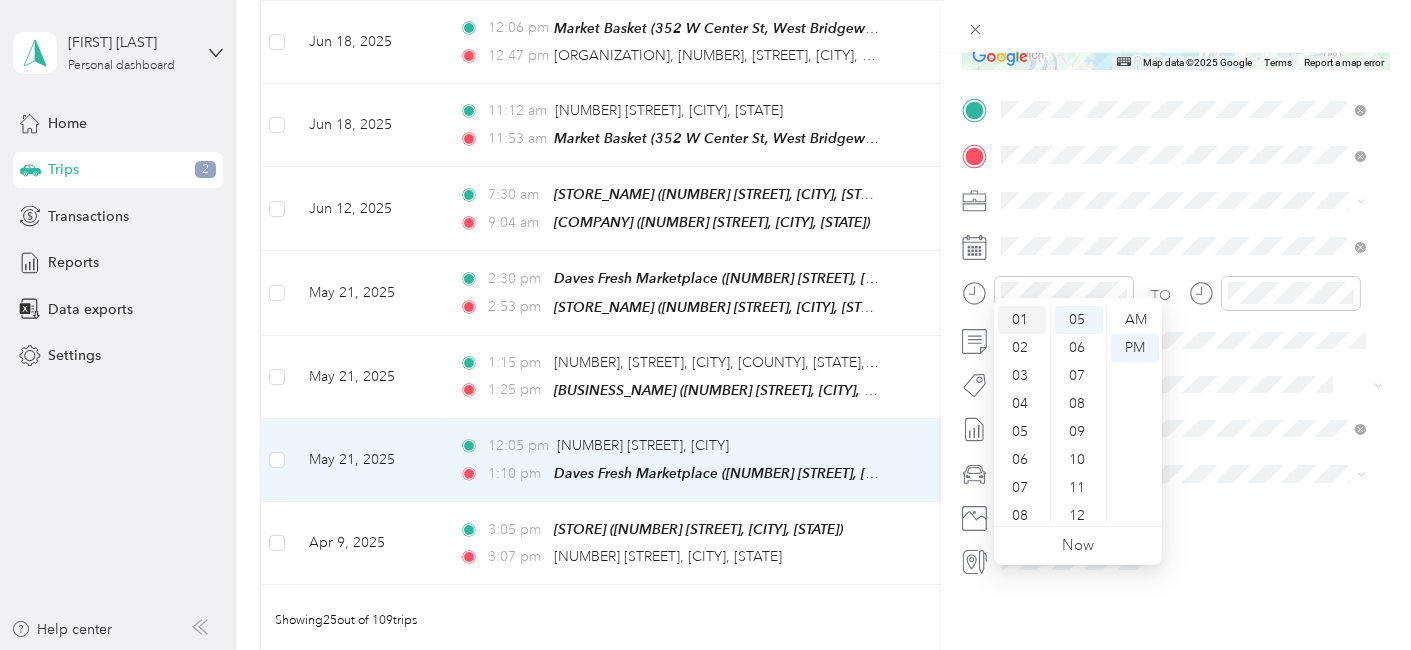 scroll, scrollTop: 28, scrollLeft: 0, axis: vertical 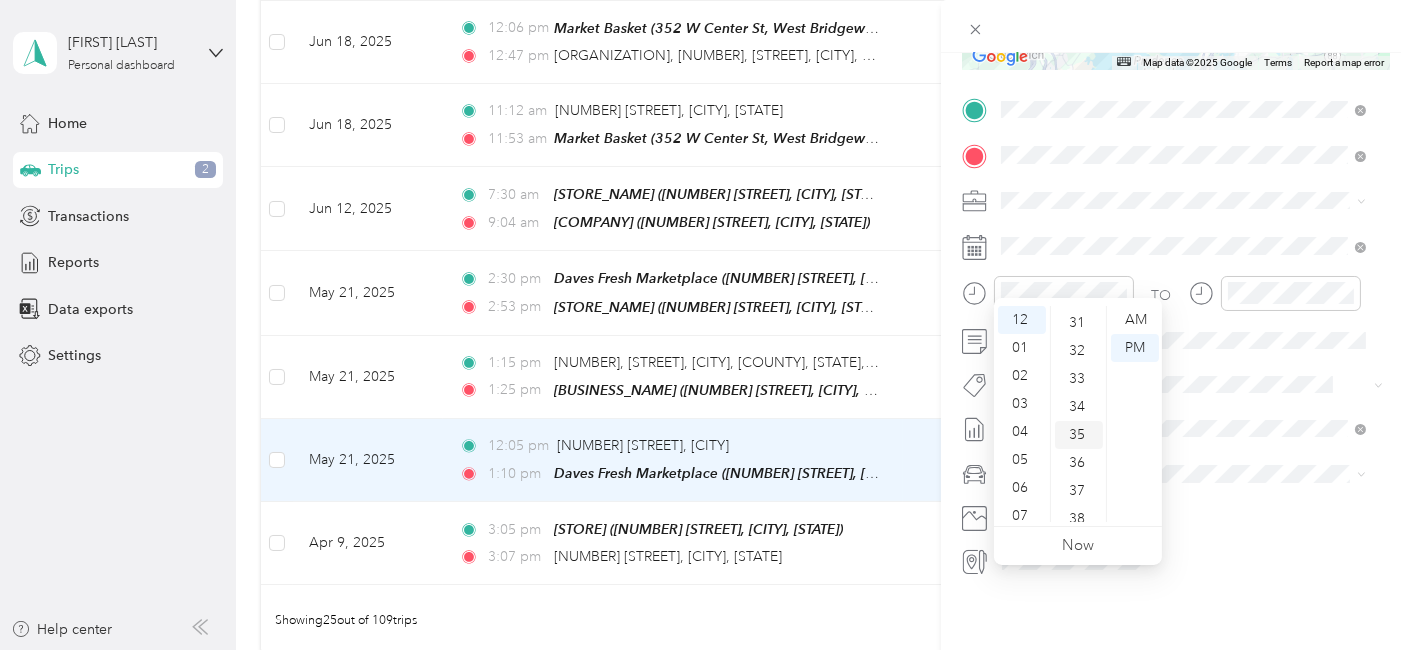 click on "35" at bounding box center (1079, 435) 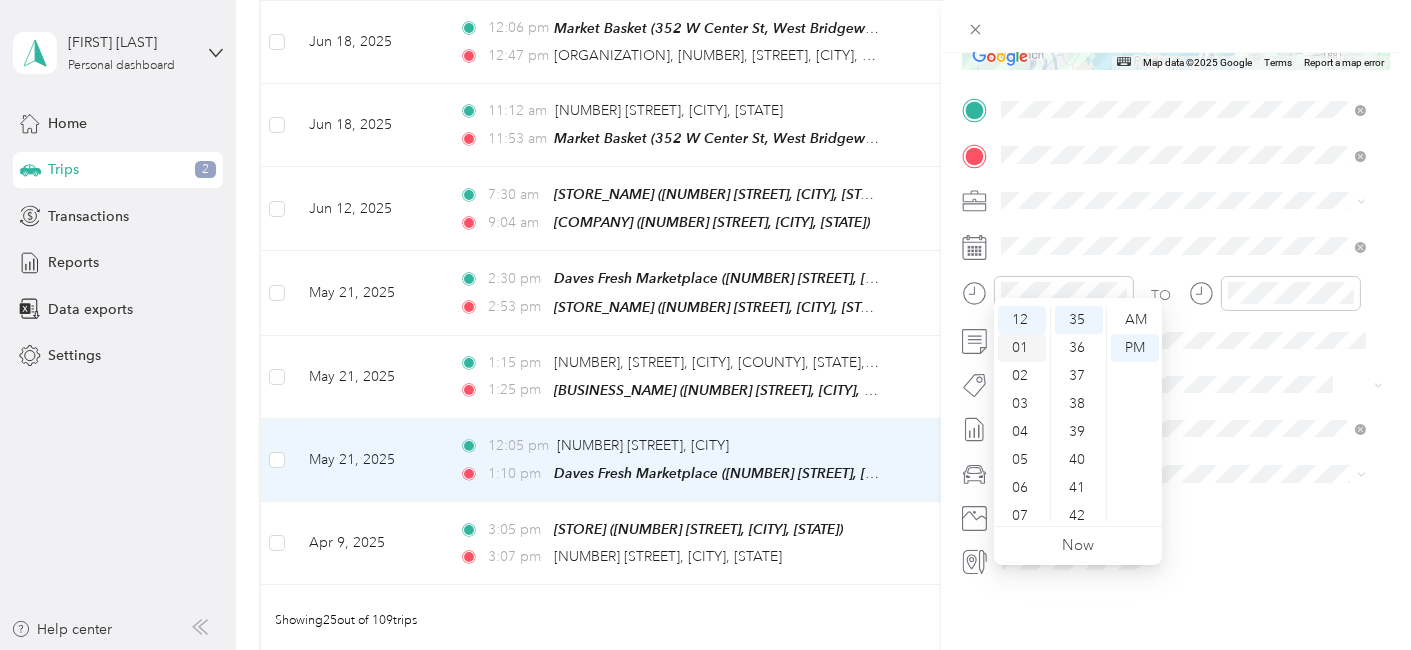 click on "01" at bounding box center (1022, 348) 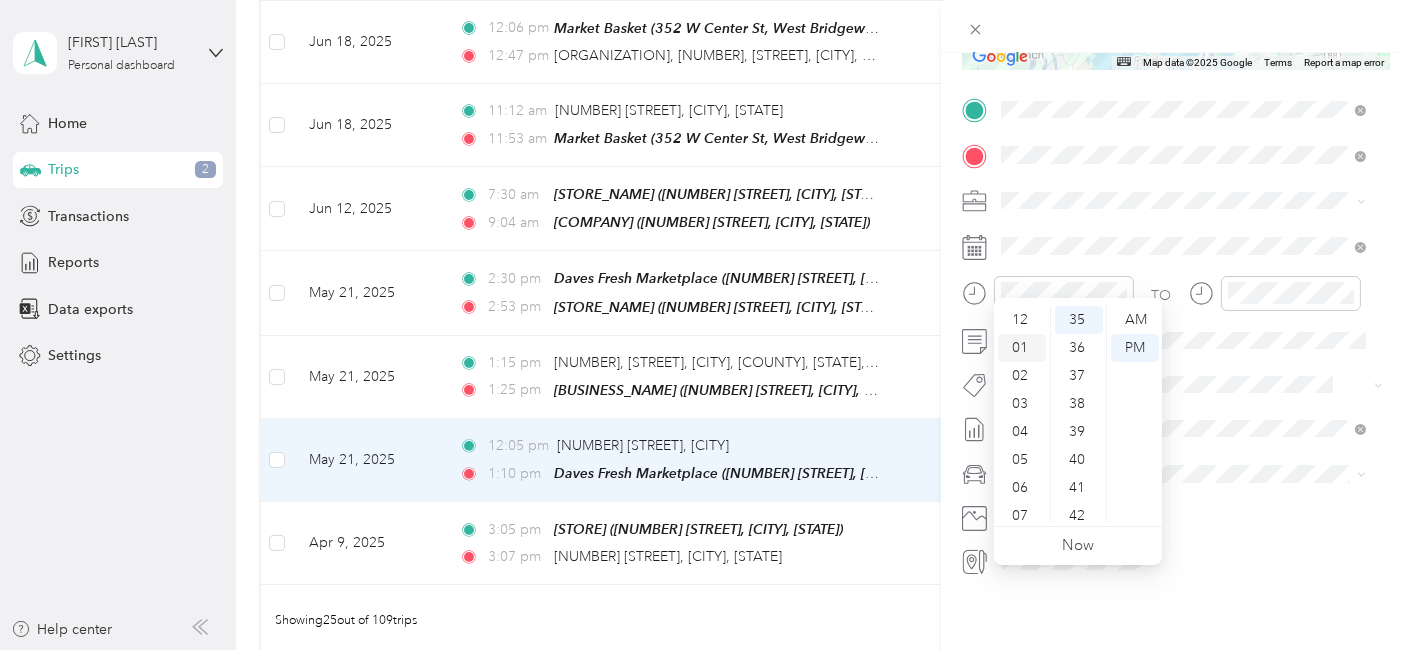 scroll, scrollTop: 28, scrollLeft: 0, axis: vertical 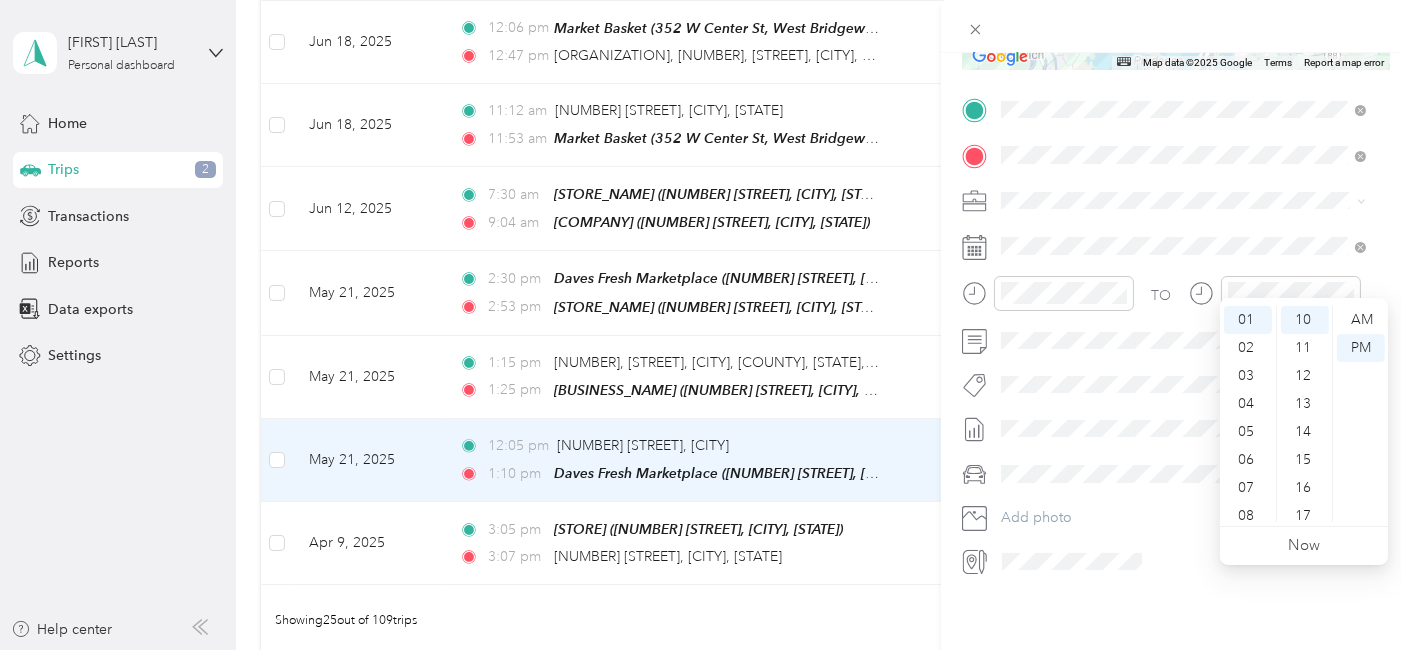 click on "Trip details Save This trip cannot be edited because it is either under review, approved, or paid. Contact your Team Manager to edit it. Miles 24.08 Value  ← Move left → Move right ↑ Move up ↓ Move down + Zoom in - Zoom out Home Jump left by 75% End Jump right by 75% Page Up Jump up by 75% Page Down Jump down by 75% Map Data Map data ©2025 Google Map data ©2025 Google 5 km  Click to toggle between metric and imperial units Terms Report a map error TO Add photo" at bounding box center [705, 325] 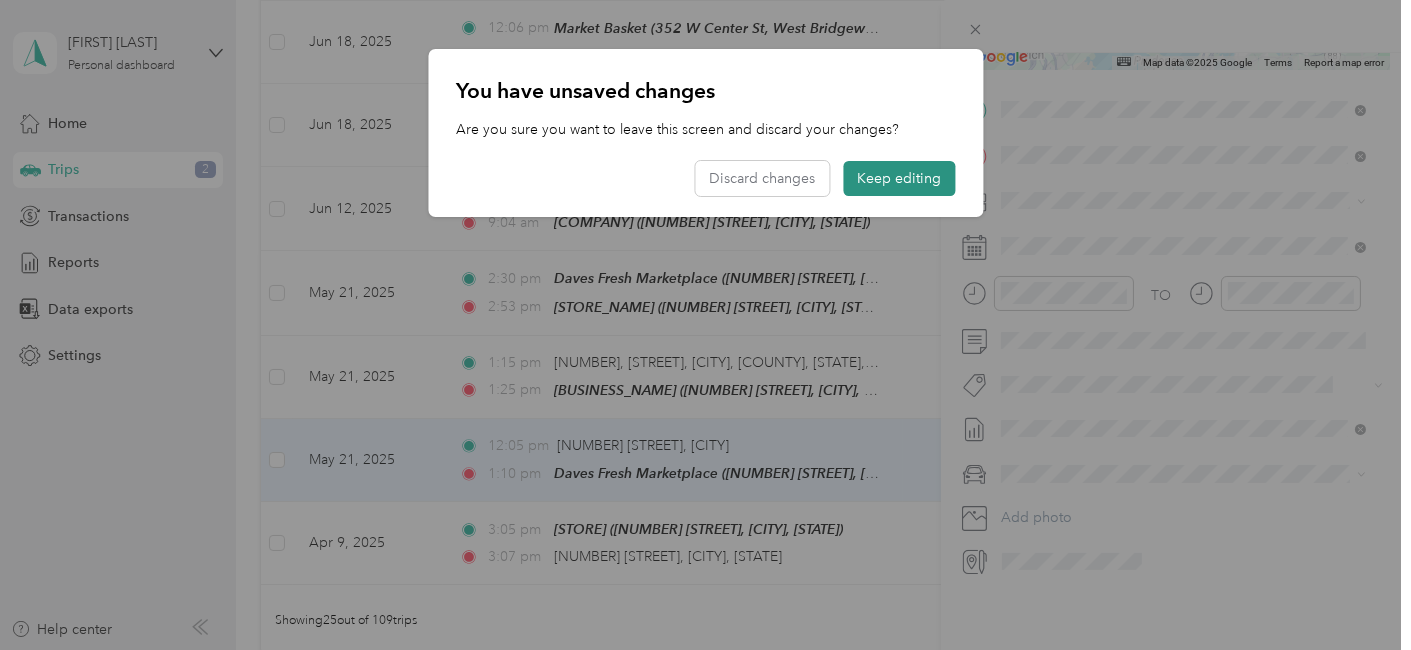 click on "Keep editing" at bounding box center (899, 178) 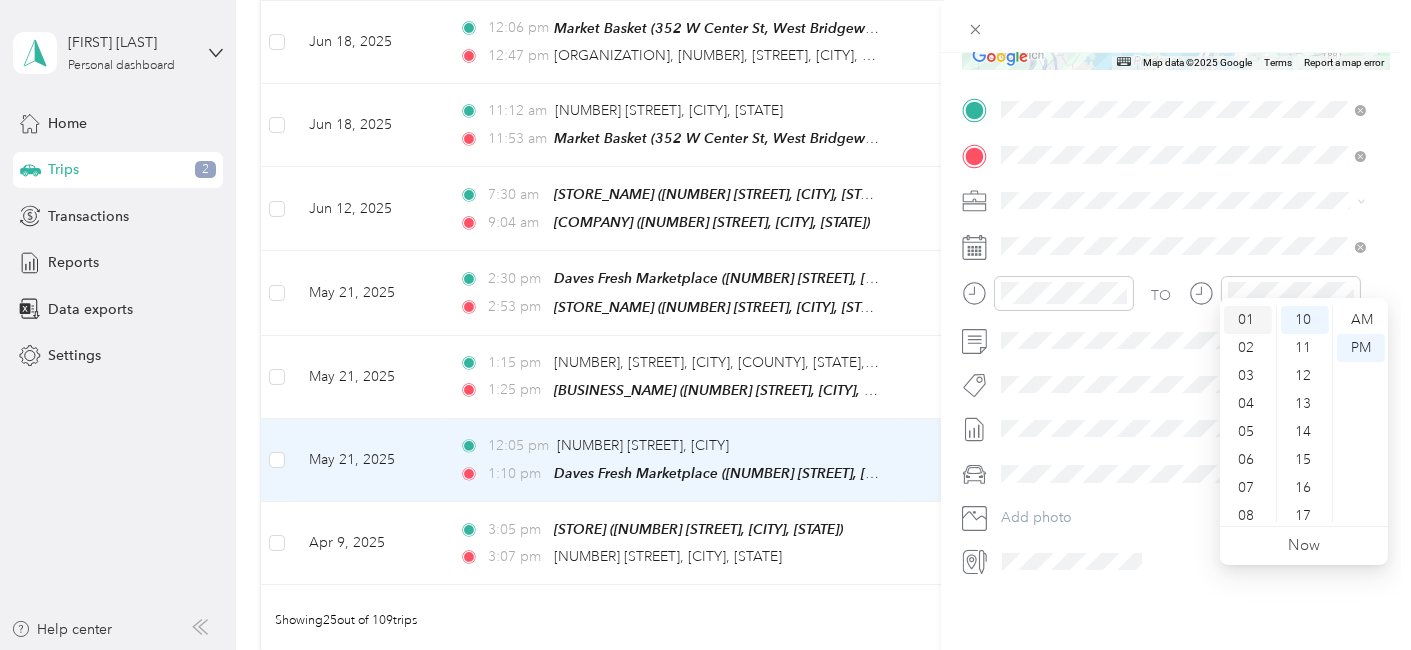 click on "01" at bounding box center (1248, 320) 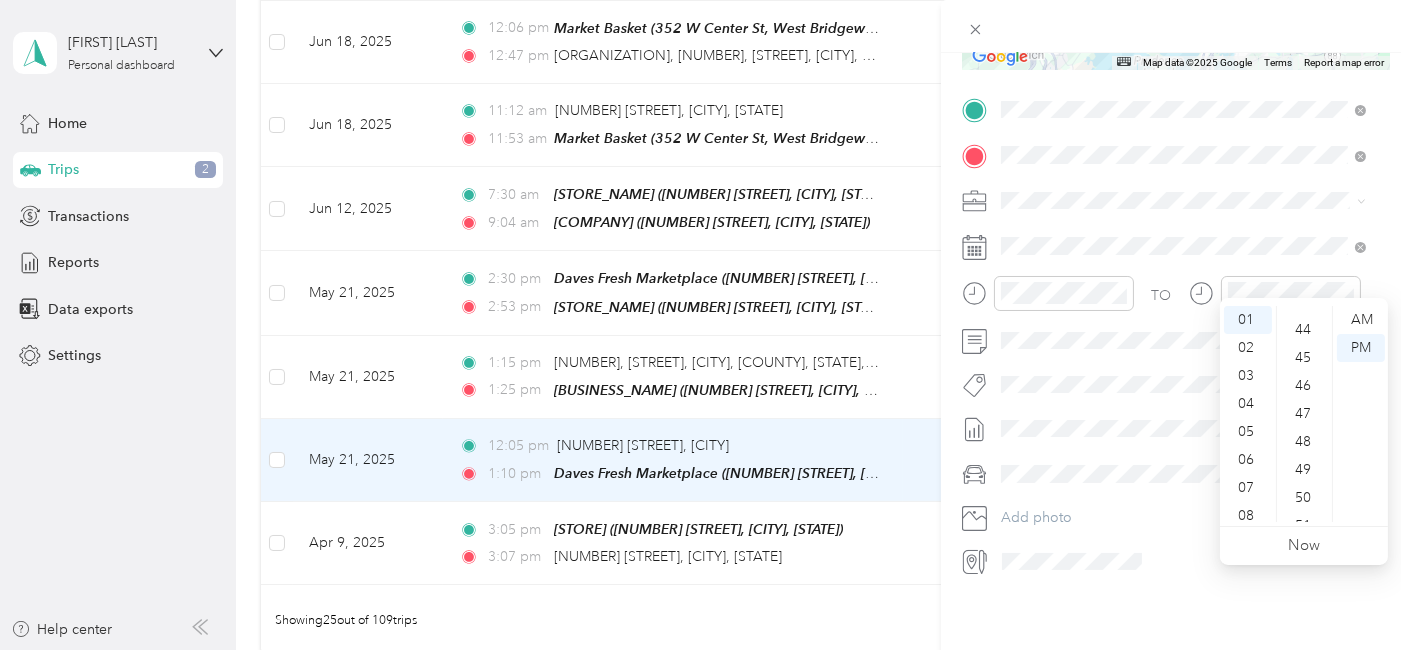 scroll, scrollTop: 1463, scrollLeft: 0, axis: vertical 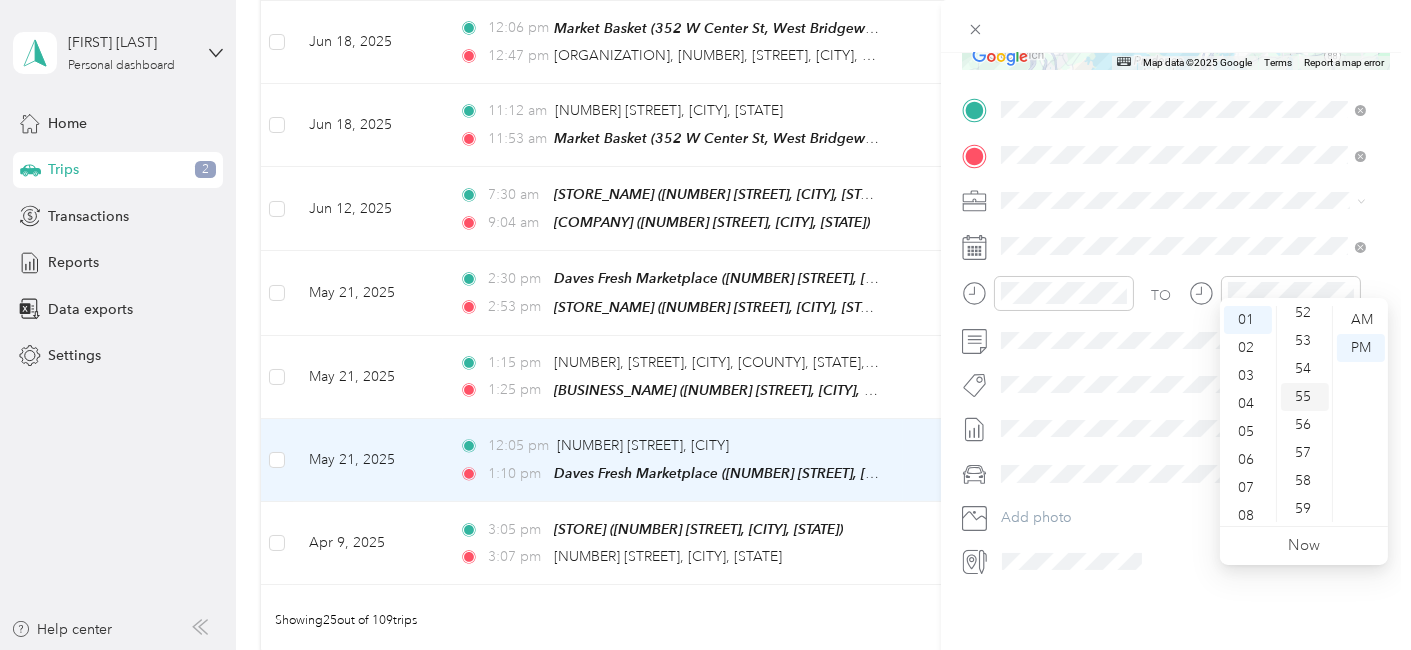 click on "55" at bounding box center [1305, 397] 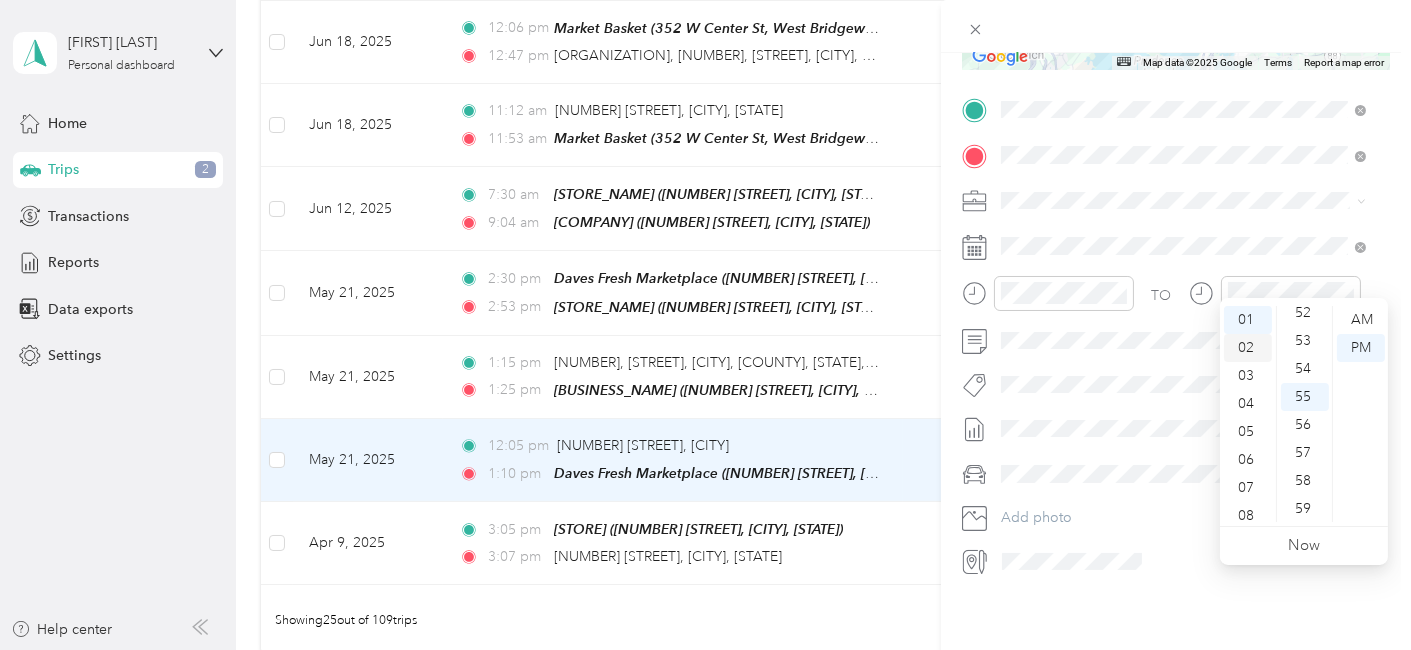 click on "02" at bounding box center [1248, 348] 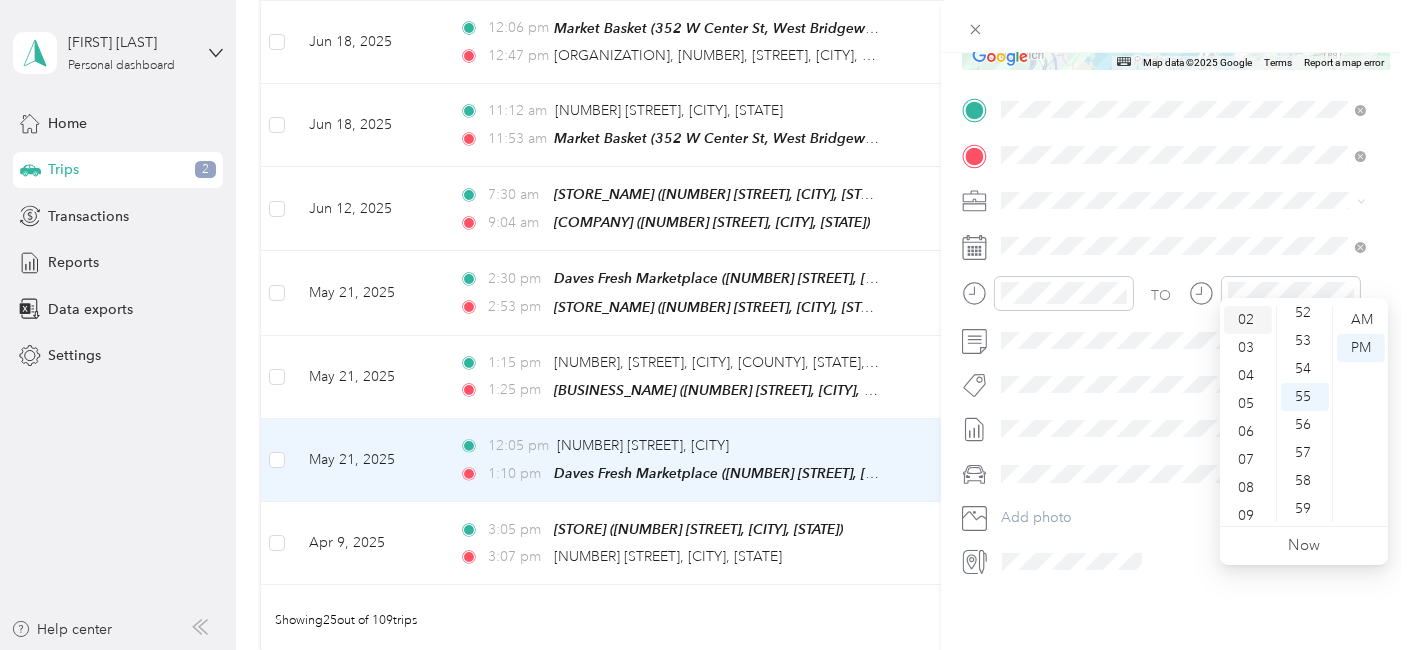 scroll, scrollTop: 56, scrollLeft: 0, axis: vertical 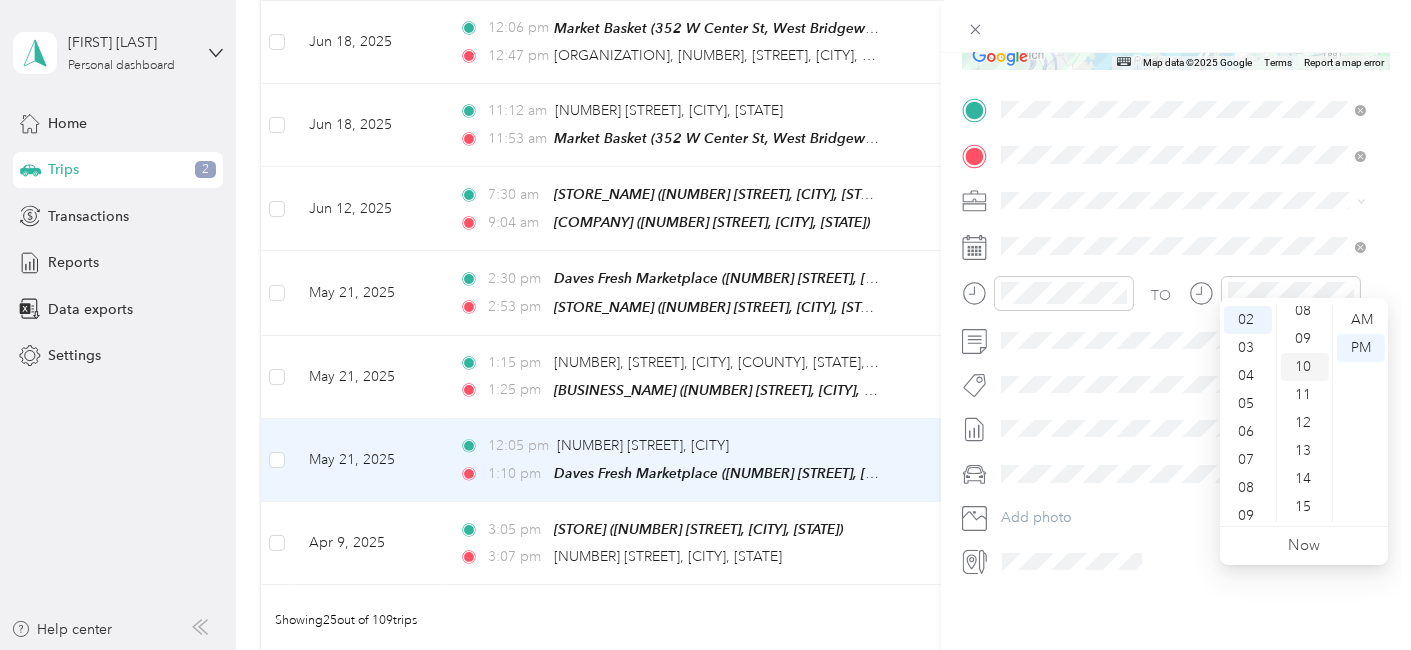 click on "10" at bounding box center (1305, 367) 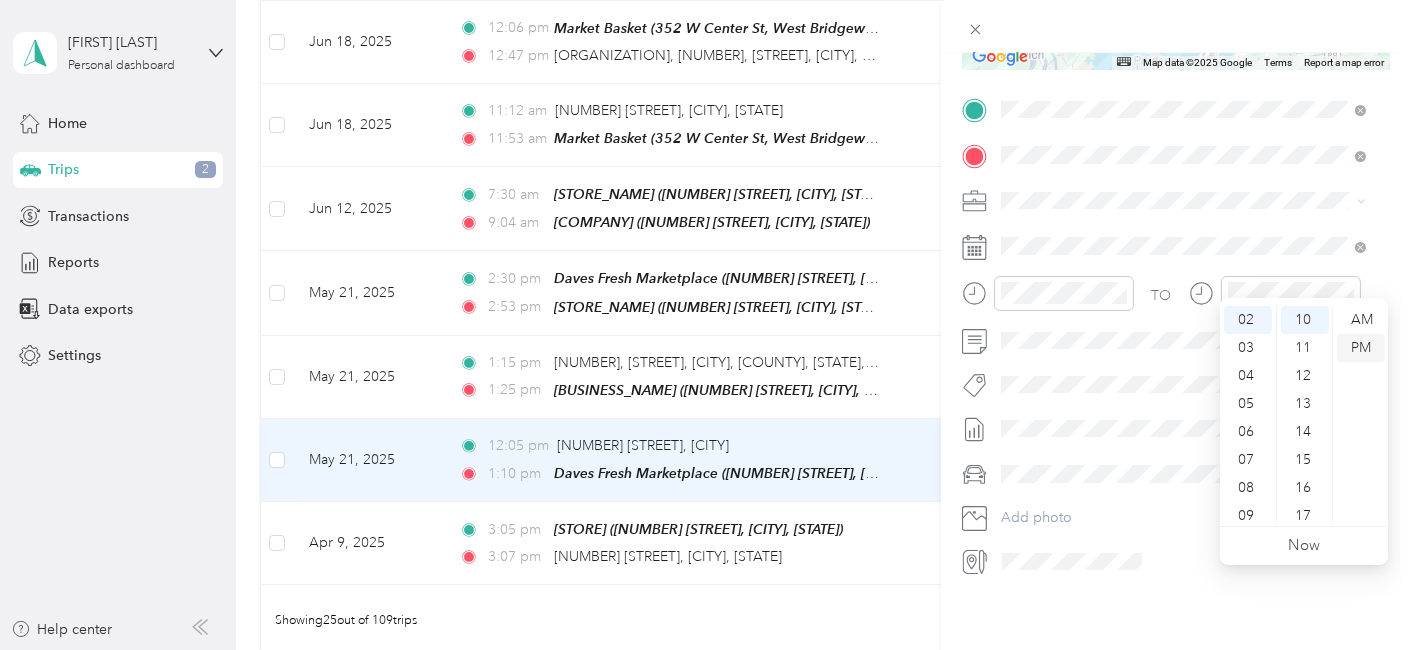 click on "PM" at bounding box center [1361, 348] 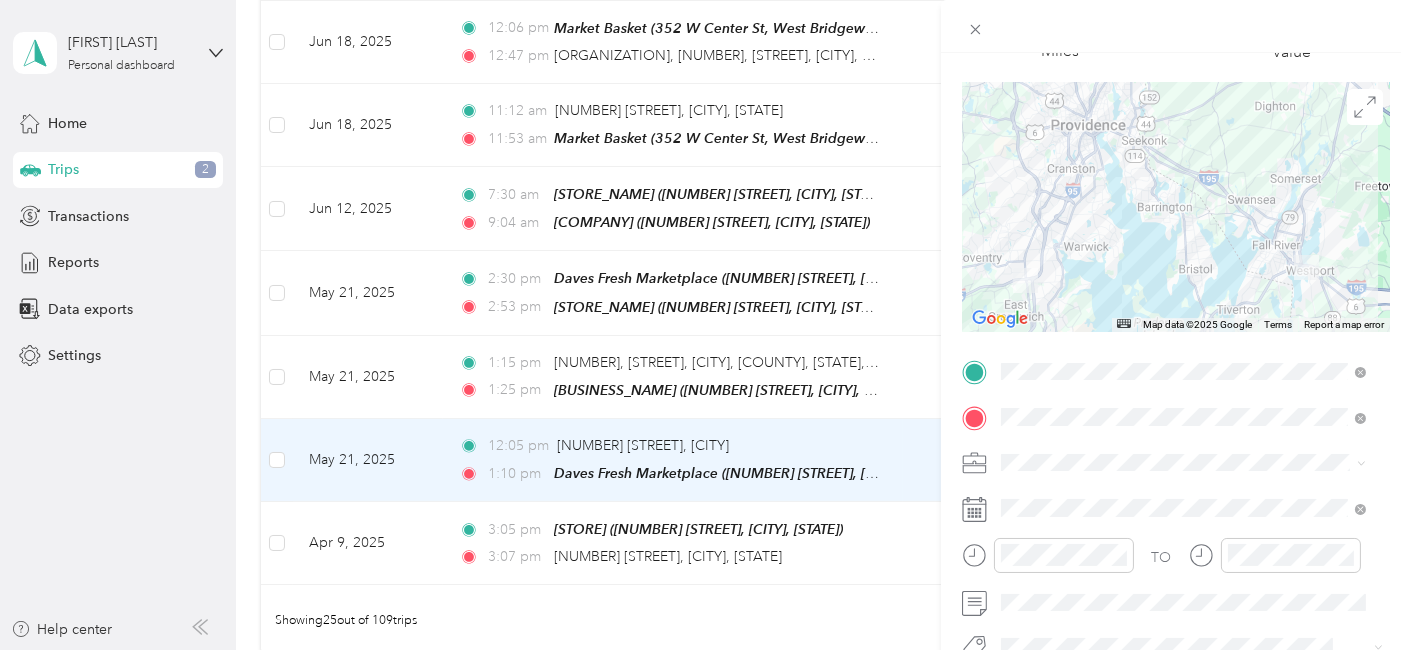 scroll, scrollTop: 0, scrollLeft: 0, axis: both 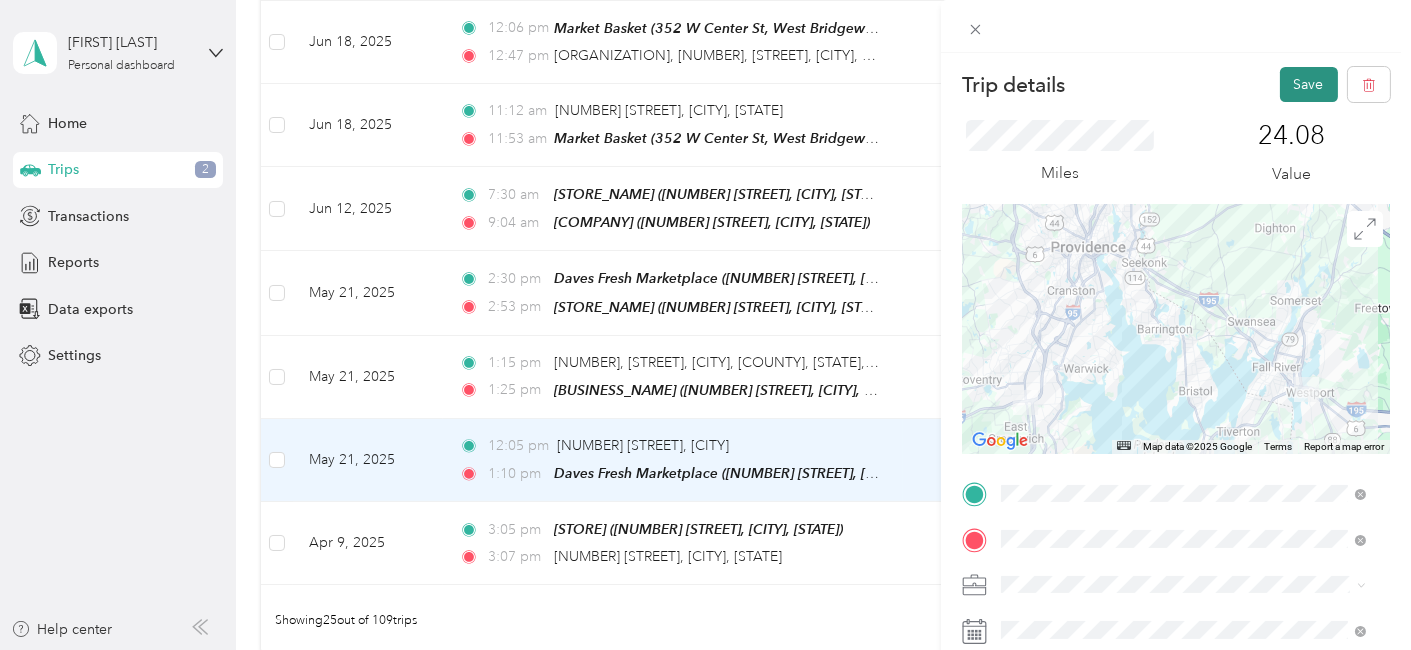 click on "Save" at bounding box center (1309, 84) 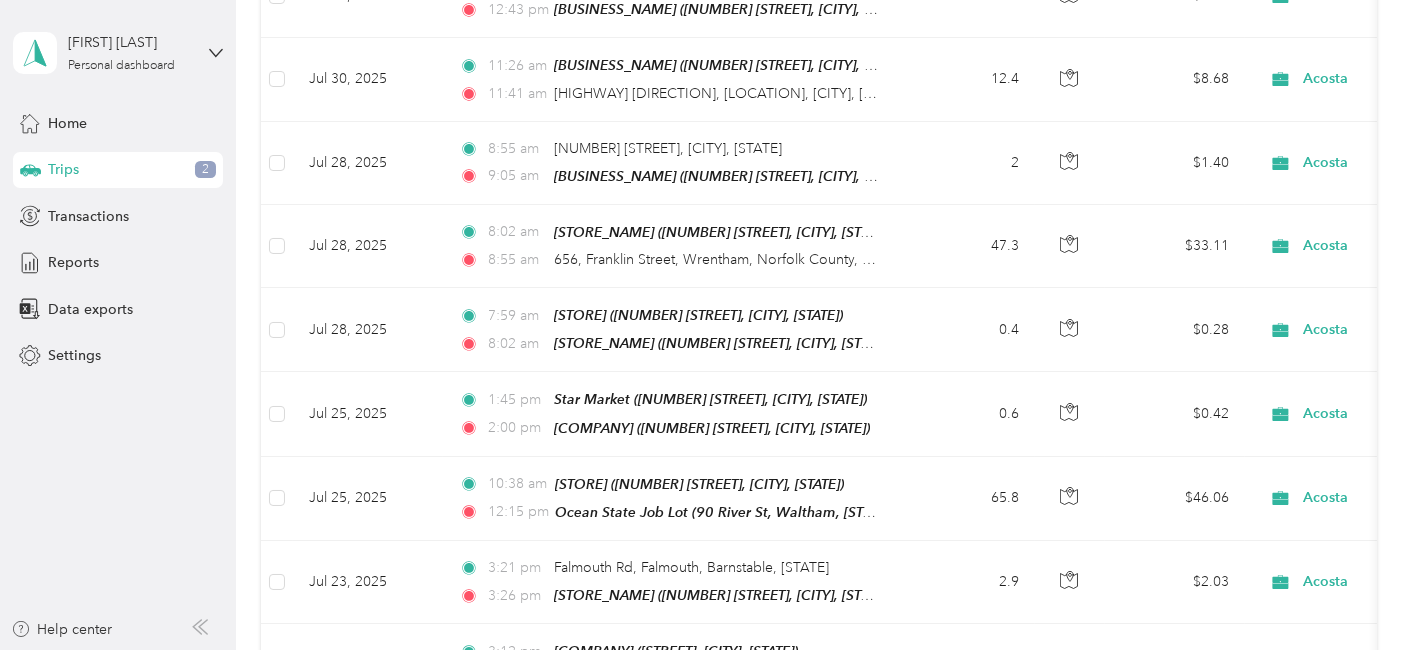 scroll, scrollTop: 0, scrollLeft: 0, axis: both 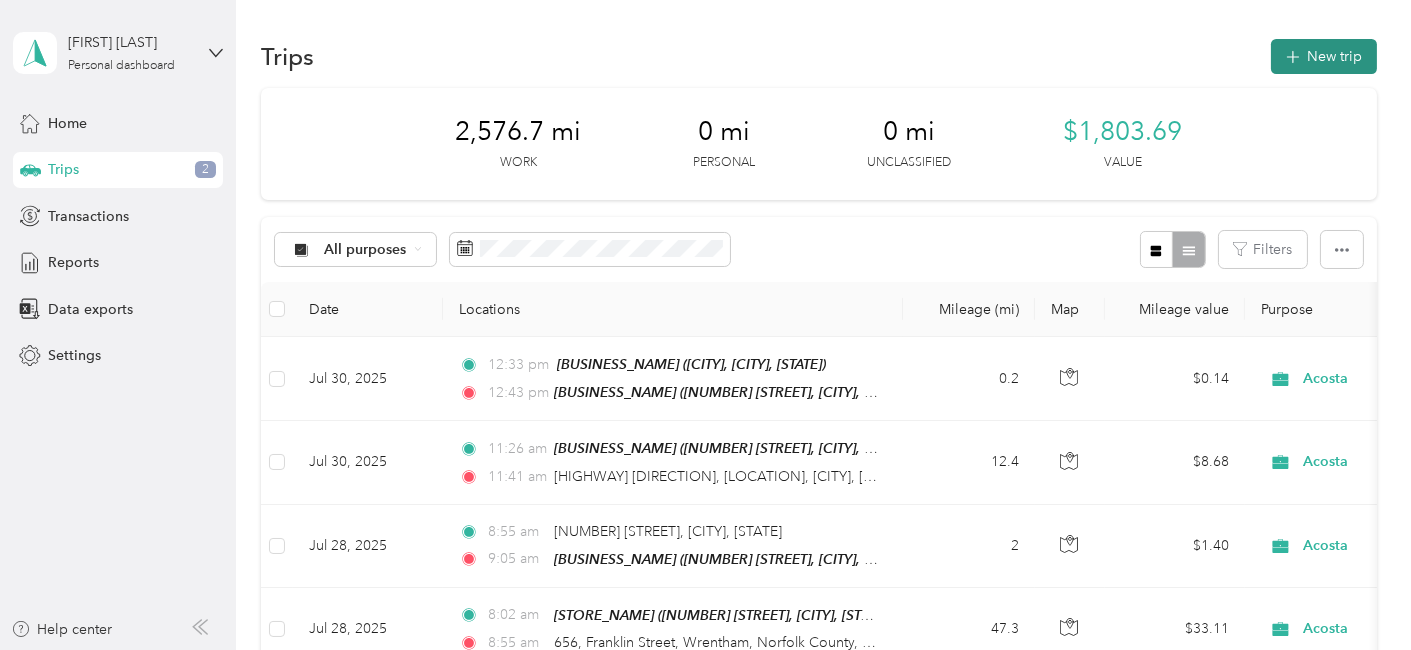 click on "New trip" at bounding box center [1324, 56] 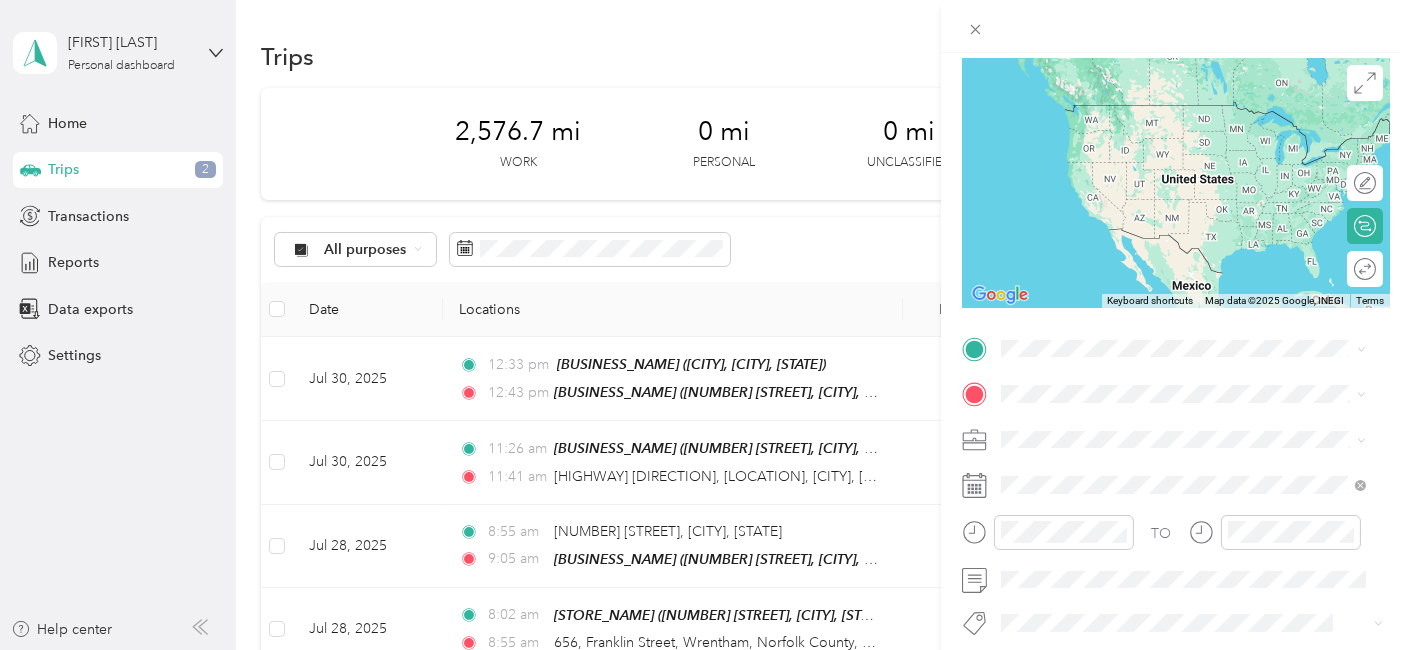 scroll, scrollTop: 148, scrollLeft: 0, axis: vertical 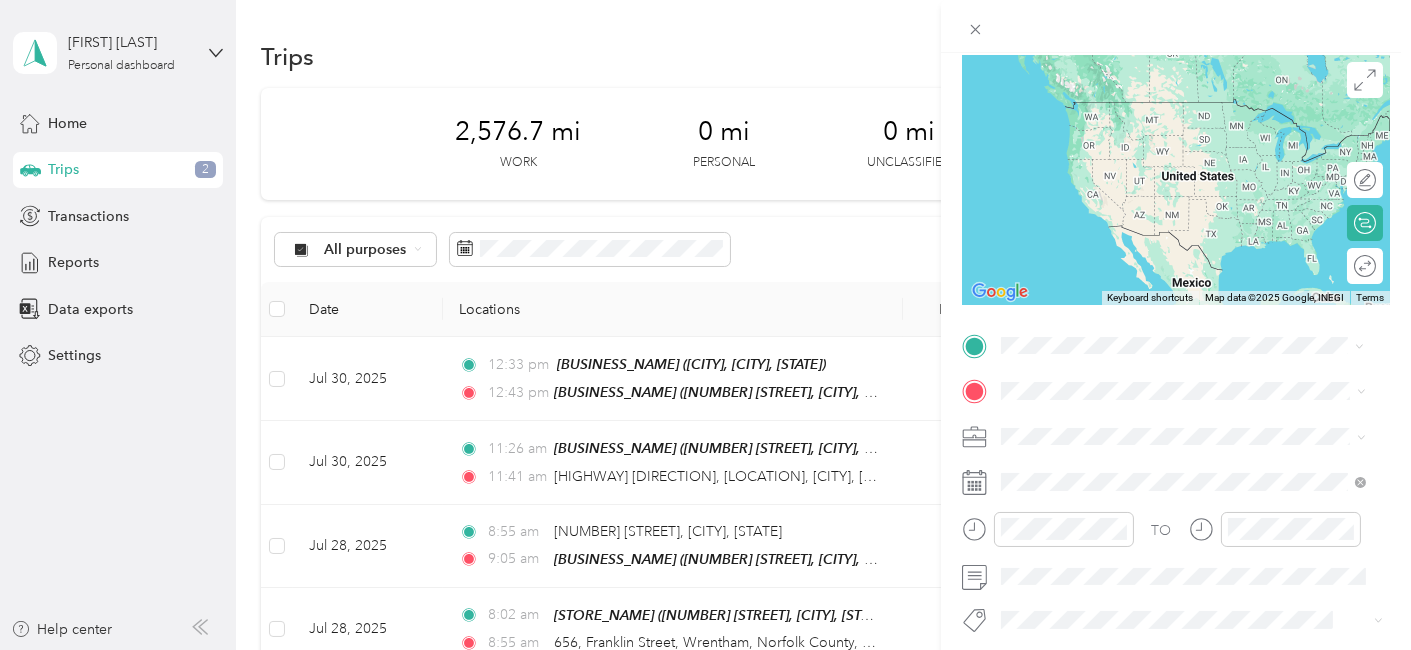 click on "TEAM Trader Joes Market" at bounding box center [1198, 426] 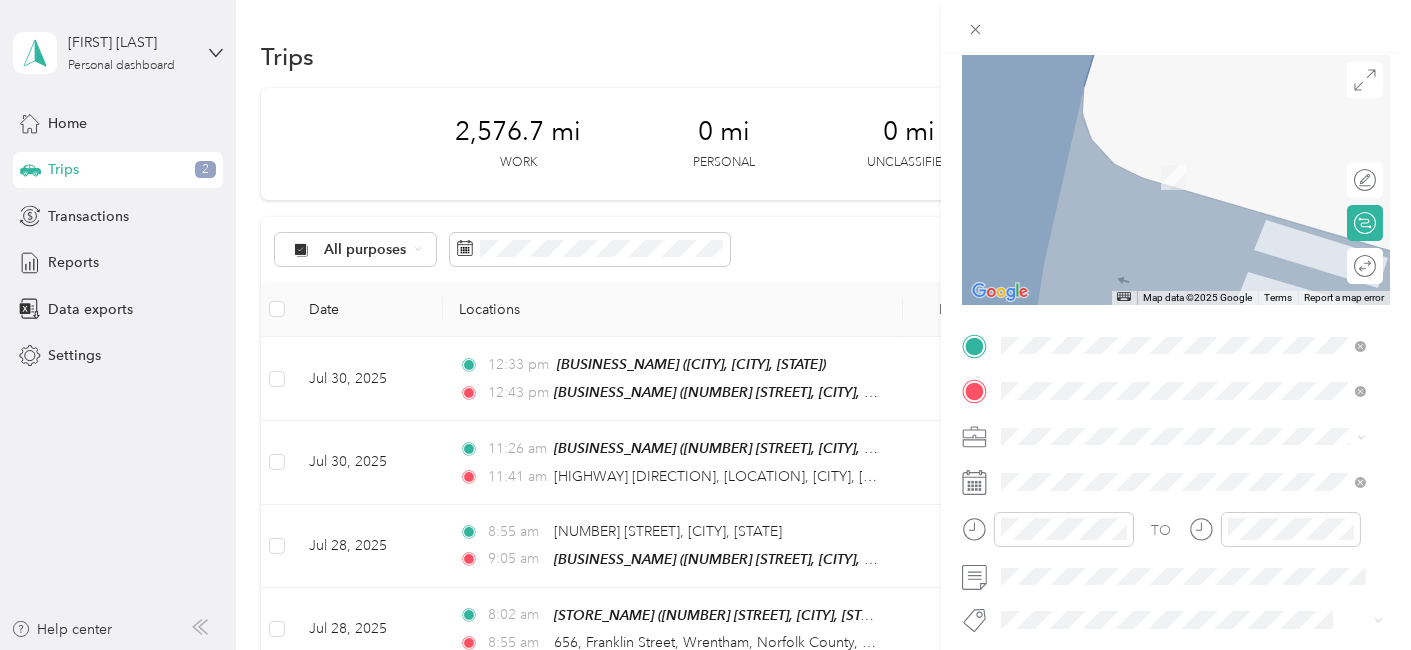 click on "[NUMBER] [STREET], [POSTAL_CODE], [CITY], [STATE], [COUNTRY]" at bounding box center [1184, 186] 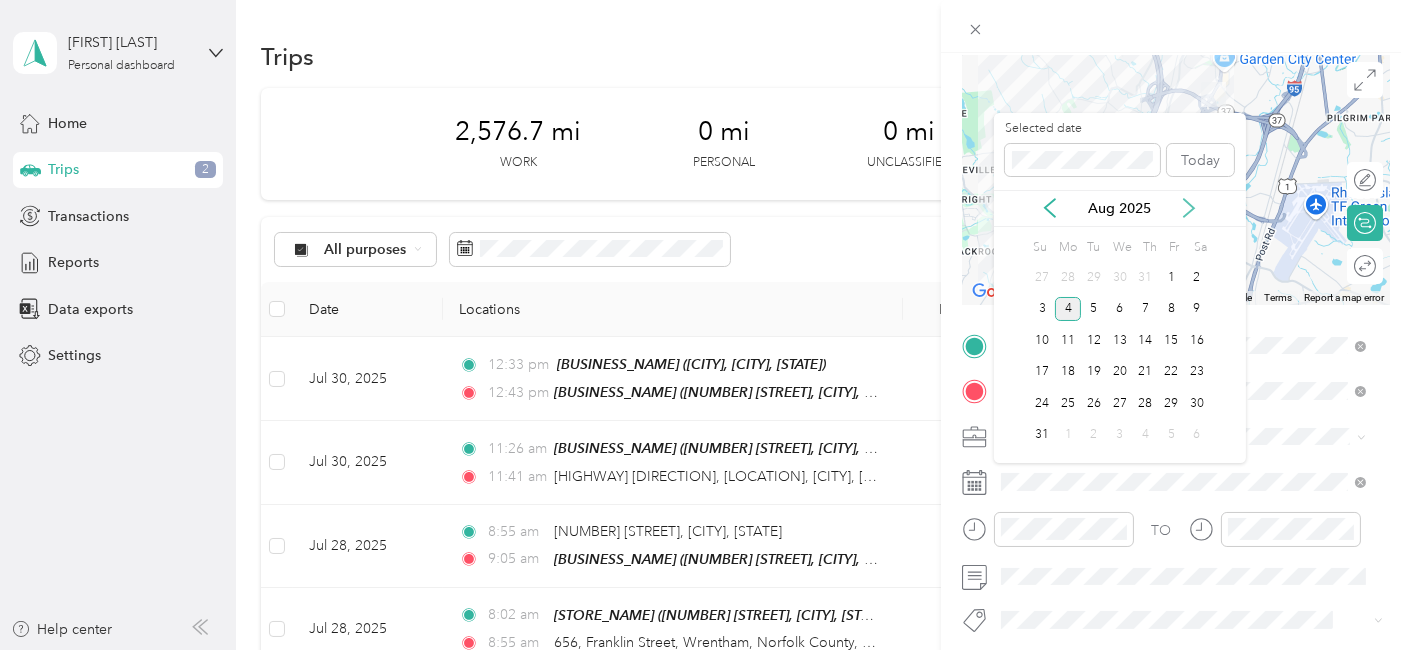 click 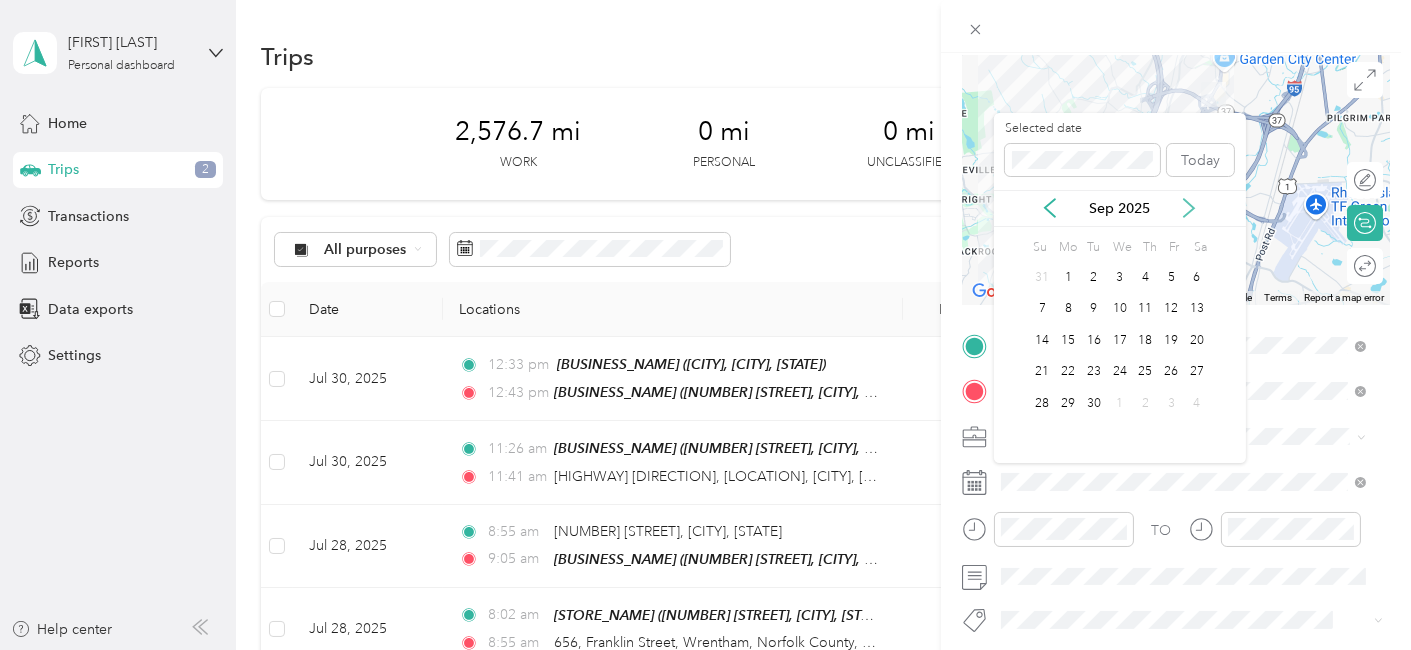 click 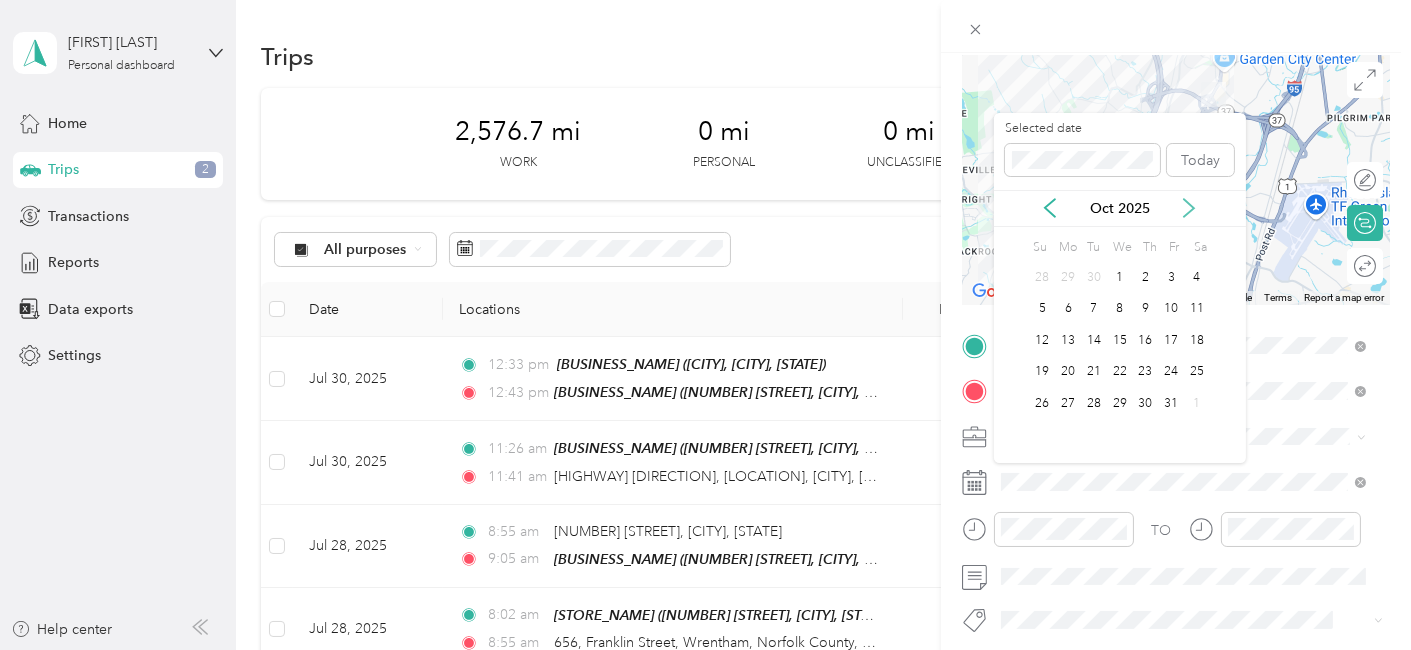 click 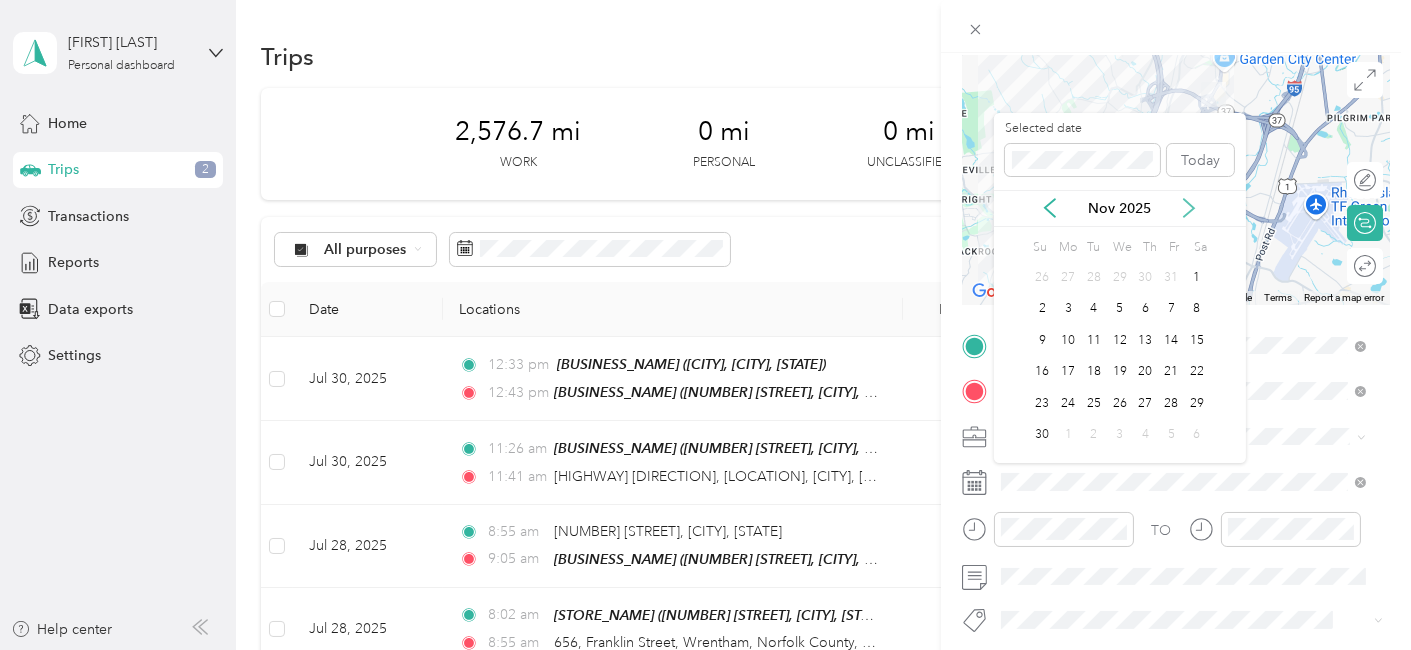 click 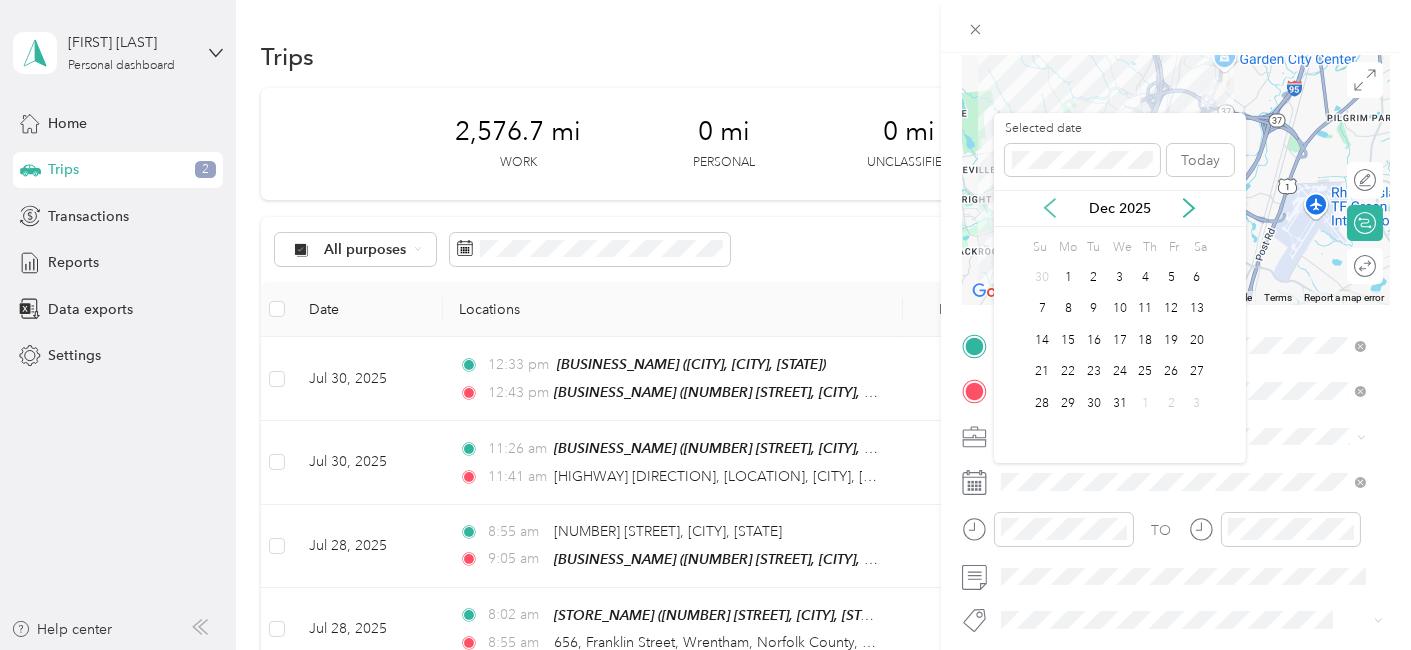 click 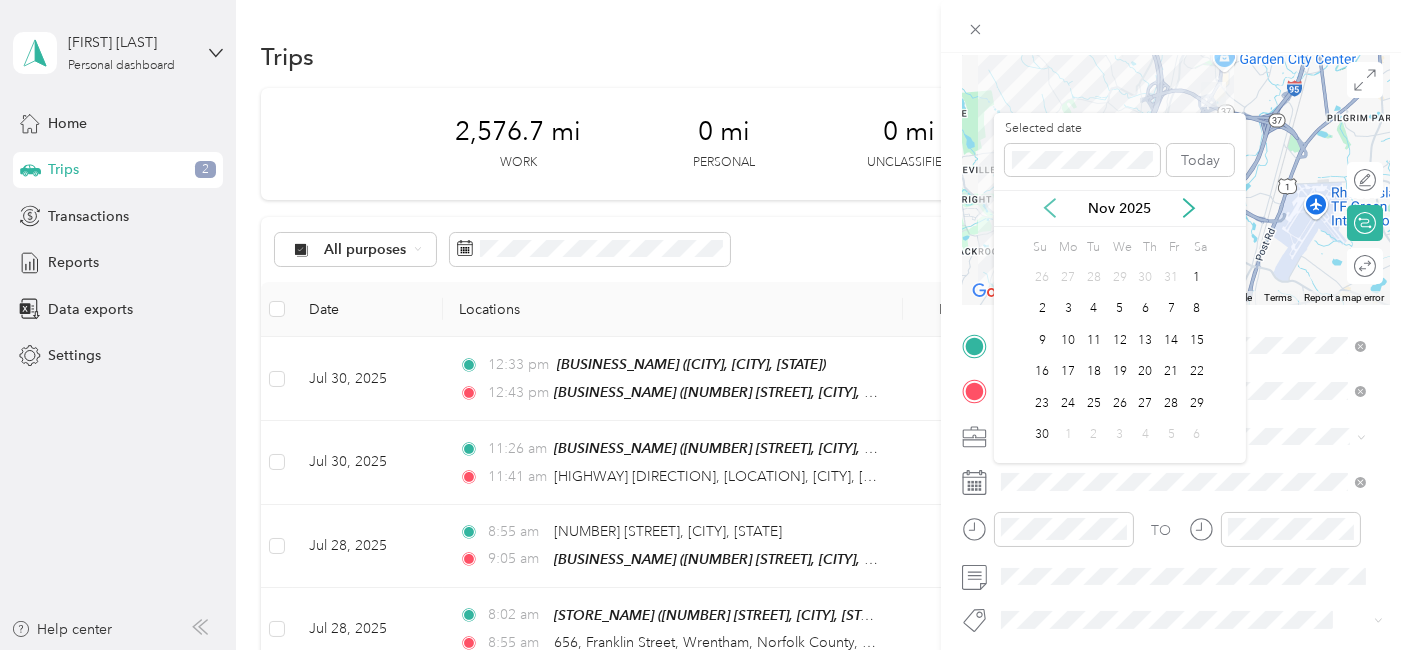 click 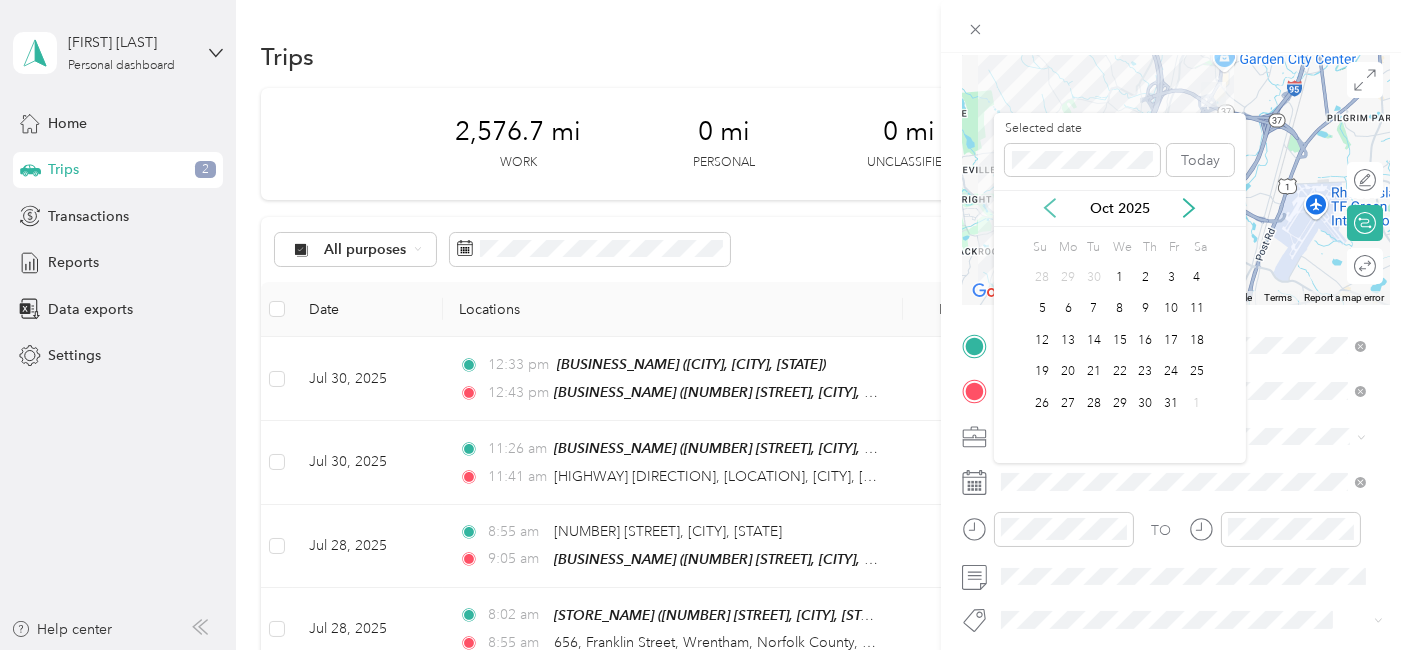 click 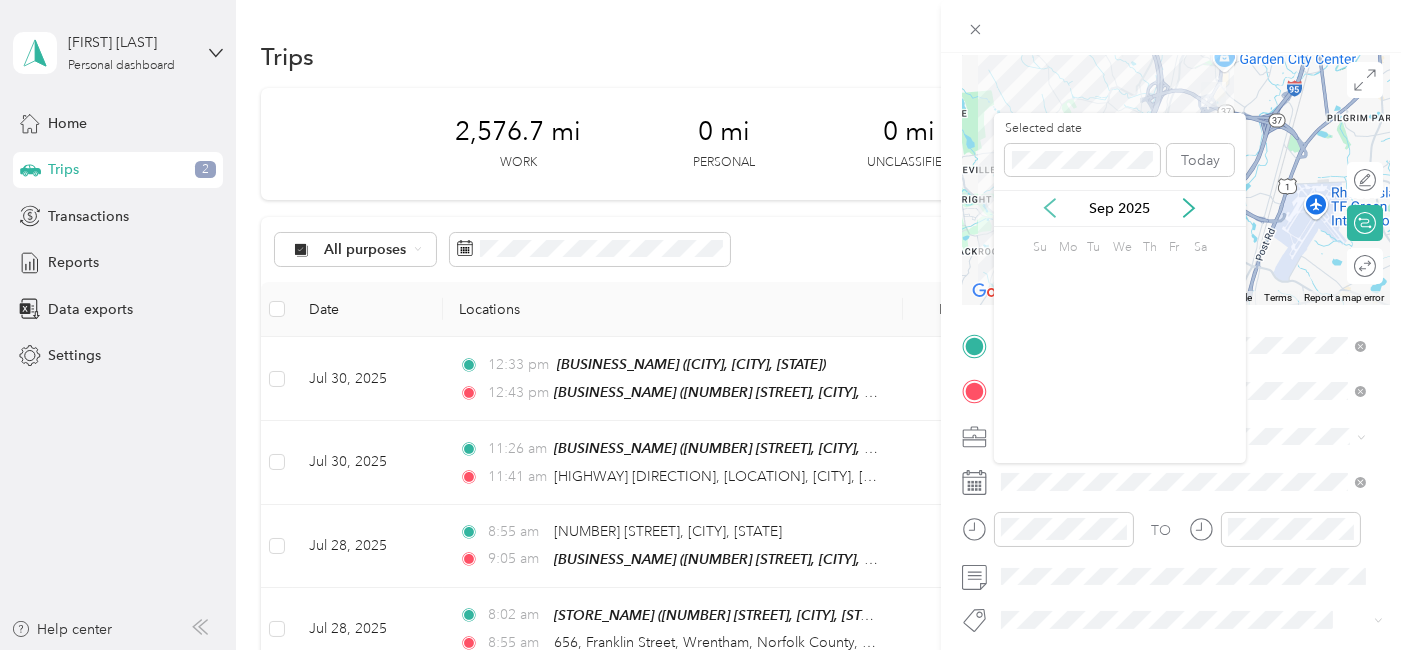 click 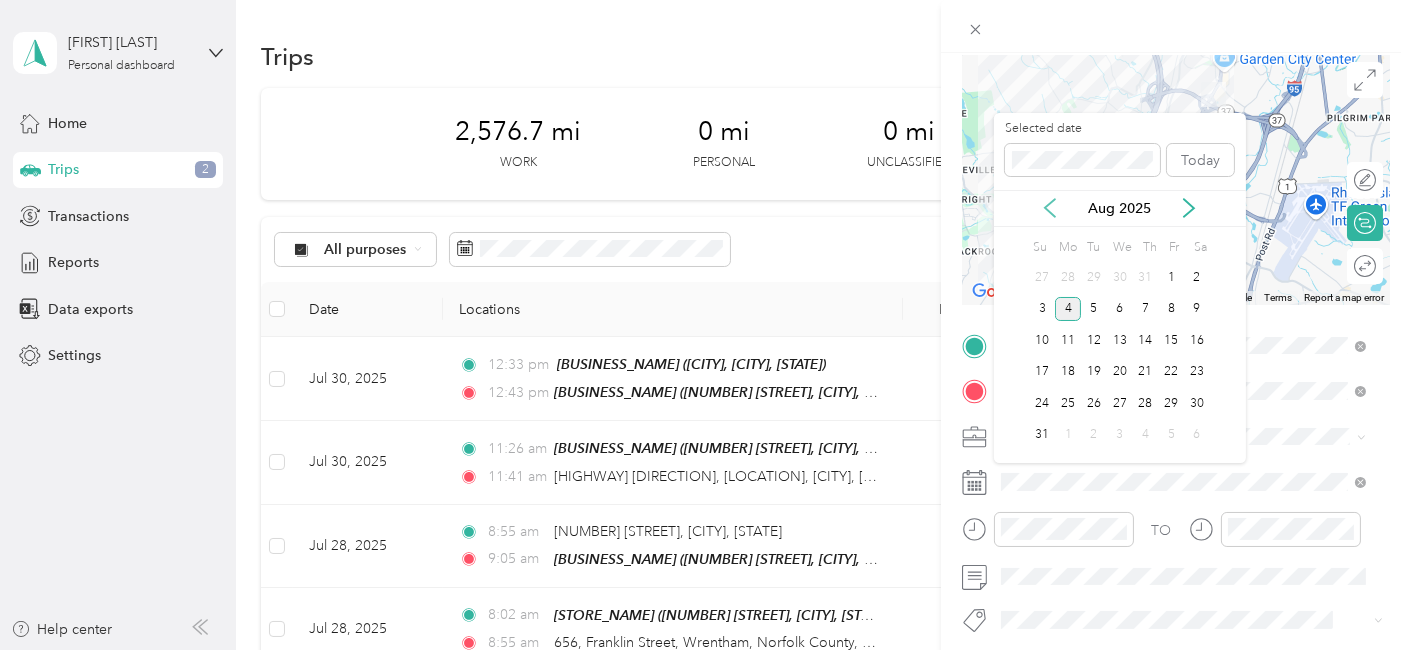 click 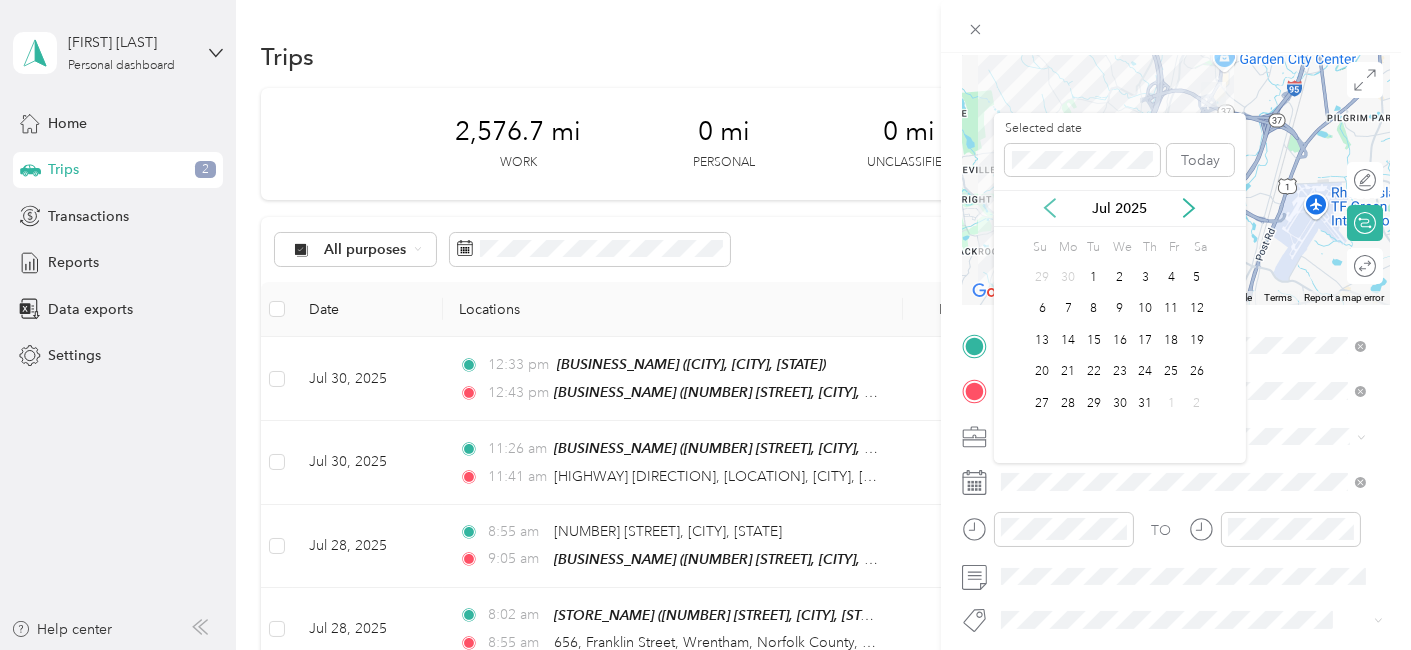 click 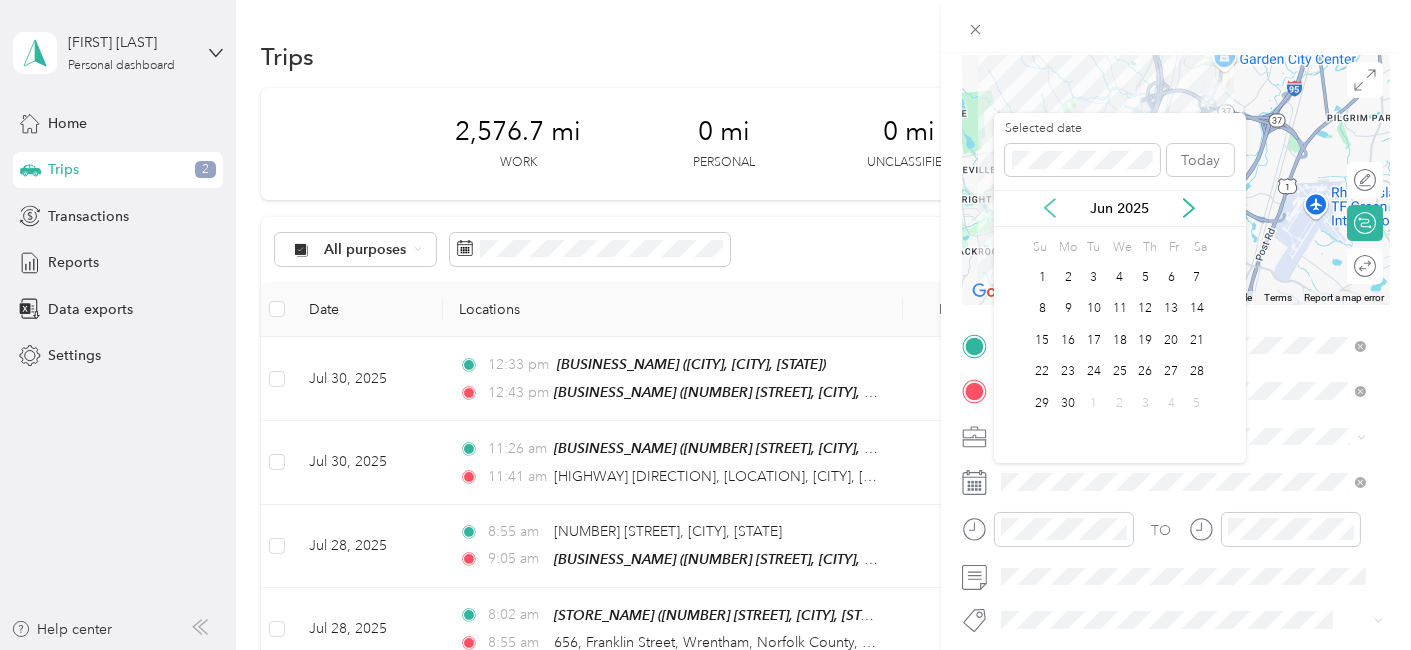 click 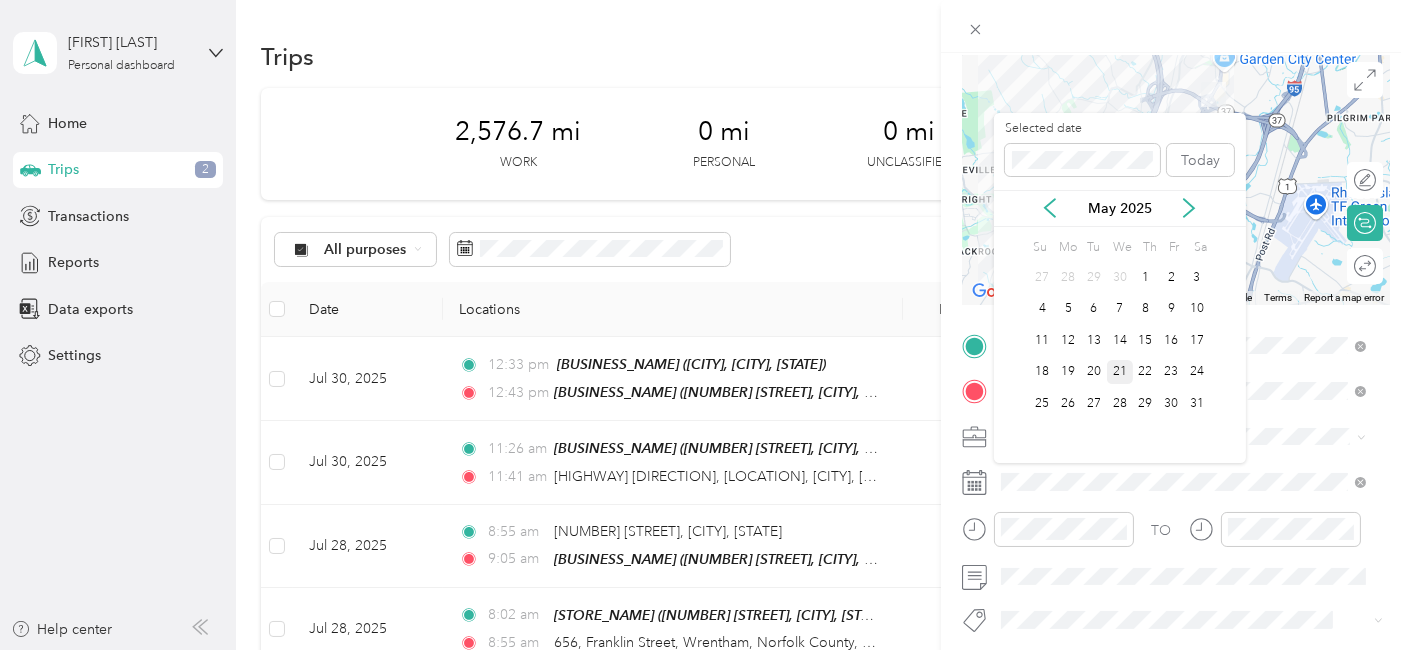 click on "21" at bounding box center [1120, 372] 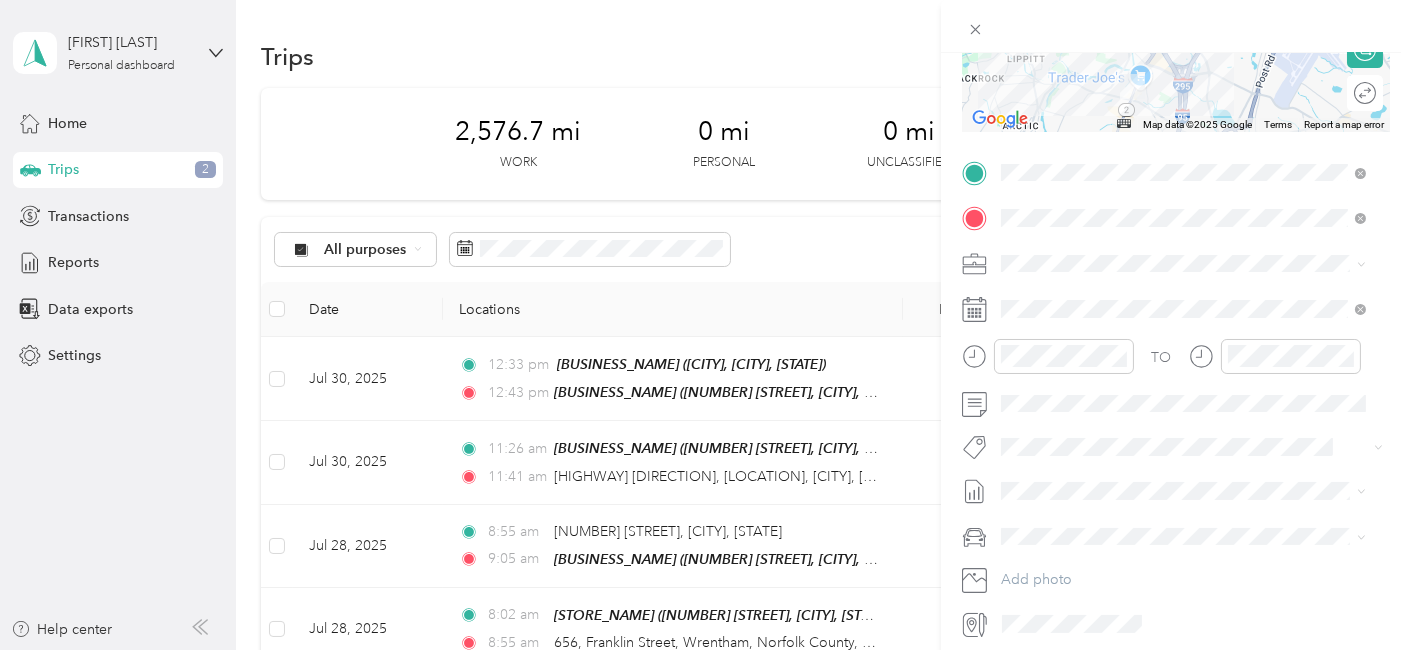scroll, scrollTop: 318, scrollLeft: 0, axis: vertical 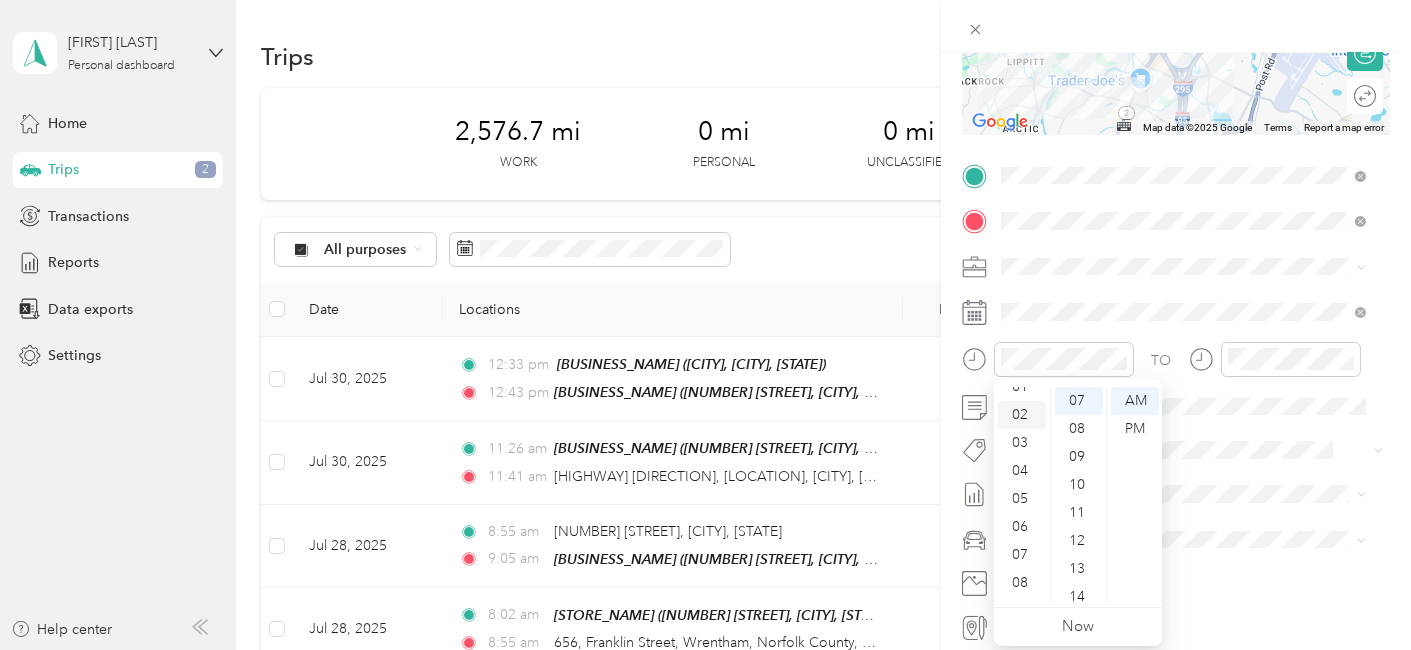 click on "02" at bounding box center (1022, 415) 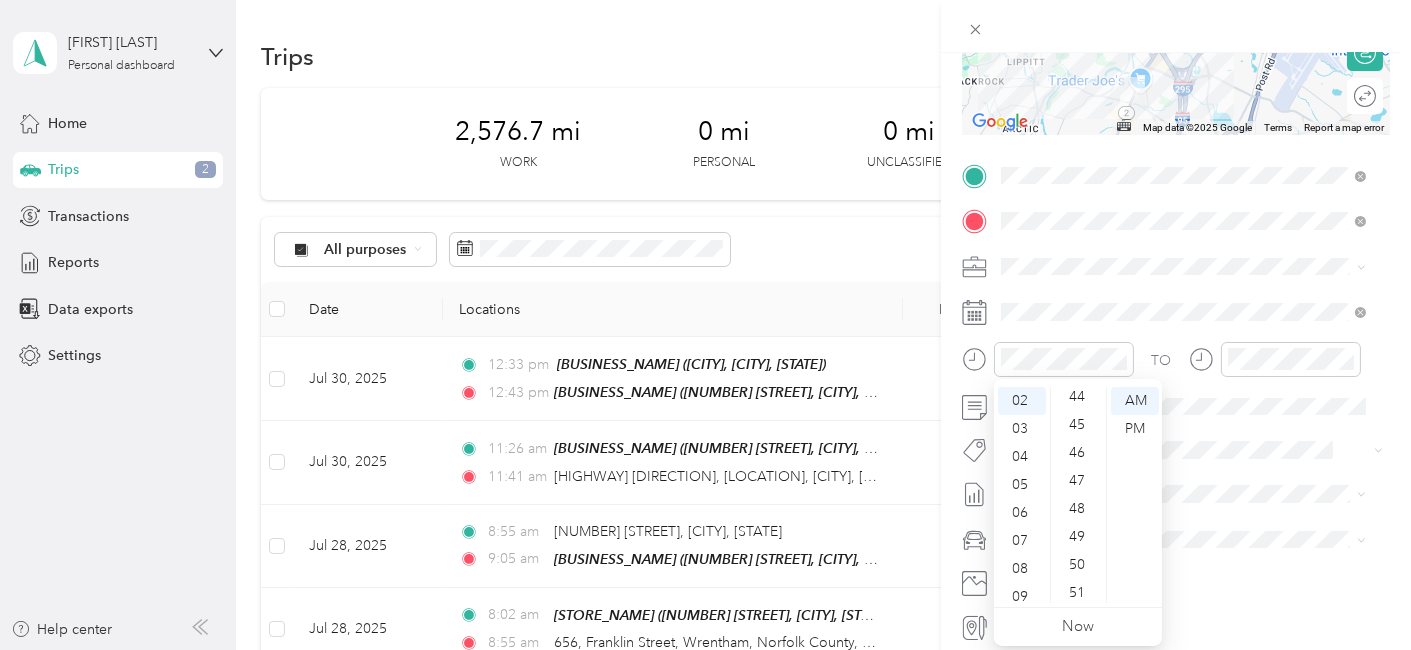 scroll, scrollTop: 1463, scrollLeft: 0, axis: vertical 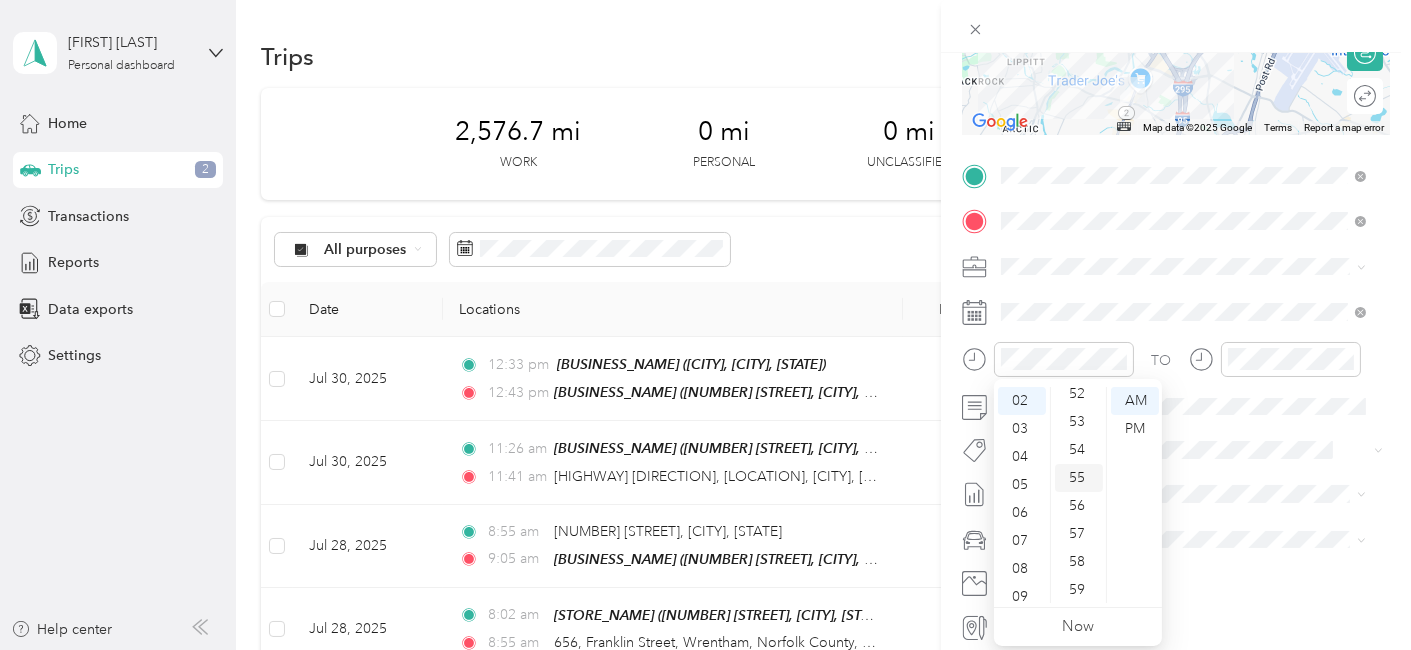 click on "55" at bounding box center (1079, 478) 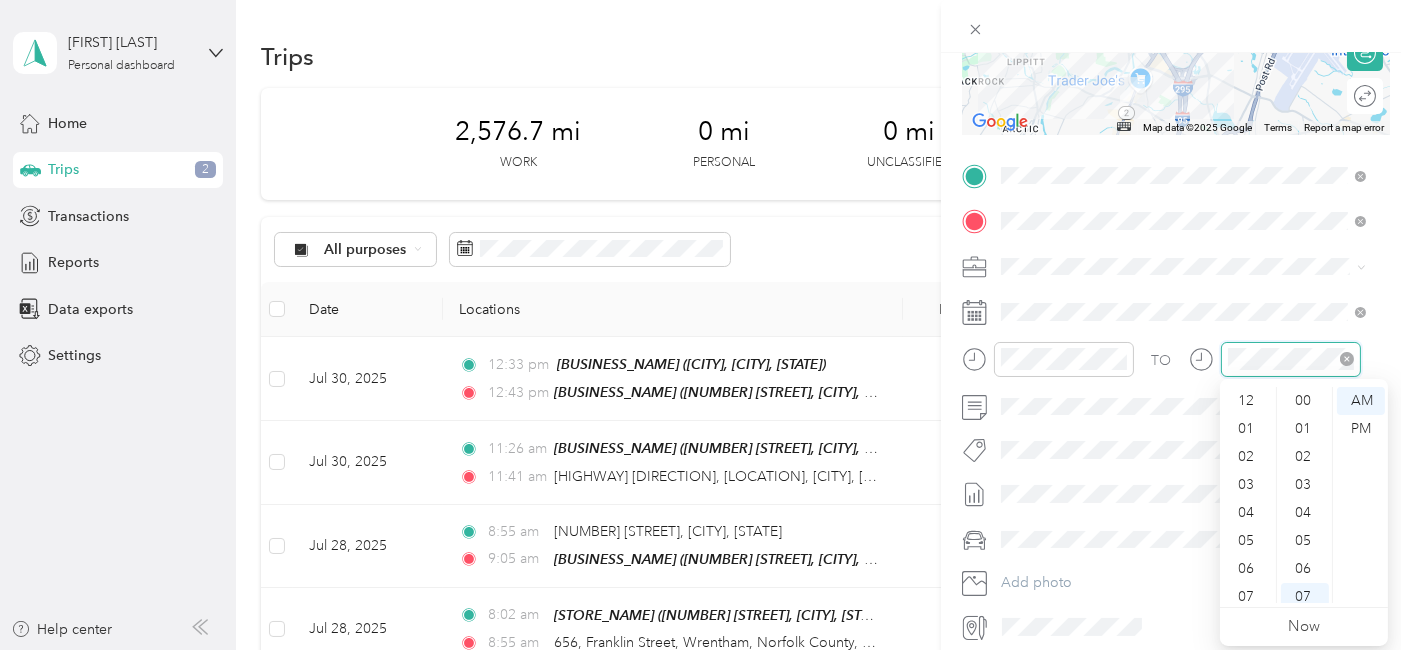 scroll, scrollTop: 196, scrollLeft: 0, axis: vertical 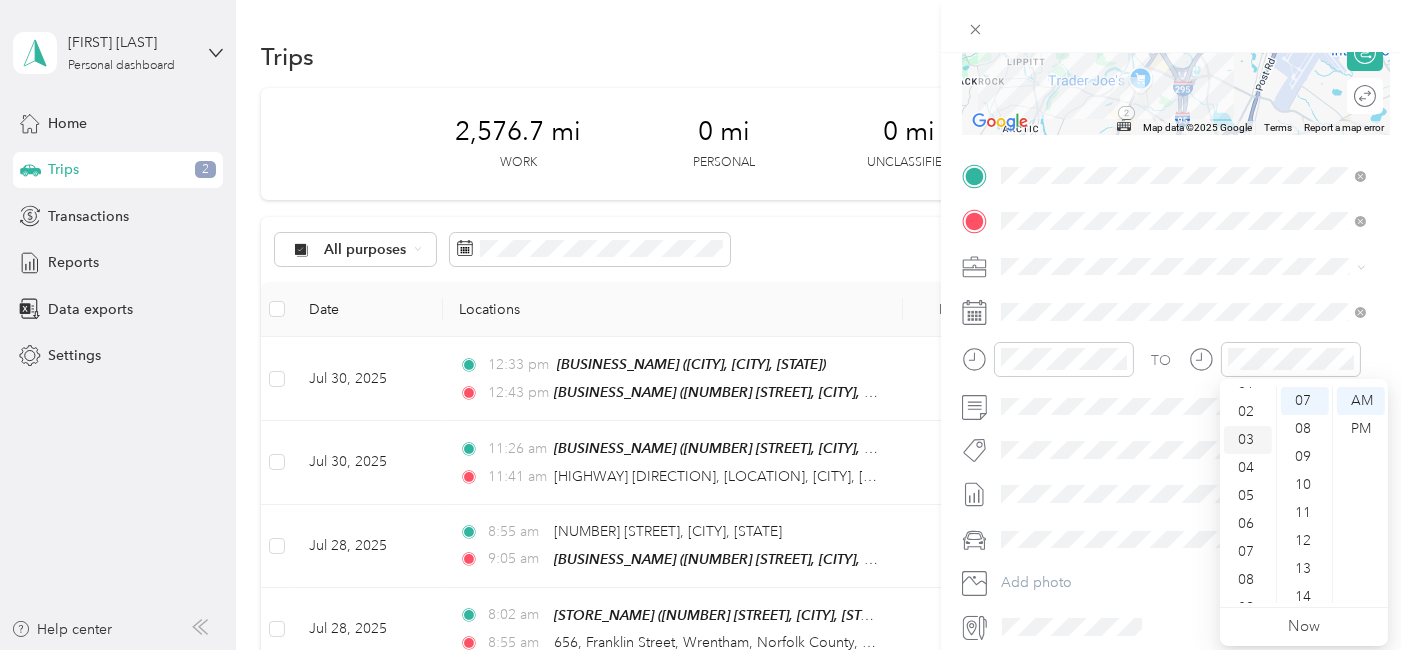 click on "03" at bounding box center [1248, 440] 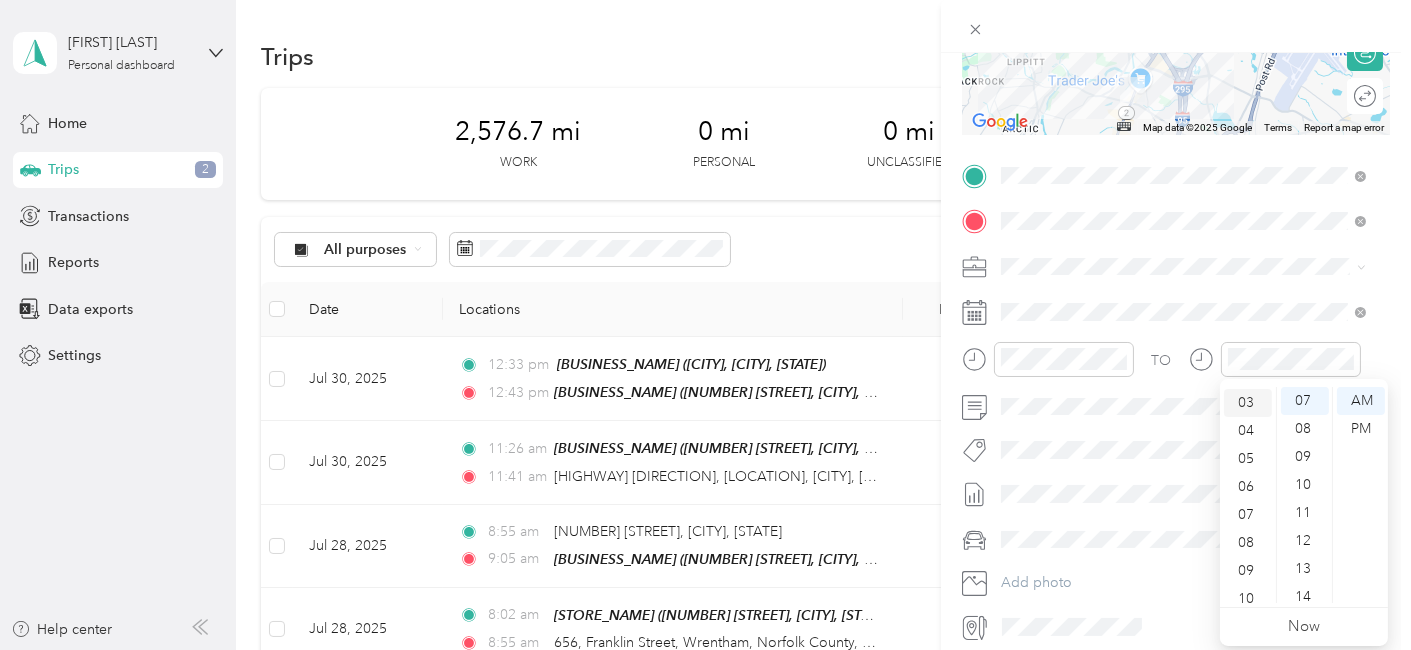 scroll, scrollTop: 83, scrollLeft: 0, axis: vertical 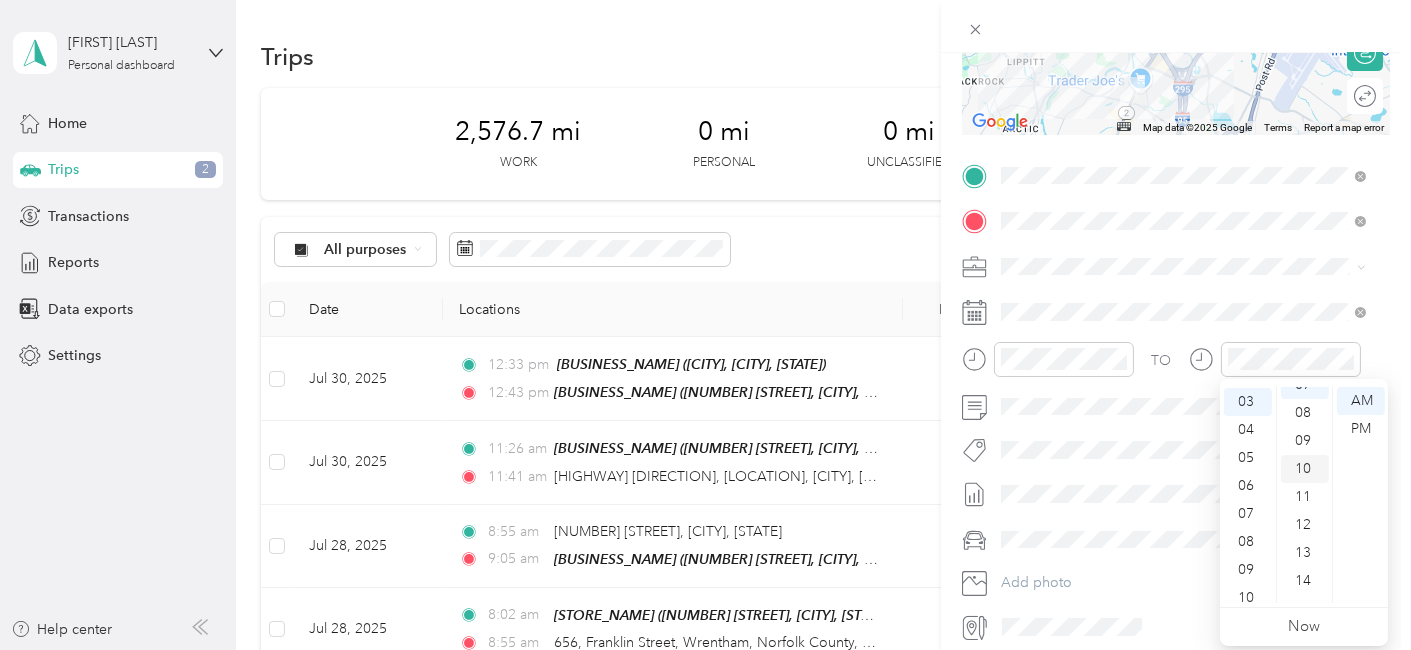 click on "10" at bounding box center [1305, 469] 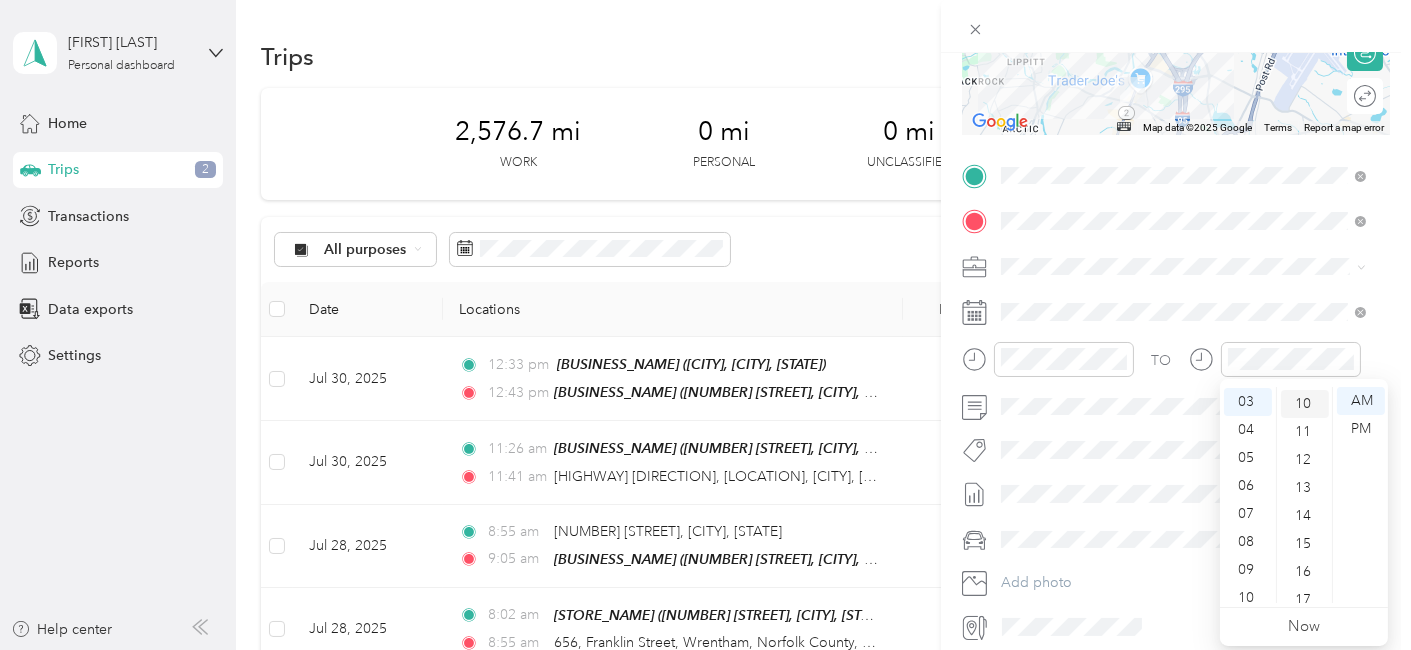 scroll, scrollTop: 280, scrollLeft: 0, axis: vertical 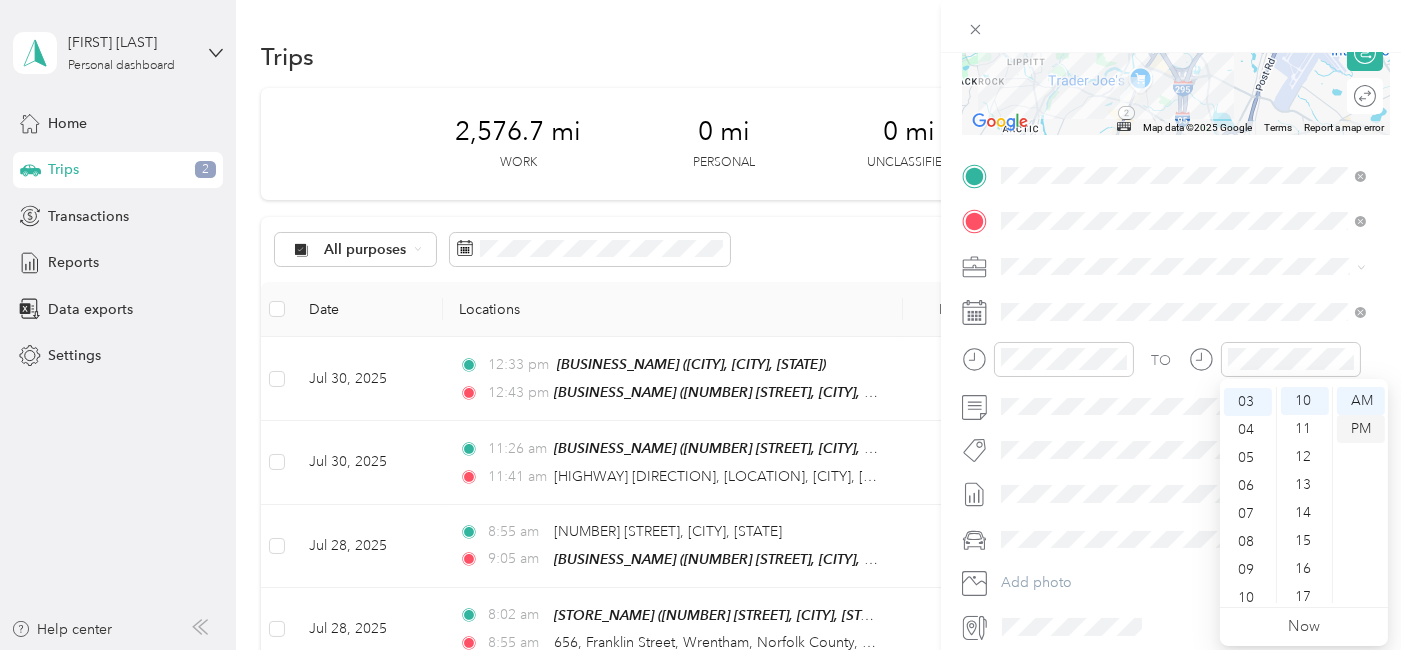 click on "PM" at bounding box center [1361, 429] 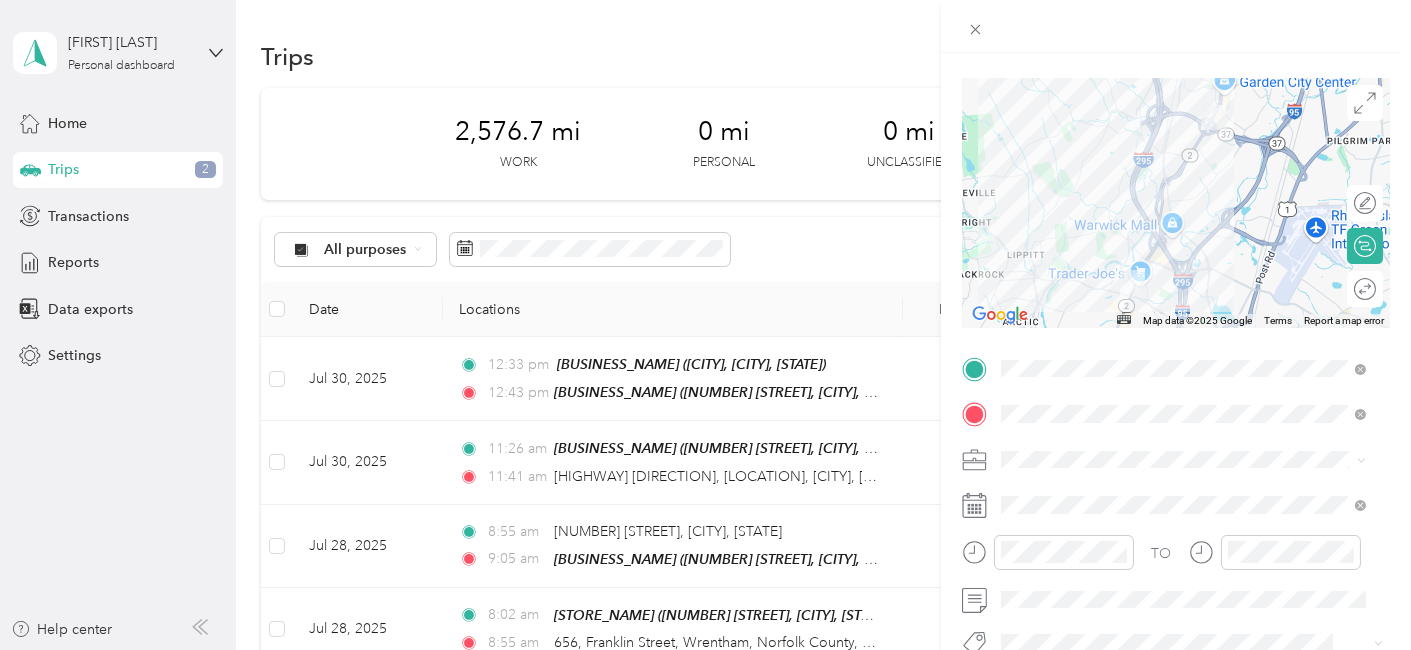 scroll, scrollTop: 0, scrollLeft: 0, axis: both 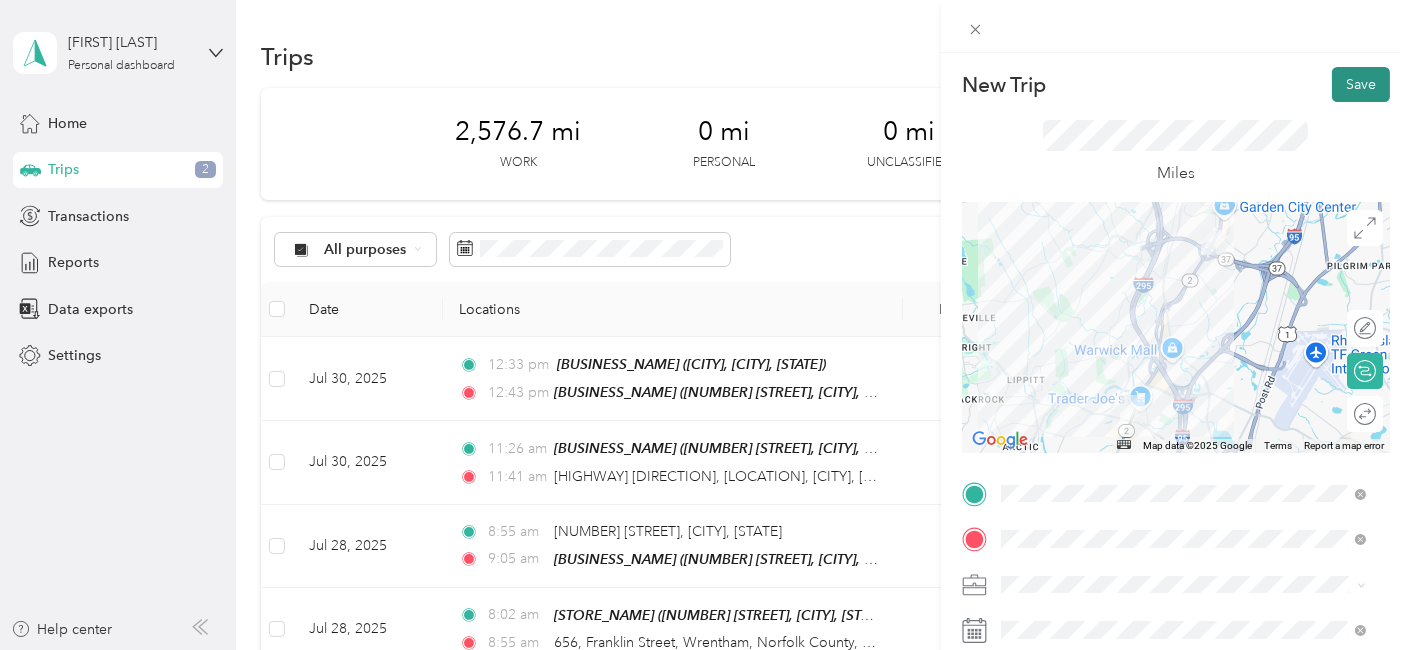 click on "Save" at bounding box center (1361, 84) 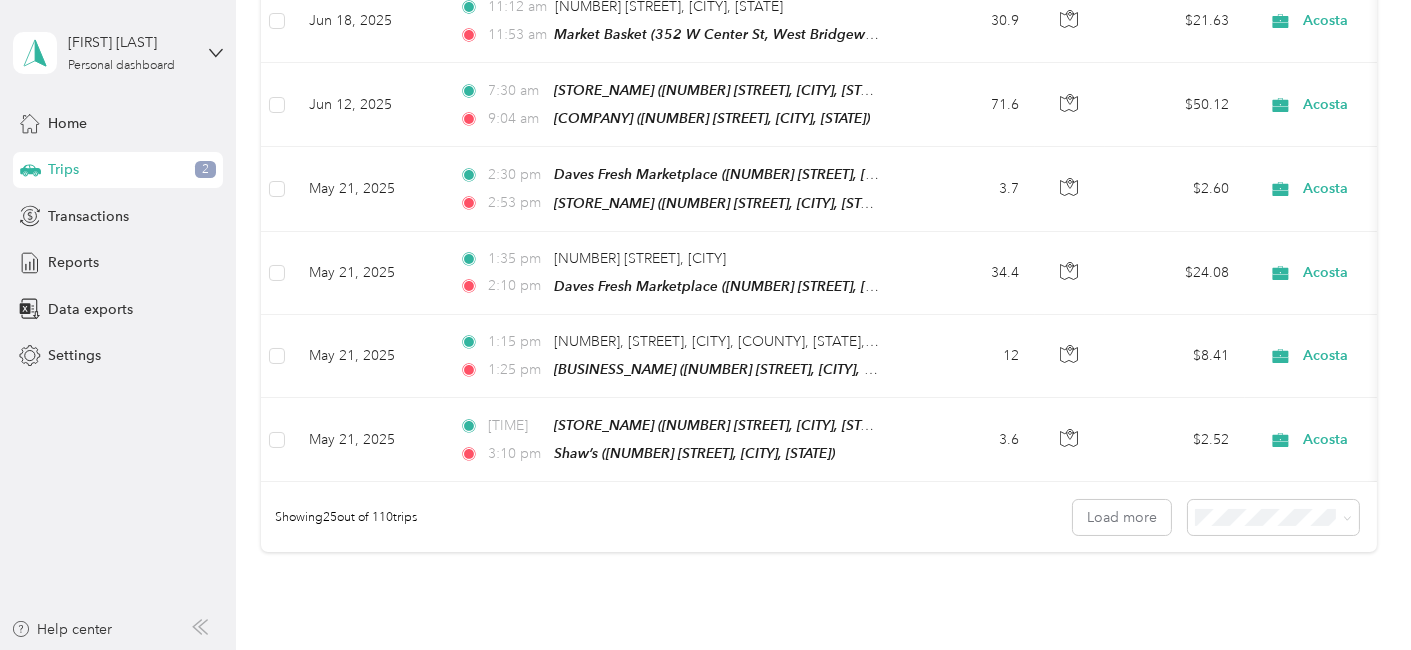 scroll, scrollTop: 1940, scrollLeft: 0, axis: vertical 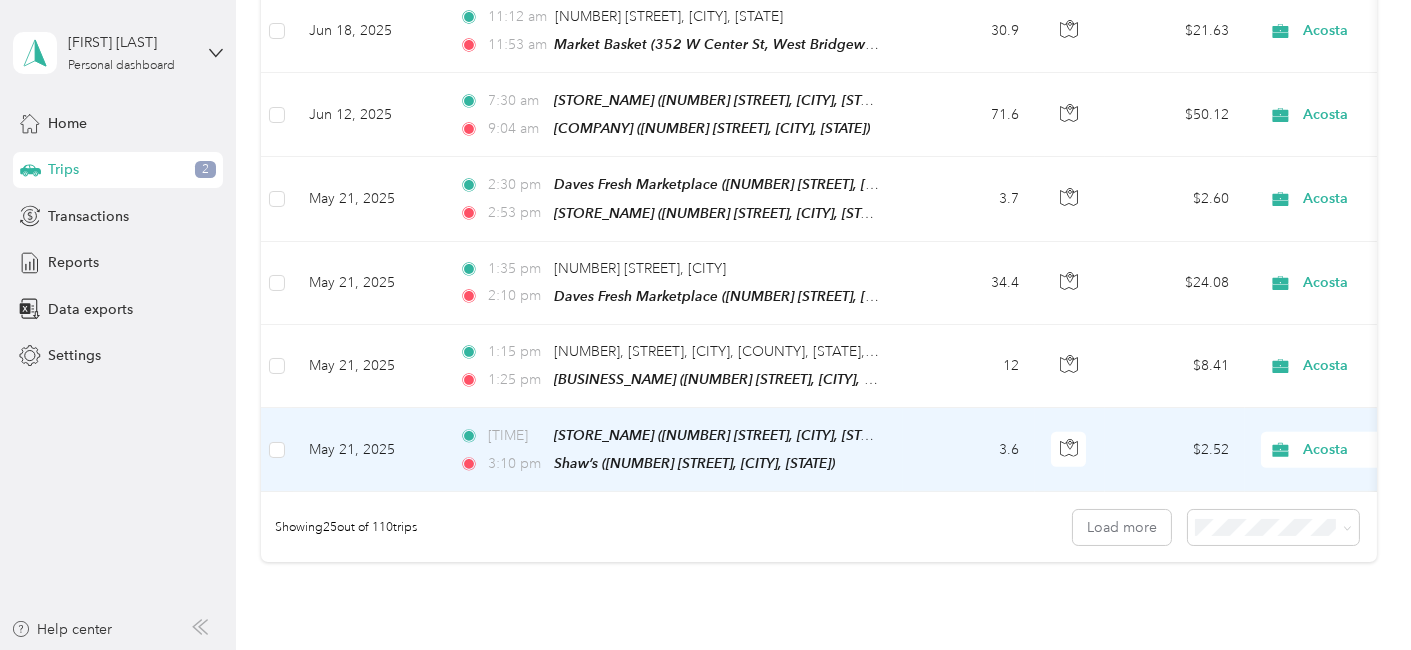 click on "Acosta" at bounding box center [1385, 450] 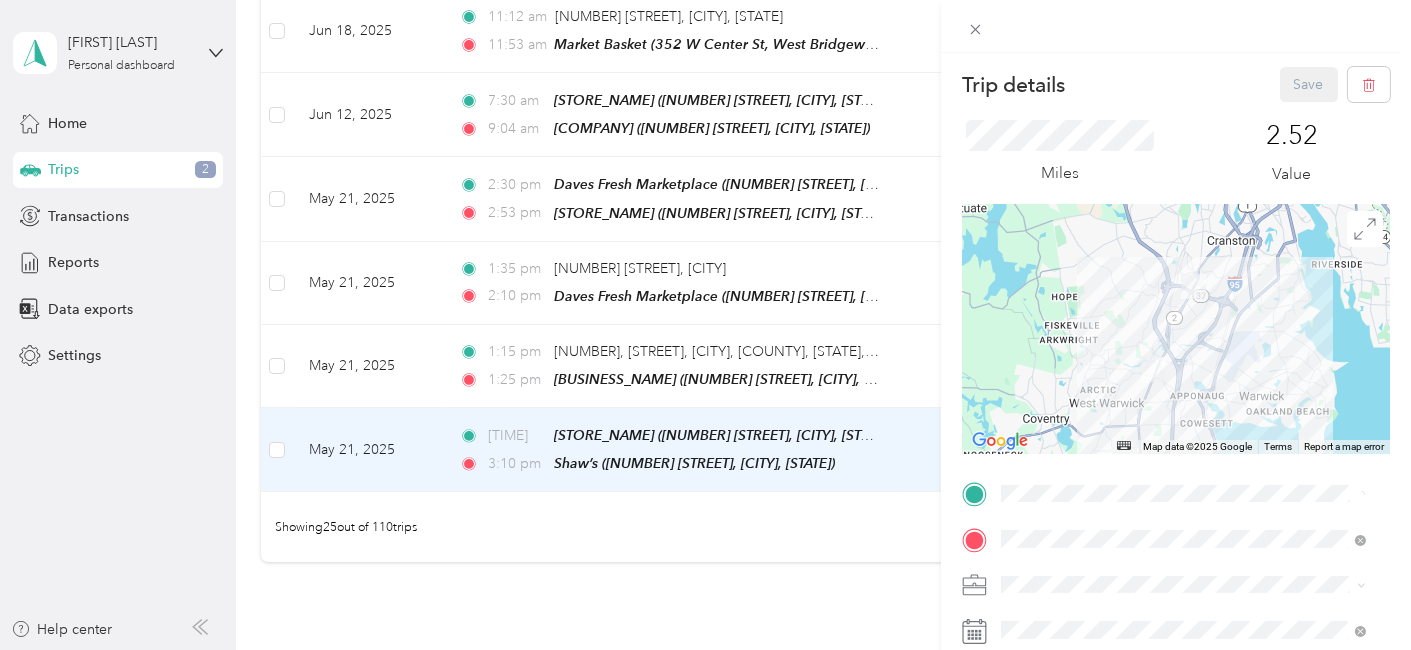 click on "Trip details Save This trip cannot be edited because it is either under review, approved, or paid. Contact your Team Manager to edit it. Miles 2.52 Value  ← Move left → Move right ↑ Move up ↓ Move down + Zoom in - Zoom out Home Jump left by 75% End Jump right by 75% Page Up Jump up by 75% Page Down Jump down by 75% Map Data Map data ©2025 Google Map data ©2025 Google 2 km  Click to toggle between metric and imperial units Terms Report a map error TO Add photo" at bounding box center [705, 325] 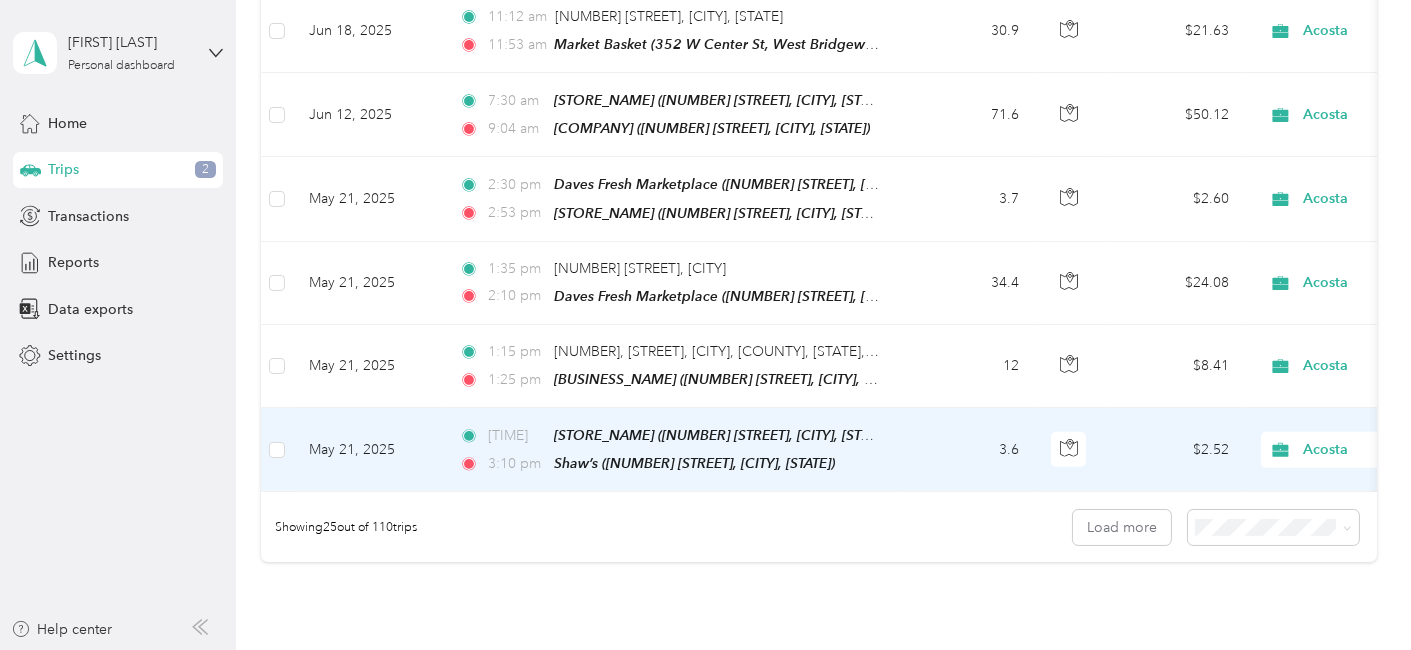 click on "May 21, 2025" at bounding box center [368, 450] 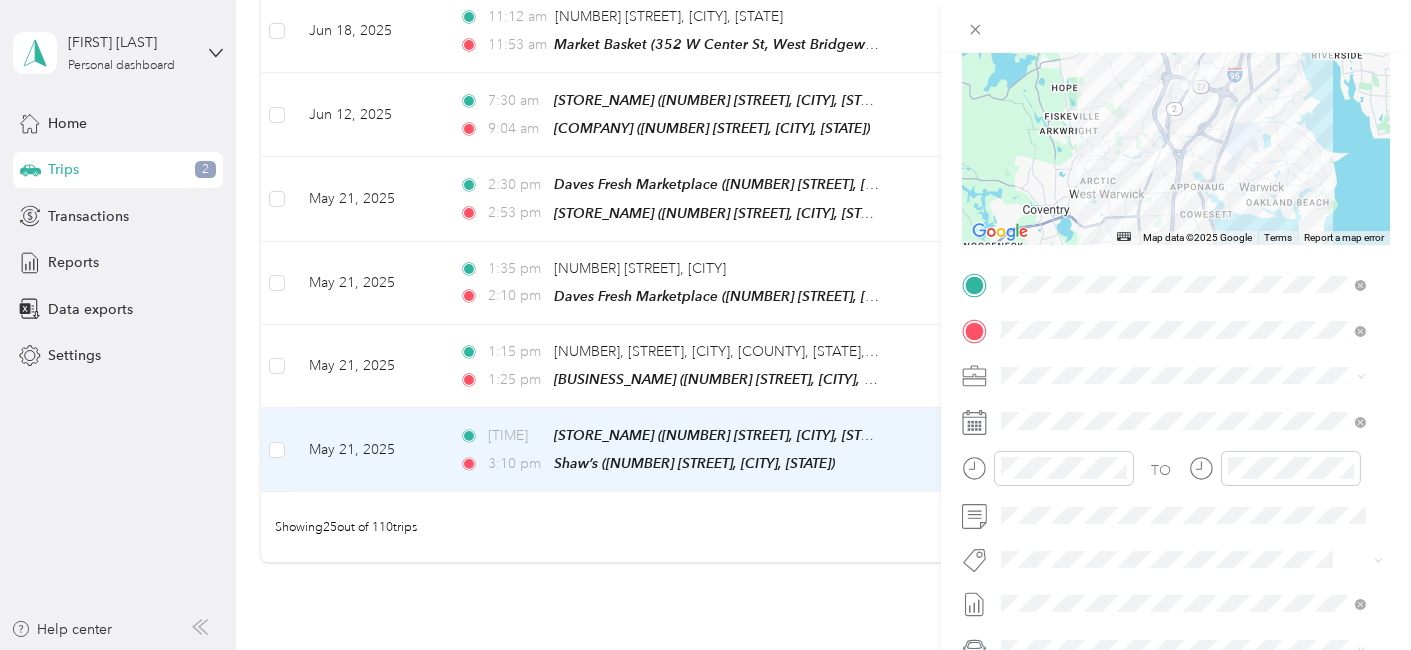 scroll, scrollTop: 253, scrollLeft: 0, axis: vertical 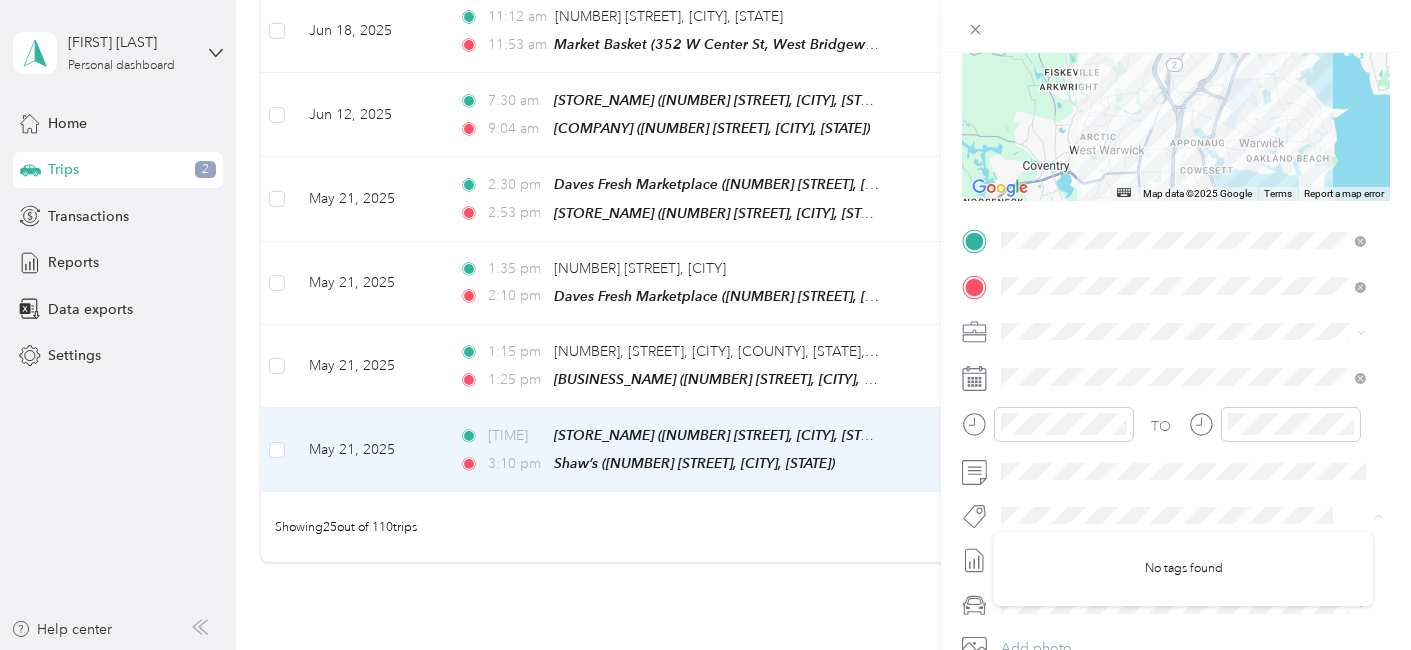 click on "Trip details Save This trip cannot be edited because it is either under review, approved, or paid. Contact your Team Manager to edit it. Miles 2.52 Value  ← Move left → Move right ↑ Move up ↓ Move down + Zoom in - Zoom out Home Jump left by 75% End Jump right by 75% Page Up Jump up by 75% Page Down Jump down by 75% Map Data Map data ©2025 Google Map data ©2025 Google 2 km  Click to toggle between metric and imperial units Terms Report a map error TO Add photo" at bounding box center [1176, 261] 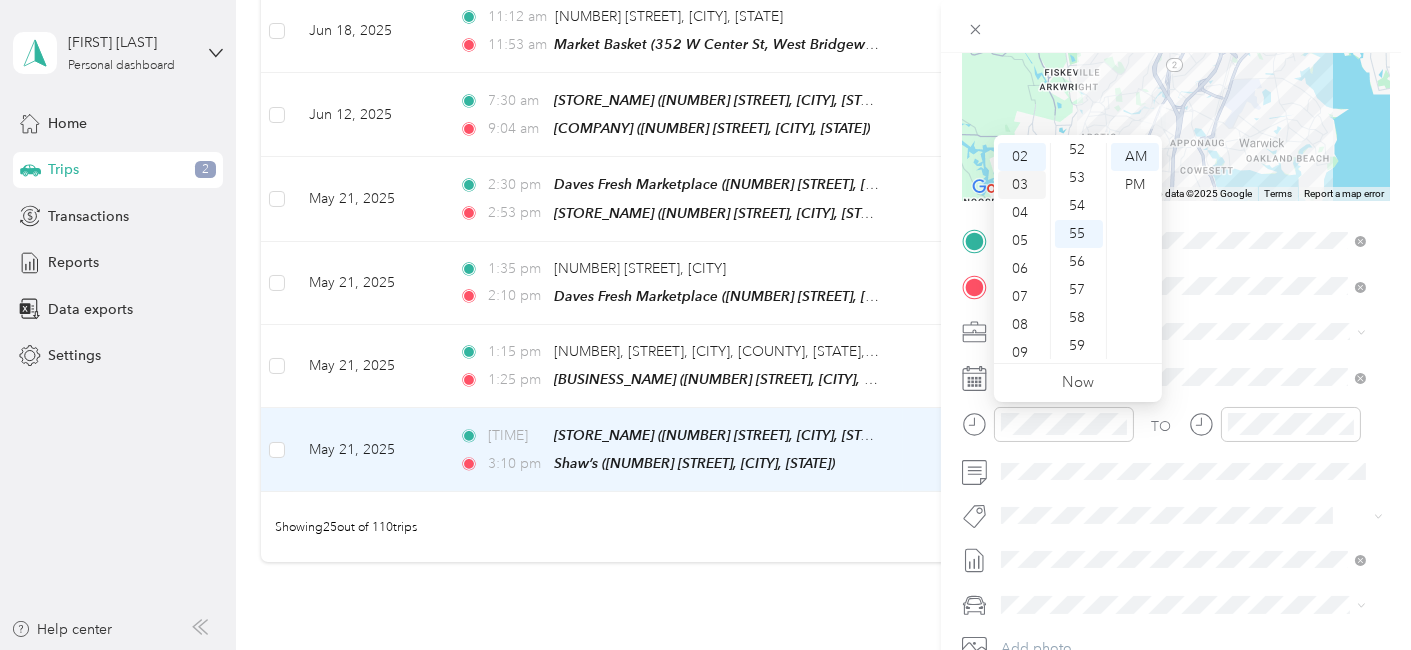 click on "03" at bounding box center [1022, 185] 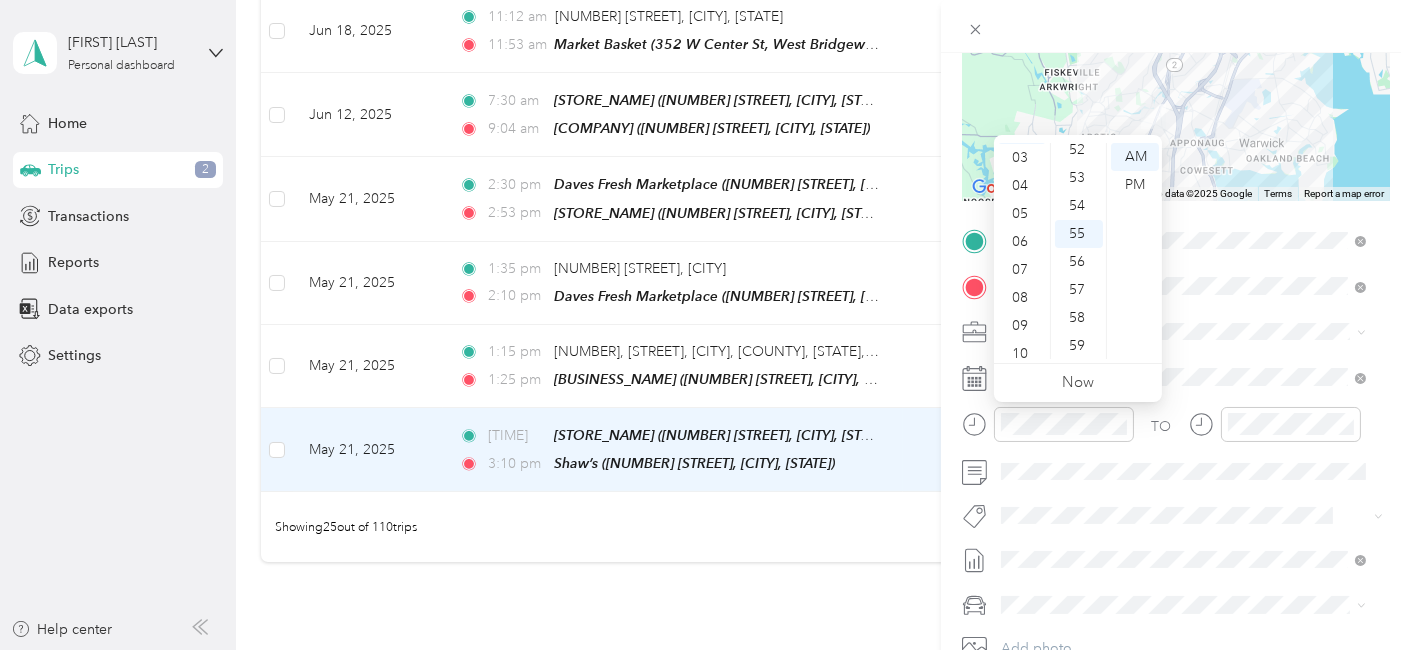 scroll, scrollTop: 56, scrollLeft: 0, axis: vertical 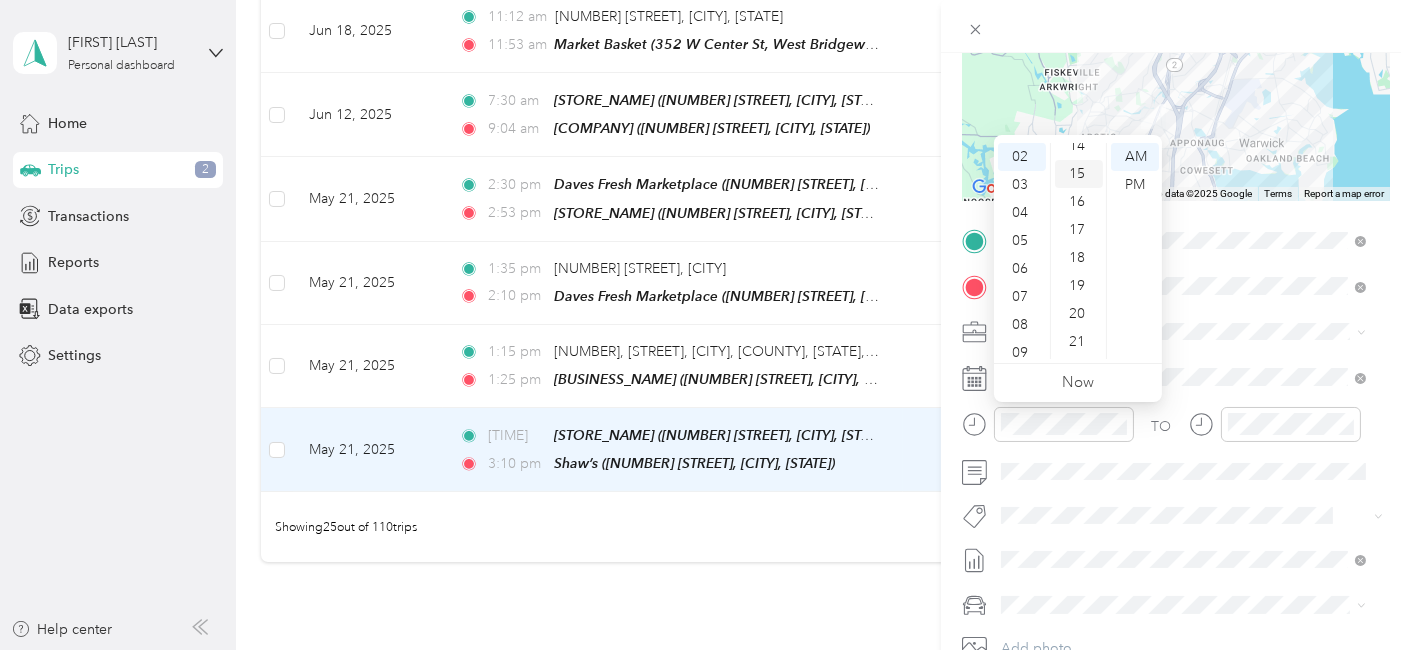click on "15" at bounding box center (1079, 174) 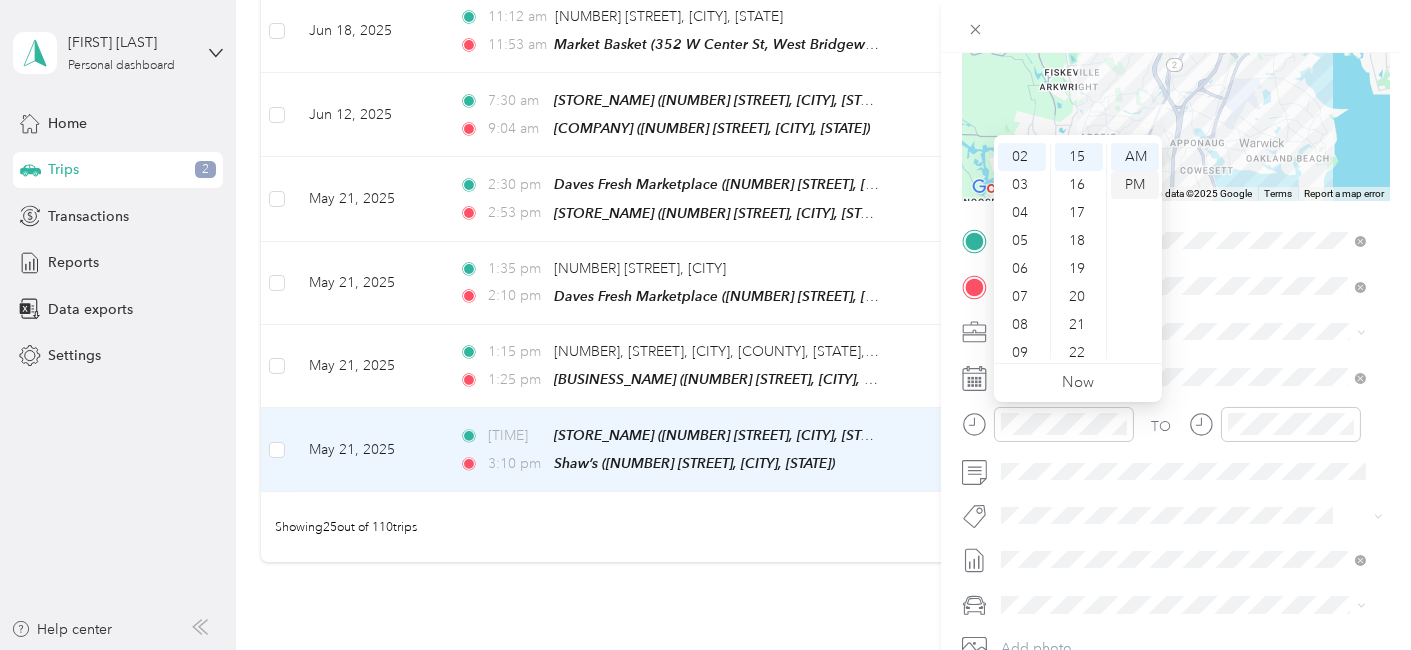 click on "PM" at bounding box center (1135, 185) 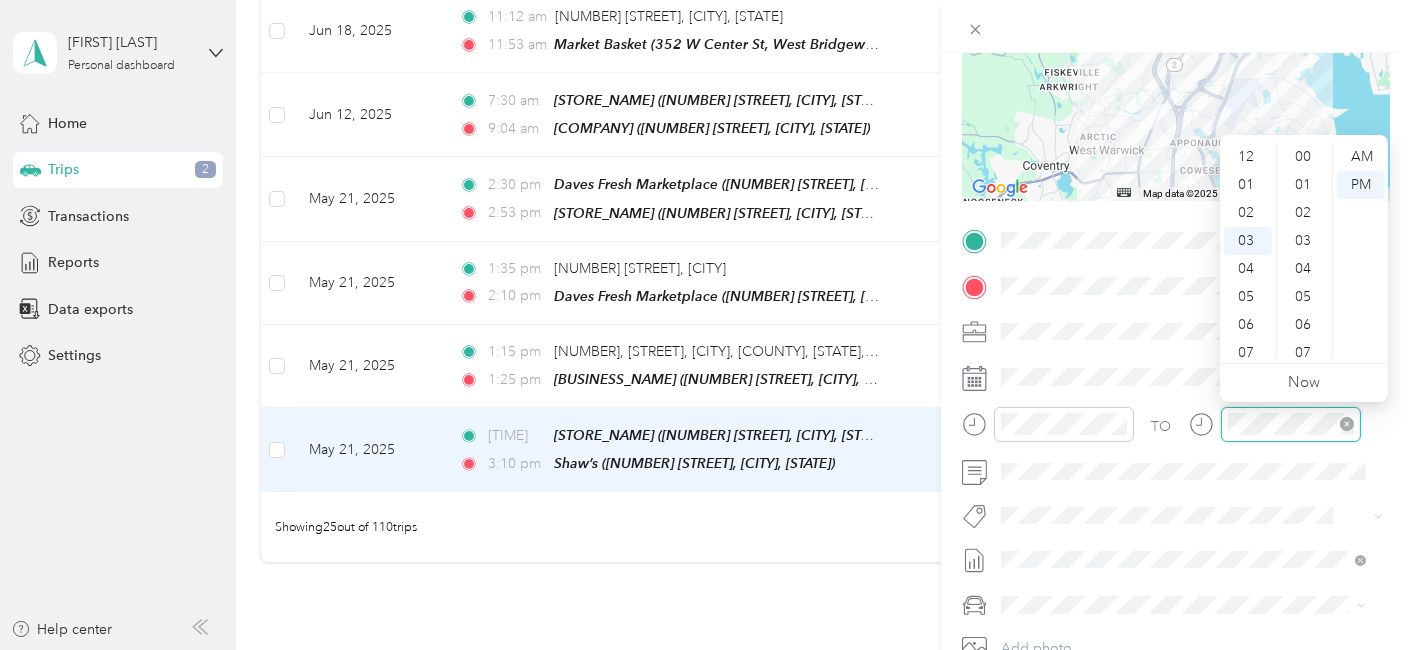 scroll, scrollTop: 83, scrollLeft: 0, axis: vertical 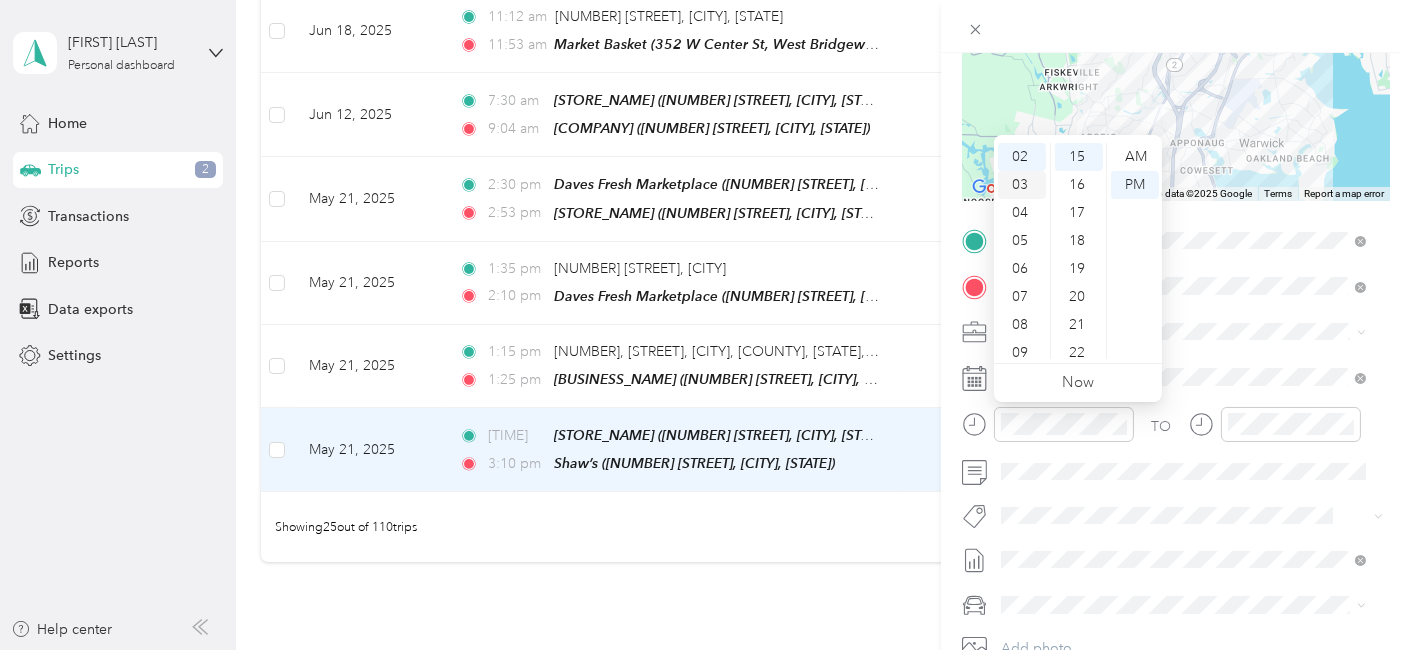 click on "03" at bounding box center (1022, 185) 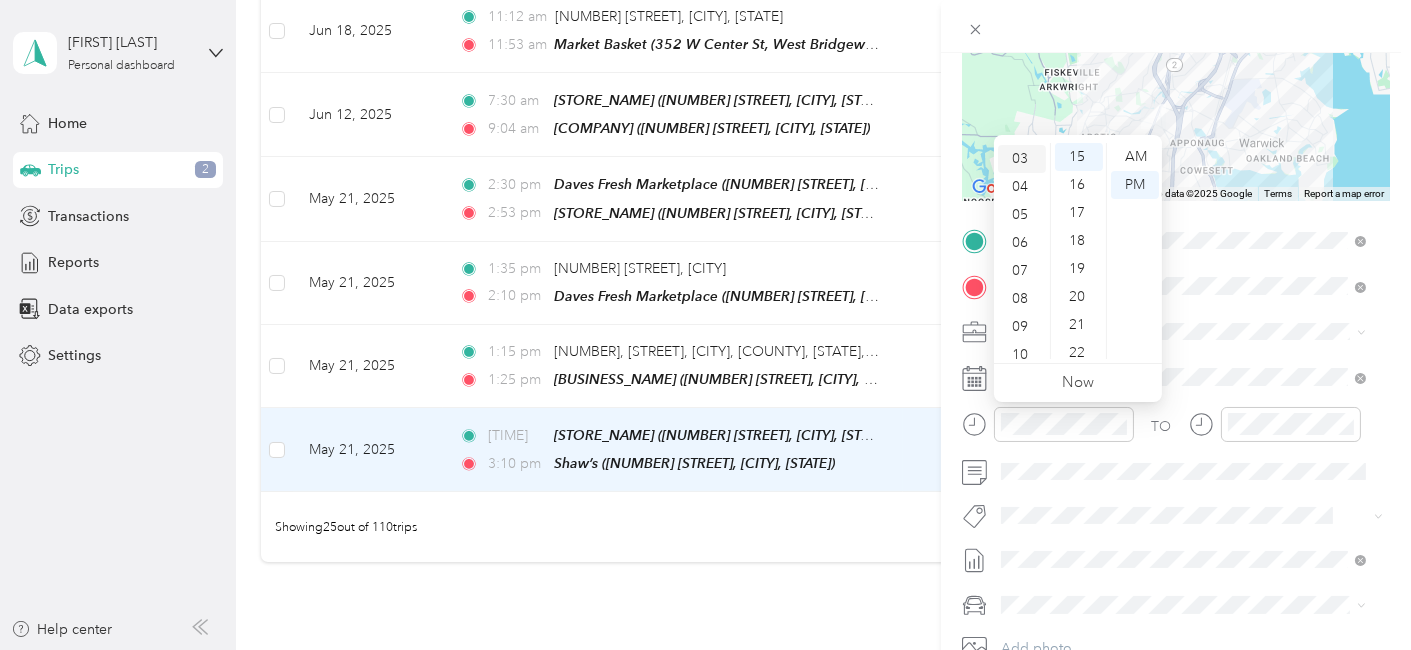 scroll, scrollTop: 83, scrollLeft: 0, axis: vertical 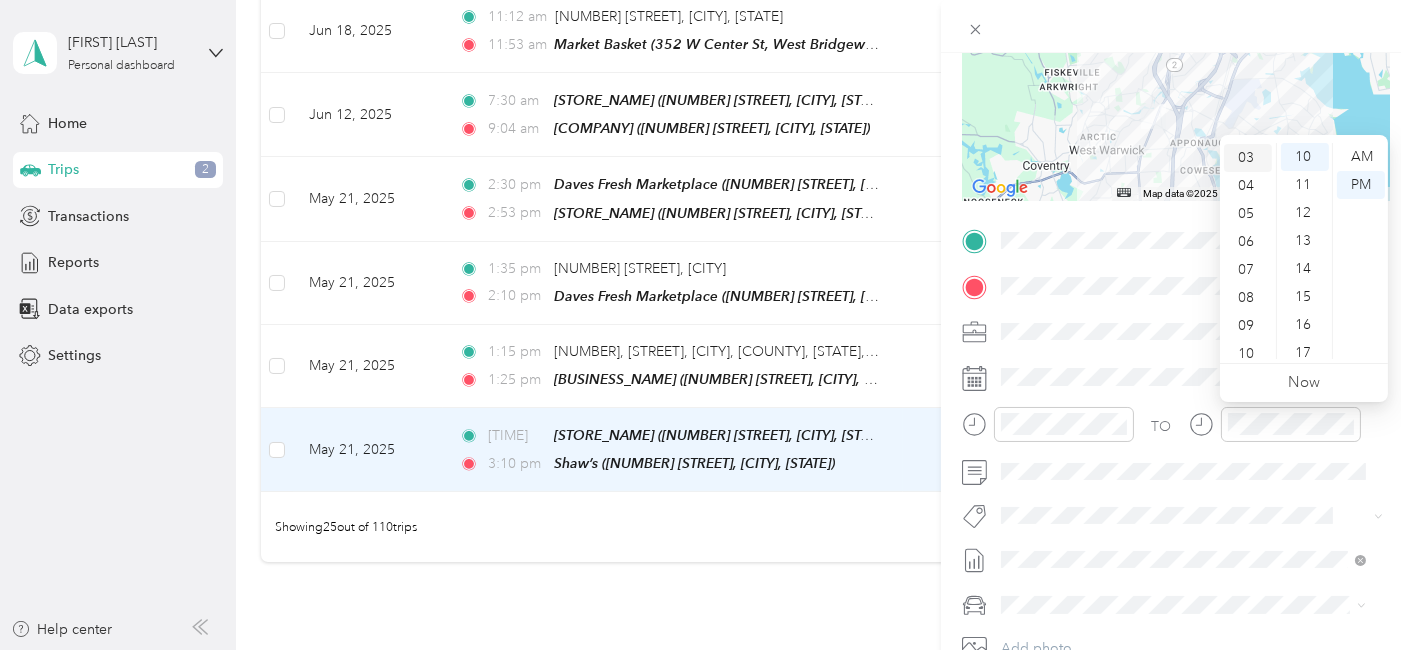 click on "03" at bounding box center [1248, 158] 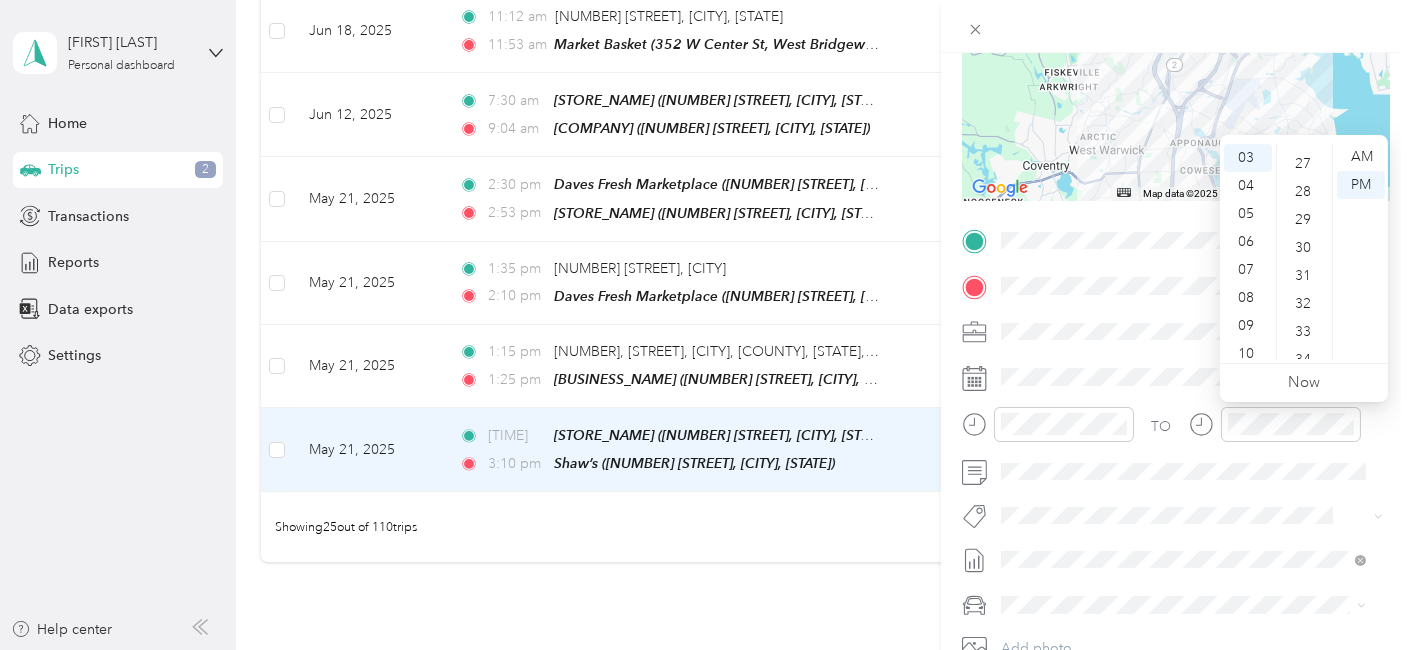 scroll, scrollTop: 782, scrollLeft: 0, axis: vertical 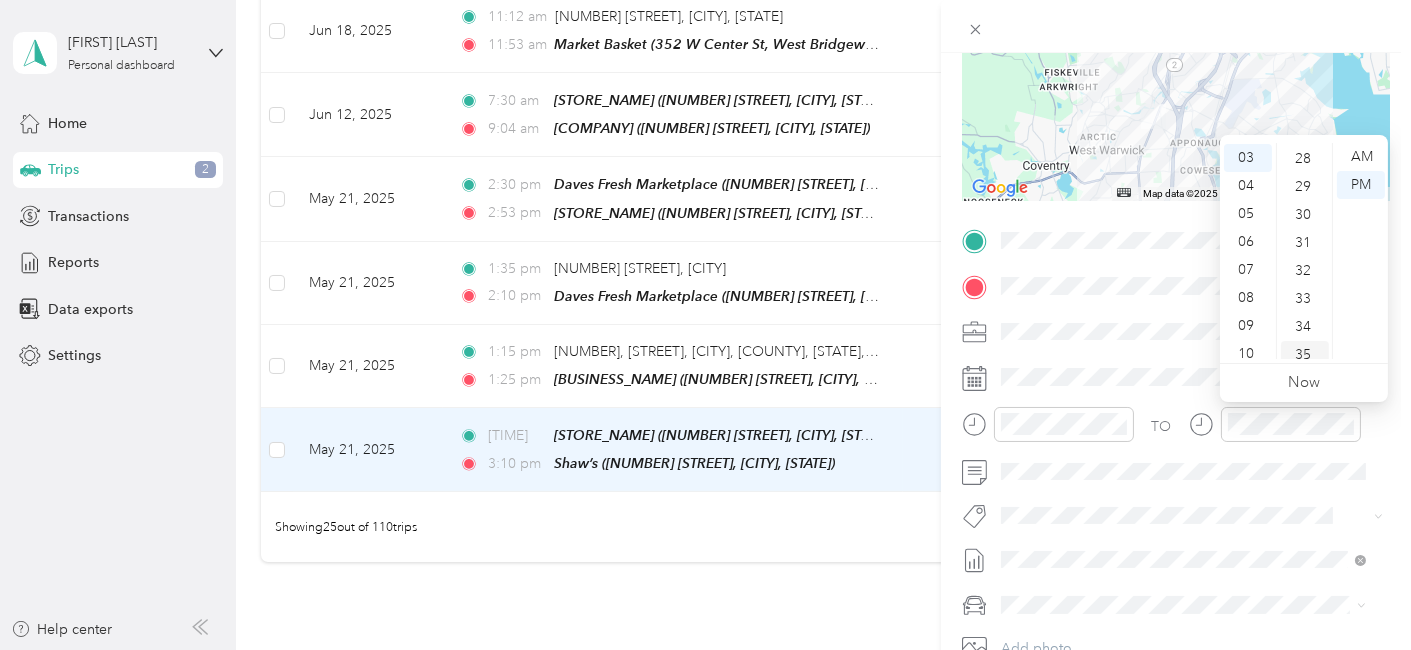 click on "35" at bounding box center (1305, 355) 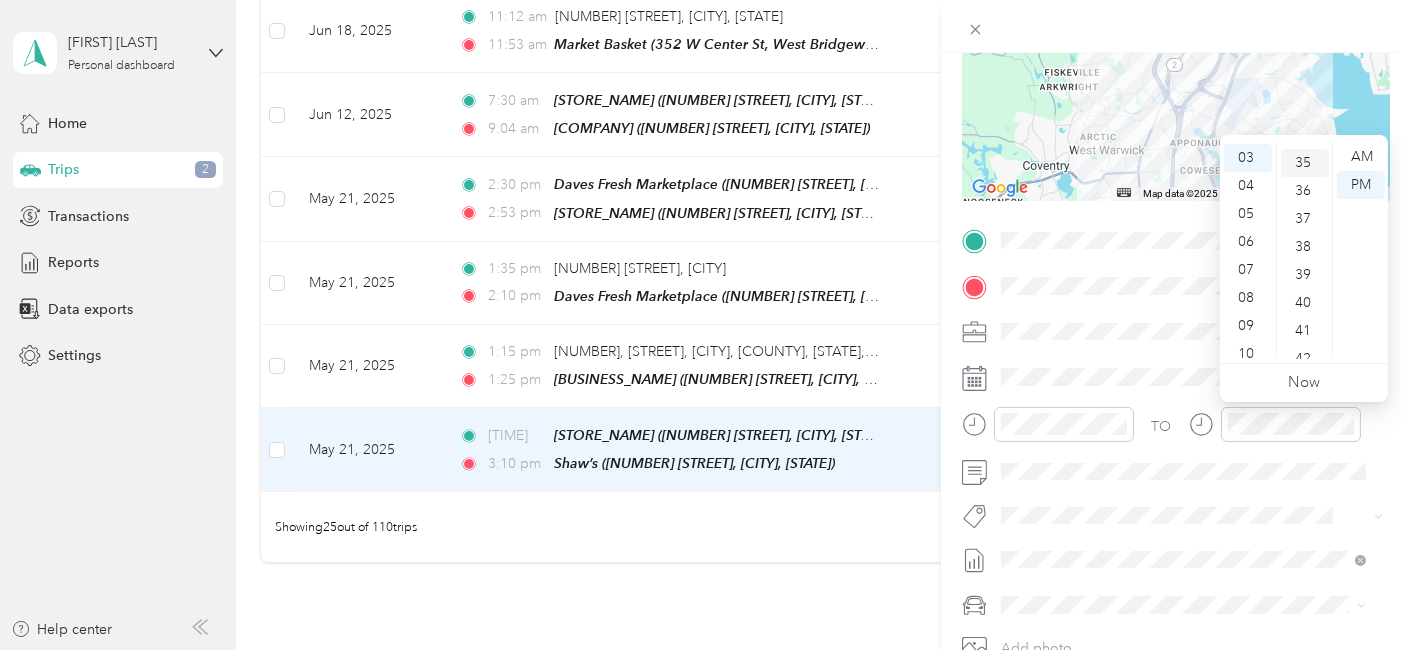 scroll, scrollTop: 980, scrollLeft: 0, axis: vertical 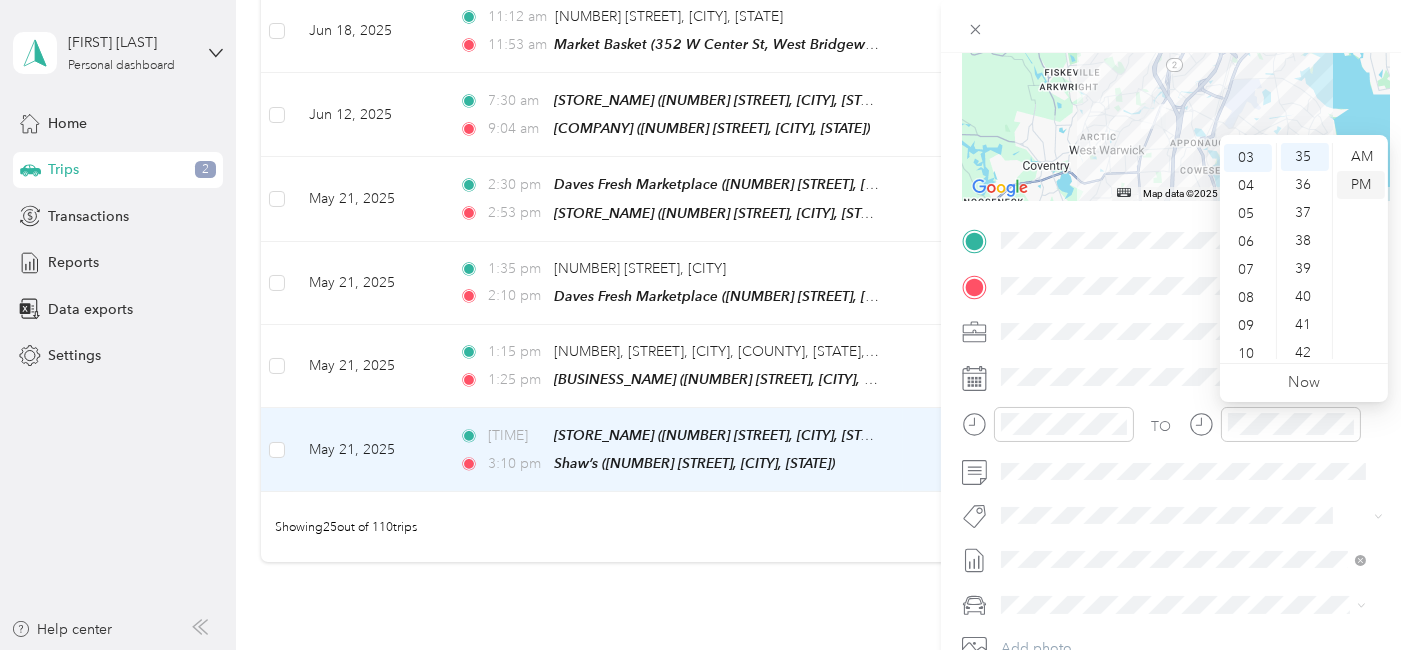 click on "PM" at bounding box center (1361, 185) 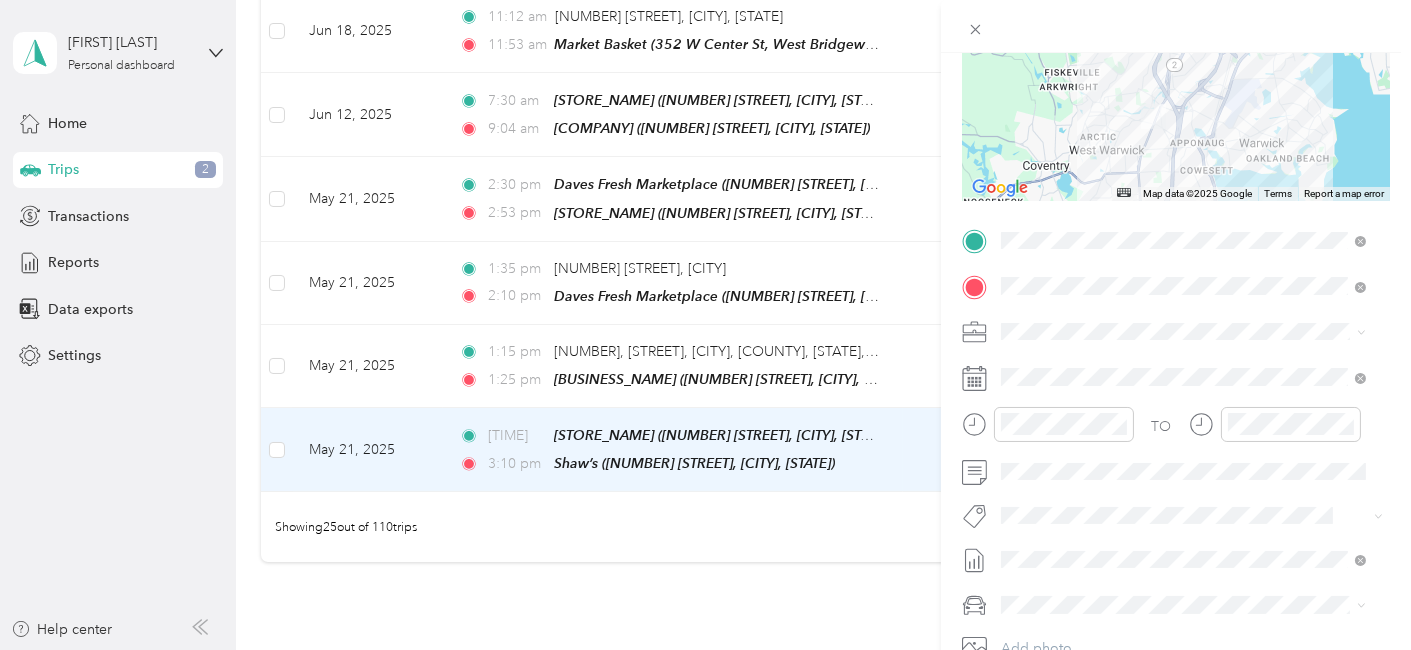 scroll, scrollTop: 0, scrollLeft: 0, axis: both 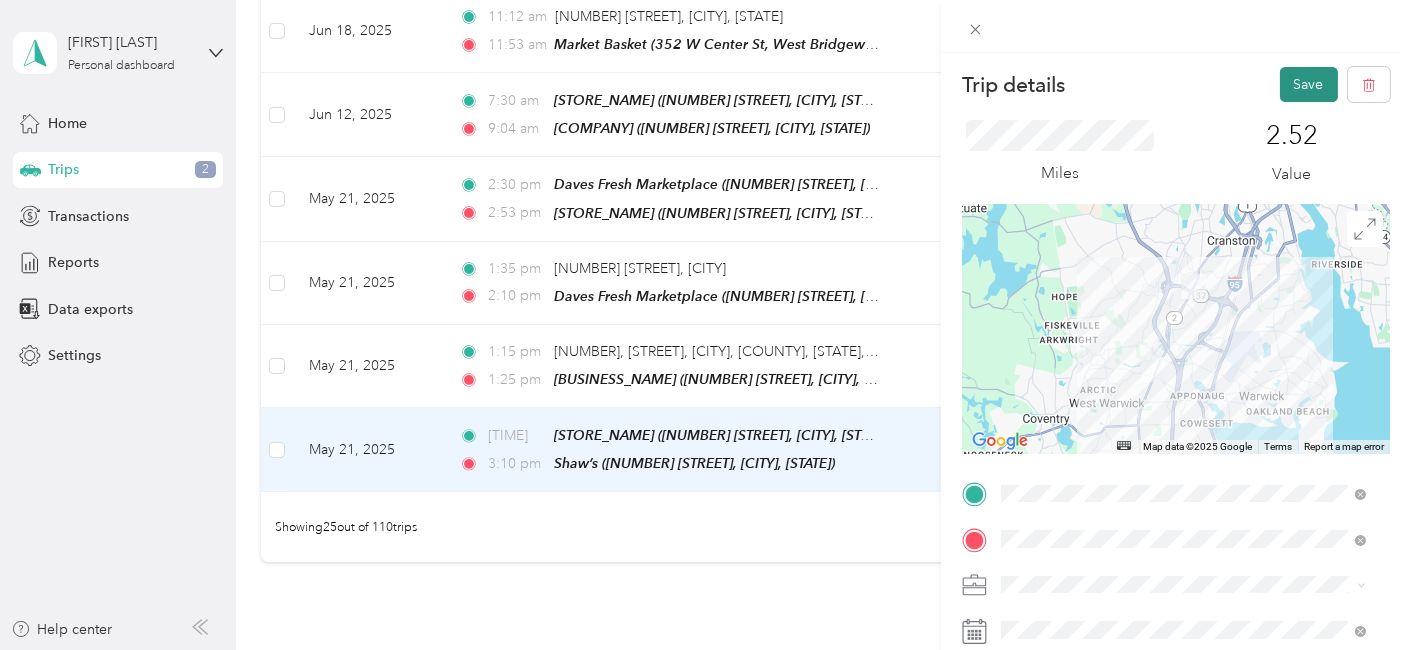 click on "Save" at bounding box center [1309, 84] 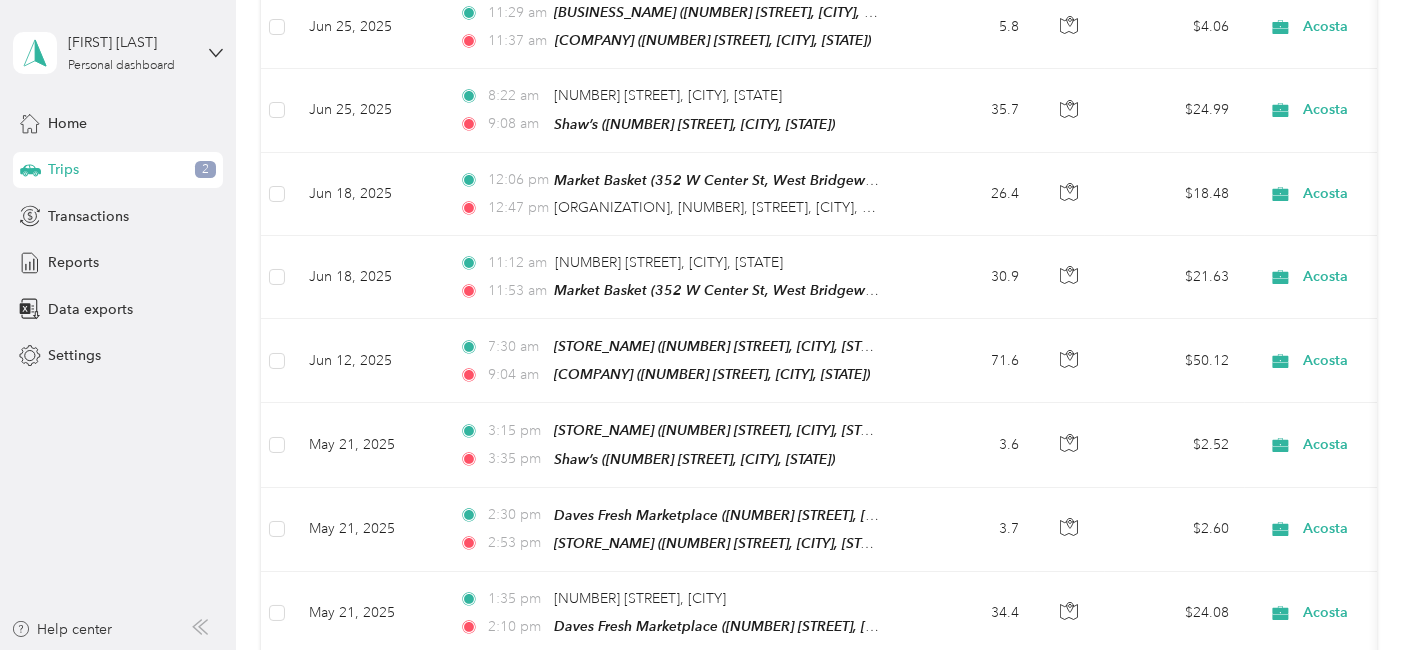 scroll, scrollTop: 1674, scrollLeft: 0, axis: vertical 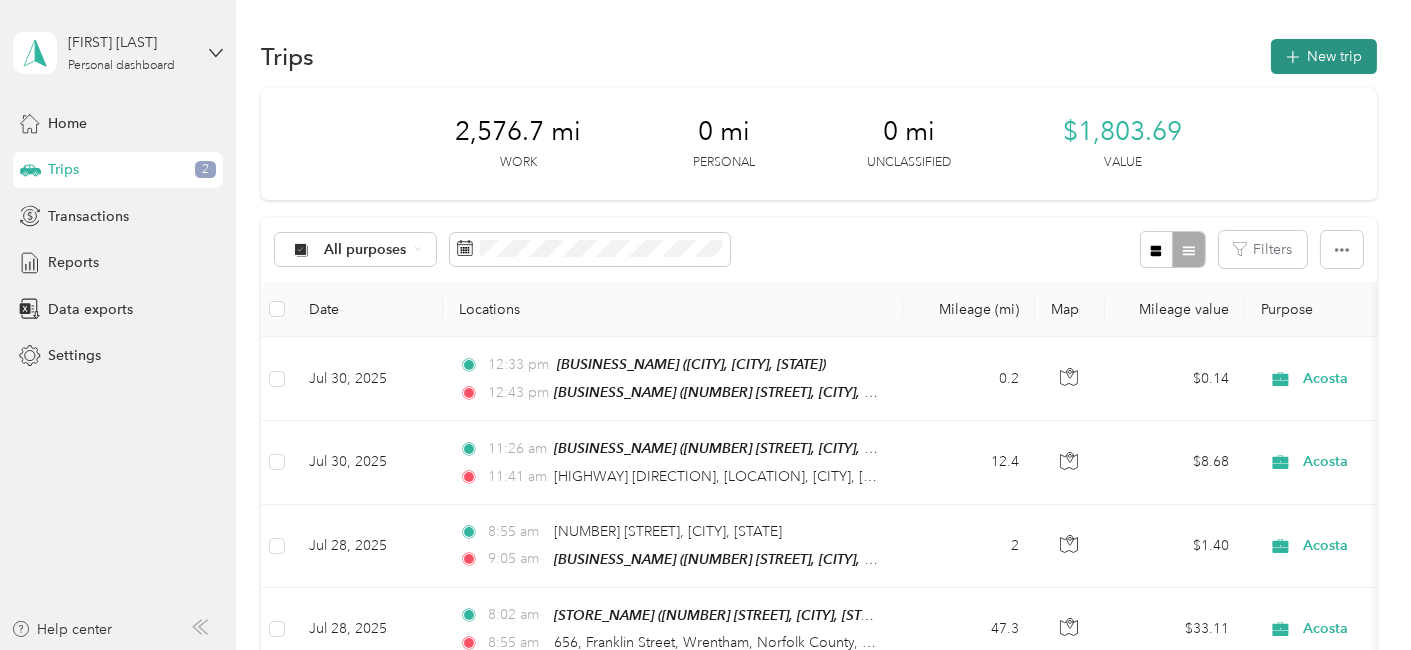 click on "New trip" at bounding box center (1324, 56) 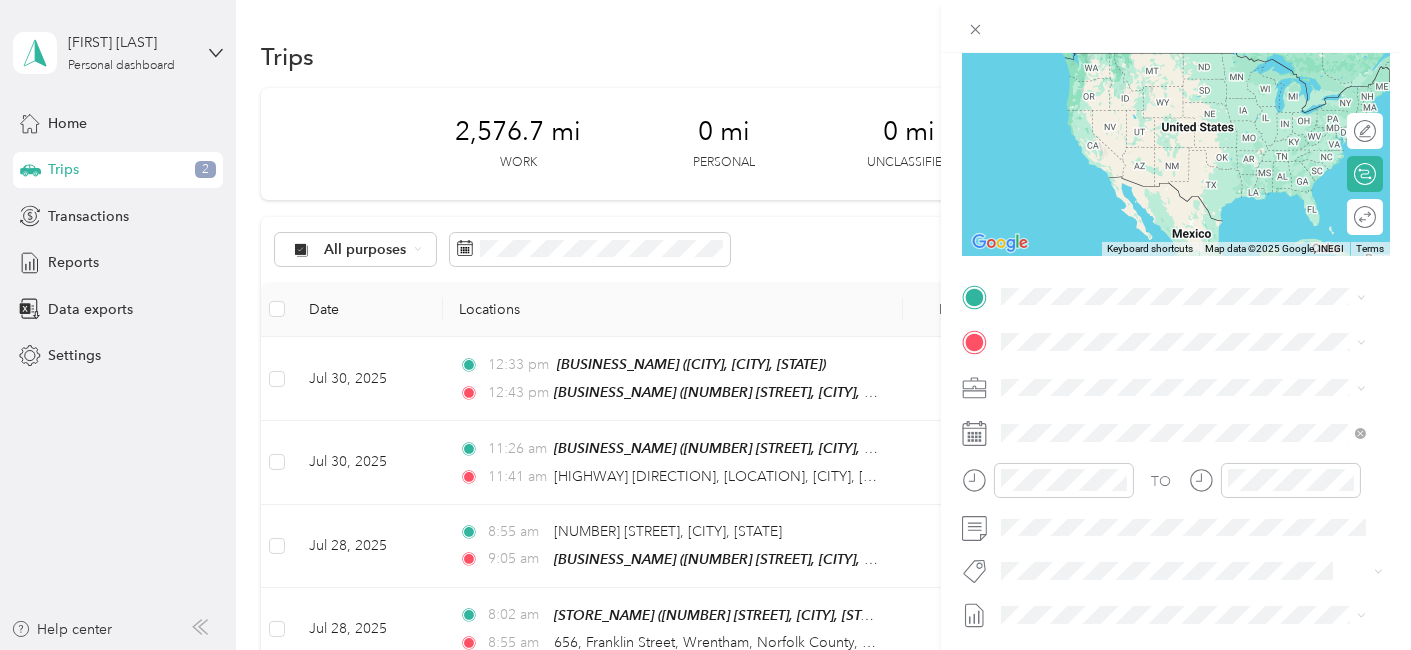 scroll, scrollTop: 209, scrollLeft: 0, axis: vertical 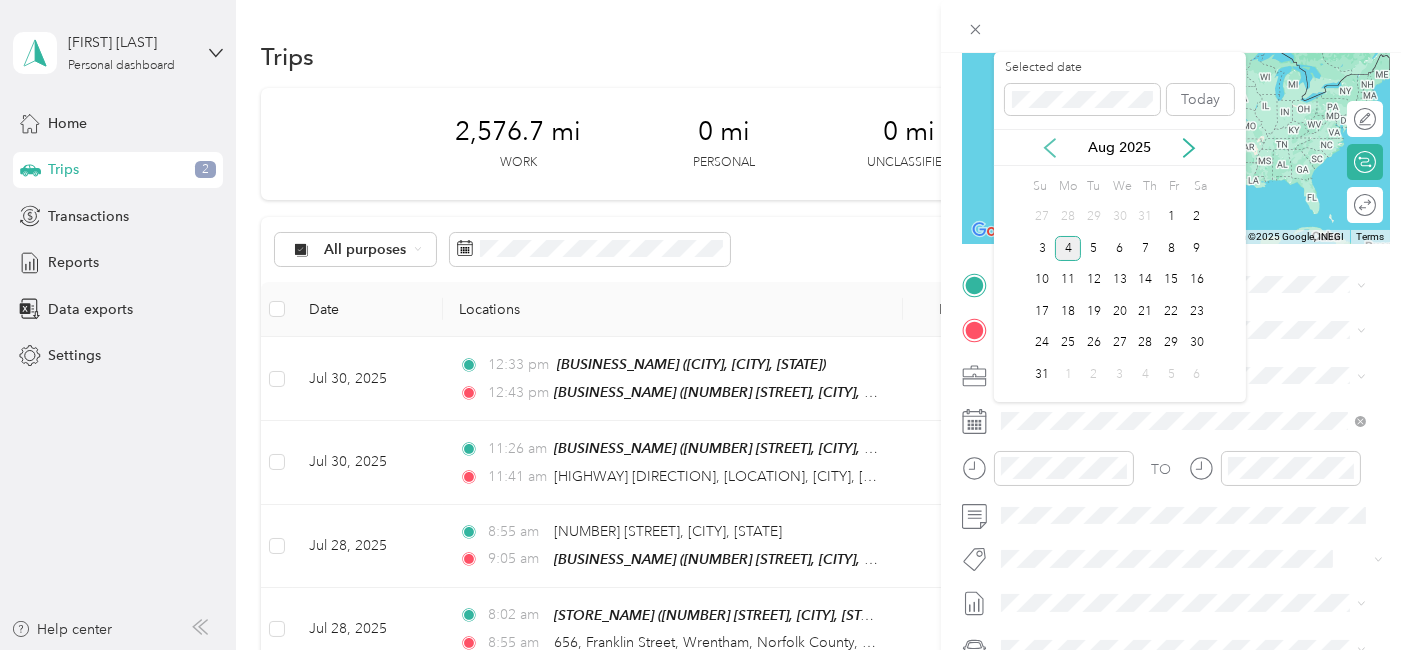 click 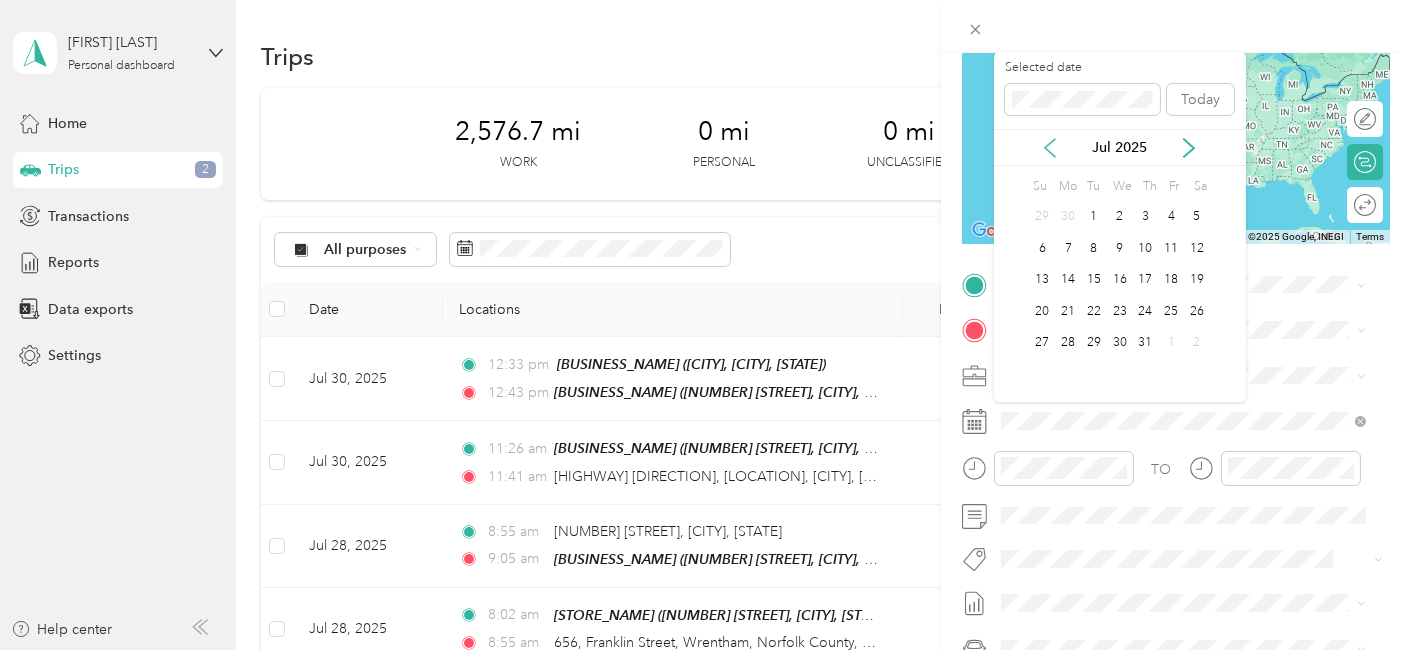 click 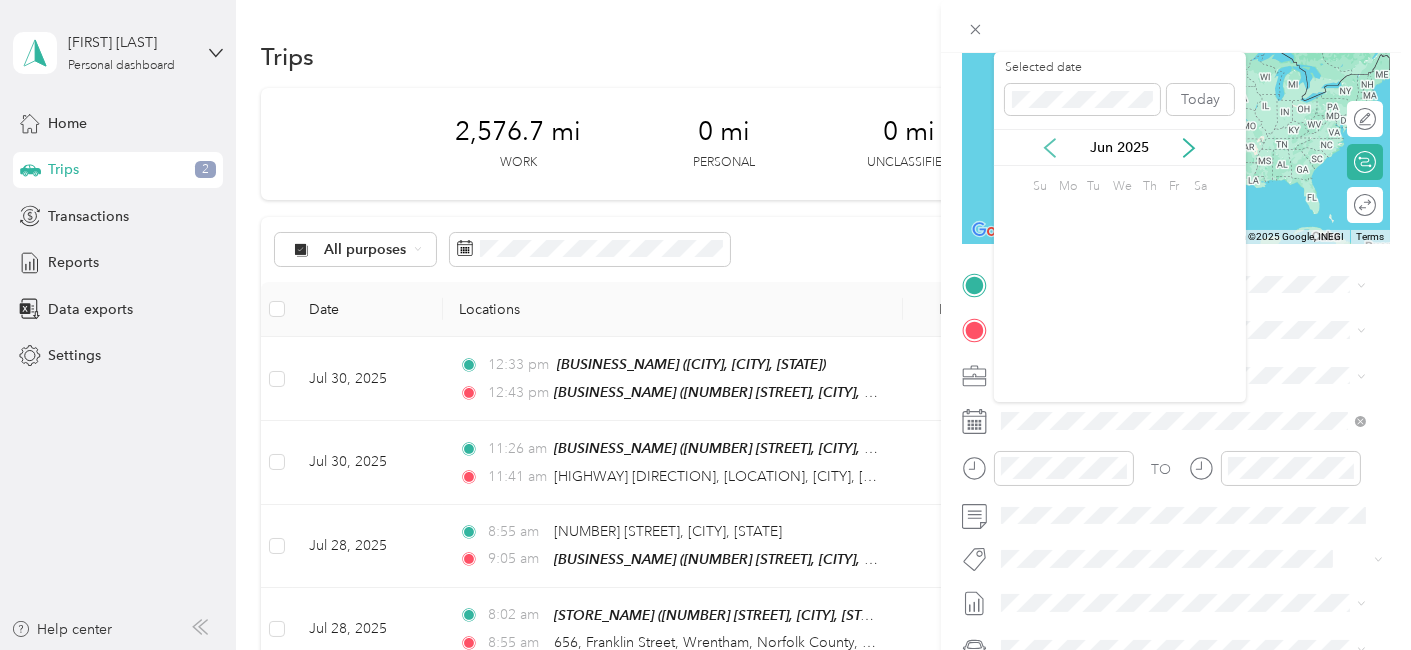 click 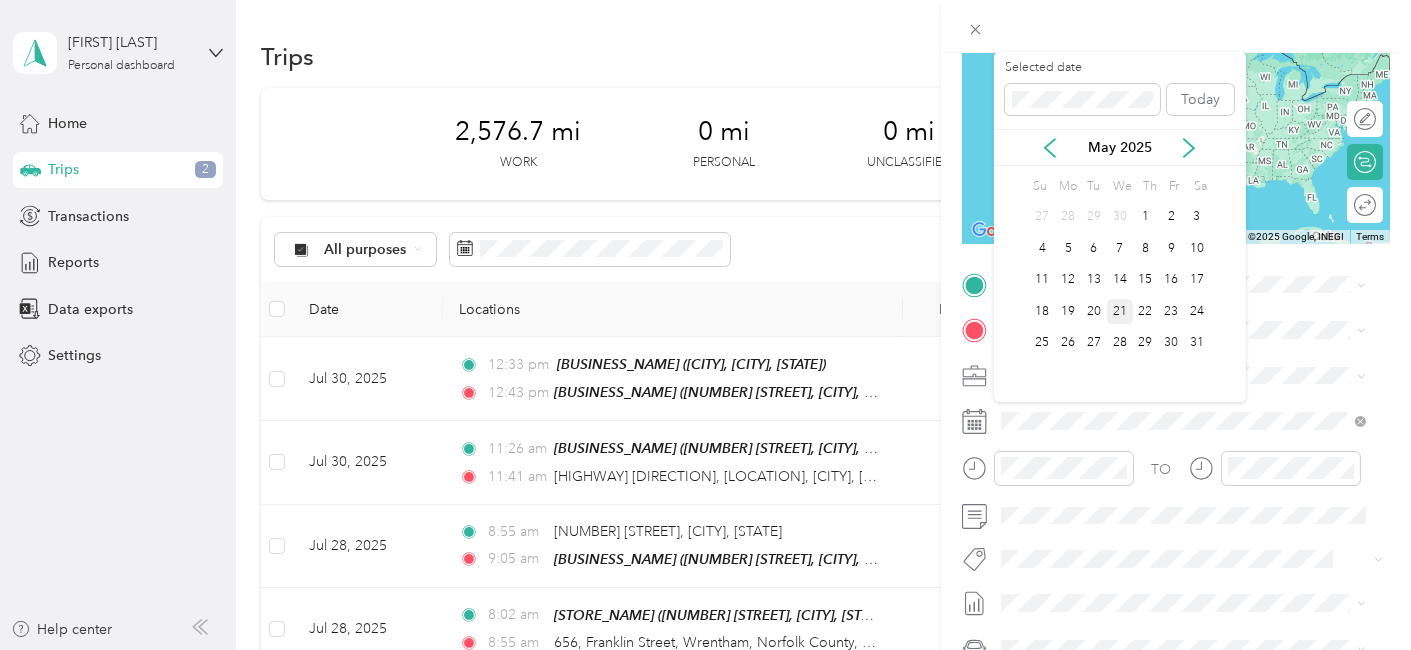 click on "21" at bounding box center (1120, 311) 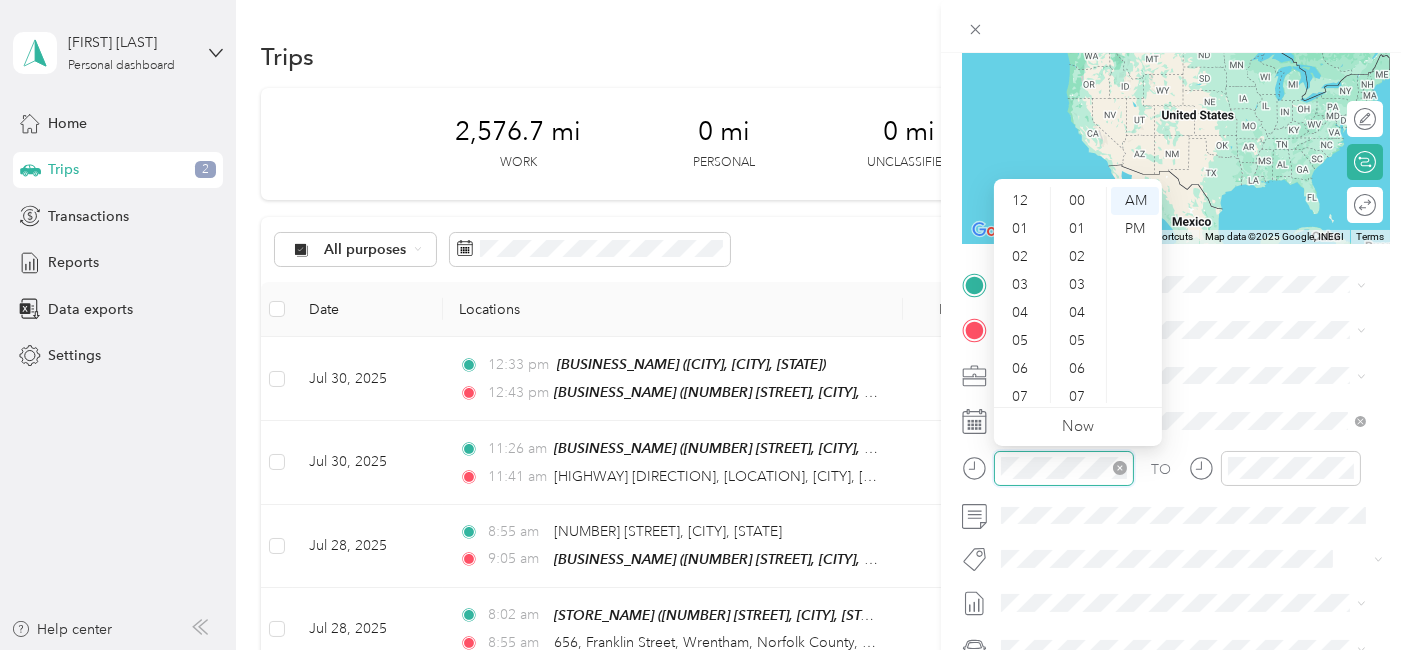 scroll, scrollTop: 336, scrollLeft: 0, axis: vertical 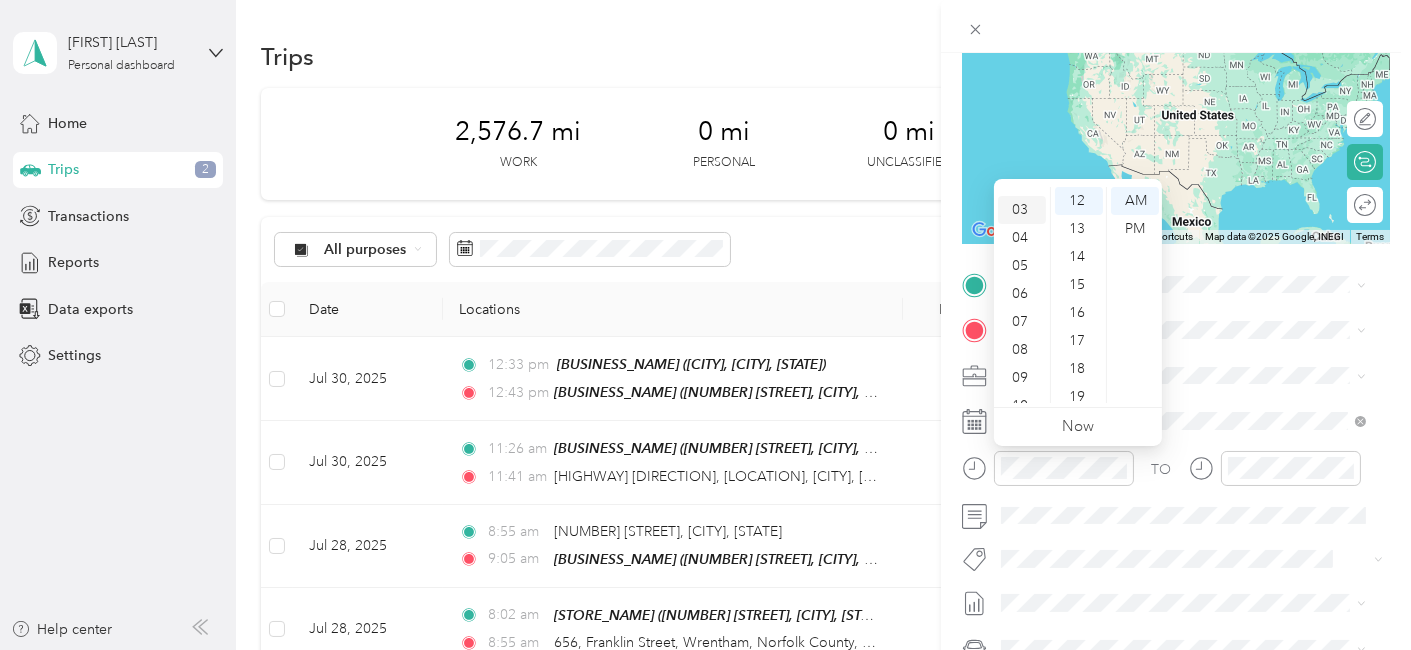 click on "03" at bounding box center (1022, 210) 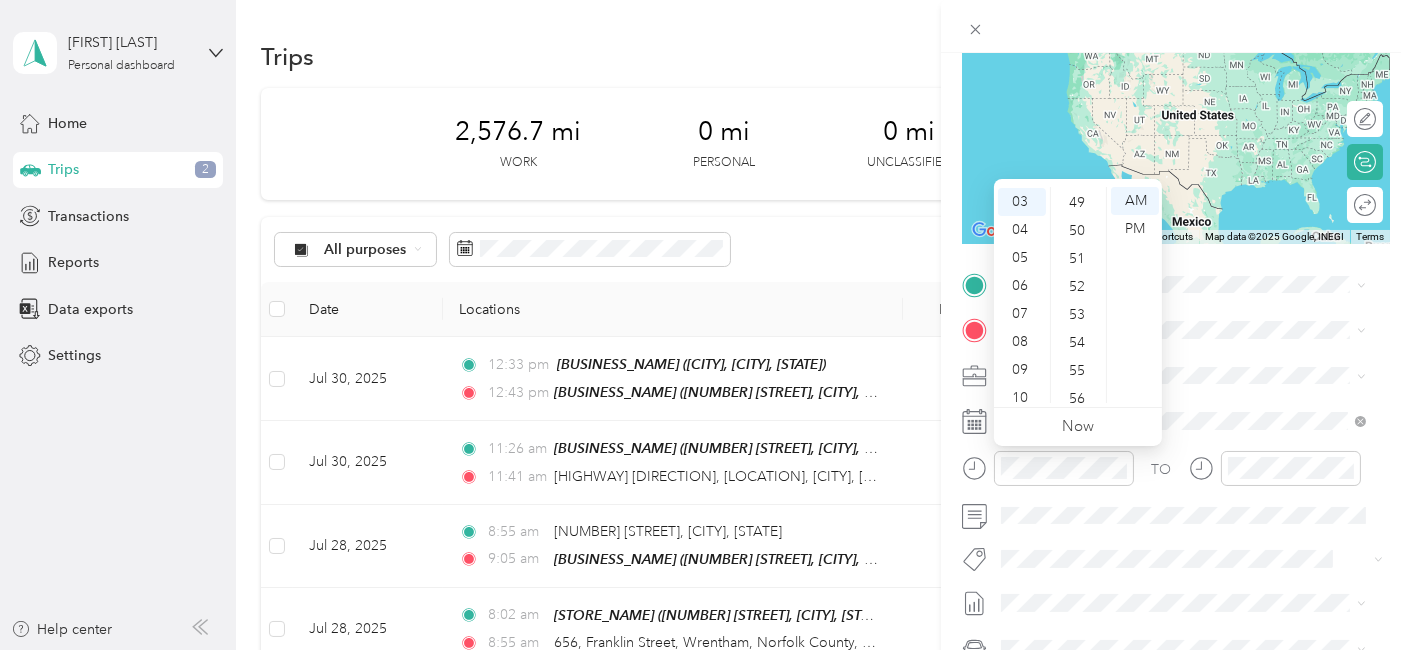 scroll, scrollTop: 1389, scrollLeft: 0, axis: vertical 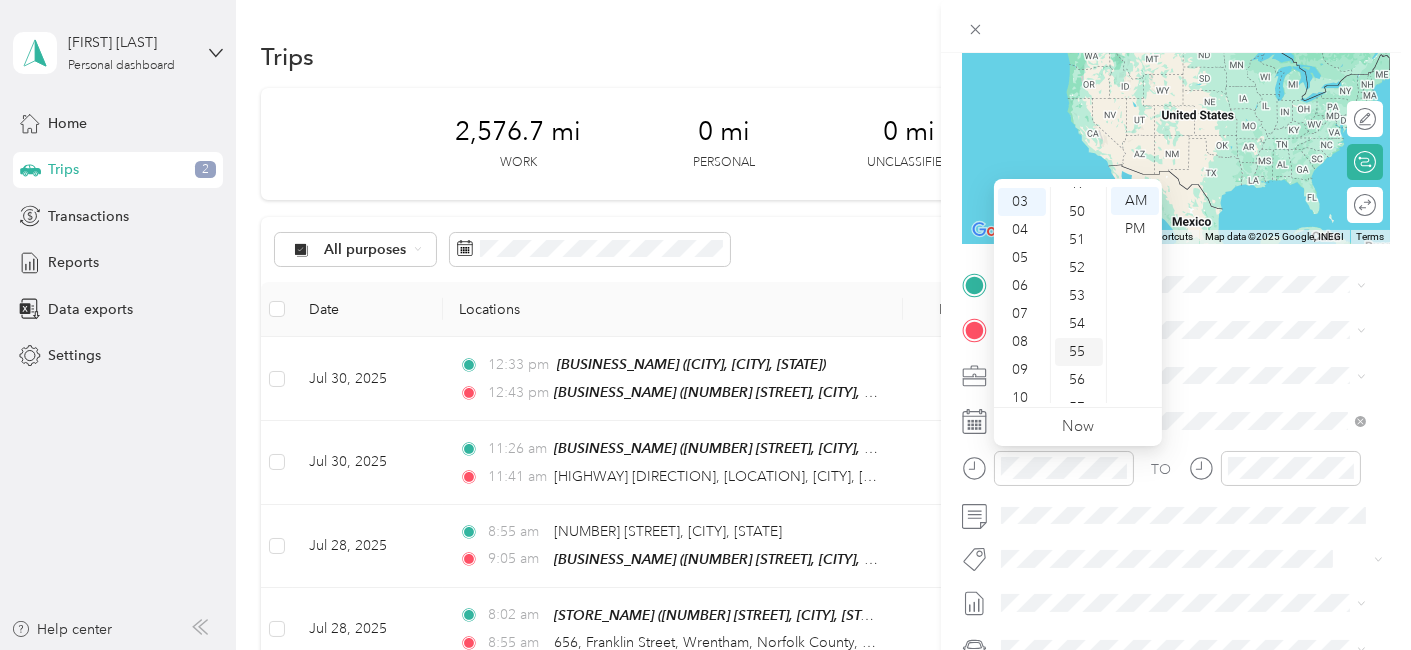click on "55" at bounding box center (1079, 352) 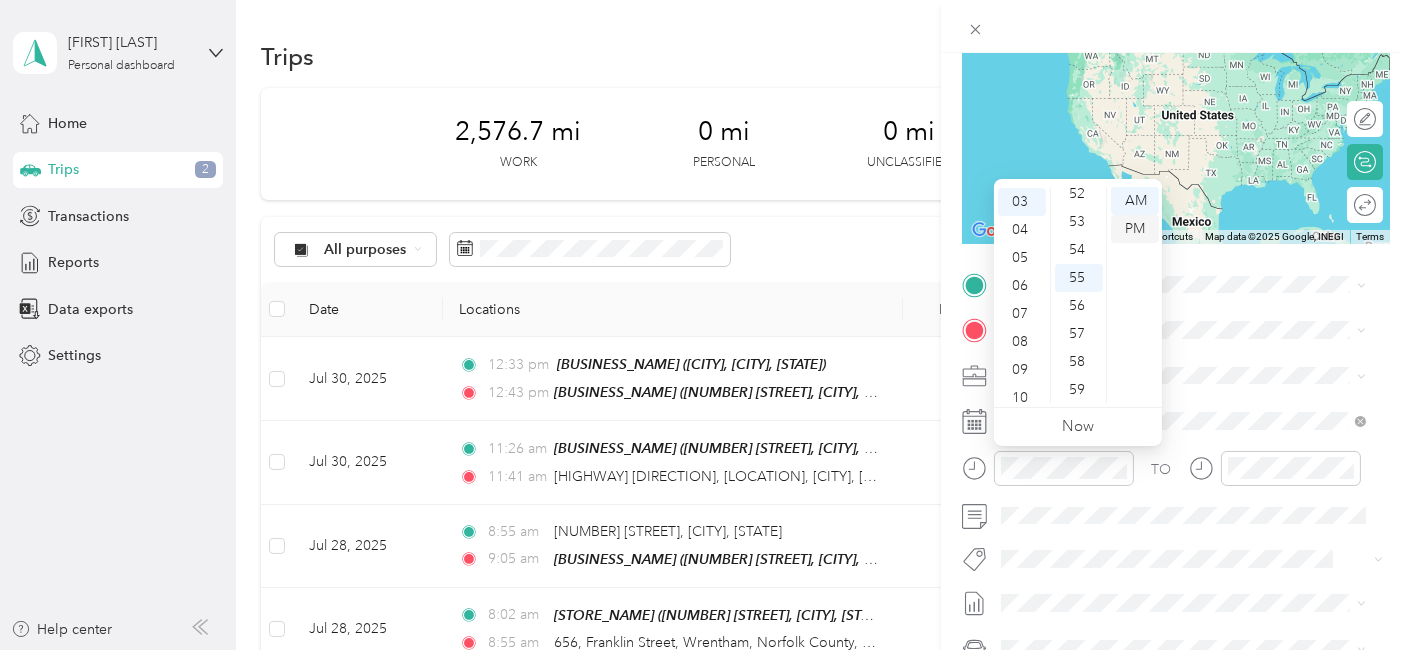 click on "PM" at bounding box center (1135, 229) 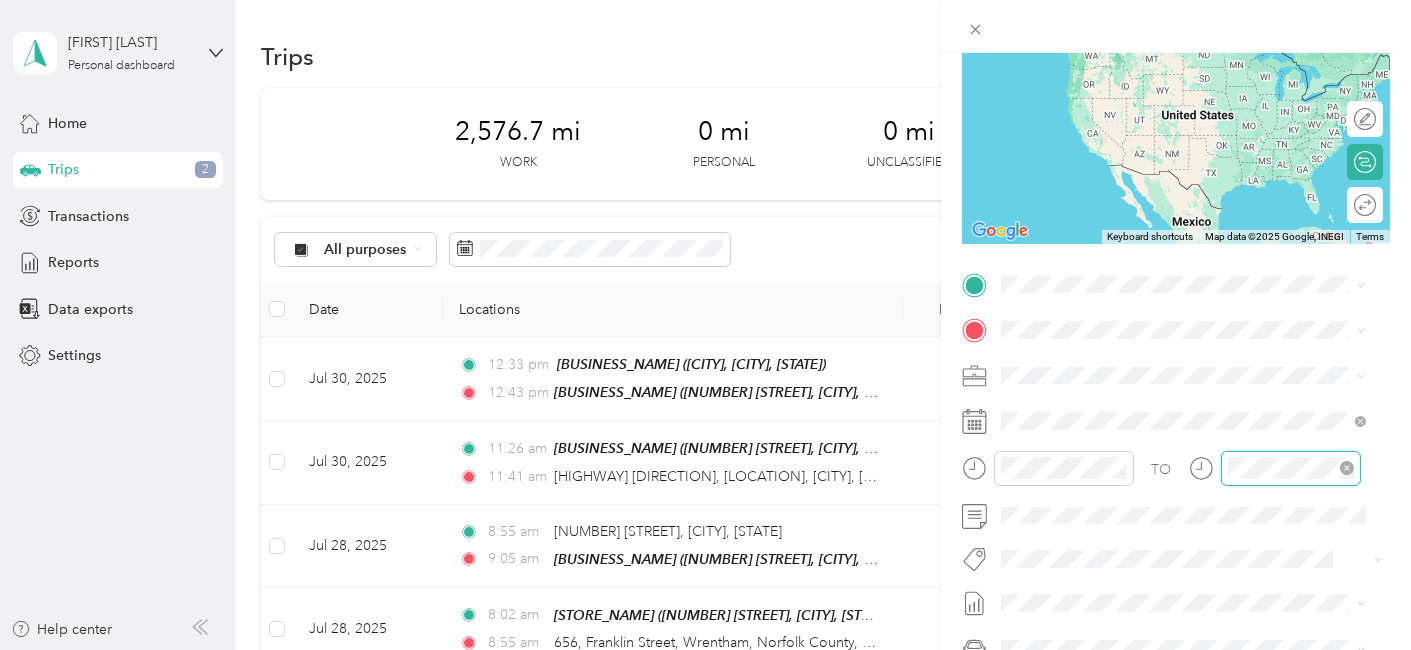scroll, scrollTop: 336, scrollLeft: 0, axis: vertical 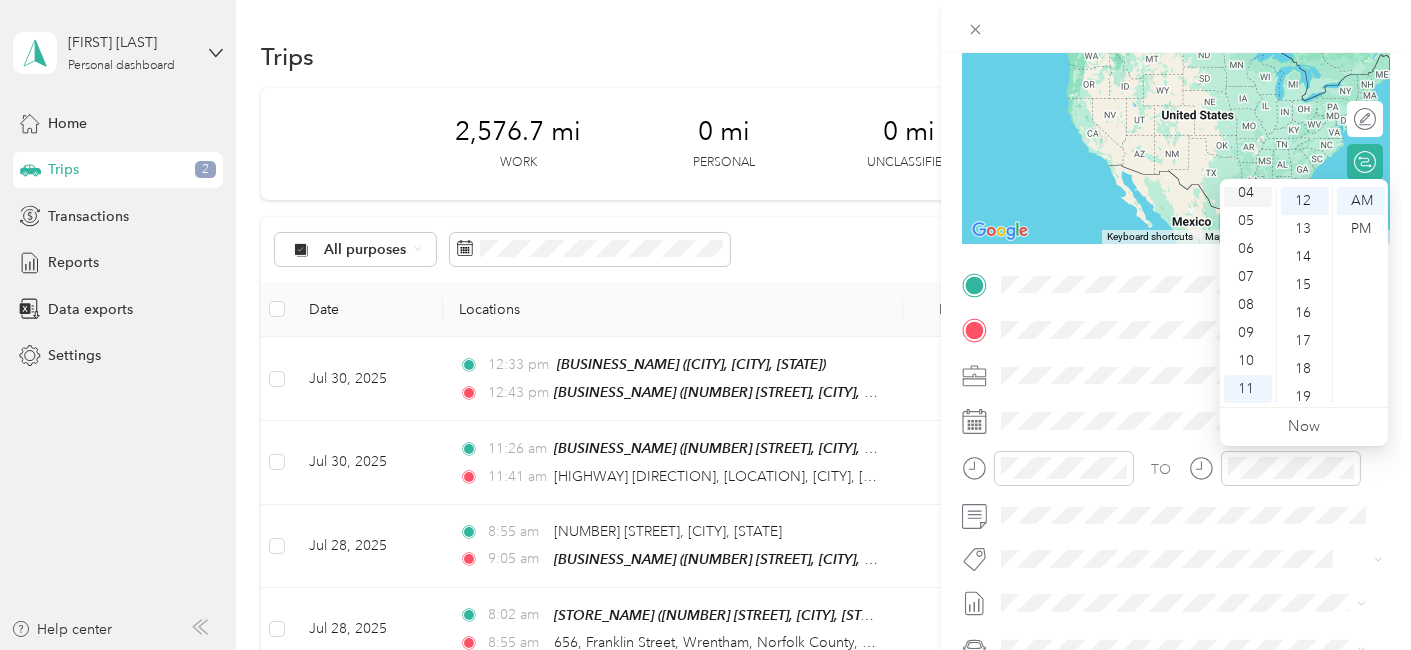 click on "04" at bounding box center (1248, 193) 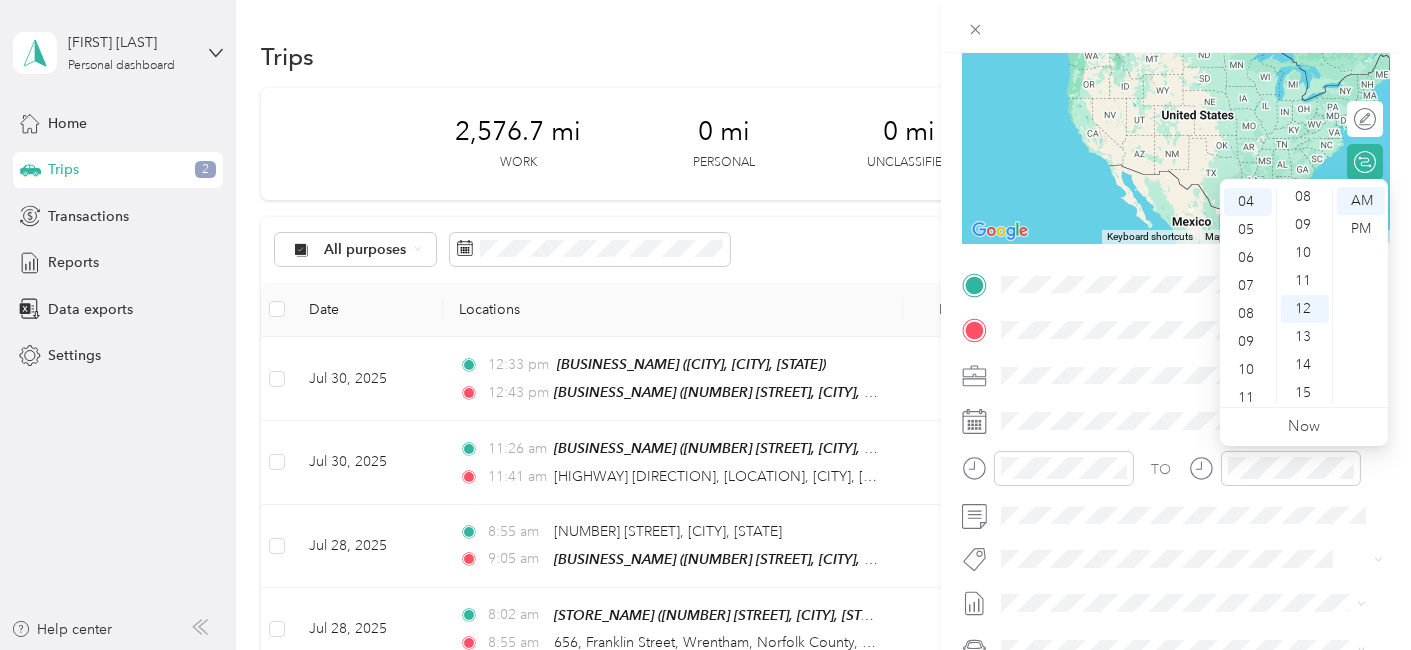 scroll, scrollTop: 214, scrollLeft: 0, axis: vertical 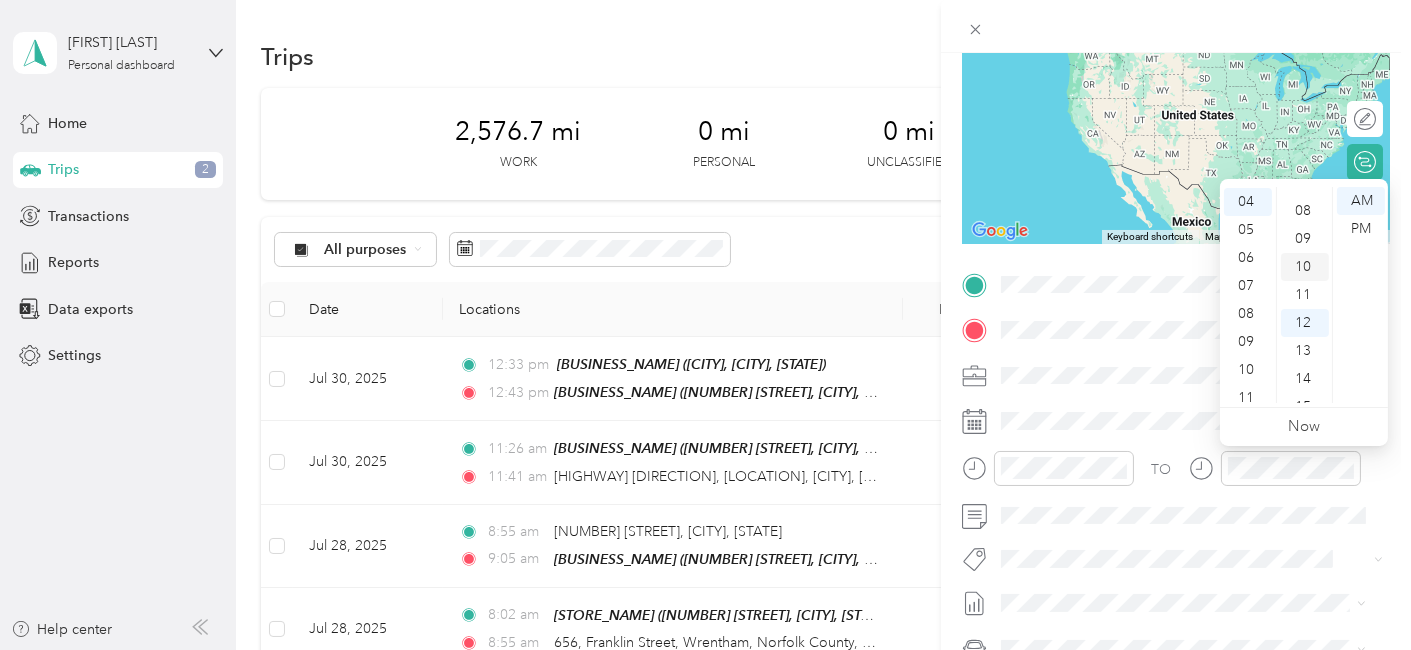 click on "10" at bounding box center (1305, 267) 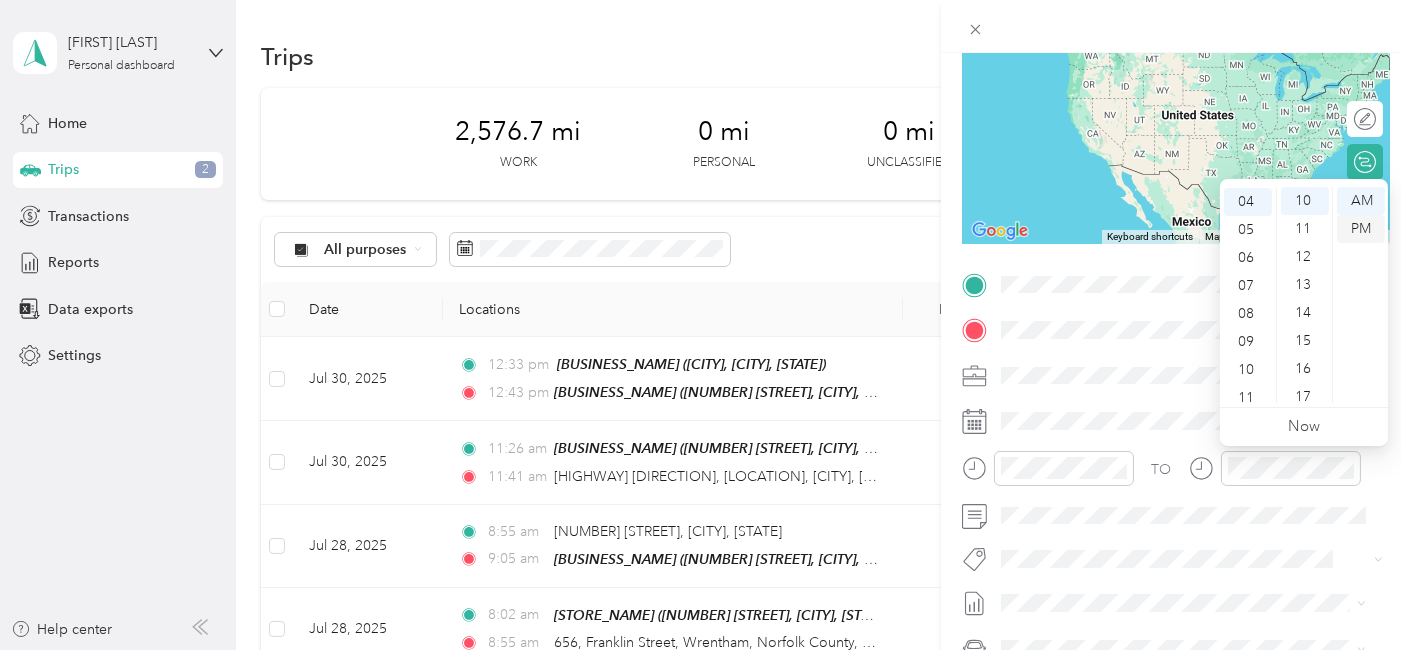 click on "PM" at bounding box center [1361, 229] 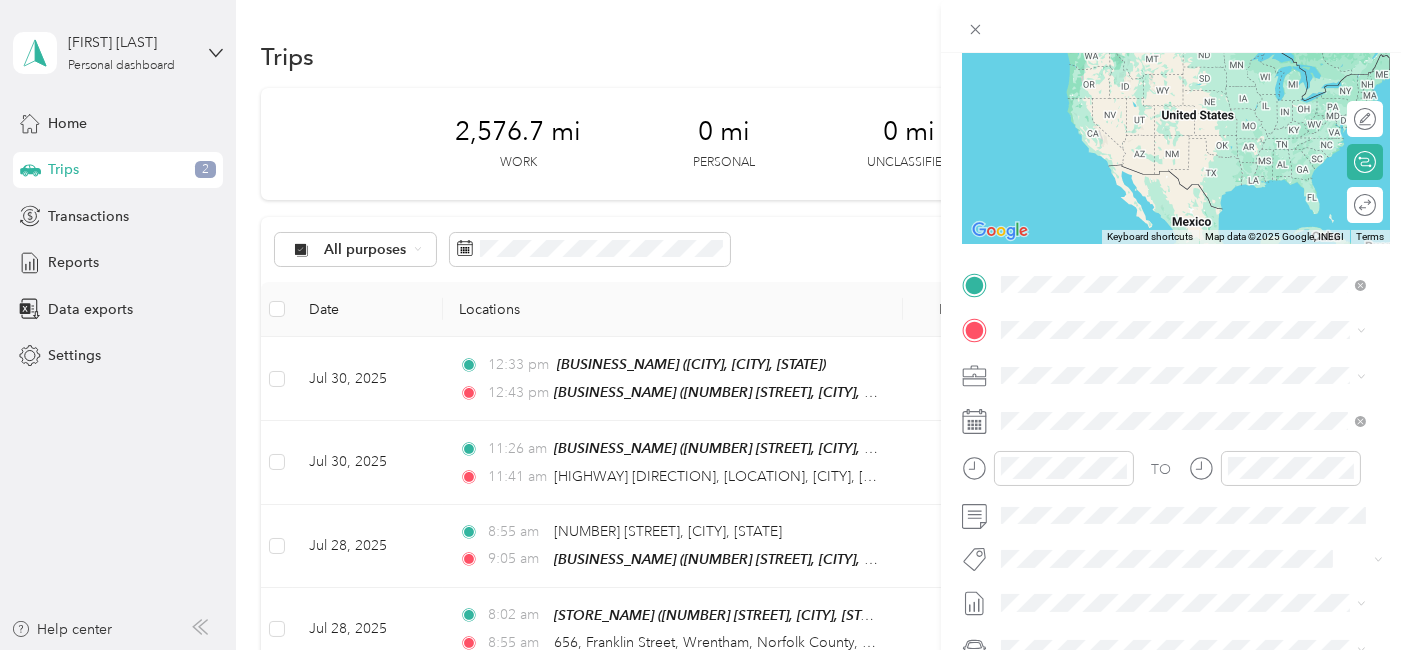click on "[NUMBER] [STREET], [POSTAL_CODE], [CITY], [STATE], [COUNTRY]" at bounding box center (1184, 396) 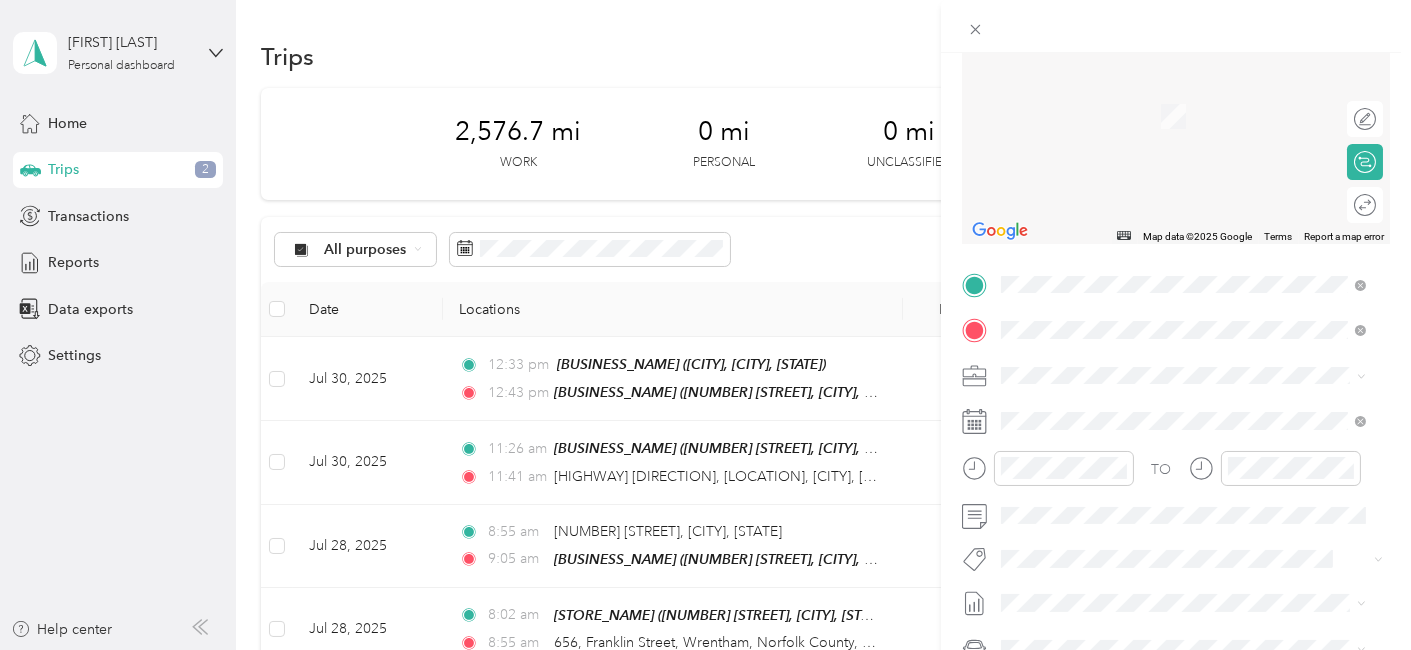 click on "Shaws Supermarket" at bounding box center [1171, 503] 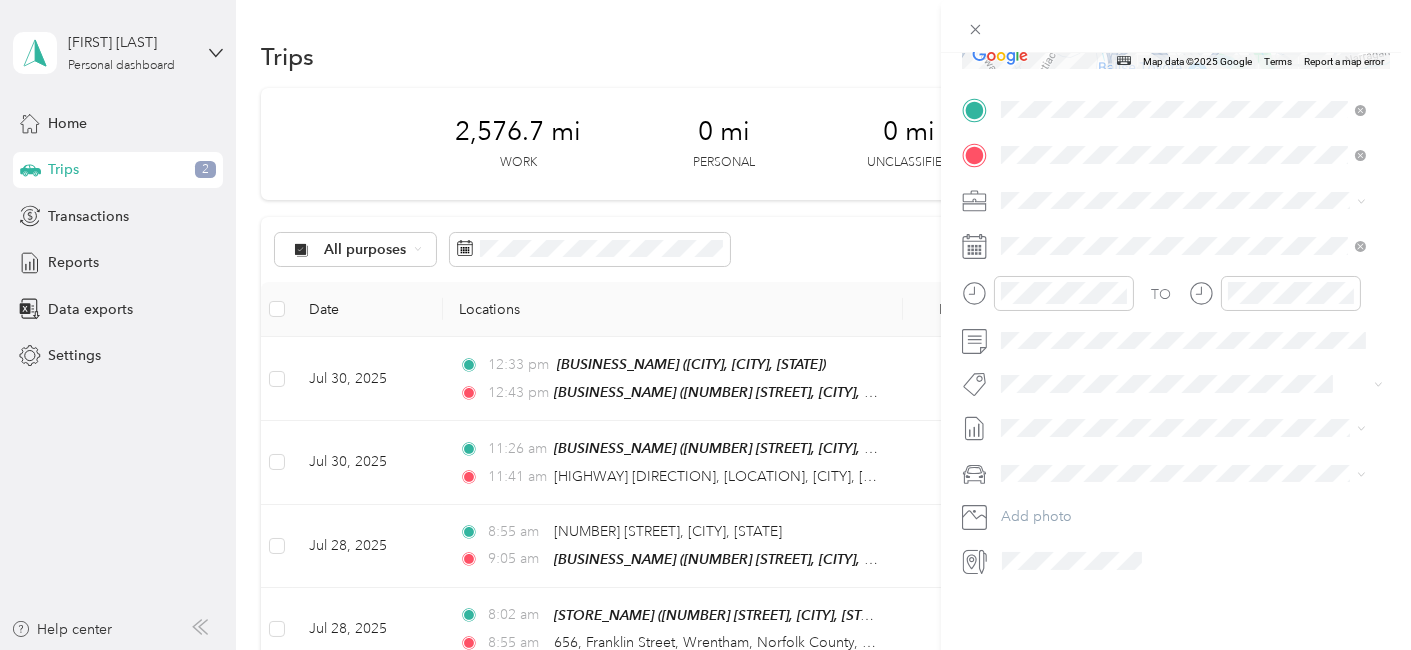 scroll, scrollTop: 0, scrollLeft: 0, axis: both 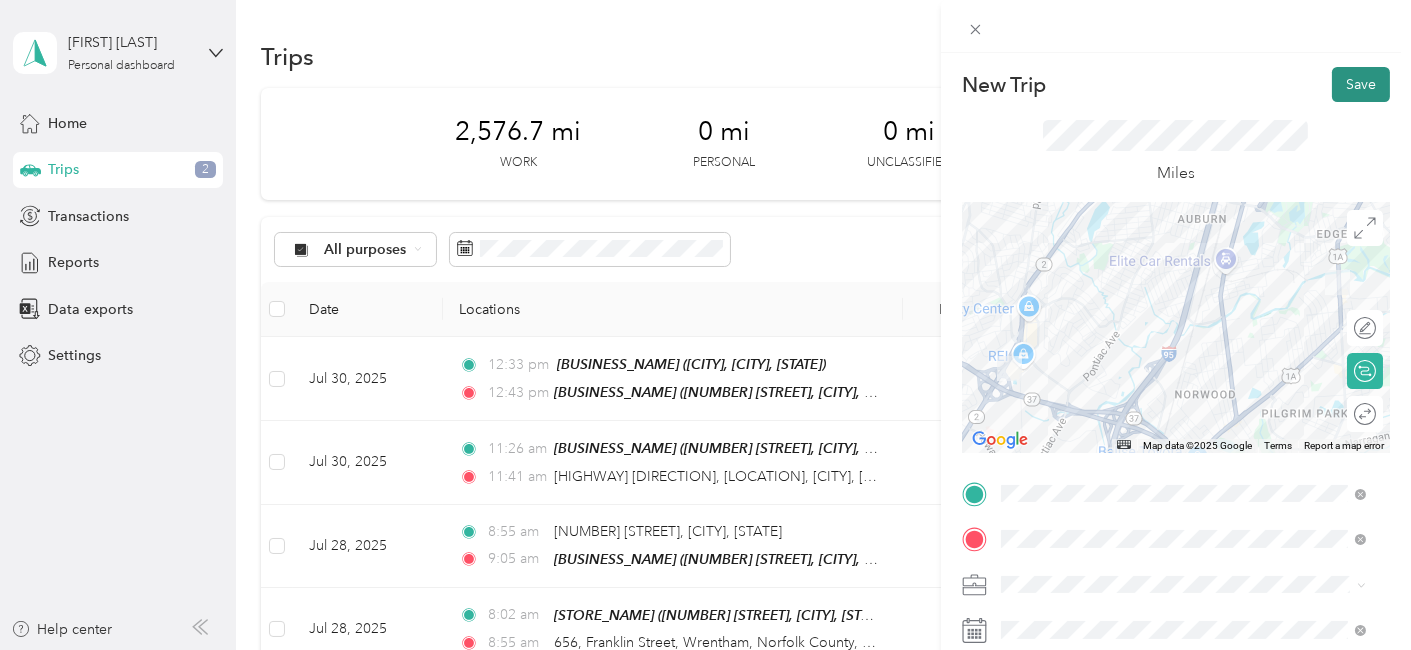 click on "Save" at bounding box center (1361, 84) 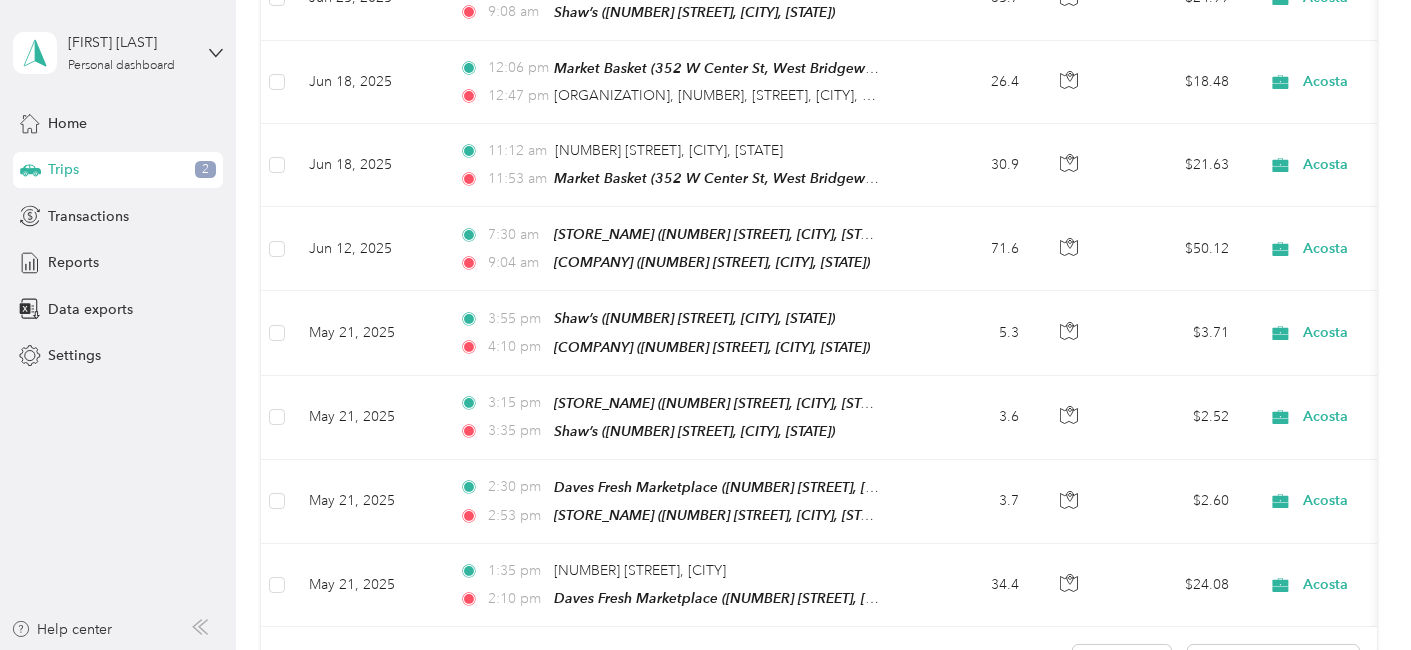 scroll, scrollTop: 1822, scrollLeft: 0, axis: vertical 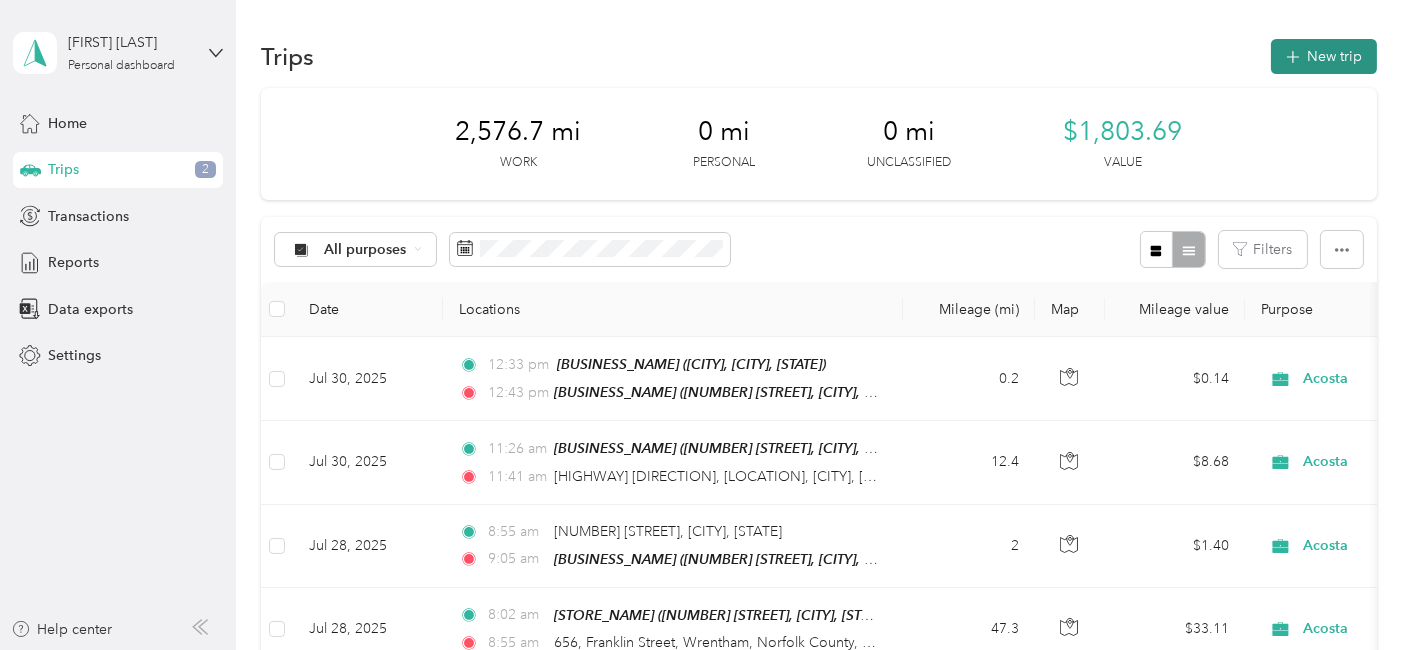 click on "New trip" at bounding box center (1324, 56) 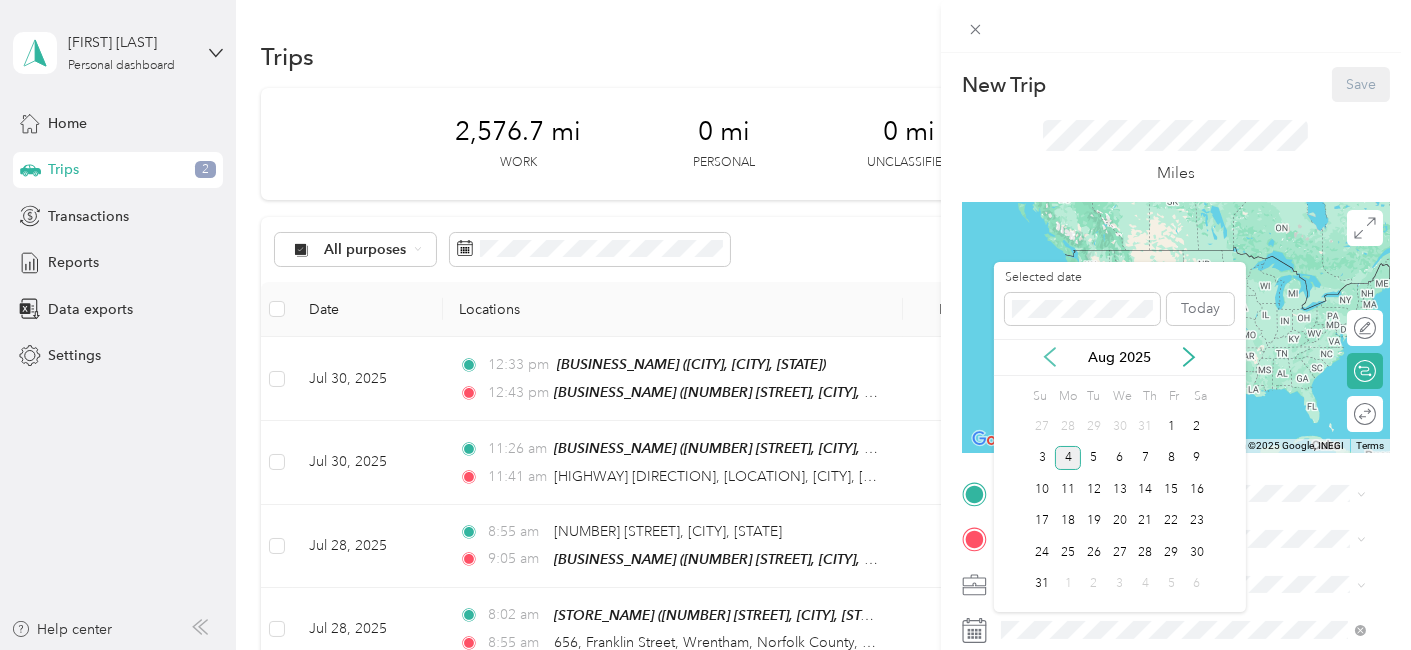 click 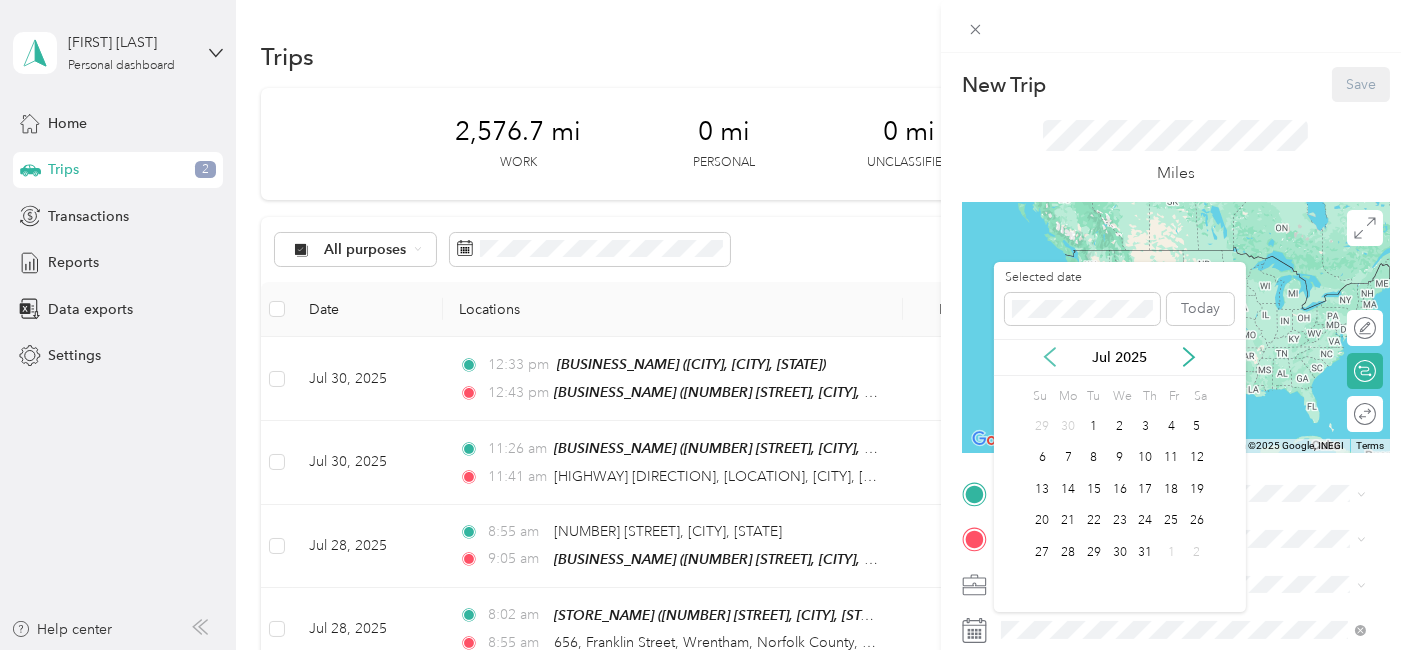 click 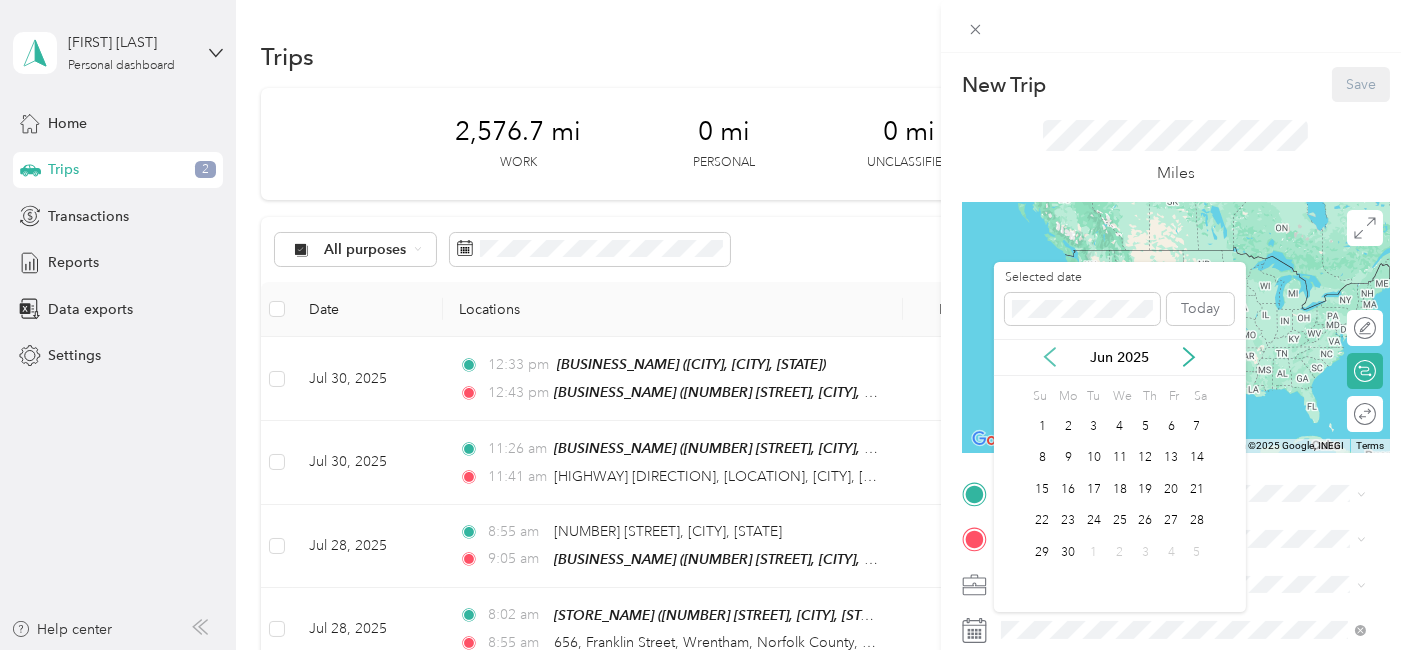 click 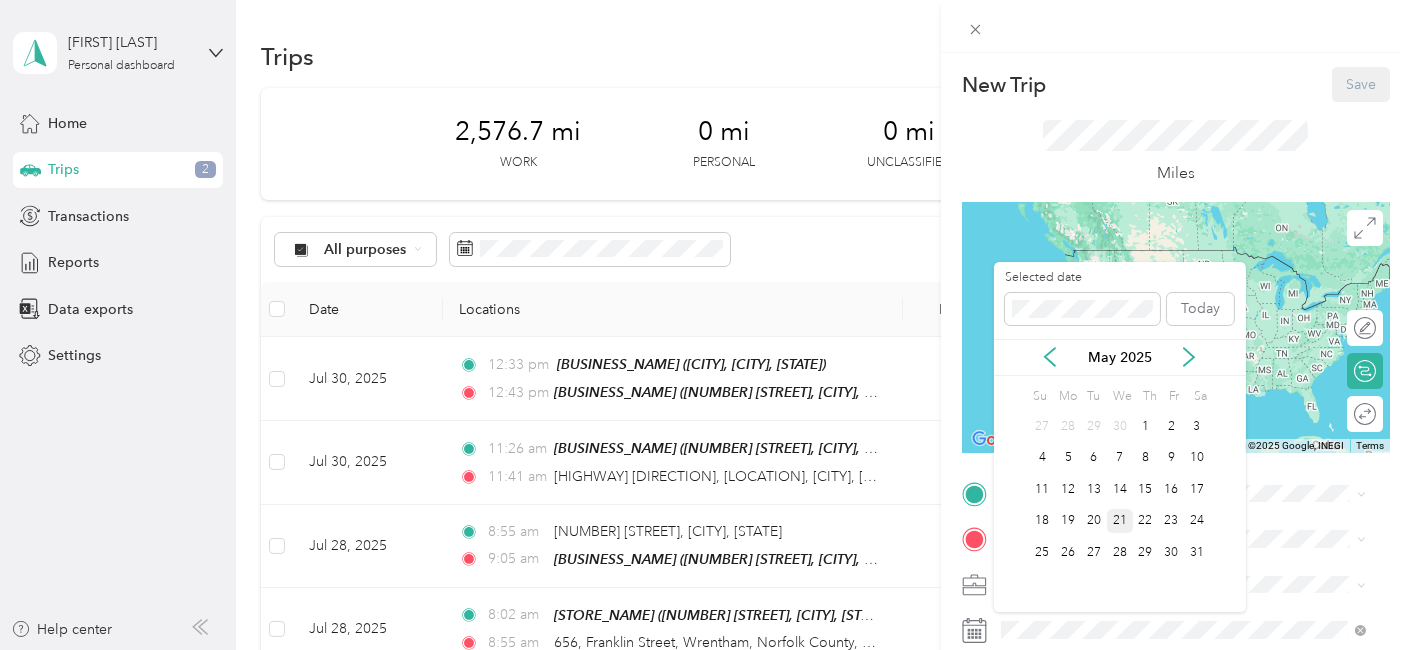 click on "21" at bounding box center [1120, 521] 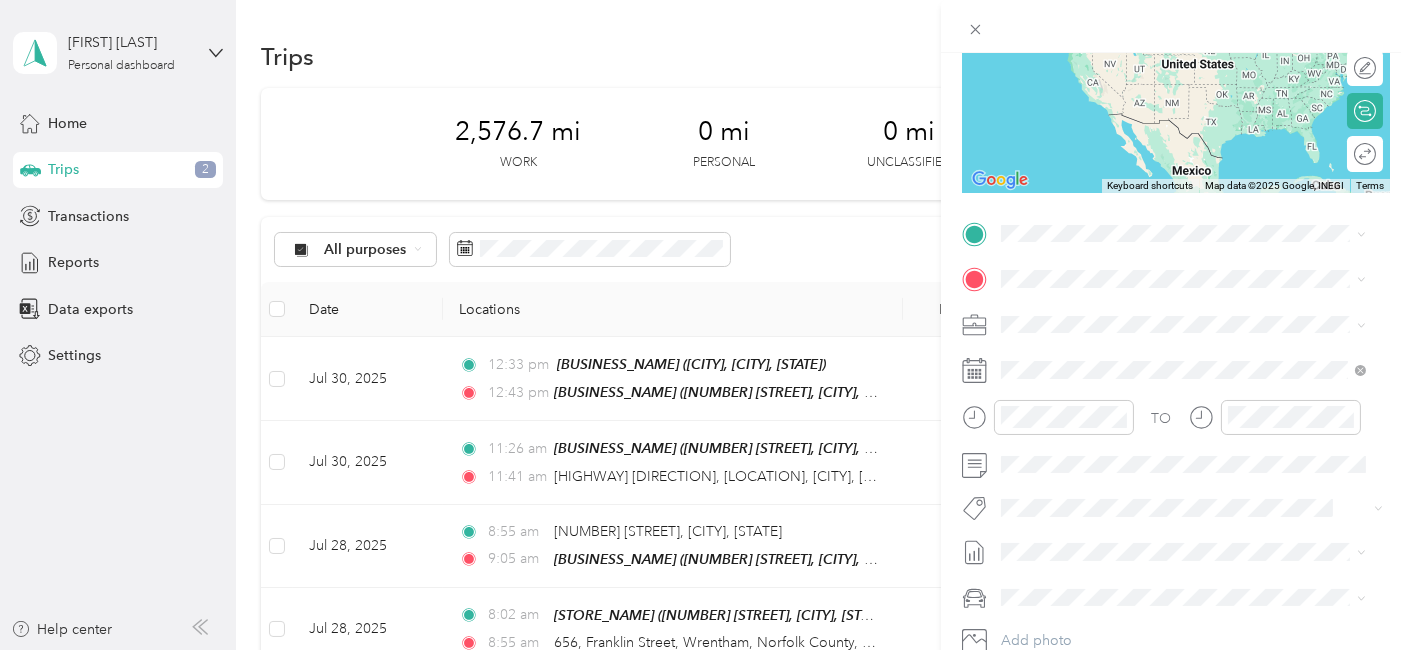 scroll, scrollTop: 267, scrollLeft: 0, axis: vertical 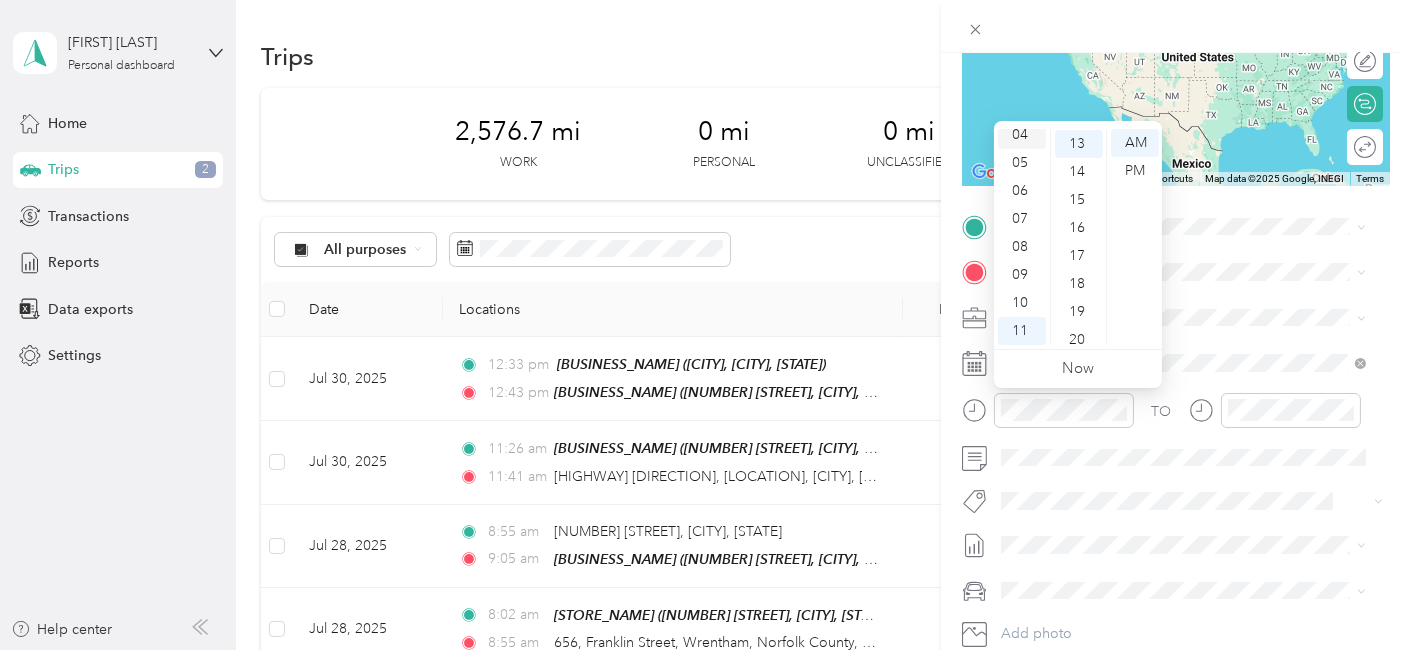 click on "04" at bounding box center [1022, 135] 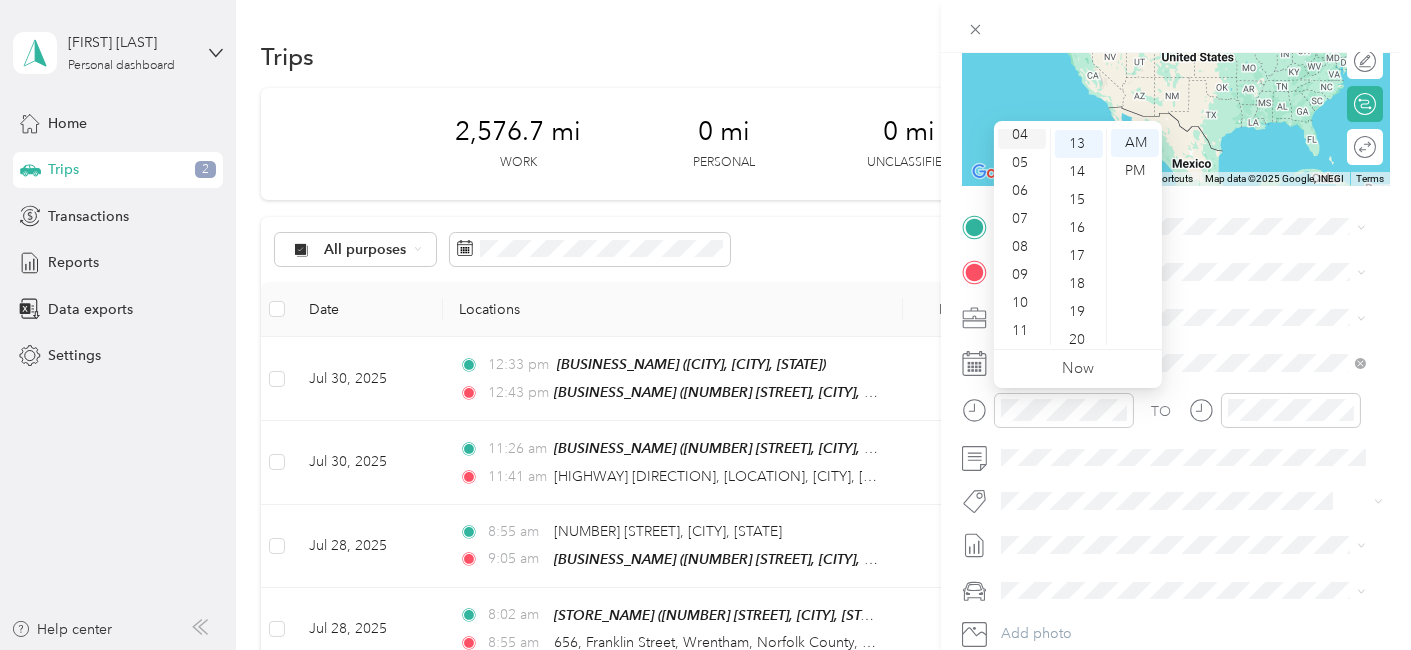 scroll, scrollTop: 111, scrollLeft: 0, axis: vertical 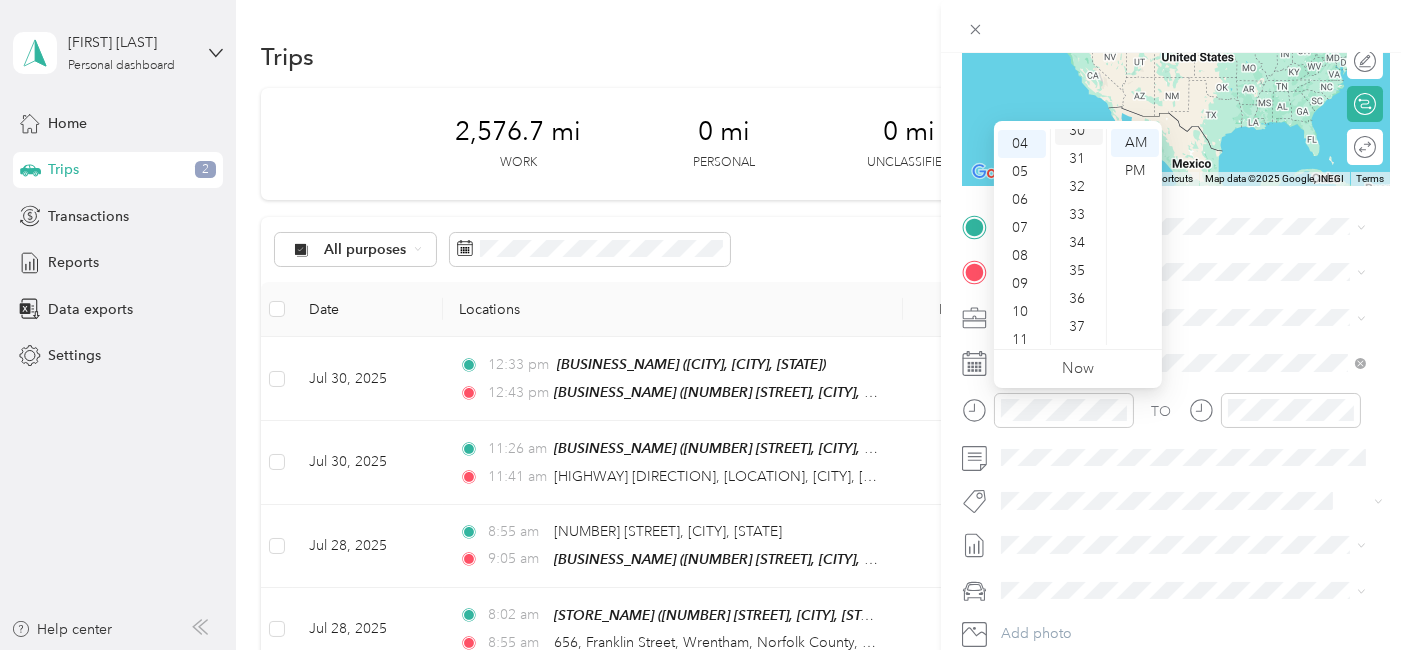click on "30" at bounding box center (1079, 131) 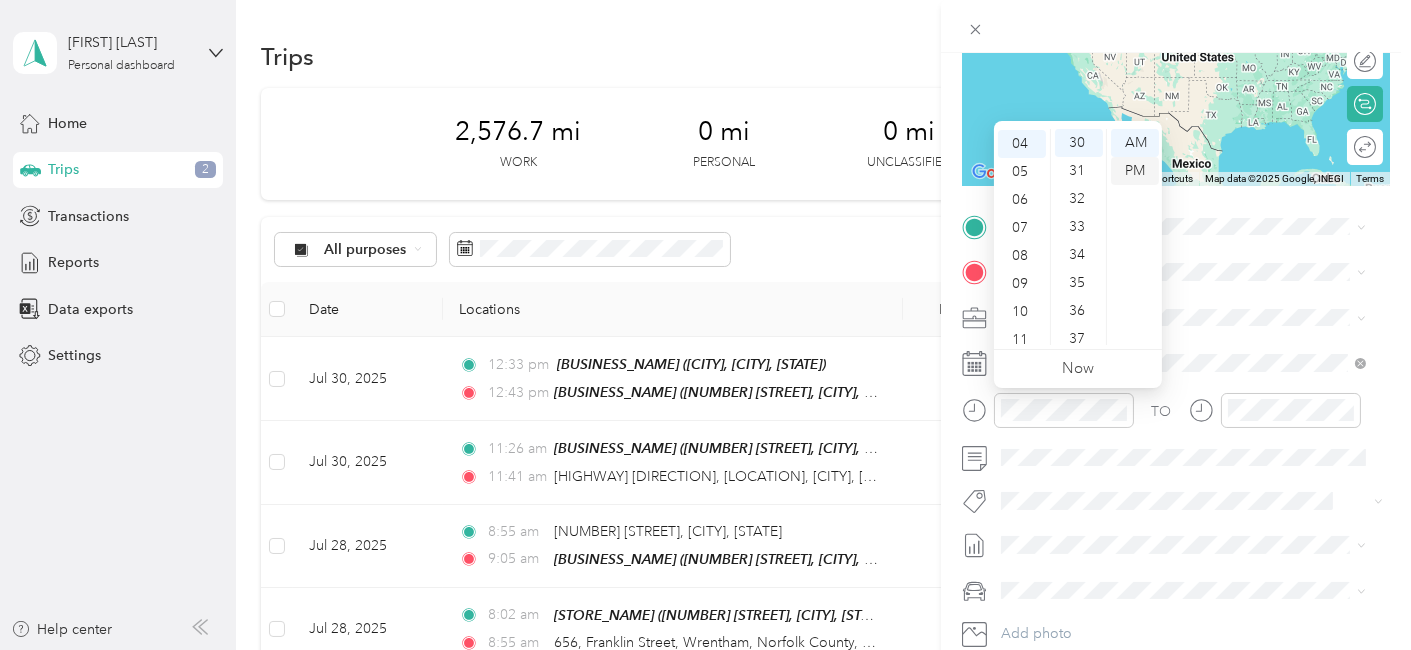 click on "PM" at bounding box center [1135, 171] 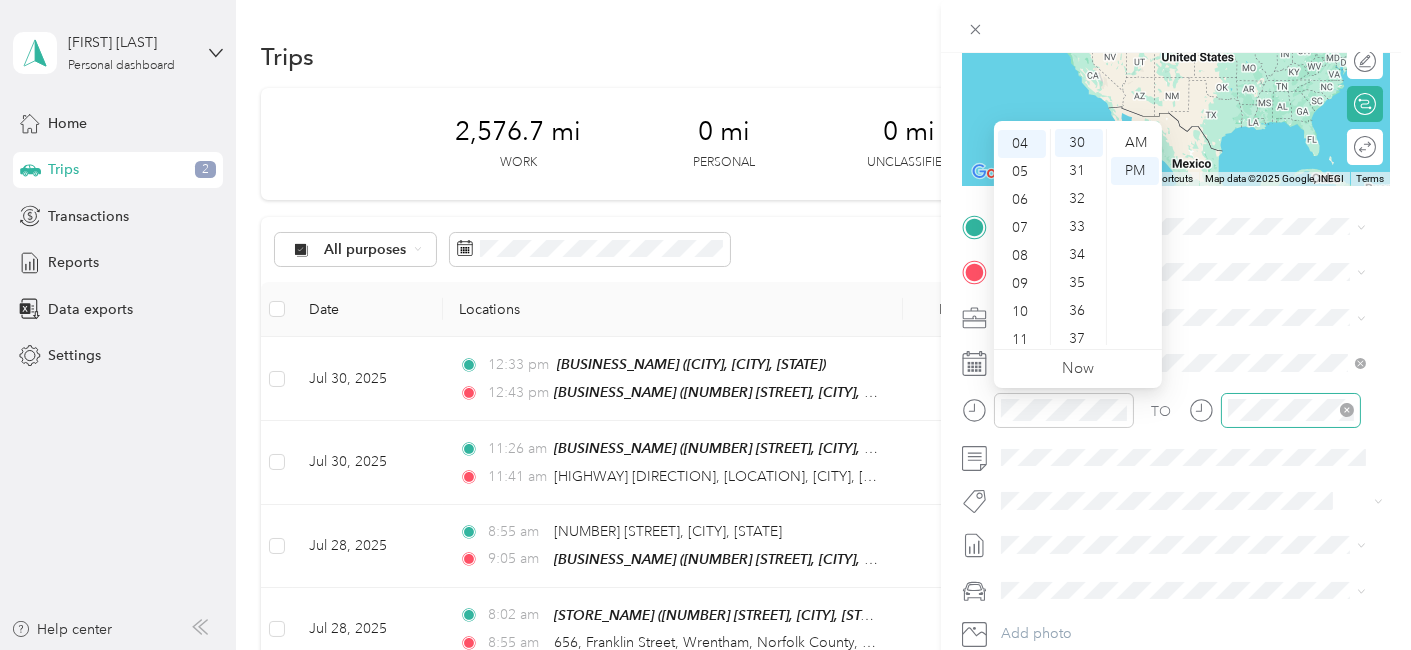 click at bounding box center [1291, 410] 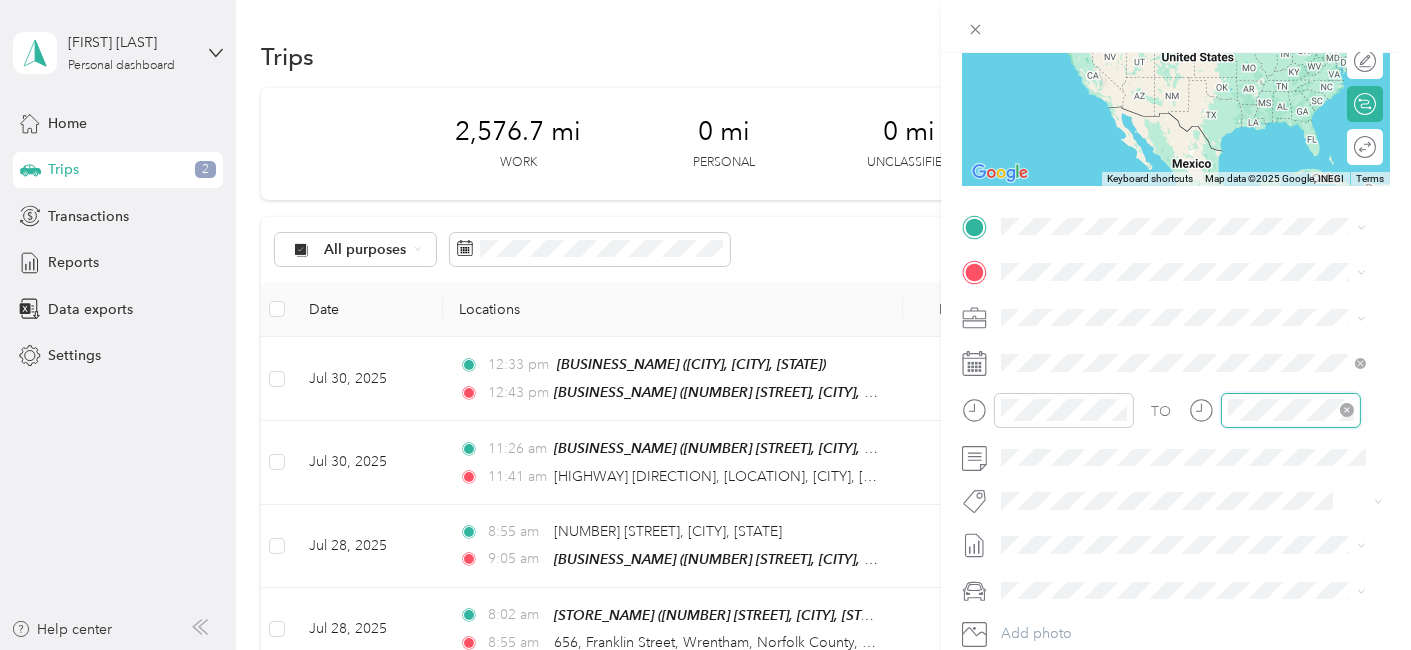 scroll, scrollTop: 120, scrollLeft: 0, axis: vertical 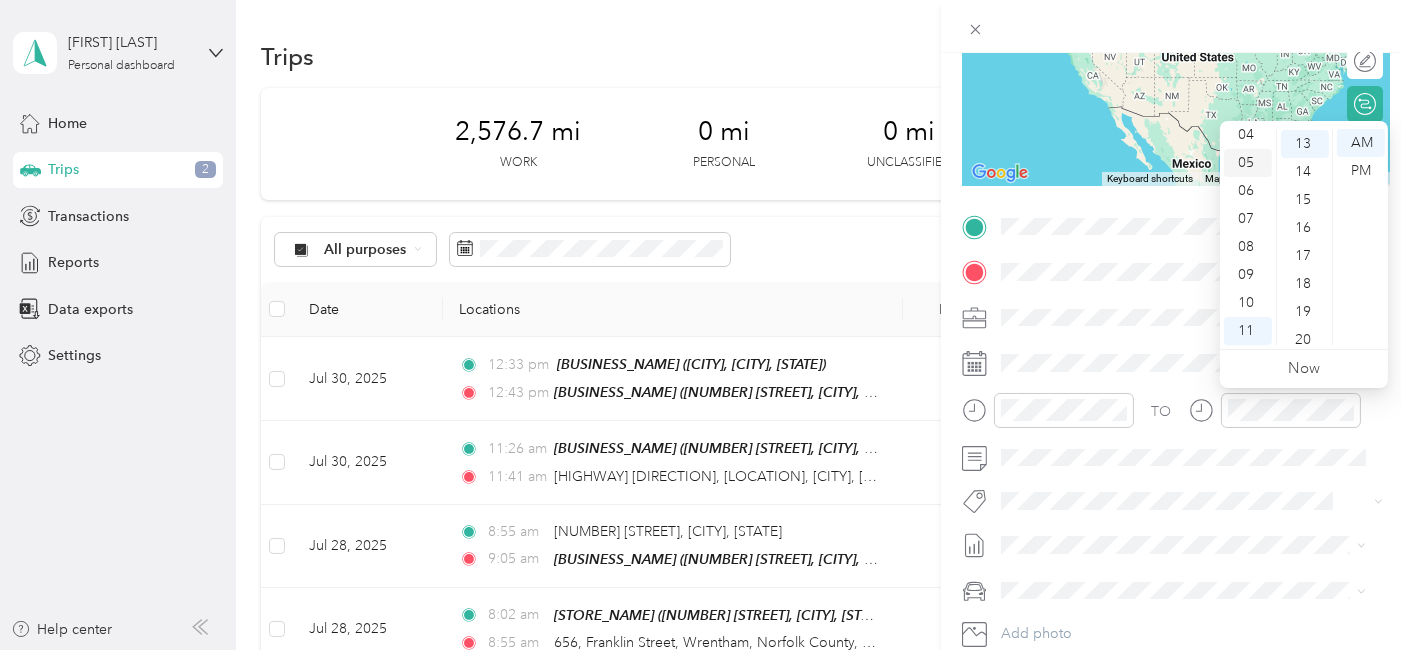 click on "05" at bounding box center (1248, 163) 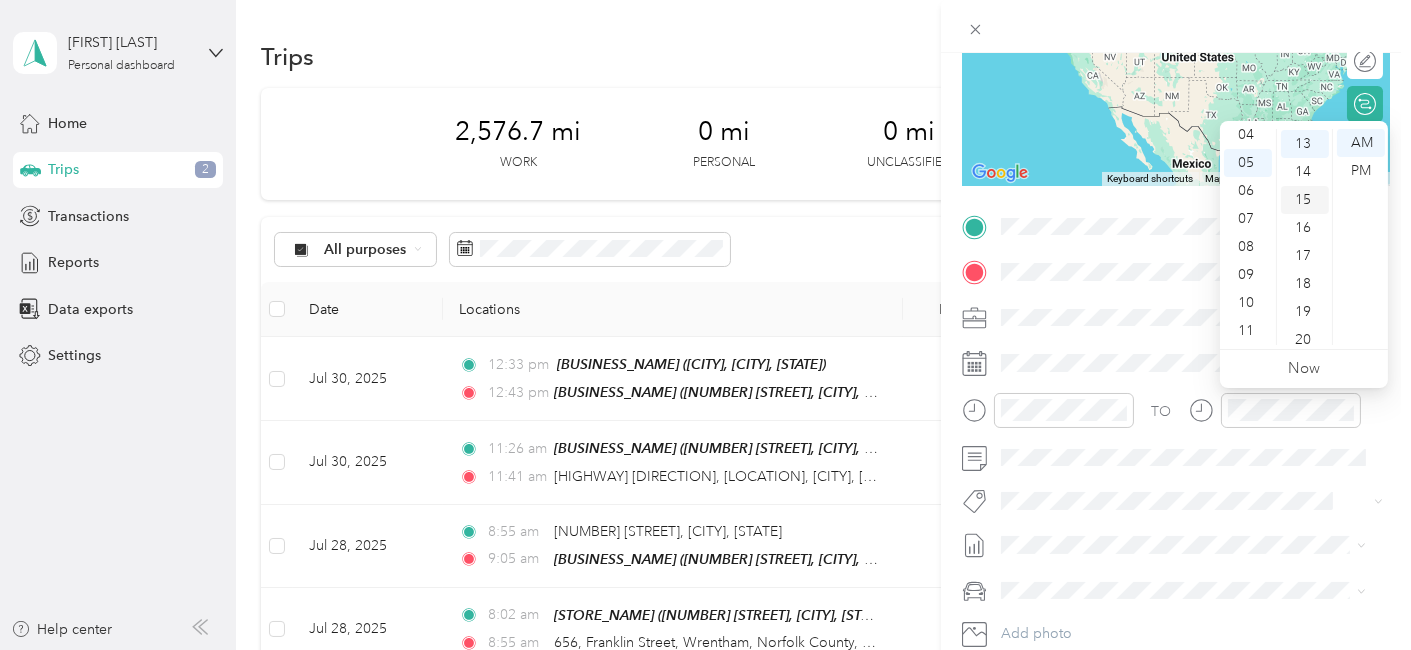 click on "15" at bounding box center (1305, 200) 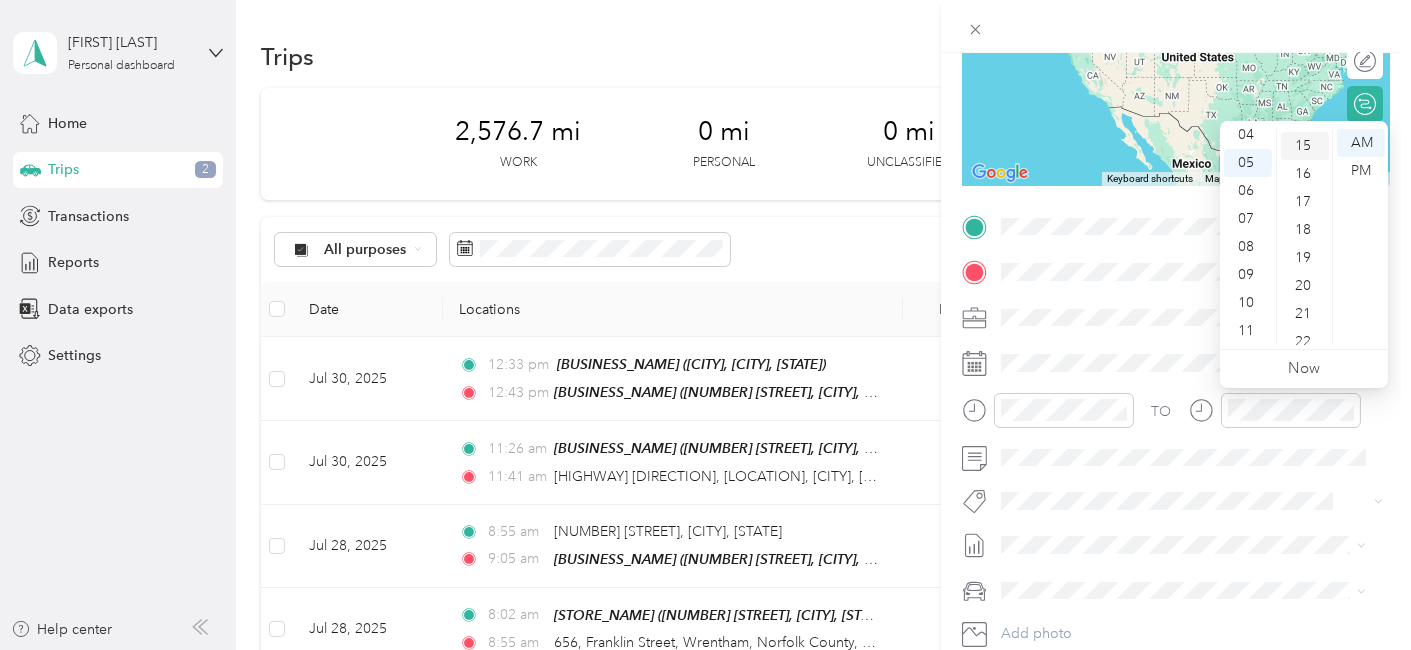 scroll, scrollTop: 420, scrollLeft: 0, axis: vertical 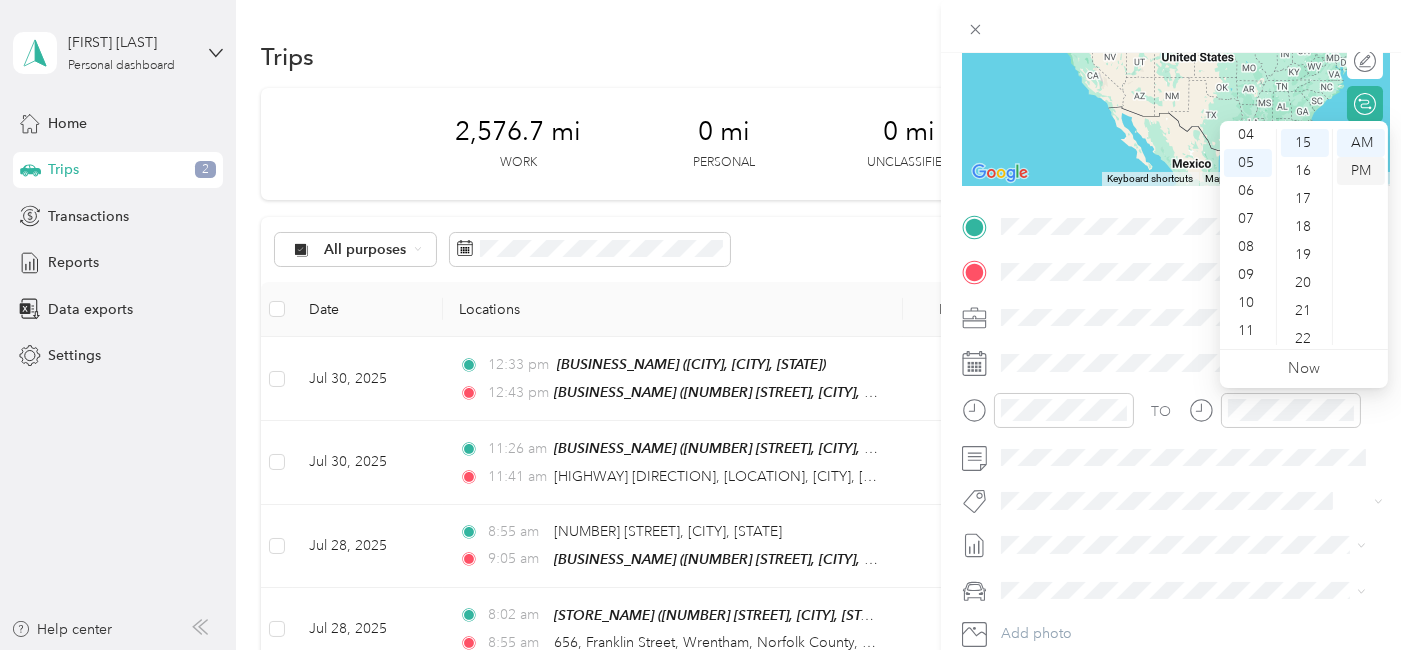 click on "PM" at bounding box center [1361, 171] 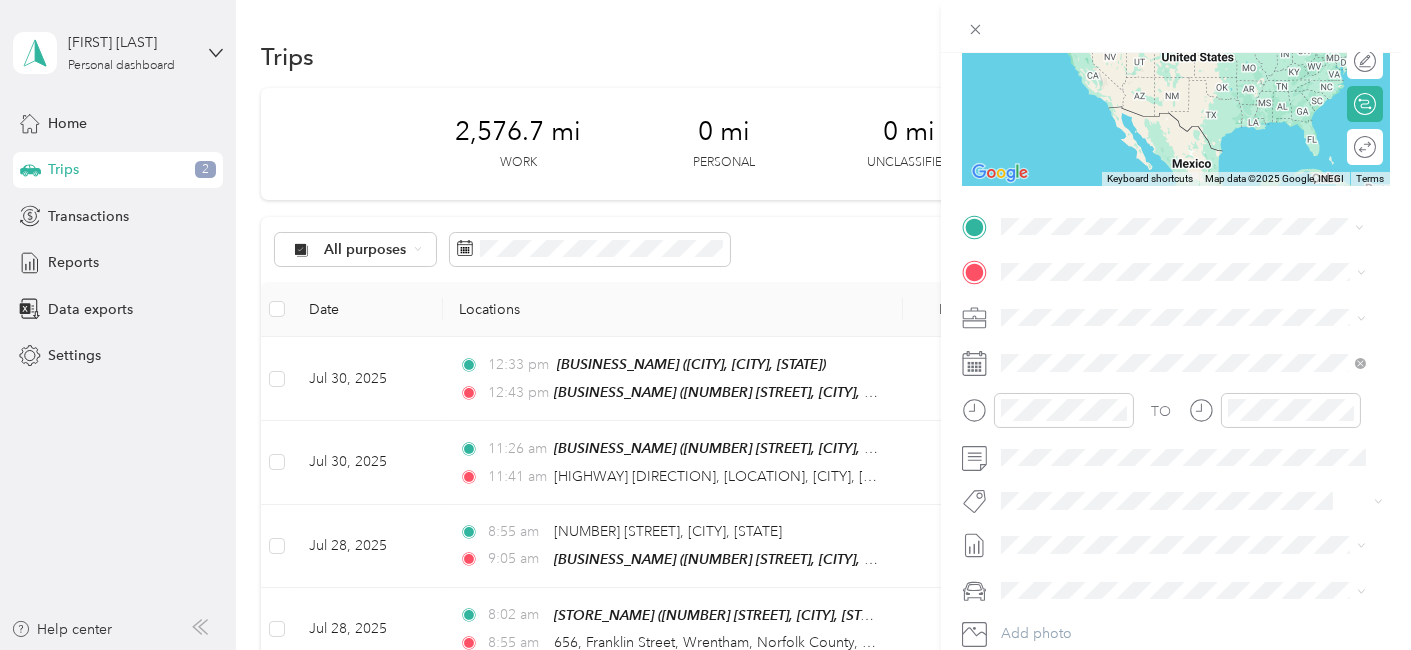 click on "TEAM Shaws Supermarket" at bounding box center [1198, 398] 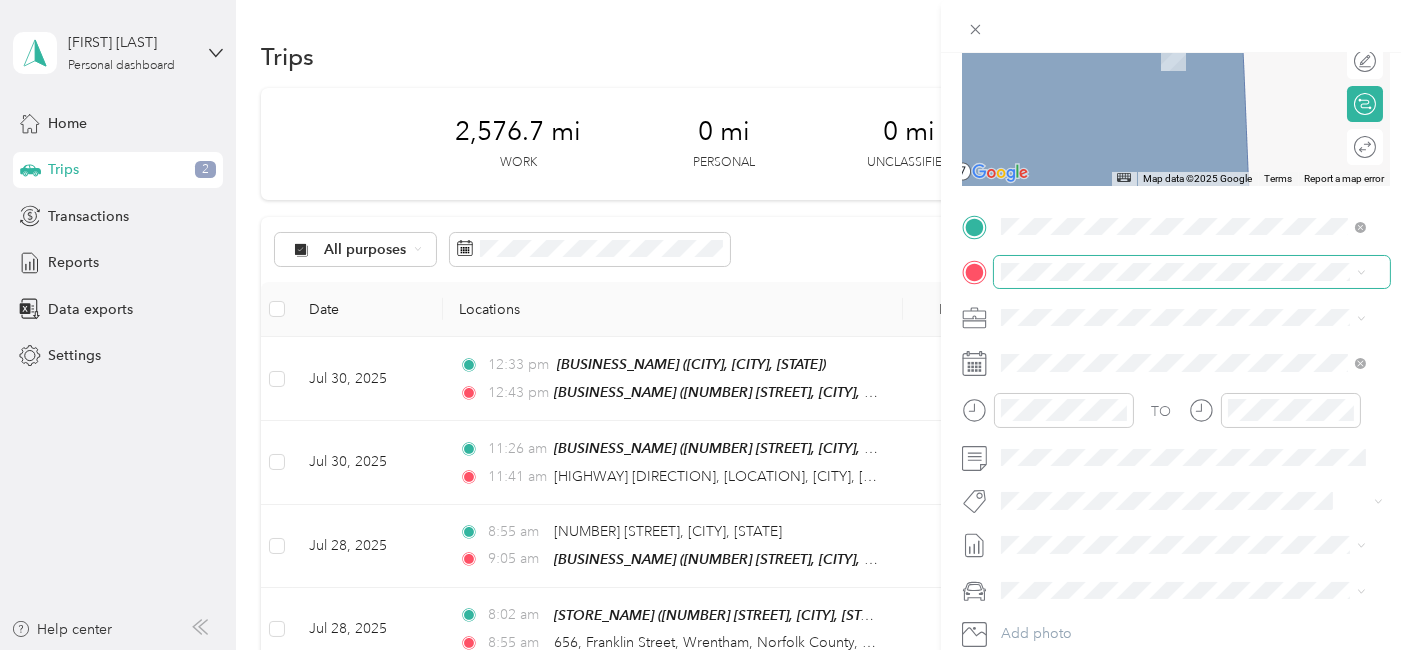click at bounding box center (1192, 271) 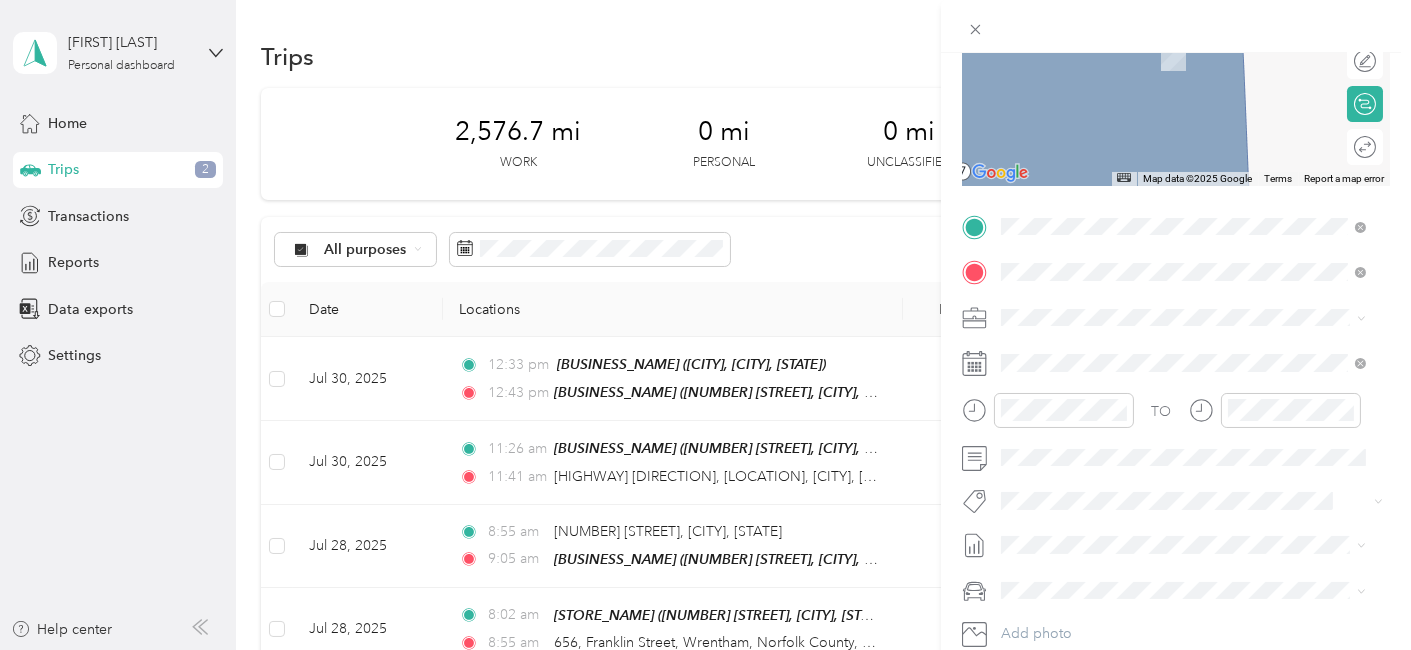 click on "[NUMBER] [STREET], [POSTAL_CODE], [CITY], [STATE], [COUNTRY]" at bounding box center (1184, 390) 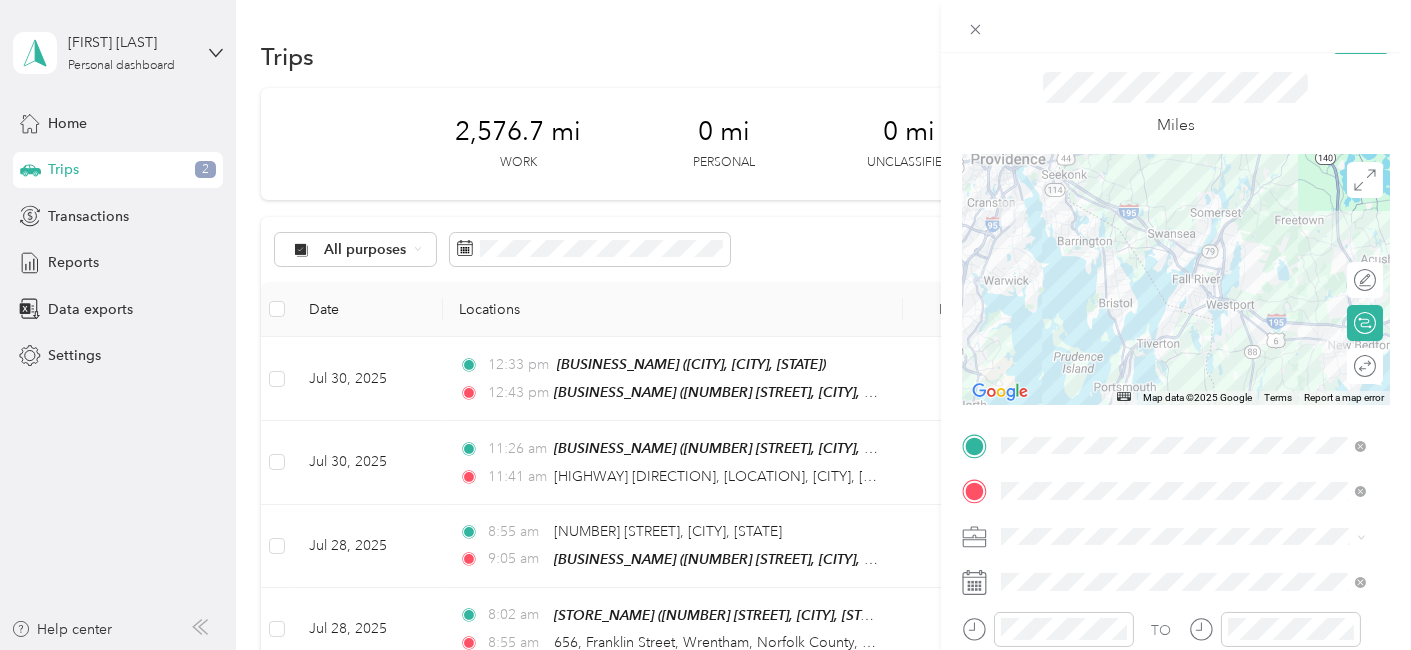 scroll, scrollTop: 0, scrollLeft: 0, axis: both 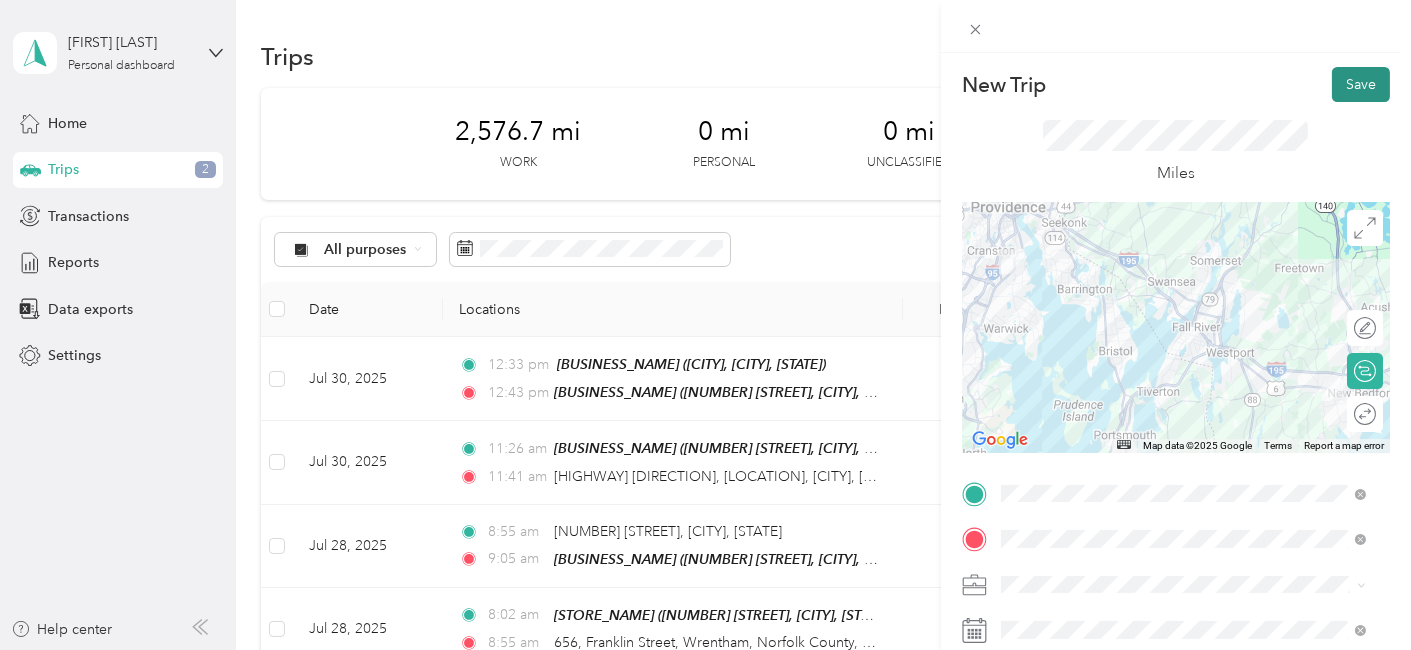 click on "Save" at bounding box center [1361, 84] 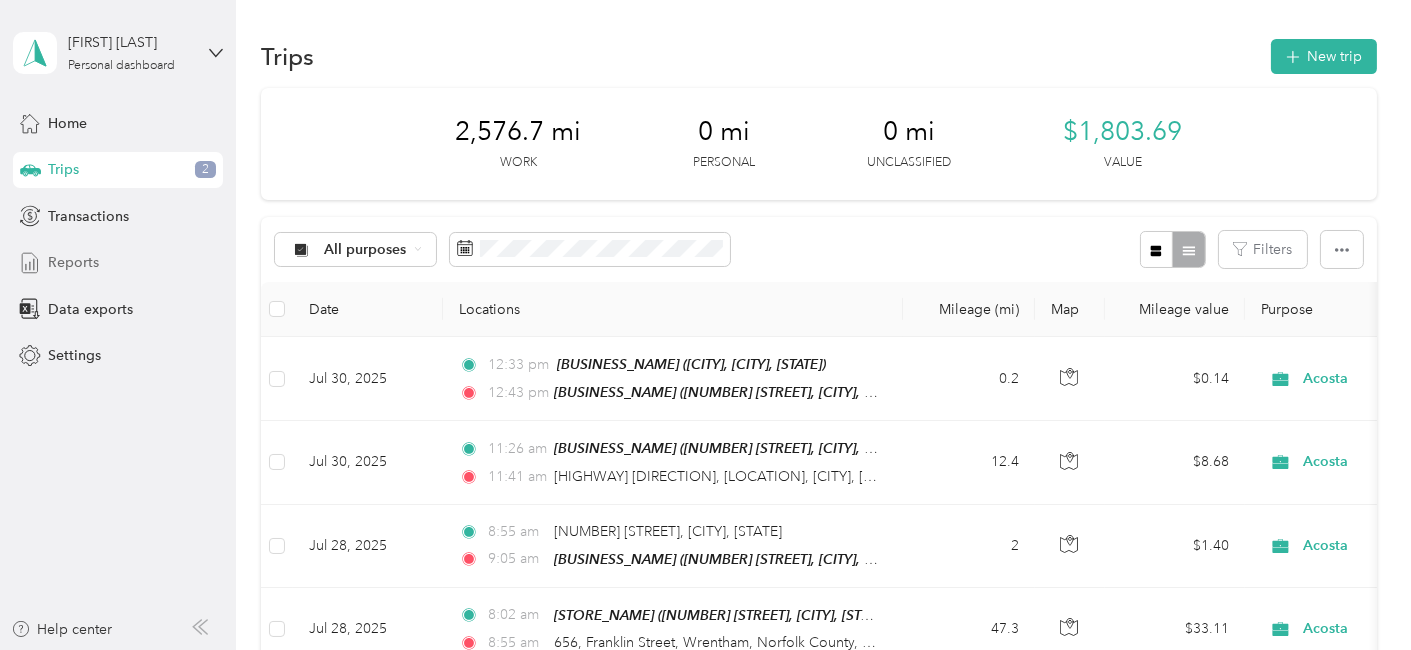 click on "Reports" at bounding box center (73, 262) 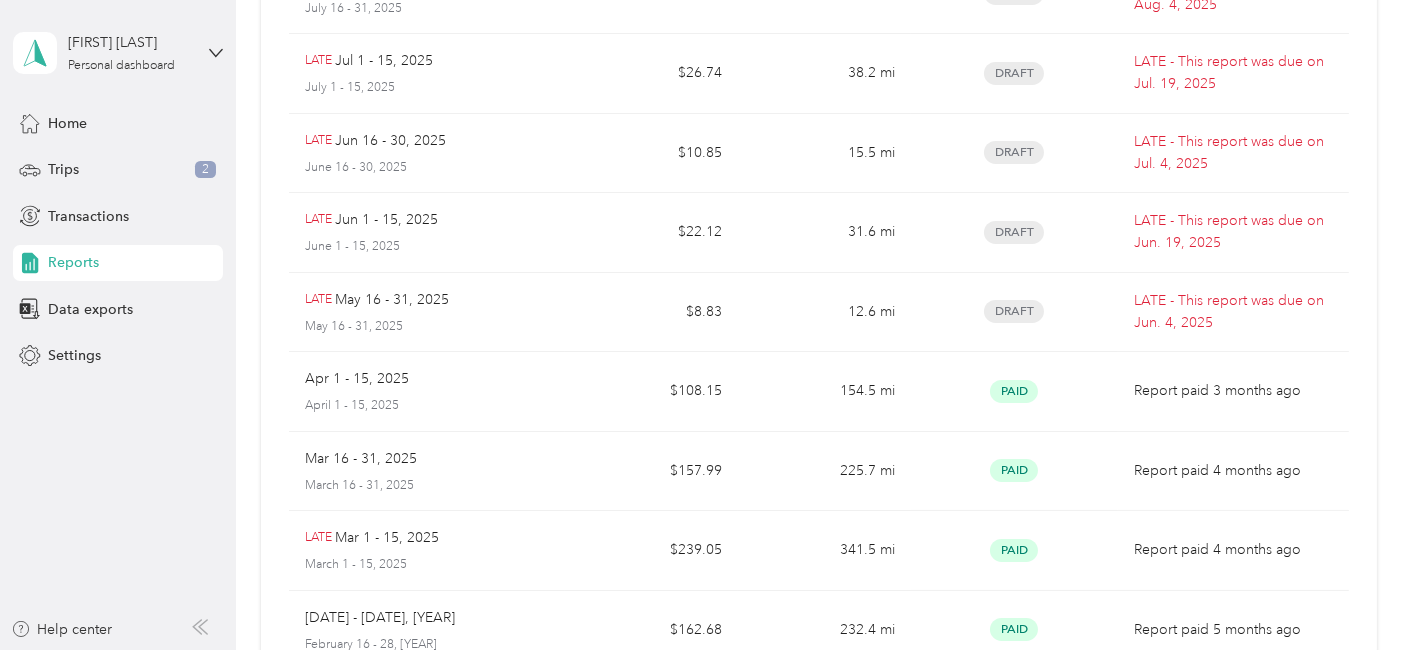 scroll, scrollTop: 333, scrollLeft: 0, axis: vertical 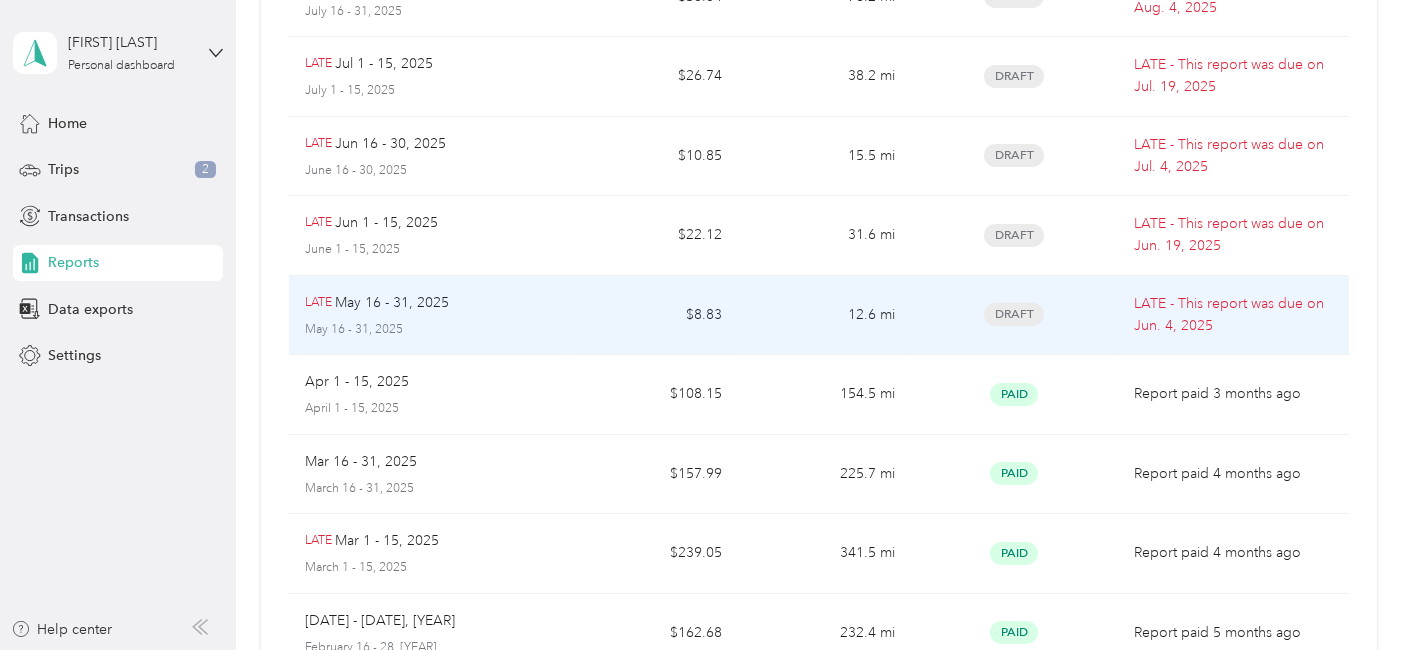 click on "May 16 - 31, 2025" at bounding box center (392, 303) 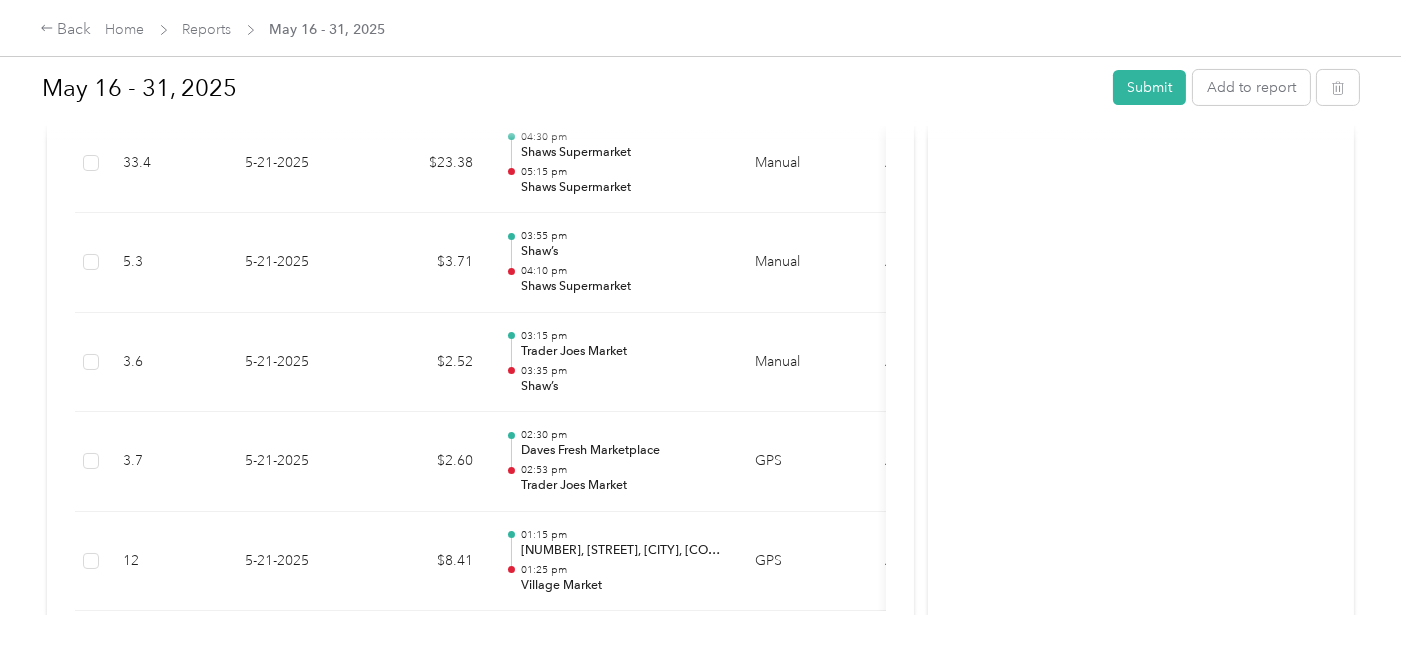 scroll, scrollTop: 805, scrollLeft: 0, axis: vertical 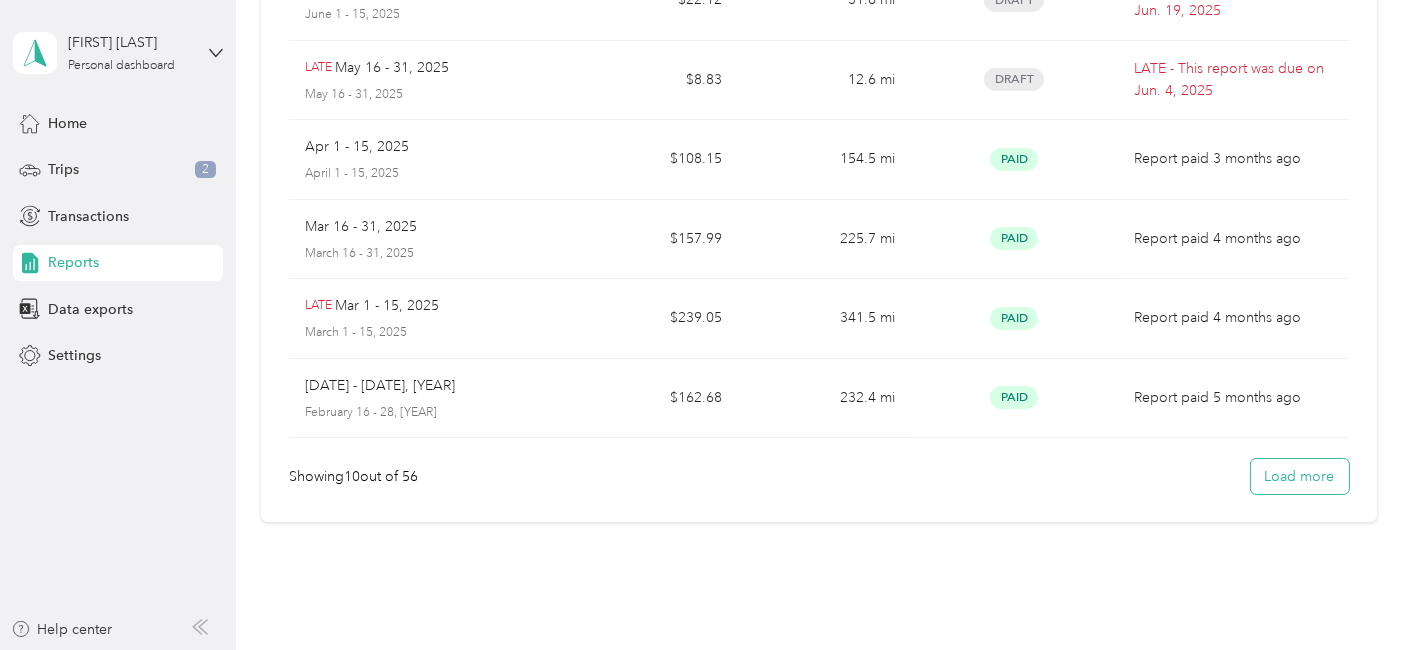 click on "Load more" at bounding box center (1300, 476) 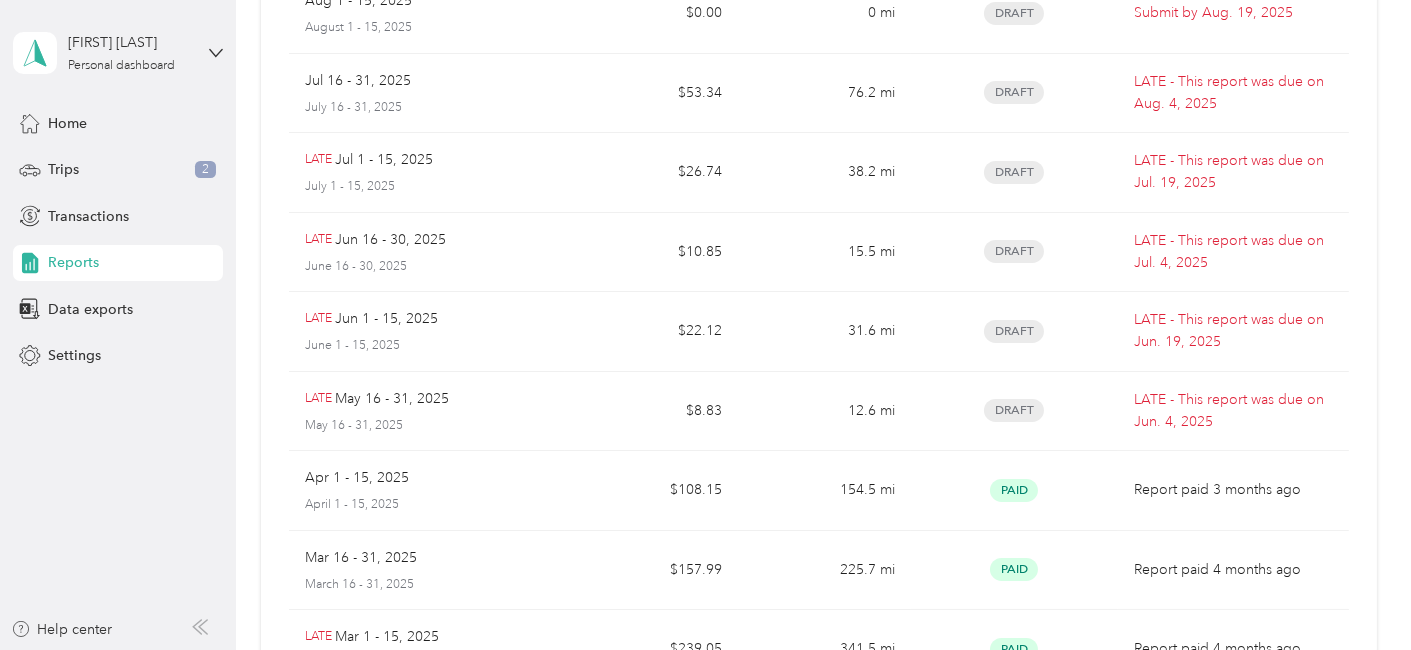 scroll, scrollTop: 57, scrollLeft: 0, axis: vertical 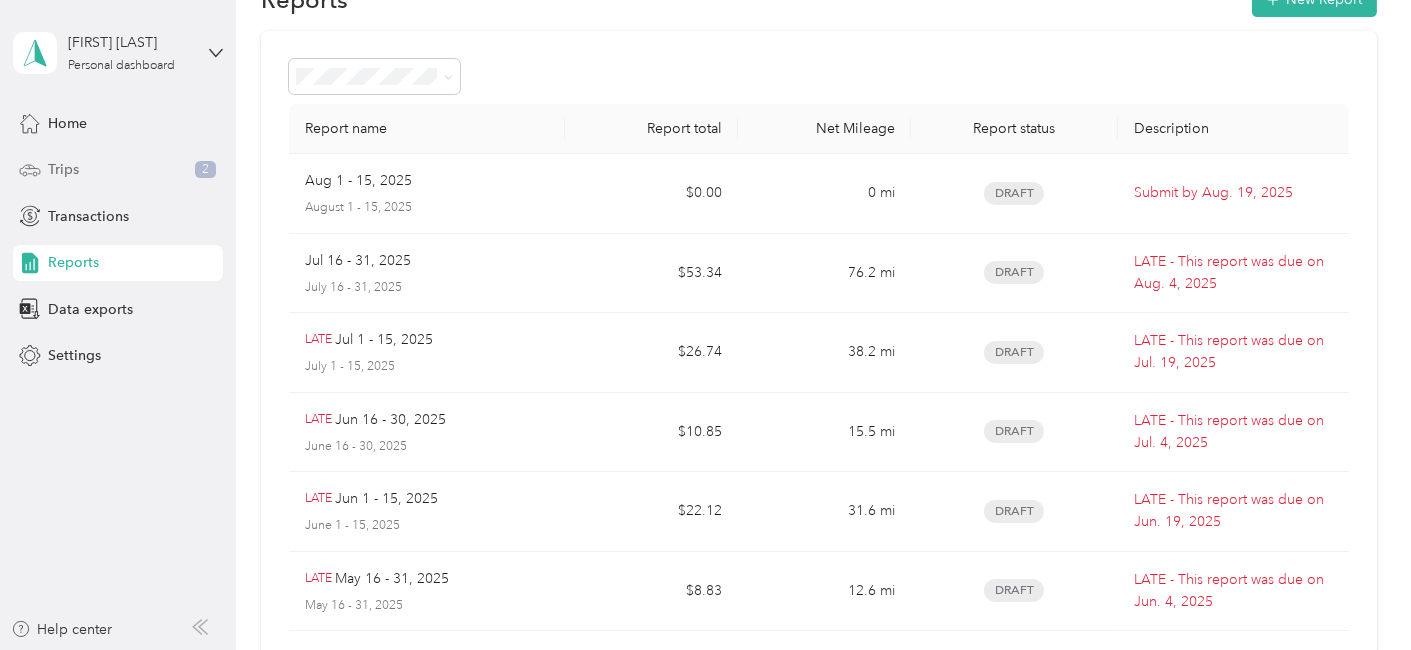 click on "Trips 2" at bounding box center [118, 170] 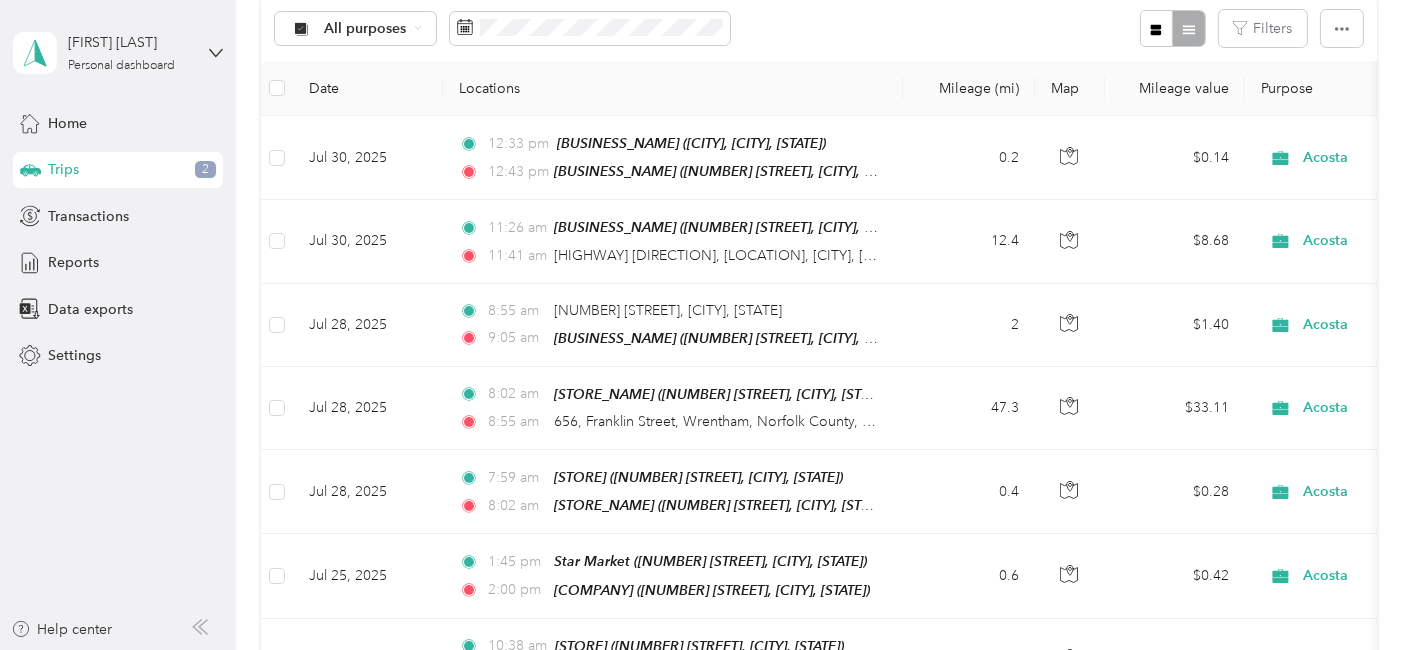scroll, scrollTop: 268, scrollLeft: 0, axis: vertical 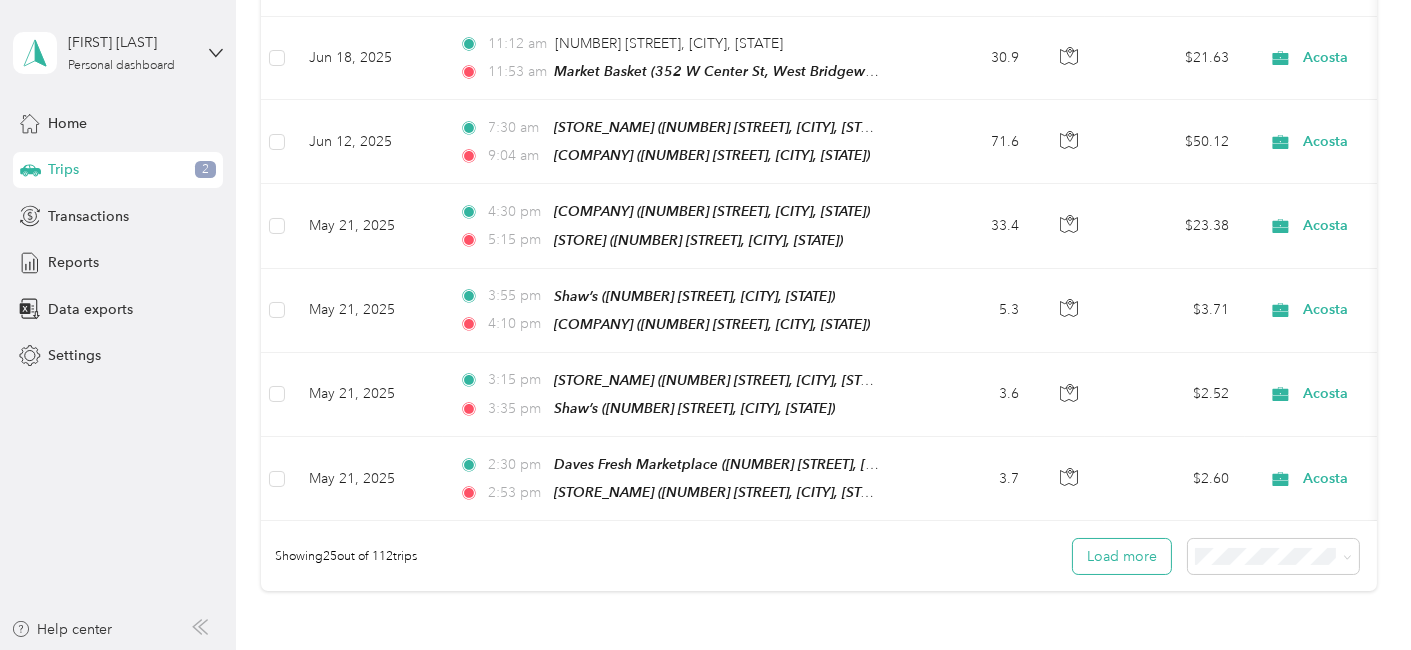 click on "Load more" at bounding box center (1122, 556) 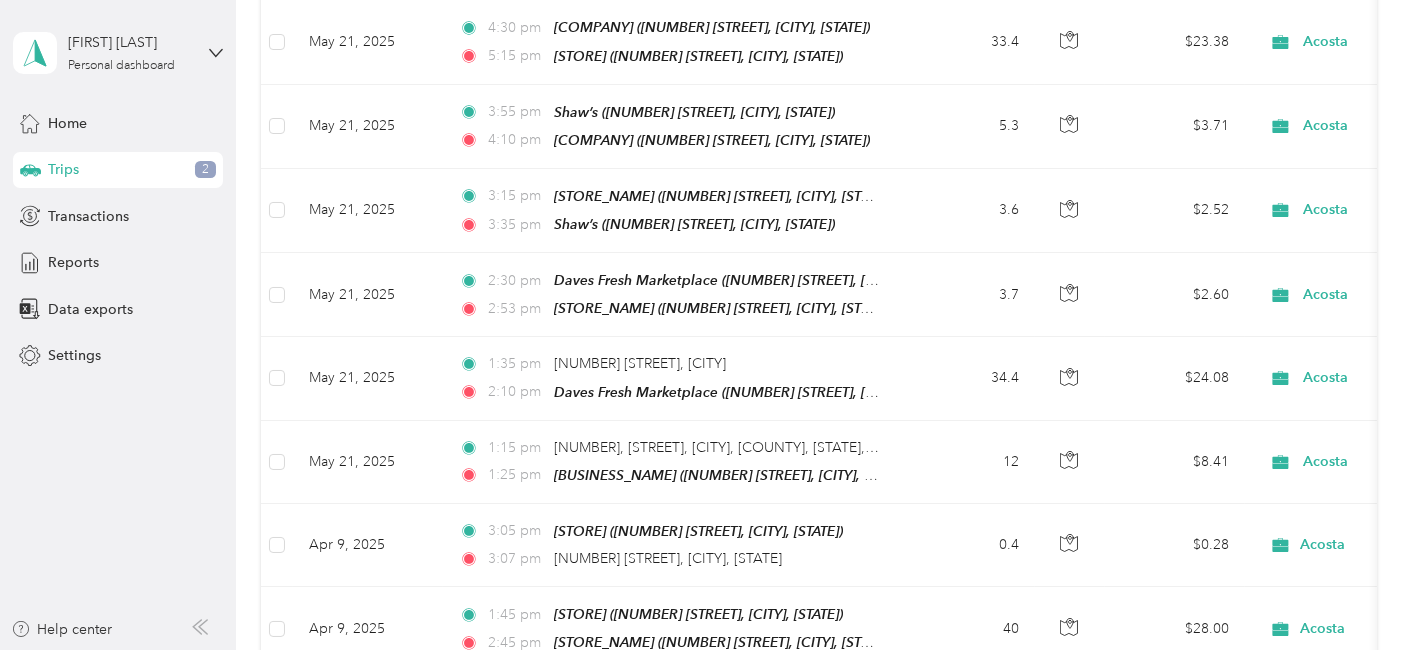 scroll, scrollTop: 2114, scrollLeft: 0, axis: vertical 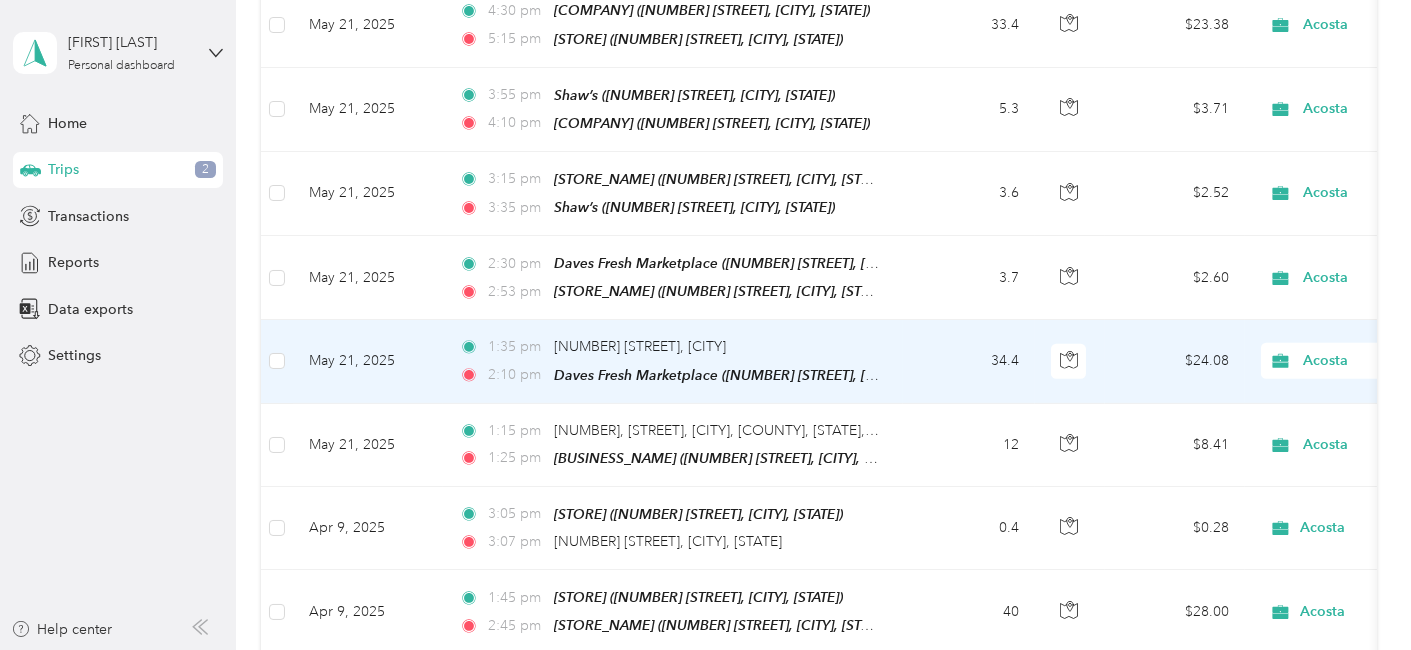 click on "May 21, 2025" at bounding box center [368, 361] 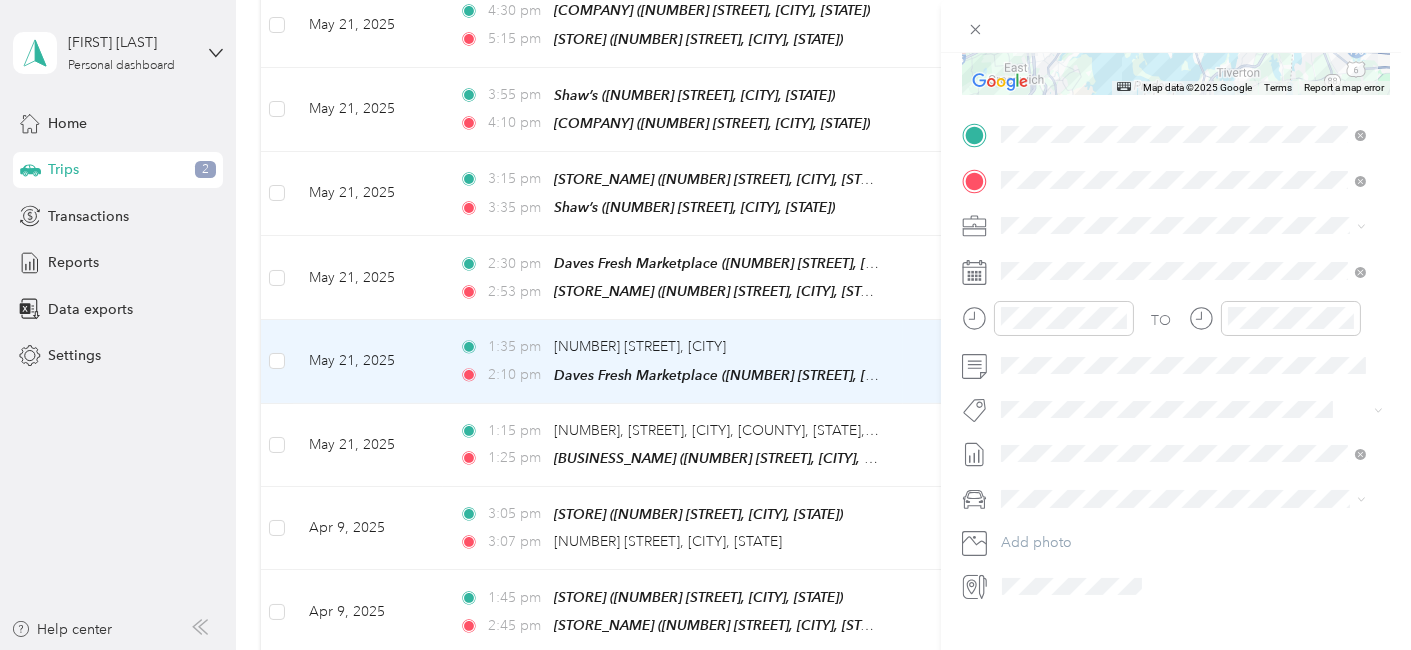scroll, scrollTop: 354, scrollLeft: 0, axis: vertical 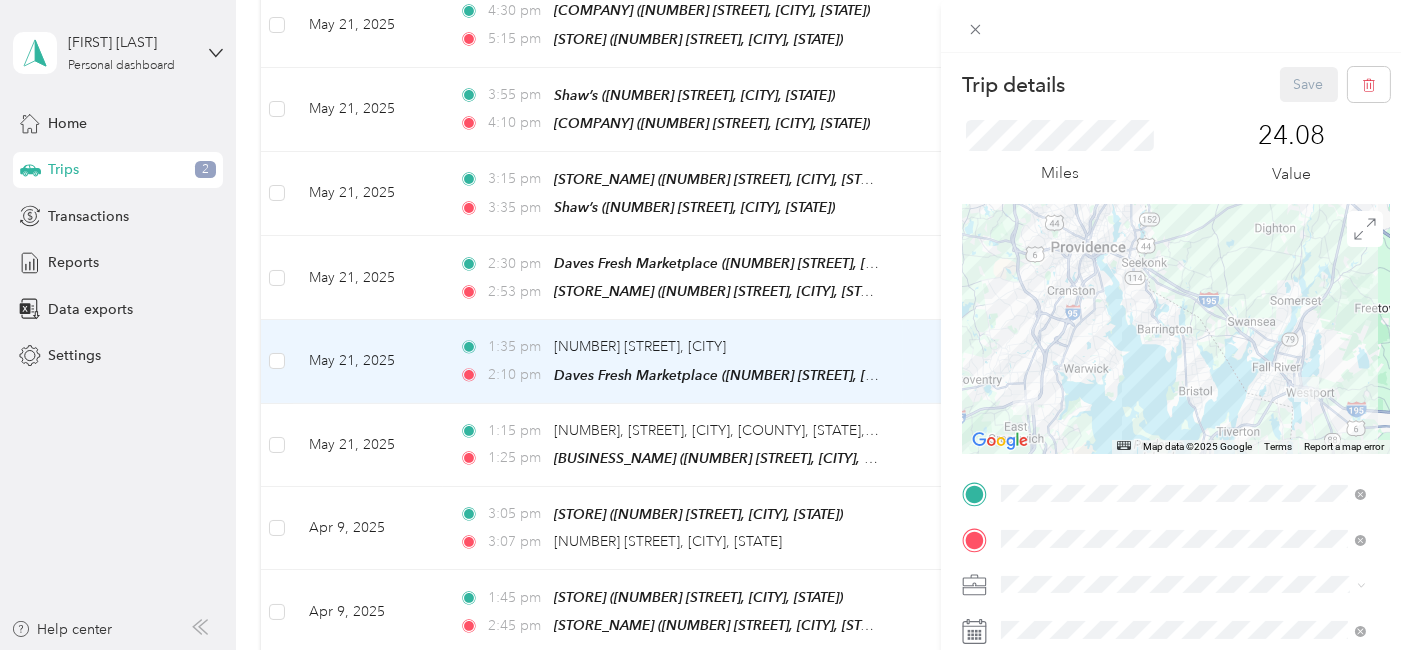 click on "Trip details Save This trip cannot be edited because it is either under review, approved, or paid. Contact your Team Manager to edit it. Miles 24.08 Value  ← Move left → Move right ↑ Move up ↓ Move down + Zoom in - Zoom out Home Jump left by 75% End Jump right by 75% Page Up Jump up by 75% Page Down Jump down by 75% Map Data Map data ©2025 Google Map data ©2025 Google 5 km  Click to toggle between metric and imperial units Terms Report a map error TO Add photo" at bounding box center (705, 325) 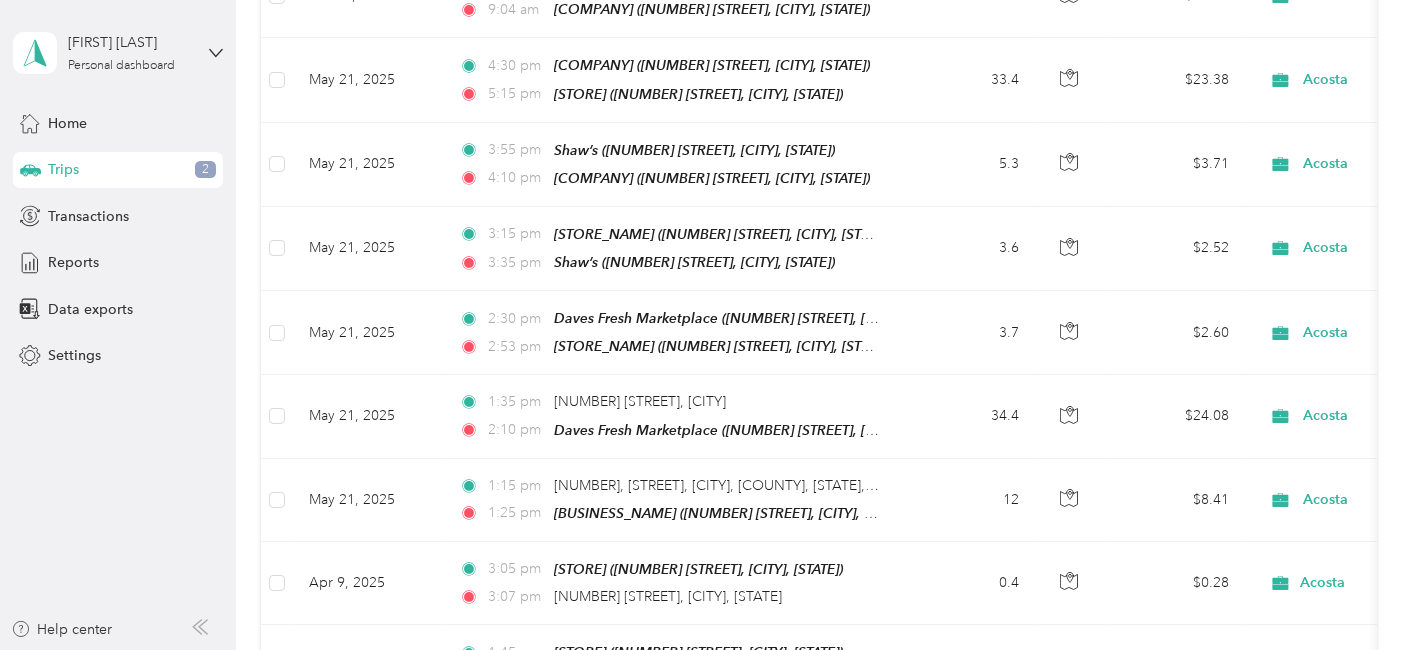 scroll, scrollTop: 2025, scrollLeft: 0, axis: vertical 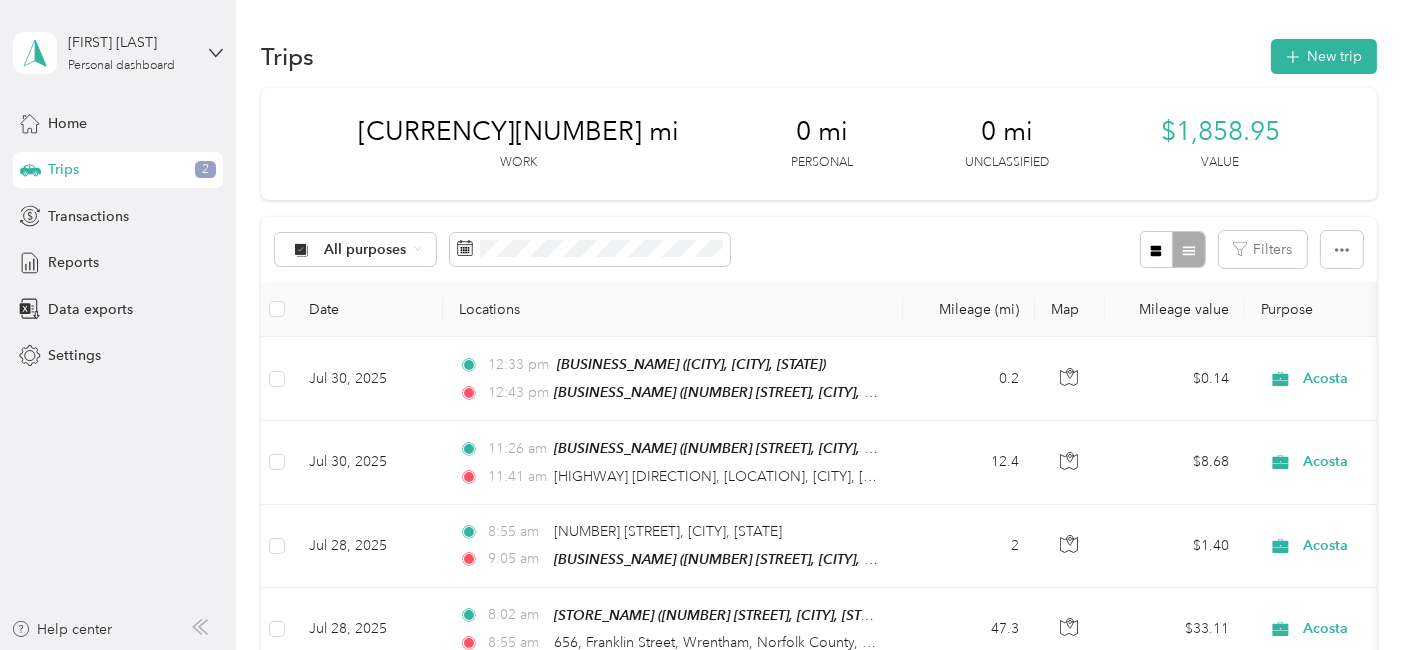 click on "Trips 2" at bounding box center [118, 170] 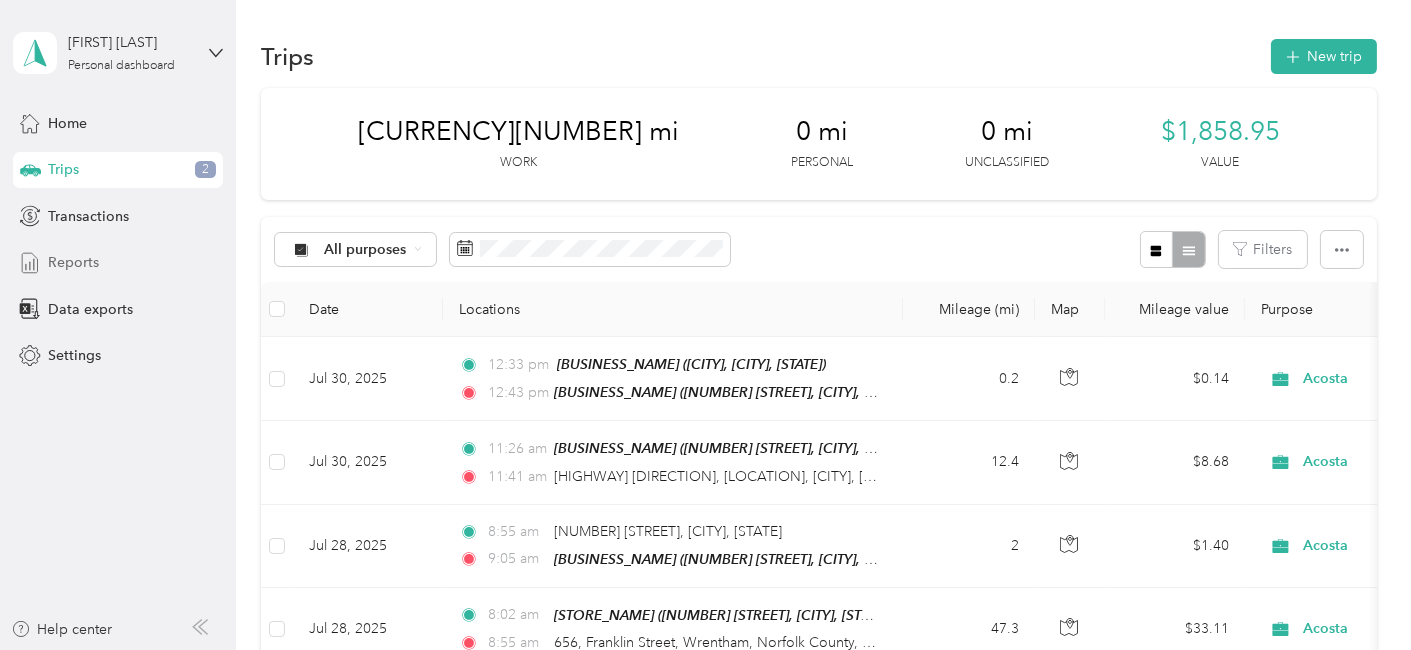 click on "Reports" at bounding box center (73, 262) 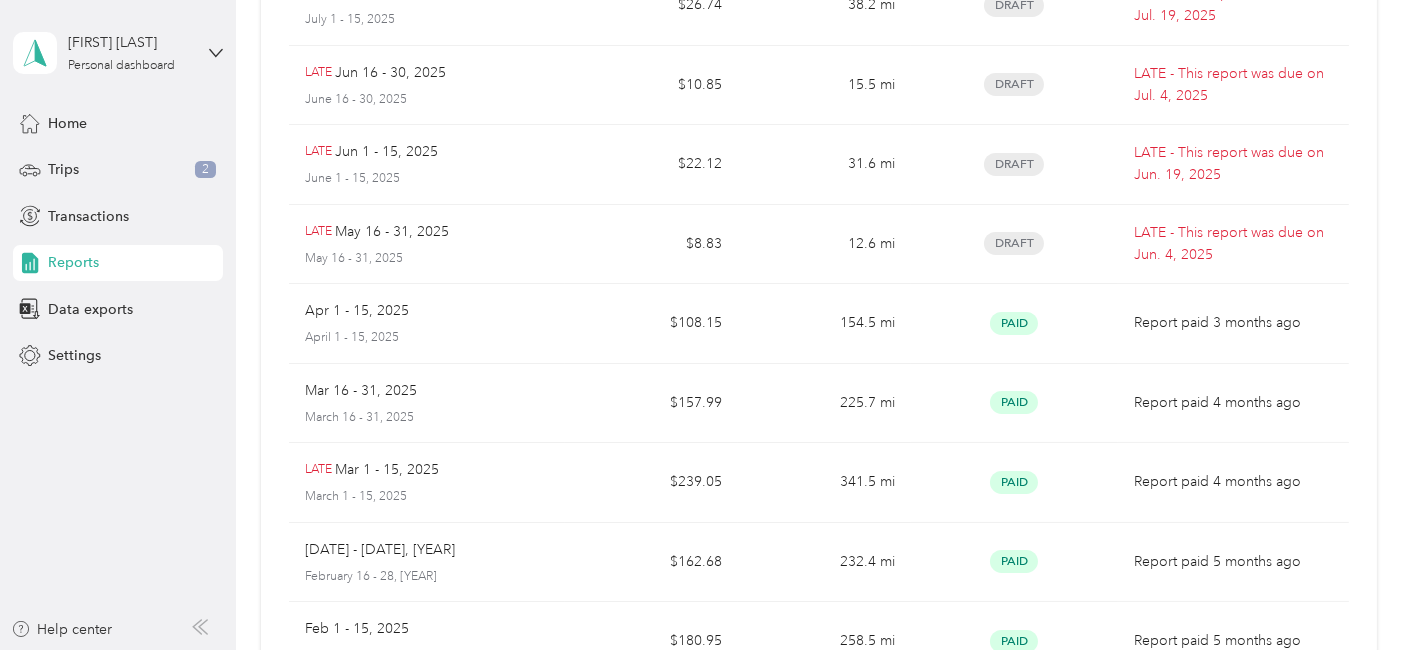 scroll, scrollTop: 348, scrollLeft: 0, axis: vertical 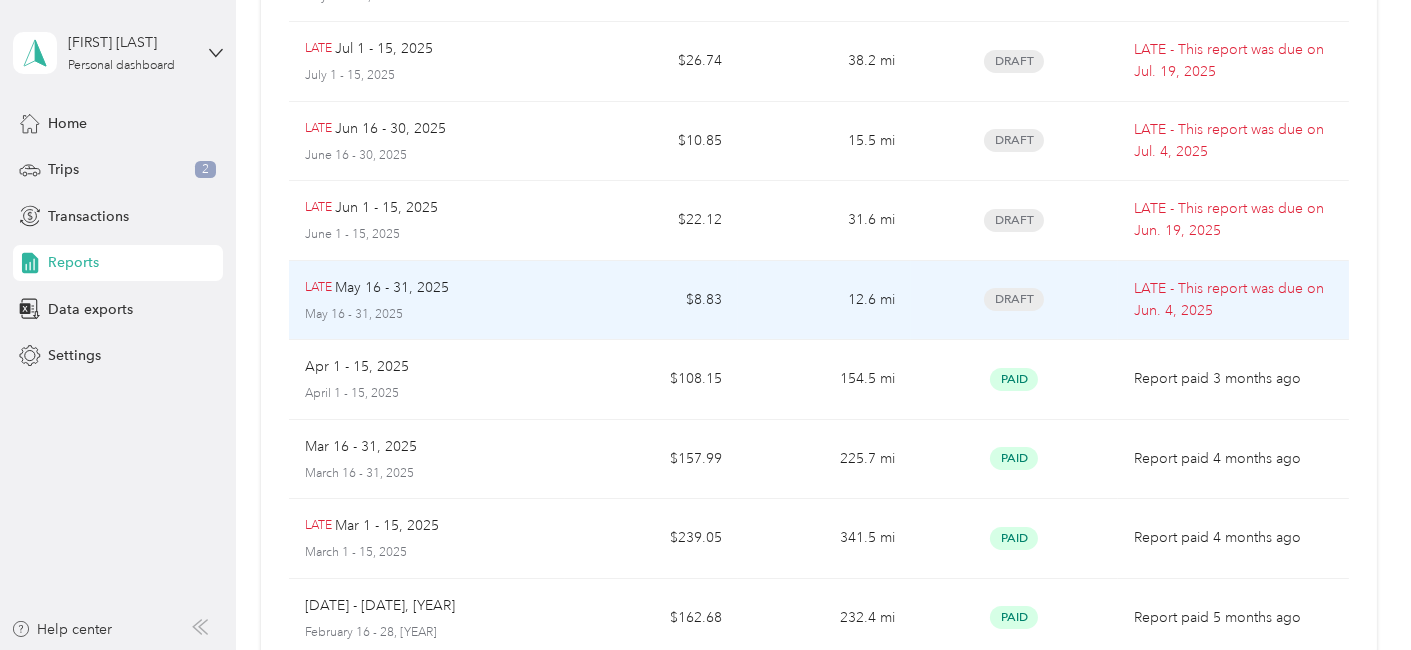 click on "[DATE] [DATE] - [DATE], [YEAR]" at bounding box center (427, 300) 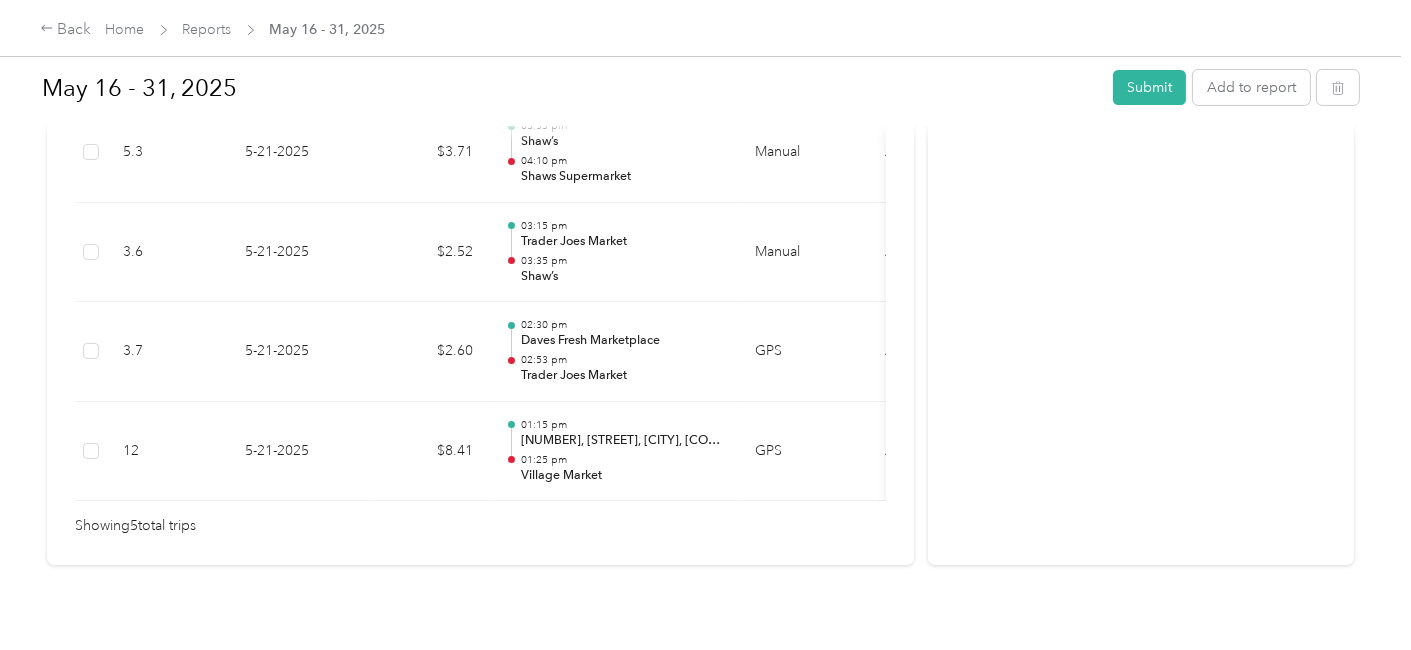 scroll, scrollTop: 757, scrollLeft: 0, axis: vertical 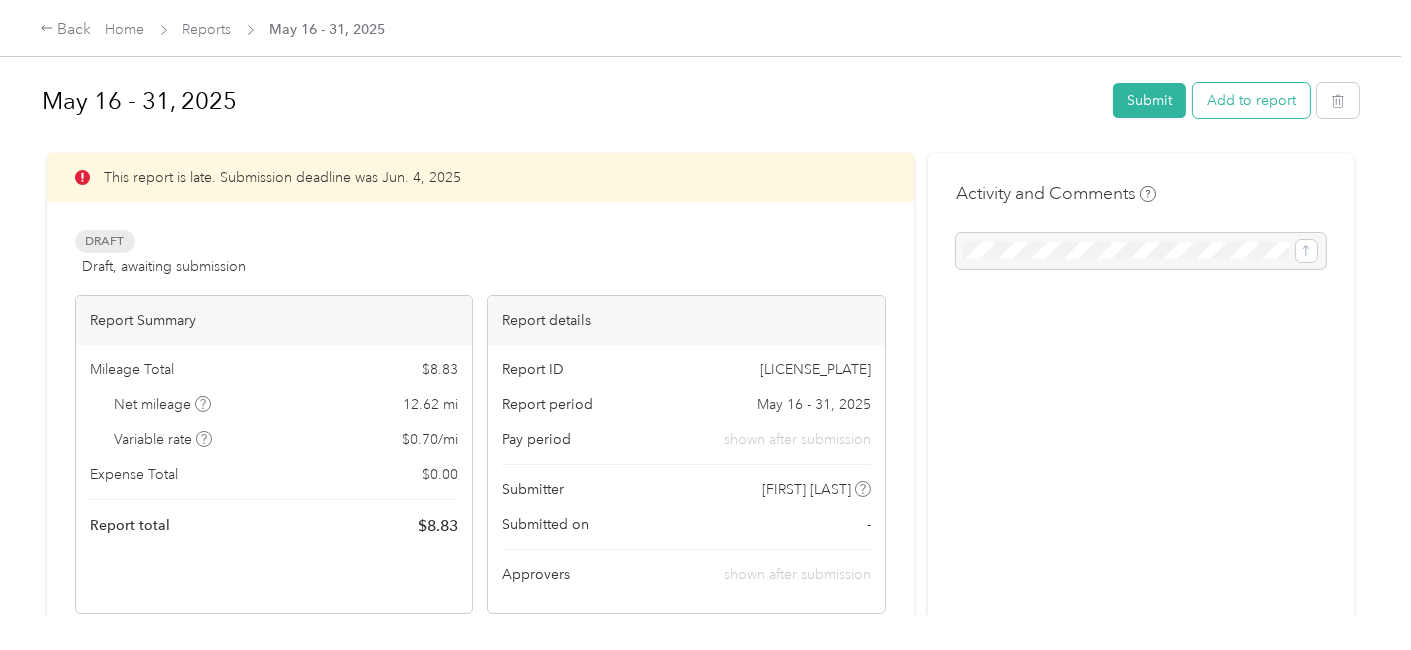 click on "Add to report" at bounding box center (1251, 100) 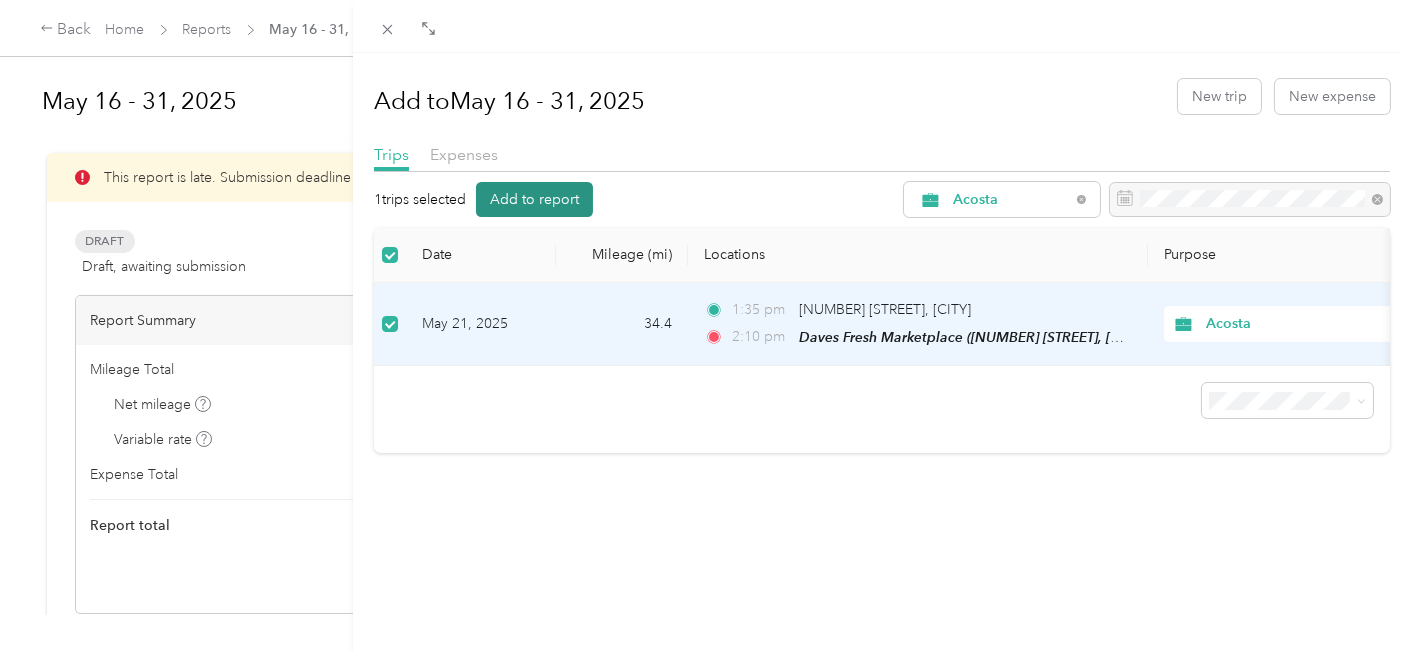 click on "Add to report" at bounding box center [534, 199] 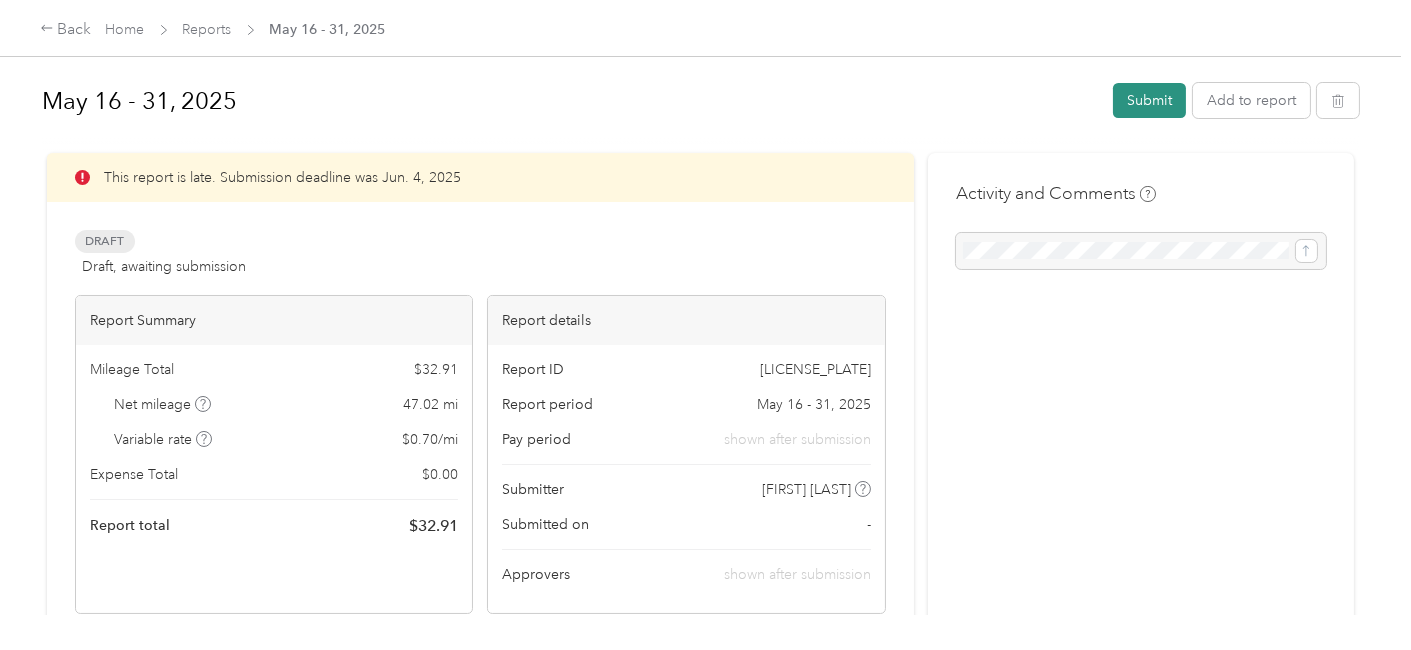 click on "Submit" at bounding box center [1149, 100] 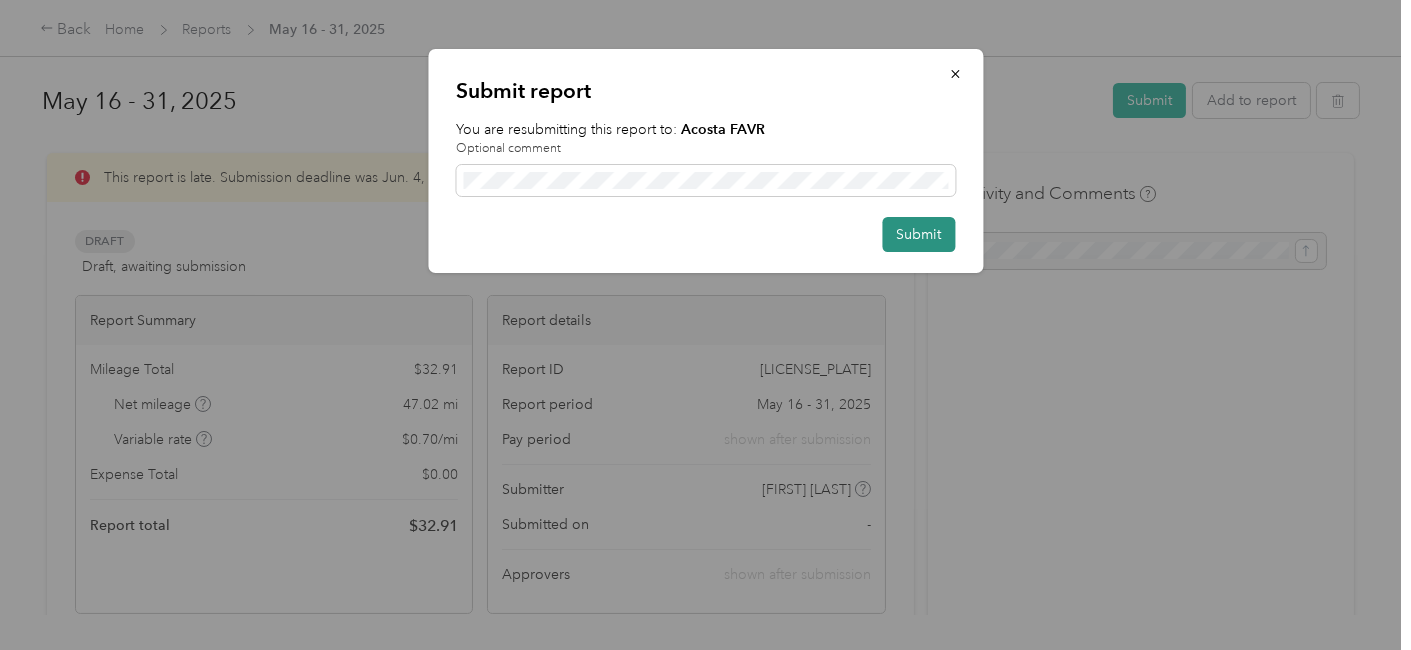 click on "Submit" at bounding box center [918, 234] 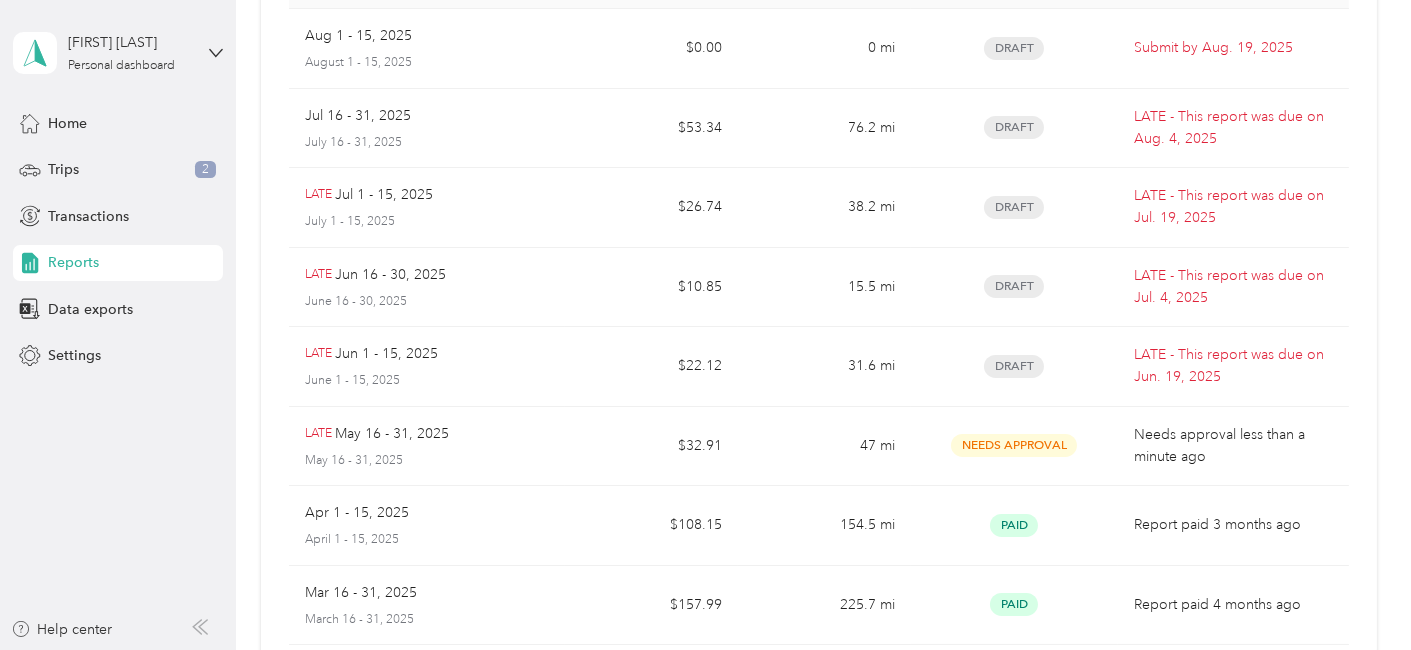 scroll, scrollTop: 215, scrollLeft: 0, axis: vertical 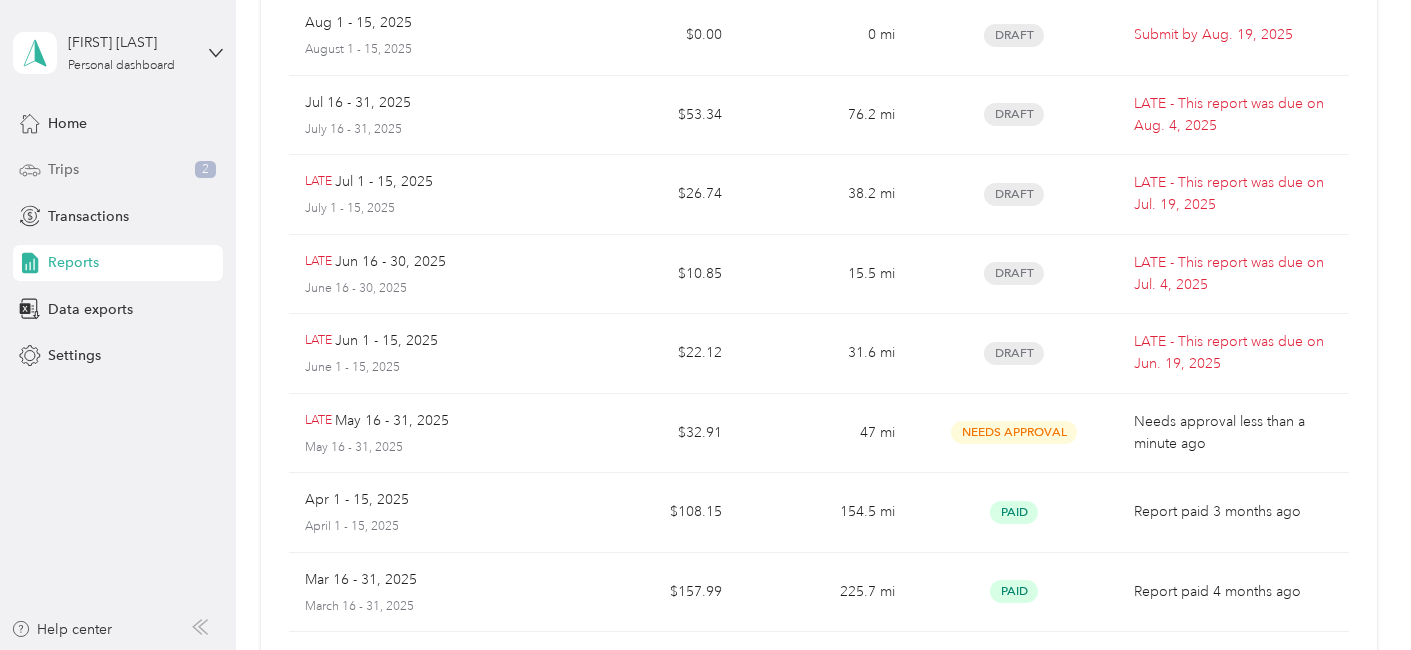 click on "Trips 2" at bounding box center [118, 170] 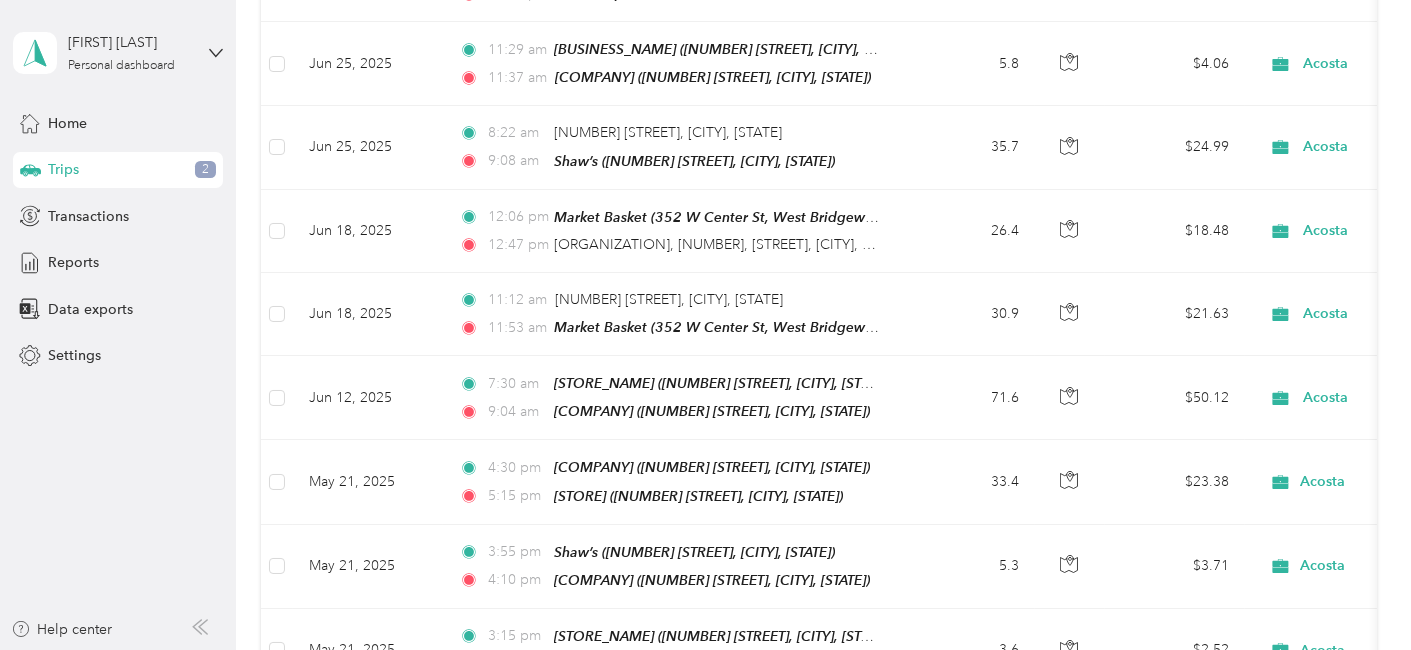 scroll, scrollTop: 1674, scrollLeft: 0, axis: vertical 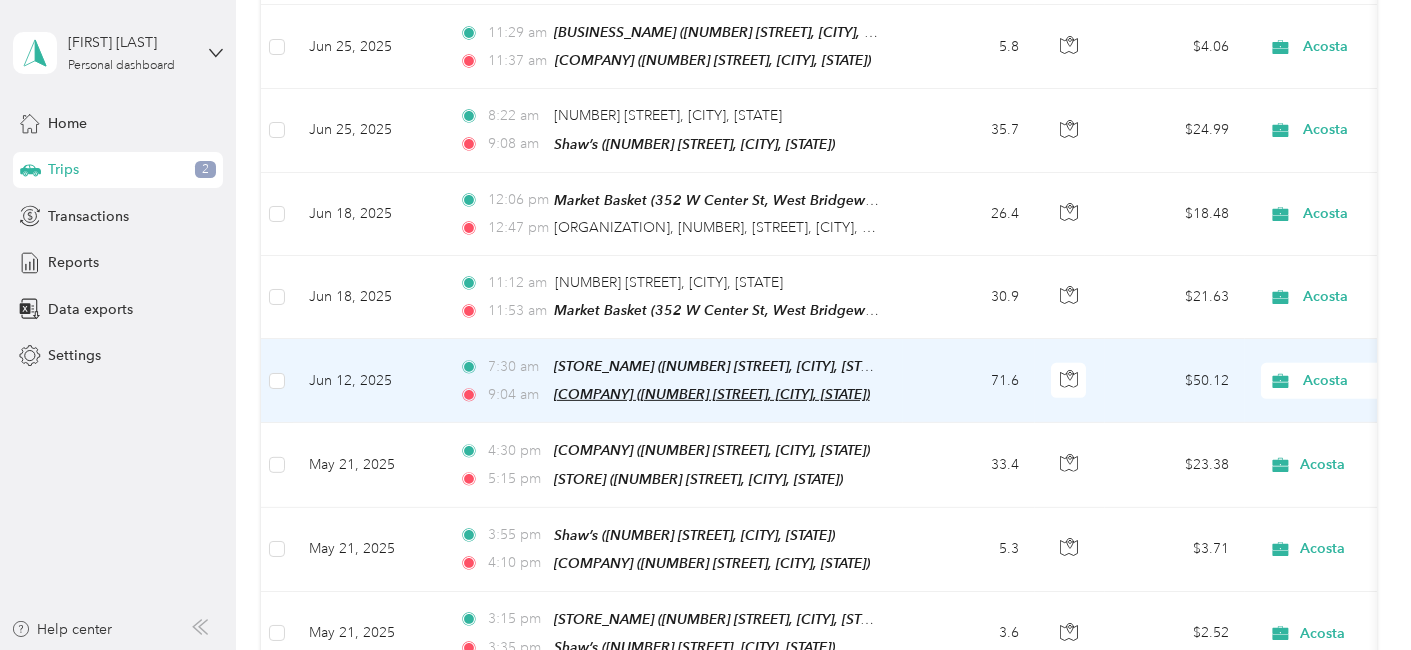 click on "[COMPANY] ([NUMBER] [STREET], [CITY], [STATE])" at bounding box center [712, 394] 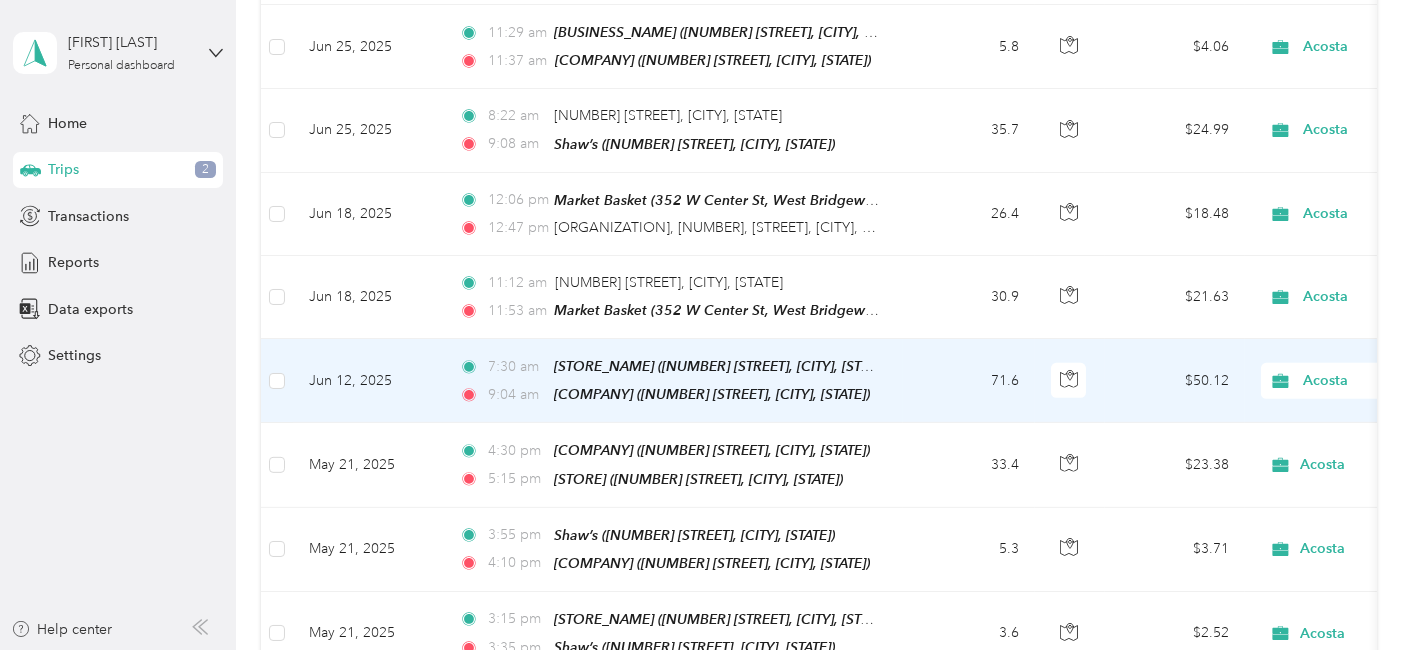 click on "Jun 12, 2025" at bounding box center [368, 381] 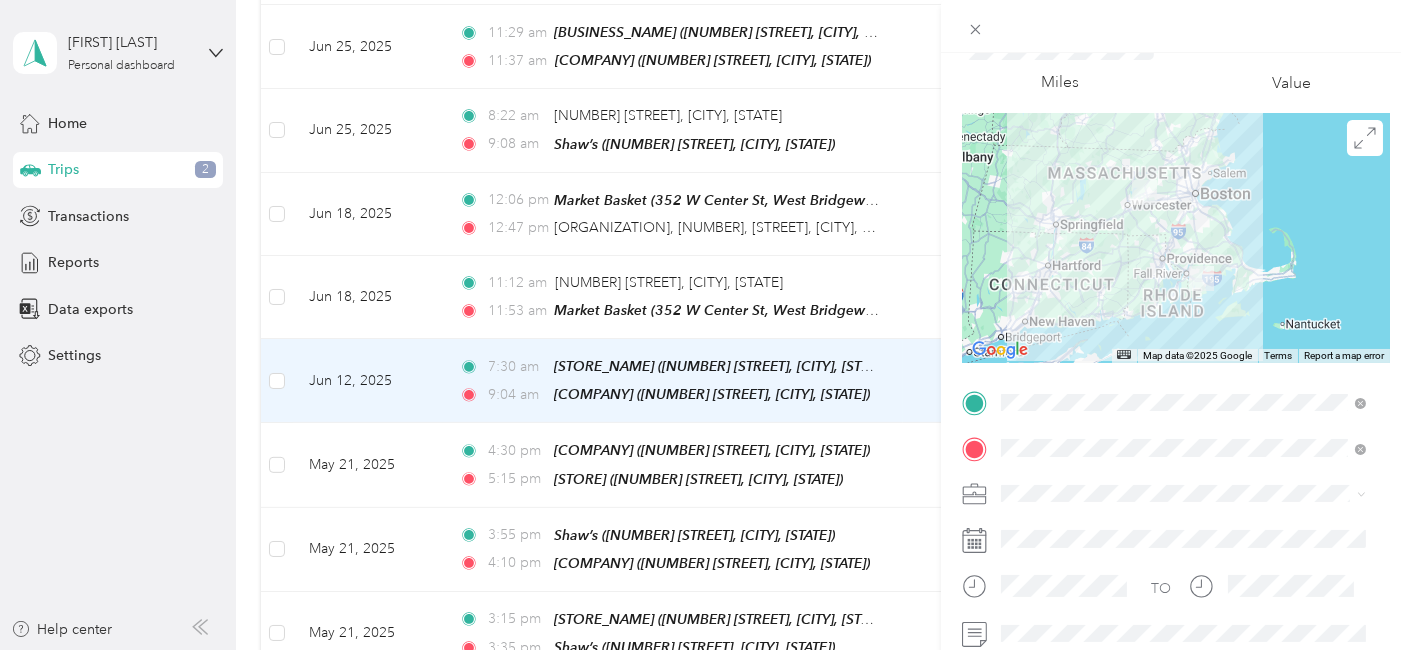 scroll, scrollTop: 101, scrollLeft: 0, axis: vertical 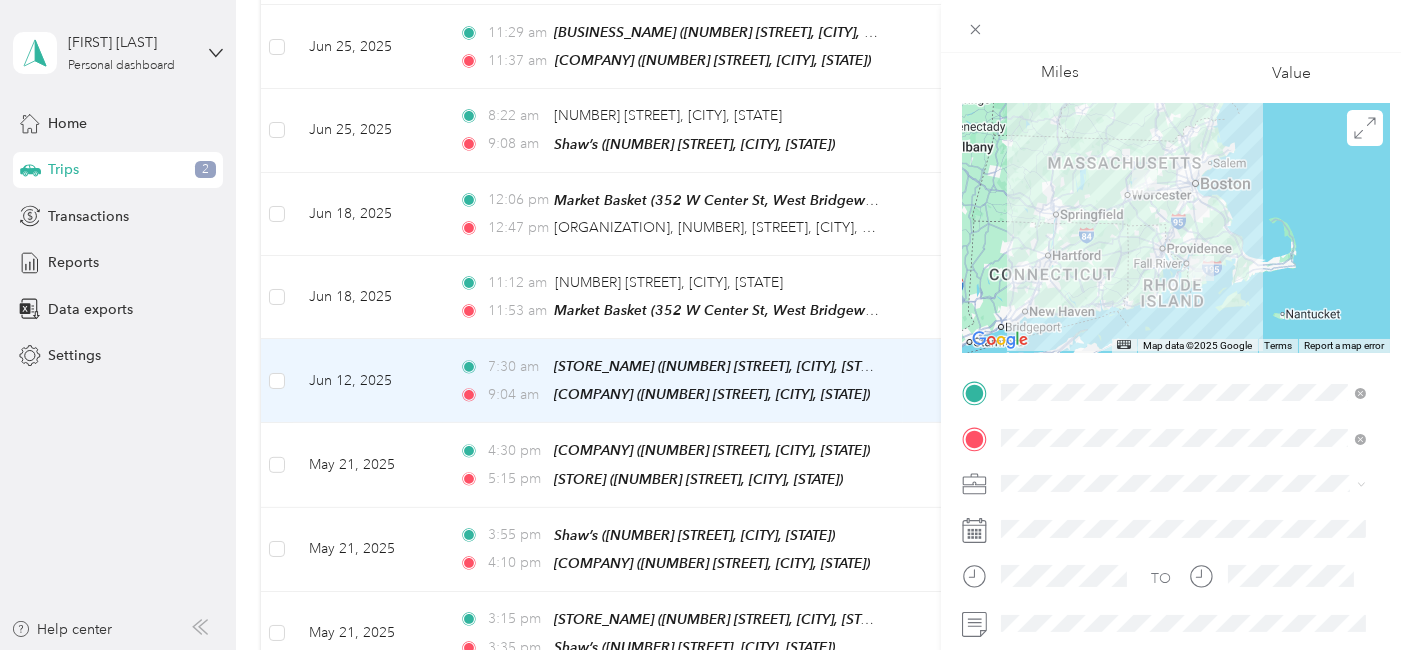 click on "[NUMBER] [STREET], [POSTAL_CODE], [CITY], [STATE], [COUNTRY]" at bounding box center (1184, 196) 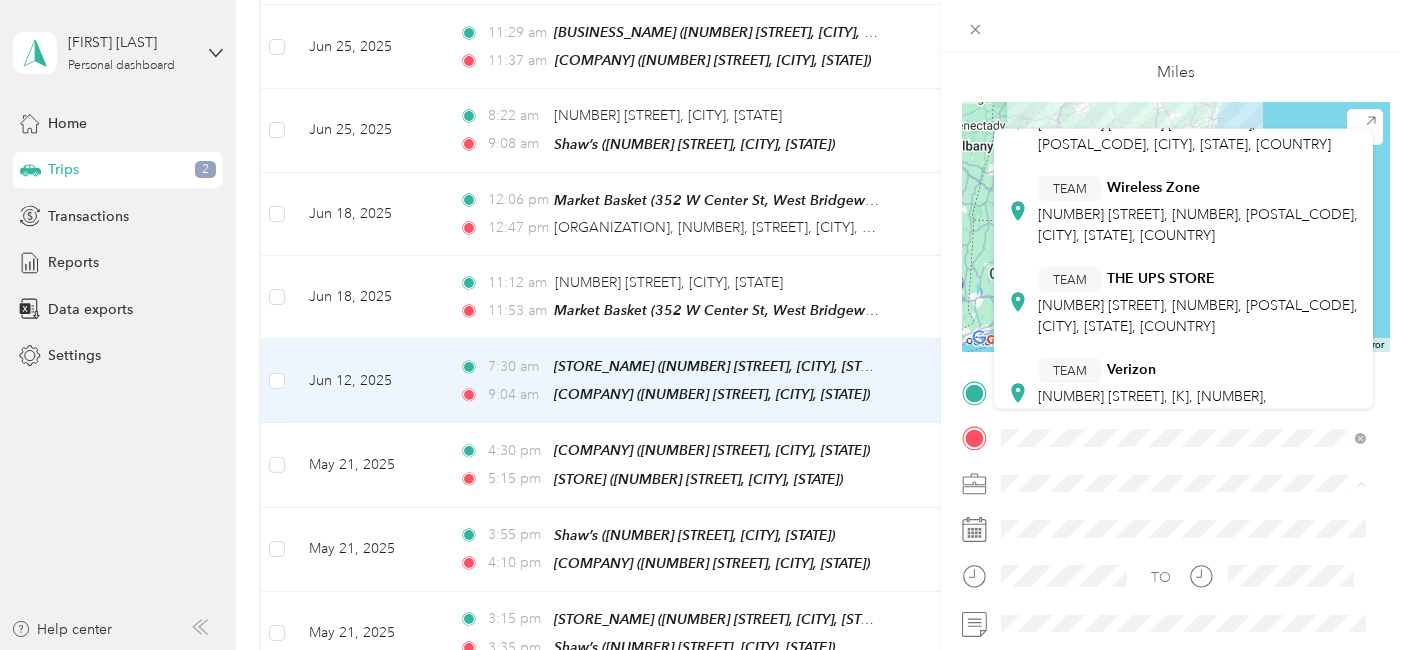 scroll, scrollTop: 0, scrollLeft: 0, axis: both 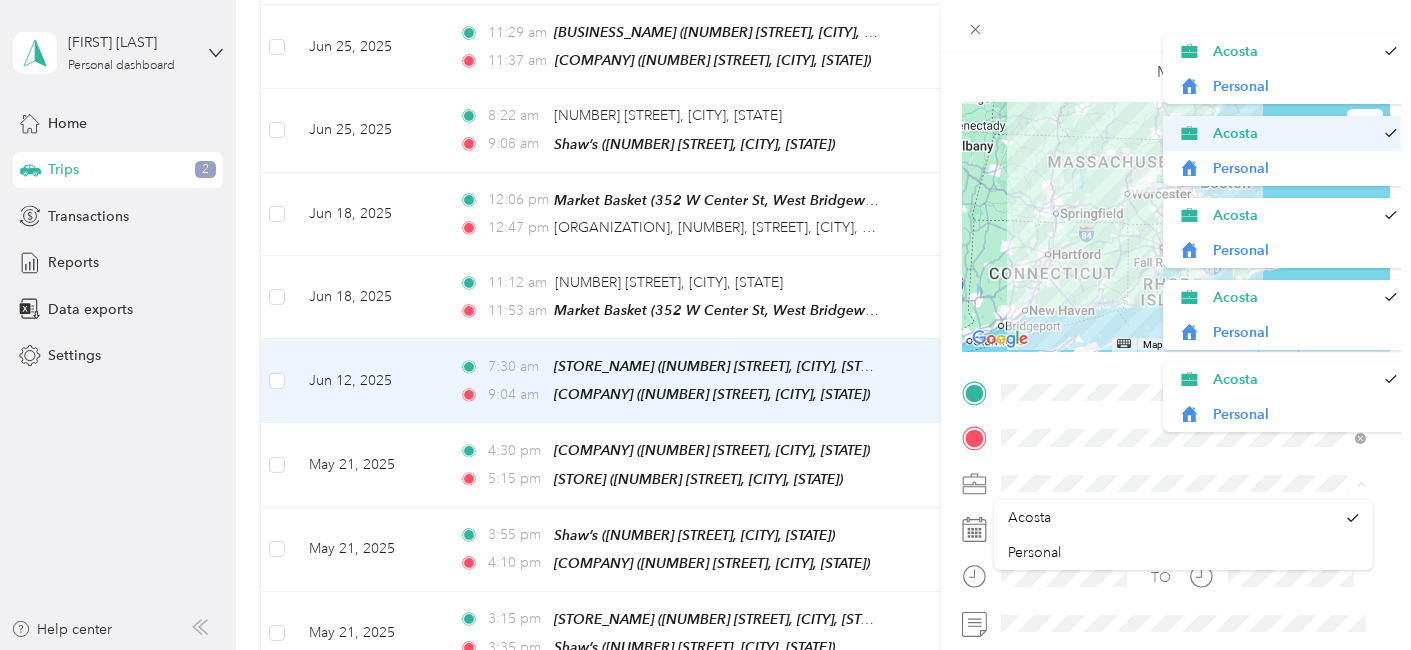 drag, startPoint x: 1363, startPoint y: 167, endPoint x: 1369, endPoint y: 129, distance: 38.470768 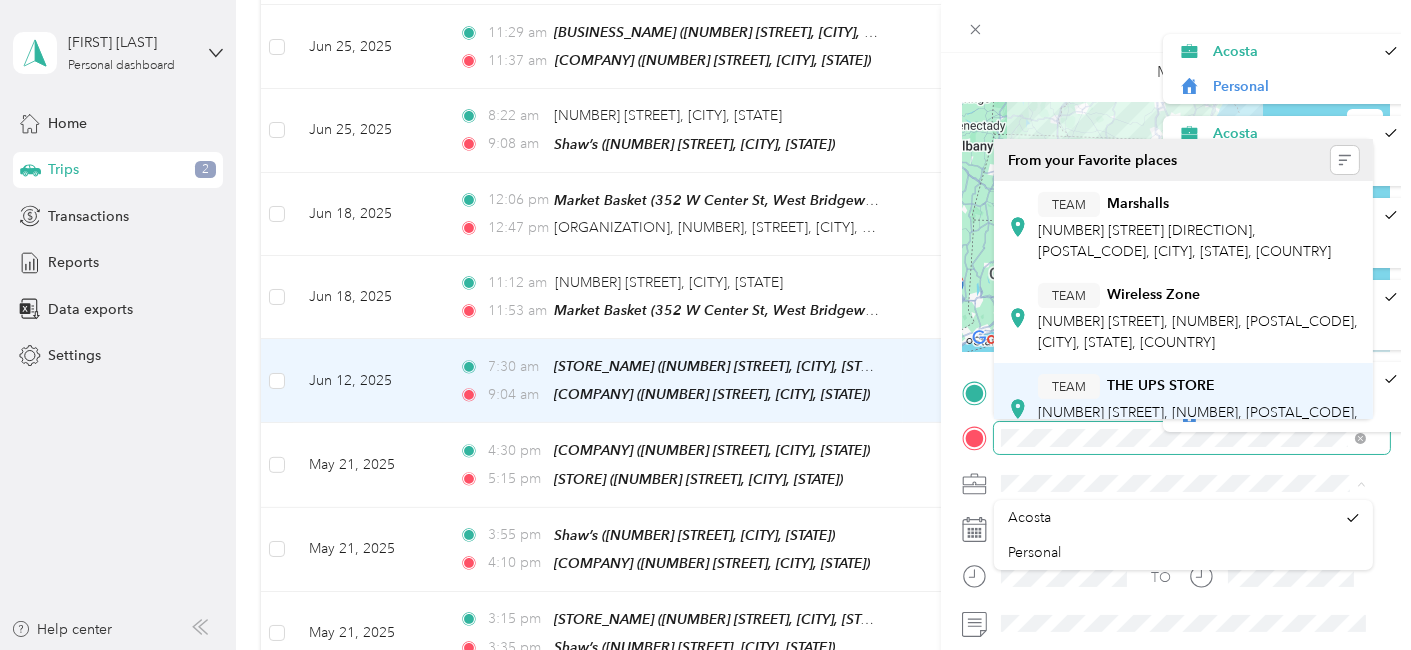 scroll, scrollTop: 0, scrollLeft: 20, axis: horizontal 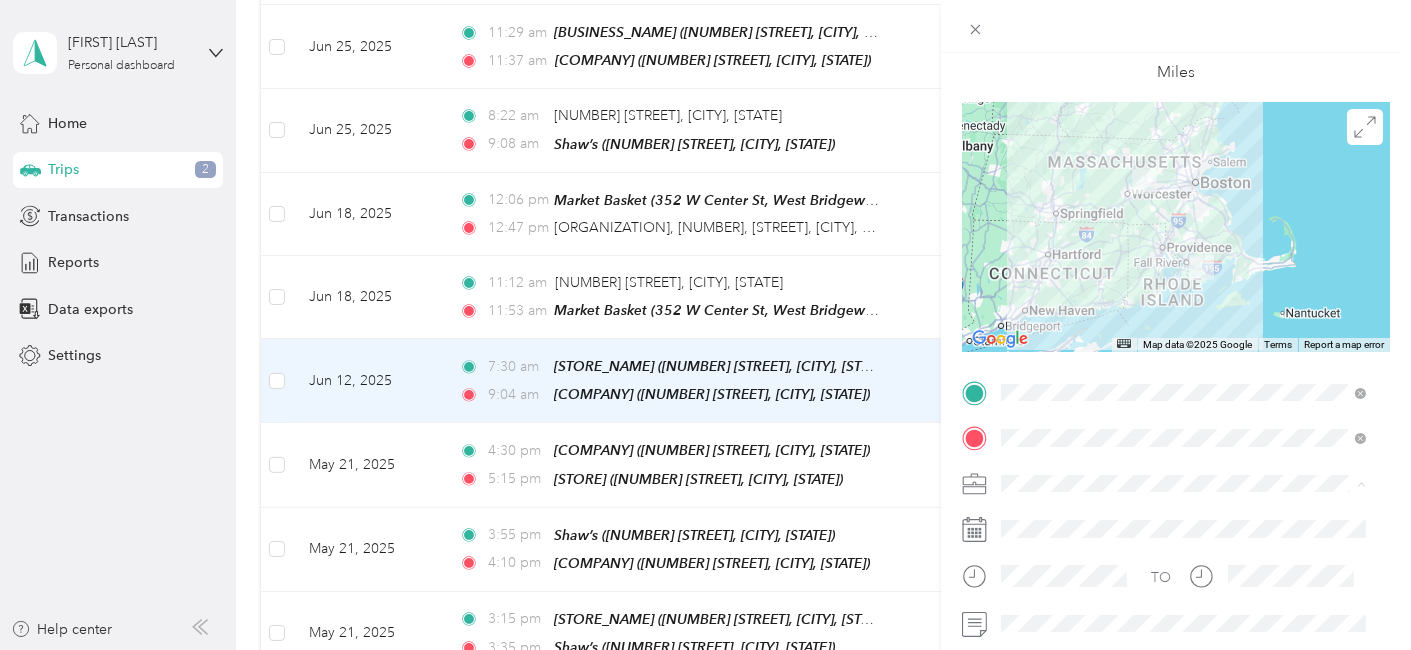 click on "[NUMBER] [STREET], [K], [NUMBER], [CITY], [STATE], [COUNTRY]" at bounding box center [1175, 389] 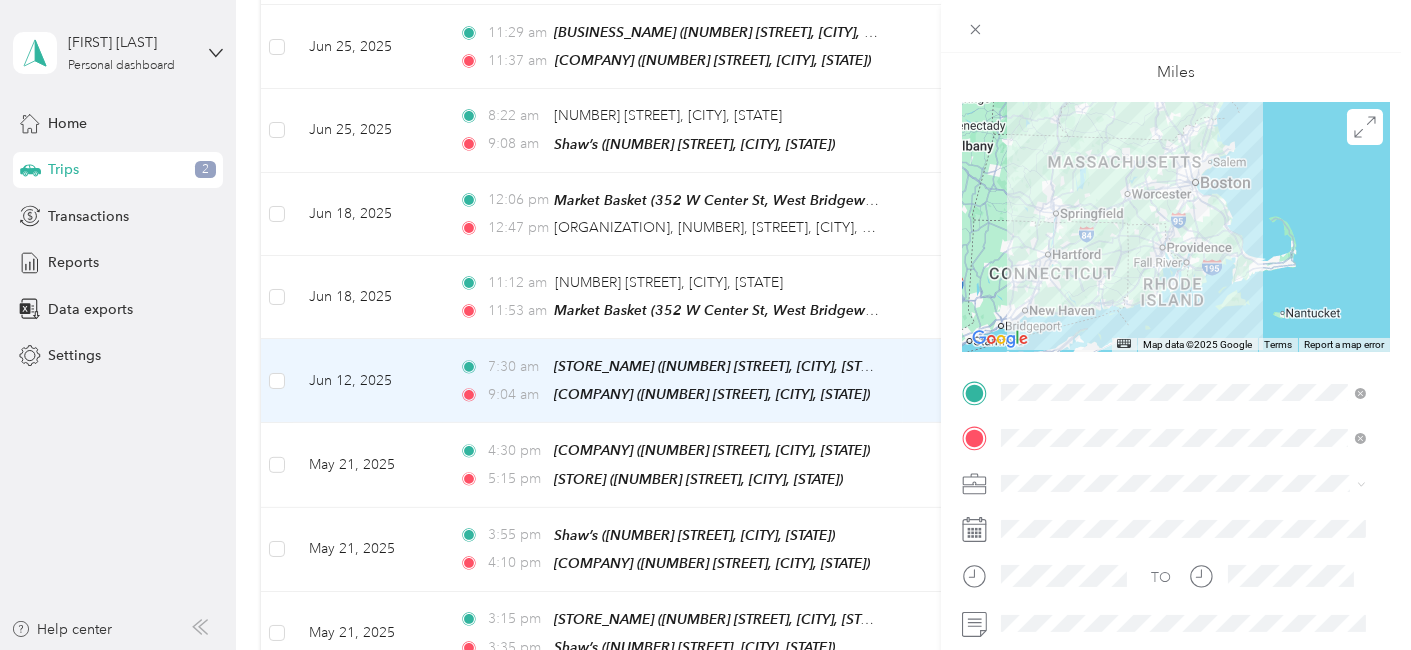 scroll, scrollTop: 0, scrollLeft: 0, axis: both 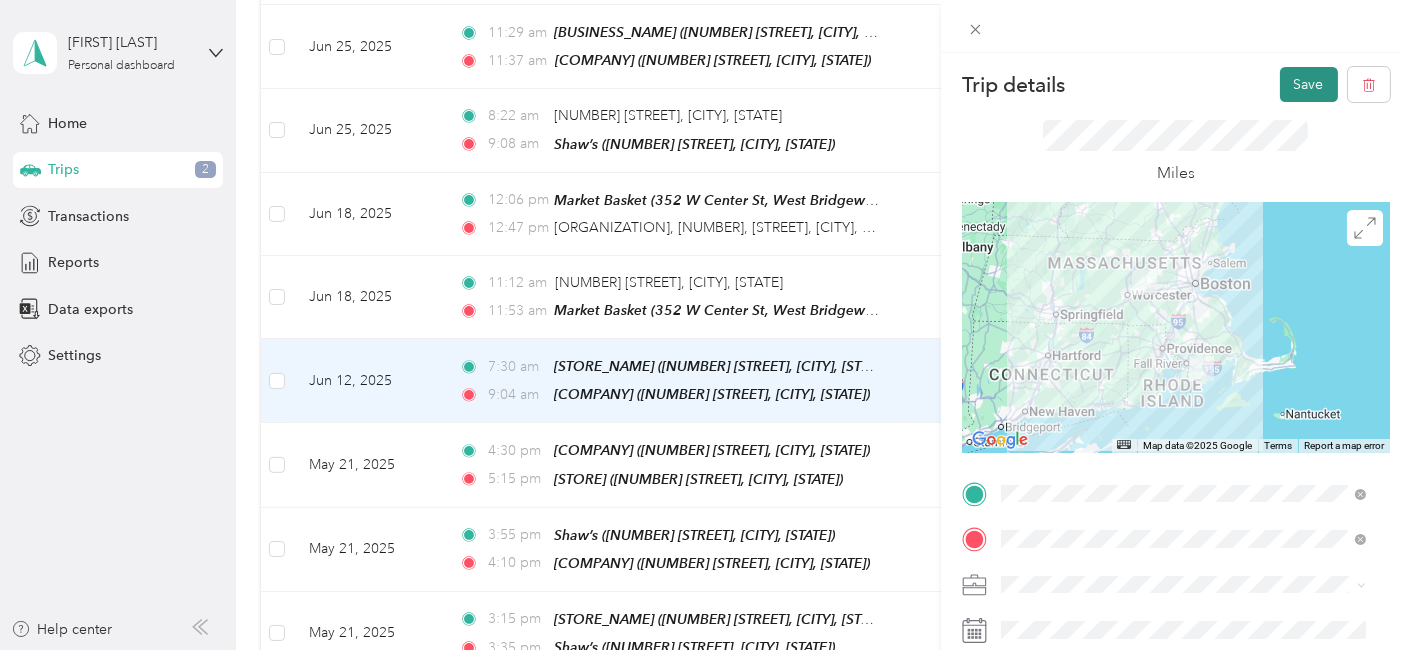 click on "Save" at bounding box center [1309, 84] 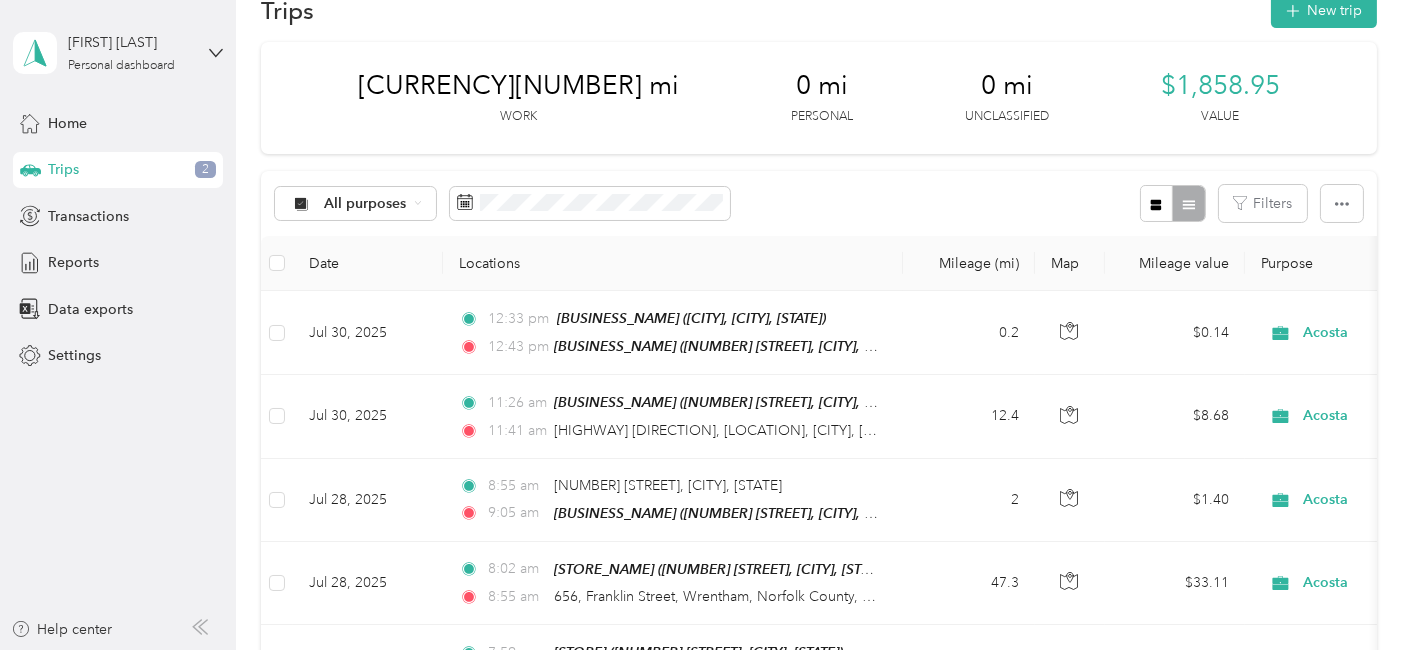 scroll, scrollTop: 11, scrollLeft: 0, axis: vertical 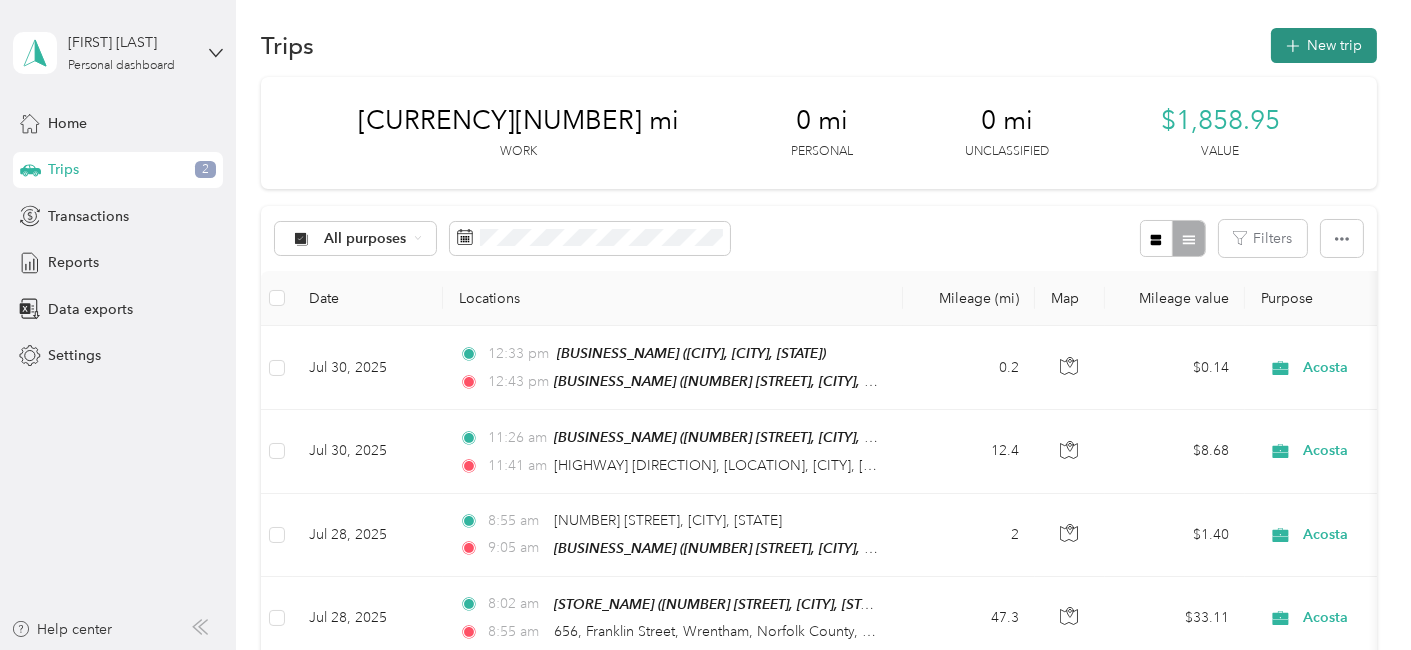 click on "New trip" at bounding box center (1324, 45) 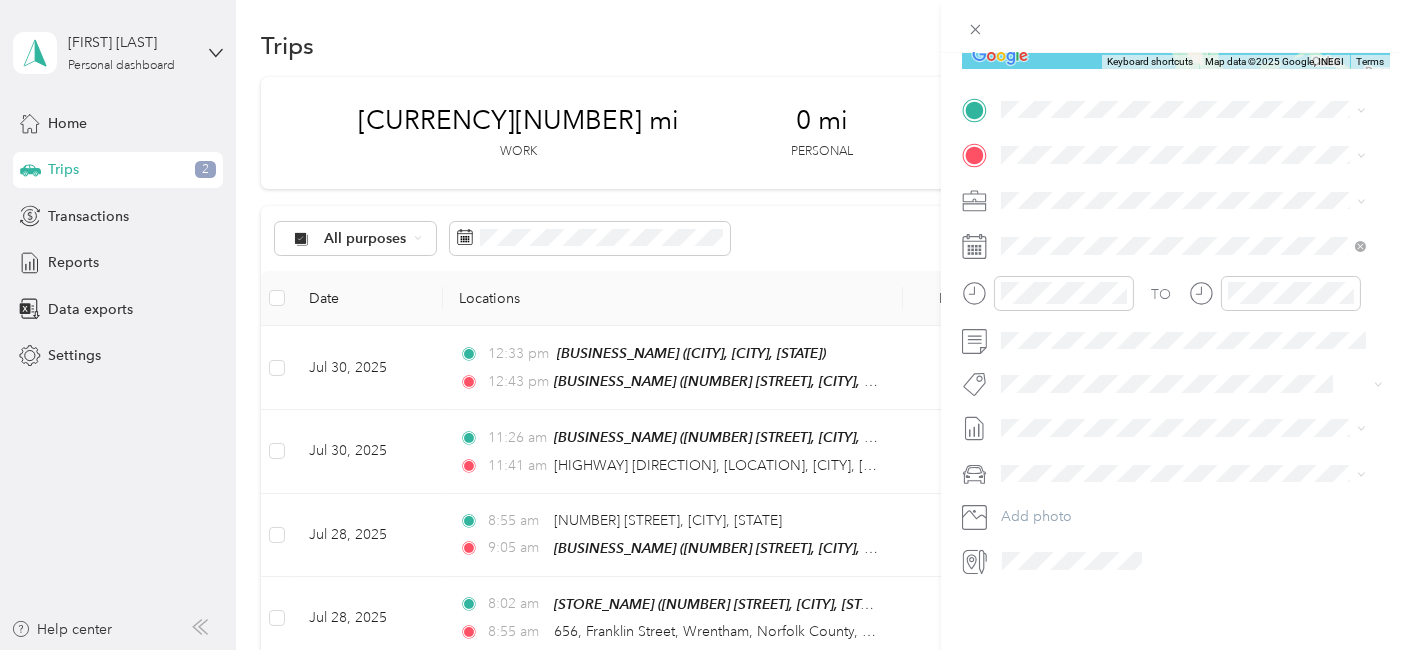 scroll, scrollTop: 386, scrollLeft: 0, axis: vertical 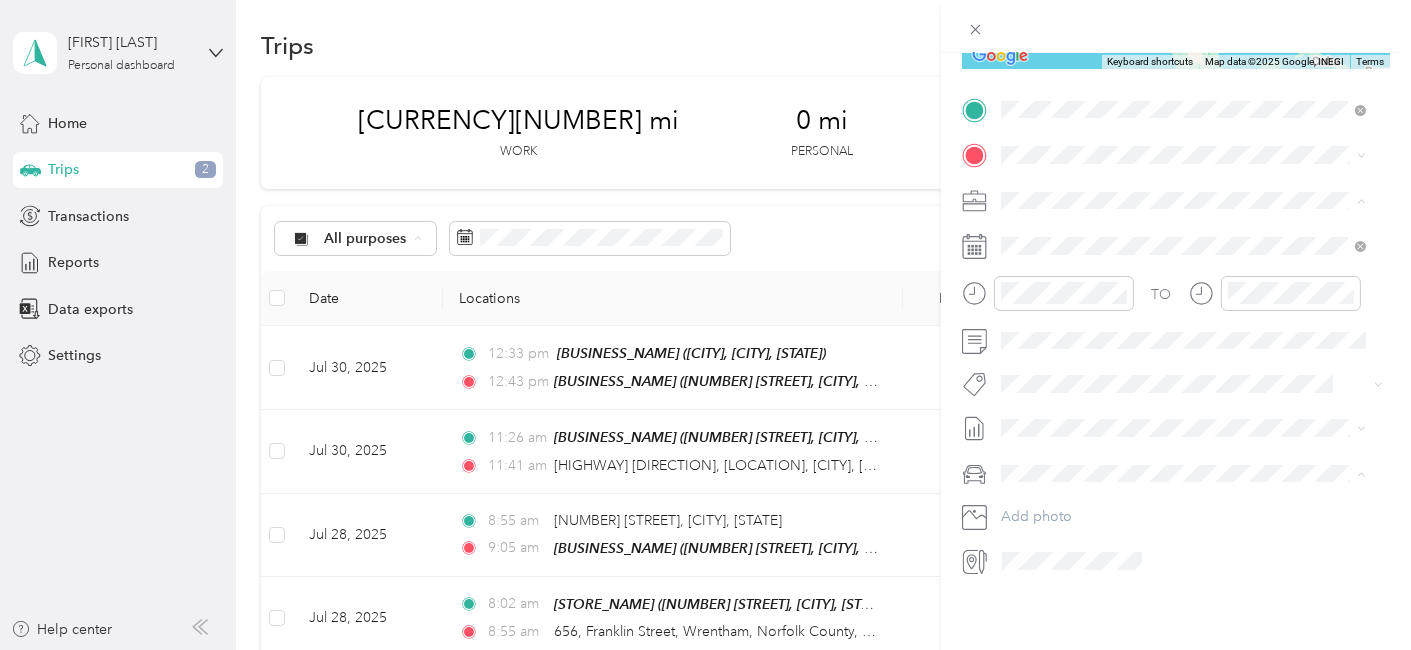 click on "Hannaford" at bounding box center [1142, 189] 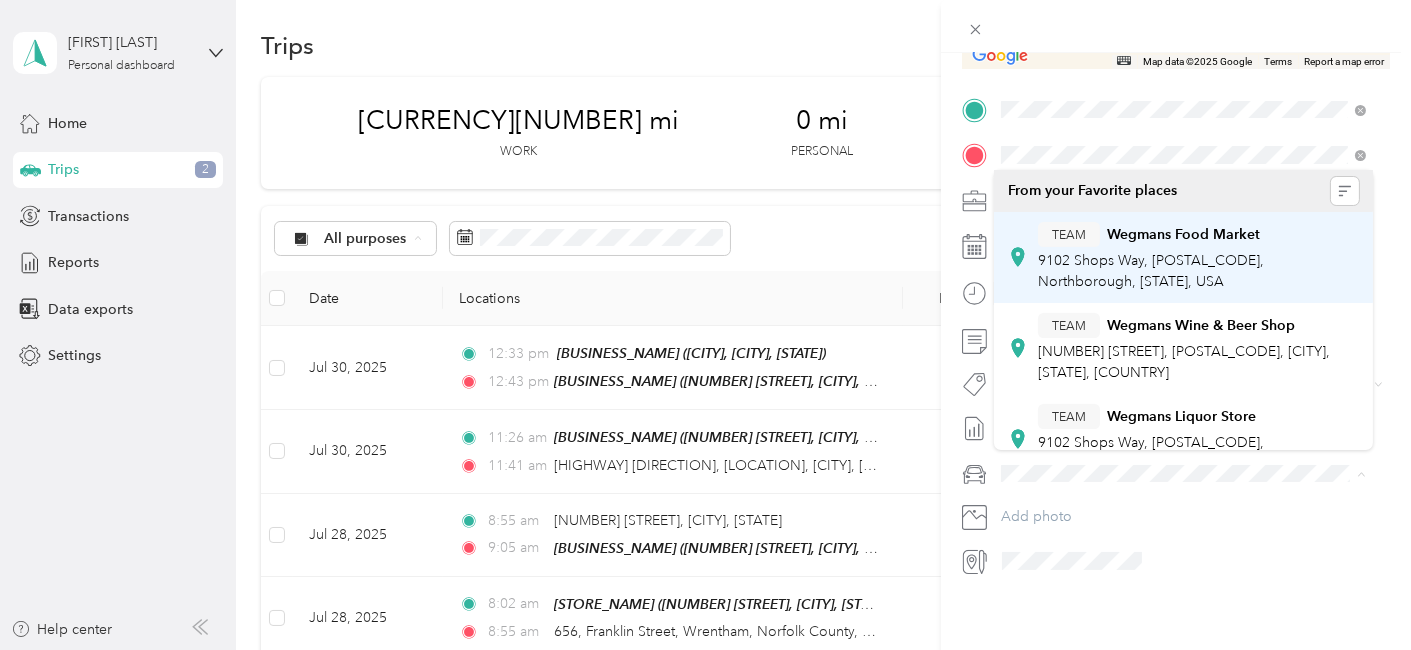 click on "TEAM Wegmans Food Market" at bounding box center (1198, 234) 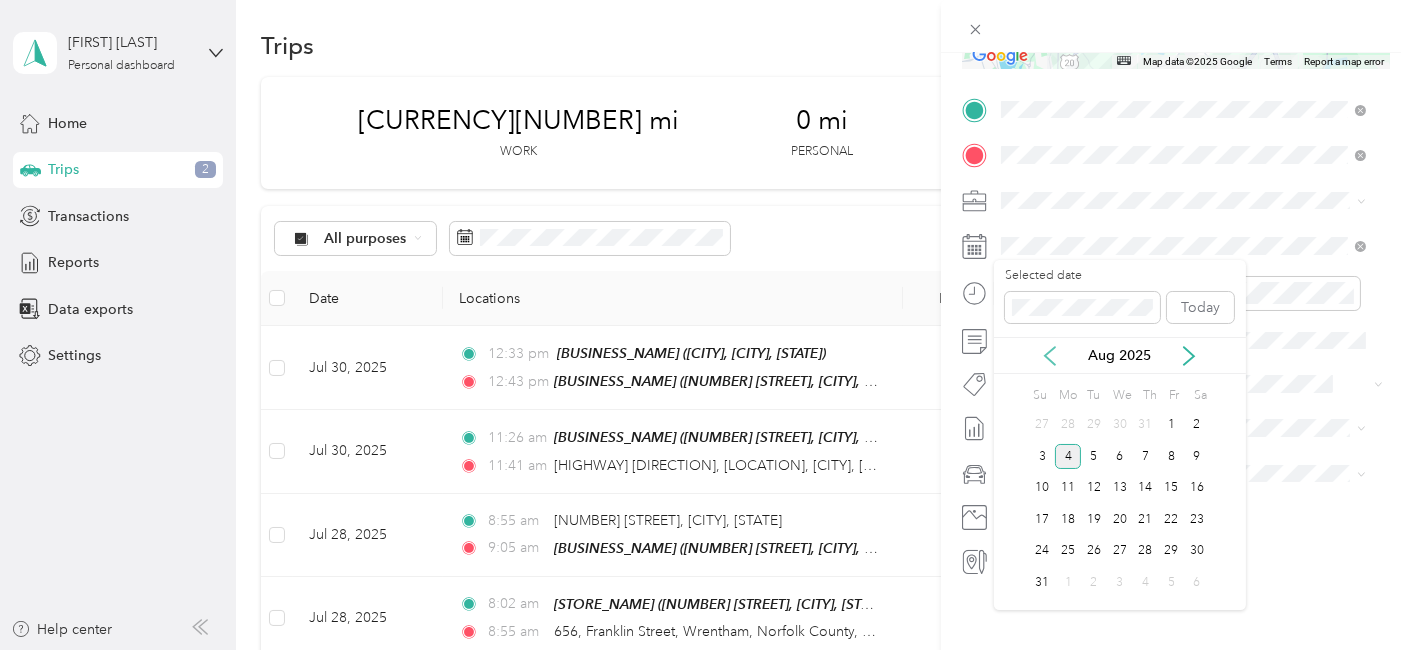 click 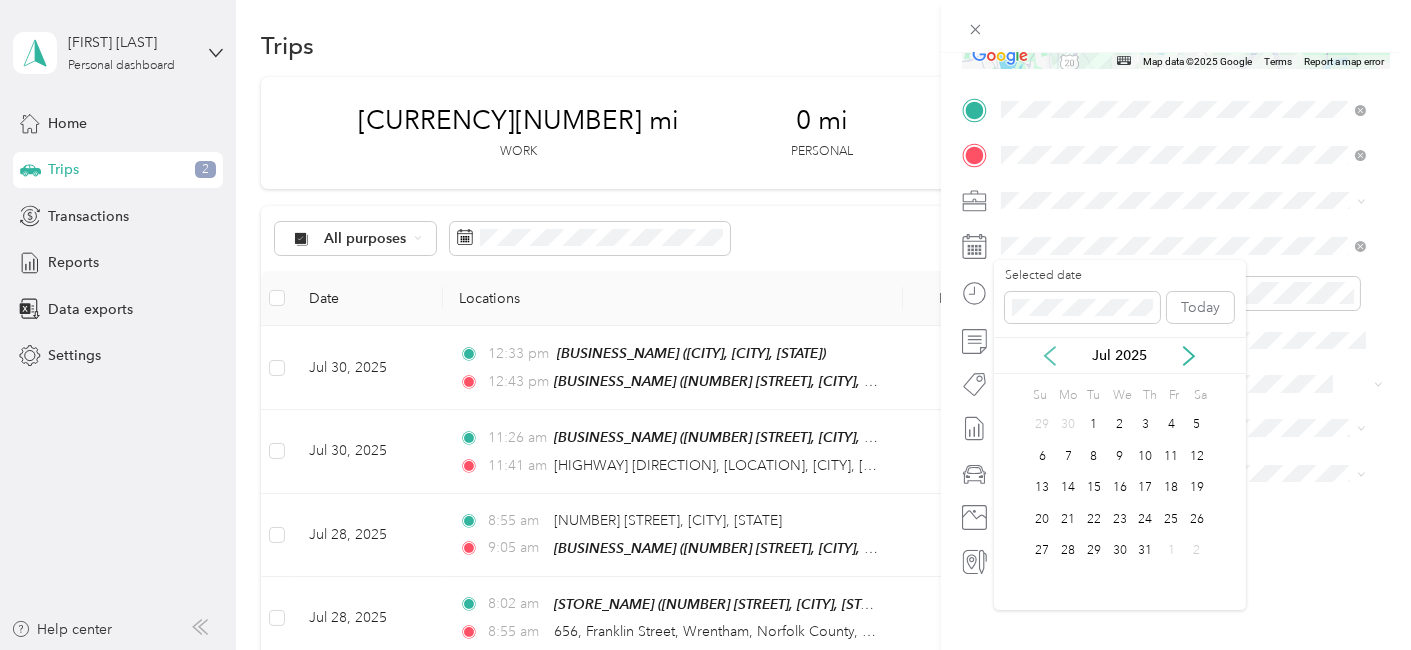 click 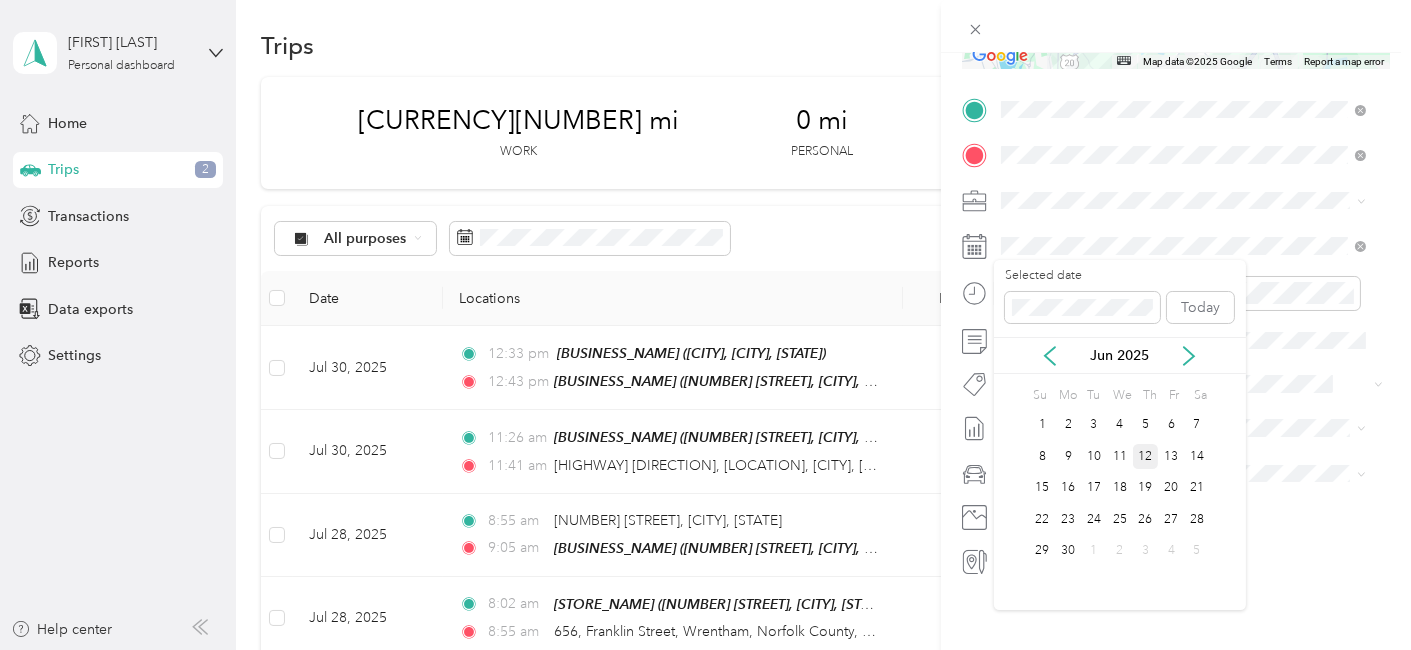 click on "12" at bounding box center (1146, 456) 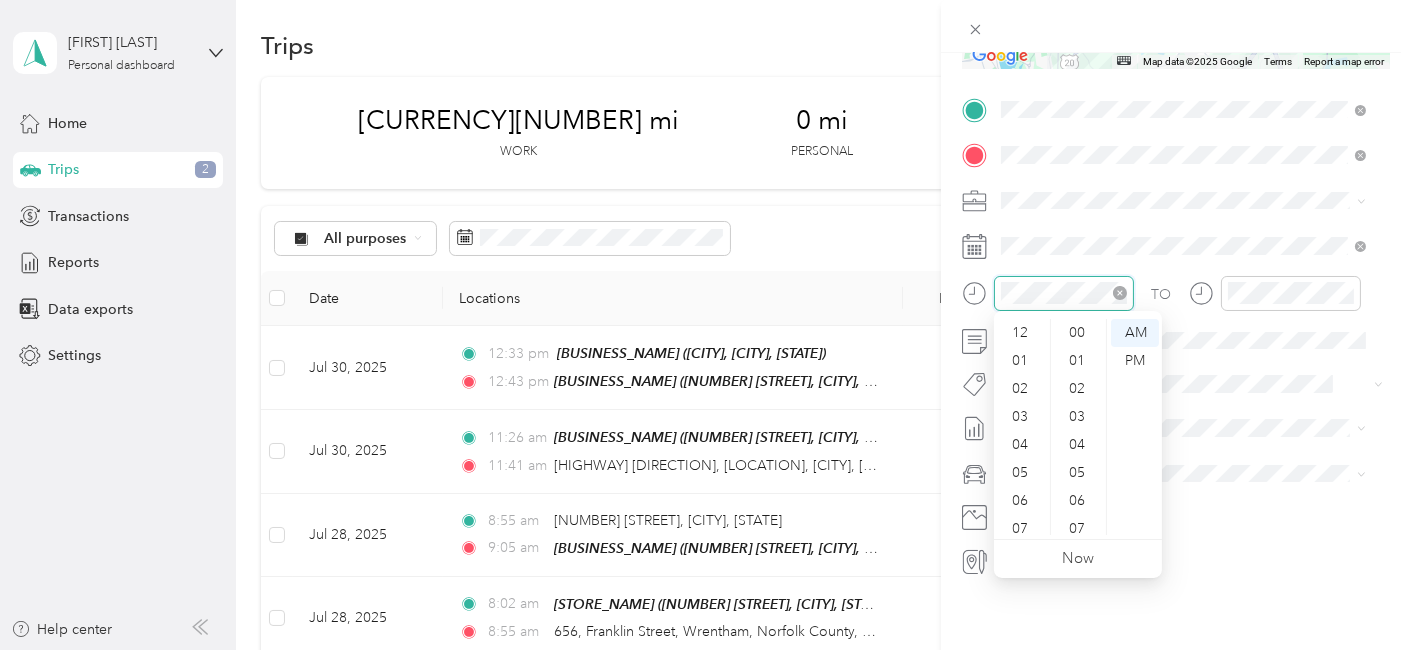 scroll, scrollTop: 531, scrollLeft: 0, axis: vertical 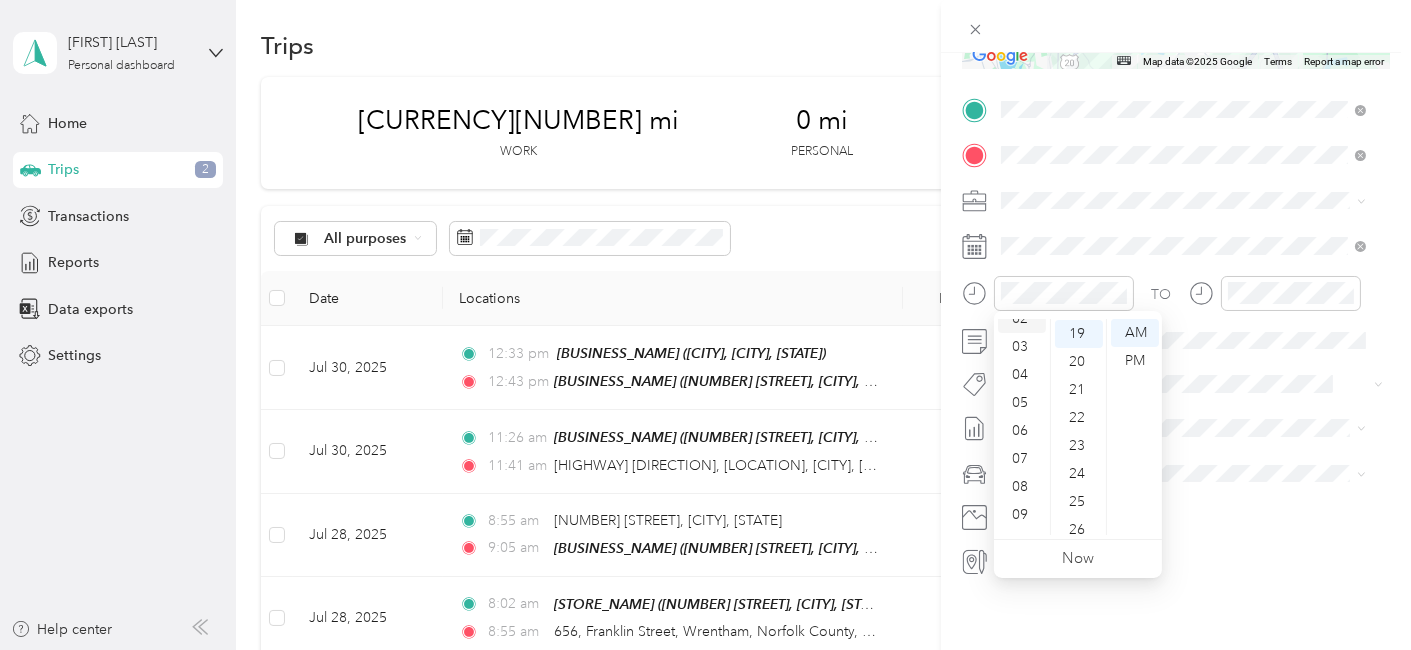 click on "02" at bounding box center [1022, 319] 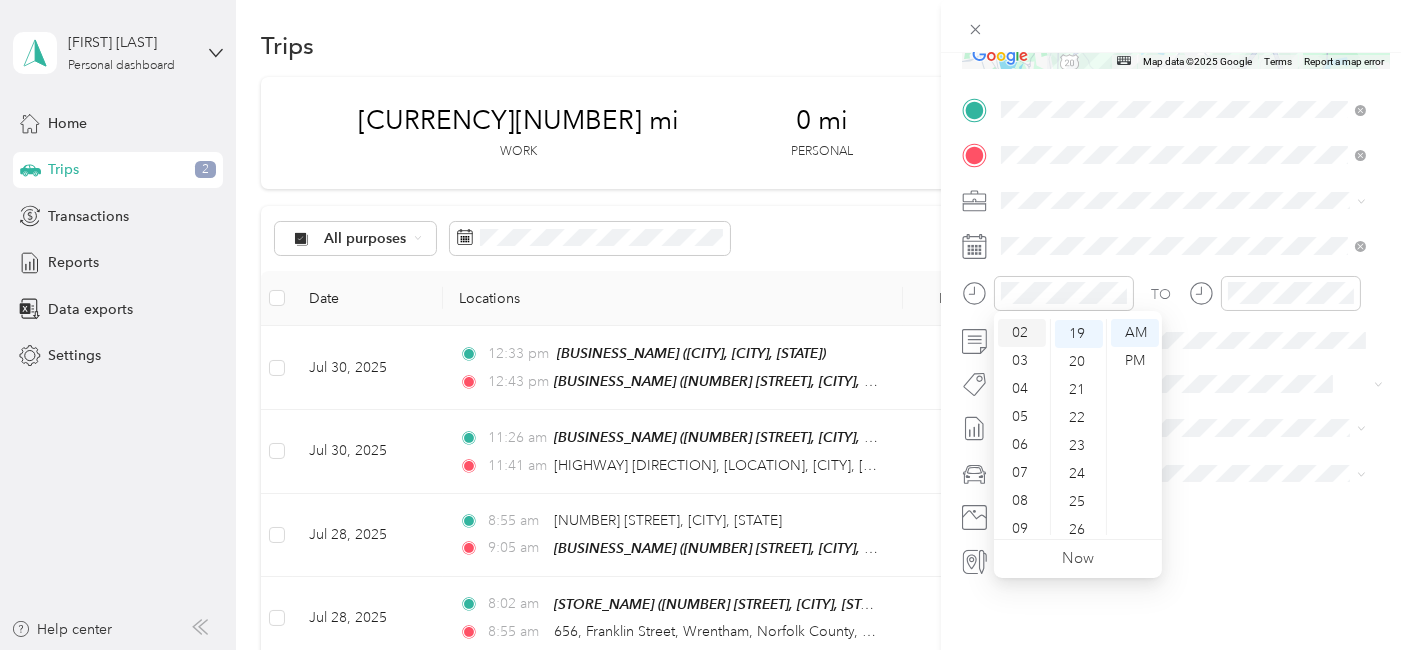 scroll, scrollTop: 56, scrollLeft: 0, axis: vertical 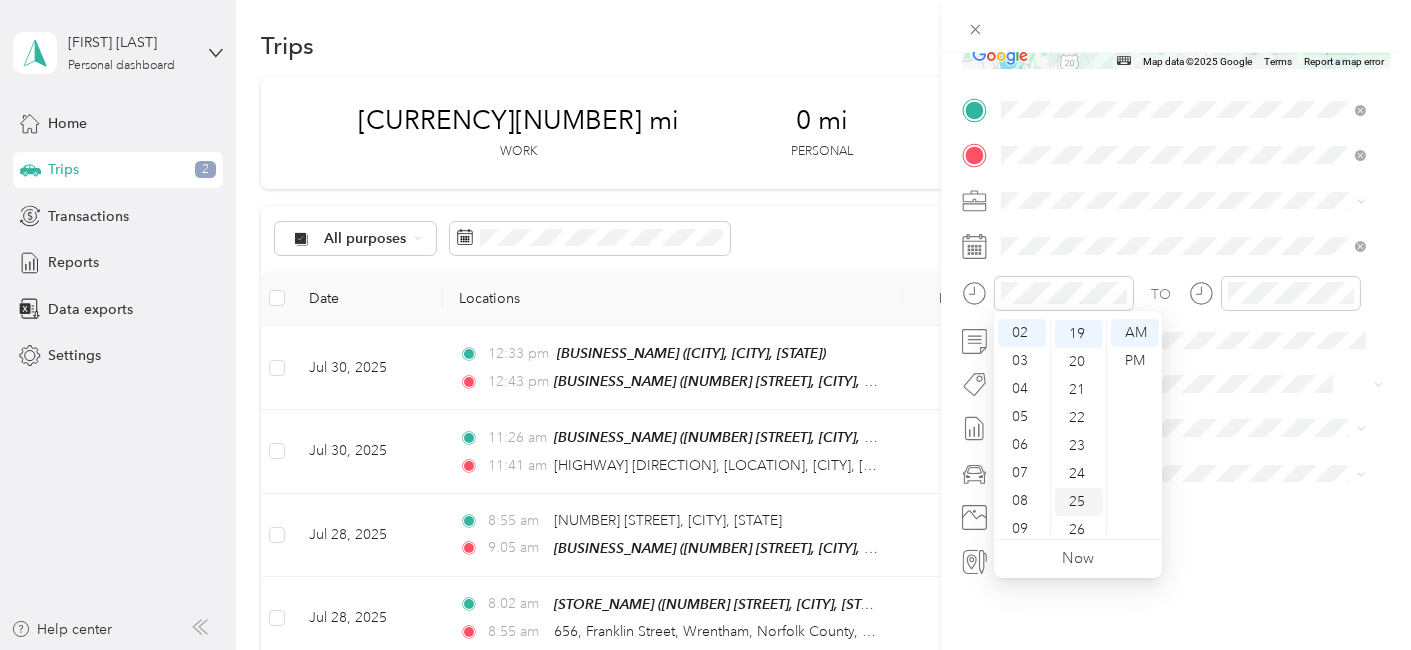 click on "25" at bounding box center (1079, 502) 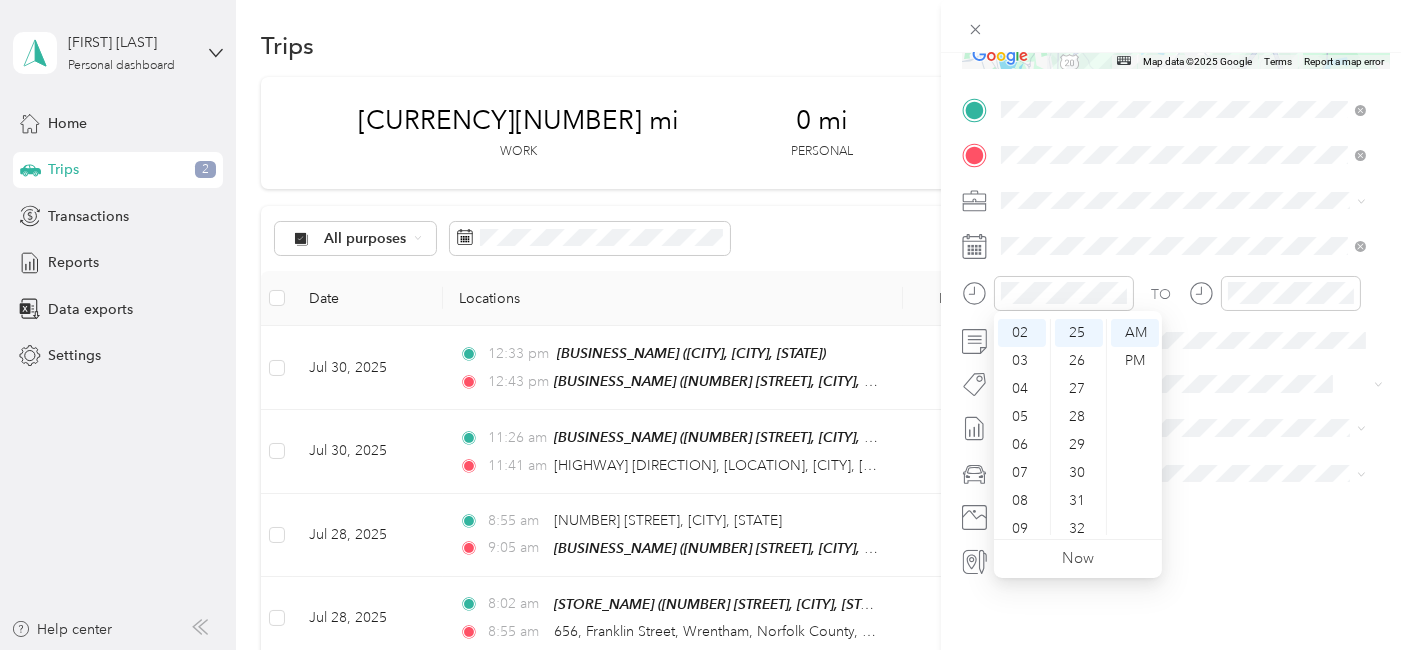 scroll, scrollTop: 700, scrollLeft: 0, axis: vertical 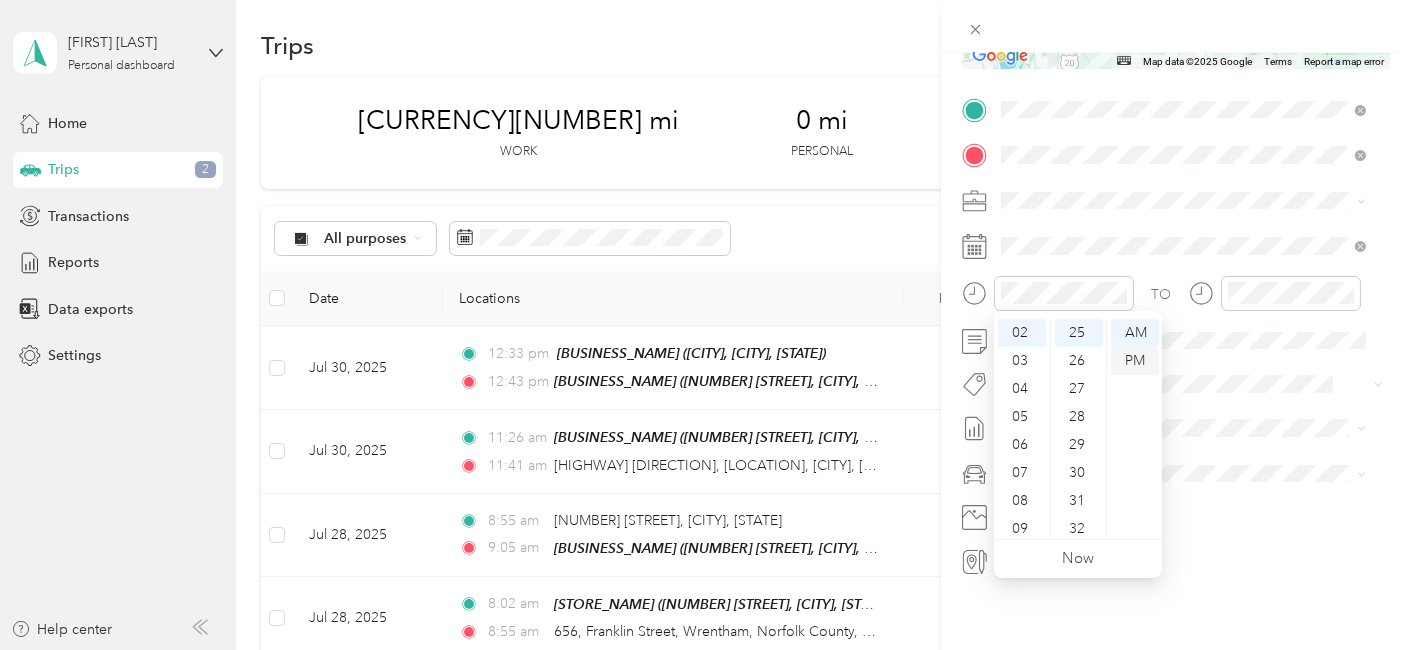 click on "PM" at bounding box center [1135, 361] 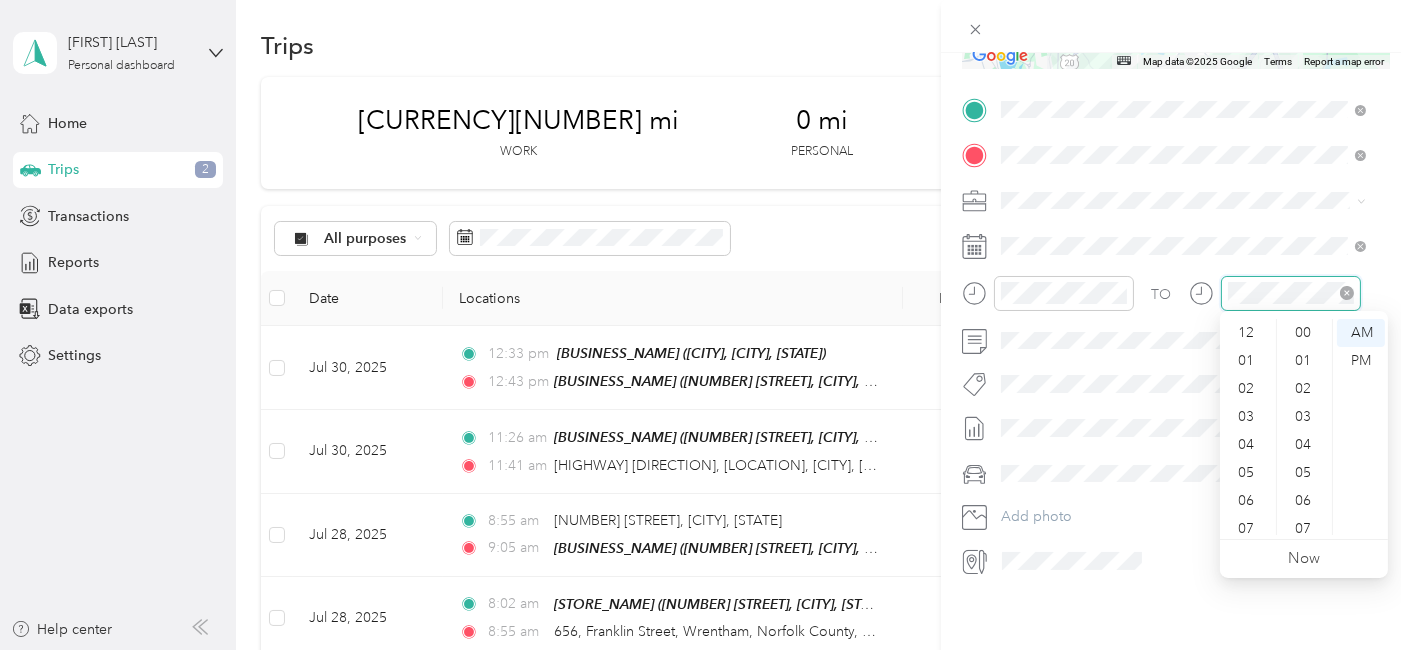 scroll, scrollTop: 531, scrollLeft: 0, axis: vertical 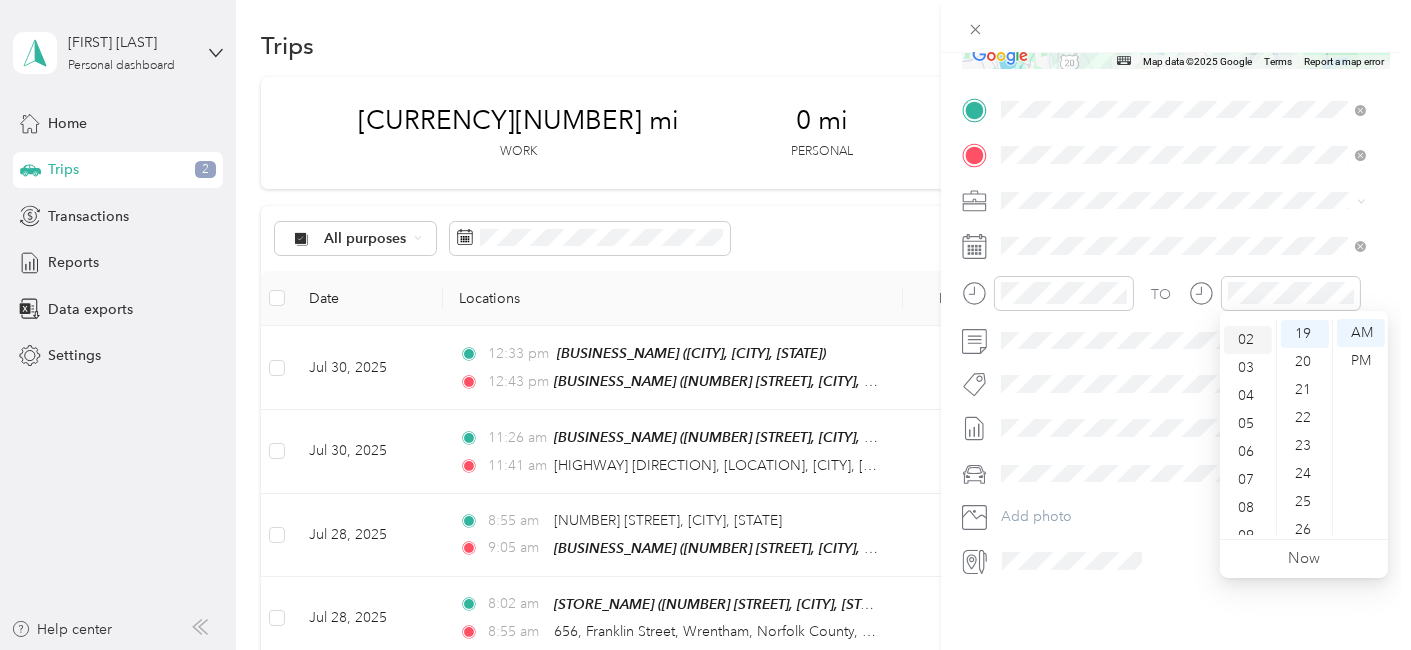 click on "02" at bounding box center (1248, 340) 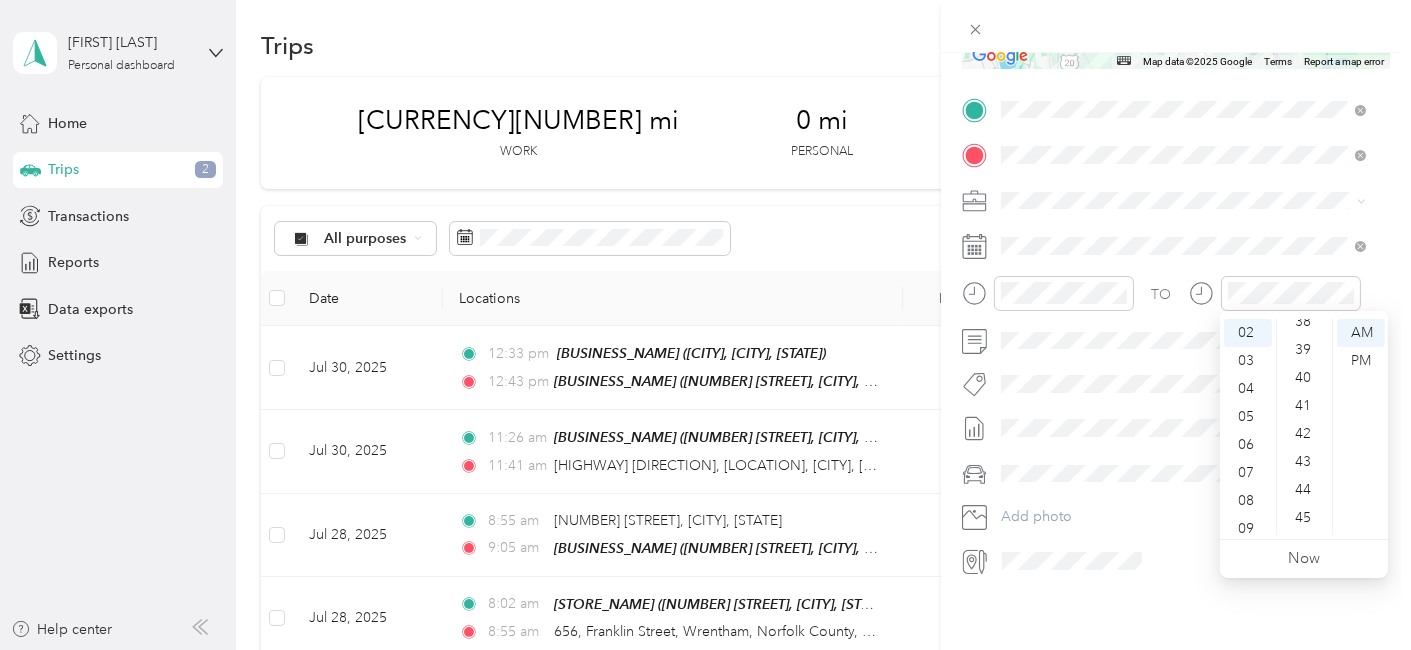 scroll, scrollTop: 1128, scrollLeft: 0, axis: vertical 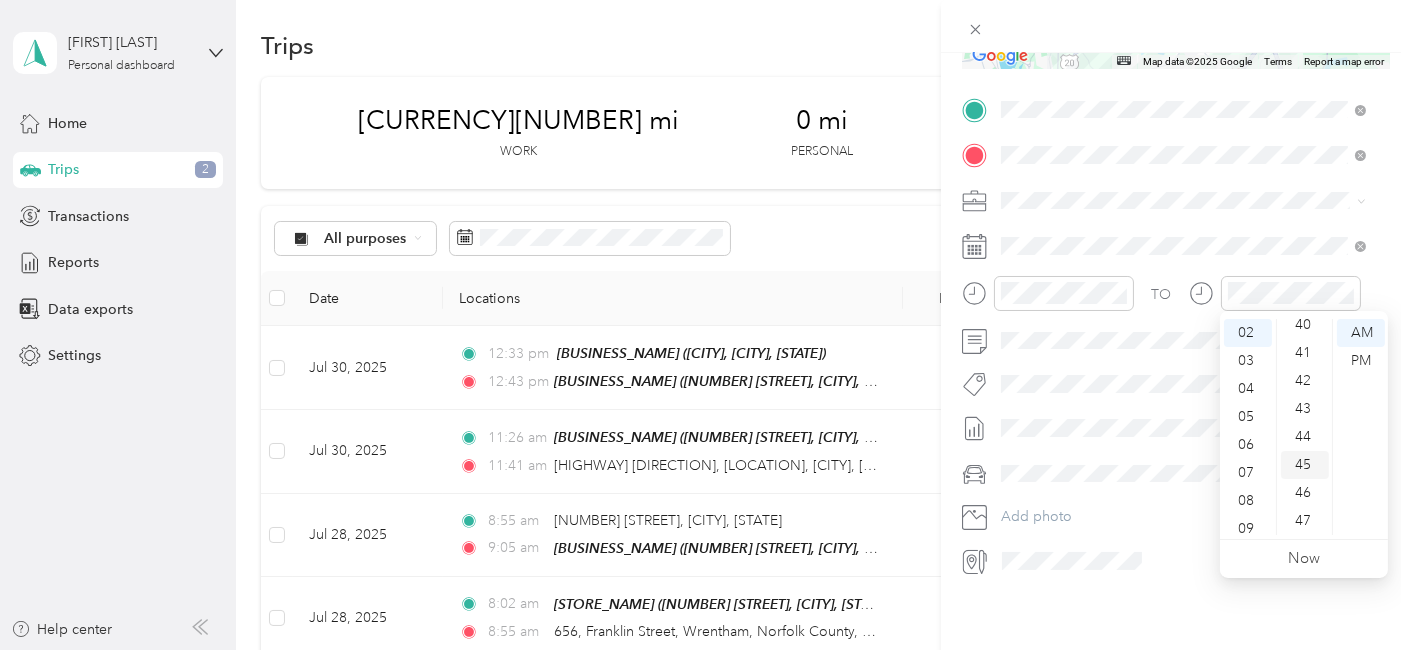 click on "45" at bounding box center [1305, 465] 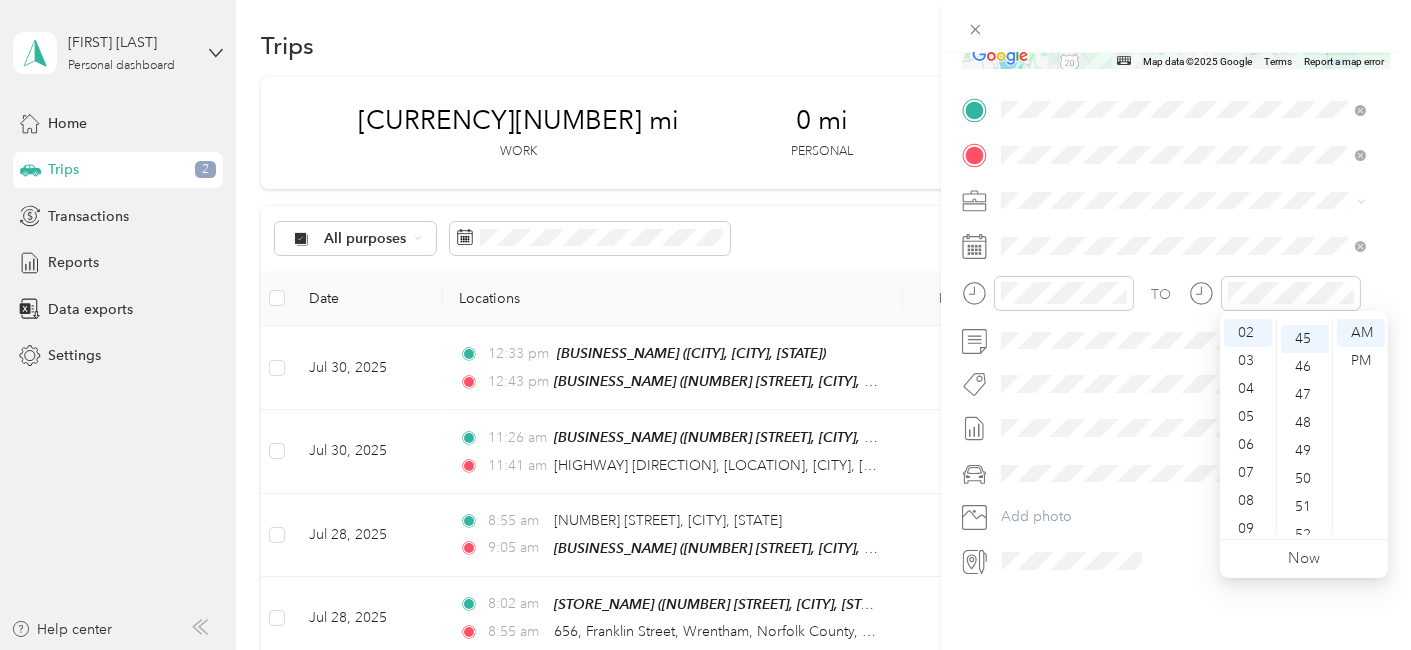 scroll, scrollTop: 1260, scrollLeft: 0, axis: vertical 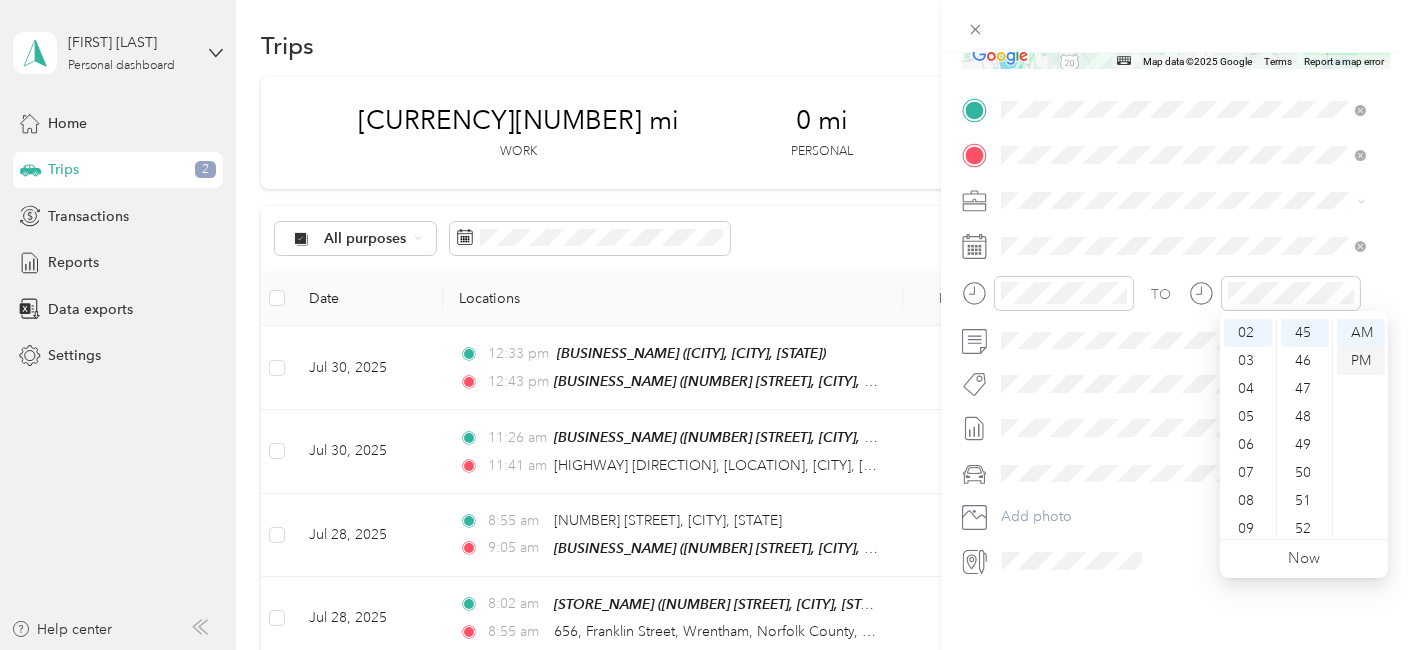 click on "PM" at bounding box center (1361, 361) 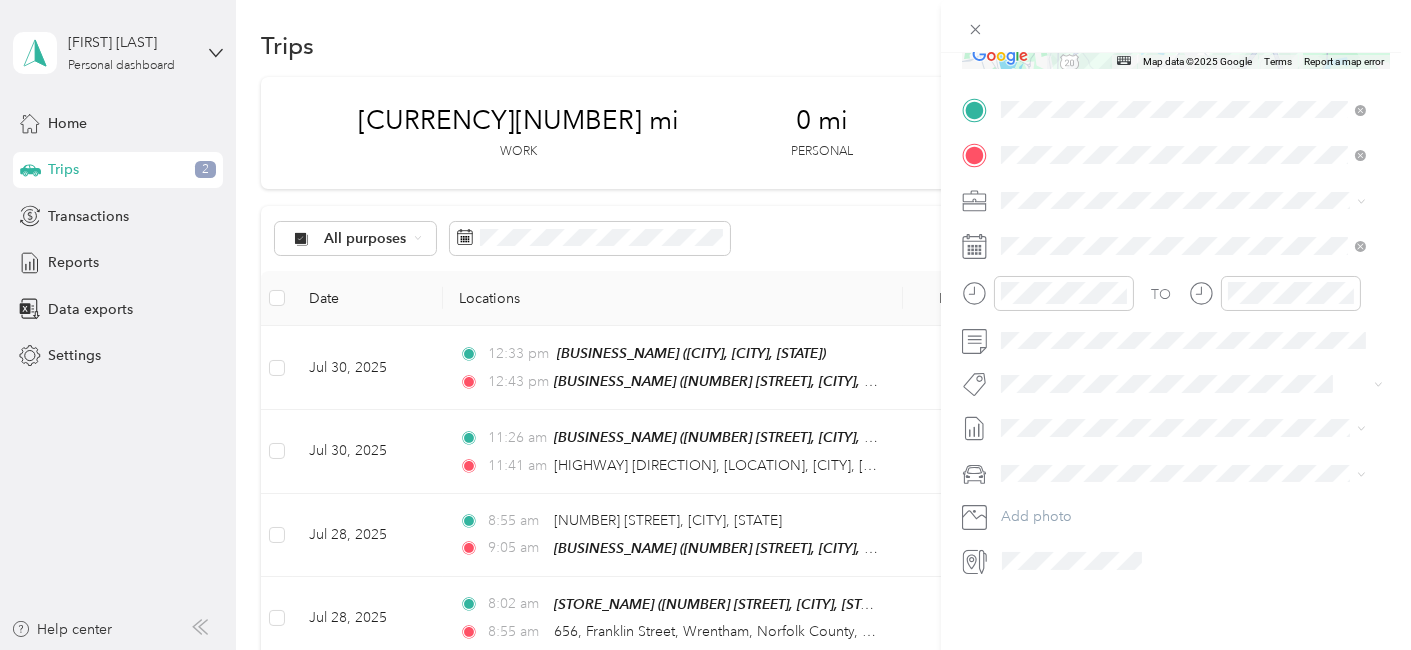scroll, scrollTop: 400, scrollLeft: 0, axis: vertical 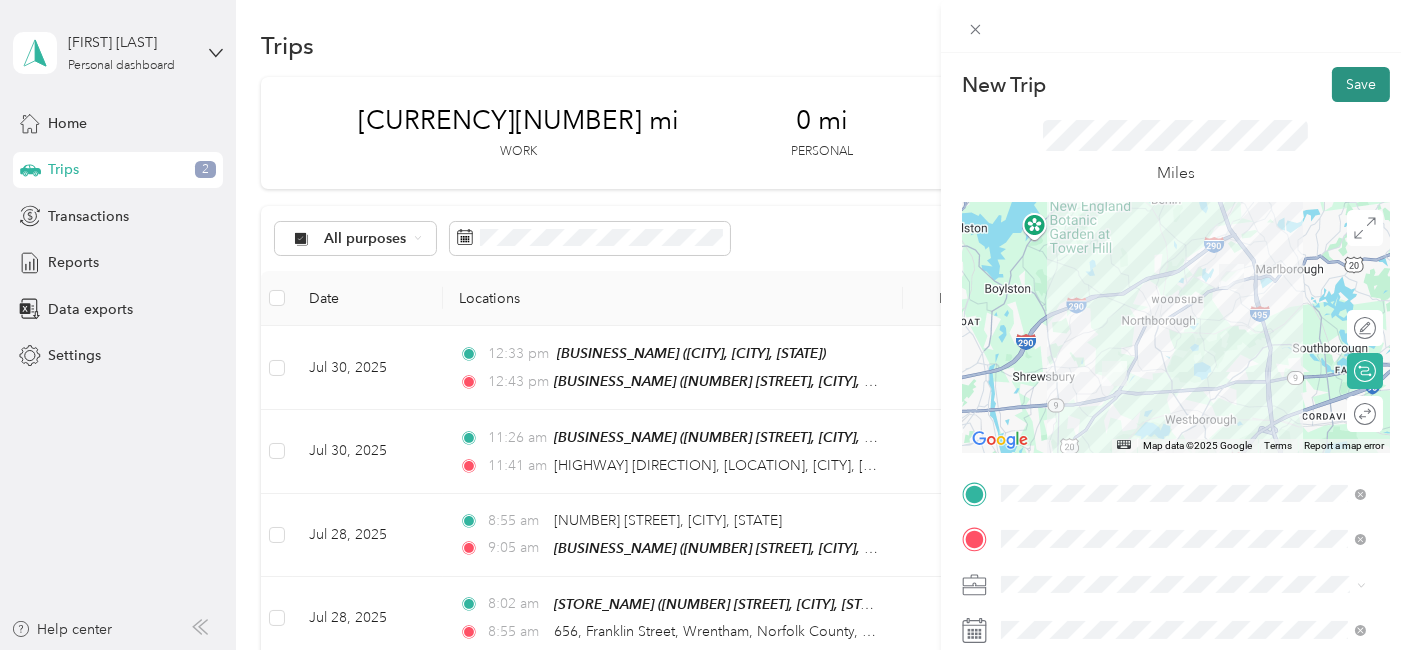 click on "Save" at bounding box center (1361, 84) 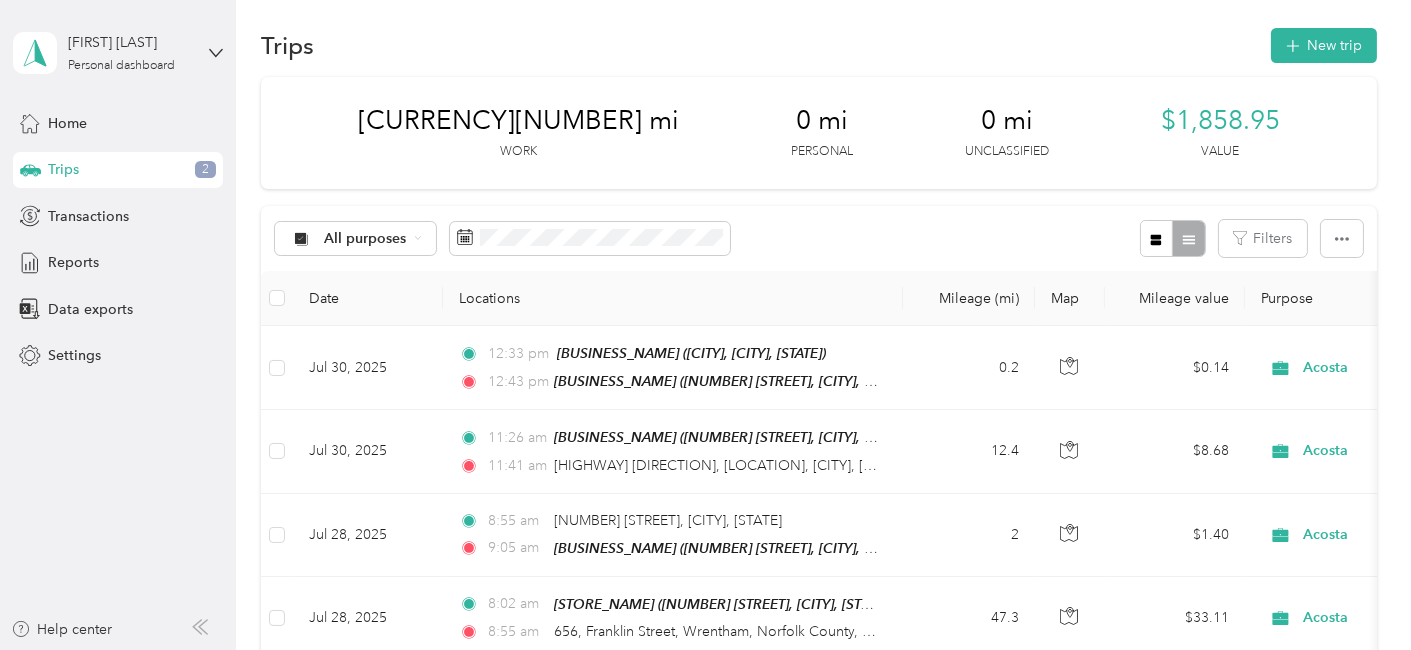 scroll, scrollTop: 0, scrollLeft: 0, axis: both 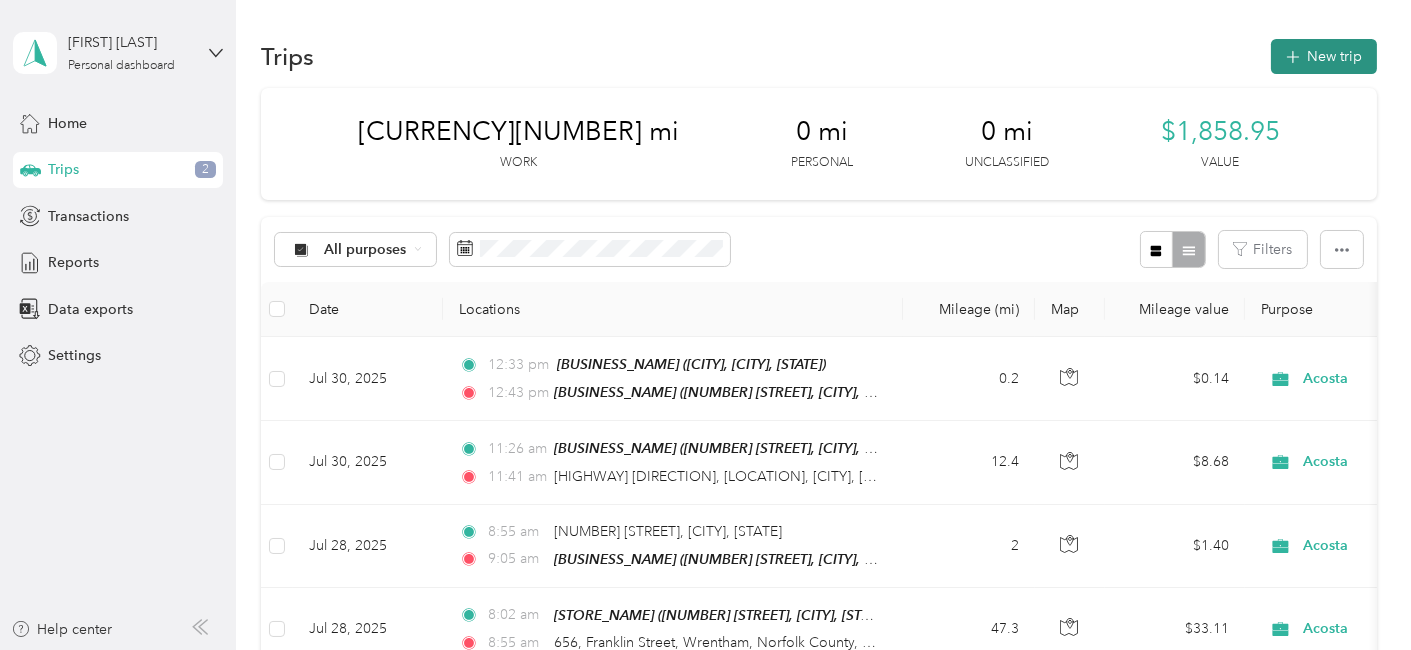 click on "New trip" at bounding box center (1324, 56) 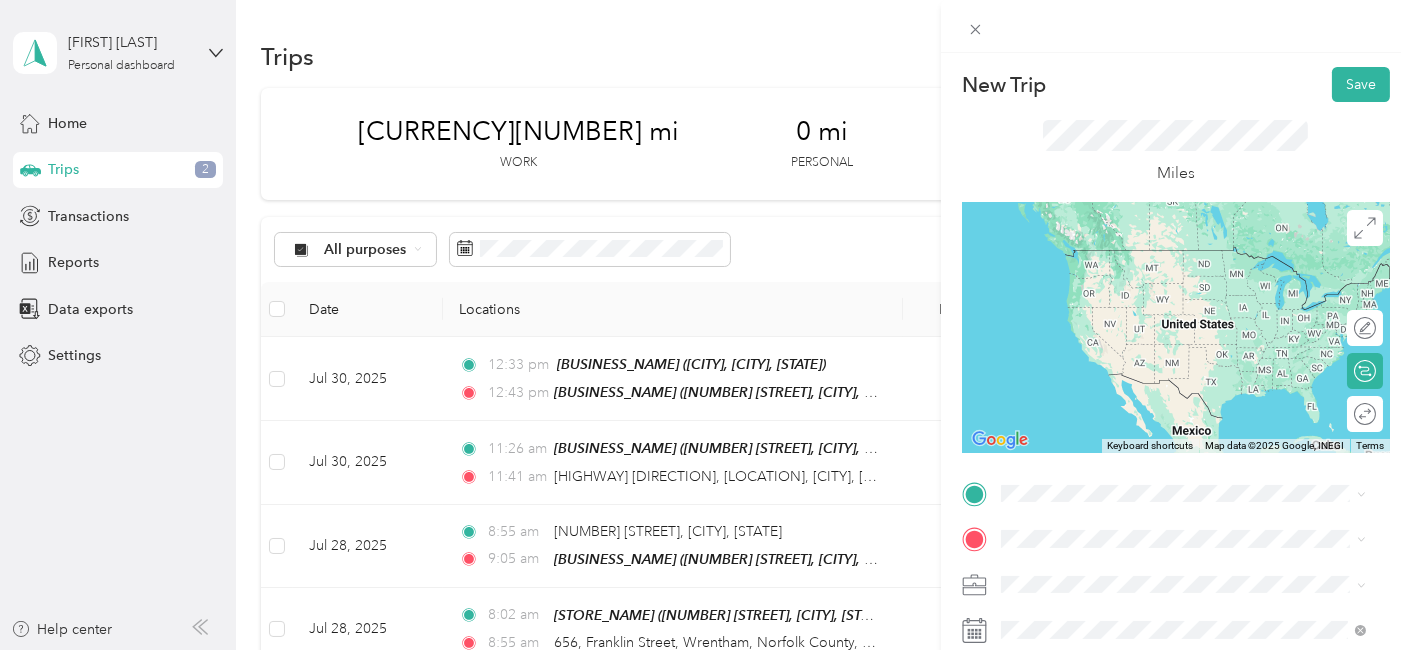 click on "TEAM Wegmans Food Market [NUMBER] [STREET], [POSTAL_CODE], [CITY], [STATE], [COUNTRY]" at bounding box center (1198, 282) 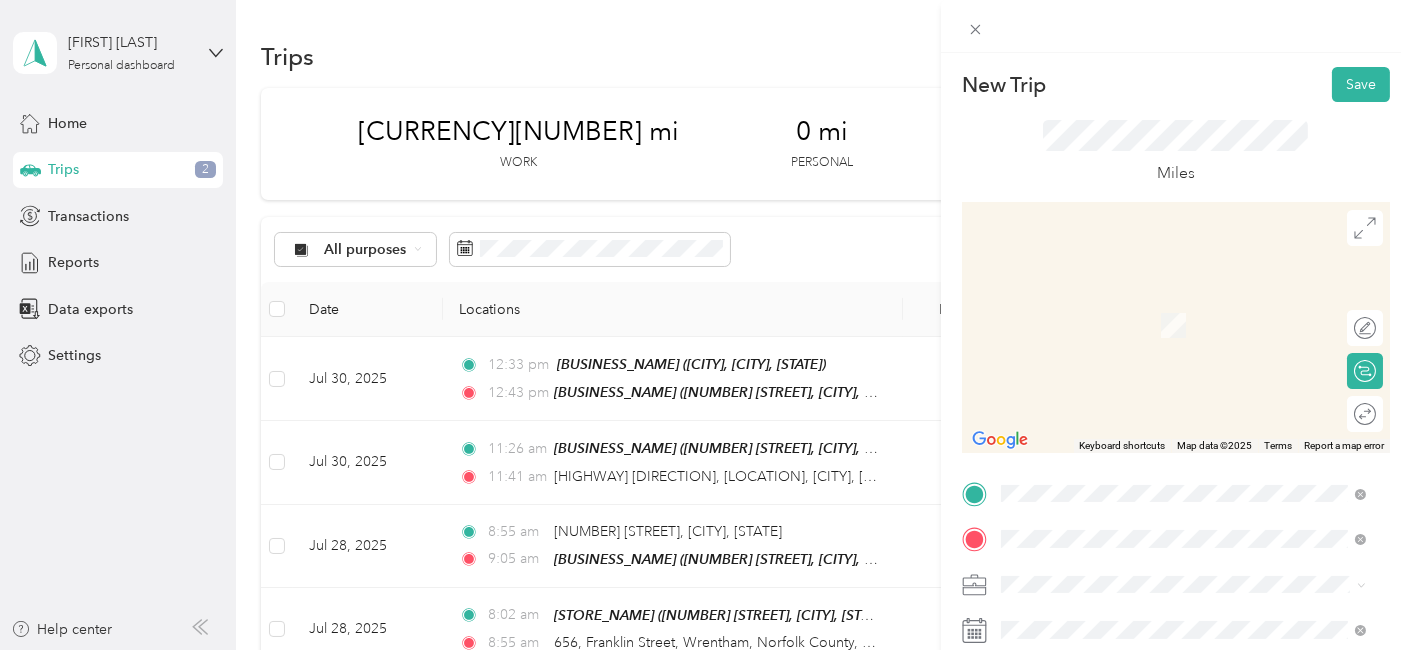 click on "TEAM Shaws Supermarket" at bounding box center [1198, 396] 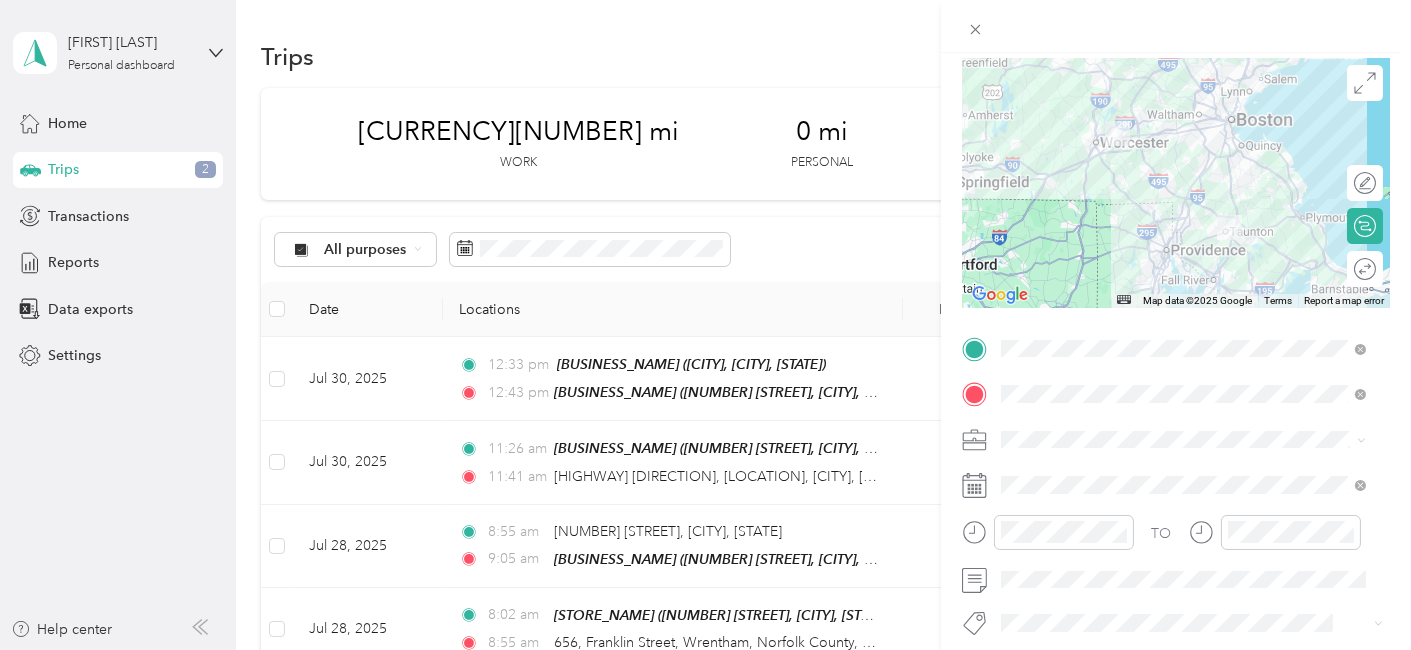 scroll, scrollTop: 185, scrollLeft: 0, axis: vertical 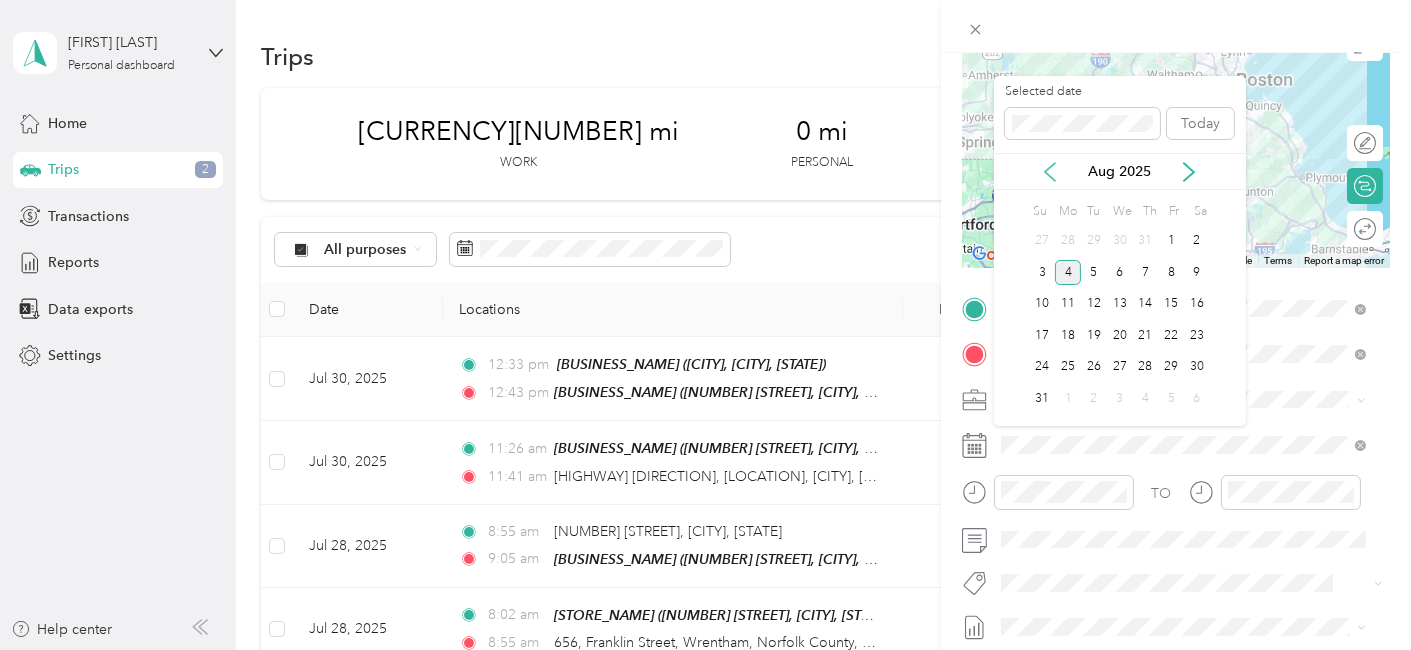 click 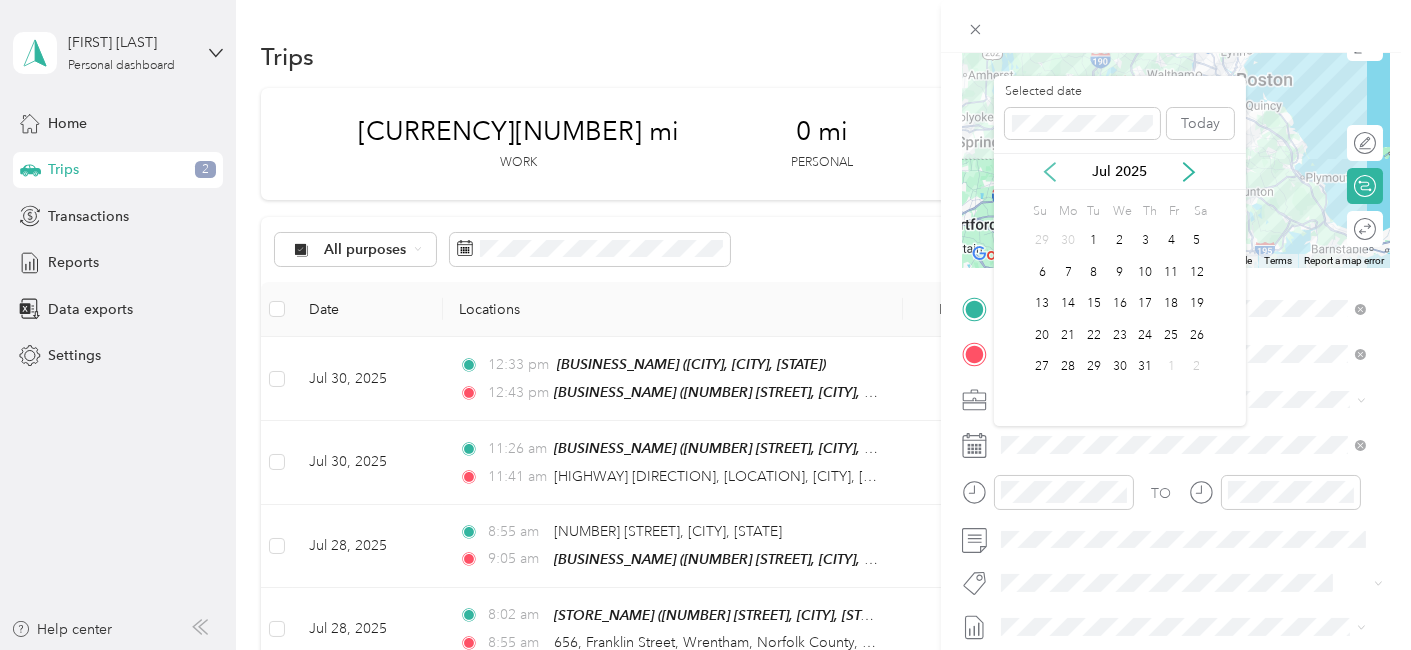 click 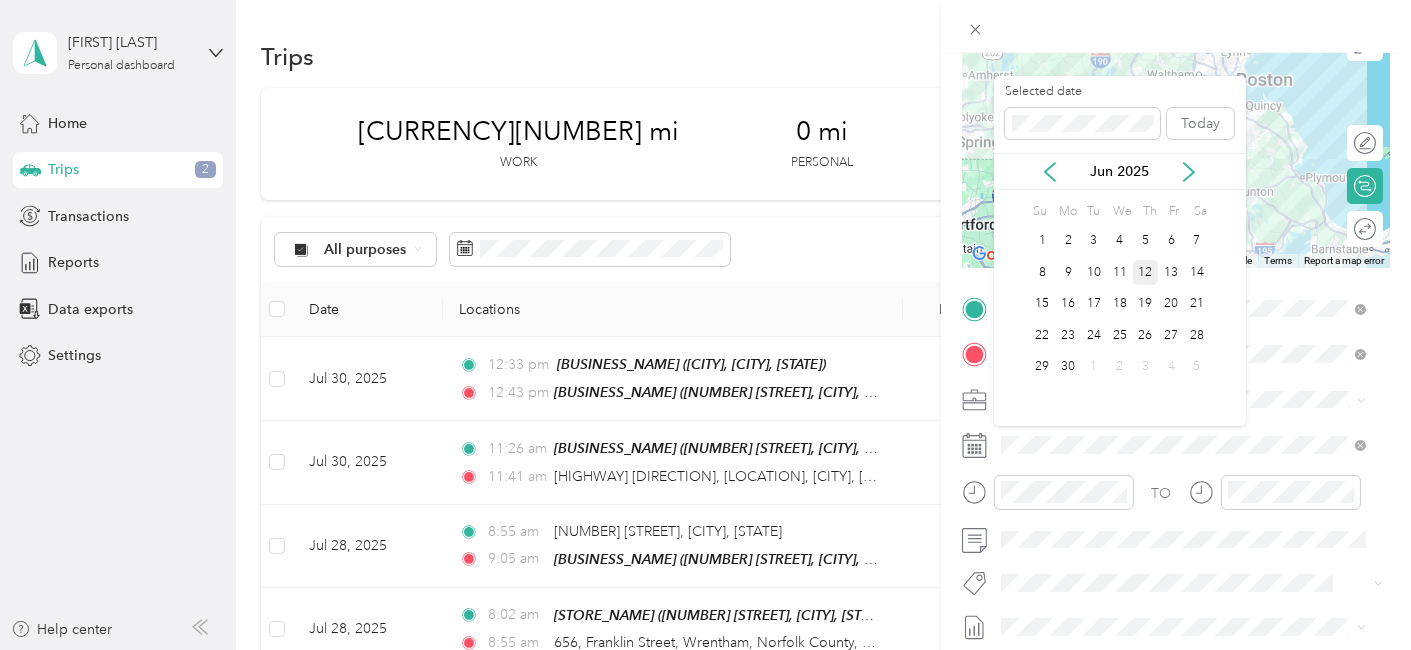 click on "12" at bounding box center [1146, 272] 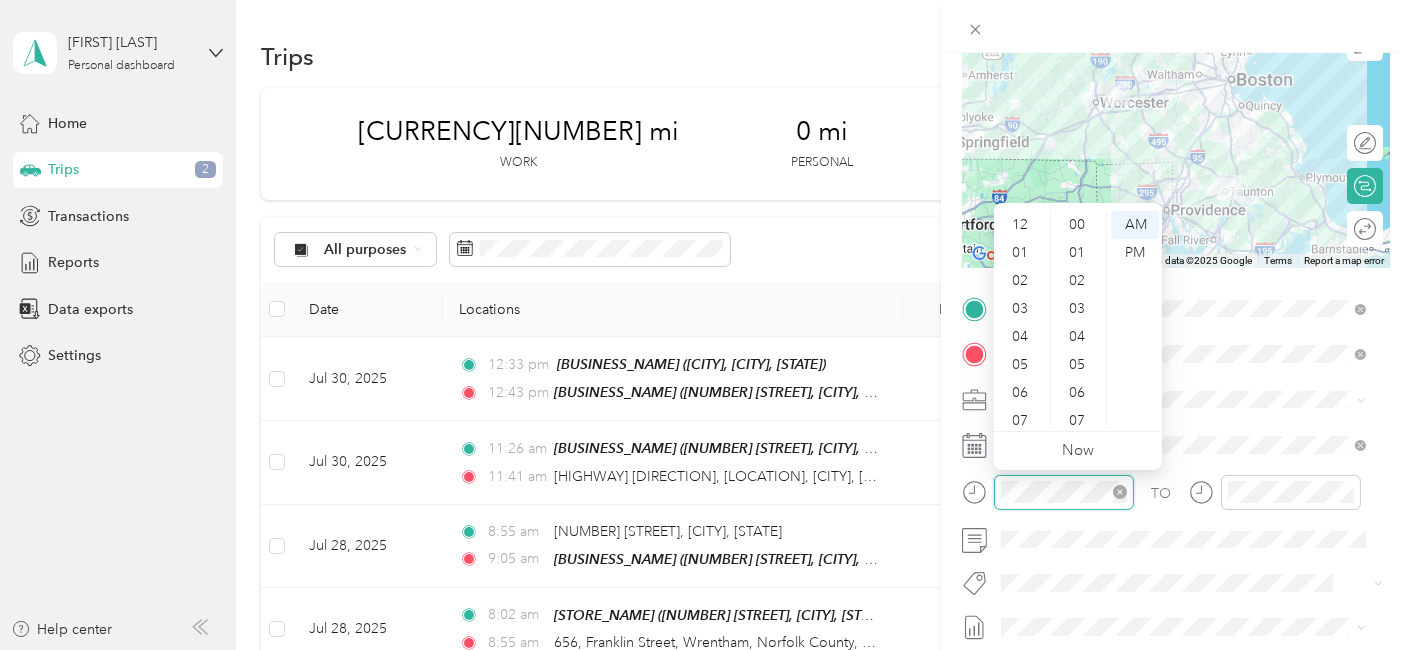 scroll, scrollTop: 588, scrollLeft: 0, axis: vertical 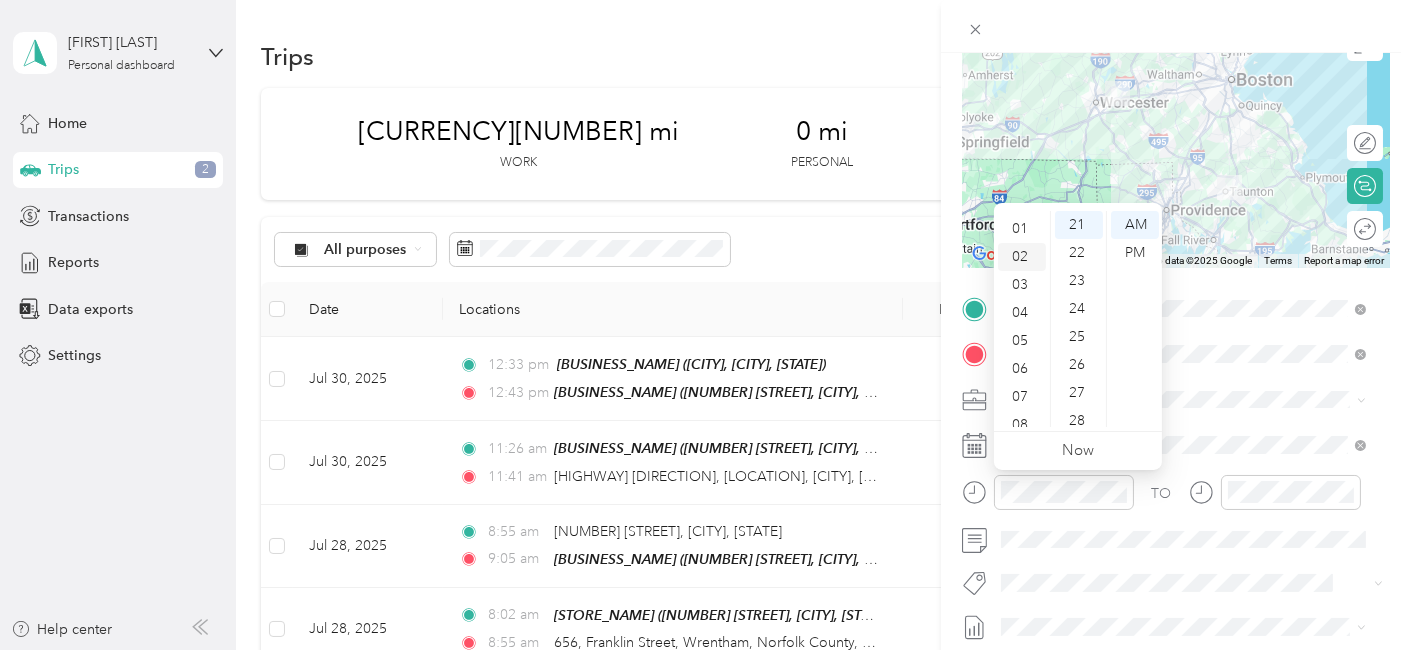 click on "02" at bounding box center (1022, 257) 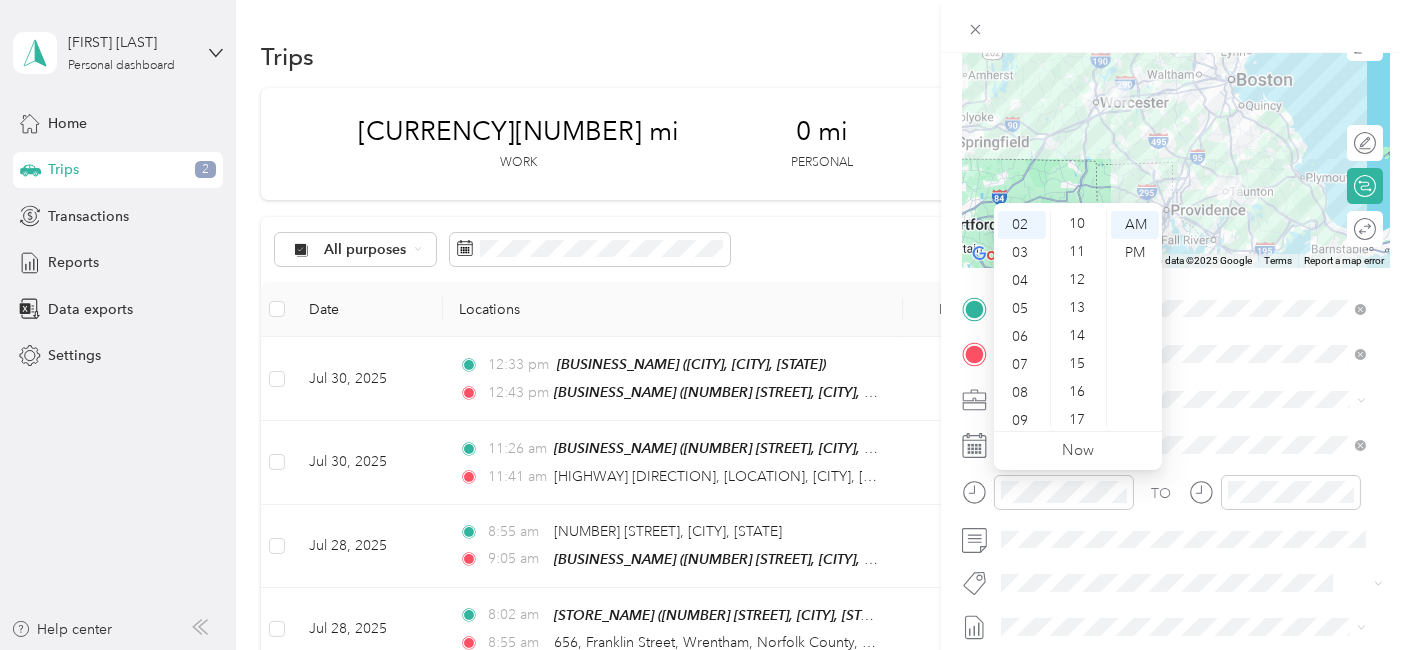 scroll, scrollTop: 268, scrollLeft: 0, axis: vertical 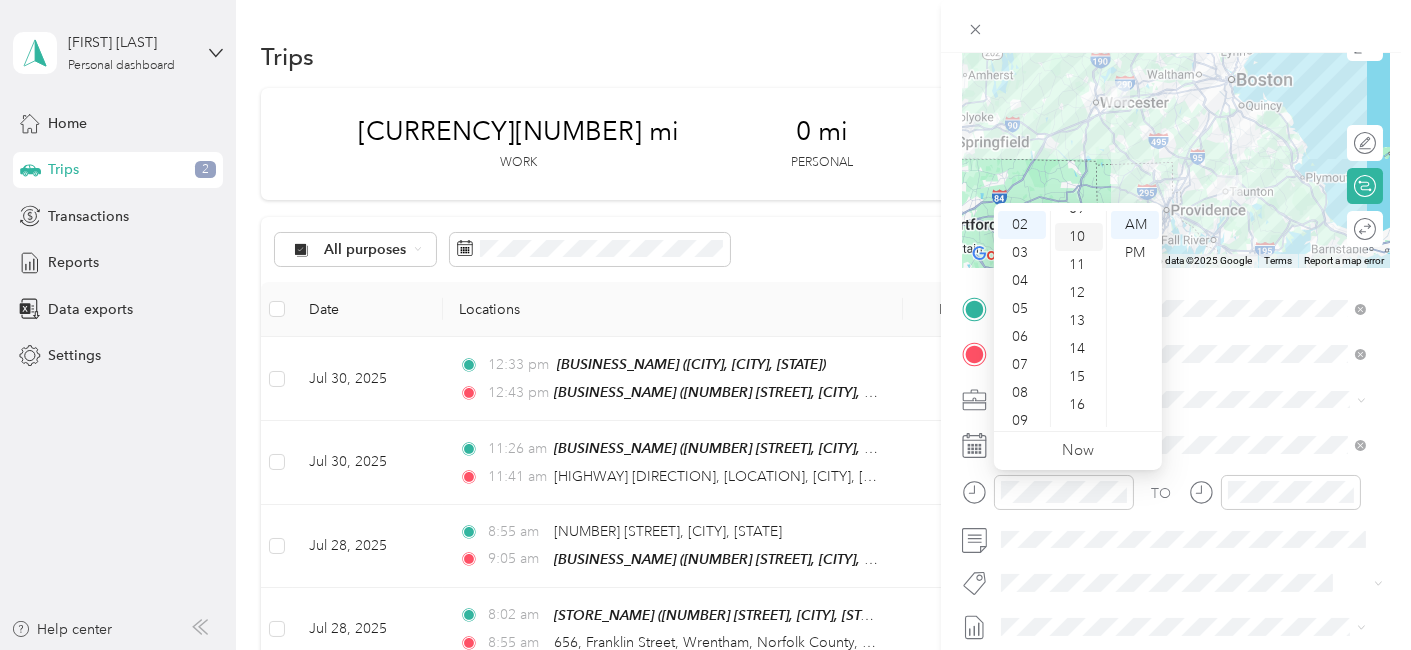 click on "10" at bounding box center (1079, 237) 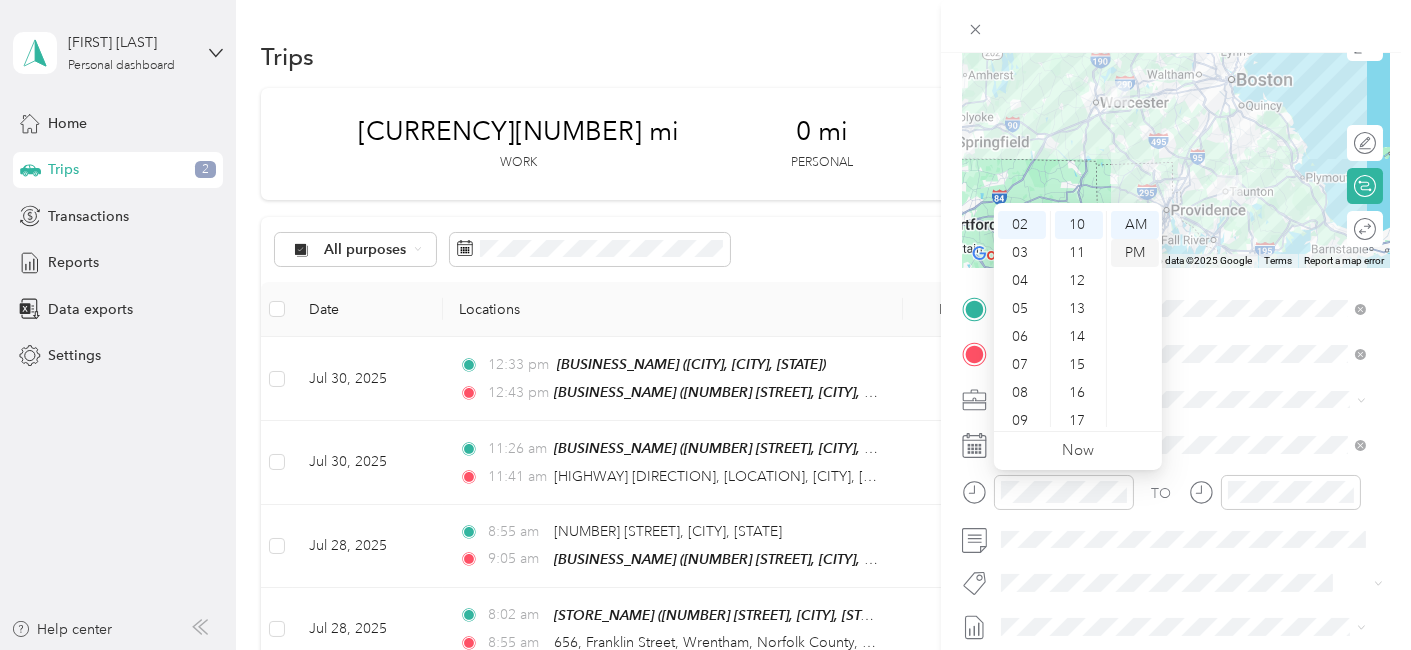 click on "PM" at bounding box center [1135, 253] 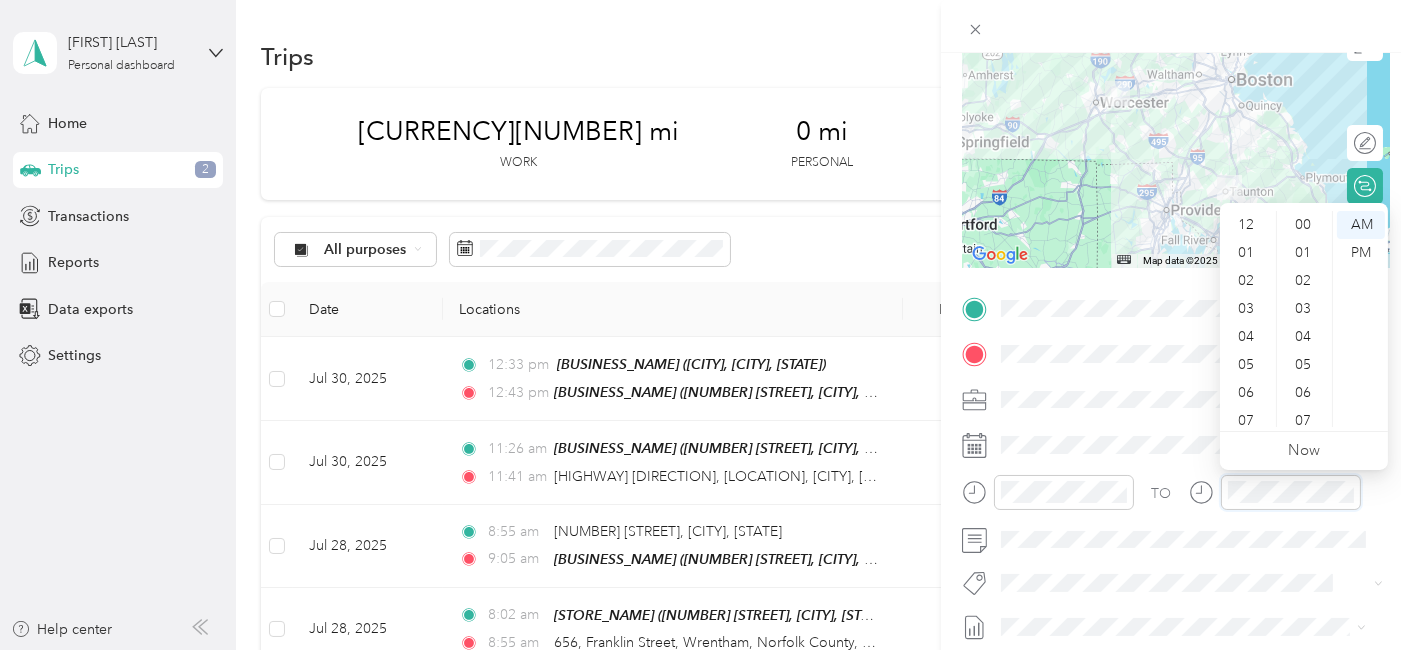 scroll, scrollTop: 588, scrollLeft: 0, axis: vertical 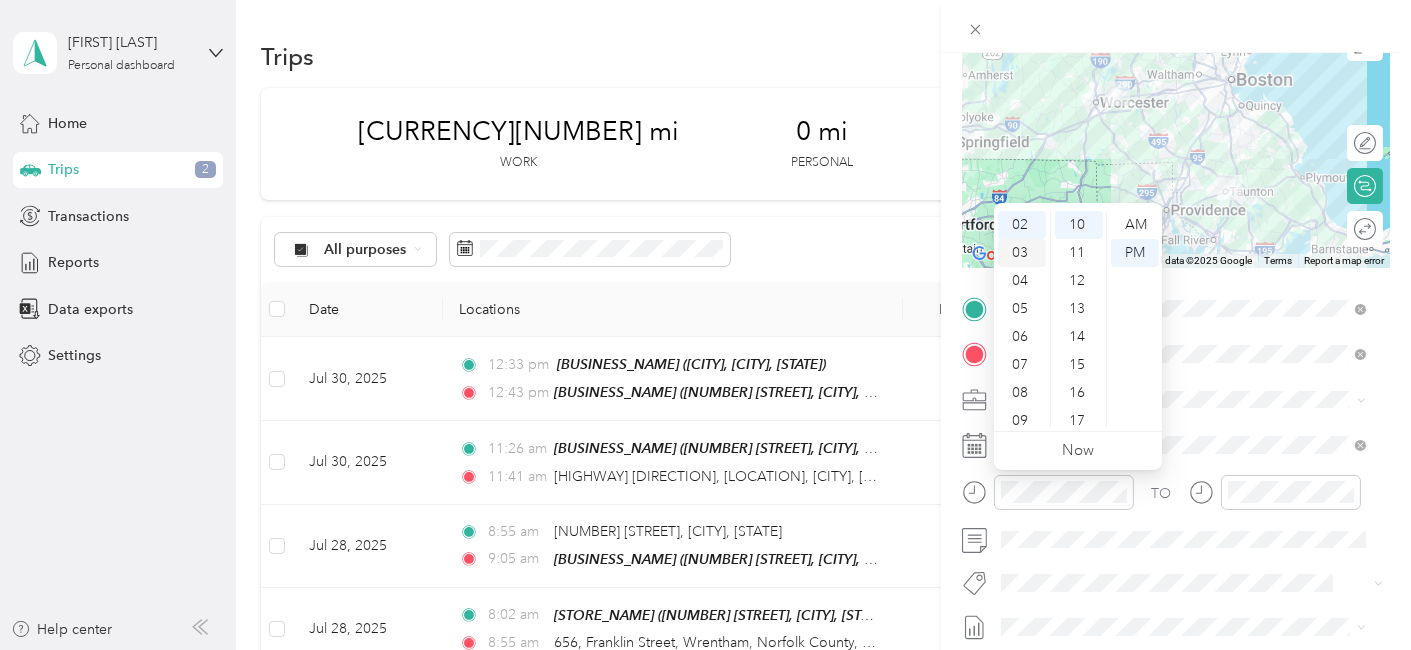 click on "03" at bounding box center [1022, 253] 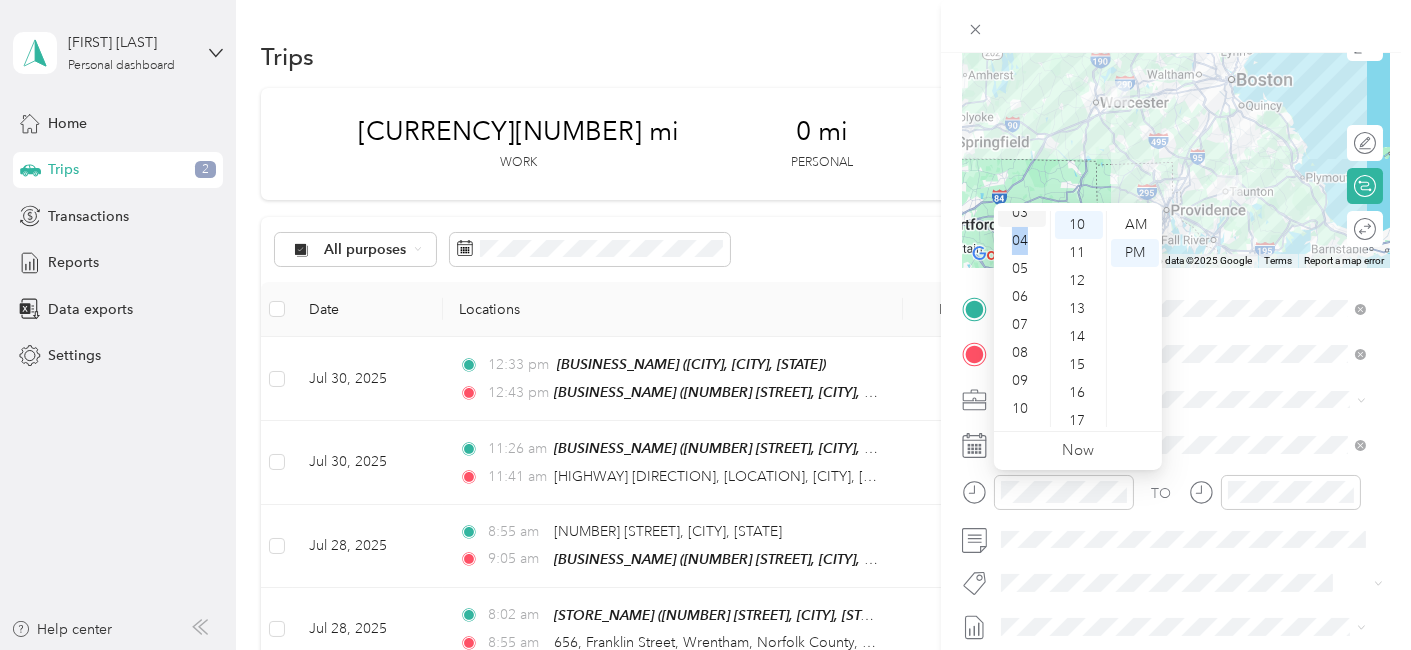 click on "04" at bounding box center [1022, 241] 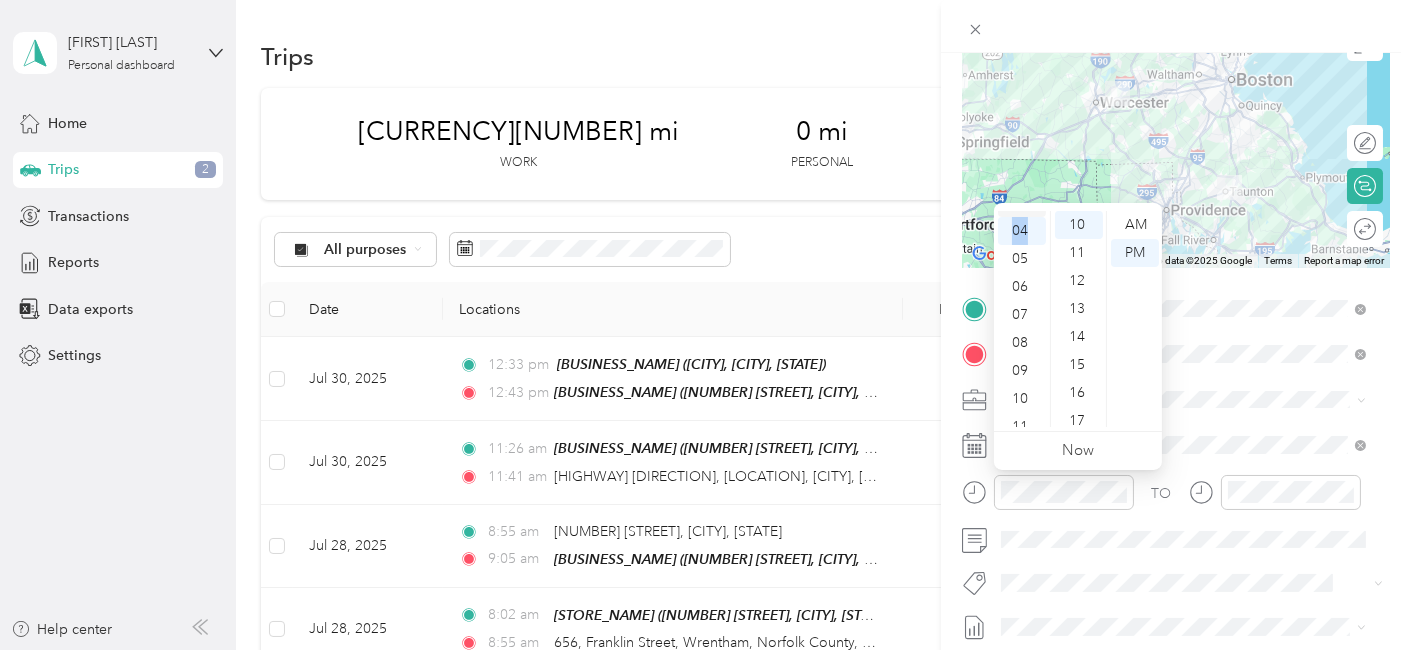 scroll, scrollTop: 111, scrollLeft: 0, axis: vertical 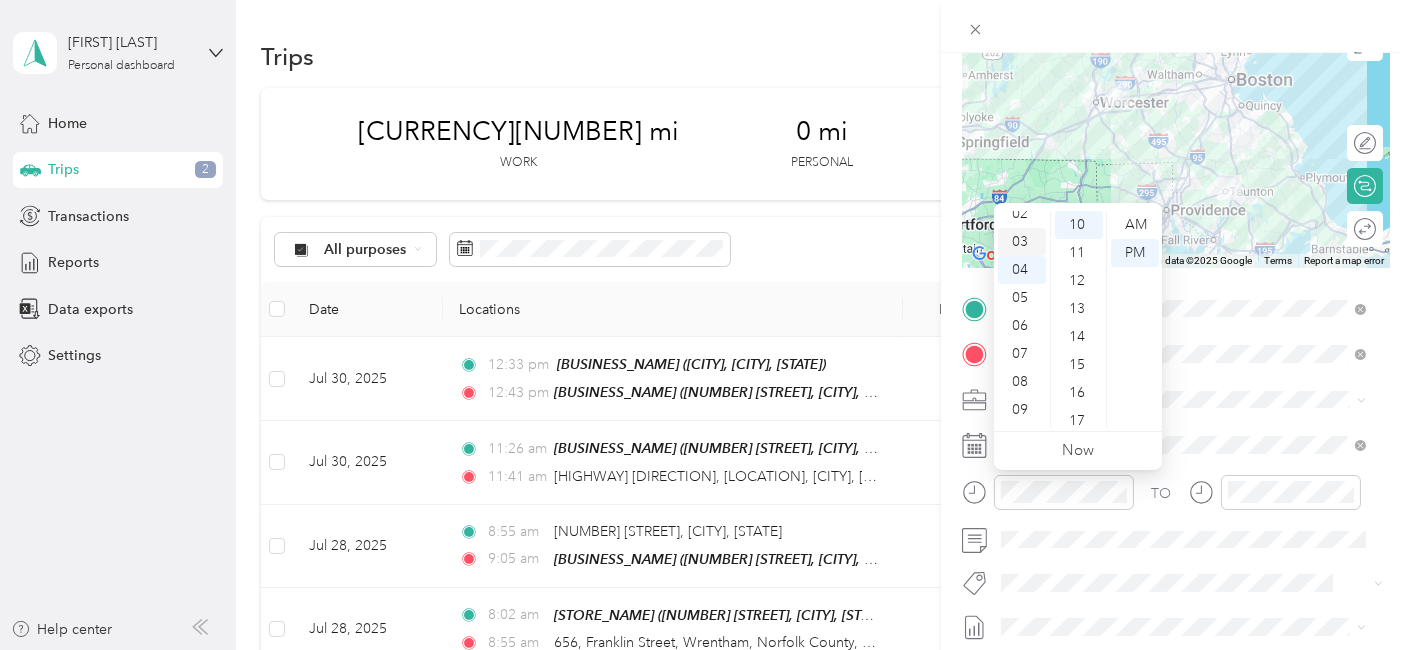 click on "03" at bounding box center [1022, 242] 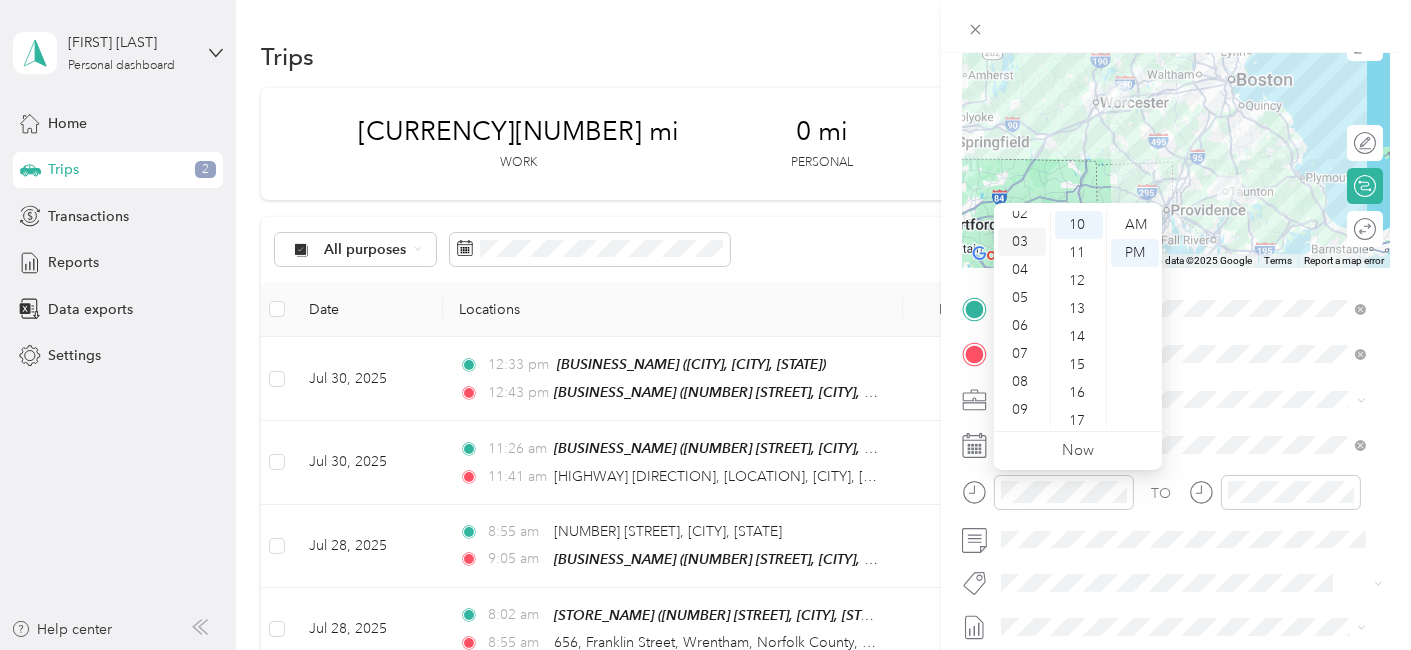 scroll, scrollTop: 83, scrollLeft: 0, axis: vertical 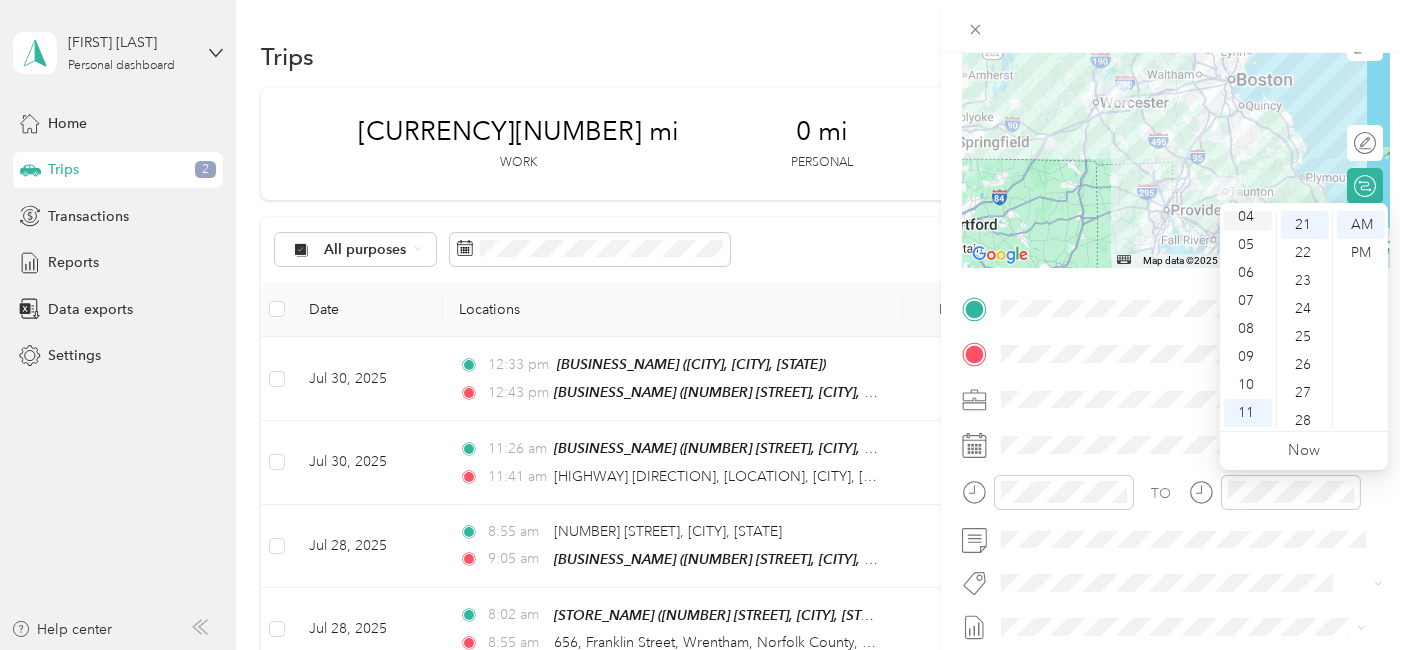 click on "04" at bounding box center [1248, 217] 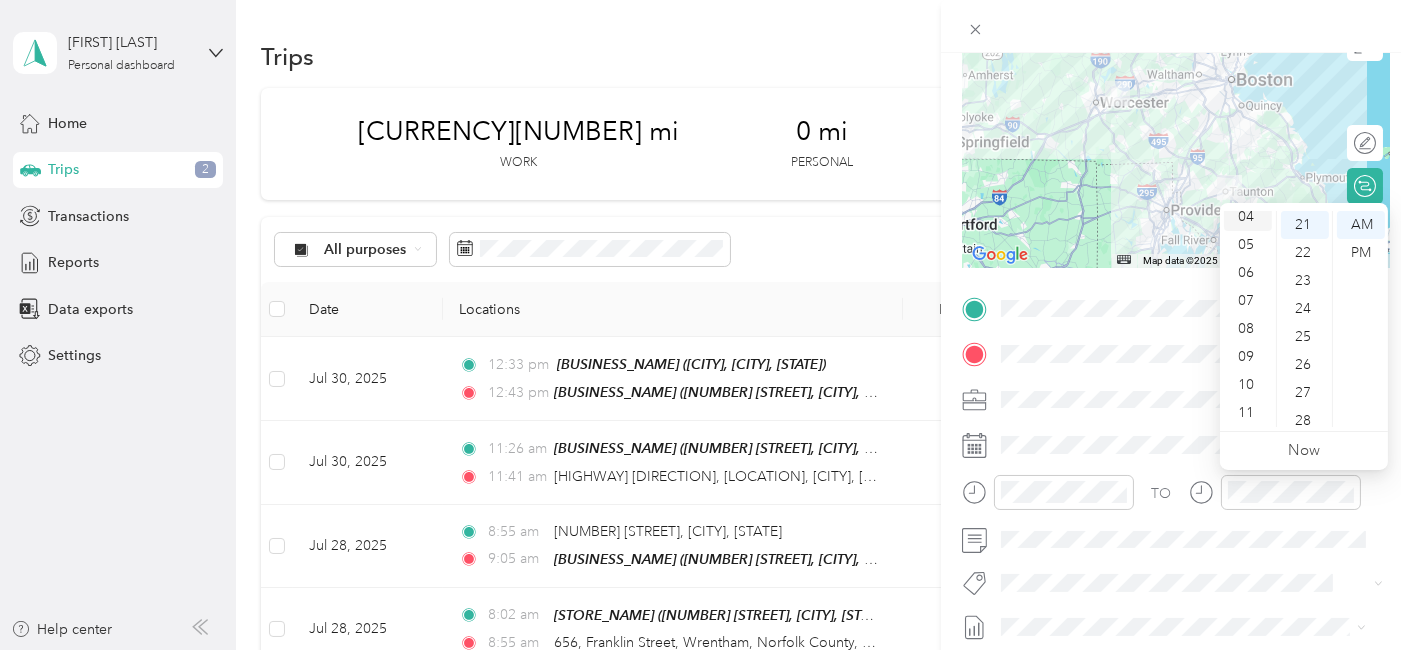 scroll, scrollTop: 111, scrollLeft: 0, axis: vertical 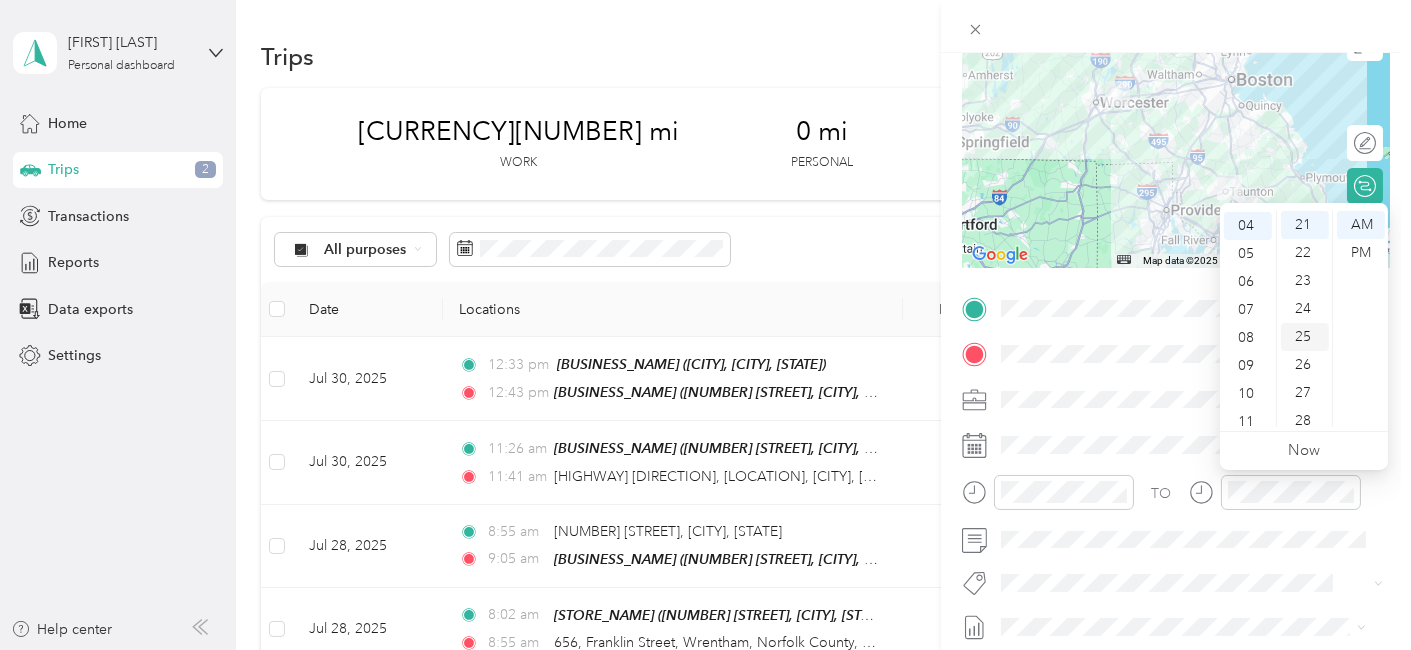 click on "25" at bounding box center (1305, 337) 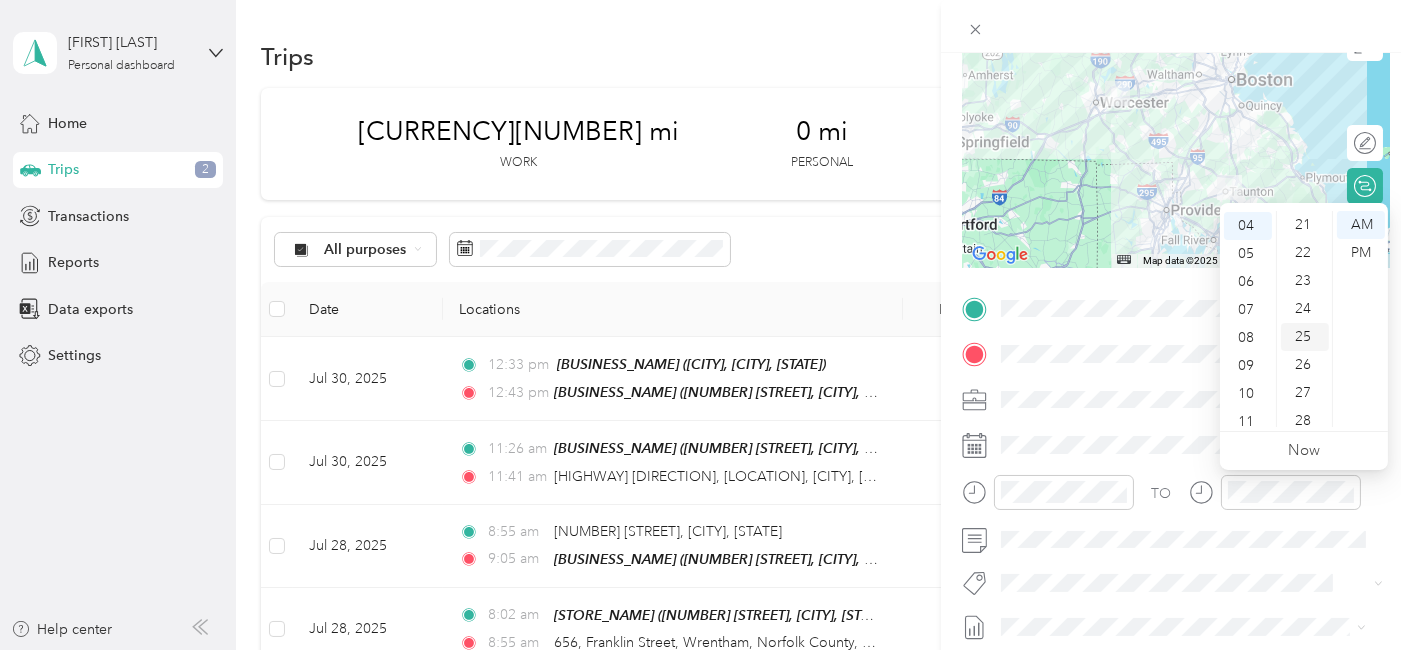 scroll, scrollTop: 700, scrollLeft: 0, axis: vertical 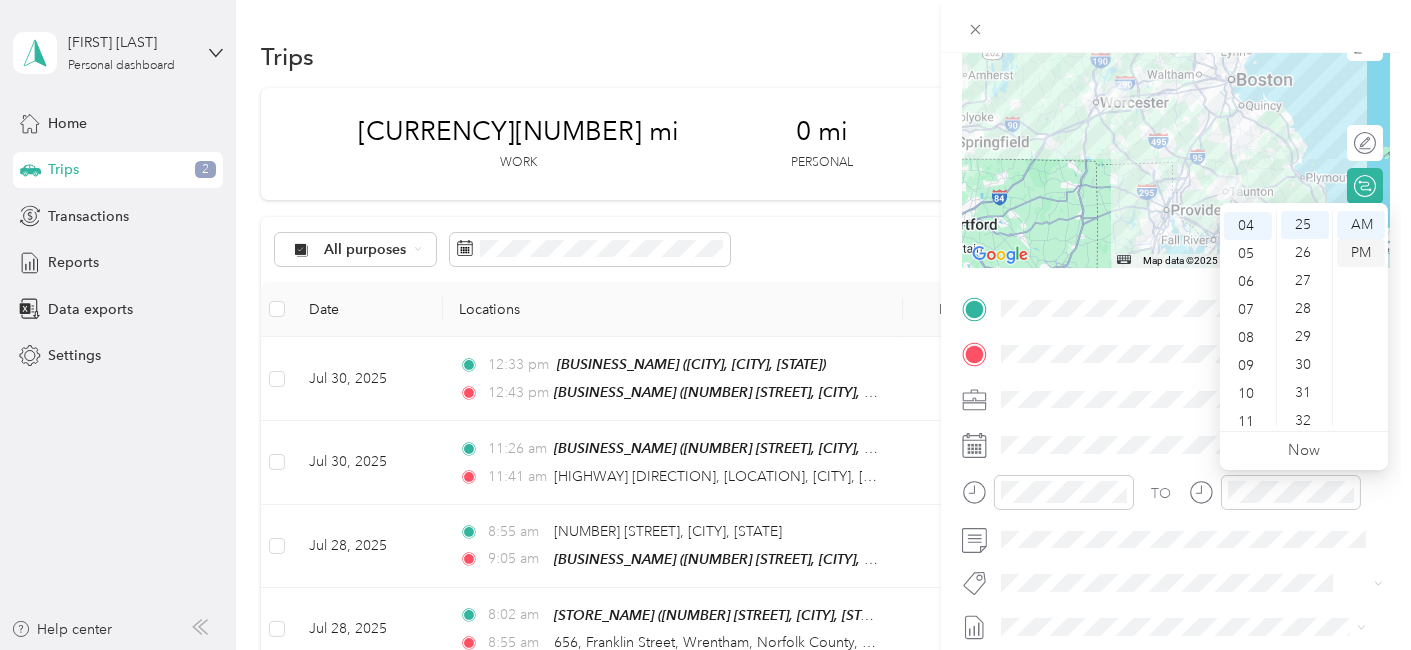 click on "PM" at bounding box center [1361, 253] 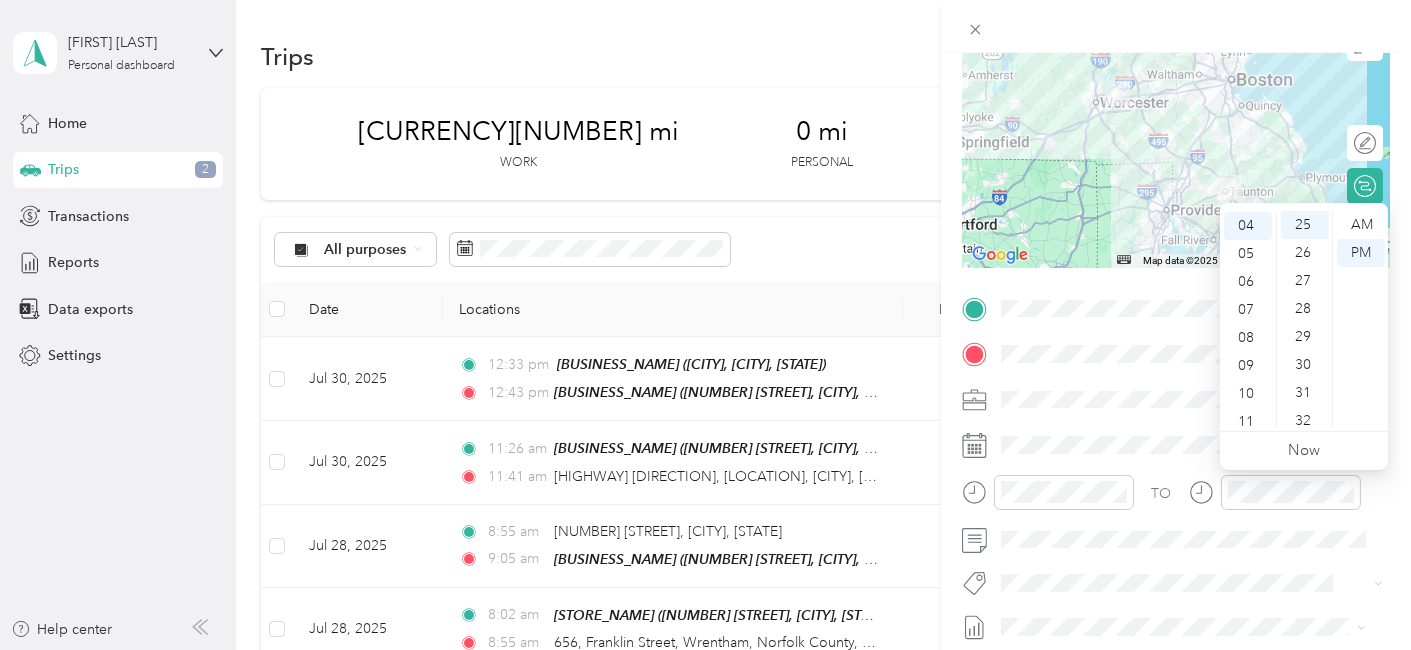 click on "TO Add photo" at bounding box center (1176, 534) 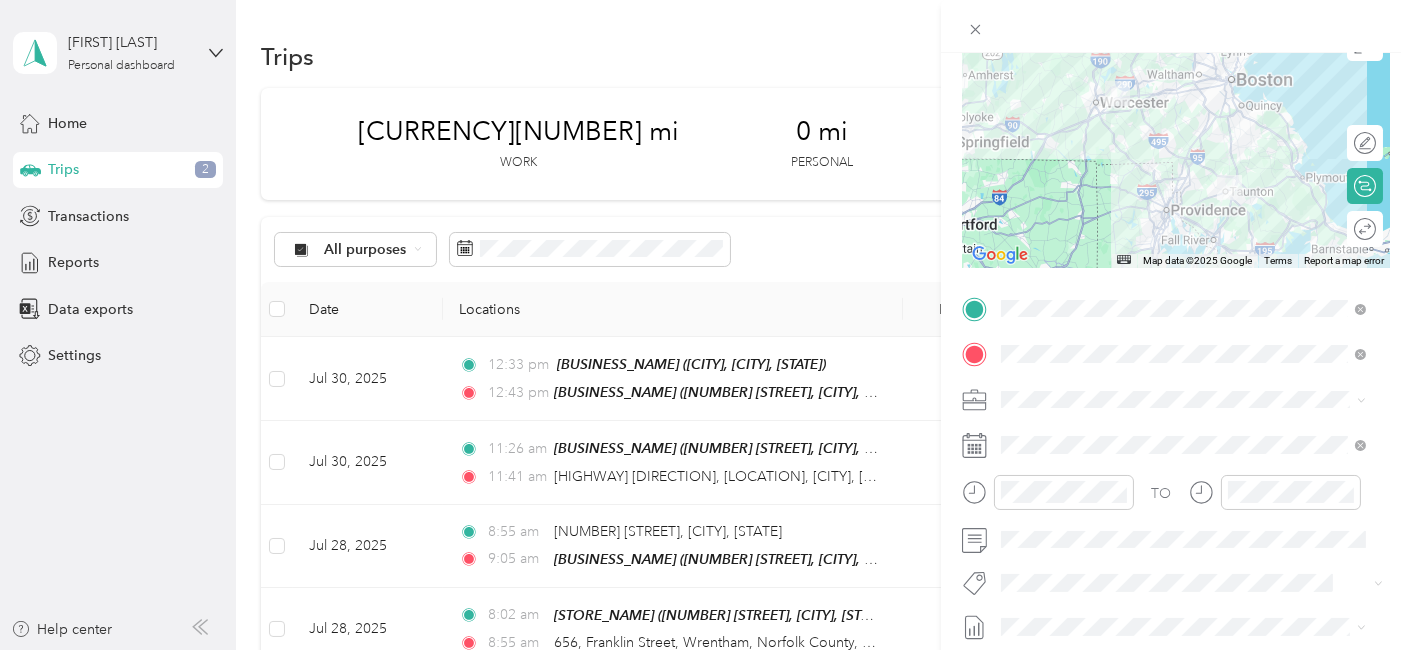 scroll, scrollTop: 0, scrollLeft: 0, axis: both 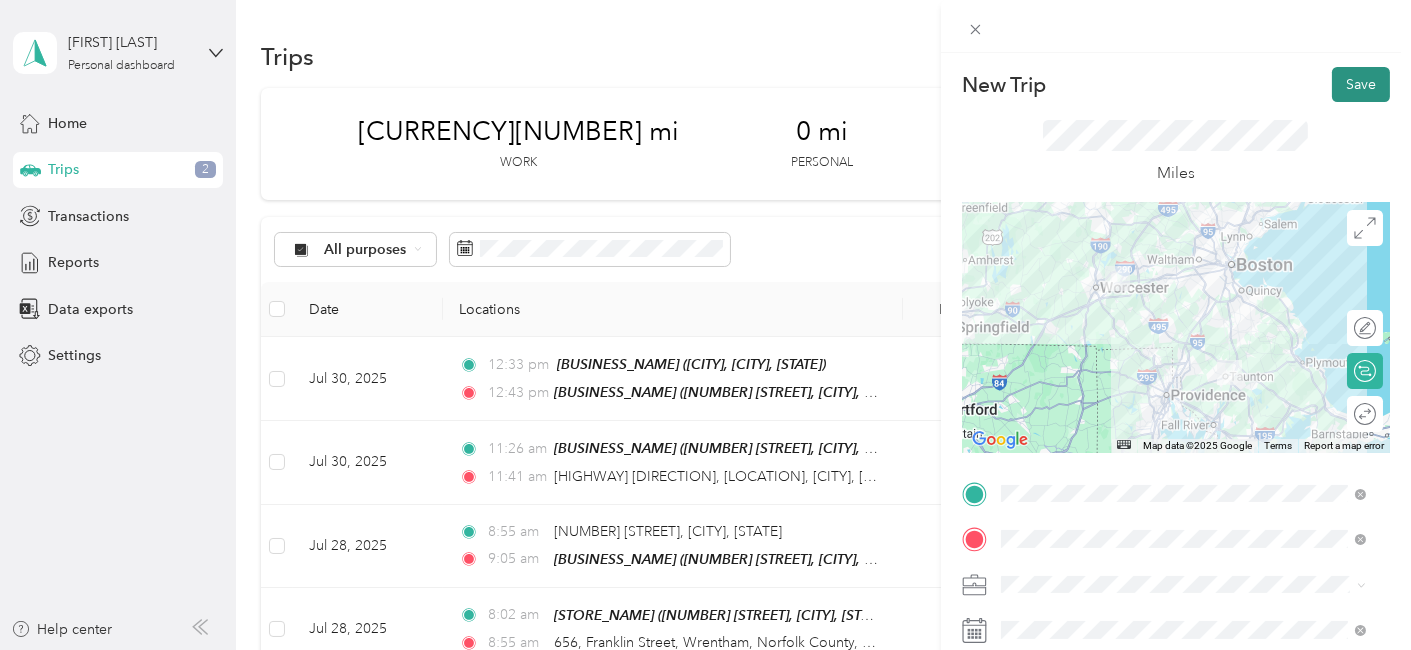 click on "Save" at bounding box center (1361, 84) 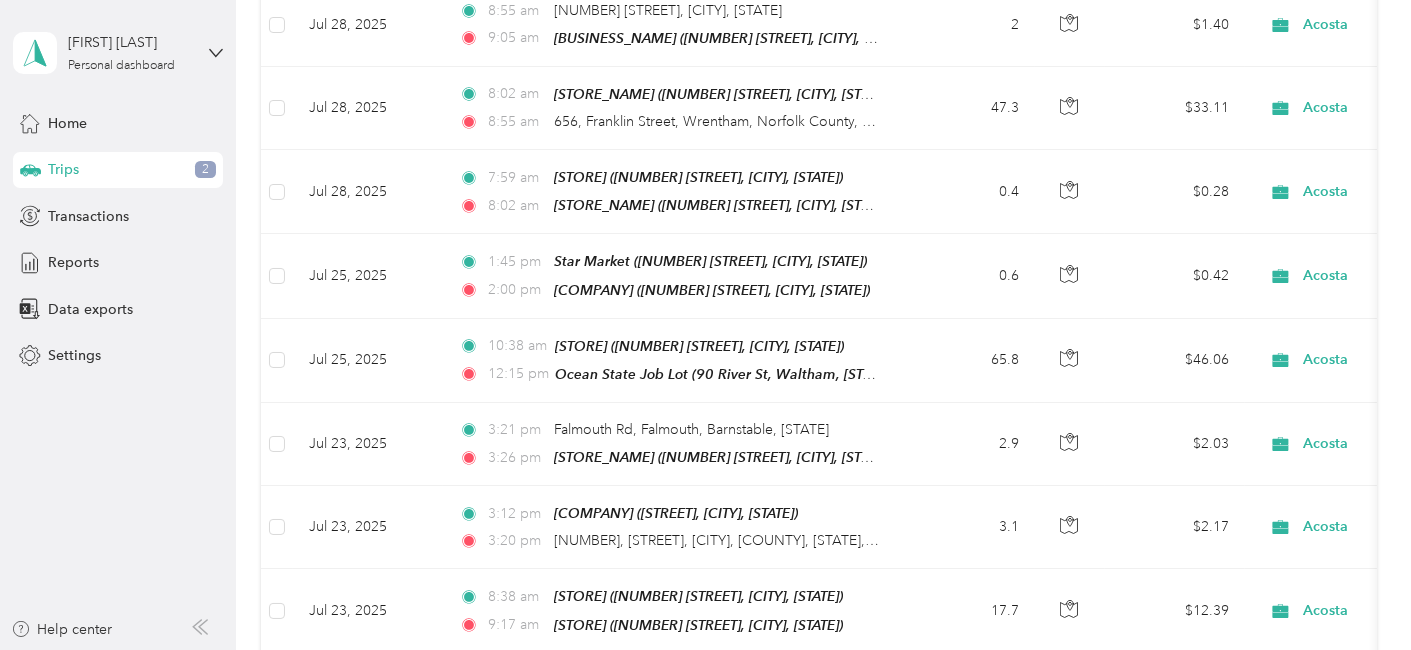 scroll, scrollTop: 0, scrollLeft: 0, axis: both 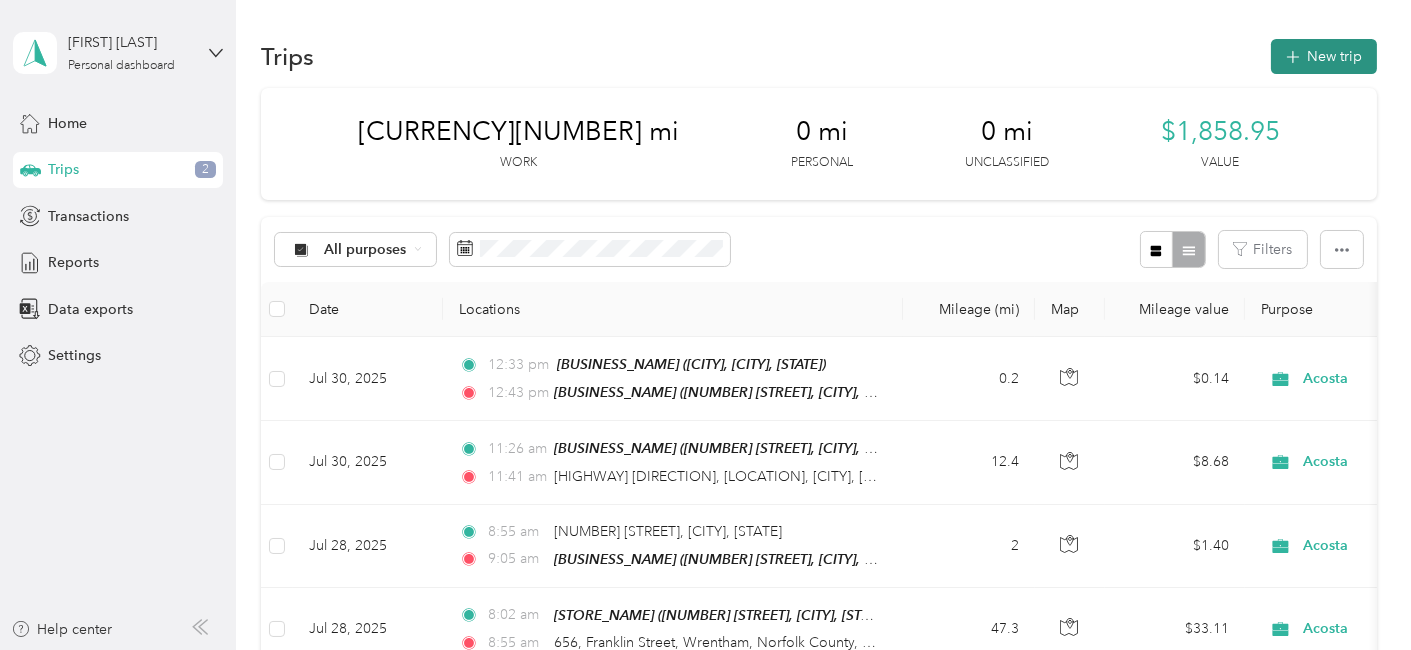 click on "New trip" at bounding box center (1324, 56) 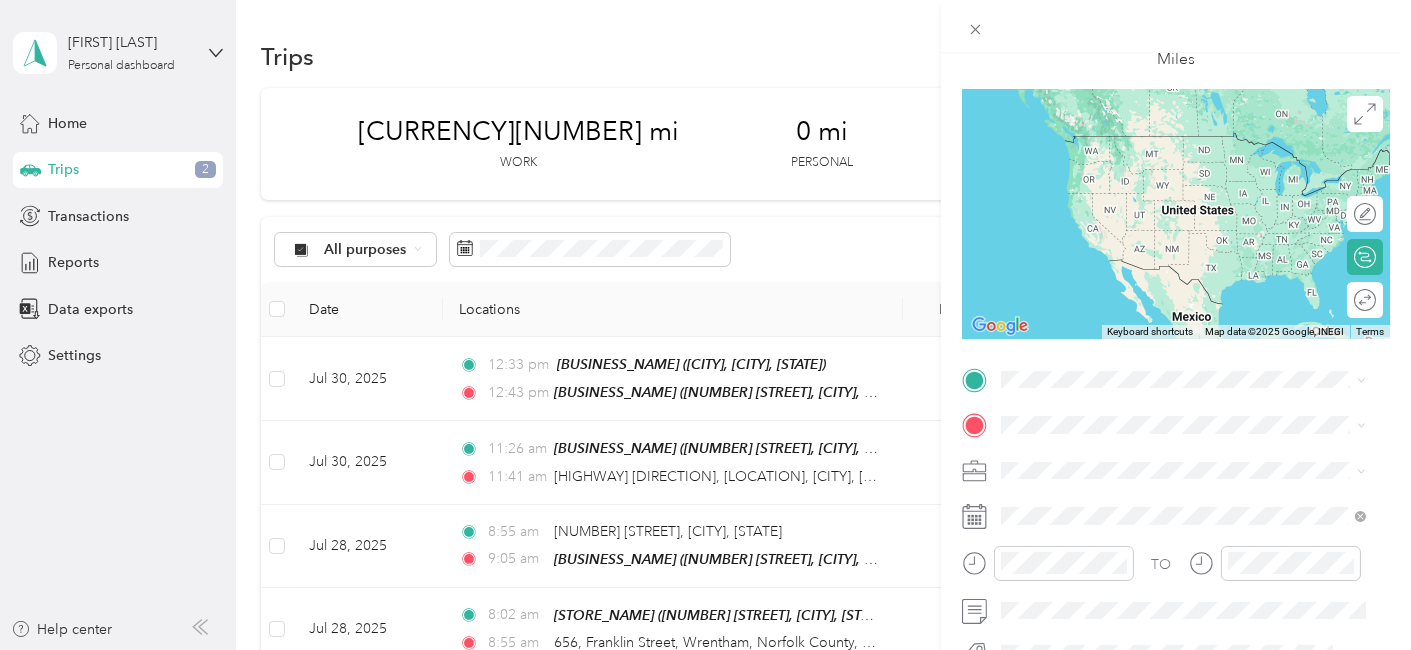 scroll, scrollTop: 134, scrollLeft: 0, axis: vertical 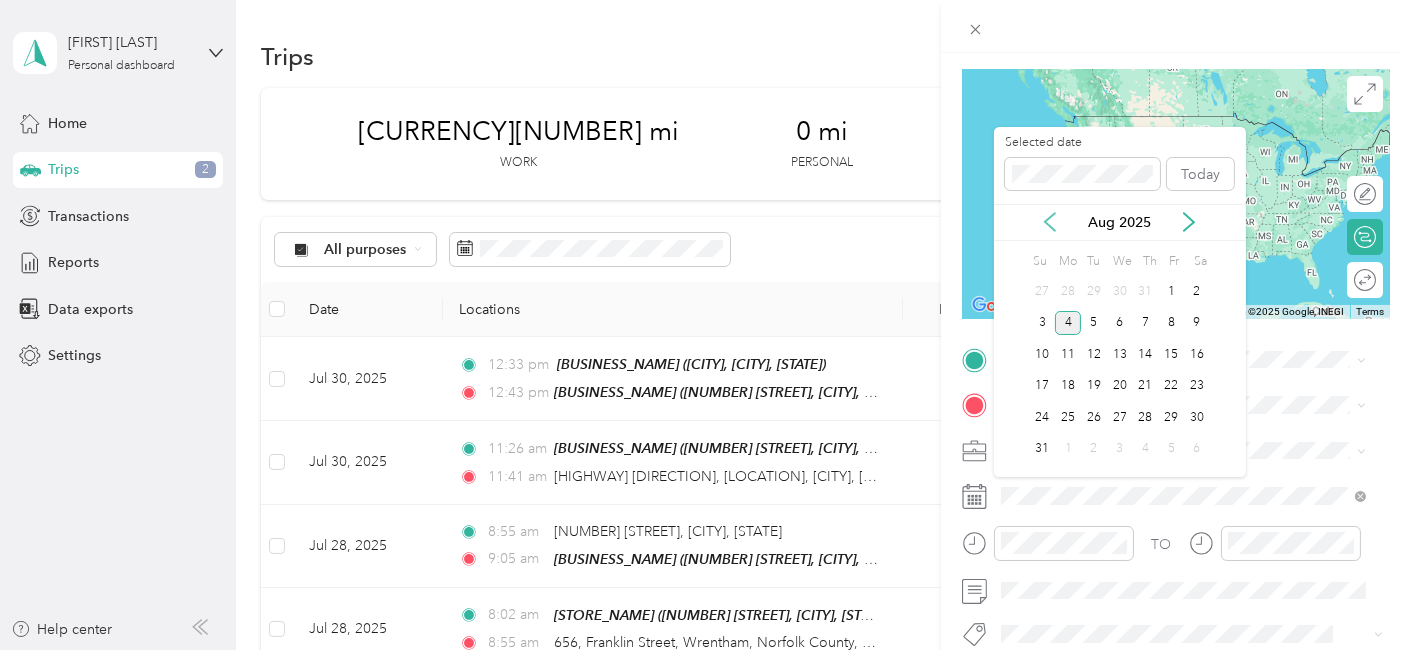 click 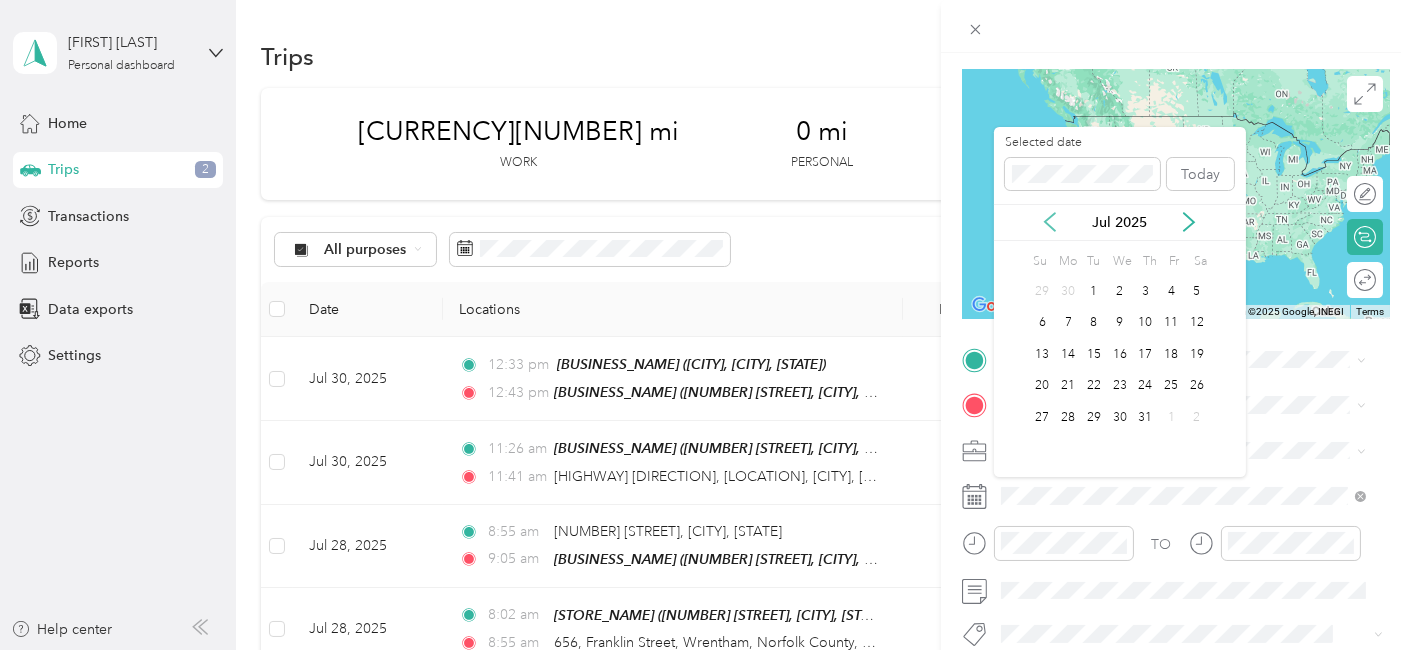 click 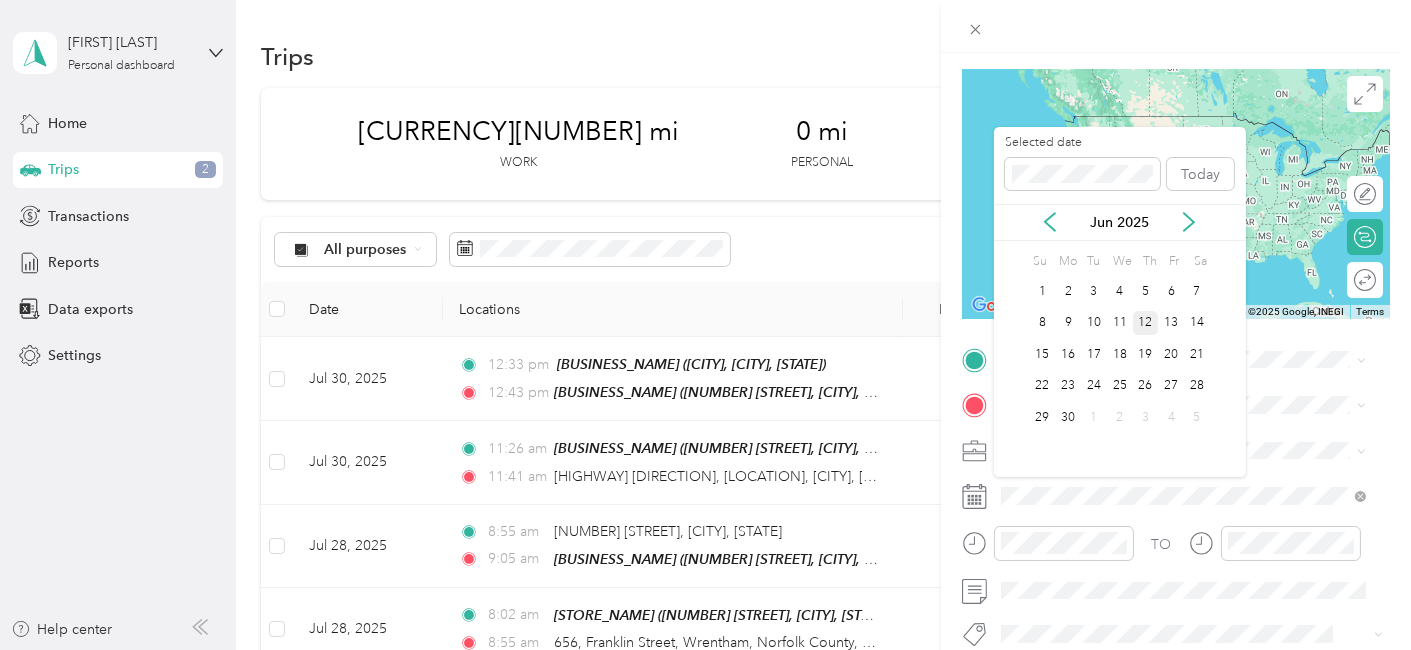 click on "12" at bounding box center [1146, 323] 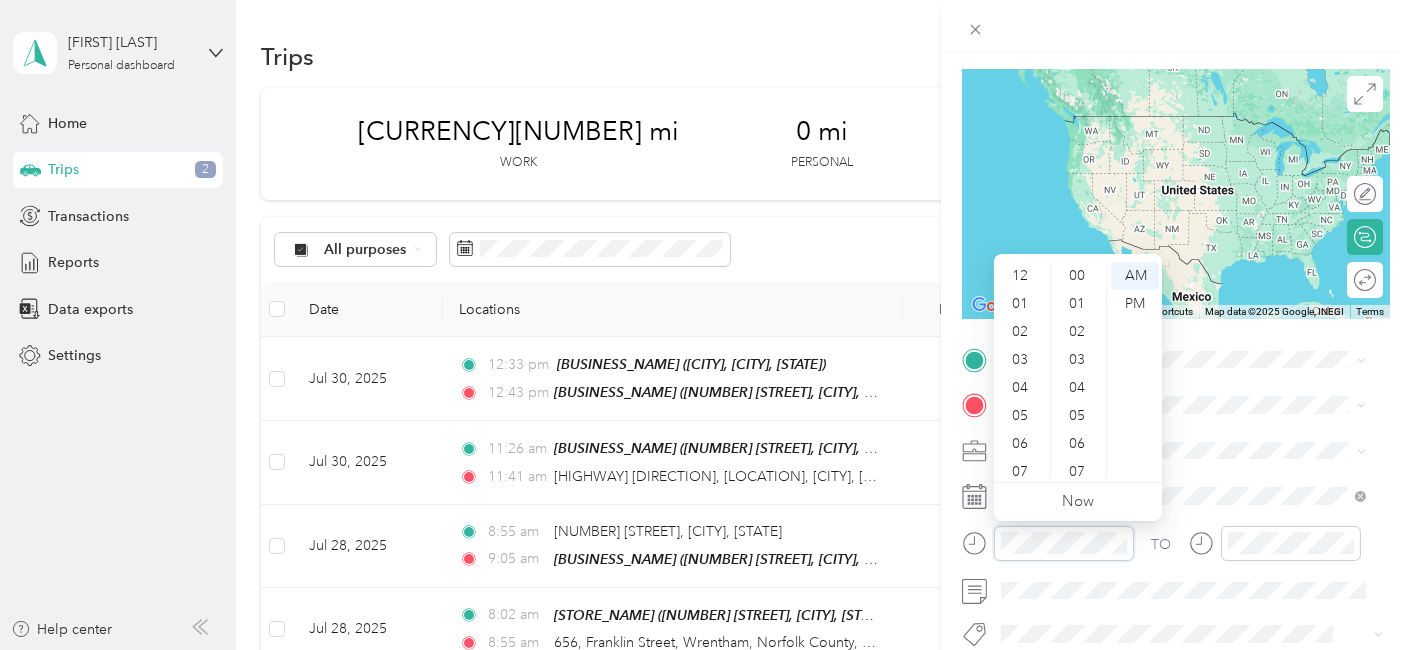 scroll, scrollTop: 643, scrollLeft: 0, axis: vertical 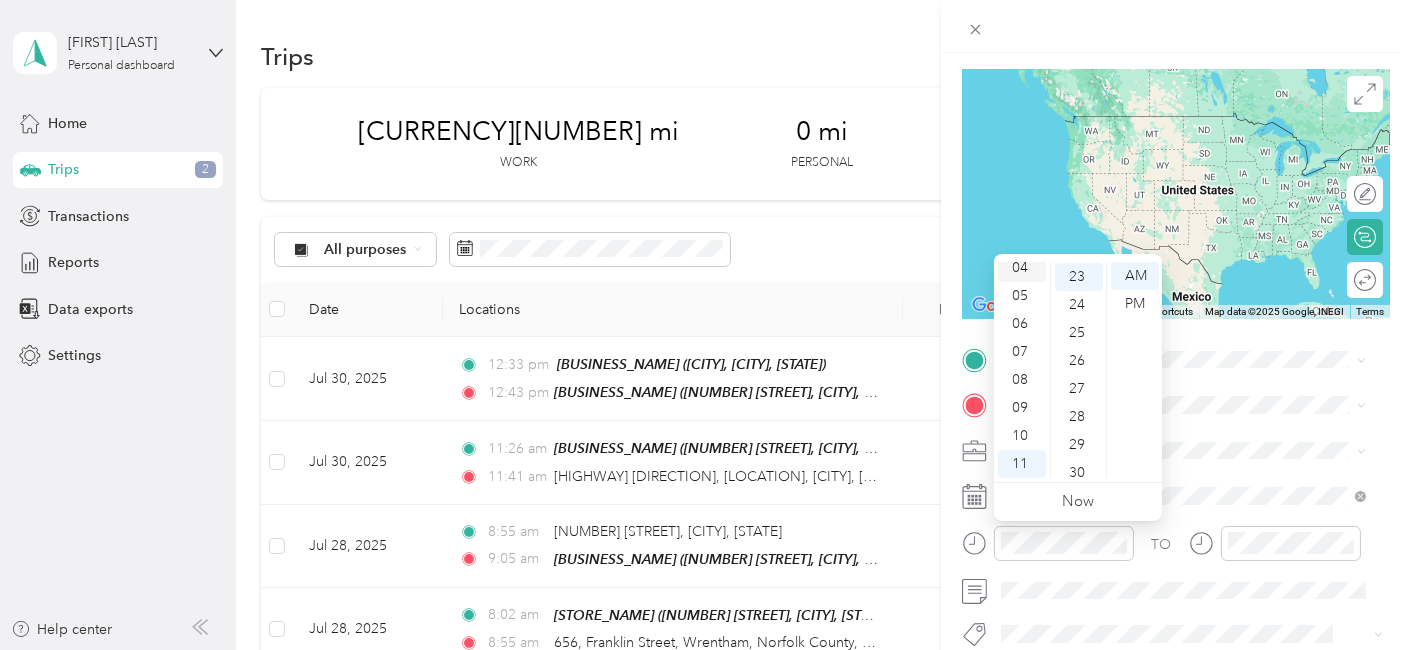 click on "04" at bounding box center [1022, 268] 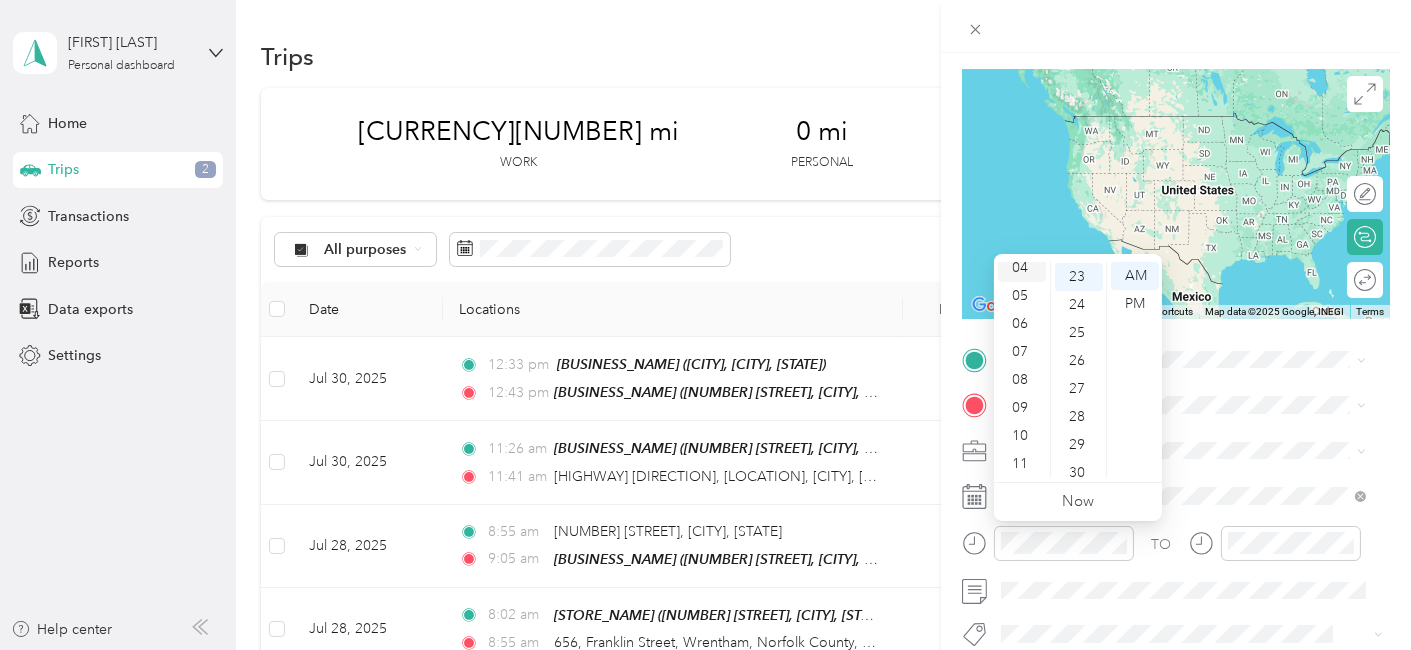 scroll, scrollTop: 111, scrollLeft: 0, axis: vertical 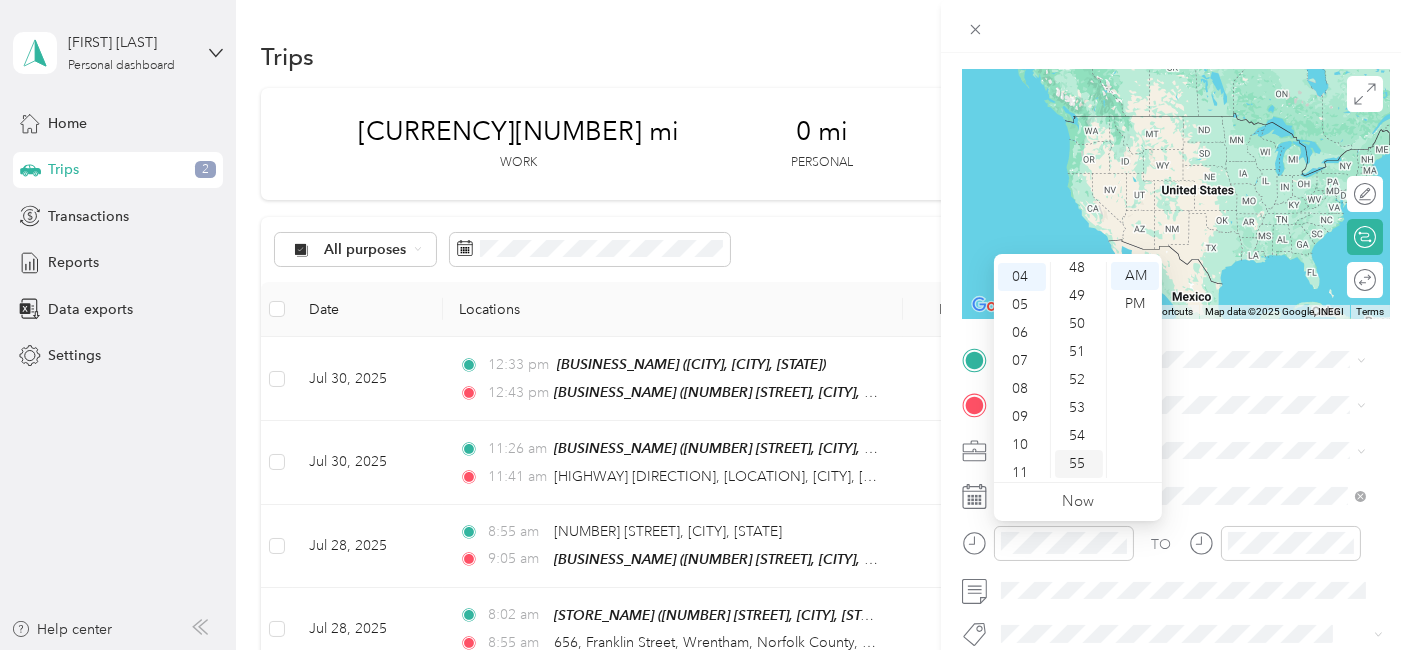 click on "55" at bounding box center (1079, 464) 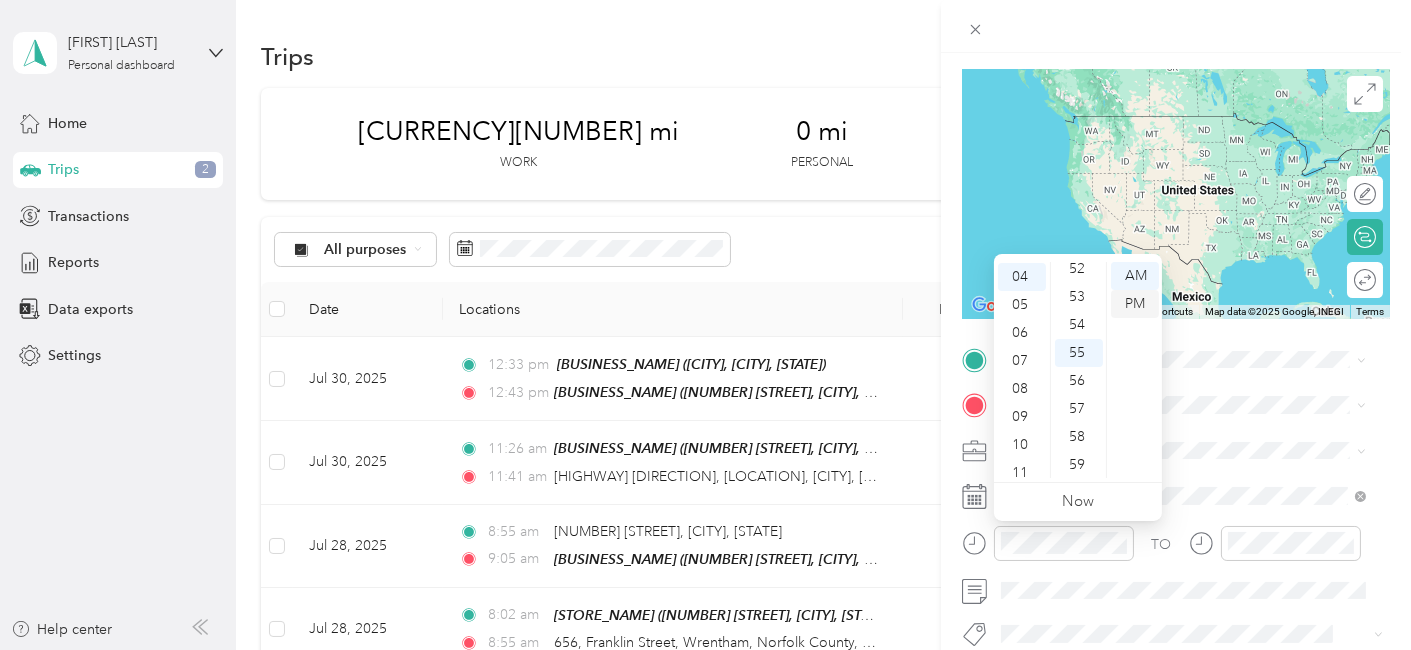 click on "PM" at bounding box center (1135, 304) 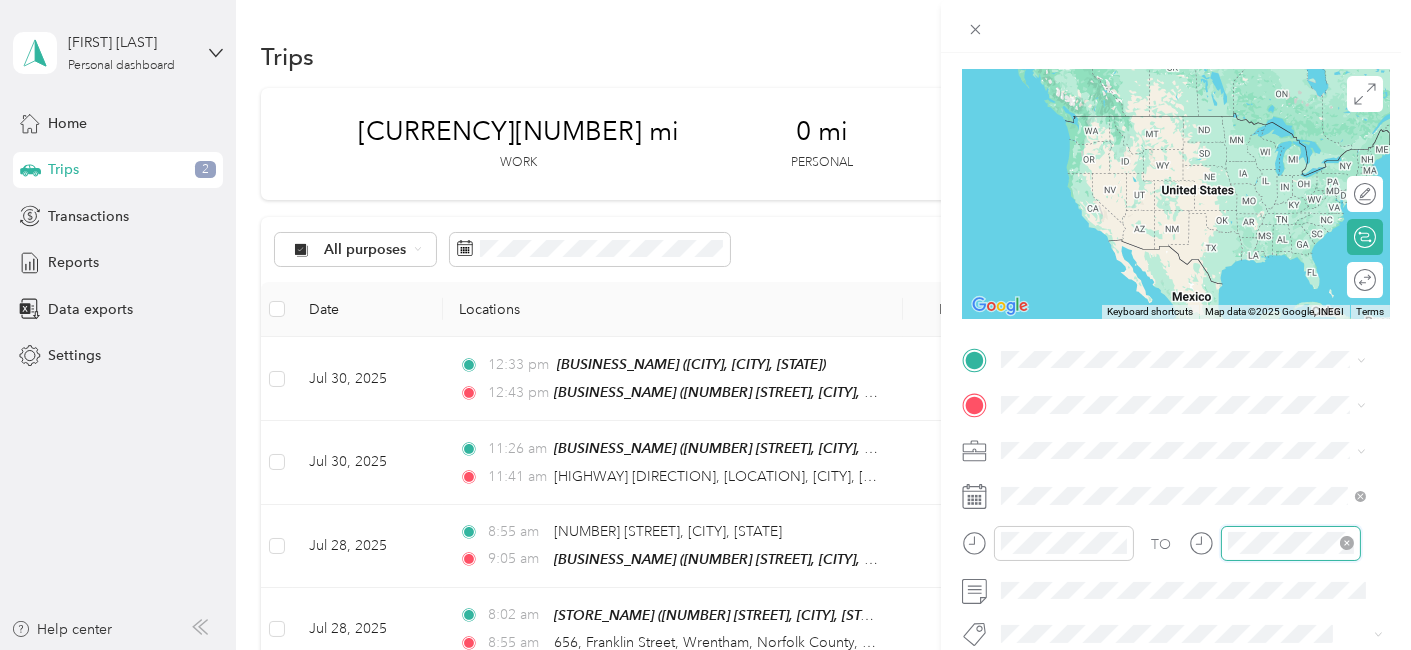 scroll, scrollTop: 120, scrollLeft: 0, axis: vertical 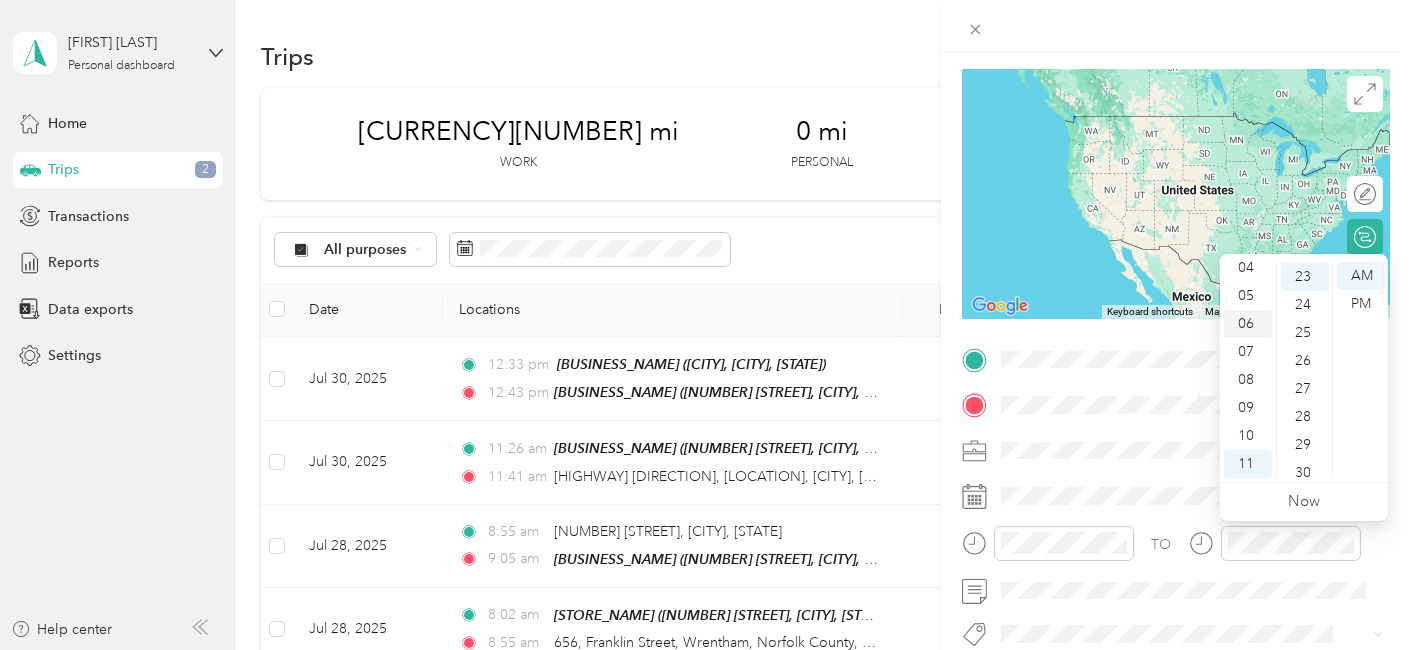 click on "06" at bounding box center (1248, 324) 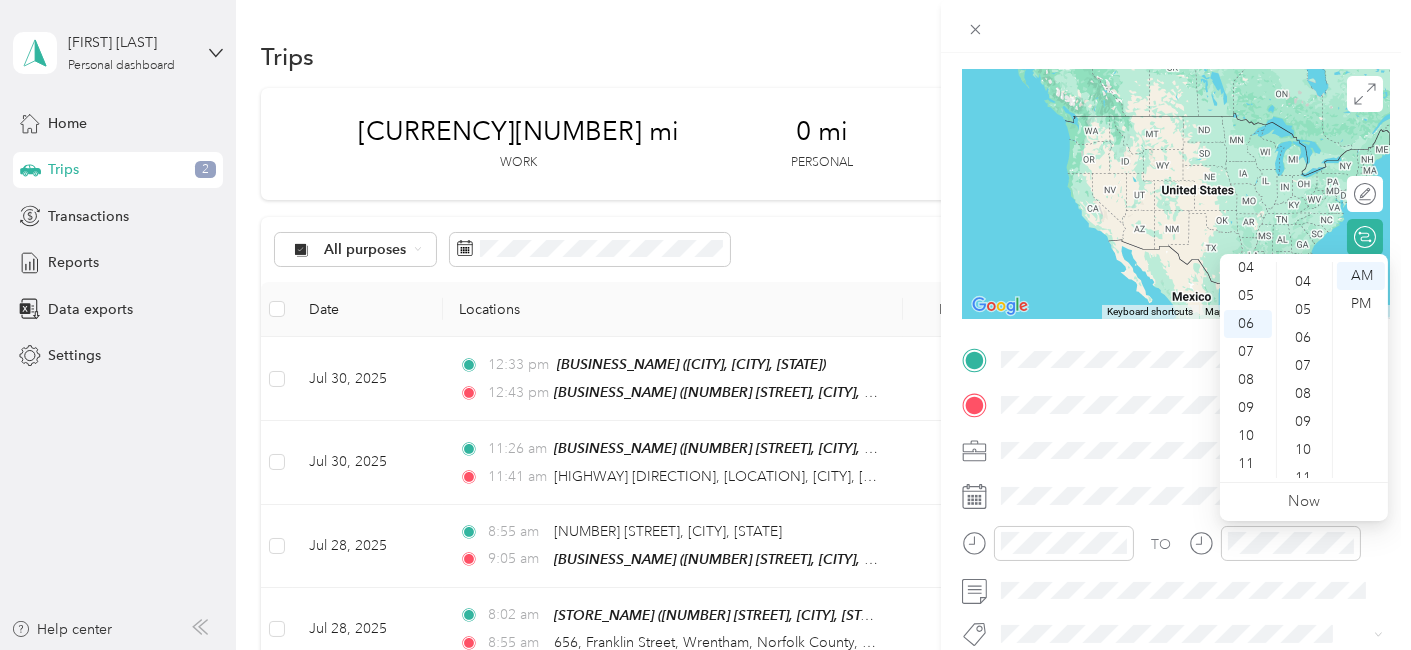 scroll, scrollTop: 0, scrollLeft: 0, axis: both 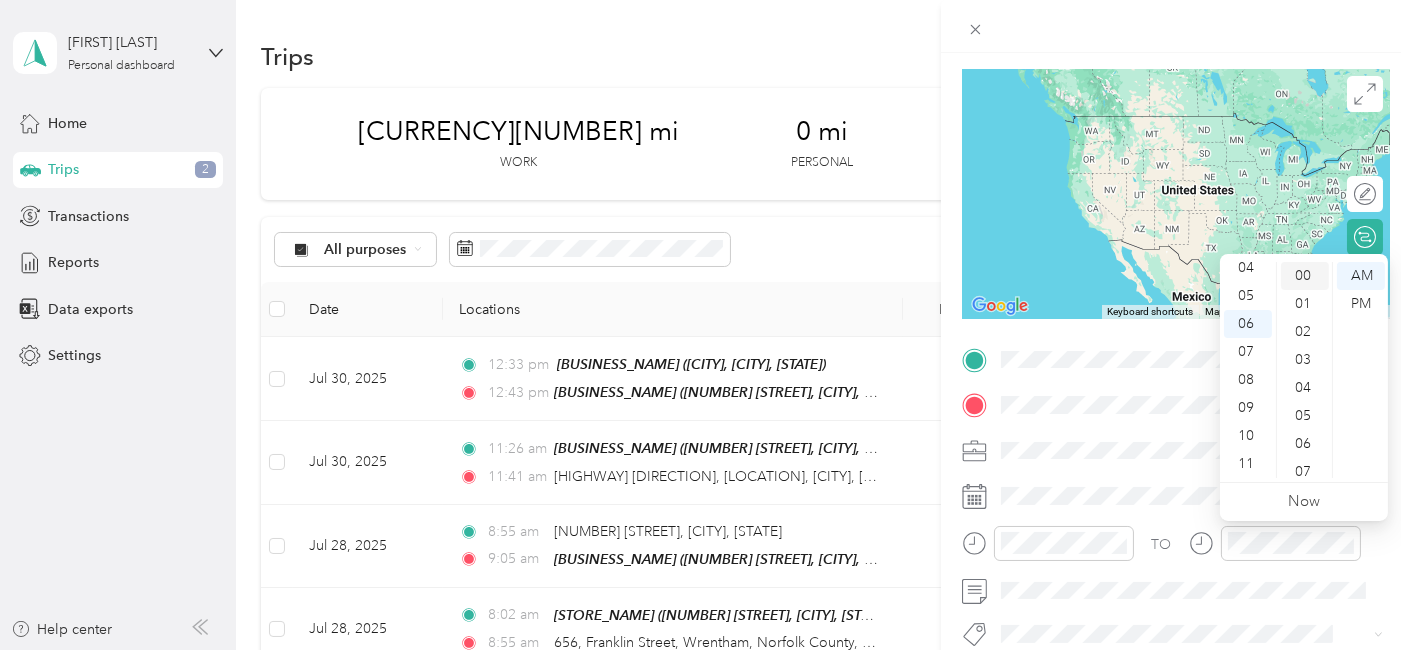 click on "00" at bounding box center (1305, 276) 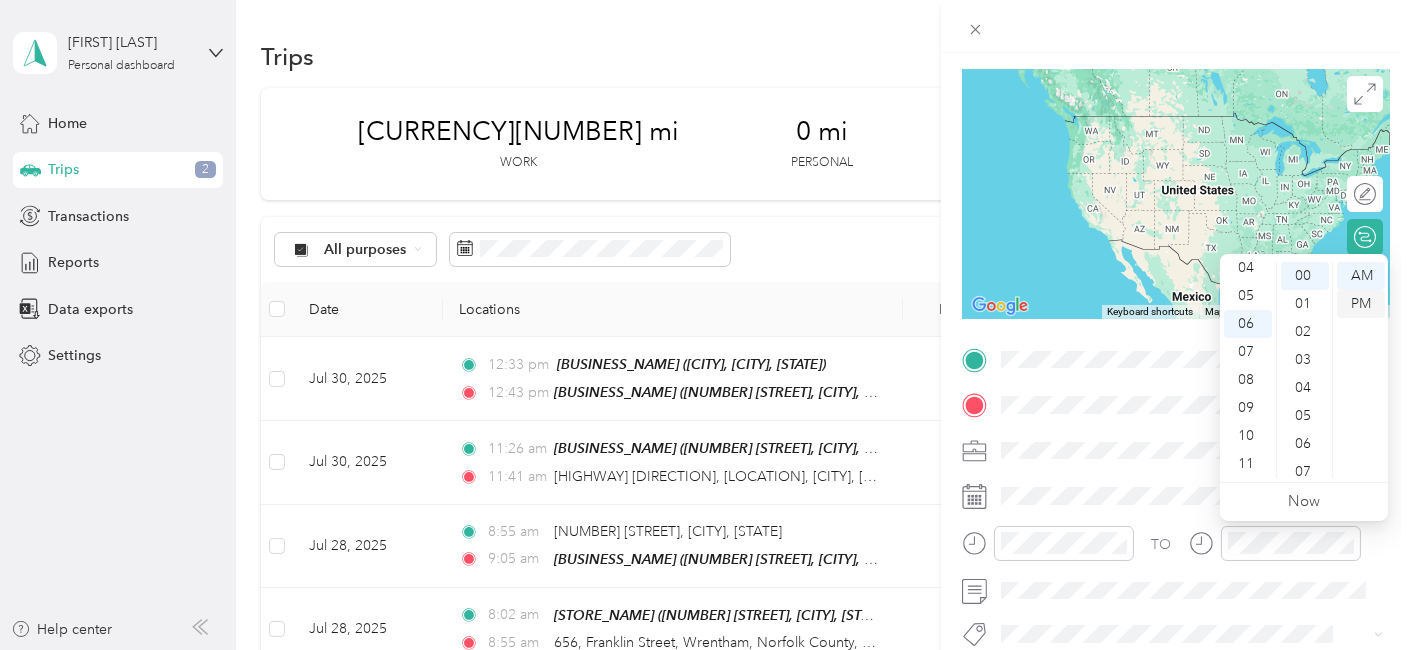 click on "PM" at bounding box center [1361, 304] 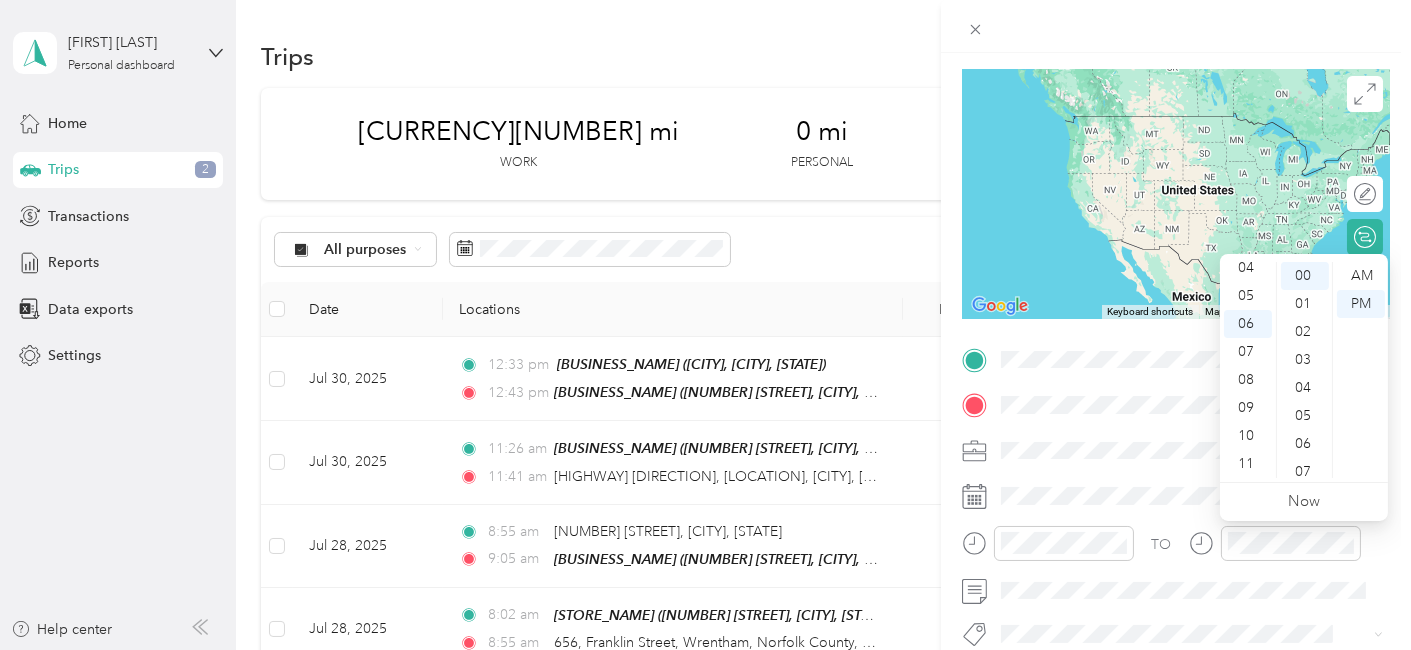 click on "TO Add photo" at bounding box center [1176, 585] 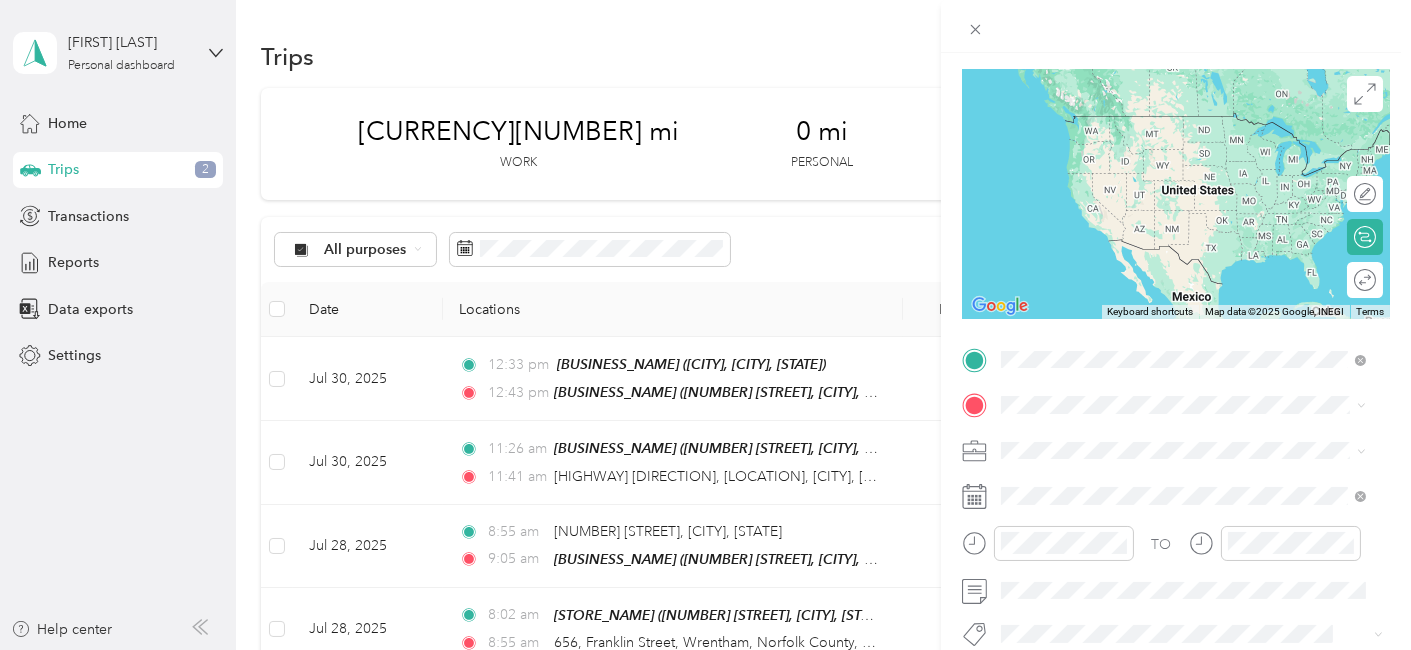 click on "TEAM Shaws Supermarket" at bounding box center (1198, 216) 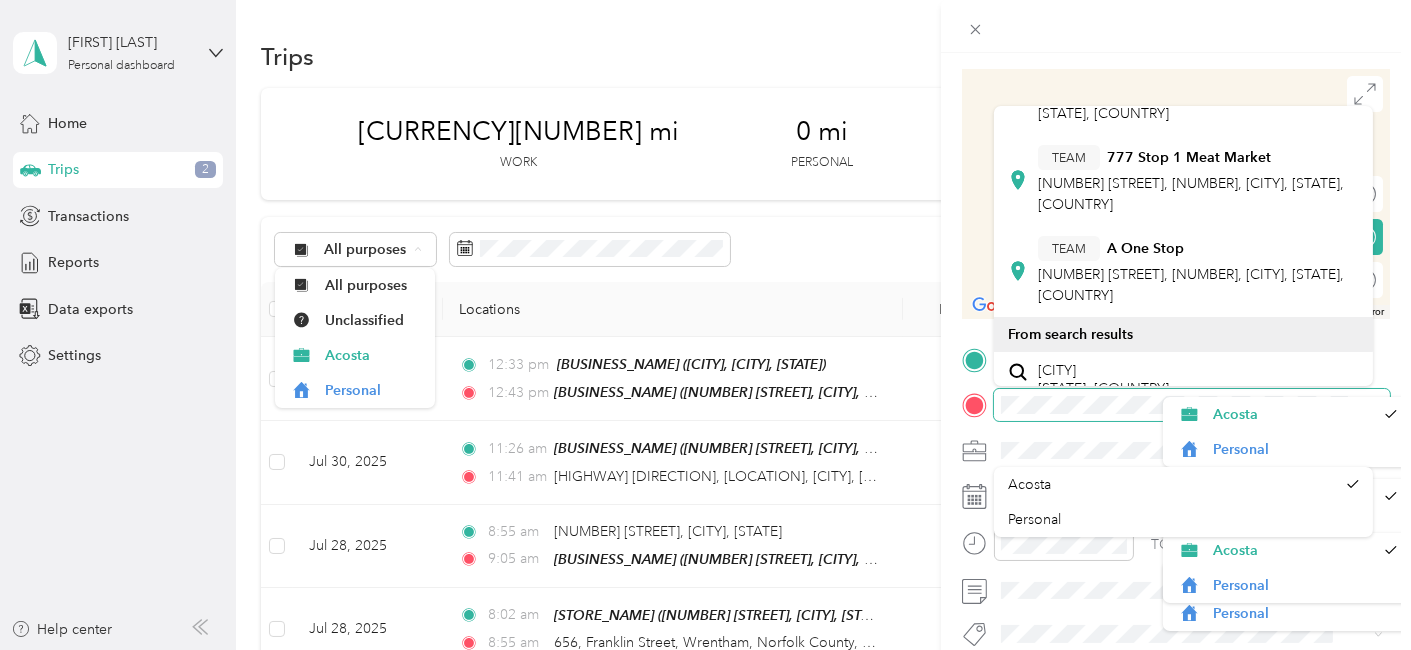 scroll, scrollTop: 0, scrollLeft: 0, axis: both 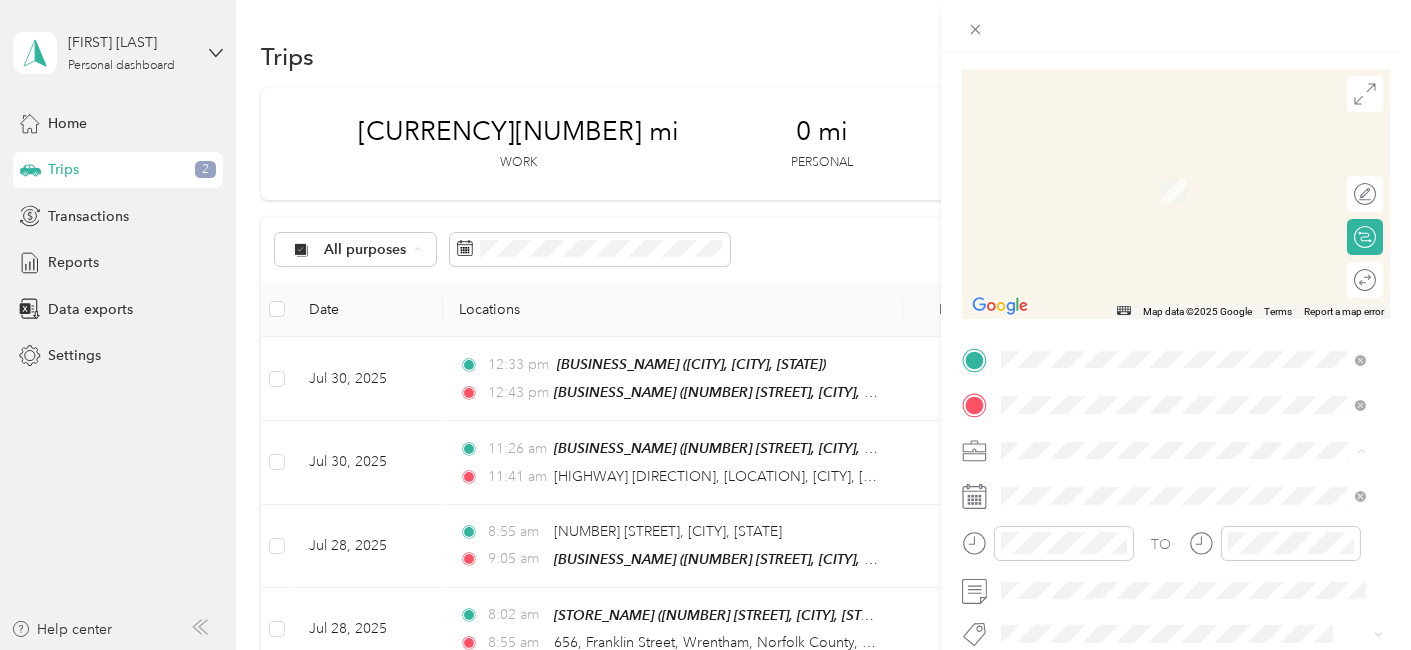 click at bounding box center (1176, 26) 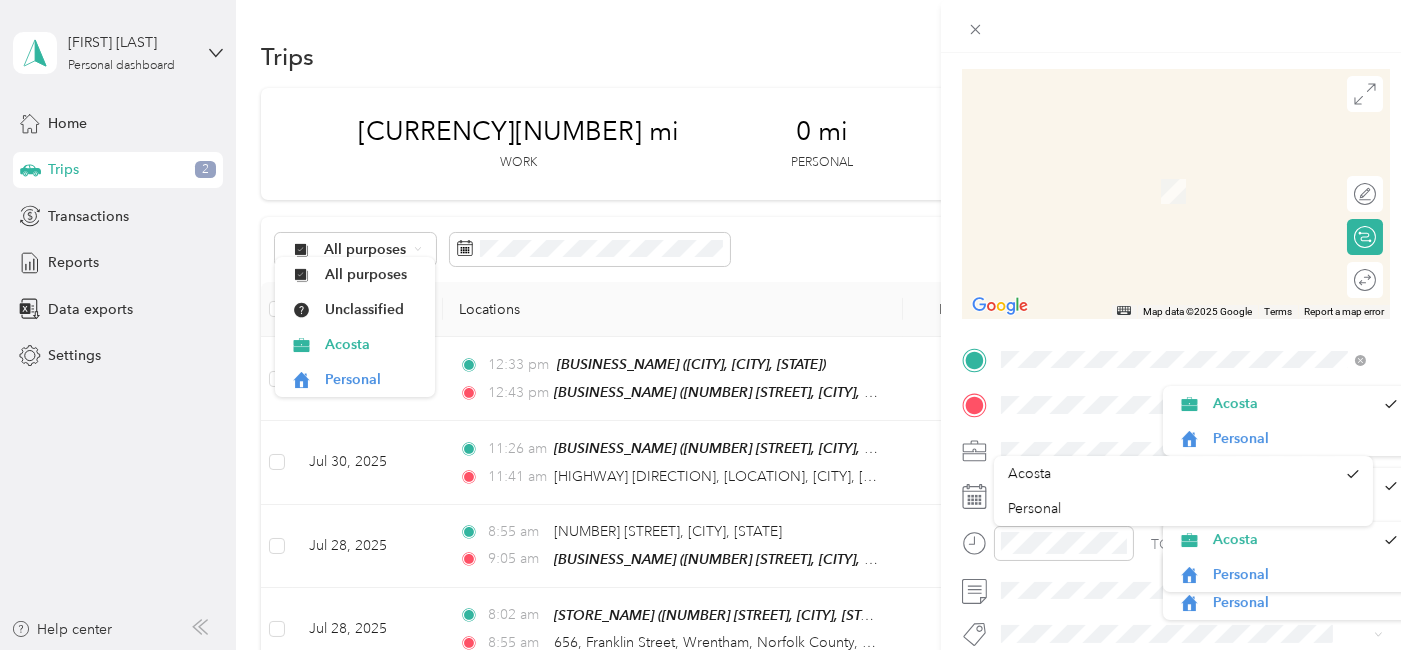 click at bounding box center [1176, 26] 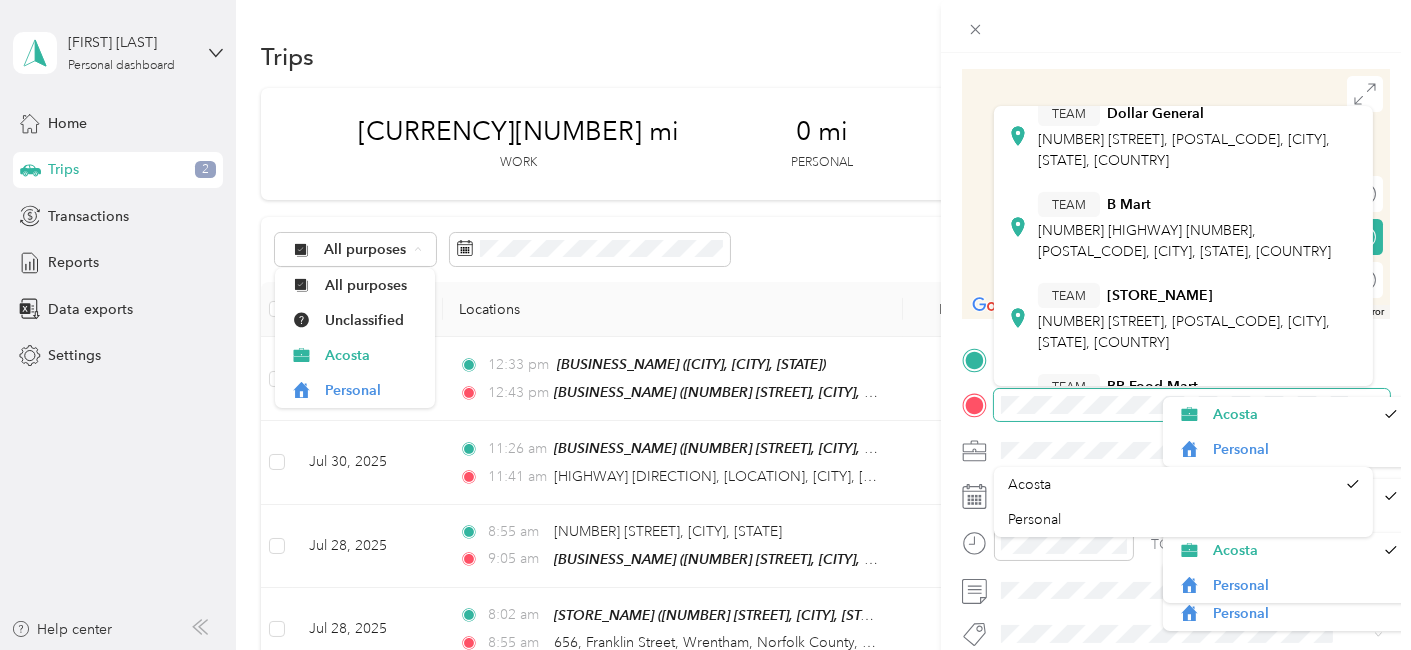 scroll, scrollTop: 0, scrollLeft: 0, axis: both 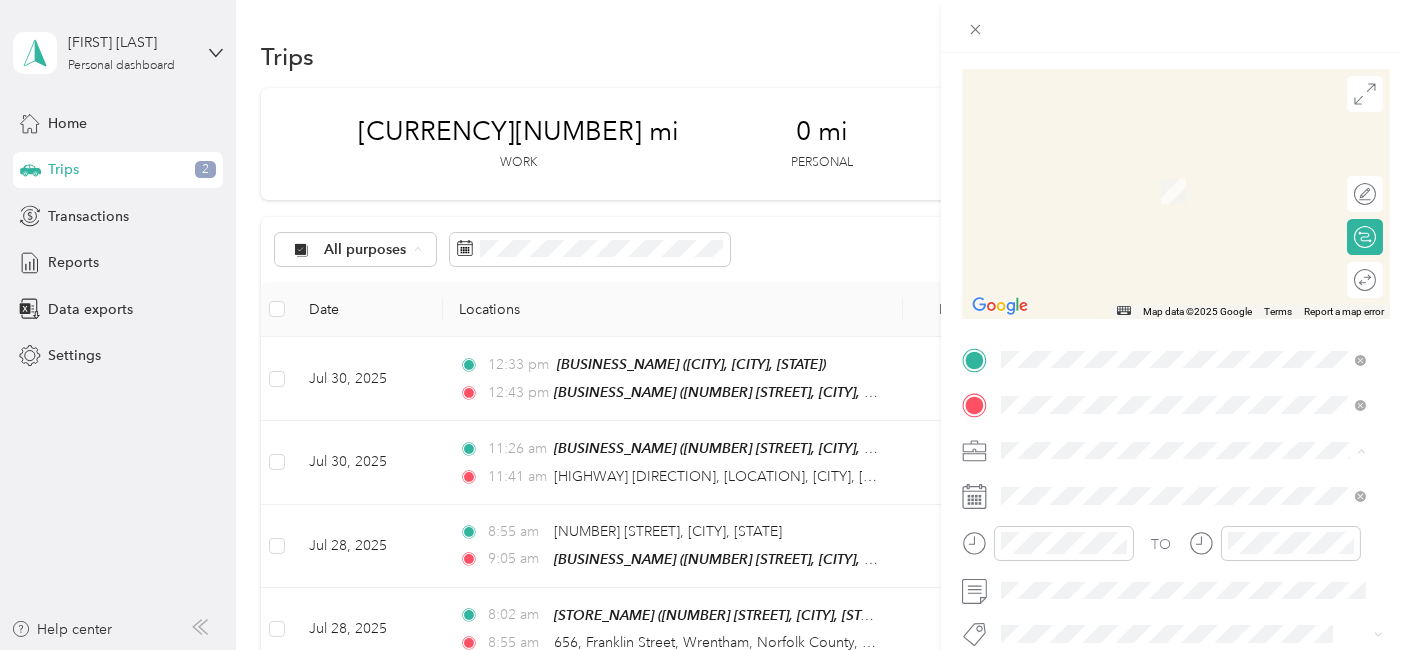 click on "[NUMBER] [STREET], [POSTAL_CODE], [CITY], [STATE], [COUNTRY]" at bounding box center (1184, 298) 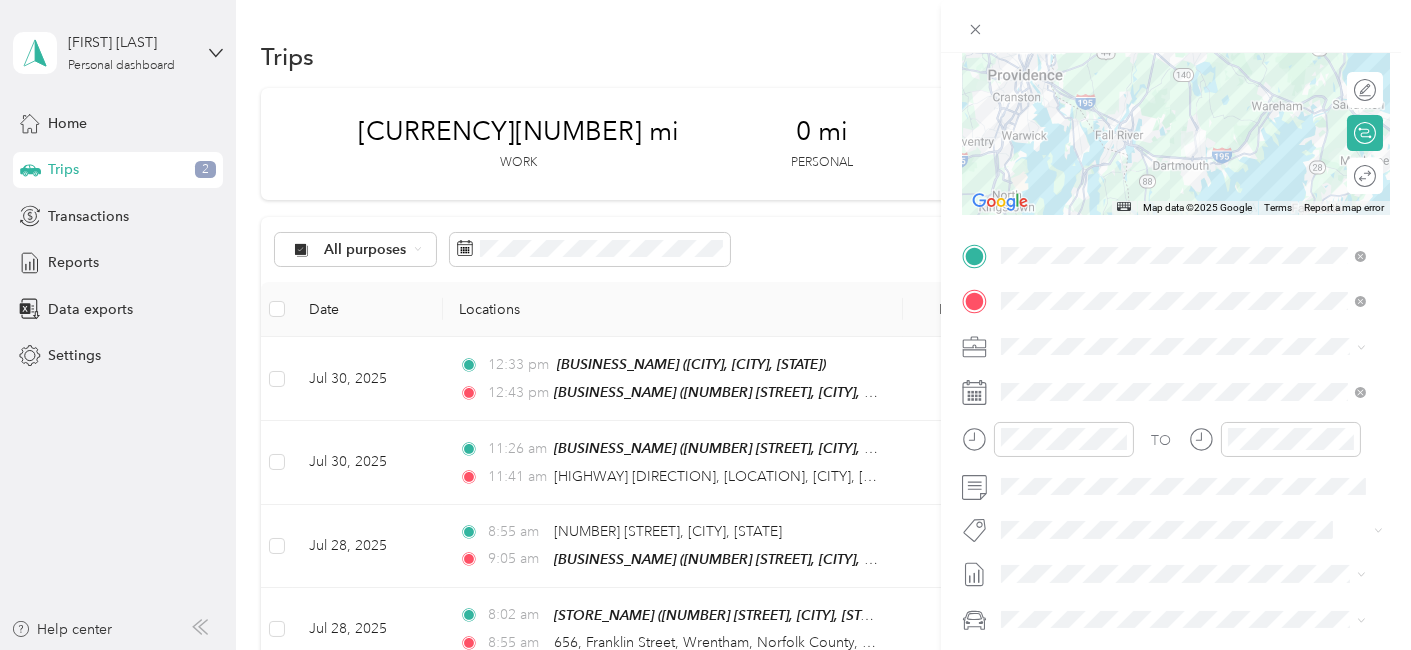 scroll, scrollTop: 243, scrollLeft: 0, axis: vertical 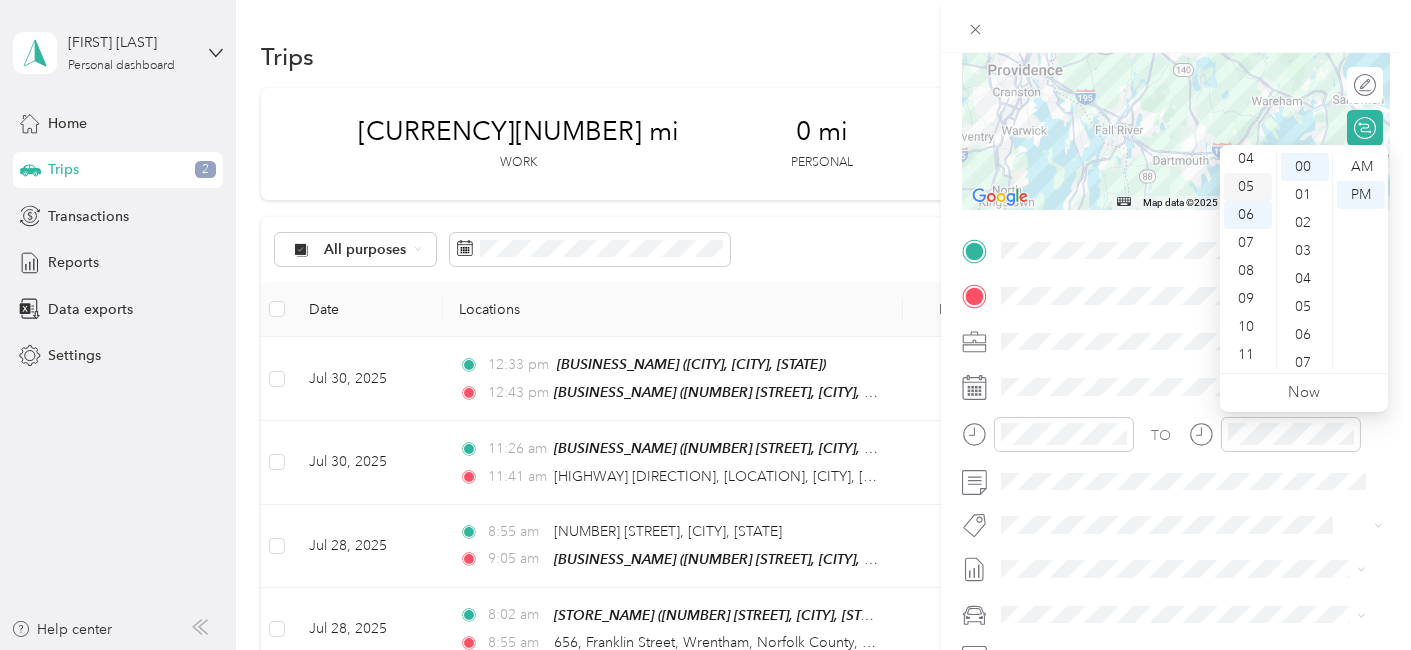 click on "05" at bounding box center [1248, 187] 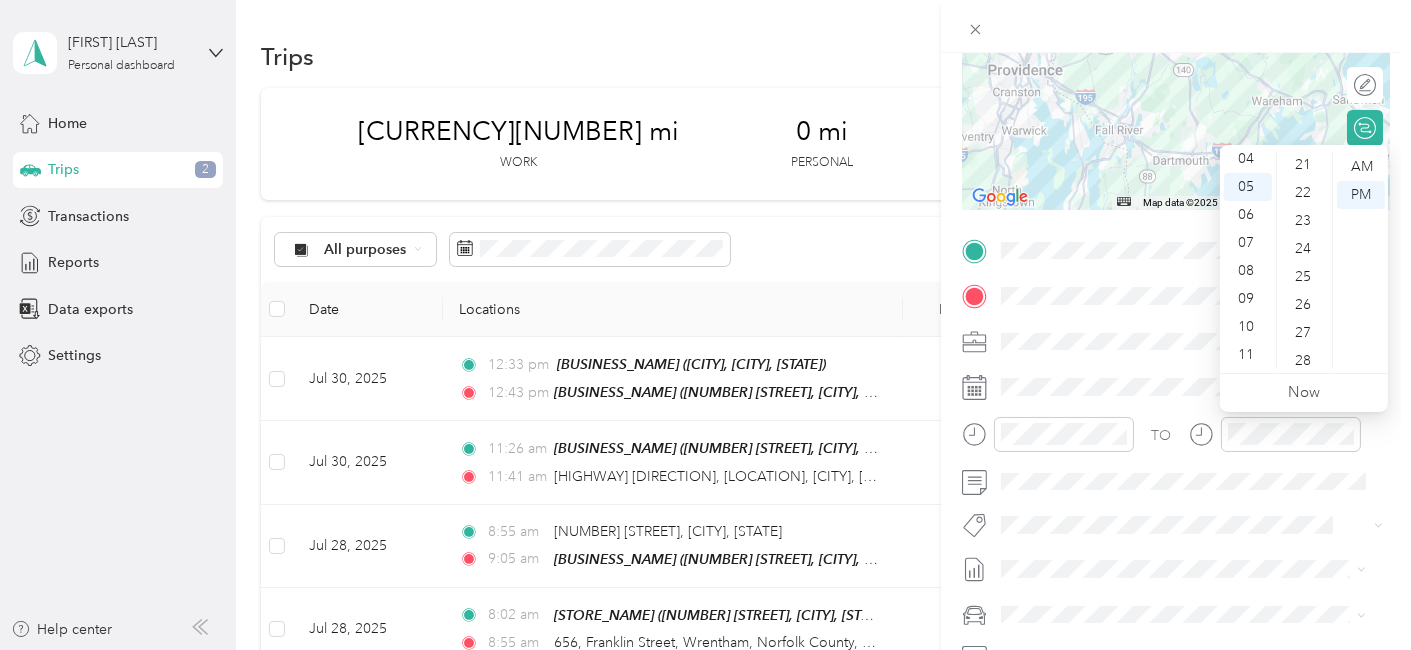 scroll, scrollTop: 662, scrollLeft: 0, axis: vertical 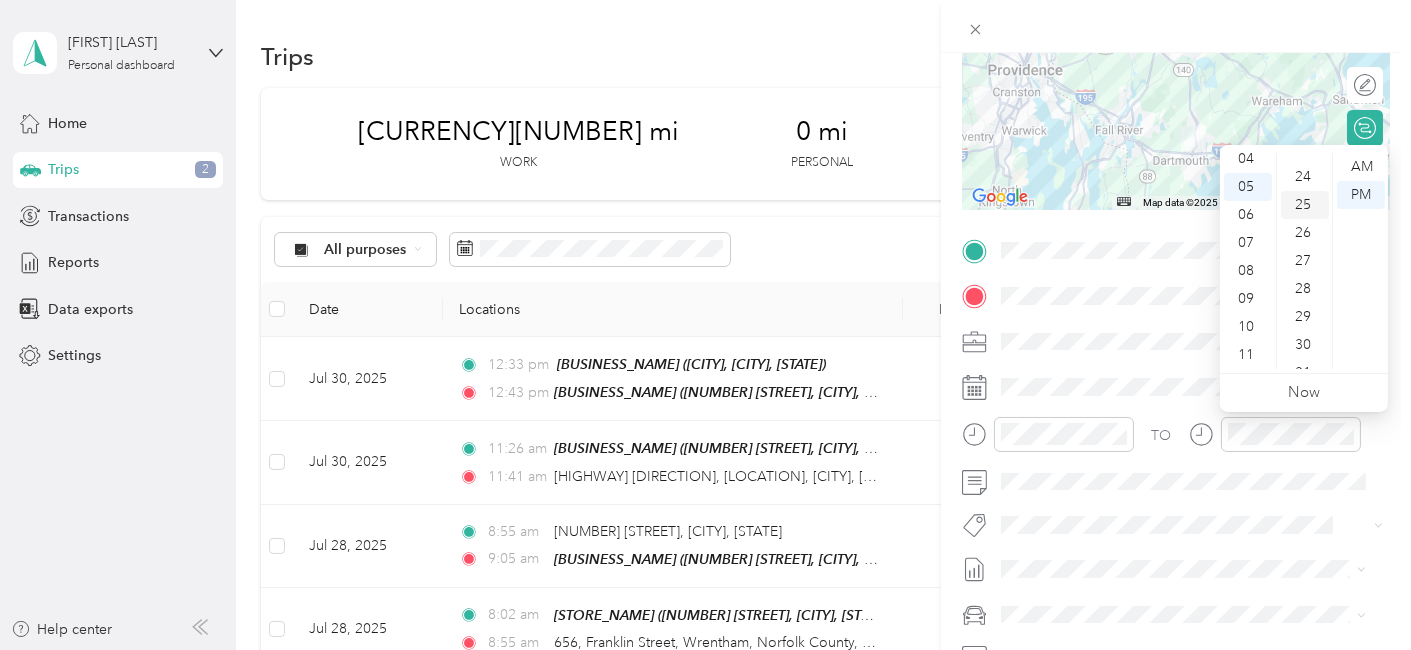 click on "25" at bounding box center (1305, 205) 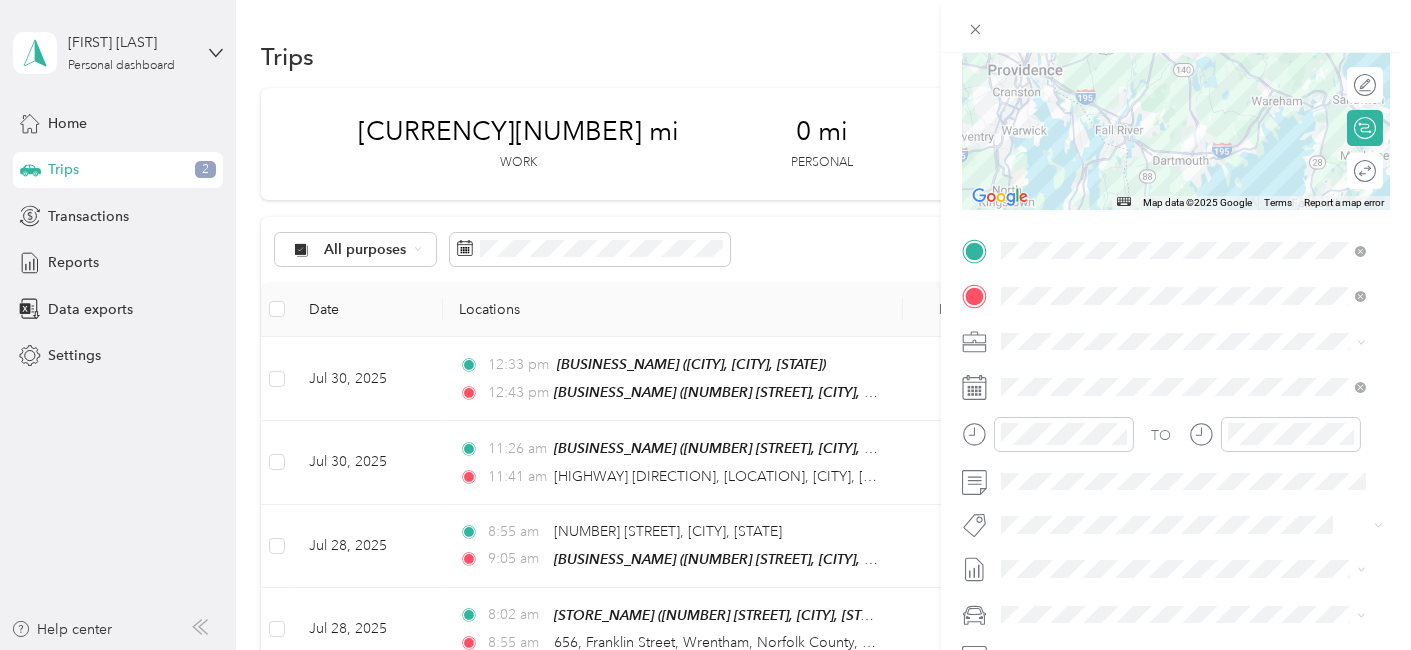 scroll, scrollTop: 0, scrollLeft: 0, axis: both 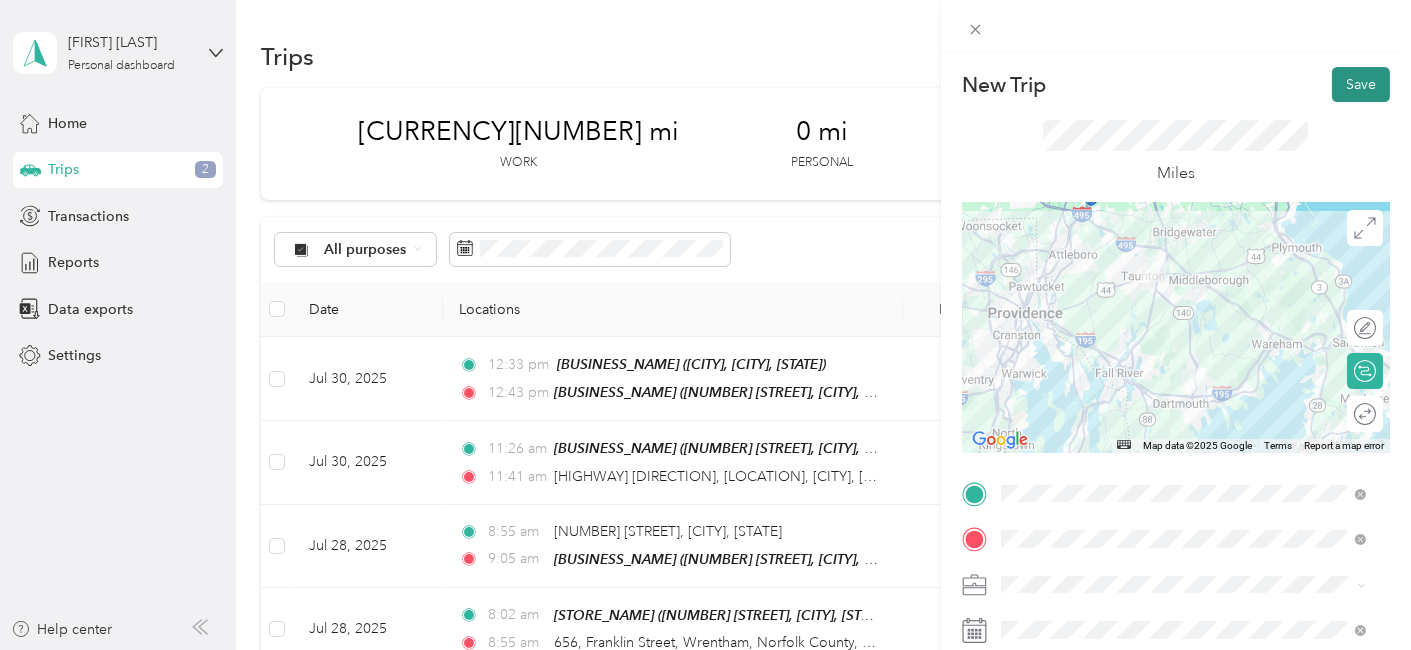 click on "Save" at bounding box center (1361, 84) 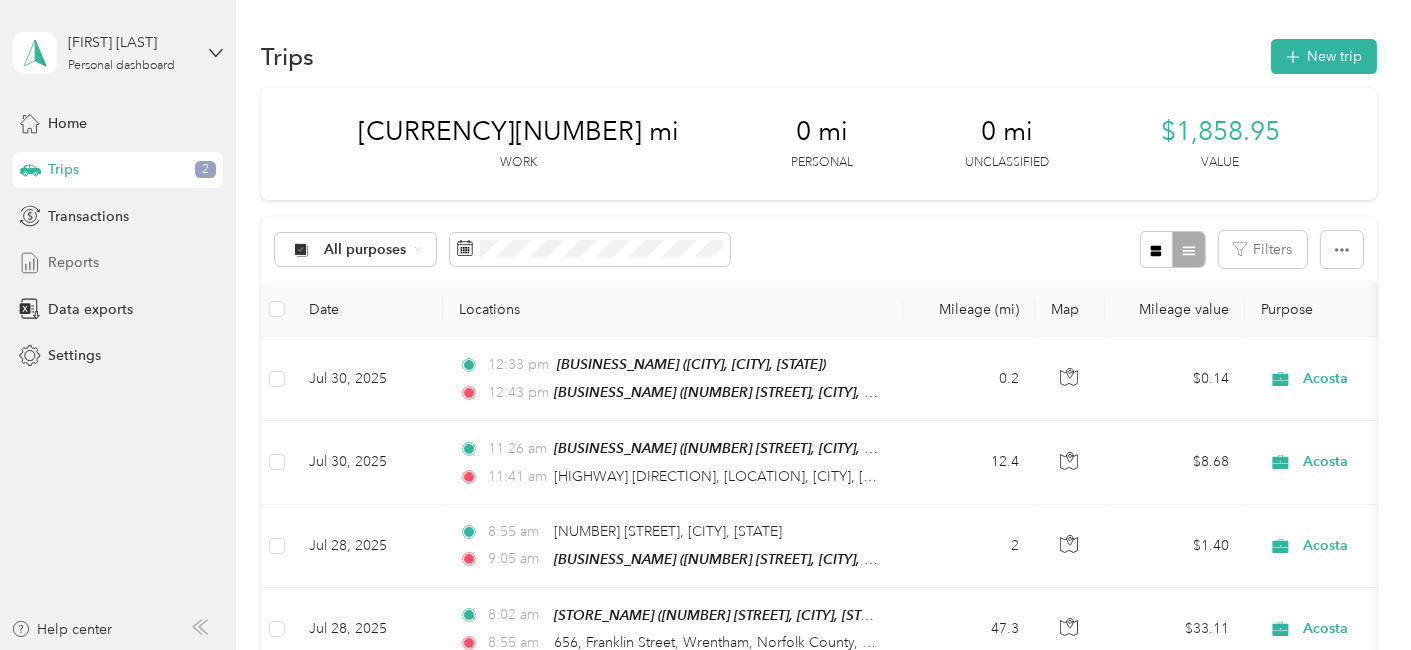 click on "Reports" at bounding box center [73, 262] 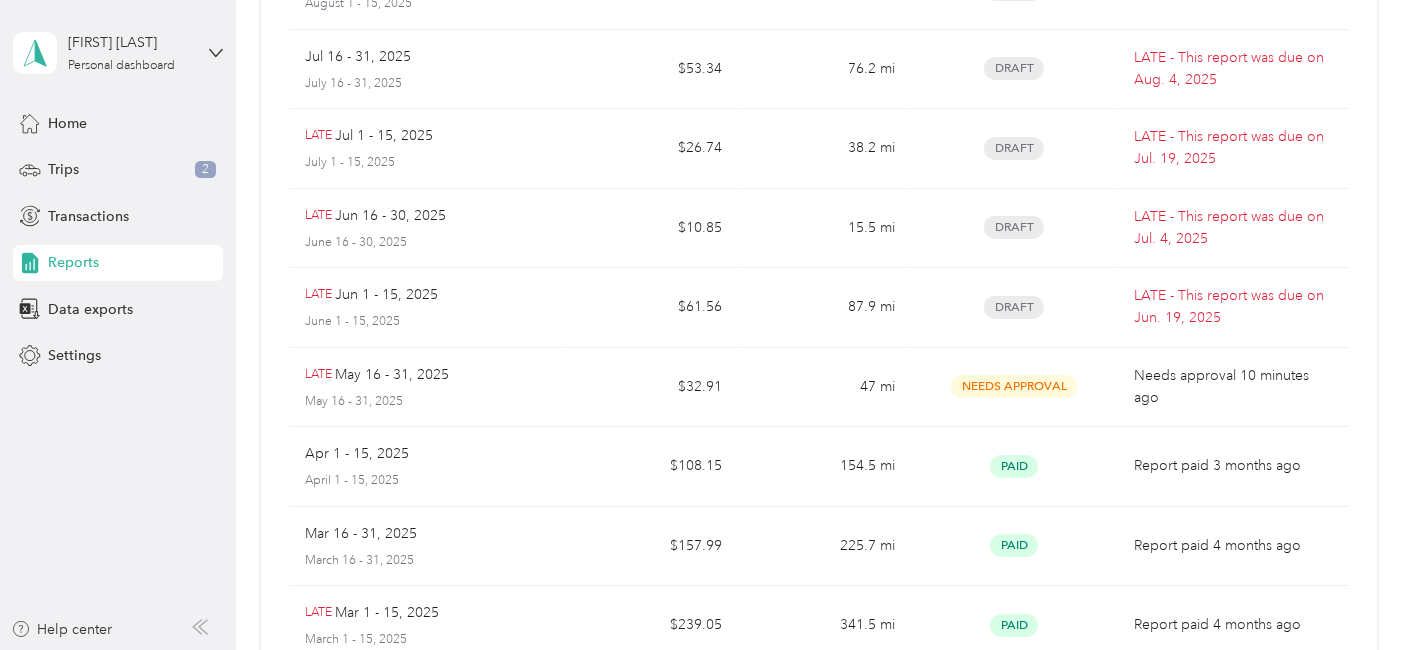scroll, scrollTop: 285, scrollLeft: 0, axis: vertical 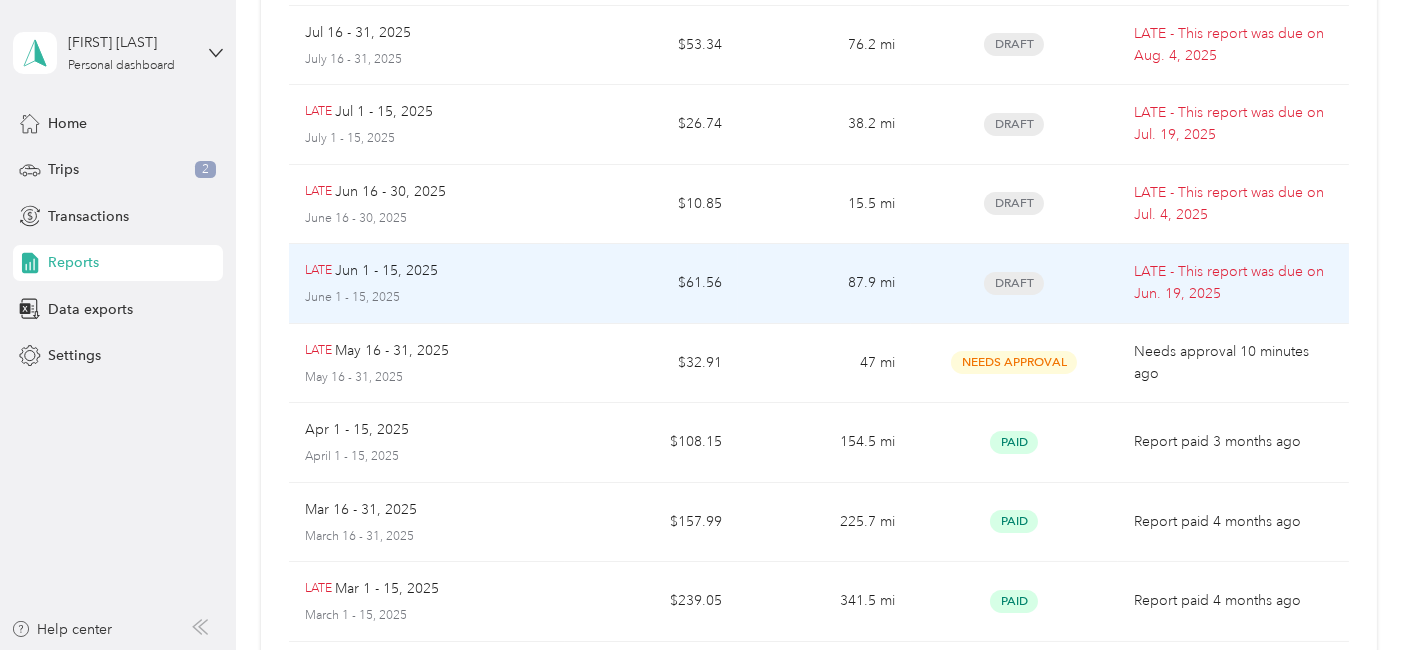 click on "LATE" at bounding box center (318, 271) 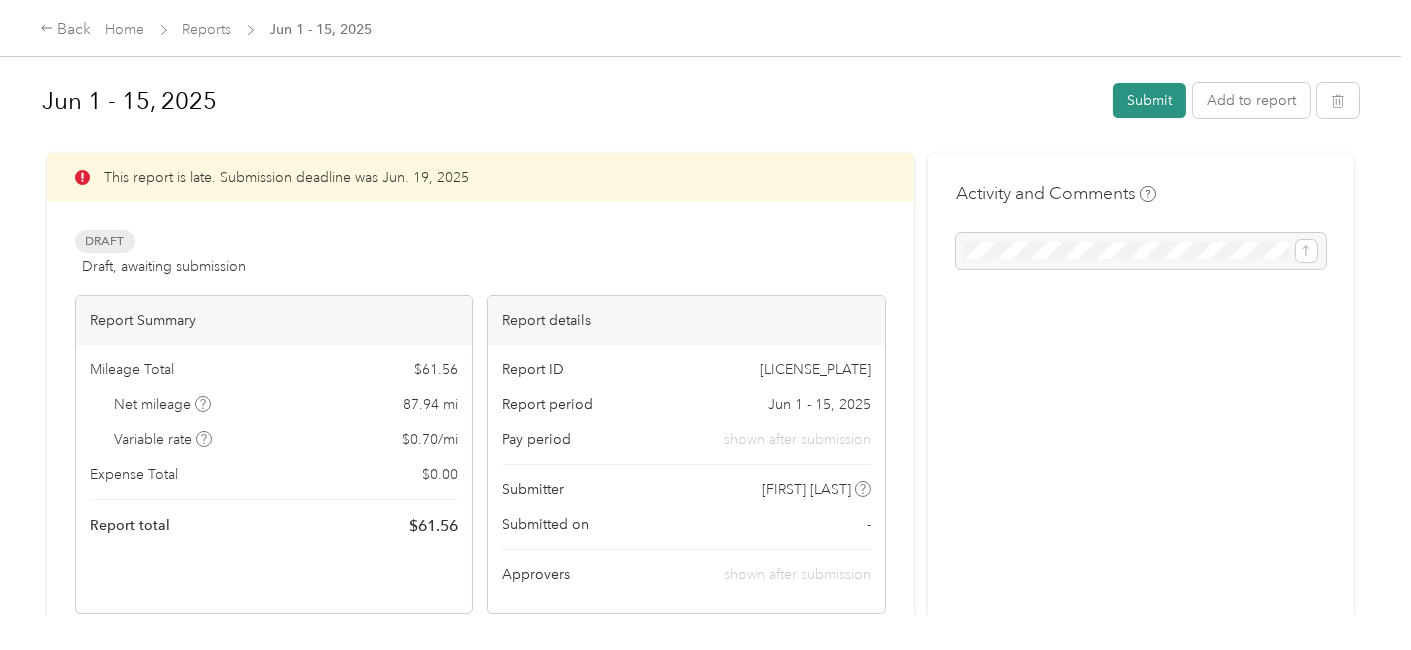 click on "Submit" at bounding box center (1149, 100) 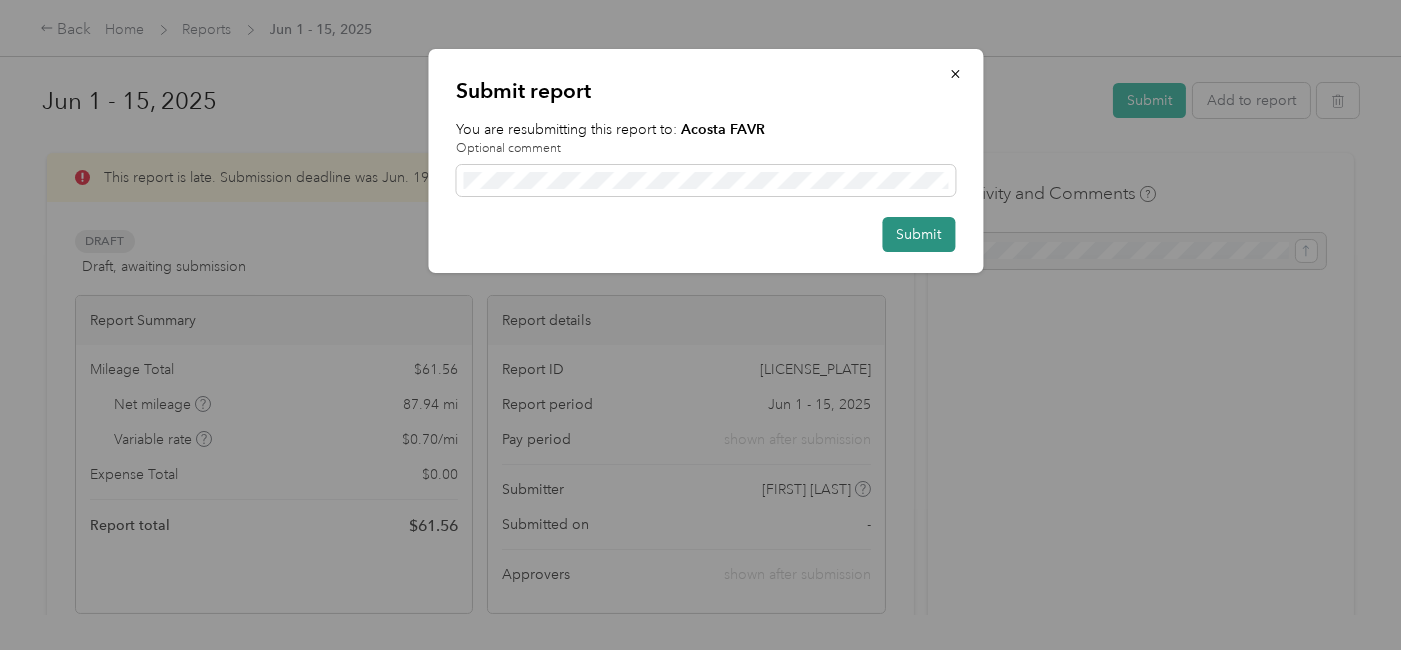 click on "Submit" at bounding box center [918, 234] 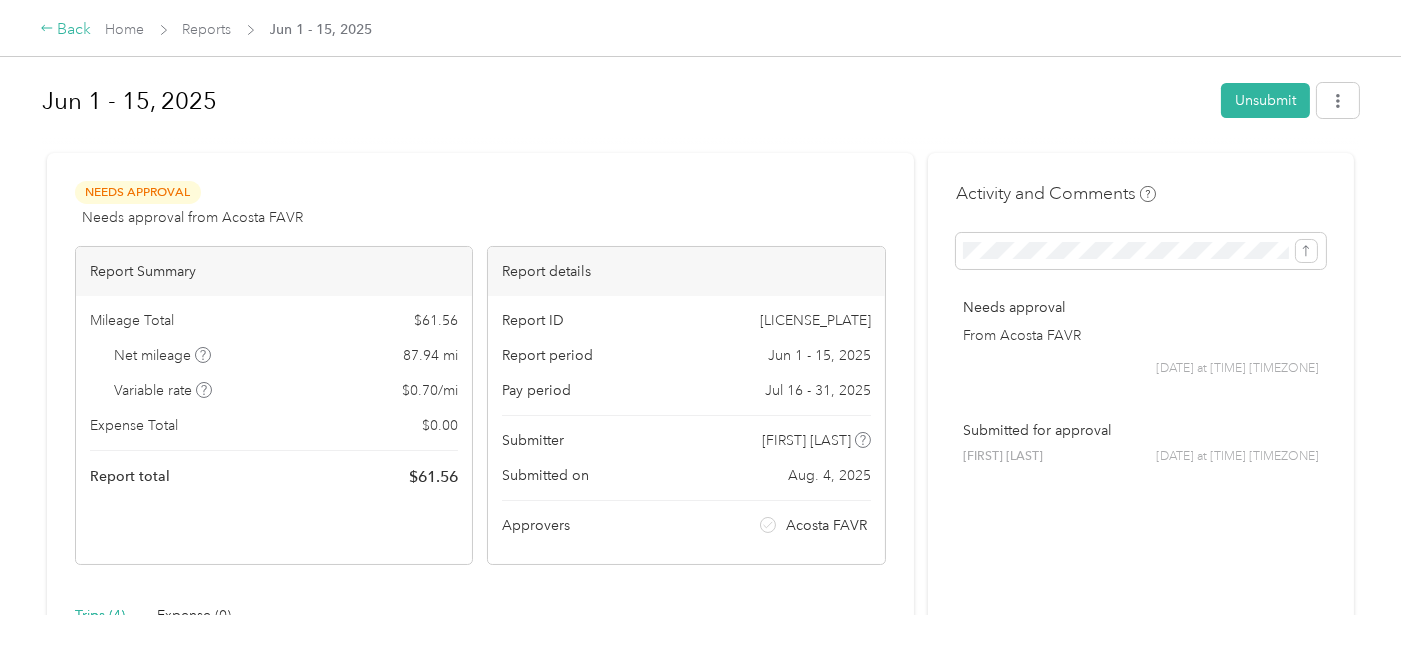 click on "Back" at bounding box center [66, 30] 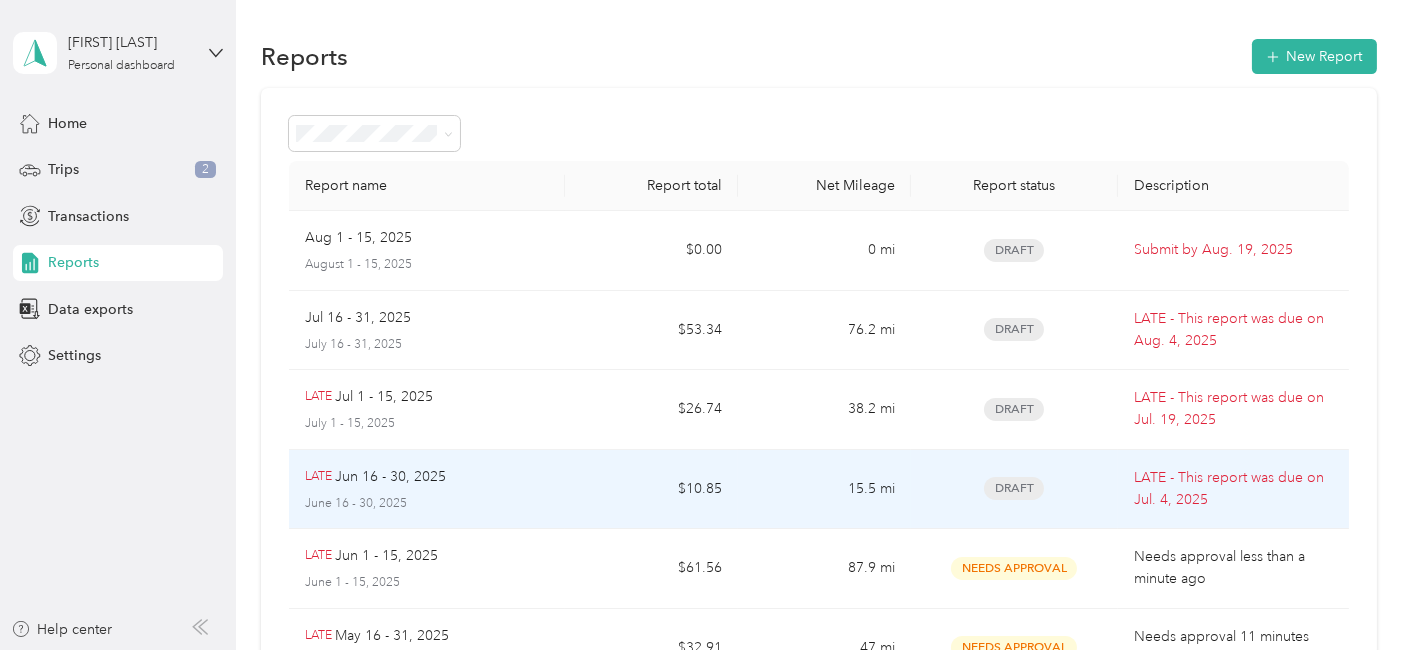 click on "Jun 16 - 30, 2025" at bounding box center (390, 477) 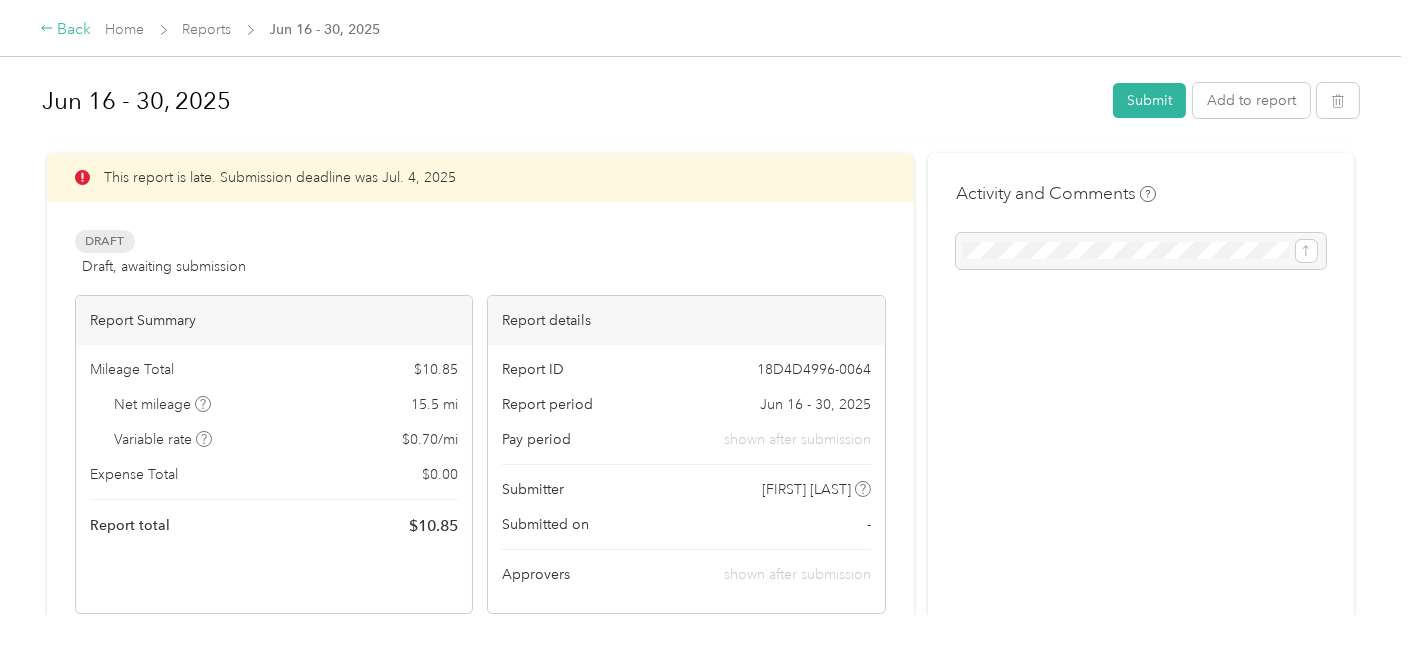 click on "Back" at bounding box center [66, 30] 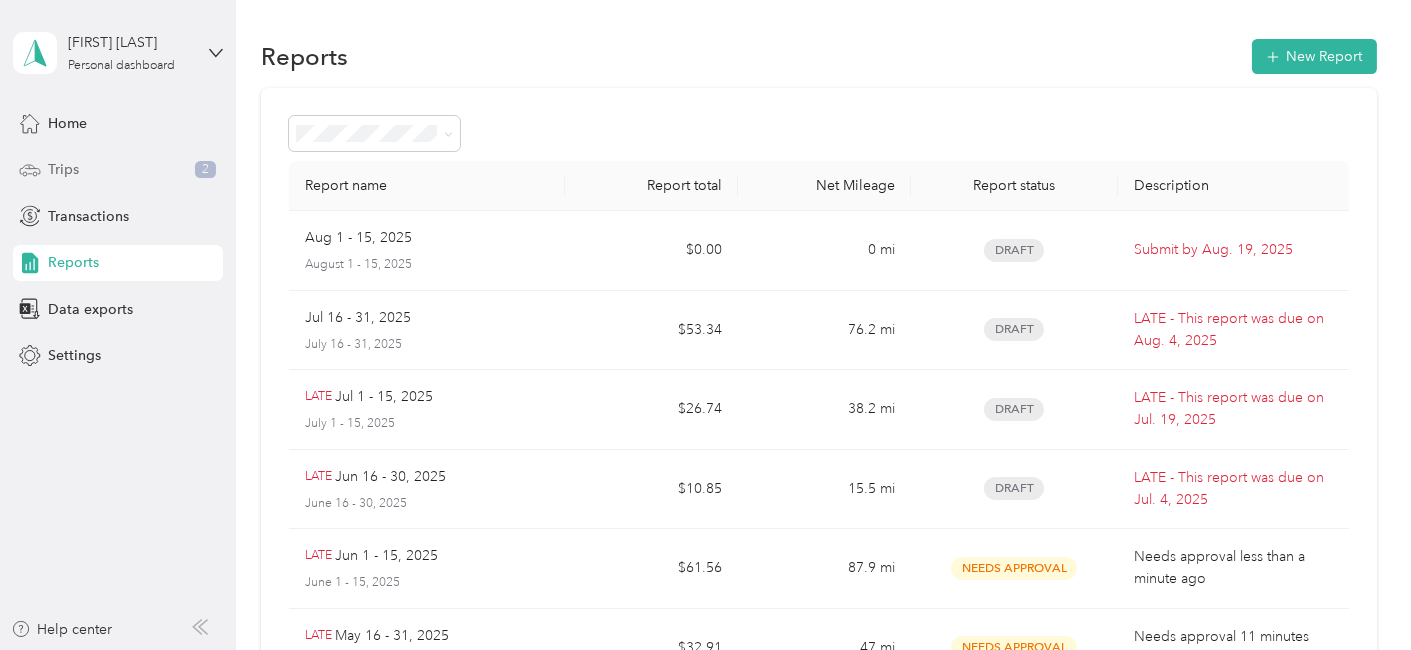 click on "Trips 2" at bounding box center [118, 170] 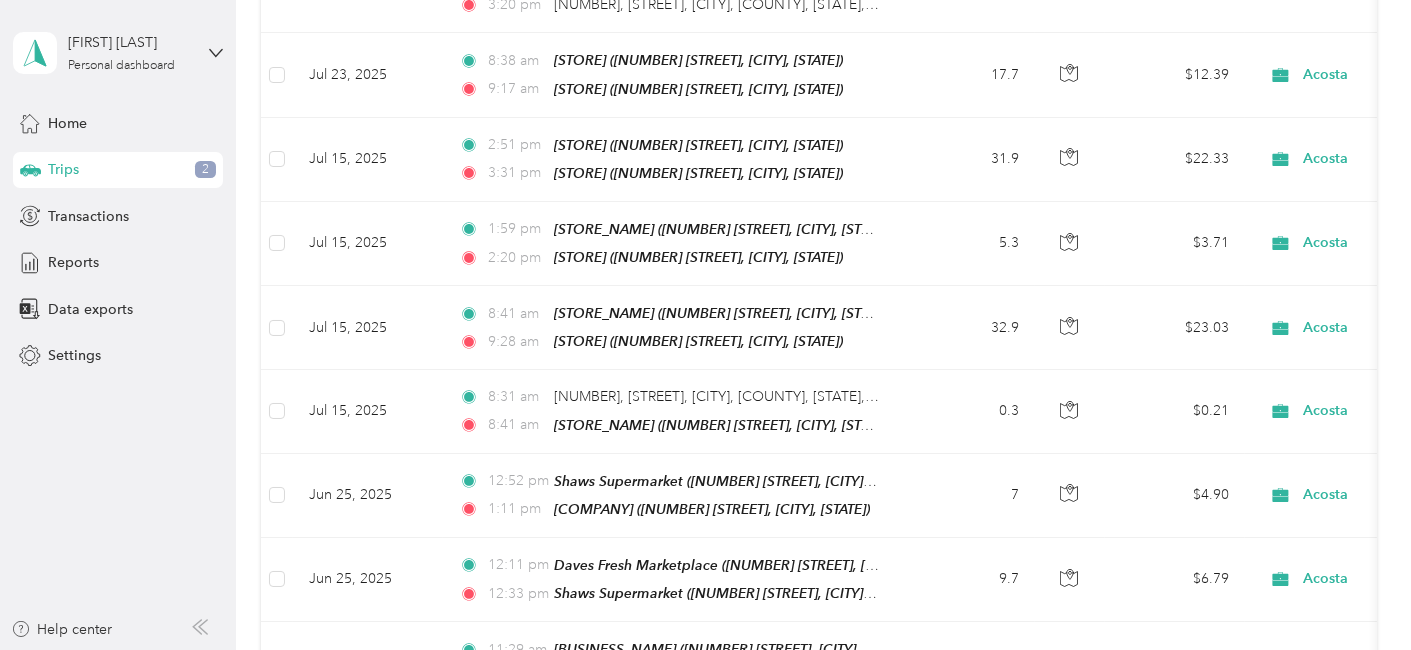 scroll, scrollTop: 1045, scrollLeft: 0, axis: vertical 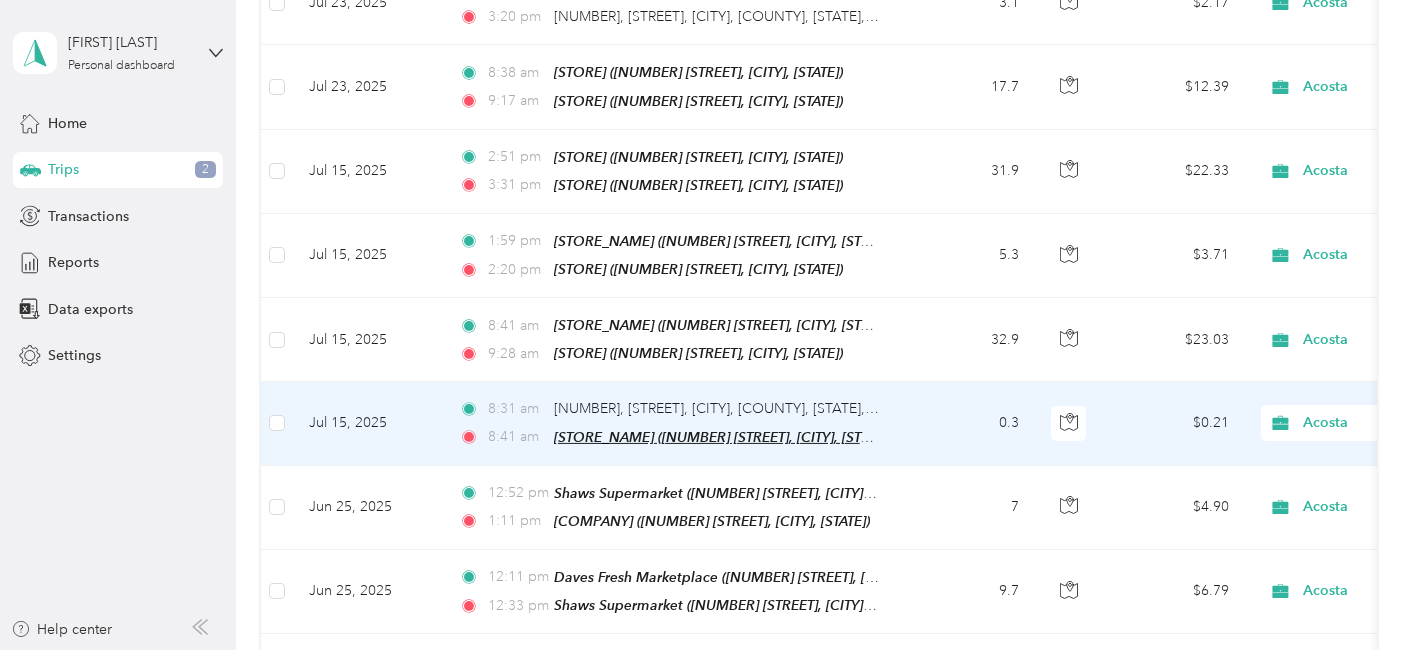 click on "[STORE_NAME] ([NUMBER] [STREET], [CITY], [STATE])" at bounding box center (722, 437) 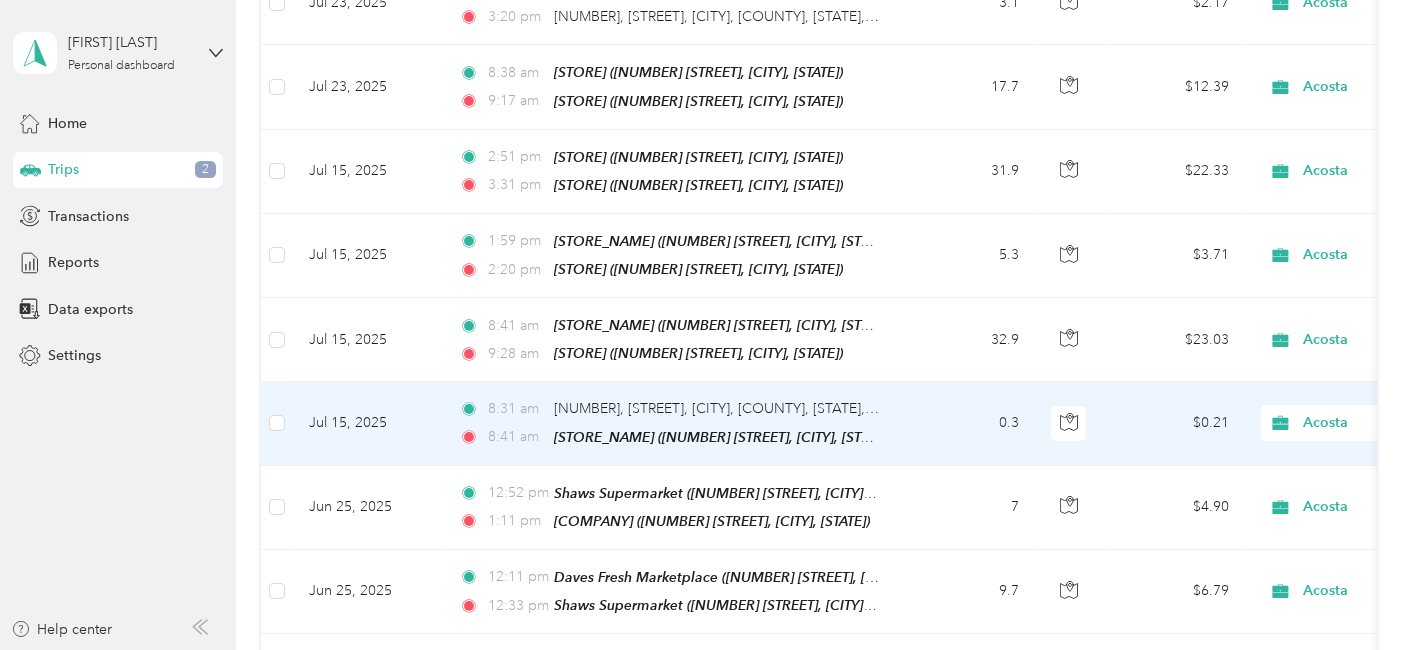 click on "Jul 15, 2025" at bounding box center (368, 423) 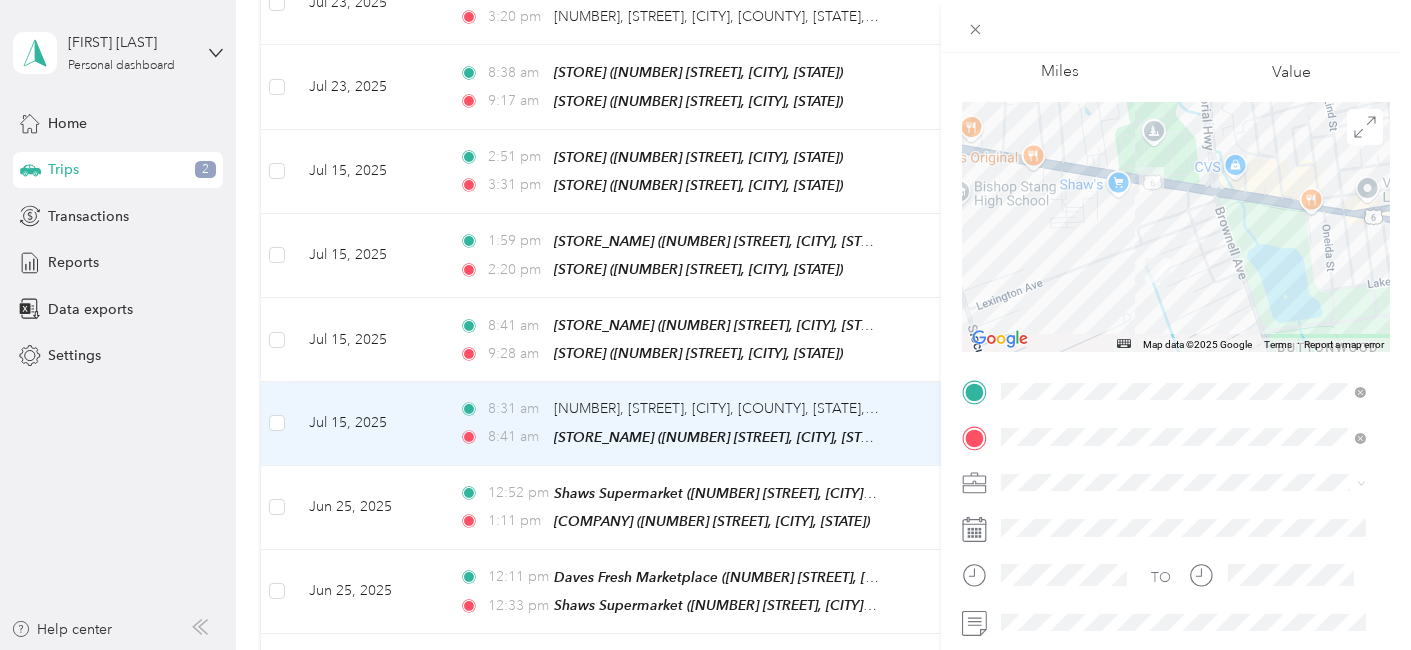 scroll, scrollTop: 150, scrollLeft: 0, axis: vertical 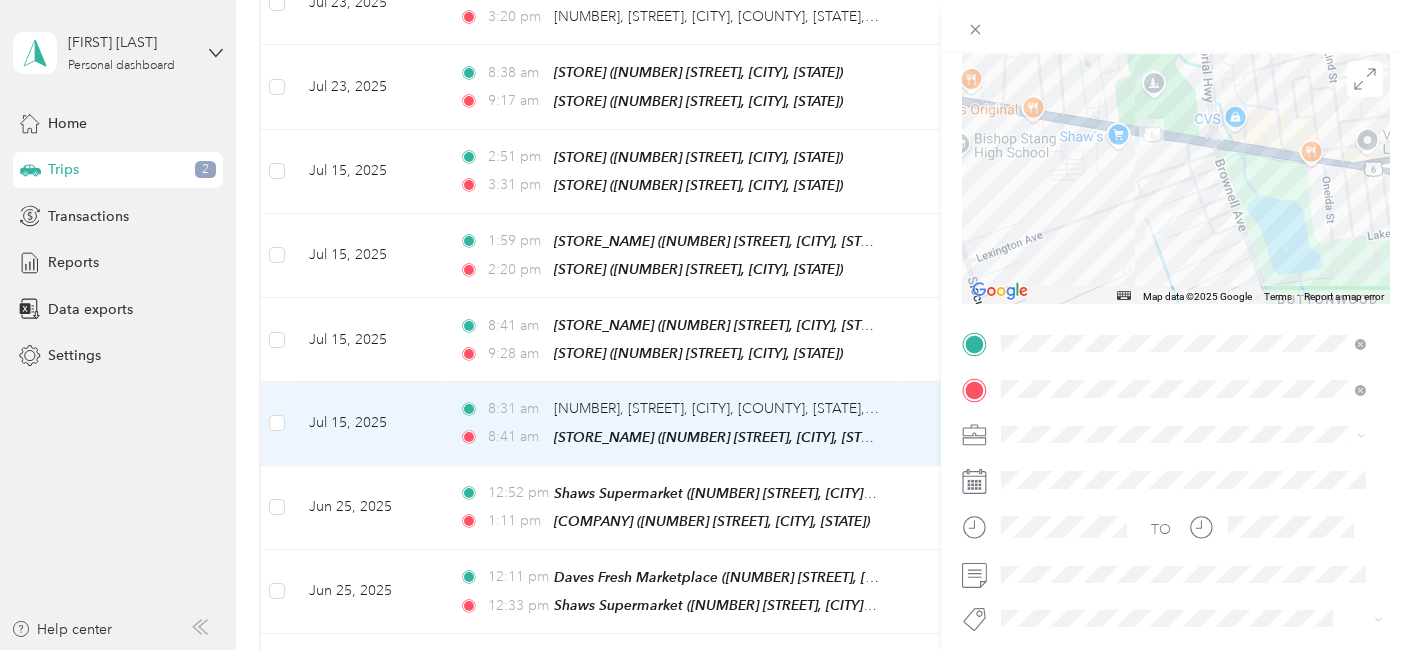 click on "[NUMBER] [STREET], [POSTAL_CODE], [CITY], [STATE], [COUNTRY]" at bounding box center [1184, 192] 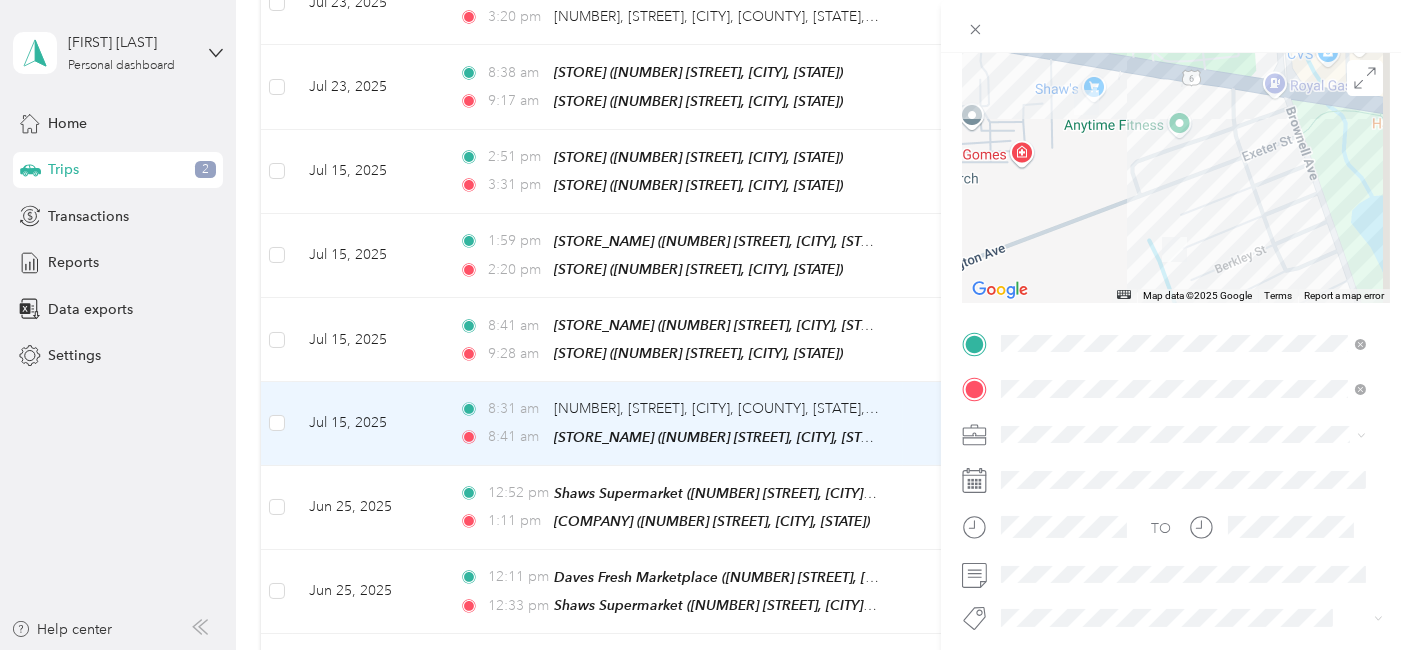click on "Trip details Save This trip cannot be edited because it is either under review, approved, or paid. Contact your Team Manager to edit it. Miles ← Move left → Move right ↑ Move up ↓ Move down + Zoom in - Zoom out Home Jump left by 75% End Jump right by 75% Page Up Jump up by 75% Page Down Jump down by 75% Map Data Map data ©[YEAR] Google Map data ©[YEAR] Google [NUMBER] m Click to toggle between metric and imperial units Terms Report a map error TO Add photo" at bounding box center (705, 325) 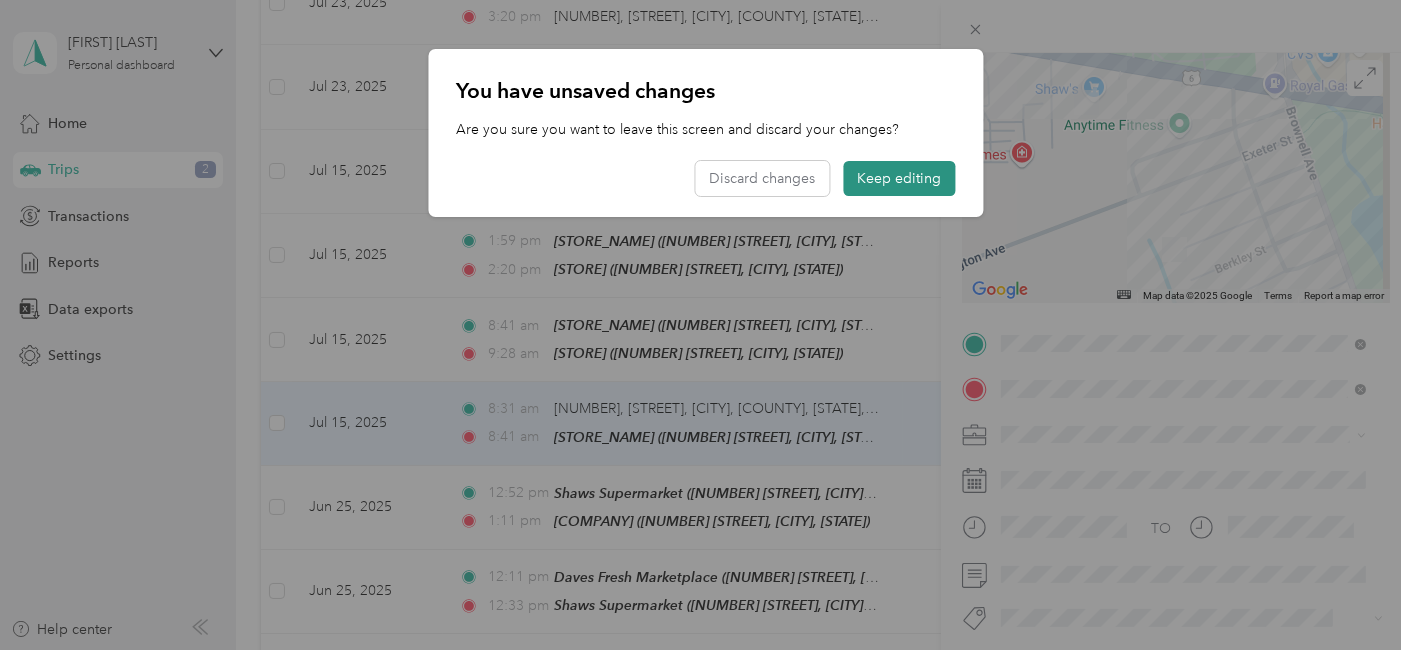 click on "Keep editing" at bounding box center (899, 178) 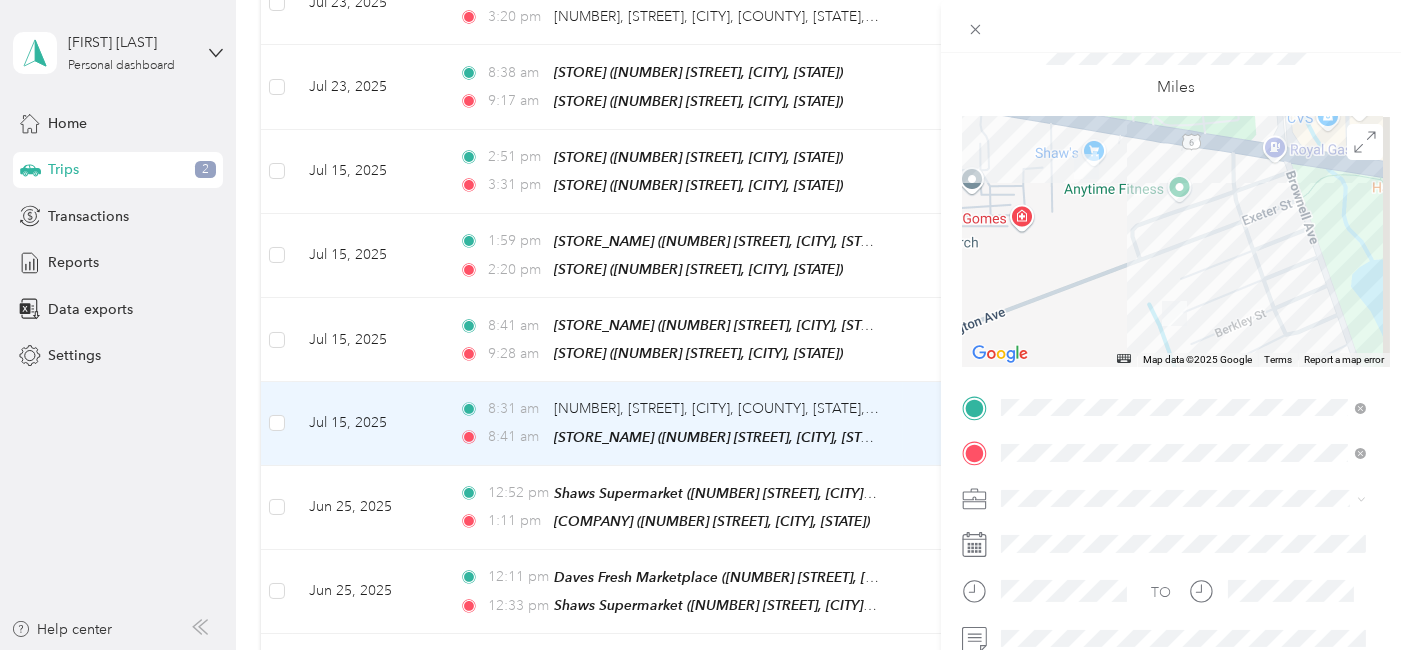 scroll, scrollTop: 0, scrollLeft: 0, axis: both 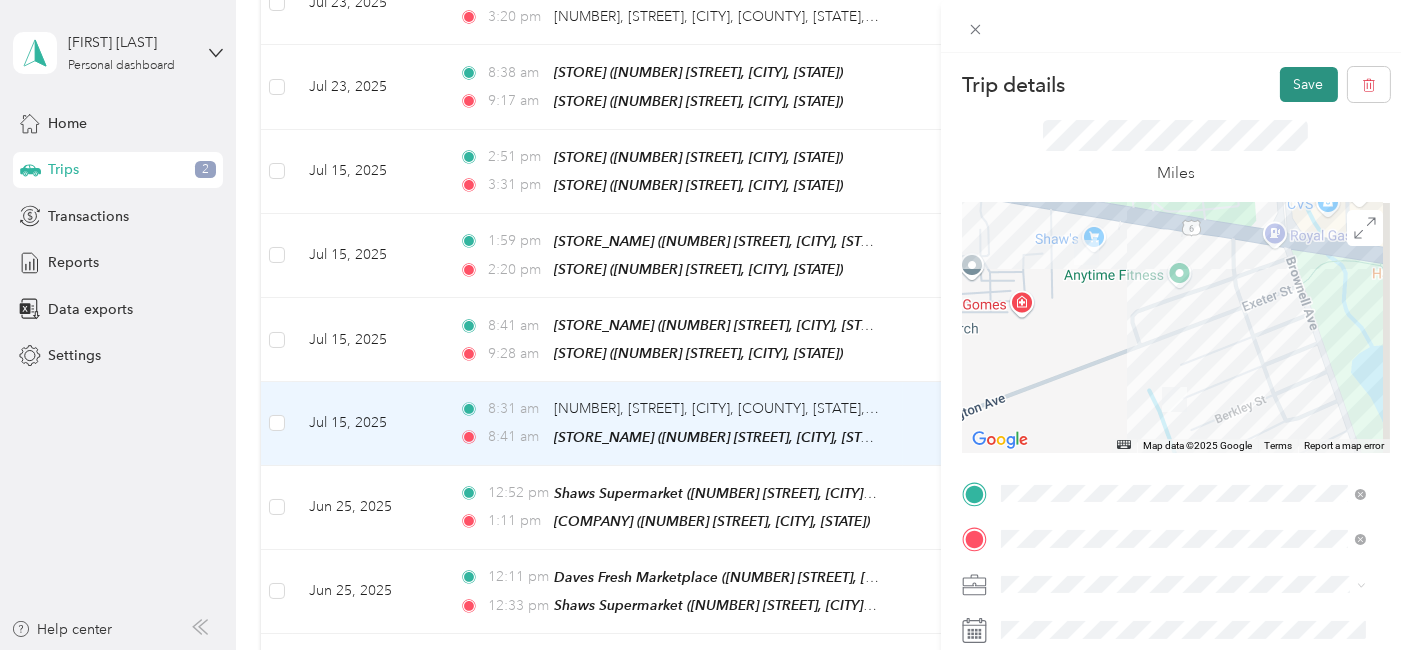 click on "Save" at bounding box center [1309, 84] 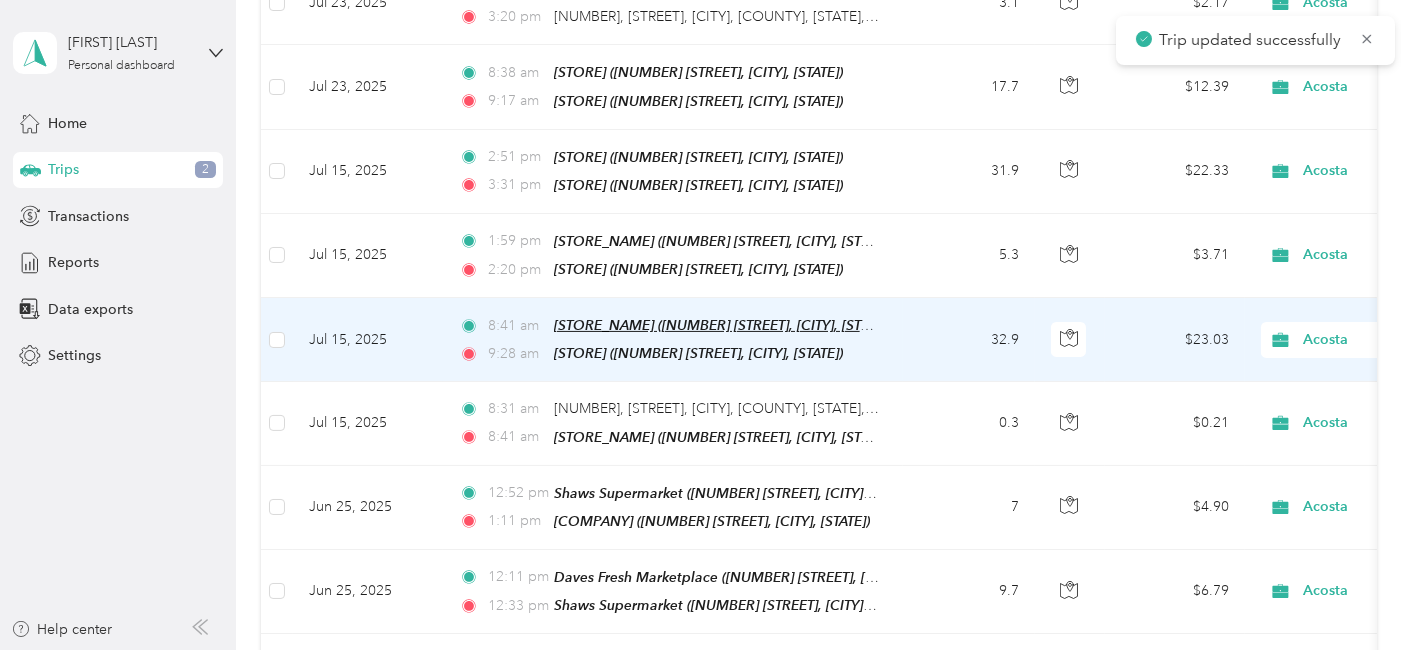 click on "[STORE_NAME] ([NUMBER] [STREET], [CITY], [STATE])" at bounding box center (722, 325) 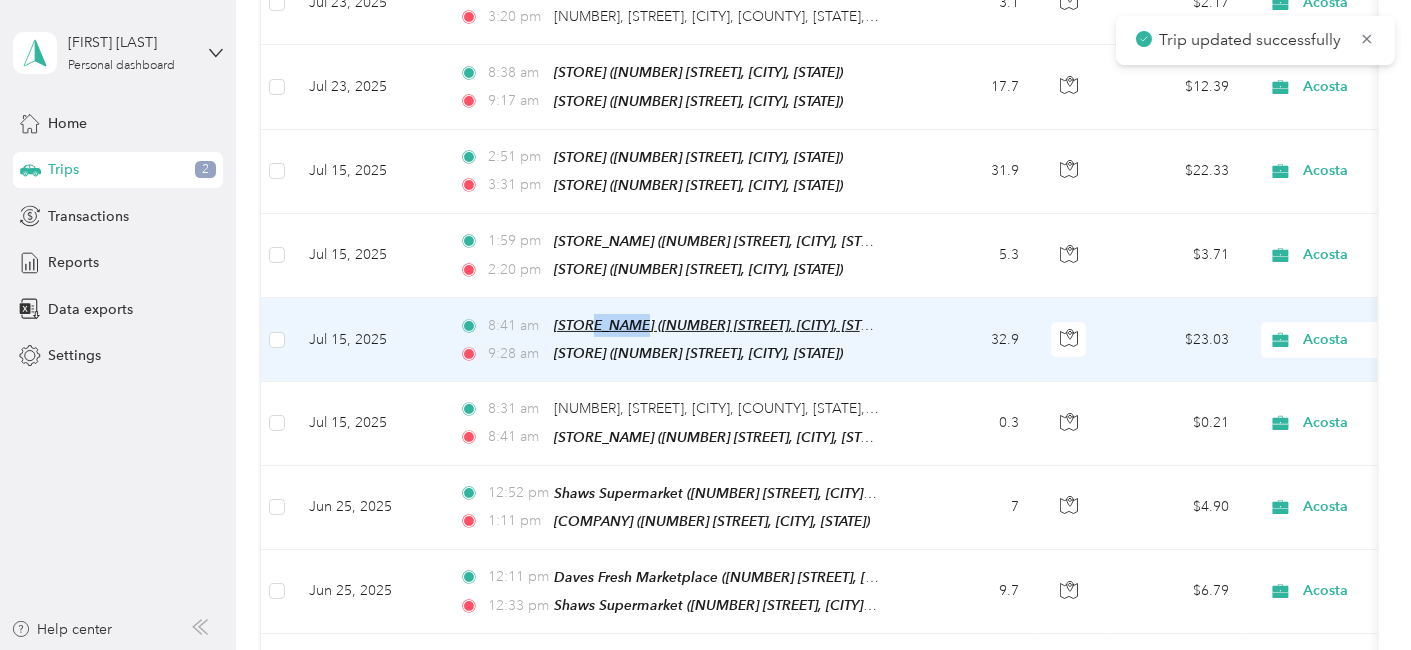 click on "[STORE_NAME] ([NUMBER] [STREET], [CITY], [STATE])" at bounding box center (722, 325) 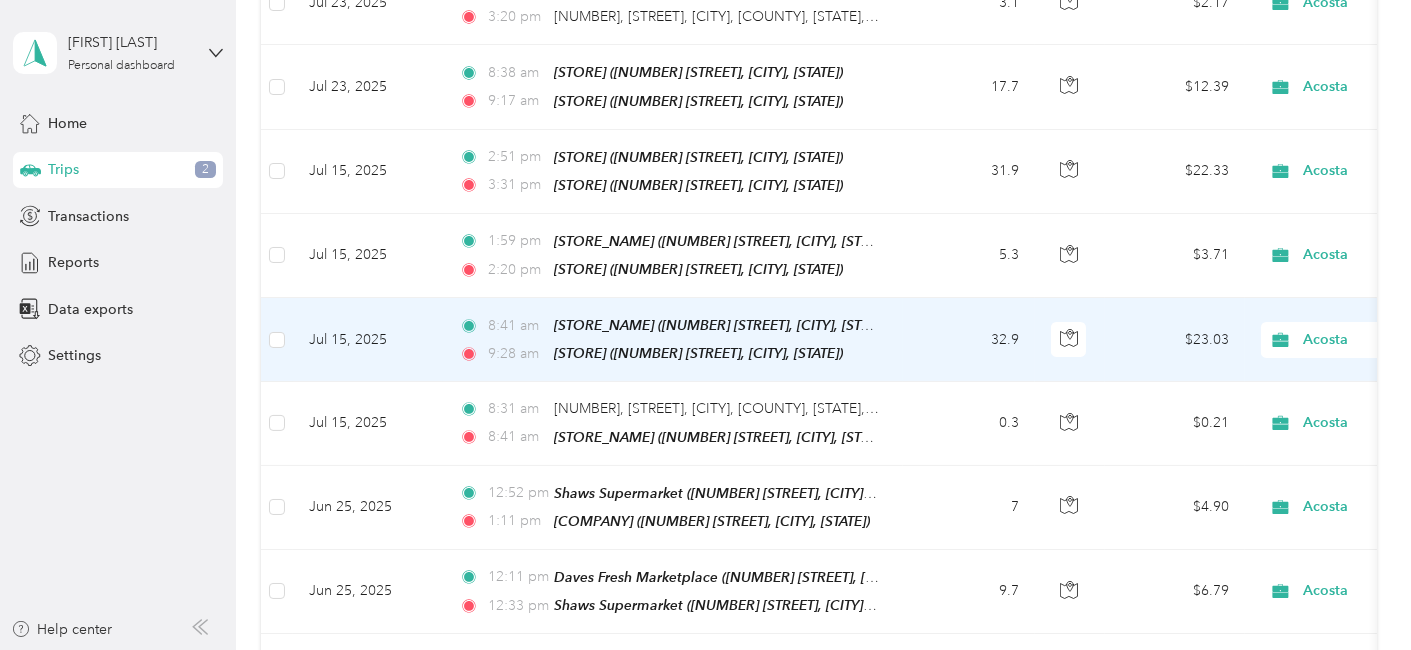 click on "Jul 15, 2025" at bounding box center [368, 340] 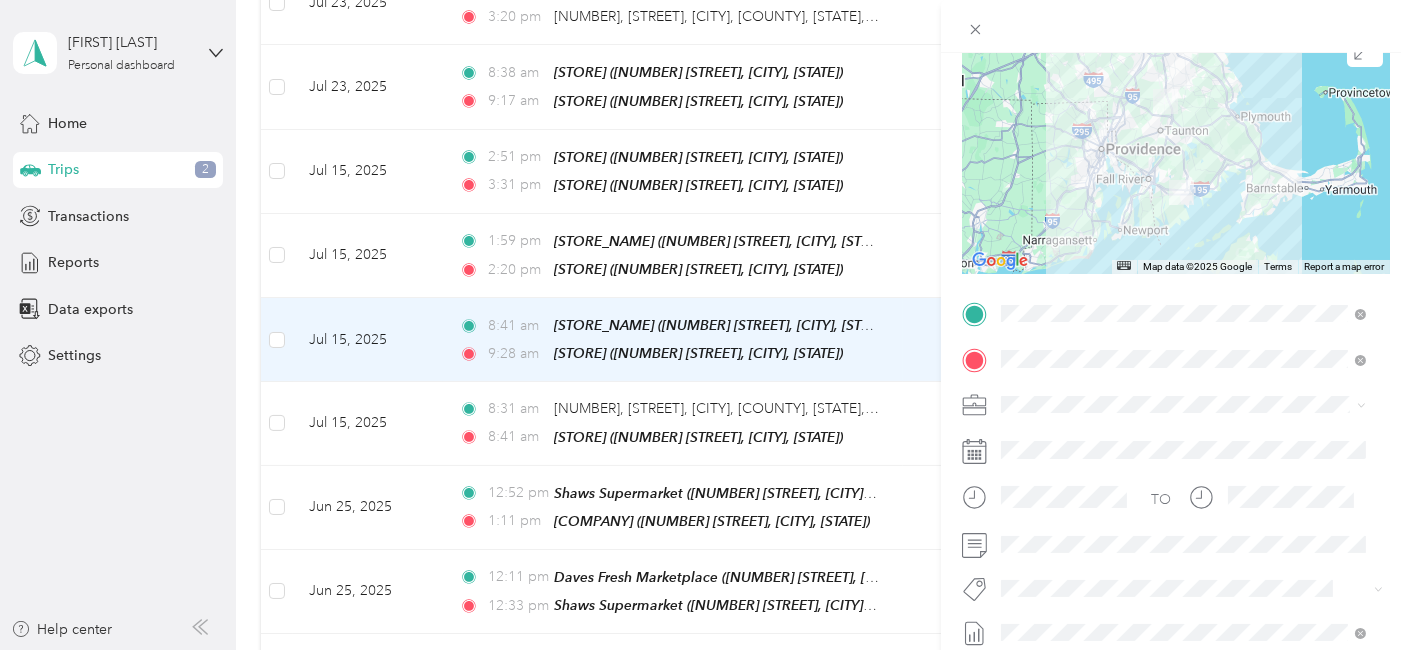 scroll, scrollTop: 199, scrollLeft: 0, axis: vertical 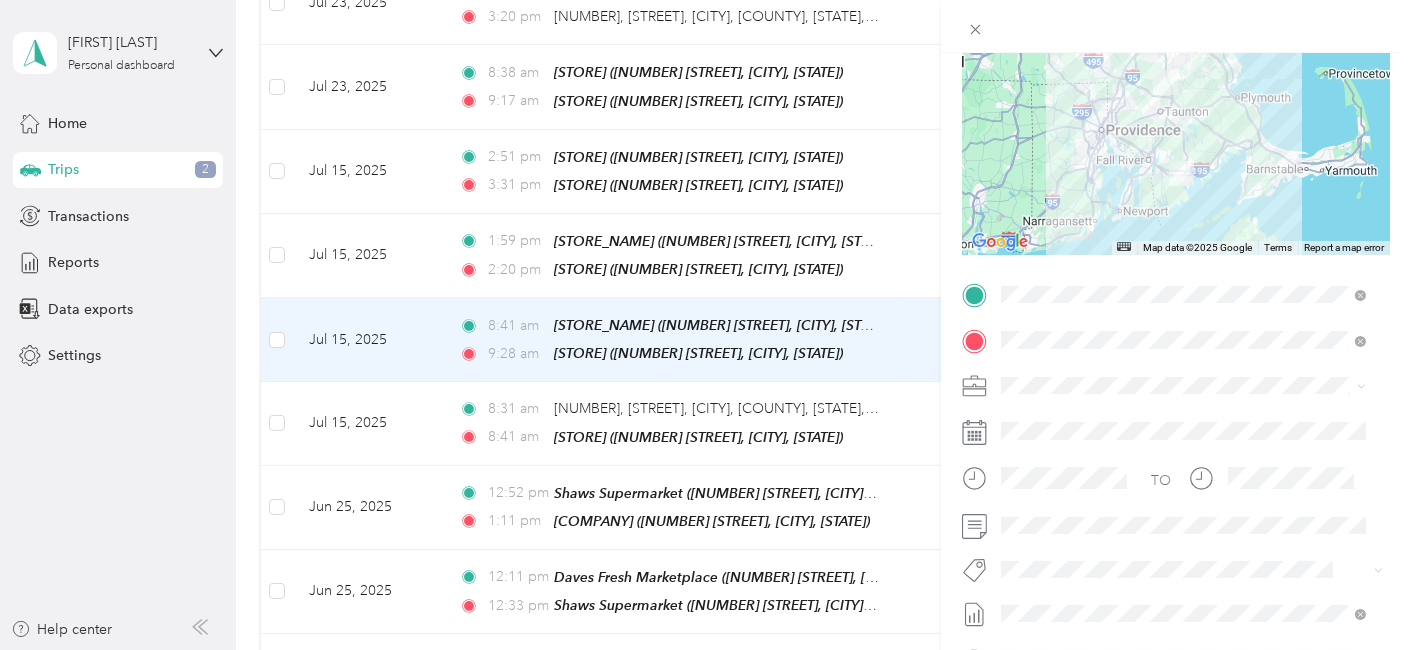 click on "Shaws Supermarket" at bounding box center [1171, 468] 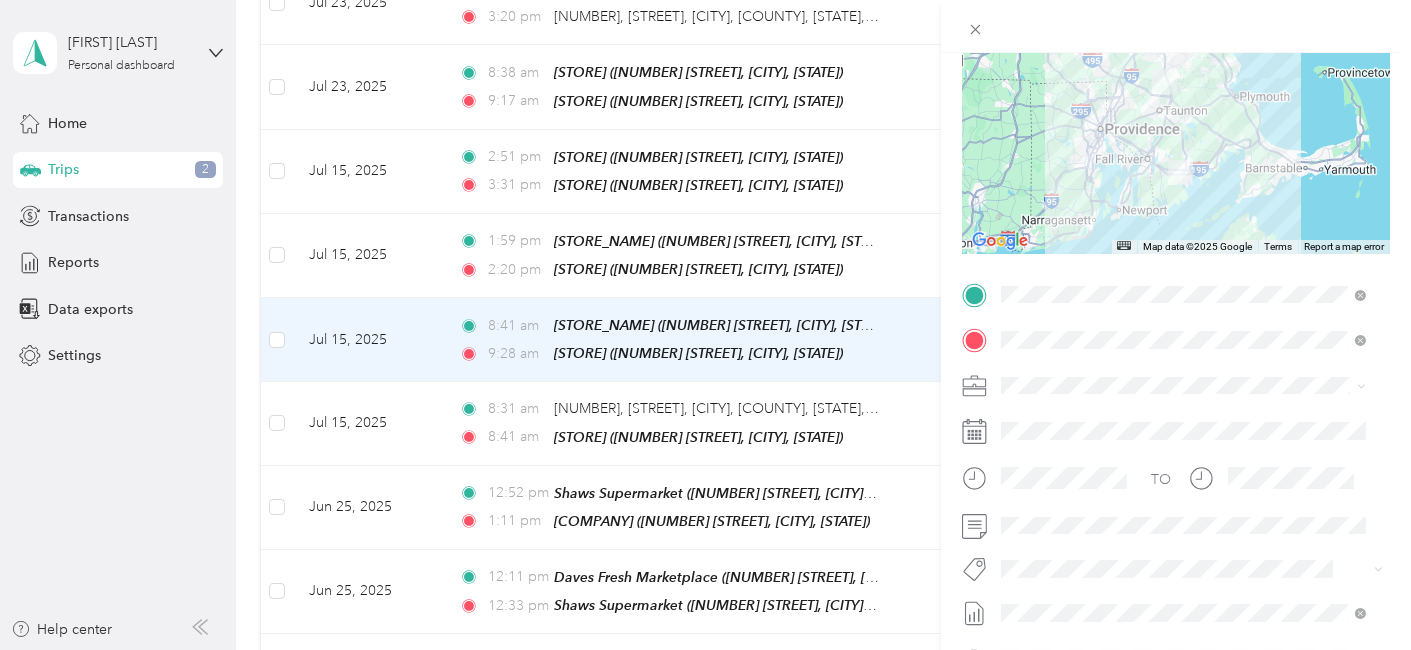 click on "[NUMBER] [STREET], [POSTAL_CODE], [CITY], [STATE], [COUNTRY]" at bounding box center [1184, 458] 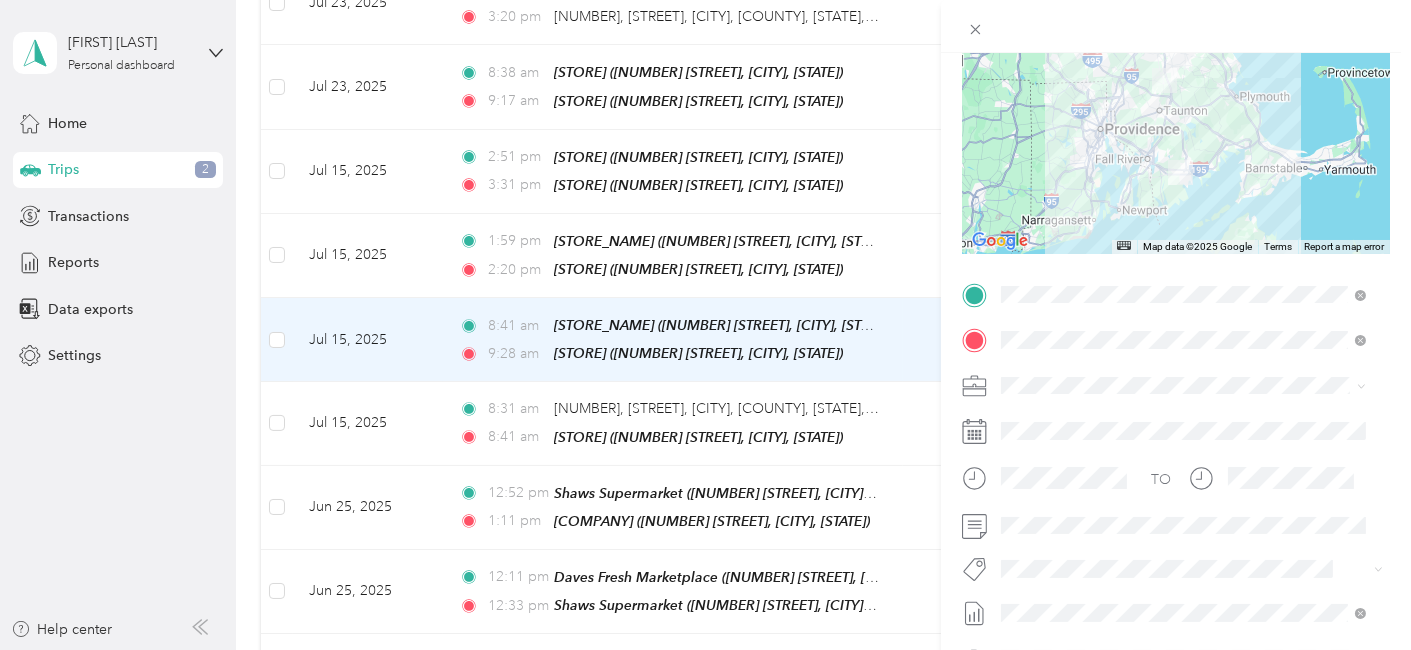 click on "Trip details Save This trip cannot be edited because it is either under review, approved, or paid. Contact your Team Manager to edit it. Miles ← Move left → Move right ↑ Move up ↓ Move down + Zoom in - Zoom out Home Jump left by 75% End Jump right by 75% Page Up Jump up by 75% Page Down Jump down by 75% Map Data Map data ©2025 Google Map data ©2025 Google 20 km  Click to toggle between metric and imperial units Terms Report a map error TO Add photo" at bounding box center (705, 325) 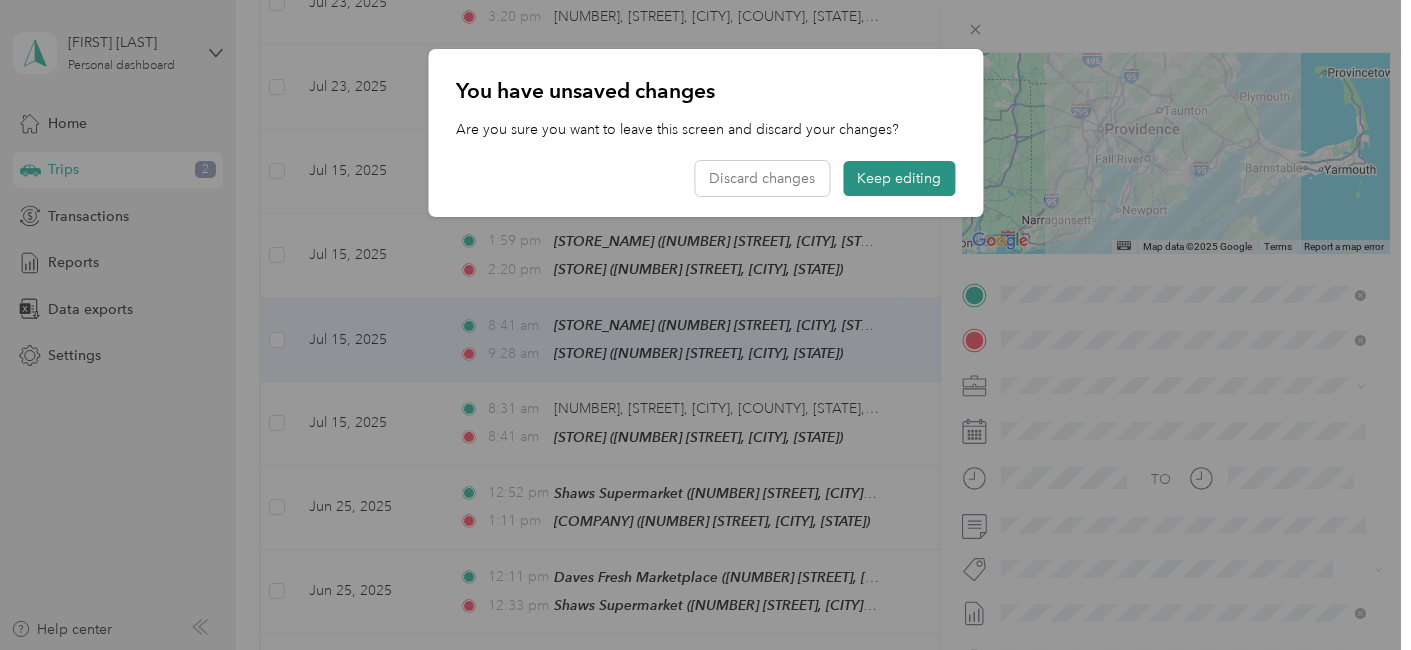 click on "Keep editing" at bounding box center (899, 178) 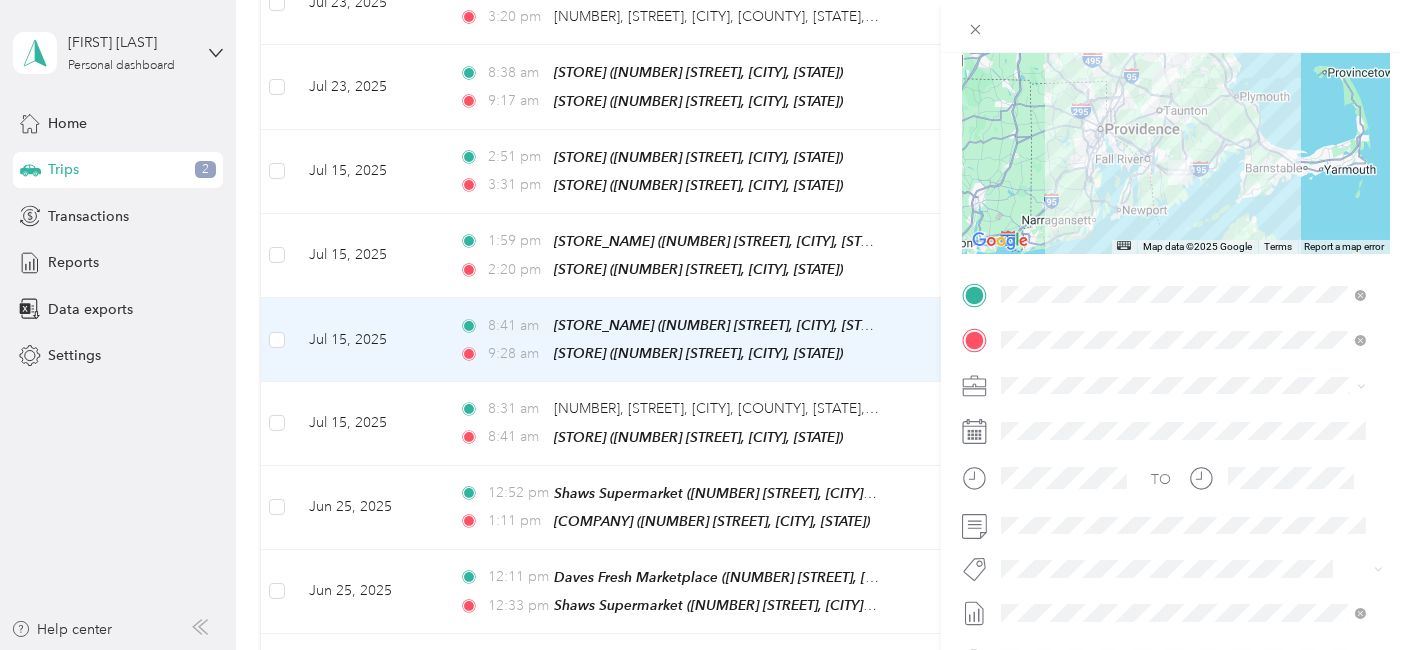 scroll, scrollTop: 0, scrollLeft: 0, axis: both 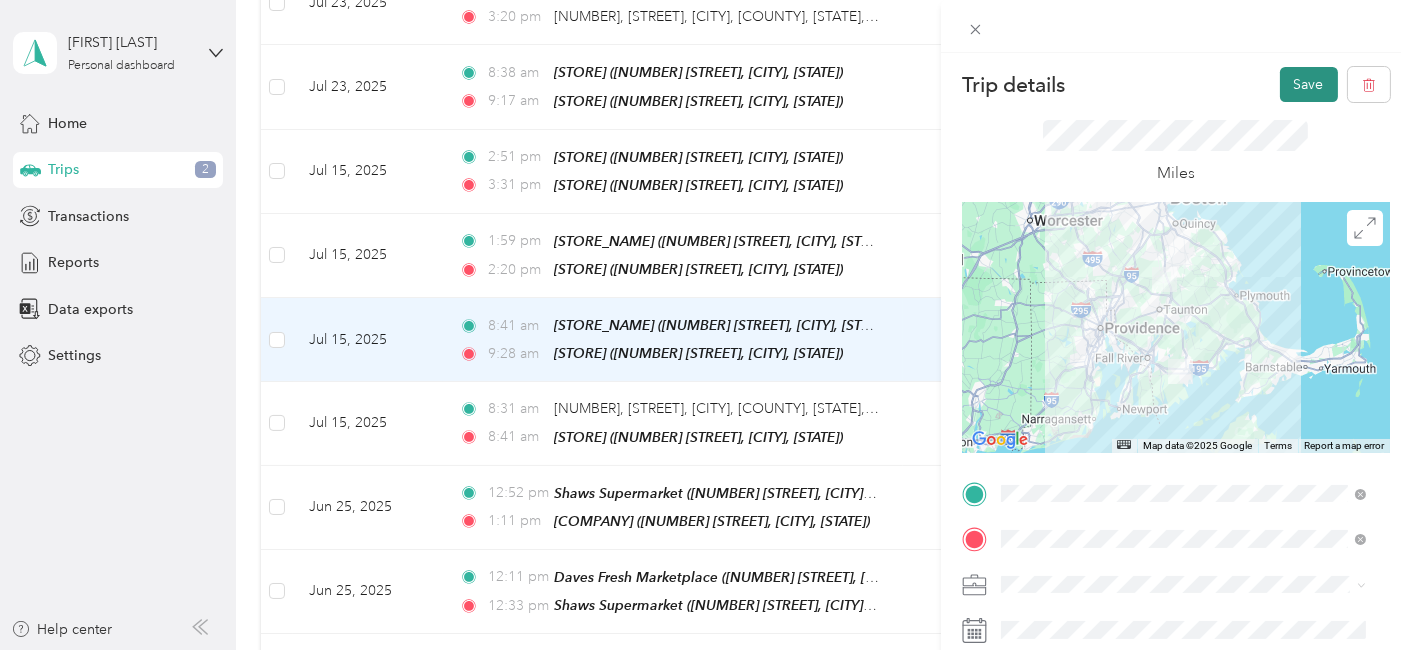 click on "Save" at bounding box center (1309, 84) 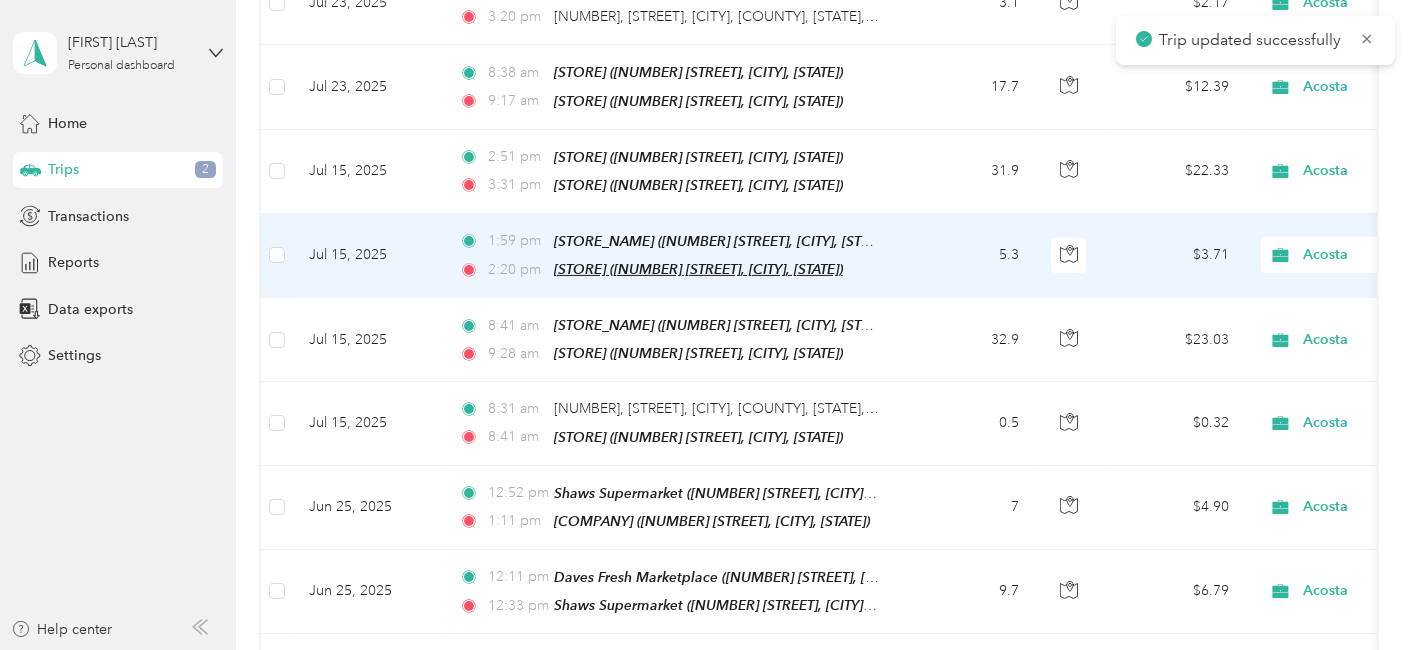 click on "[STORE] ([NUMBER] [STREET], [CITY], [STATE])" at bounding box center [698, 269] 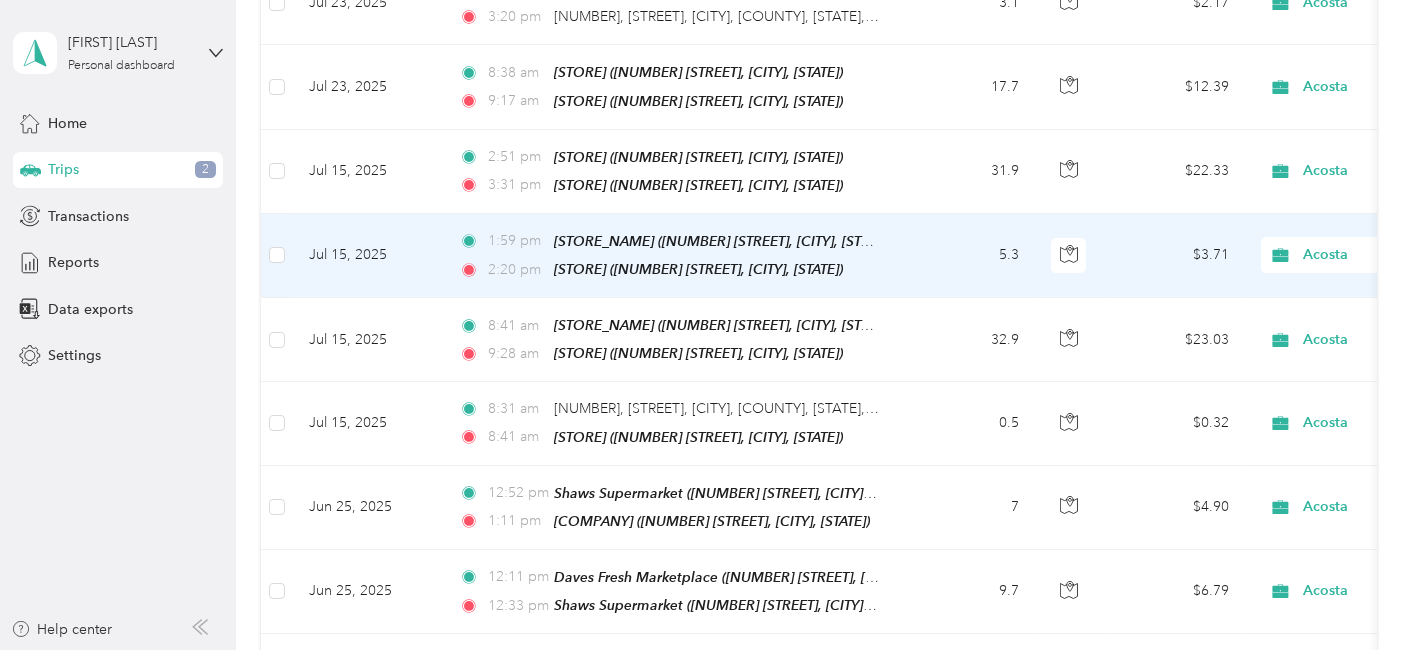 click on "Jul 15, 2025" at bounding box center (368, 256) 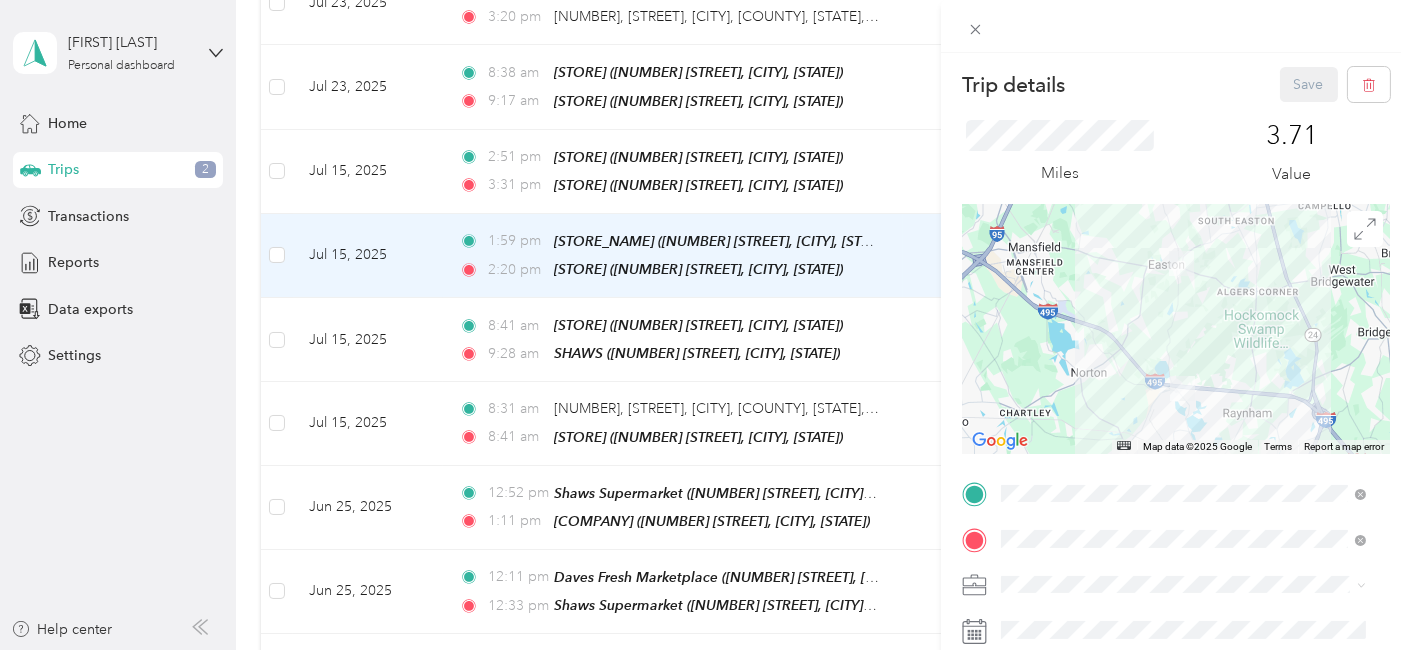 click on "Trip details Save This trip cannot be edited because it is either under review, approved, or paid. Contact your Team Manager to edit it. Miles 3.71 Value  ← Move left → Move right ↑ Move up ↓ Move down + Zoom in - Zoom out Home Jump left by 75% End Jump right by 75% Page Up Jump up by 75% Page Down Jump down by 75% Map Data Map data ©2025 Google Map data ©2025 Google 2 km  Click to toggle between metric and imperial units Terms Report a map error TO Add photo" at bounding box center (705, 325) 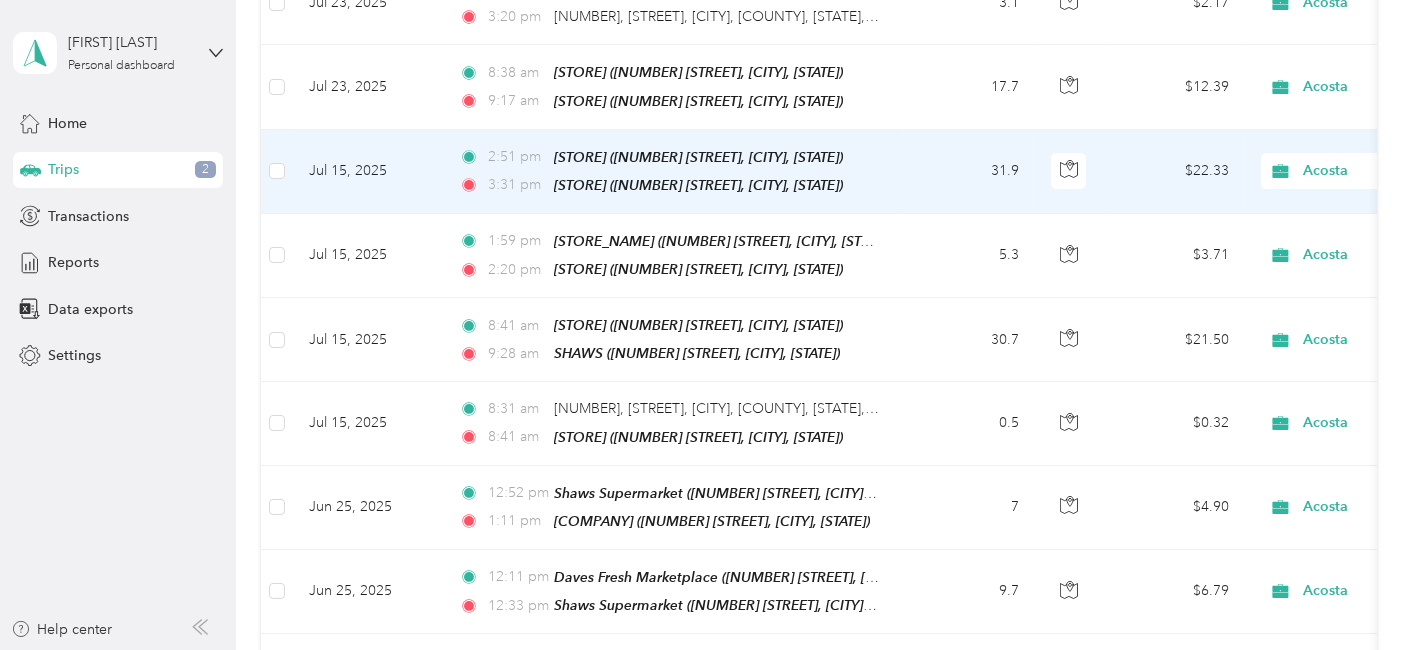 click on "Jul 15, 2025" at bounding box center [368, 172] 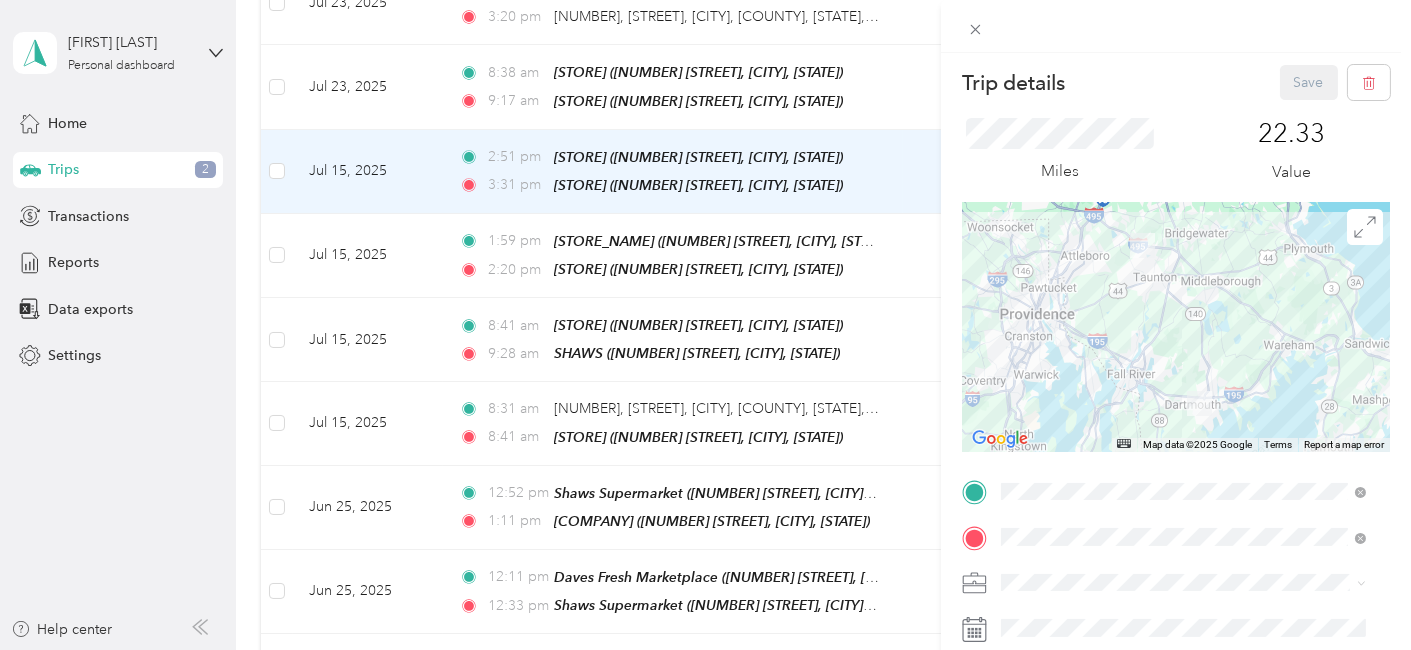scroll, scrollTop: 0, scrollLeft: 0, axis: both 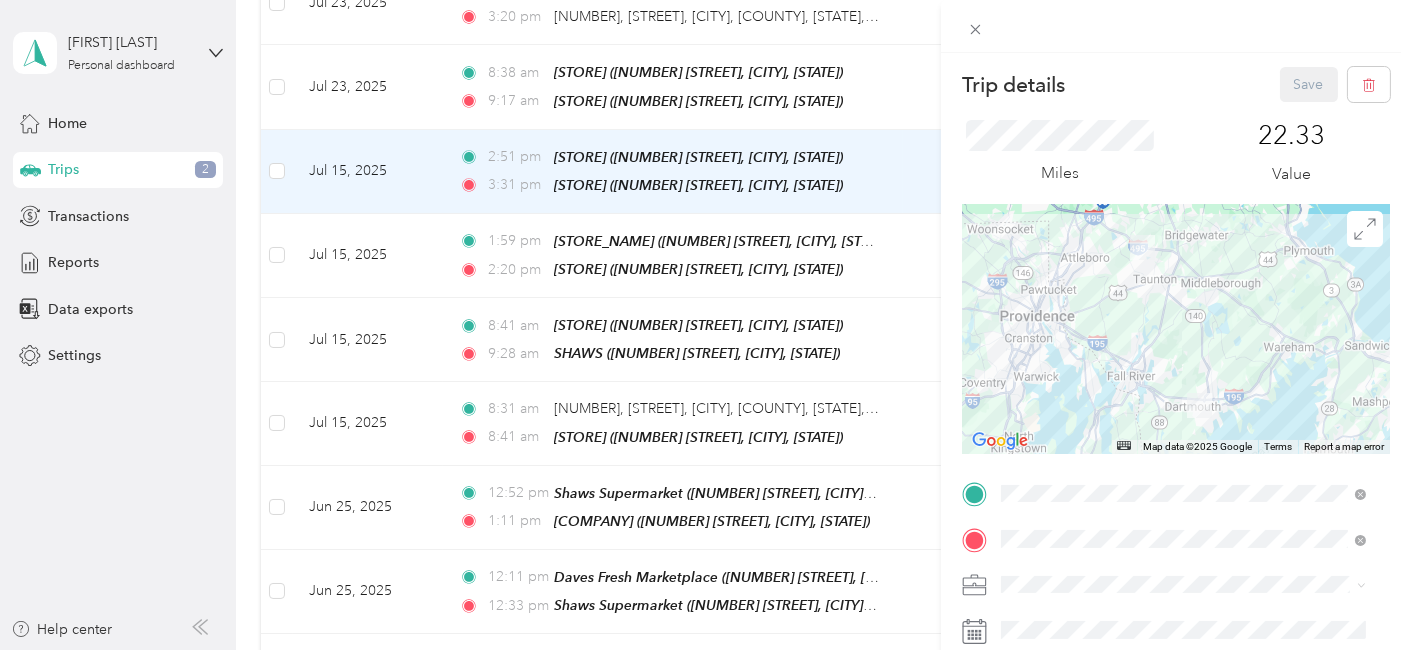click on "Trip details Save This trip cannot be edited because it is either under review, approved, or paid. Contact your Team Manager to edit it. Miles [DISTANCE] Value  ← Move left → Move right ↑ Move up ↓ Move down + Zoom in - Zoom out Home Jump left by 75% End Jump right by 75% Page Up Jump up by 75% Page Down Jump down by 75% Map Data Map data ©2025 Google Map data ©2025 Google 10 km  Click to toggle between metric and imperial units Terms Report a map error TO Add photo" at bounding box center [705, 325] 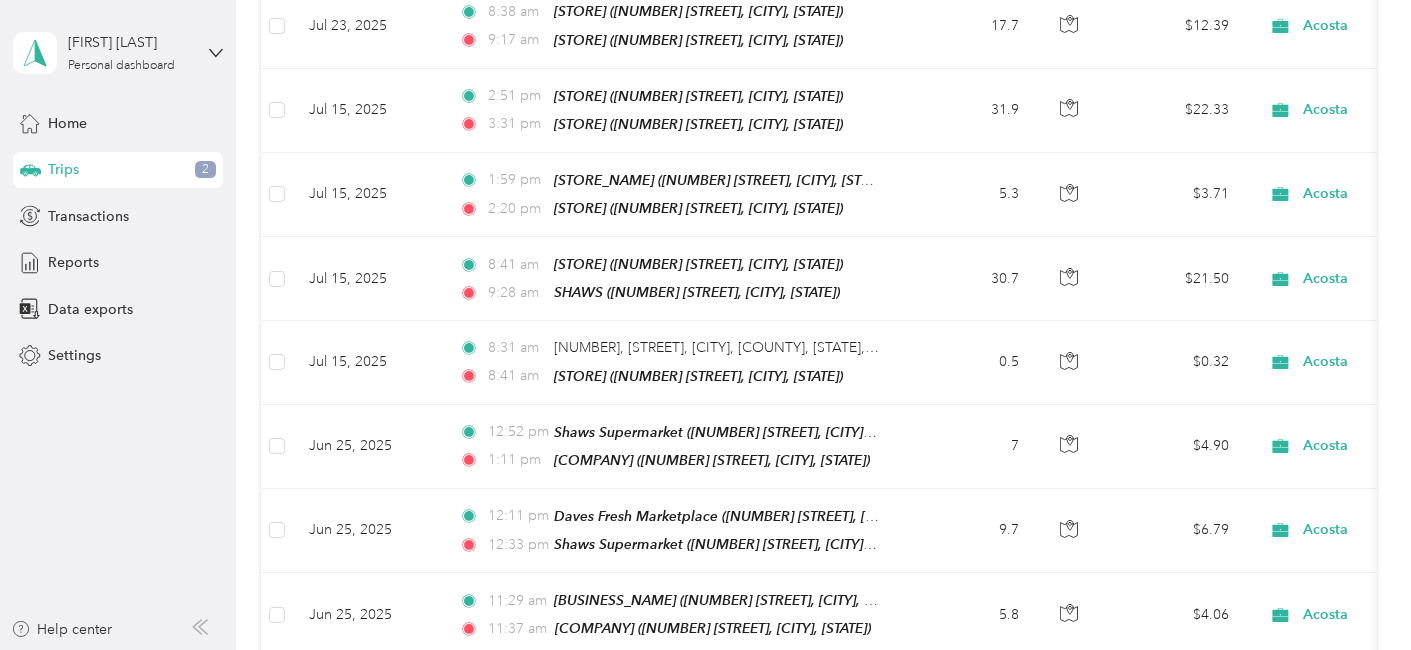 scroll, scrollTop: 1136, scrollLeft: 0, axis: vertical 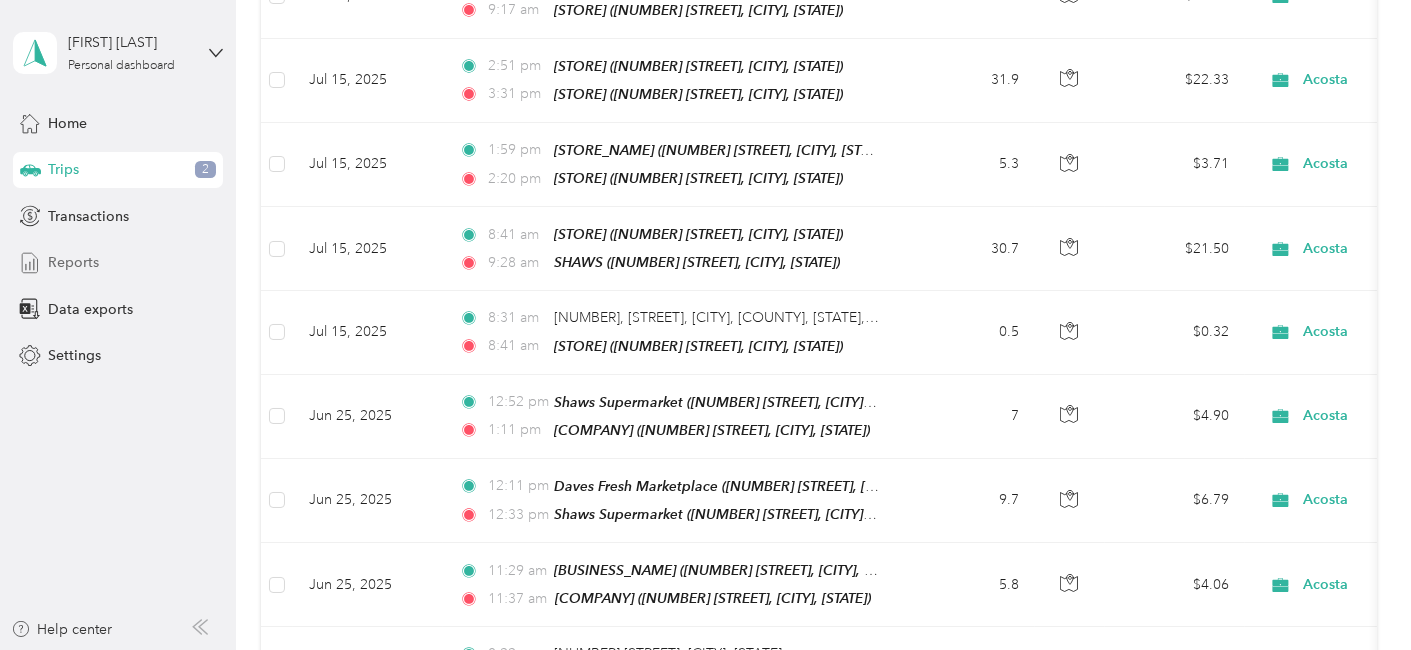 click on "Reports" at bounding box center [73, 262] 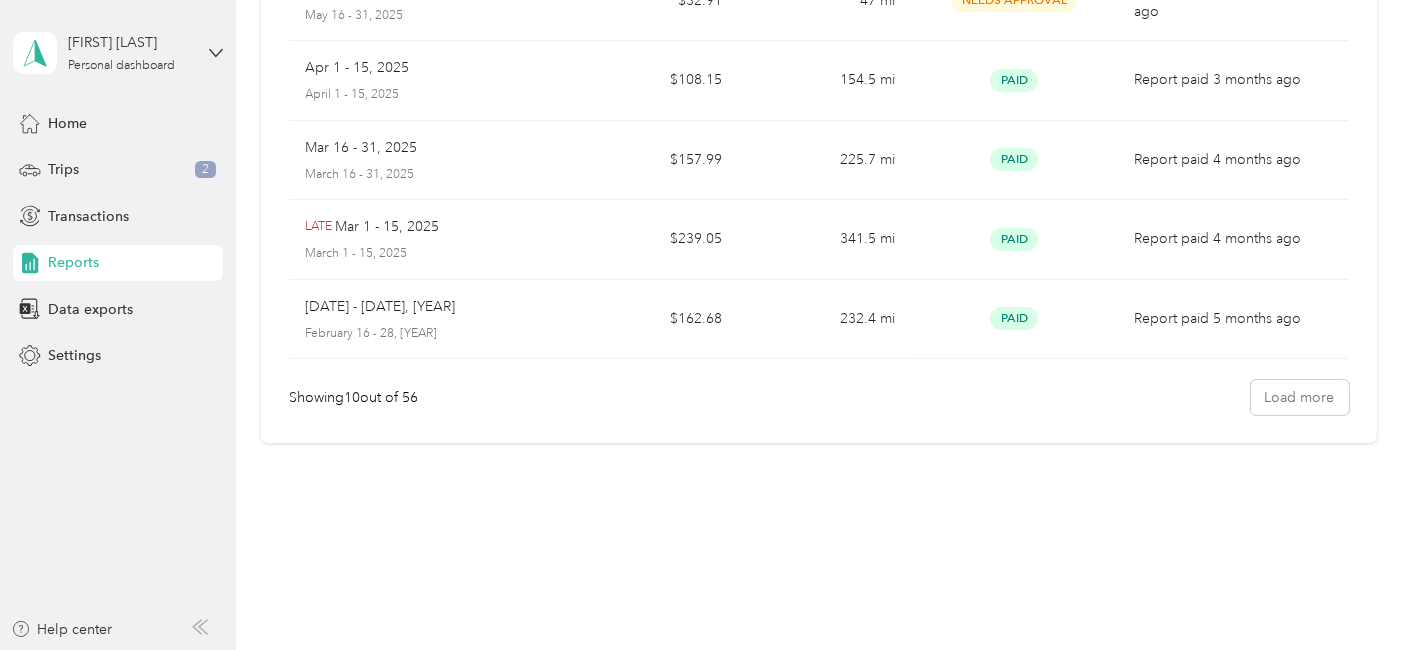 scroll, scrollTop: 660, scrollLeft: 0, axis: vertical 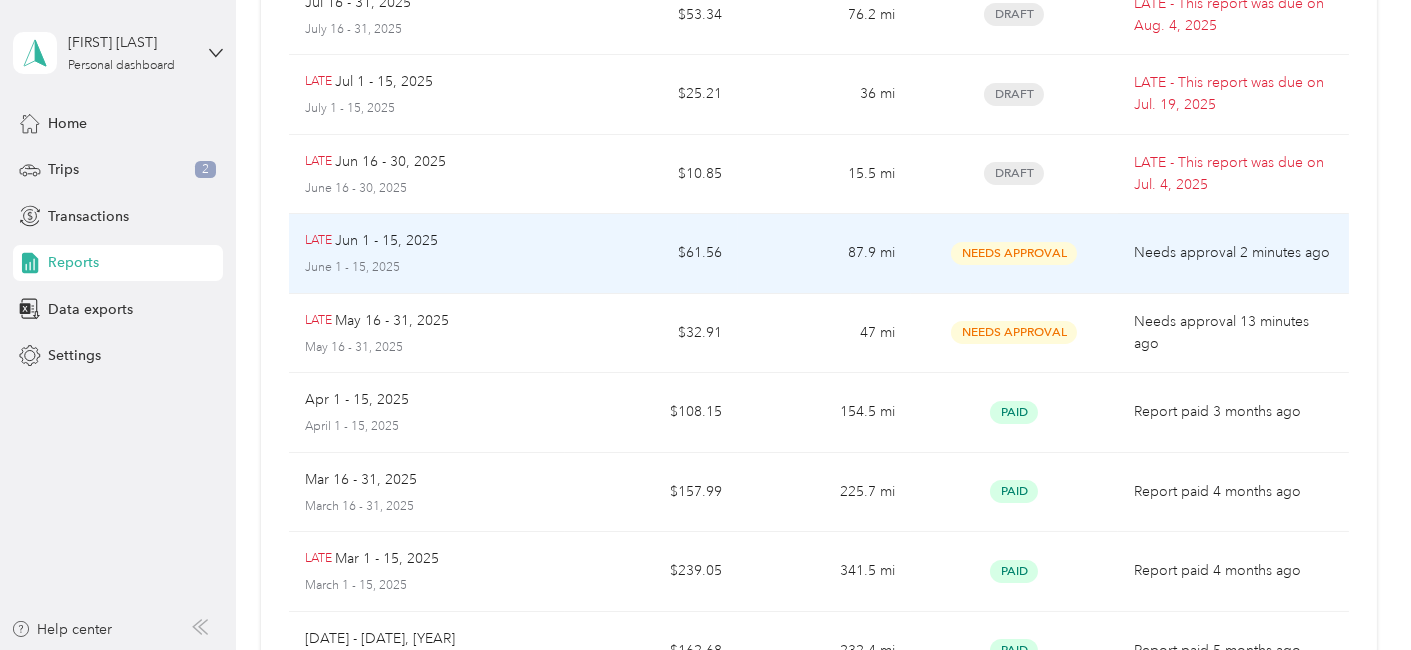 click on "LATE" at bounding box center (318, 241) 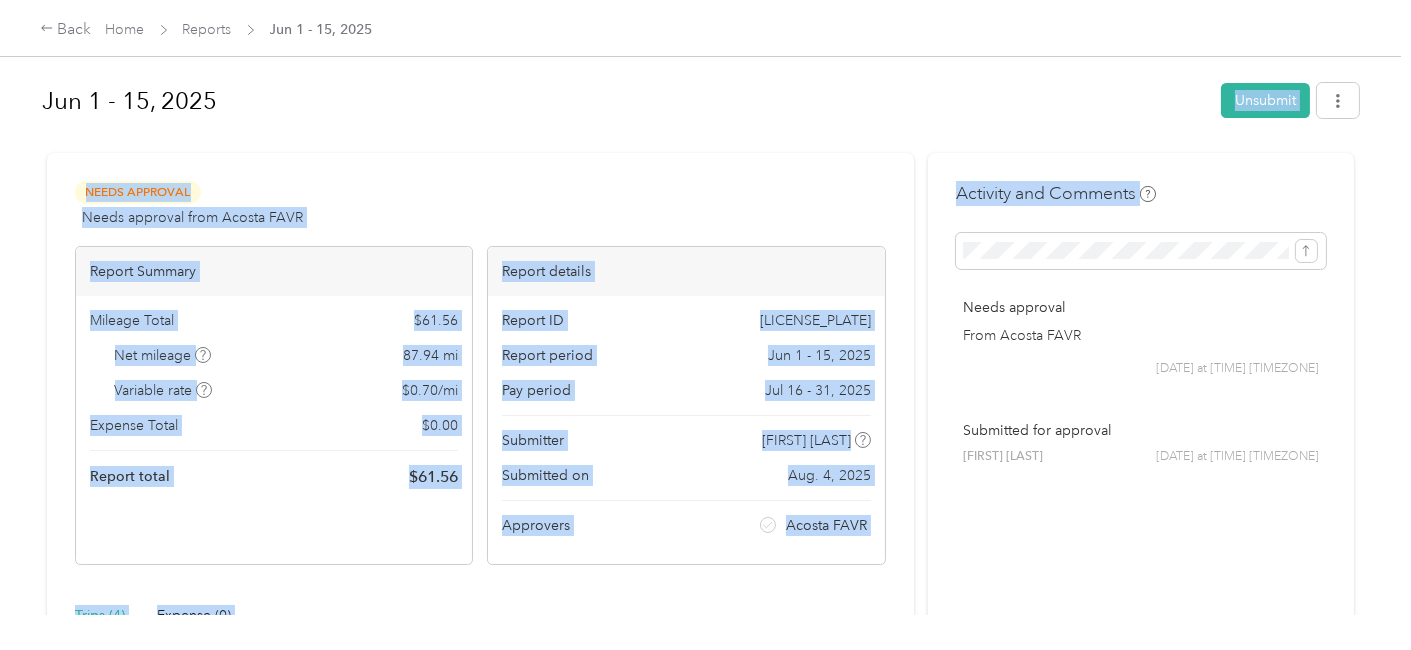 drag, startPoint x: 1208, startPoint y: 168, endPoint x: 754, endPoint y: 127, distance: 455.84756 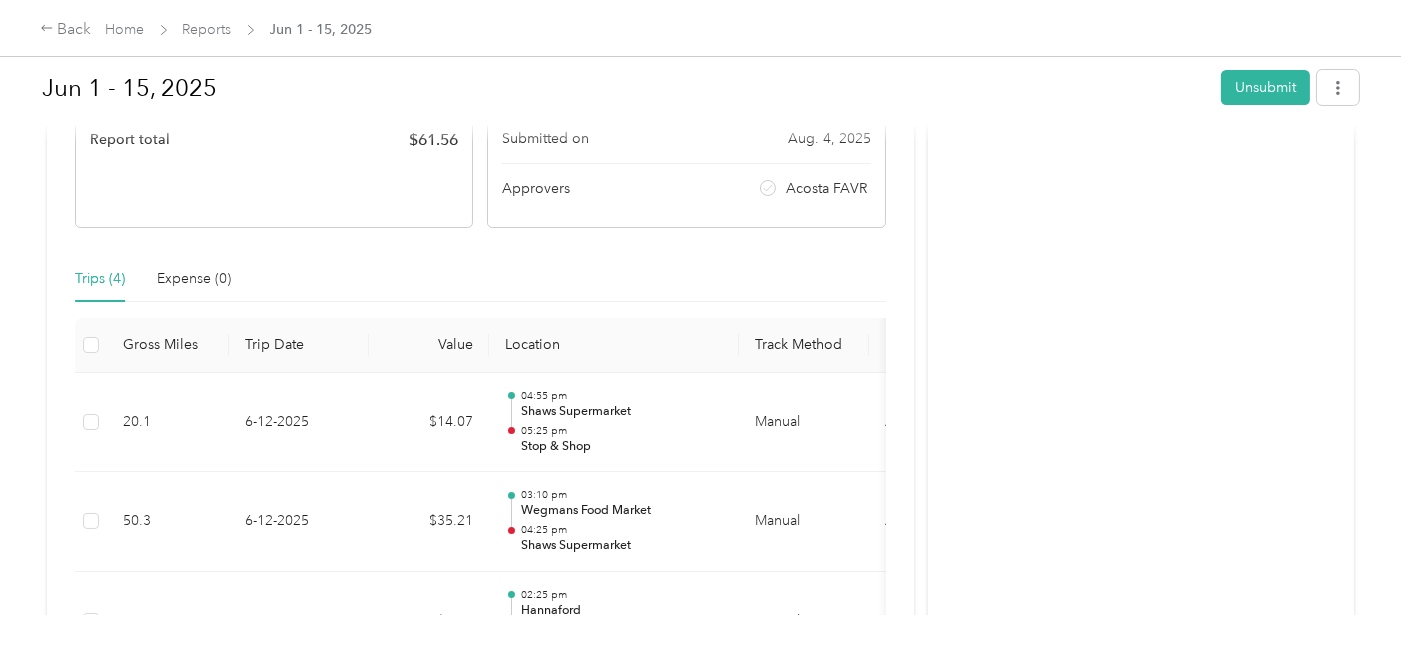 scroll, scrollTop: 0, scrollLeft: 0, axis: both 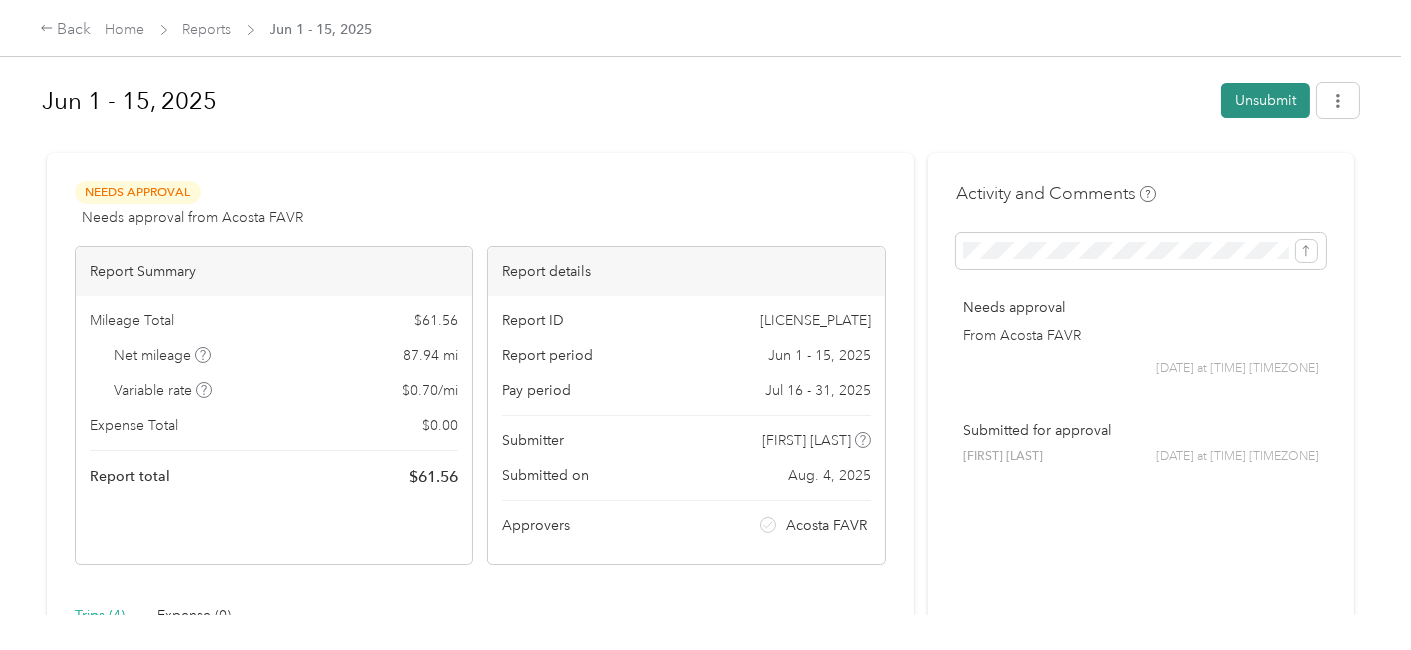 click on "Unsubmit" at bounding box center [1265, 100] 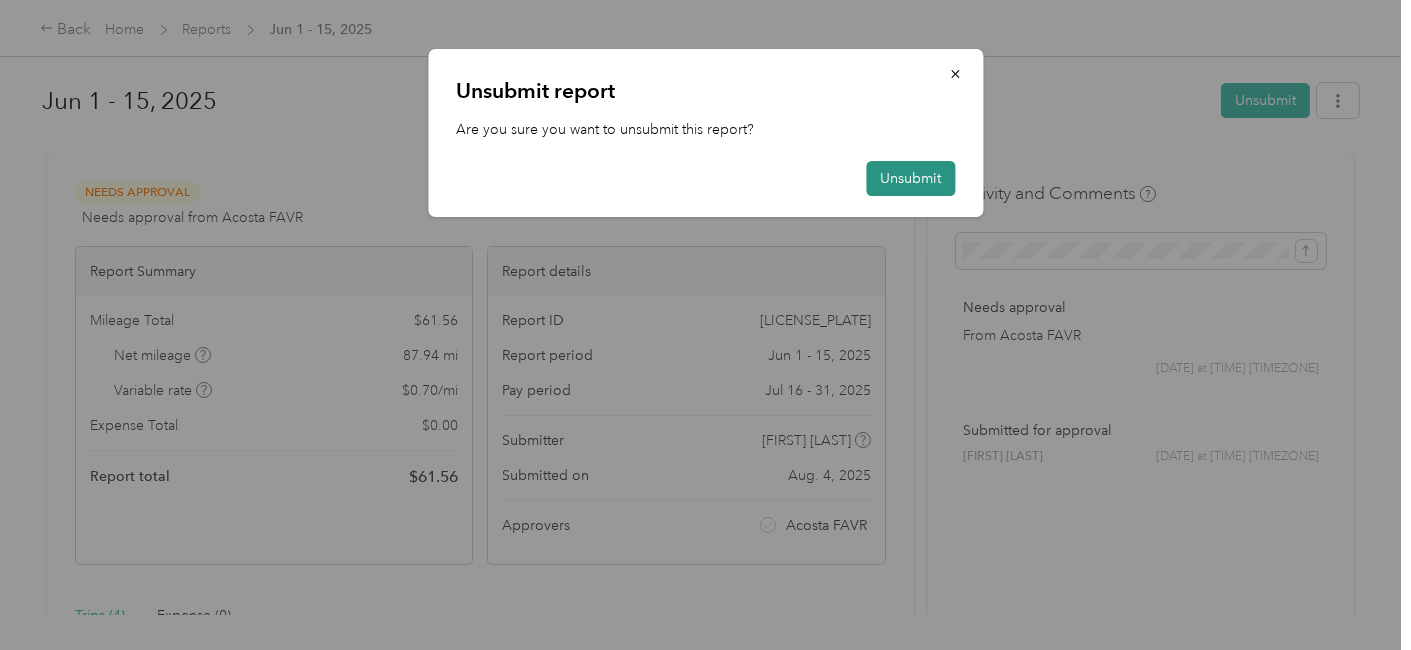 click on "Unsubmit" at bounding box center (910, 178) 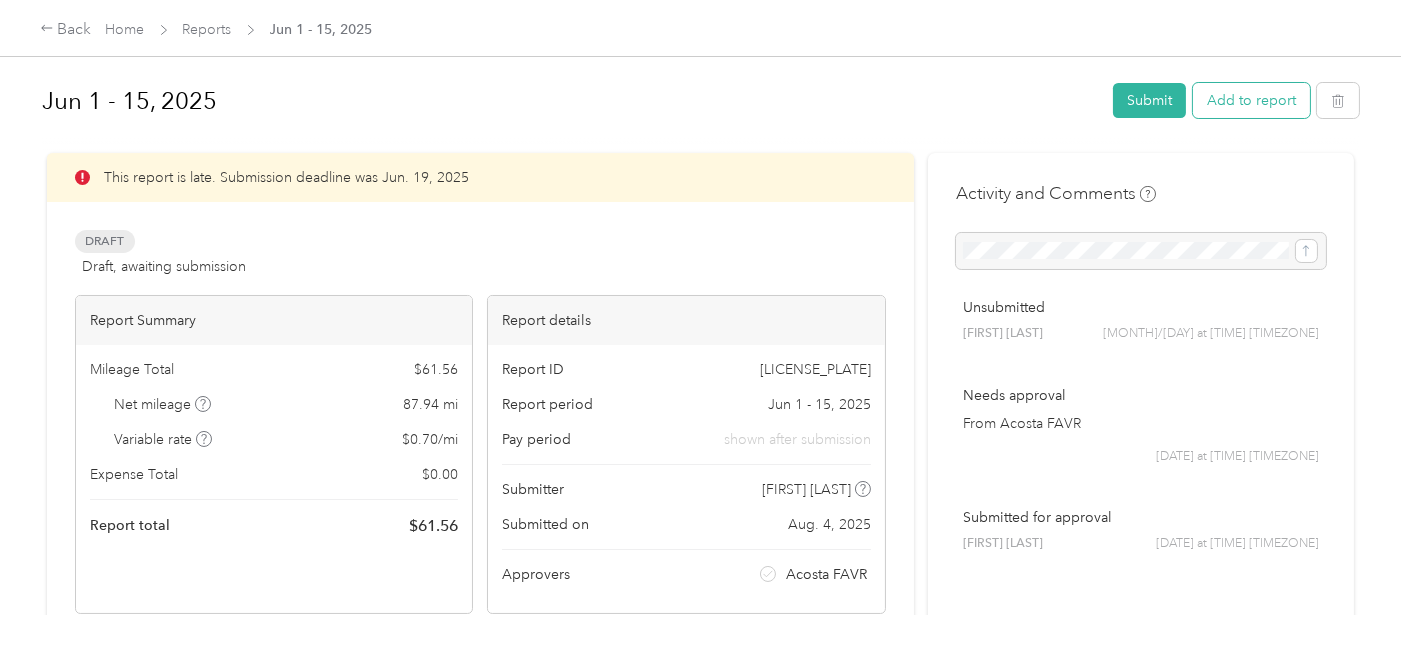 click on "Add to report" at bounding box center [1251, 100] 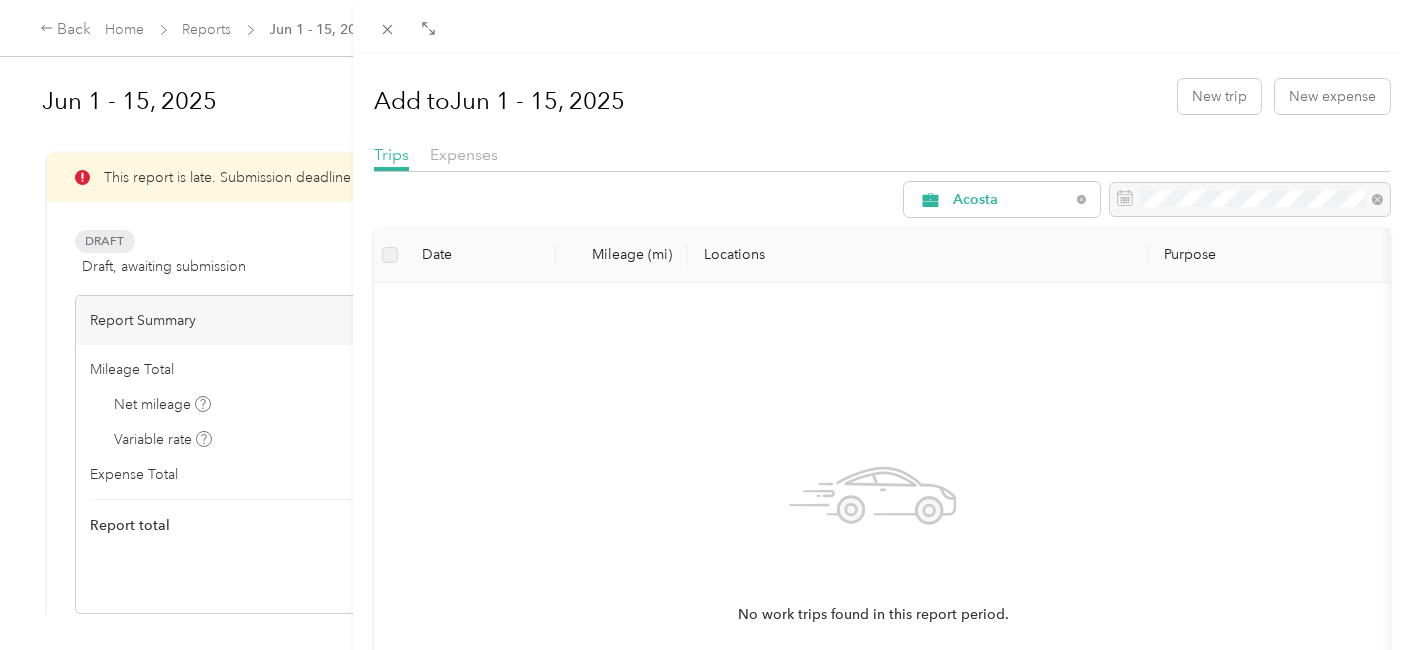 click on "Add to  [DATE] - [DATE] [YEAR] New trip New expense Trips Expenses Acosta Date Mileage (mi) Locations Purpose           No work trips found in this report period." at bounding box center [705, 325] 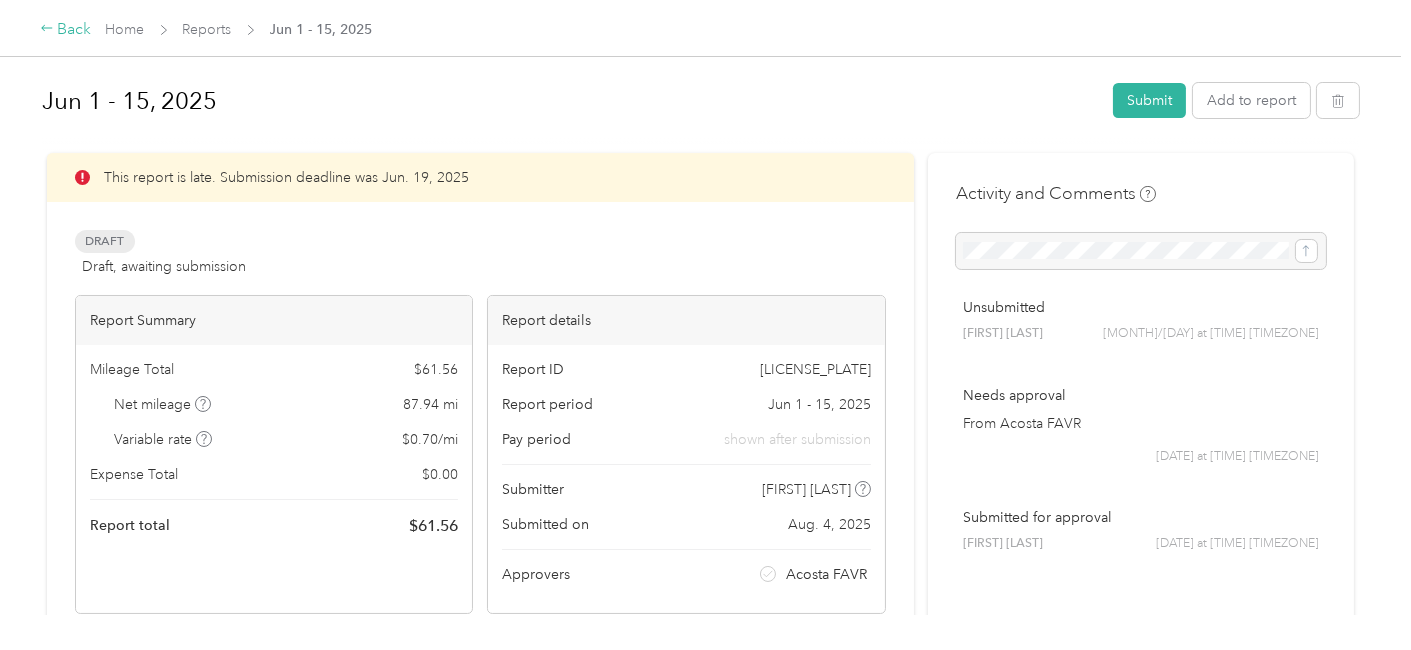 click on "Back" at bounding box center (66, 30) 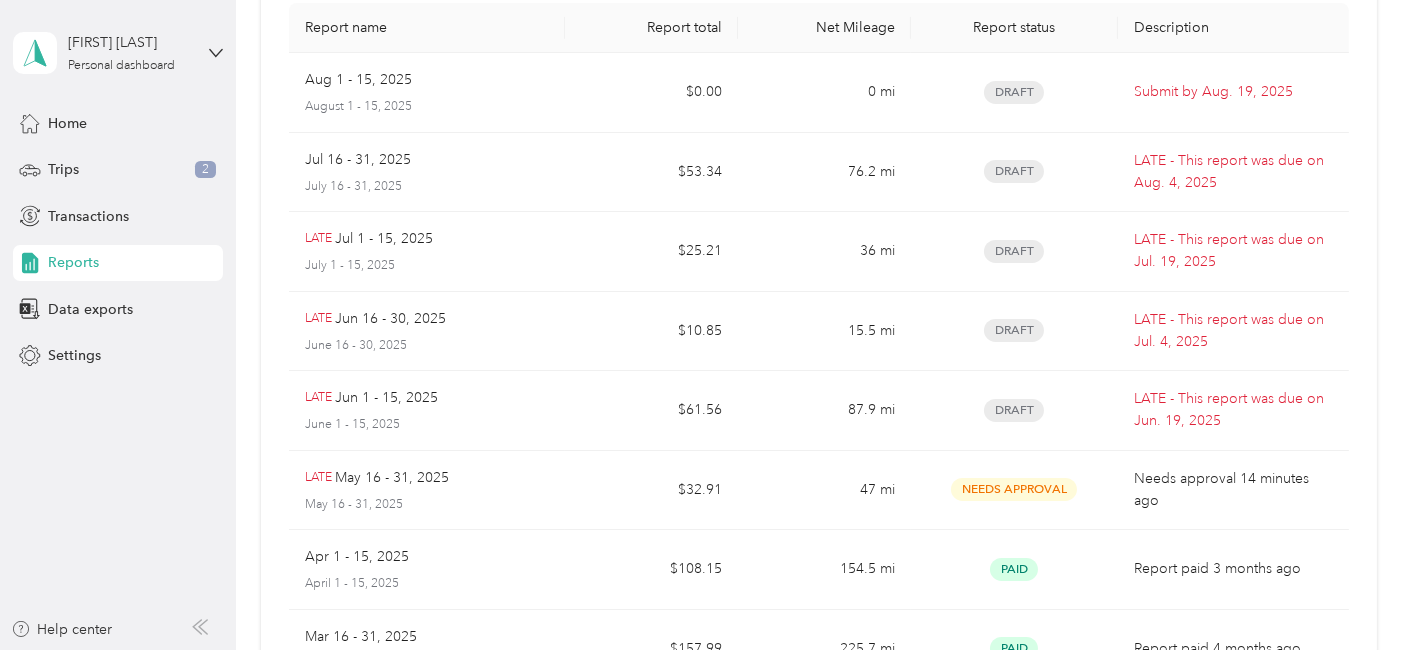 scroll, scrollTop: 168, scrollLeft: 0, axis: vertical 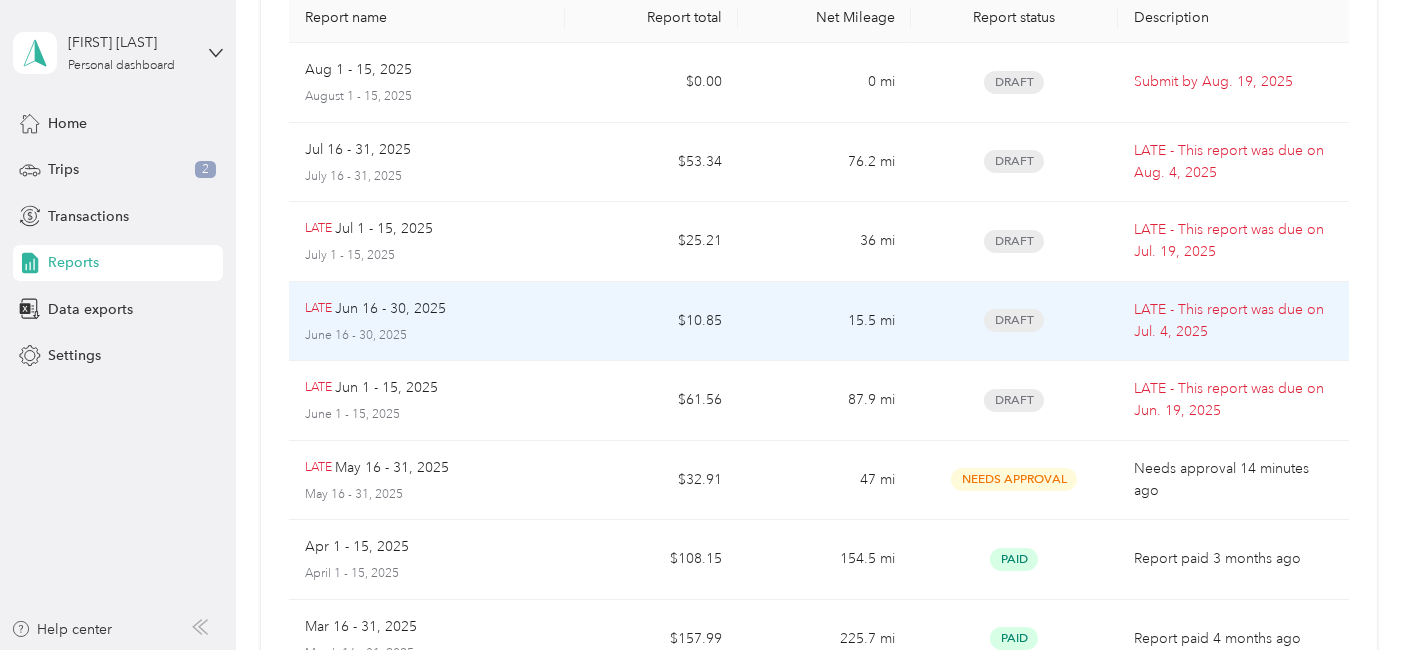 click on "Jun 16 - 30, 2025" at bounding box center (390, 309) 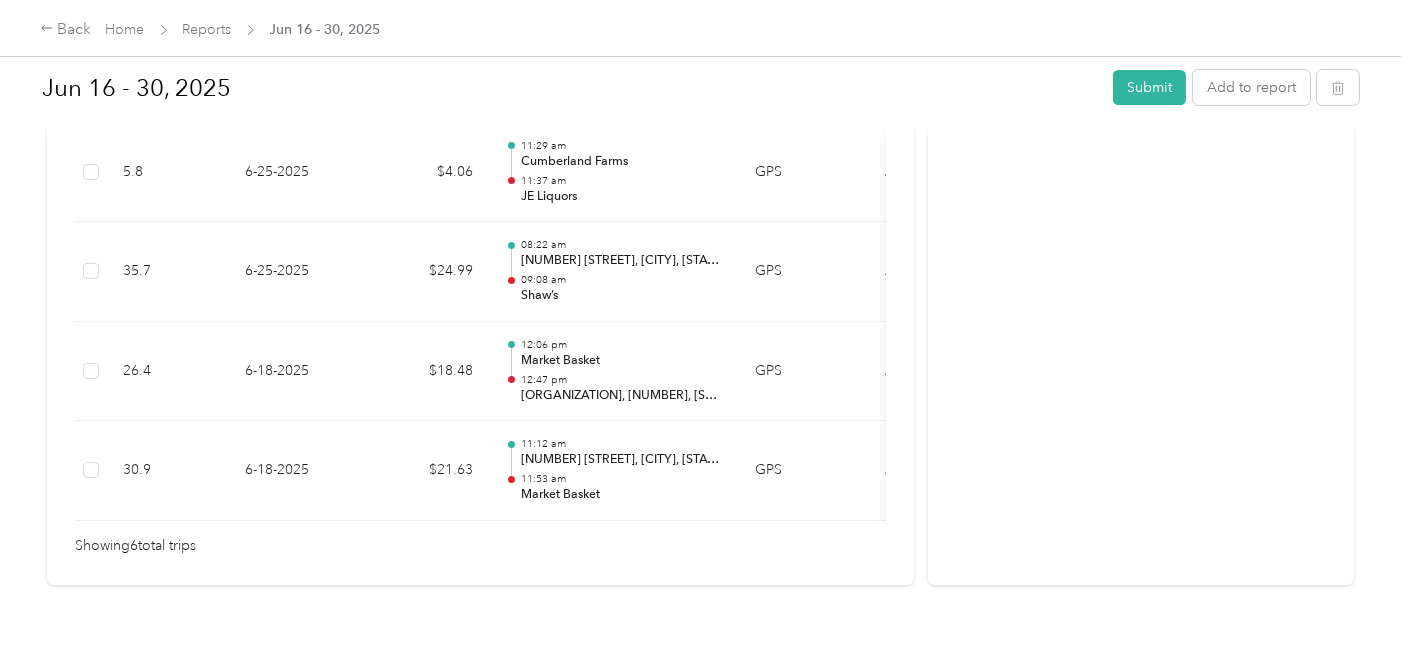 scroll, scrollTop: 905, scrollLeft: 0, axis: vertical 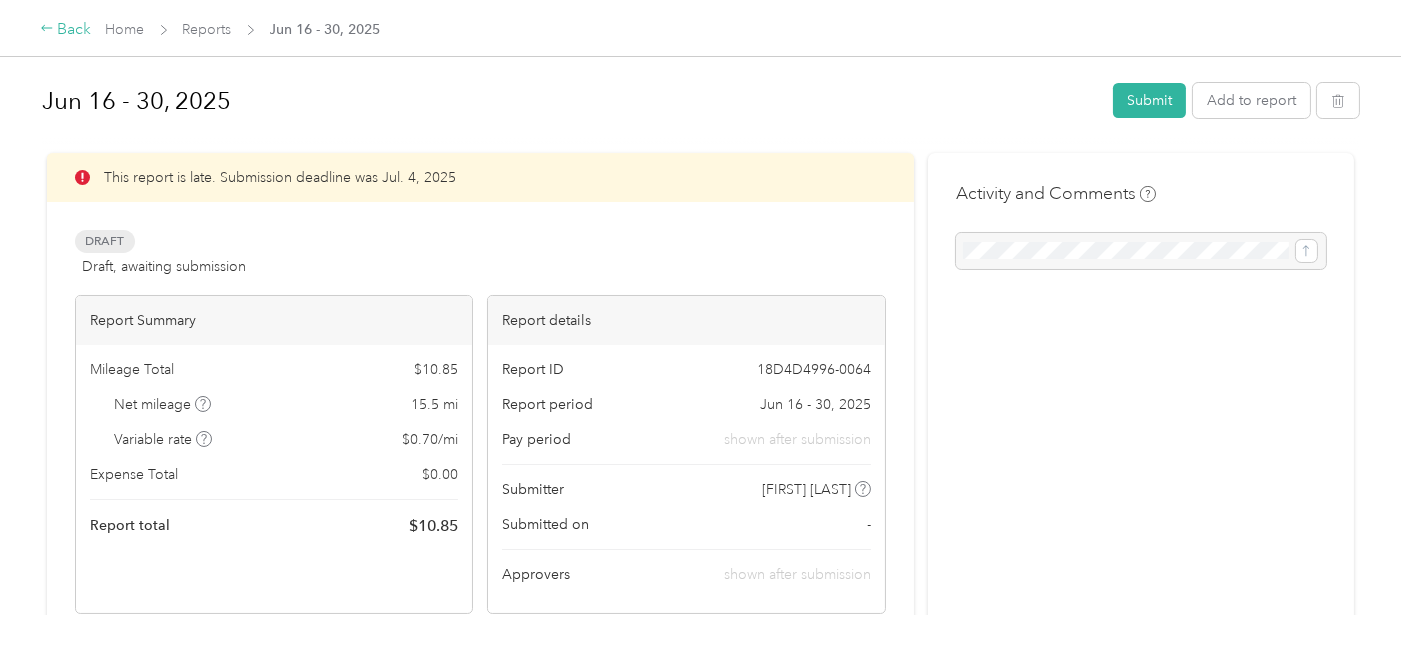 click 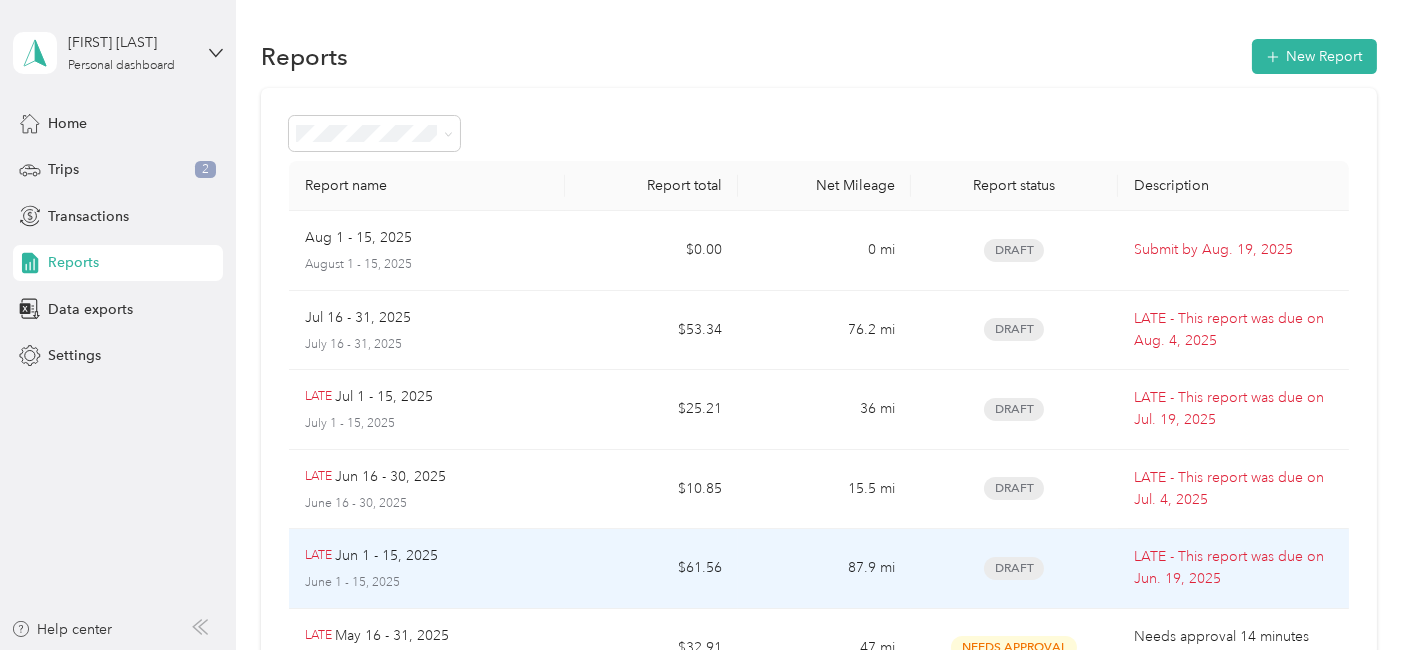 click on "Jun 1 - 15, 2025" at bounding box center (386, 556) 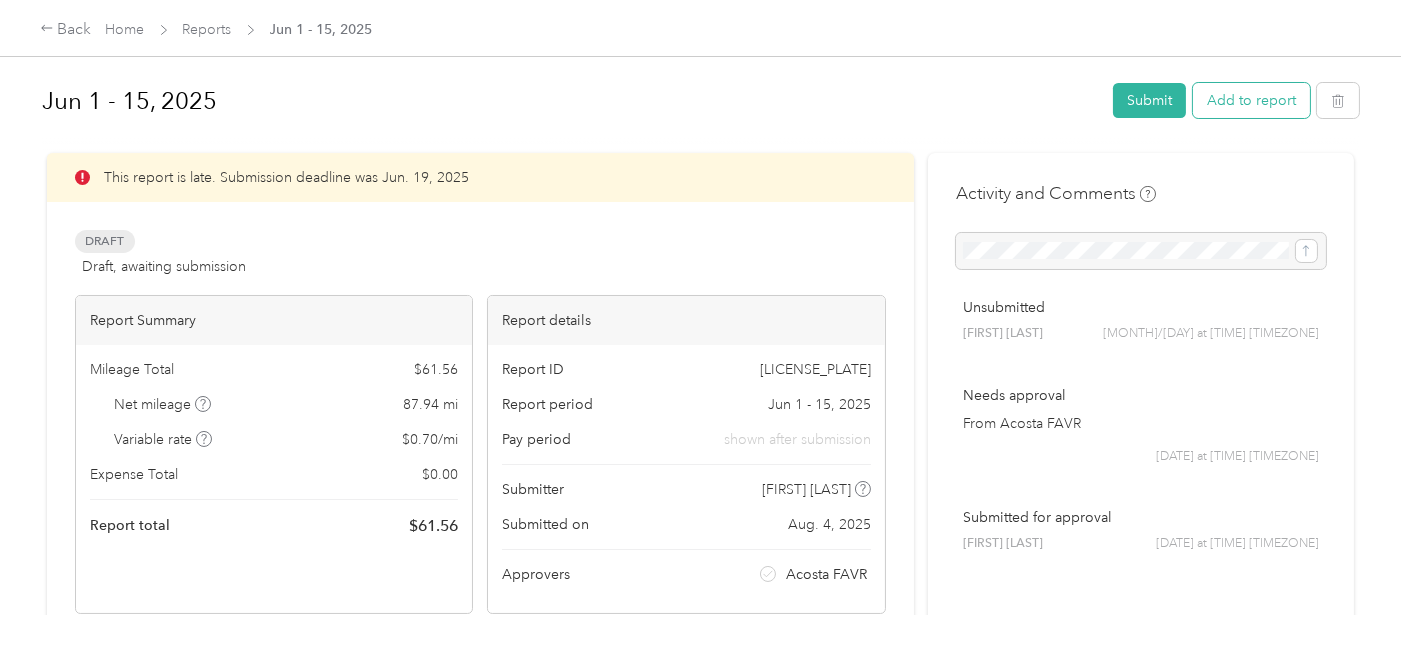 click on "Add to report" at bounding box center (1251, 100) 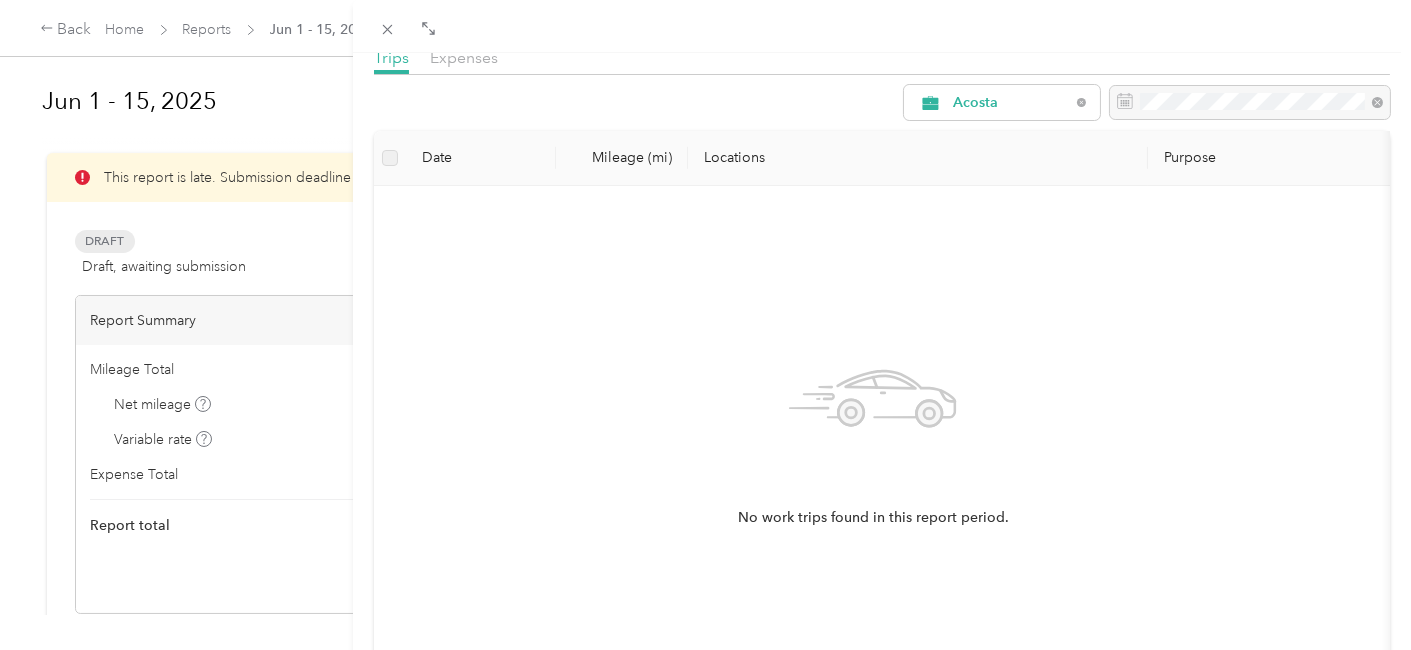 scroll, scrollTop: 120, scrollLeft: 0, axis: vertical 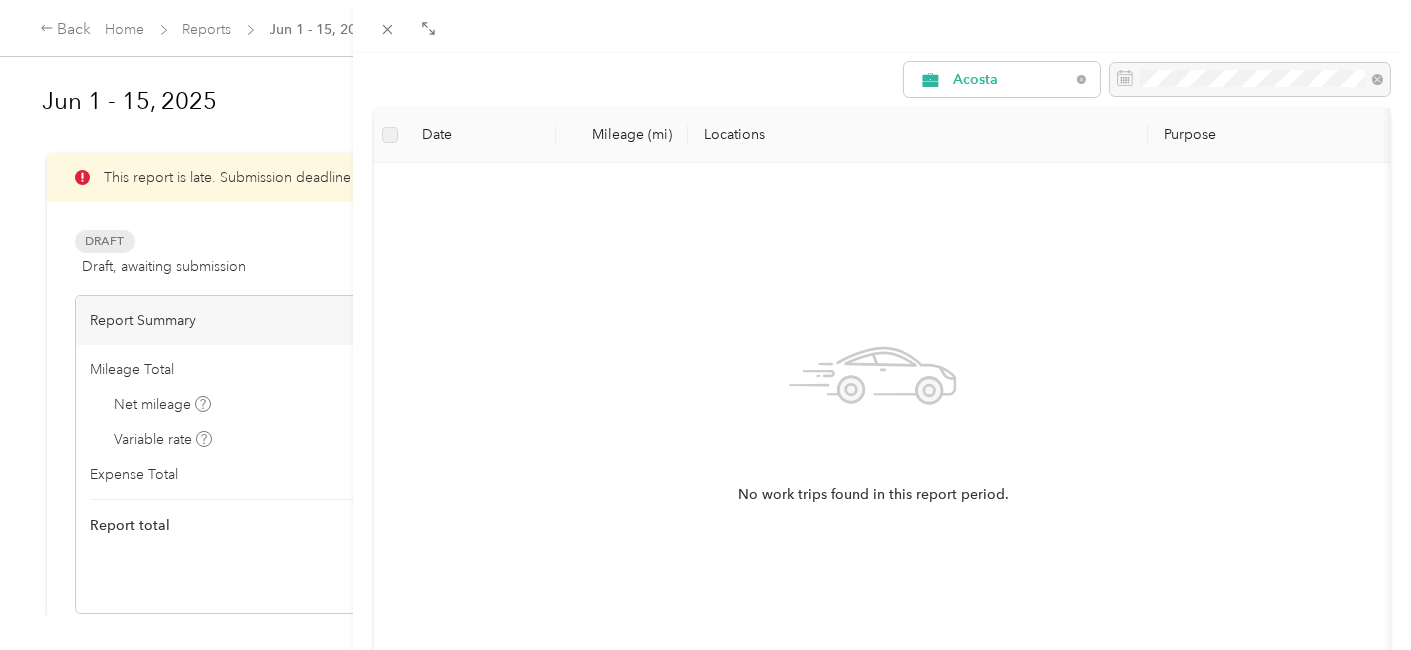click at bounding box center (390, 135) 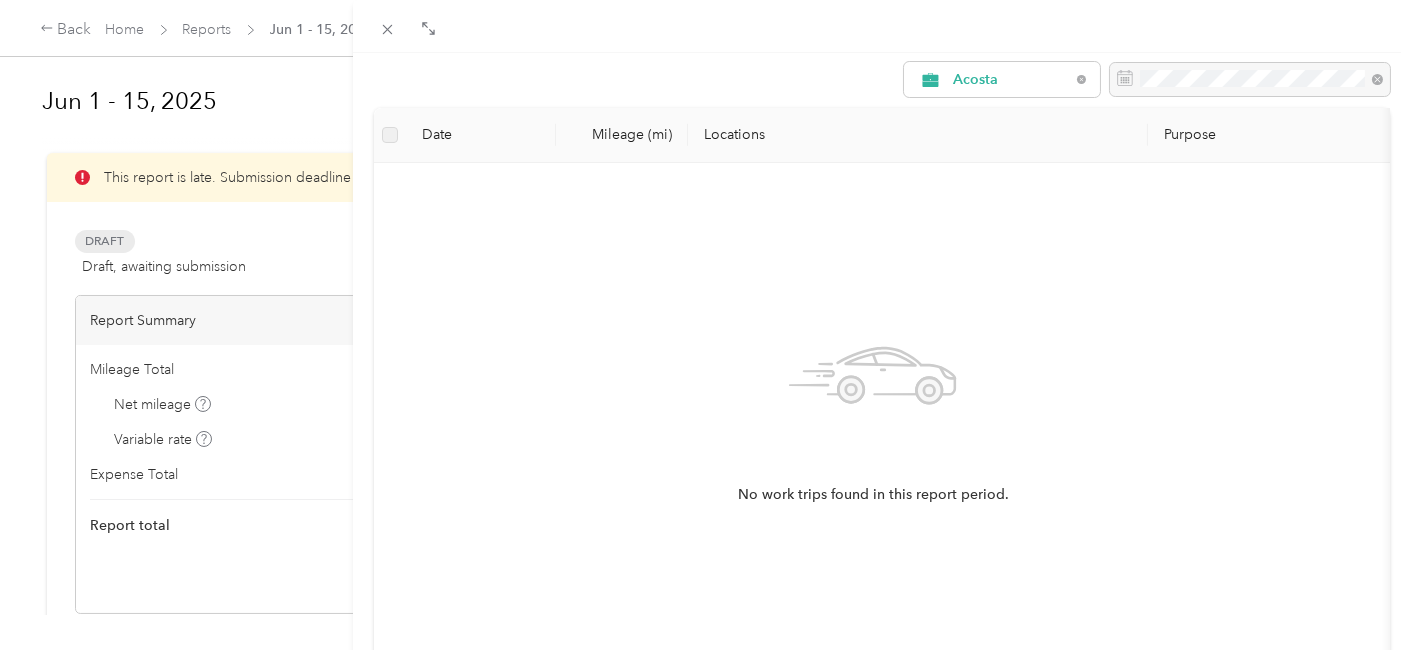 click on "Add to  [DATE] - [DATE] [YEAR] New trip New expense Trips Expenses Acosta Date Mileage (mi) Locations Purpose           No work trips found in this report period." at bounding box center [705, 325] 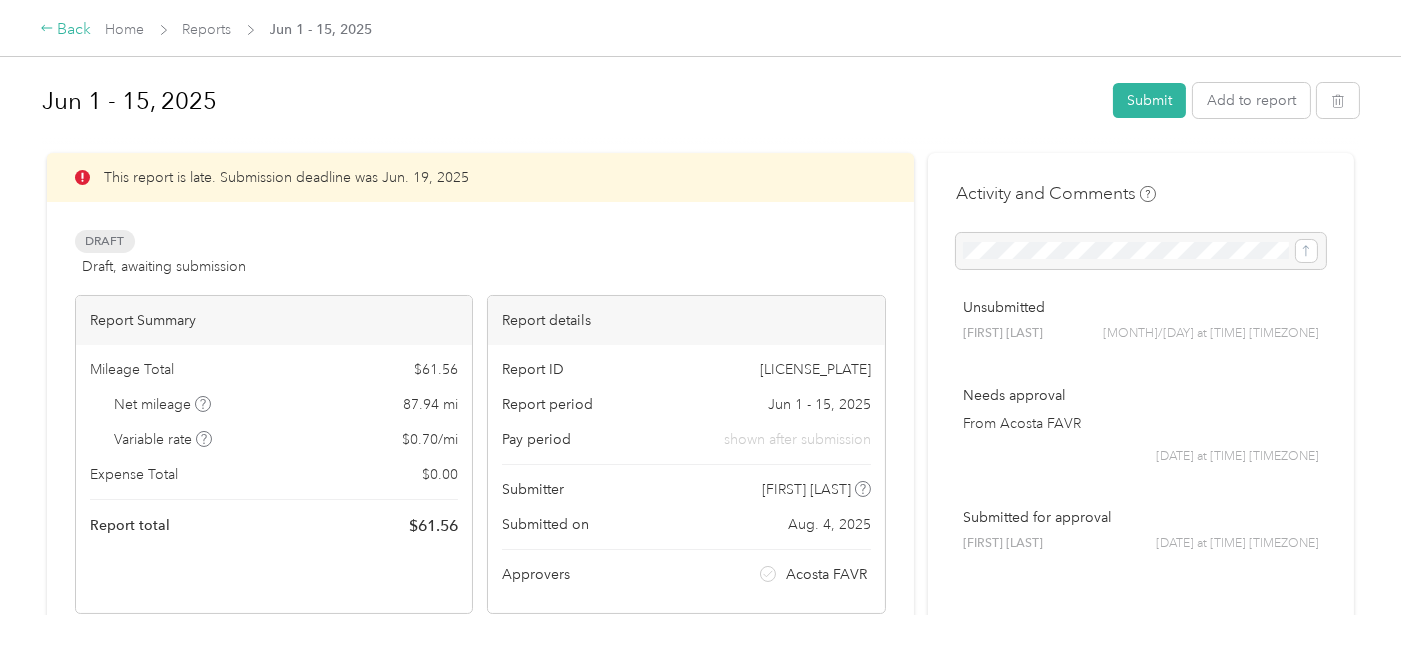 click on "Back" at bounding box center [66, 30] 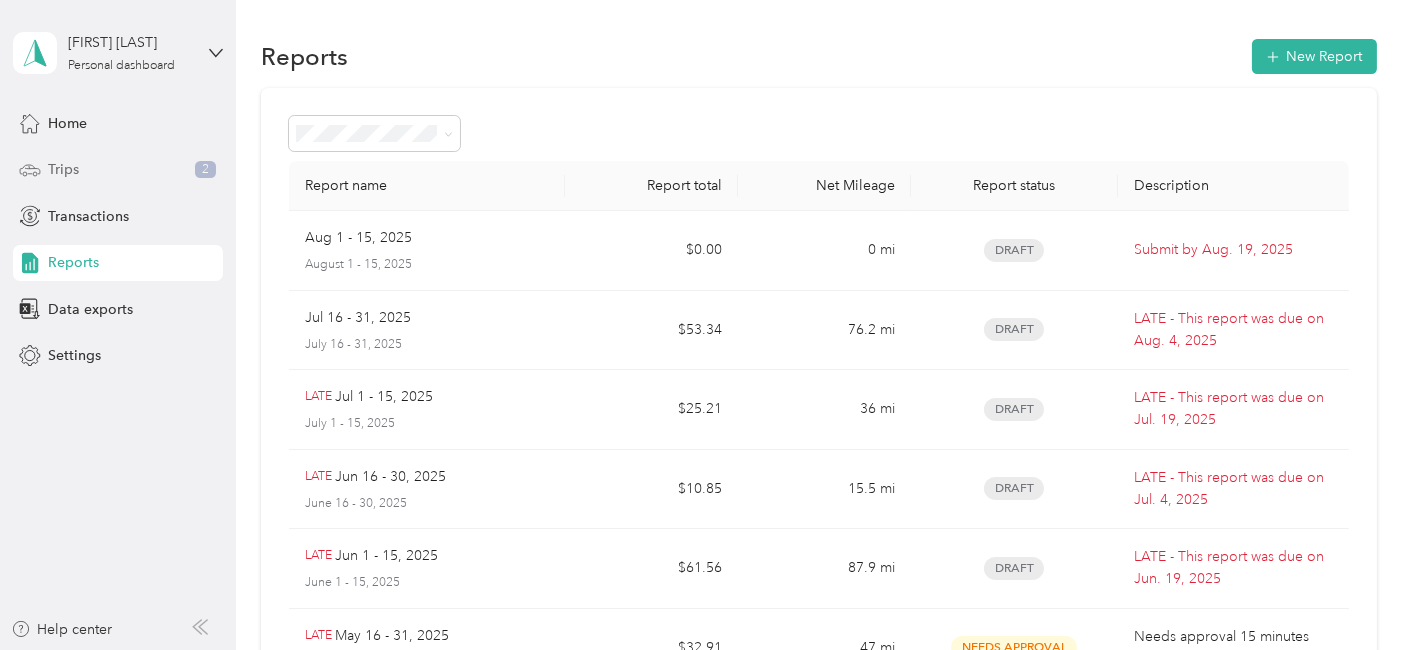 click on "Trips" at bounding box center (63, 169) 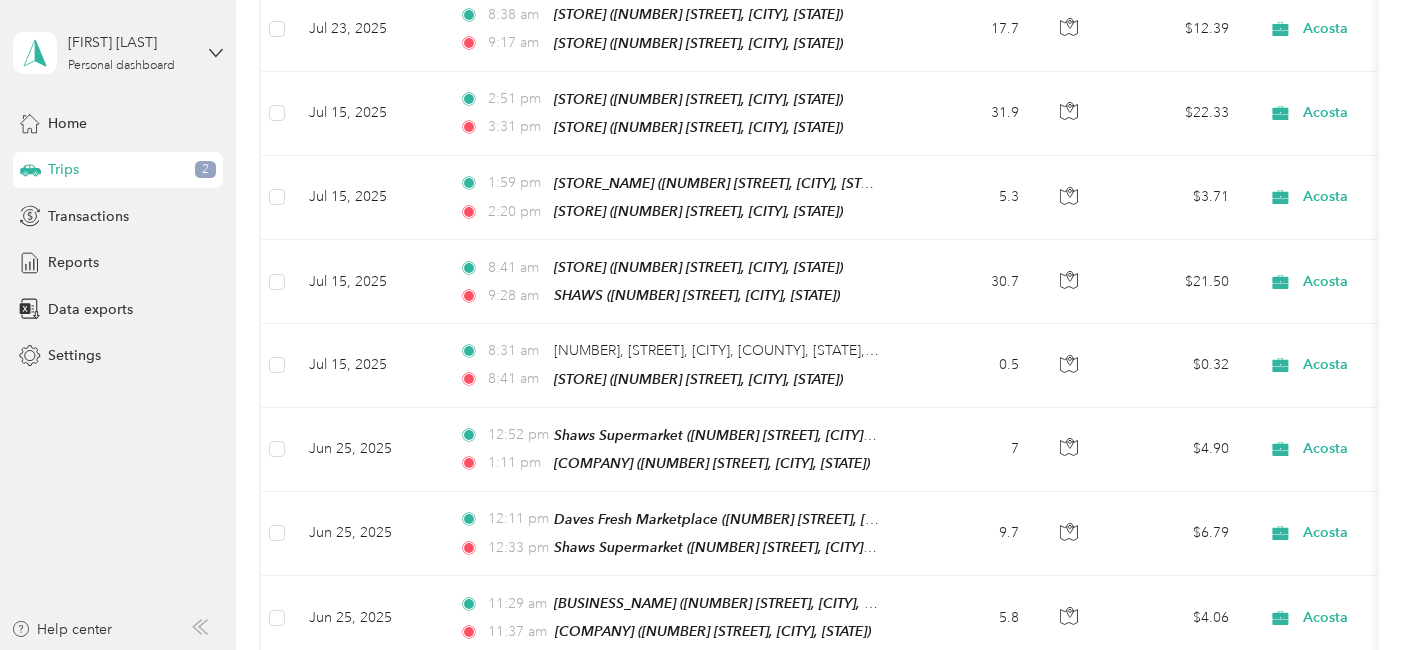 scroll, scrollTop: 1109, scrollLeft: 0, axis: vertical 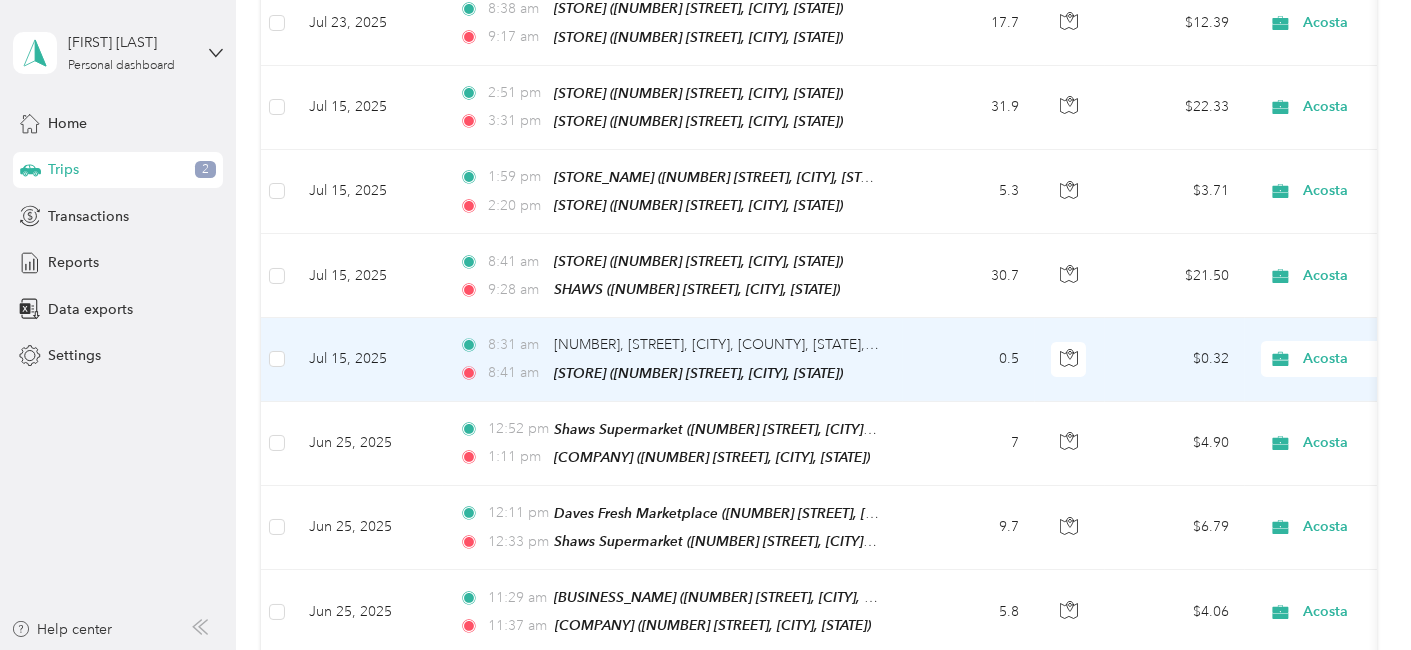 click on "Jul 15, 2025" at bounding box center (368, 359) 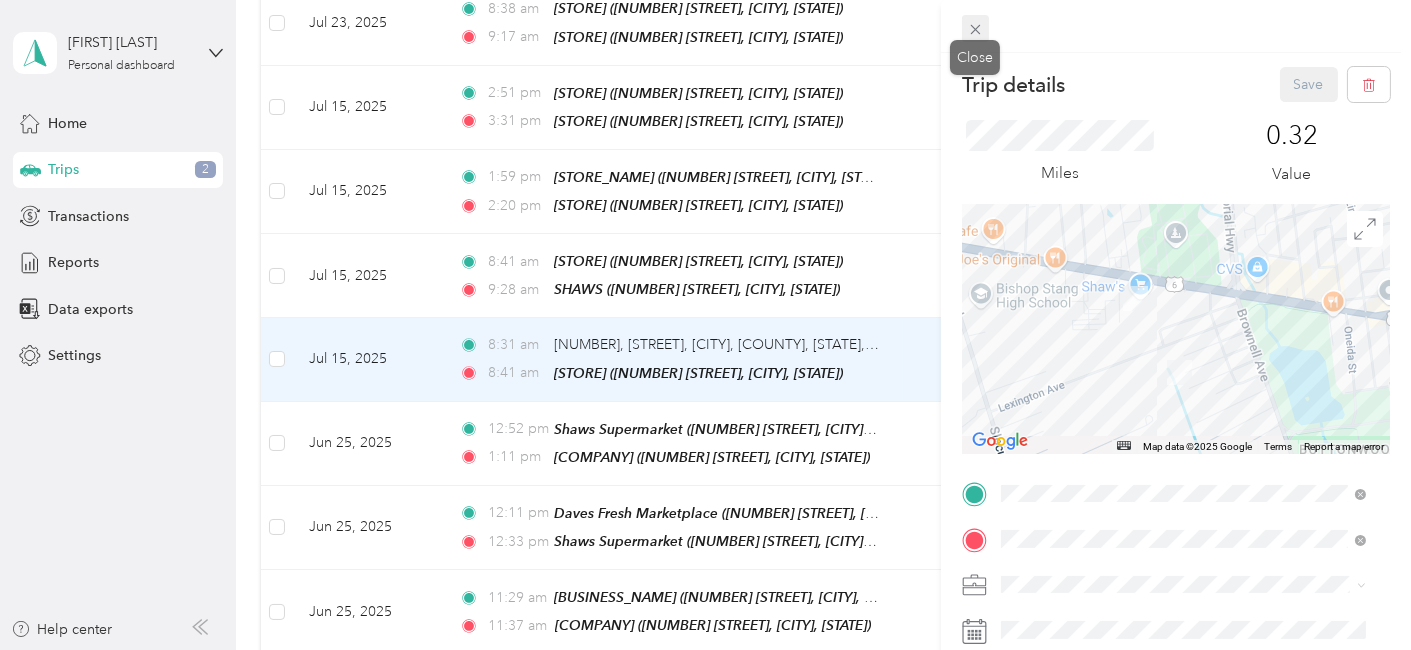 click 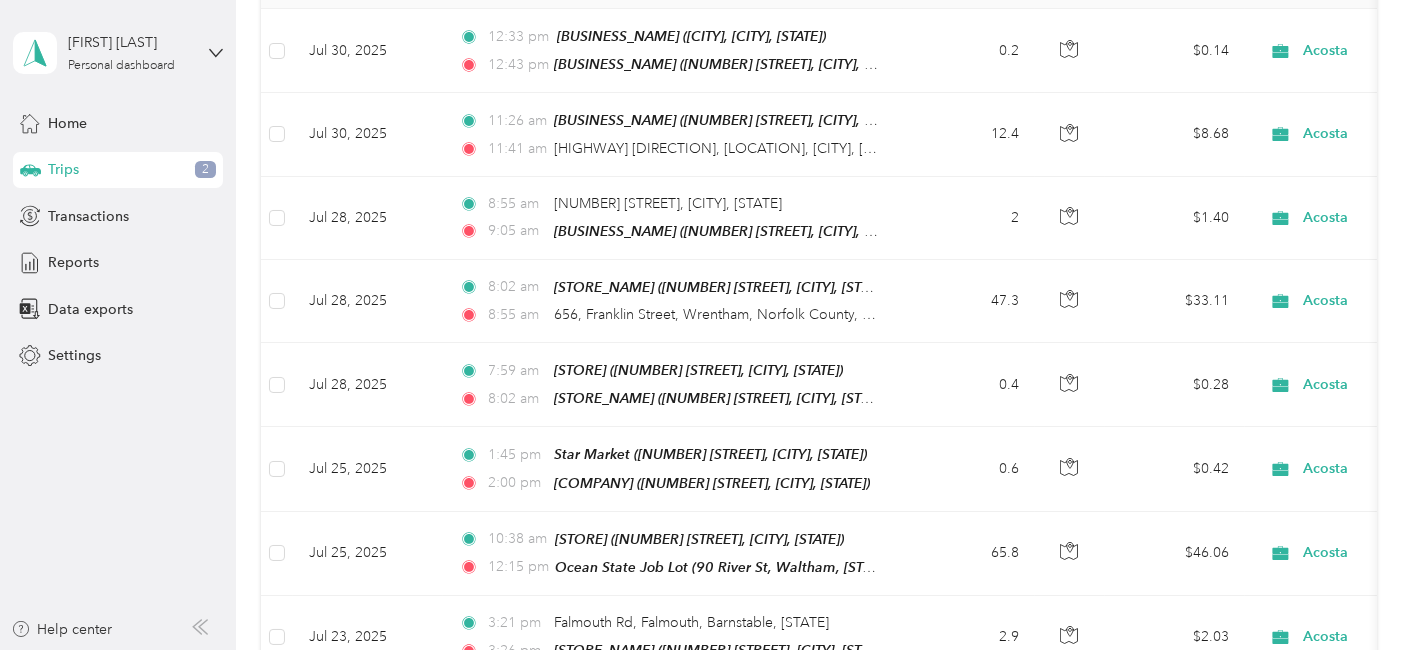 scroll, scrollTop: 0, scrollLeft: 0, axis: both 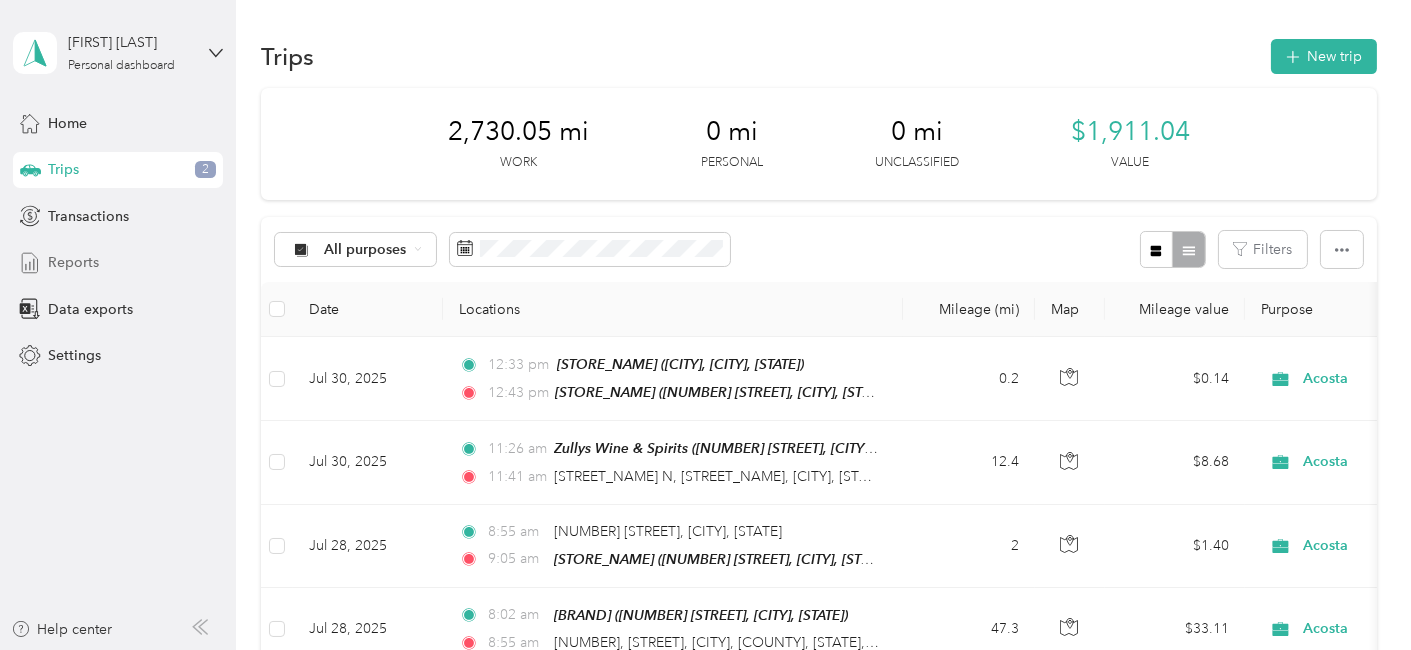 click on "Reports" at bounding box center [73, 262] 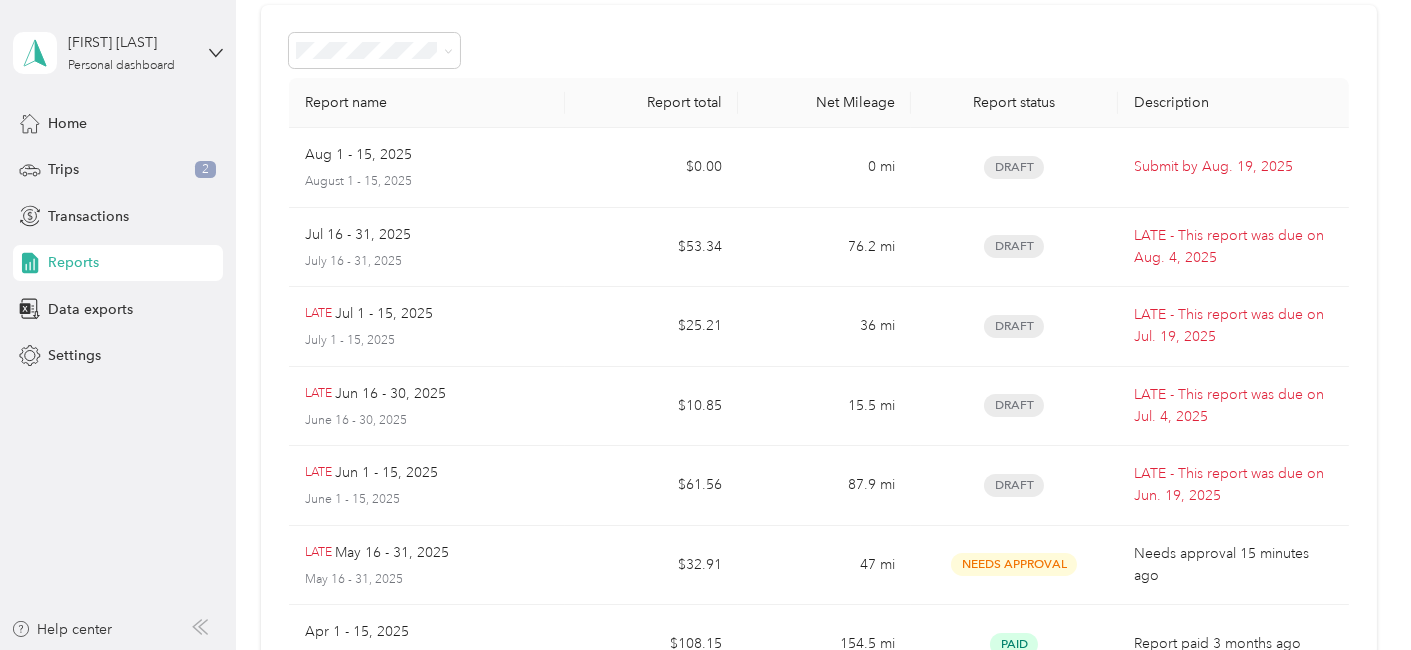 scroll, scrollTop: 94, scrollLeft: 0, axis: vertical 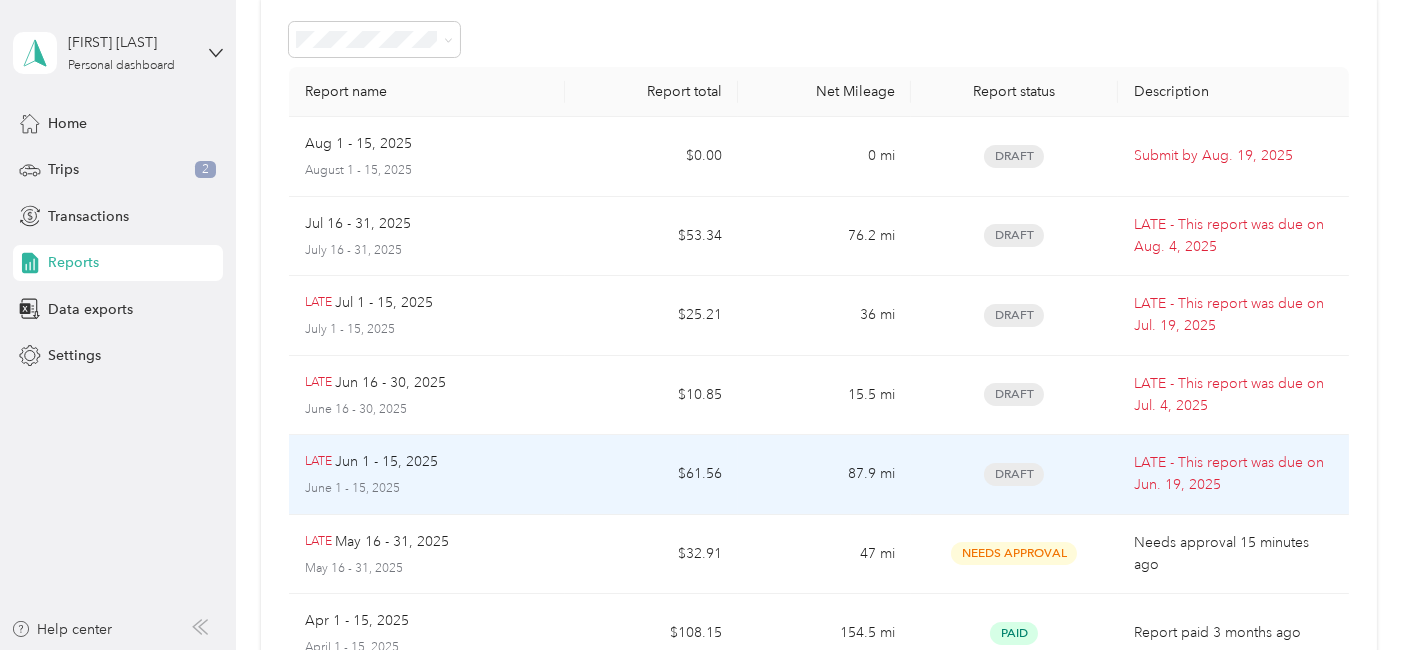 click on "Jun 1 - 15, 2025" at bounding box center [386, 462] 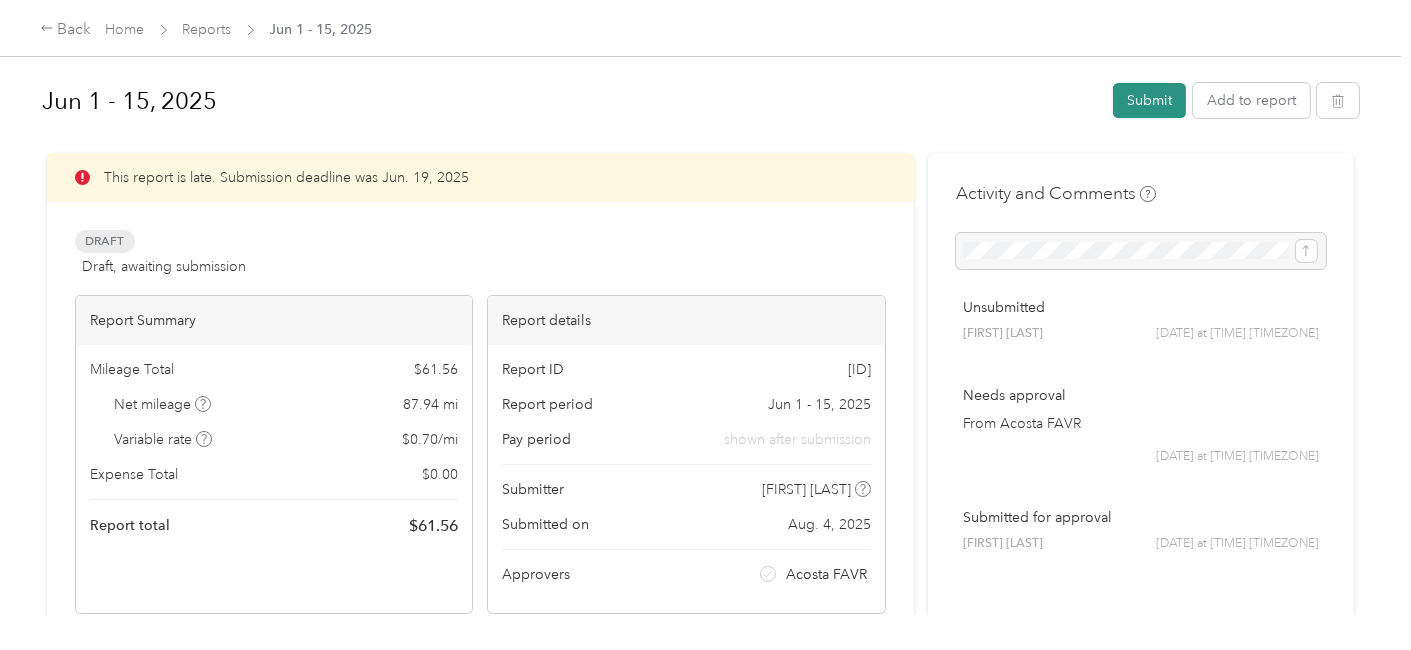 click on "Submit" at bounding box center [1149, 100] 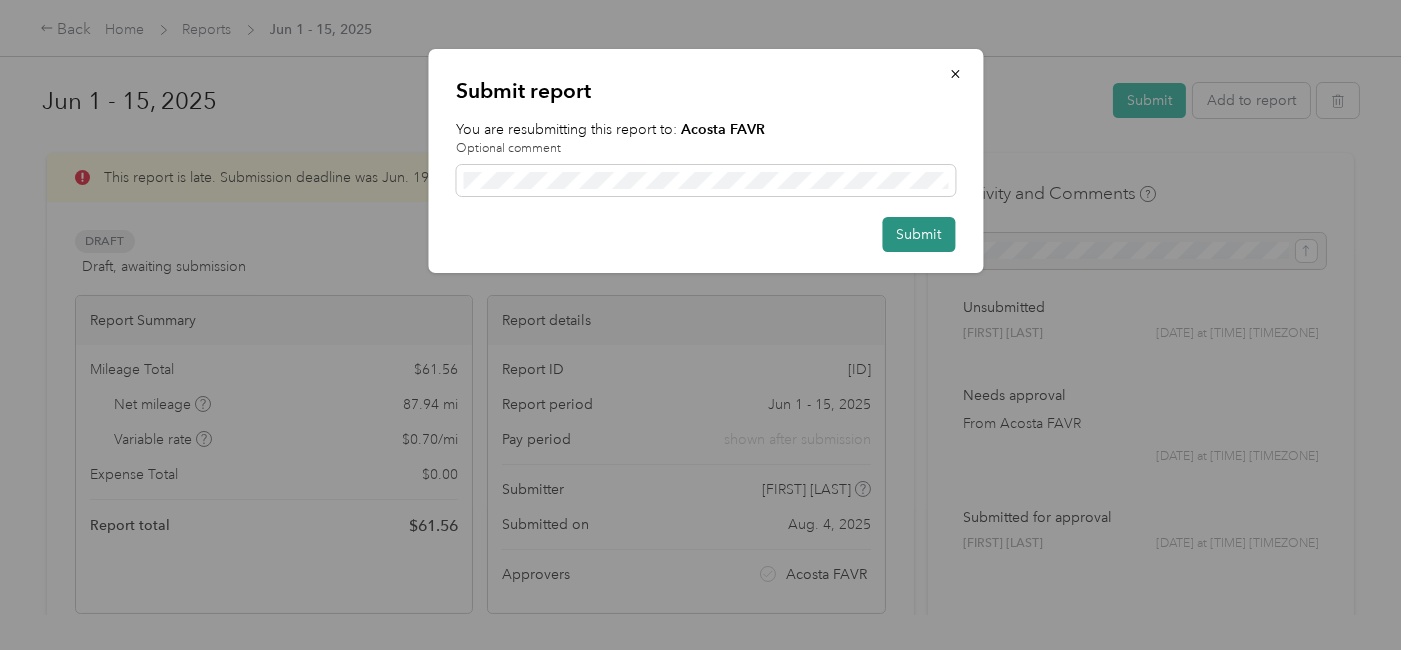 click on "Submit" at bounding box center [918, 234] 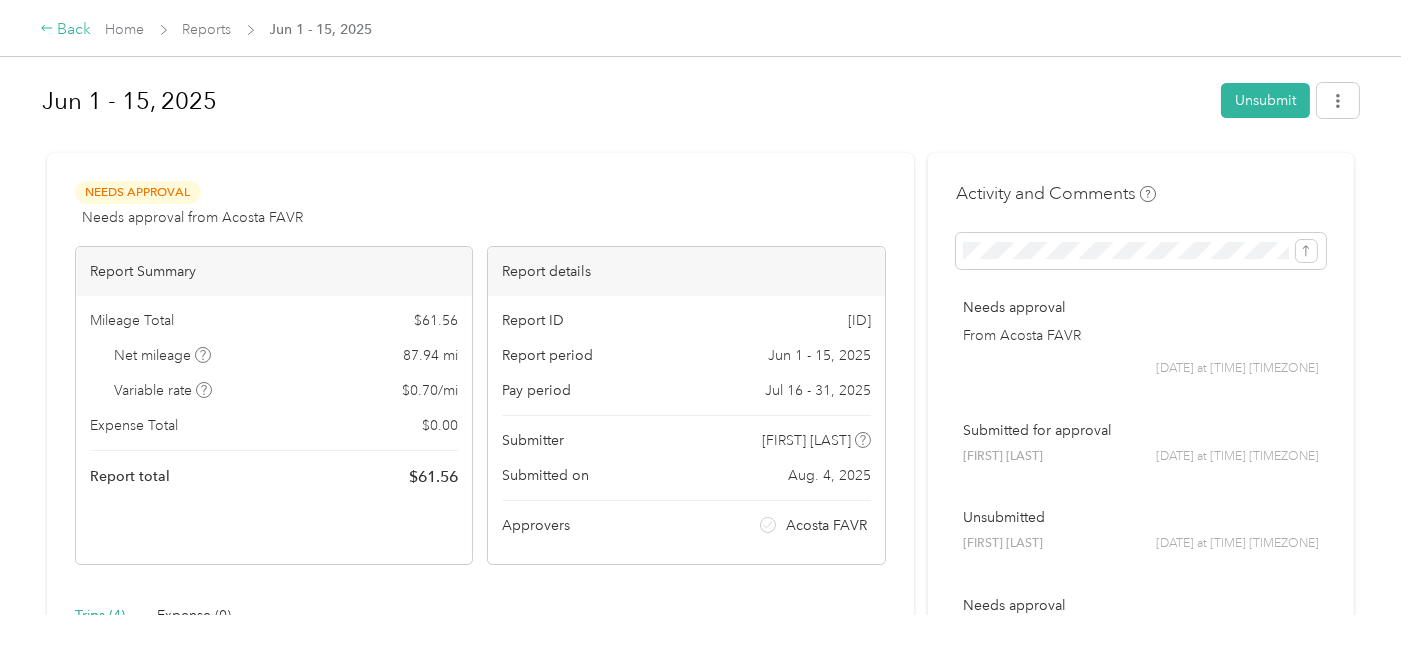 click on "Back" at bounding box center [66, 30] 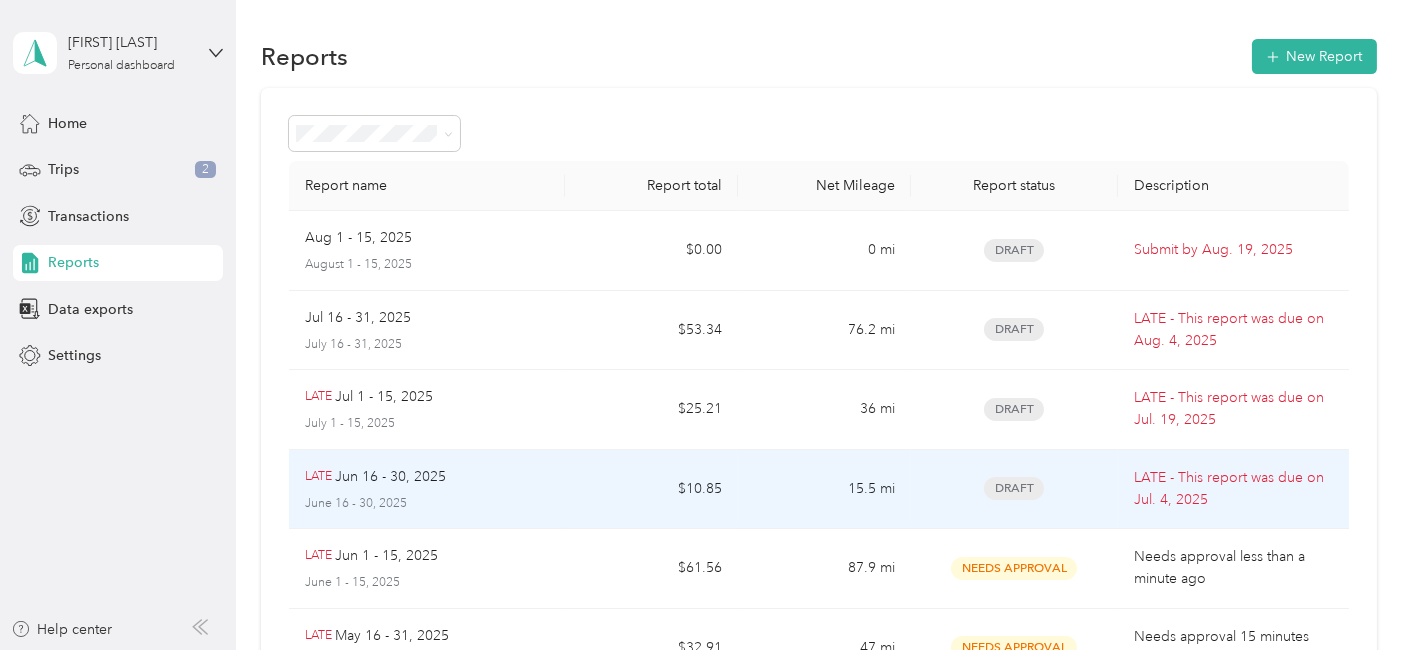 click on "LATE" at bounding box center (318, 477) 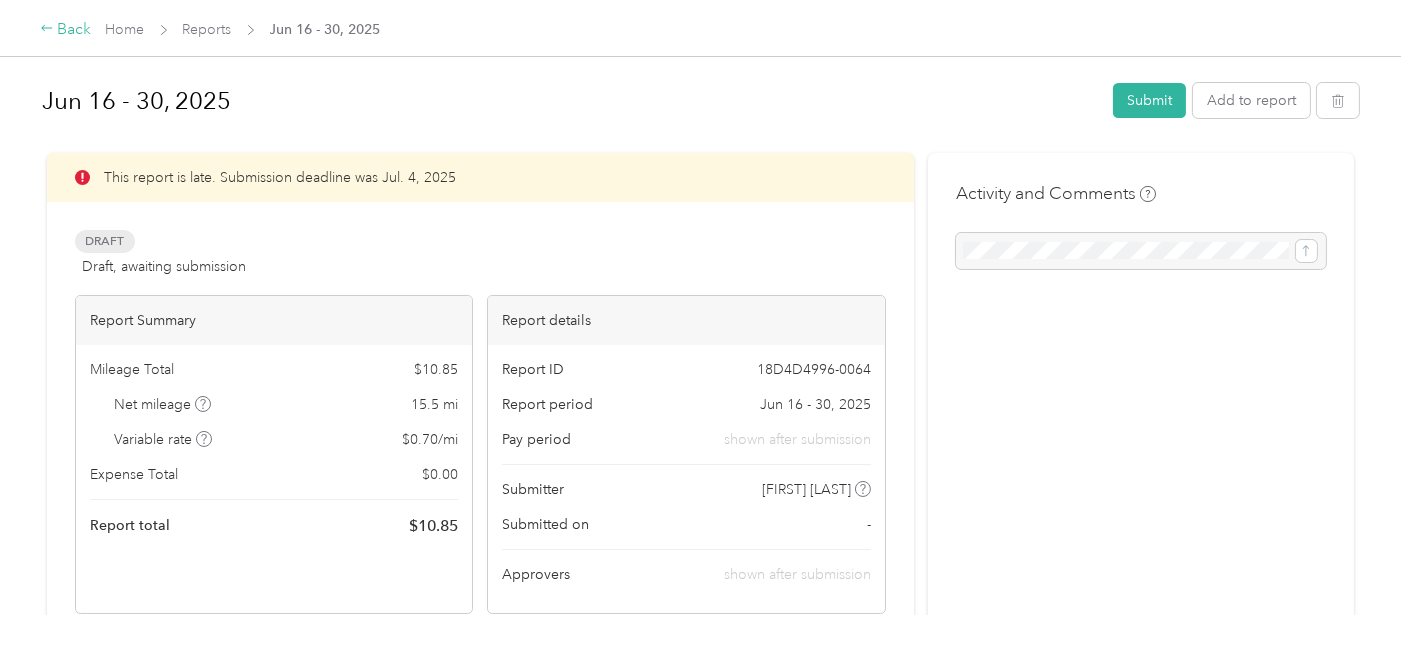 click on "Back Home Reports Jun 16 - 30, 2025" at bounding box center [705, 28] 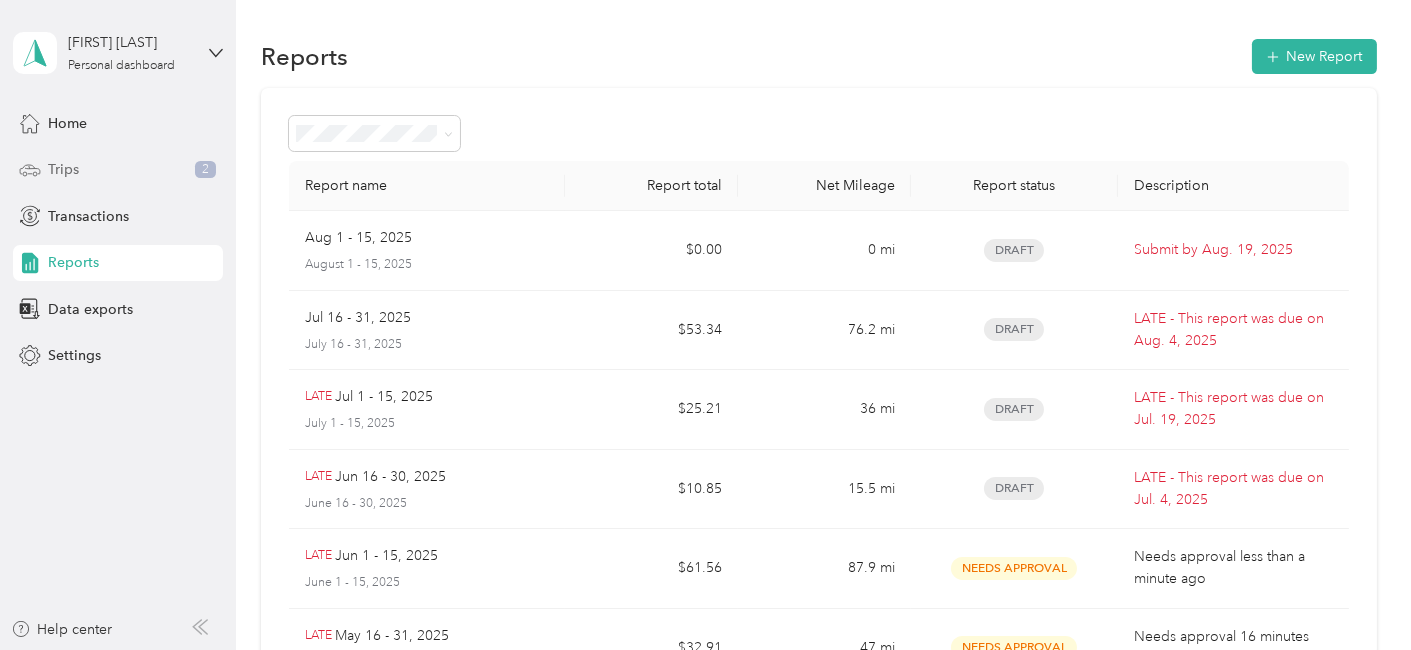 click on "Trips" at bounding box center (63, 169) 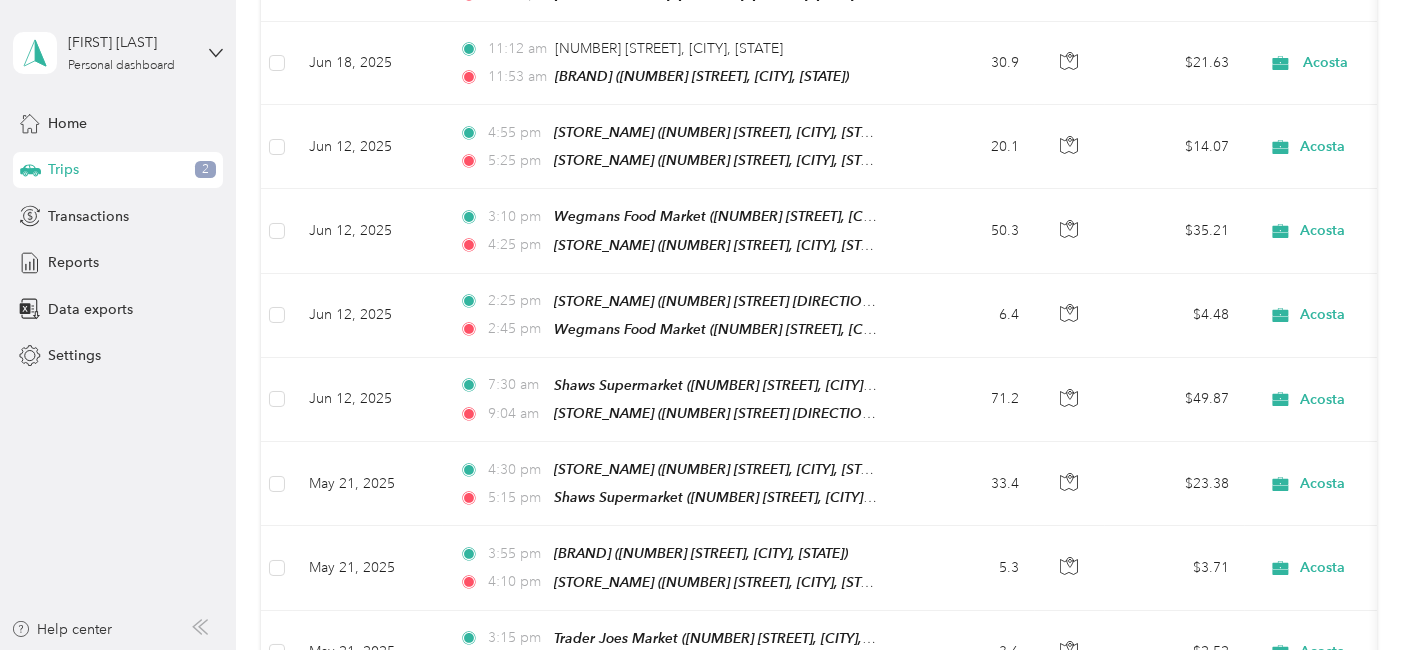 scroll, scrollTop: 1948, scrollLeft: 0, axis: vertical 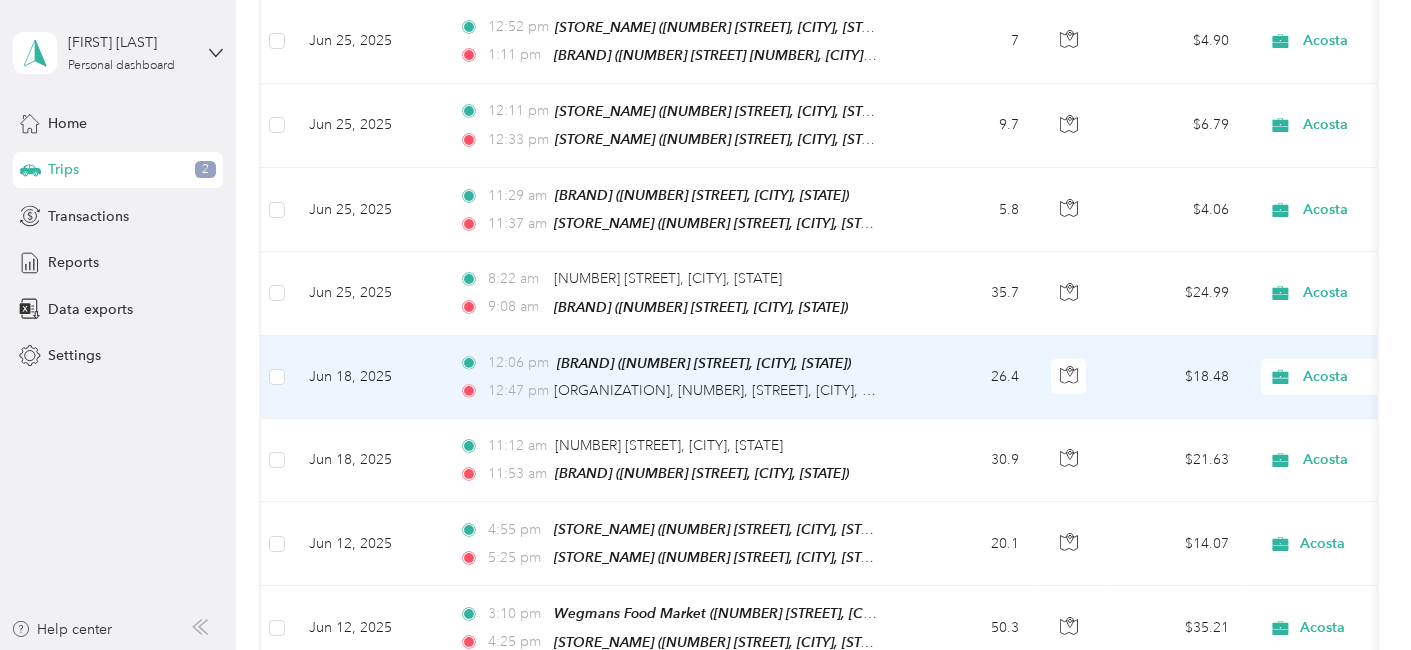 click on "Jun 18, 2025" at bounding box center (368, 377) 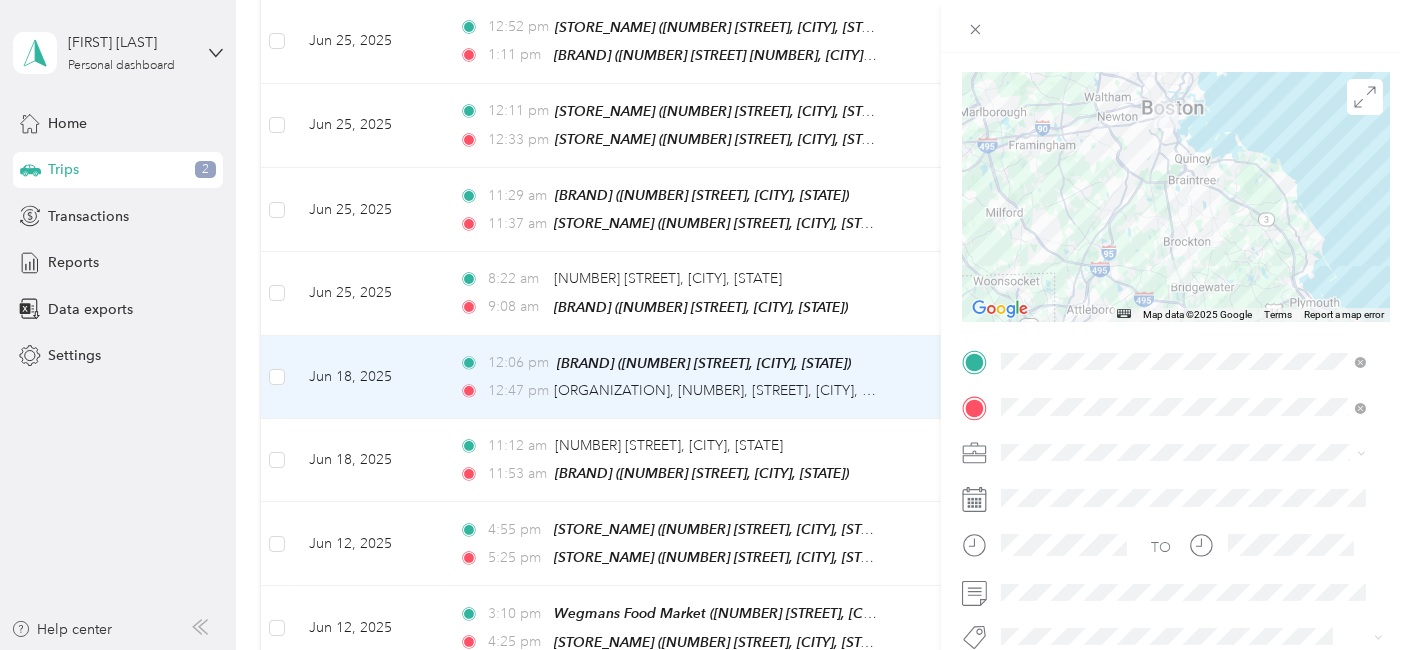 scroll, scrollTop: 146, scrollLeft: 0, axis: vertical 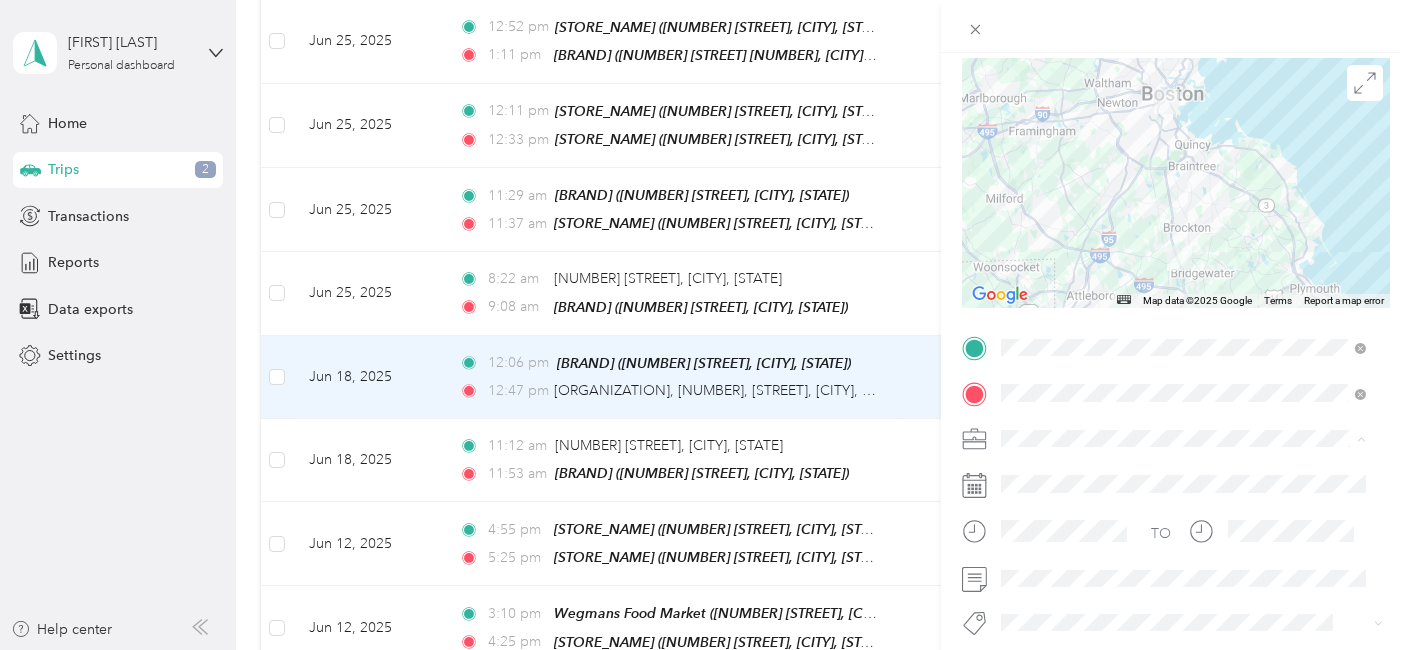 click on "TO Add photo" at bounding box center (1176, 573) 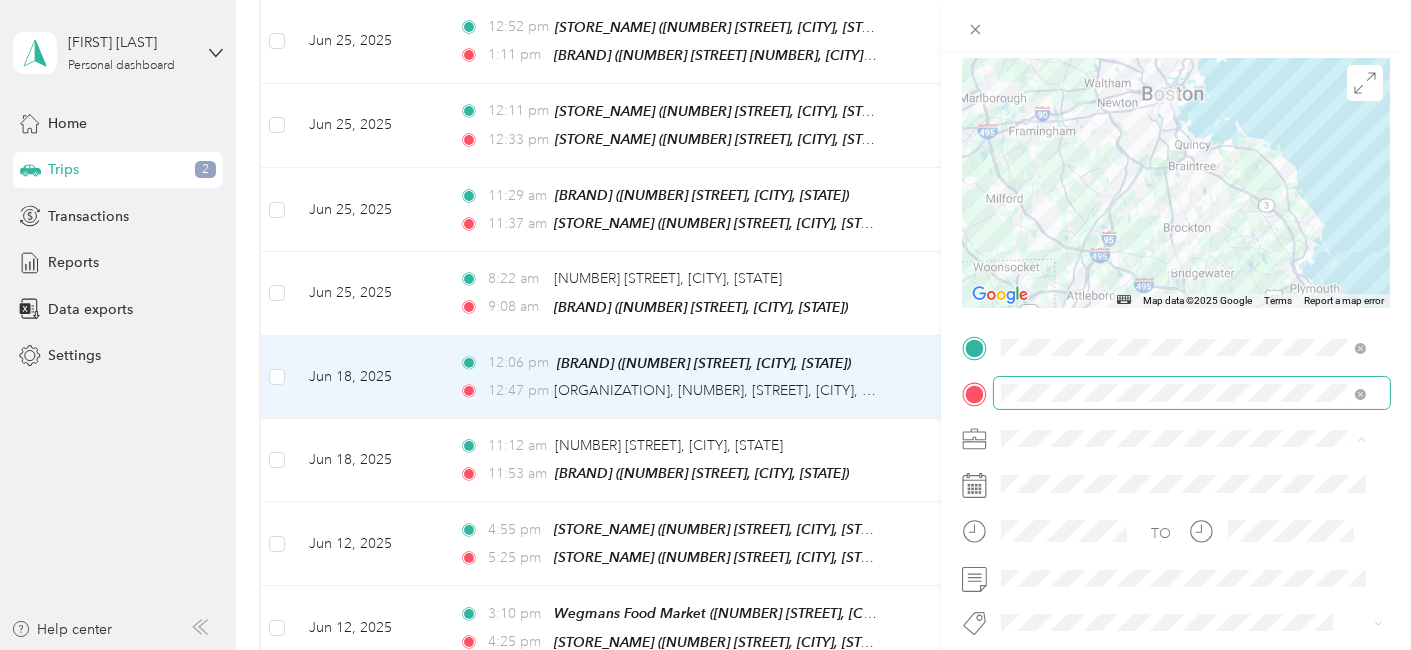 click at bounding box center (1192, 392) 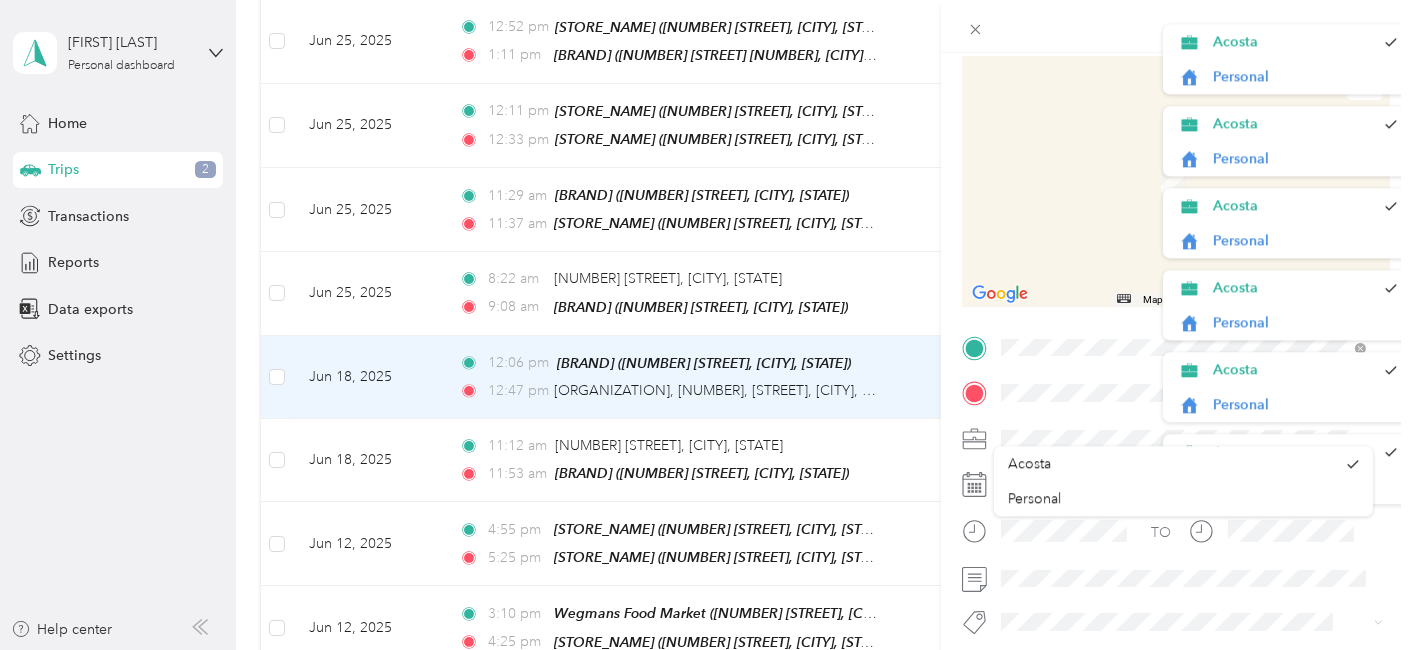 scroll, scrollTop: 44, scrollLeft: 0, axis: vertical 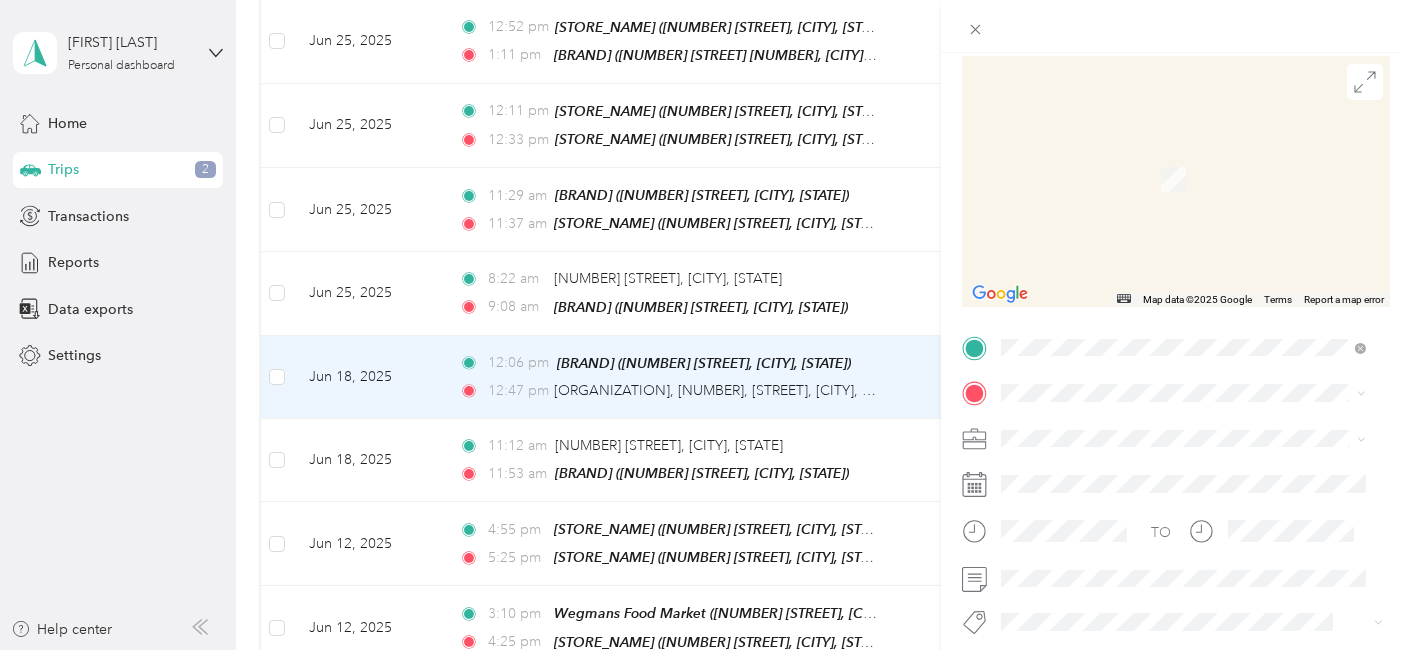 click on "Acosta" at bounding box center [1287, 374] 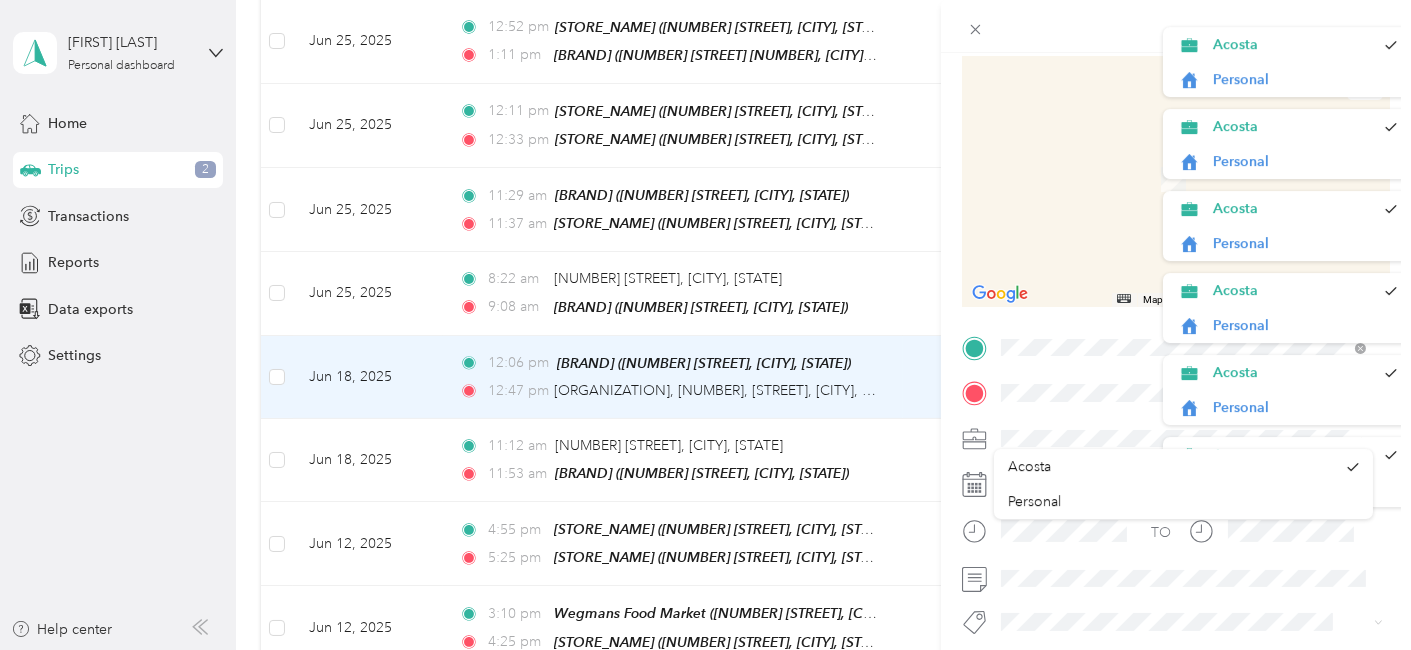 scroll, scrollTop: 34, scrollLeft: 0, axis: vertical 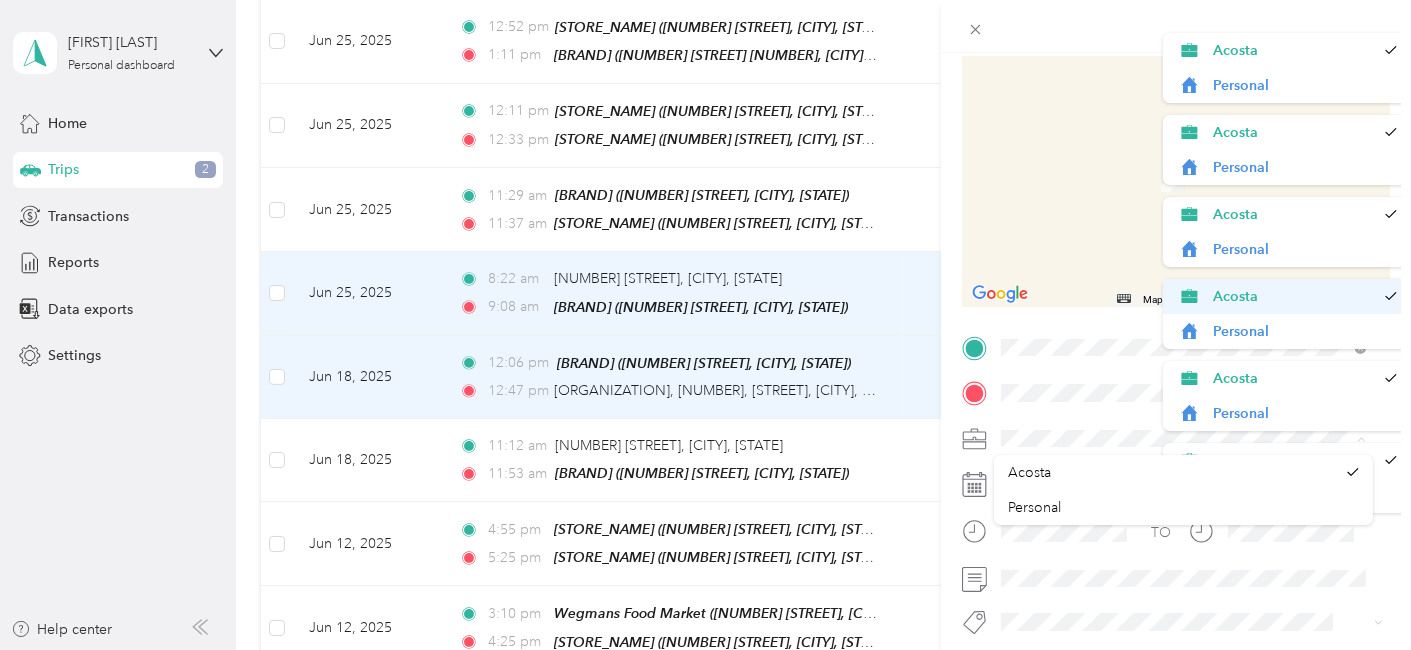 drag, startPoint x: 1366, startPoint y: 204, endPoint x: 1381, endPoint y: 287, distance: 84.34453 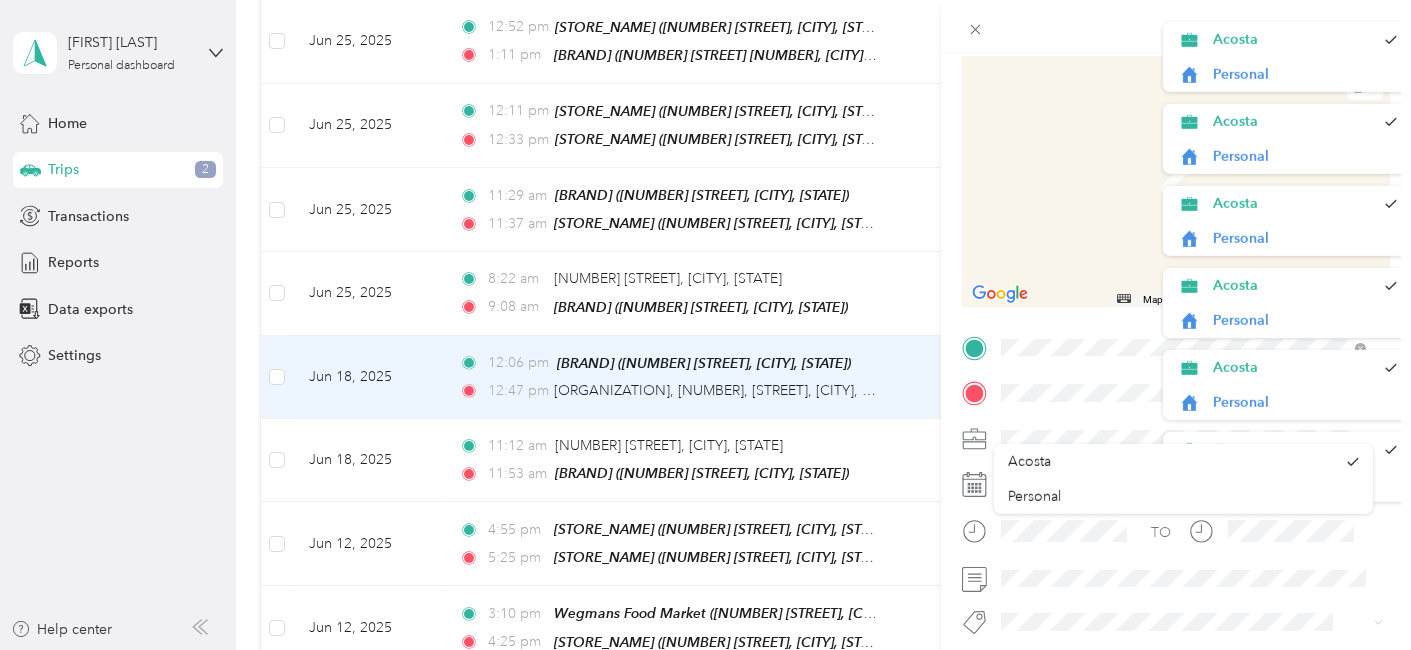 click on "70 South Bay Avenue
Boston, Massachusetts 02118, United States" at bounding box center [1183, 146] 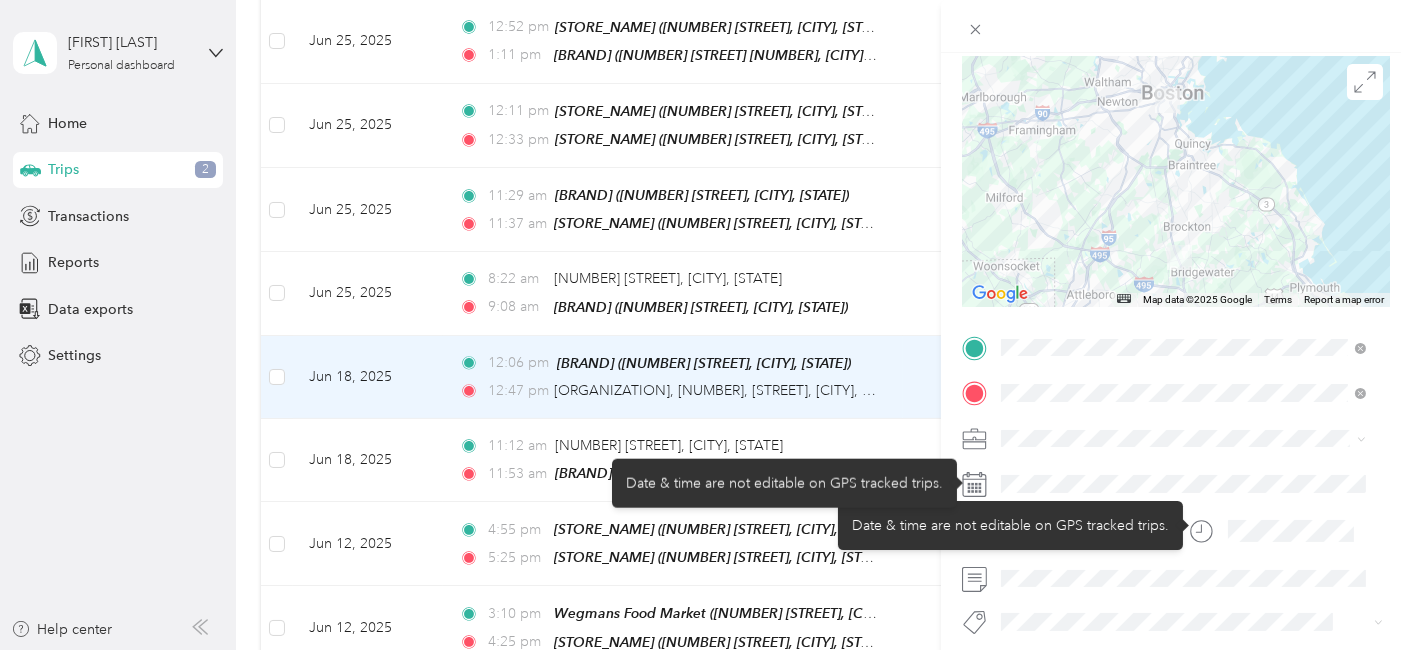 click at bounding box center [1192, 483] 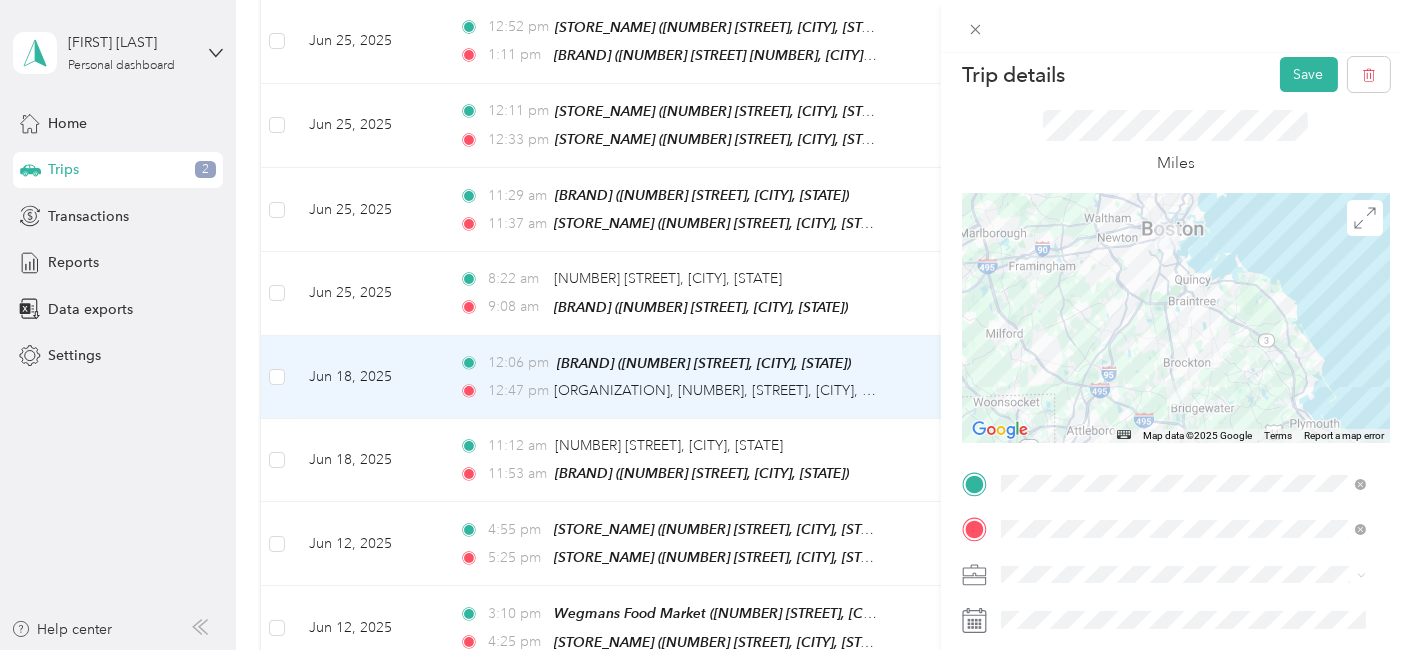 scroll, scrollTop: 0, scrollLeft: 0, axis: both 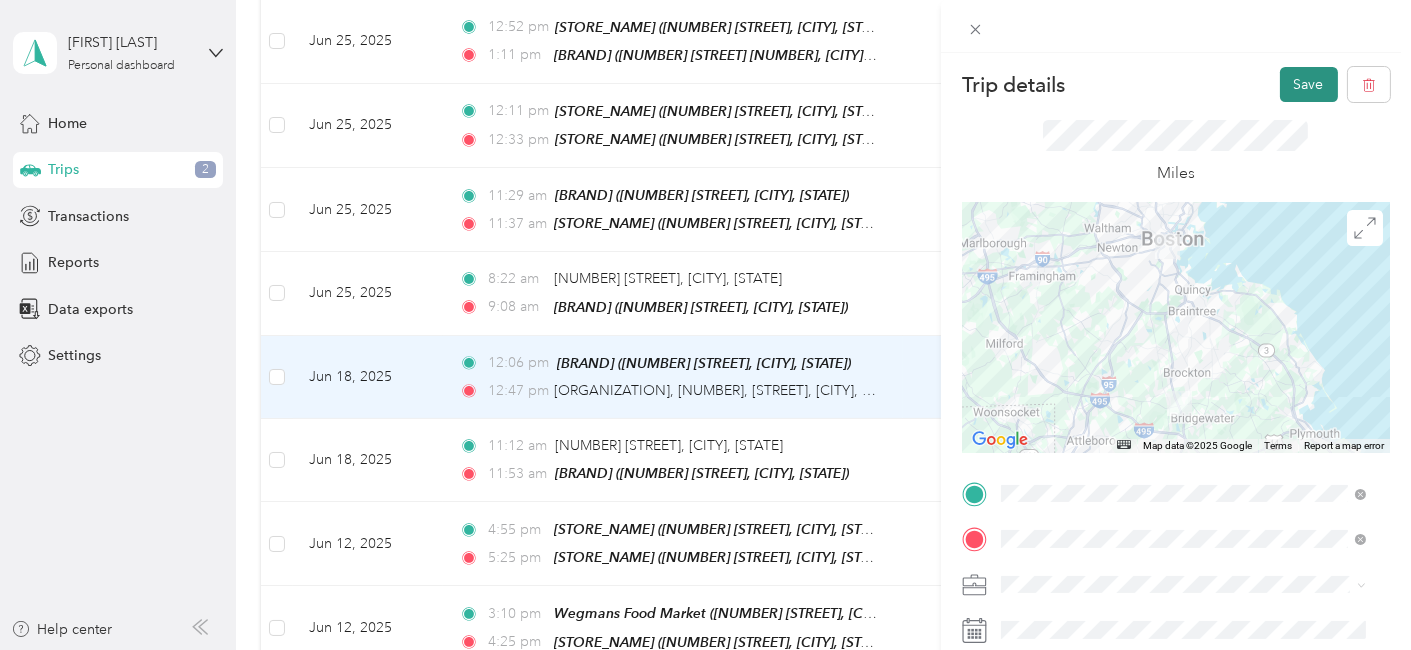 click on "Save" at bounding box center [1309, 84] 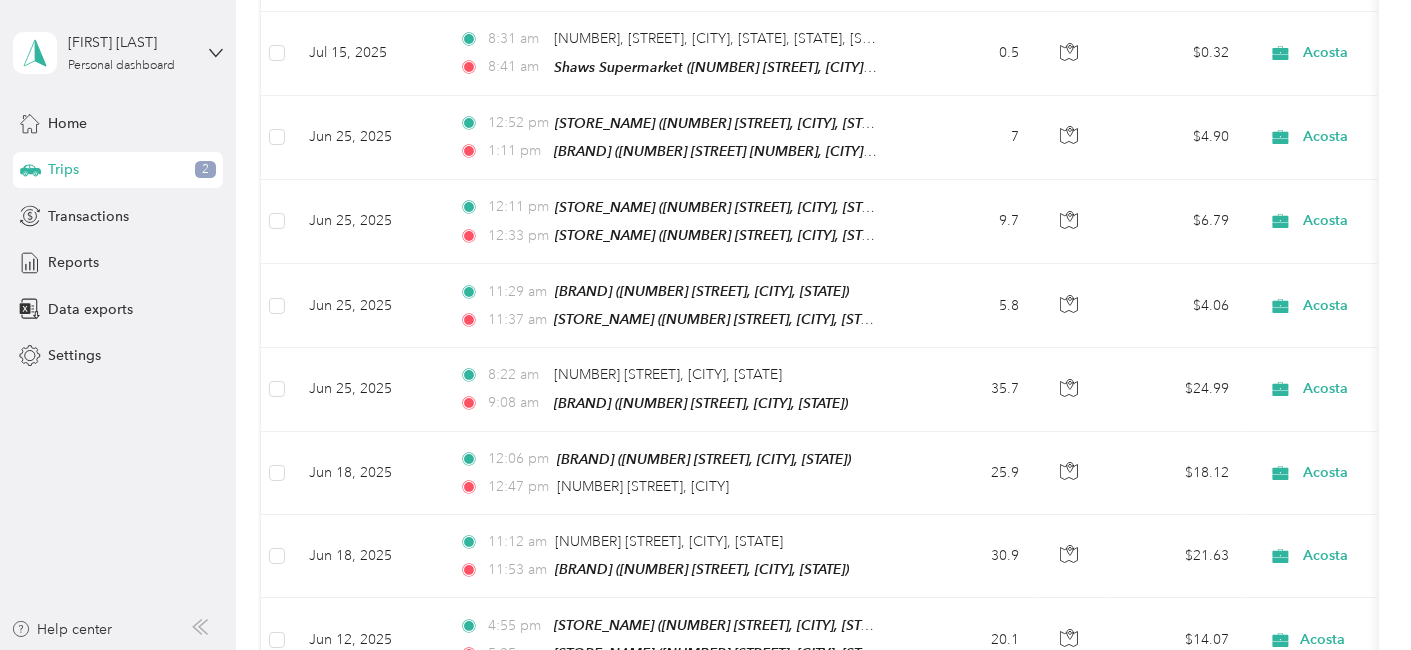 scroll, scrollTop: 1427, scrollLeft: 0, axis: vertical 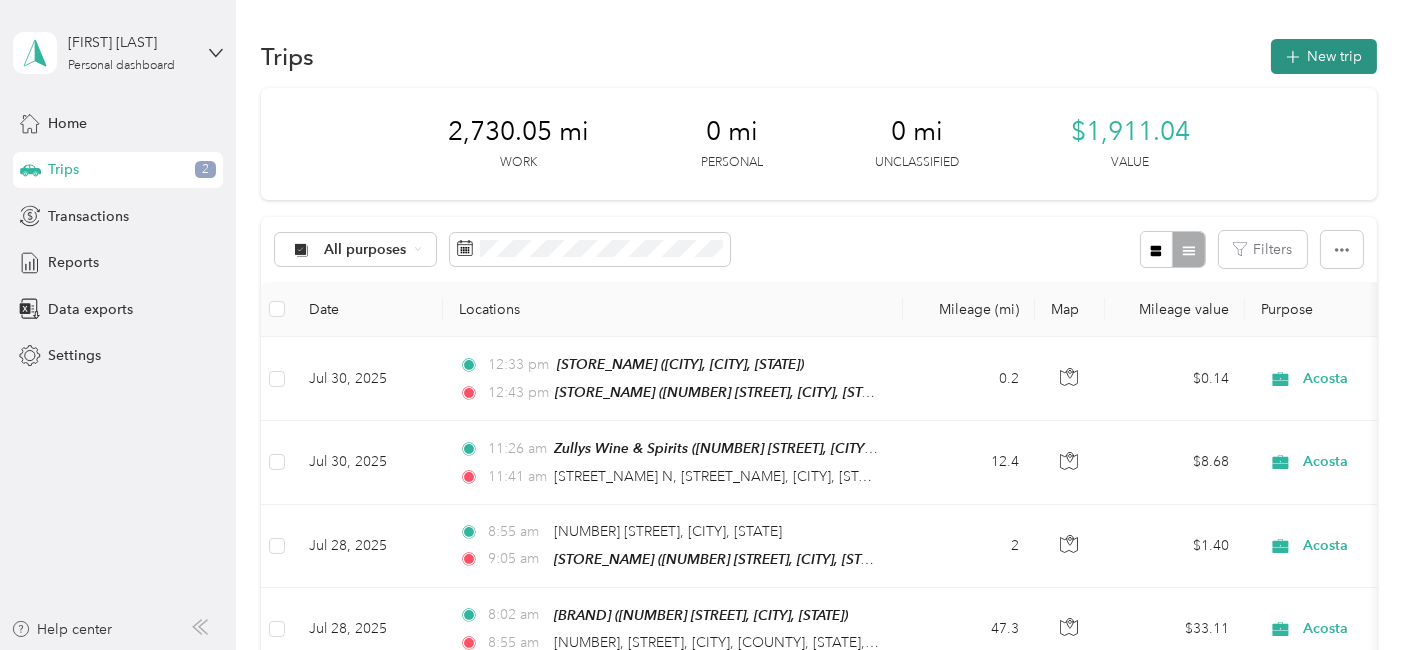 click on "New trip" at bounding box center (1324, 56) 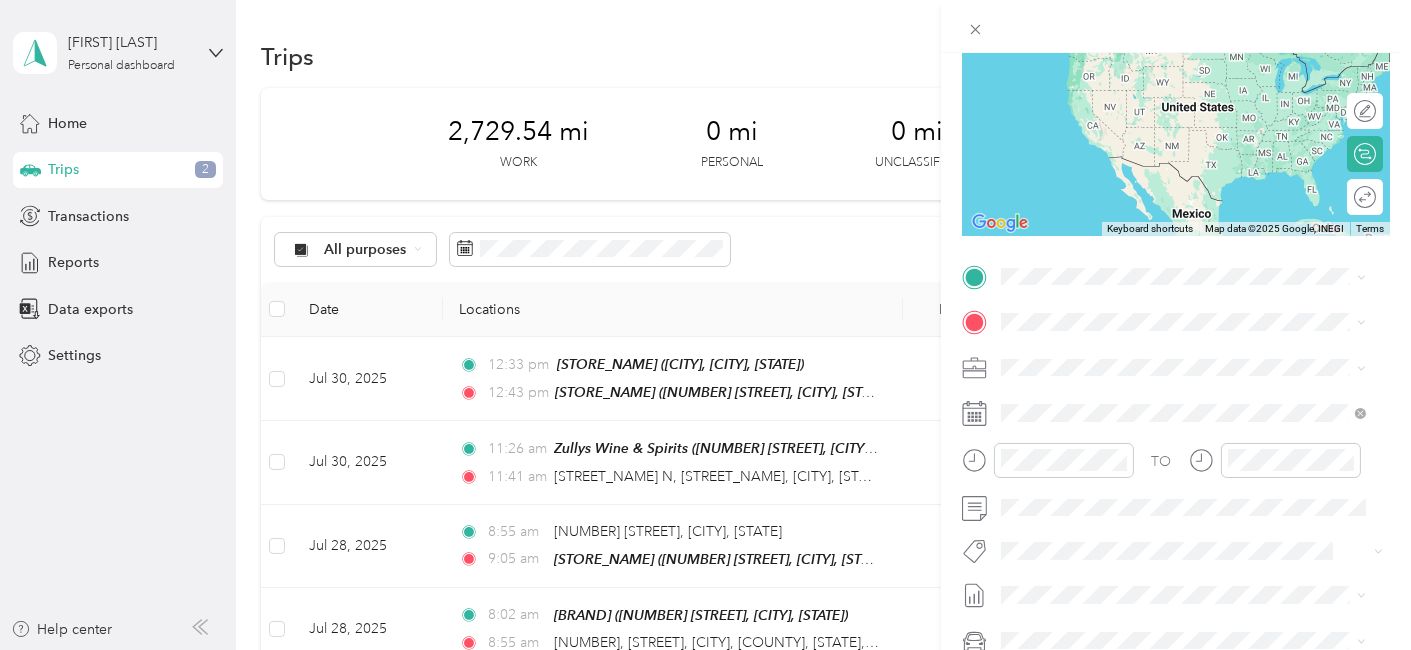 scroll, scrollTop: 231, scrollLeft: 0, axis: vertical 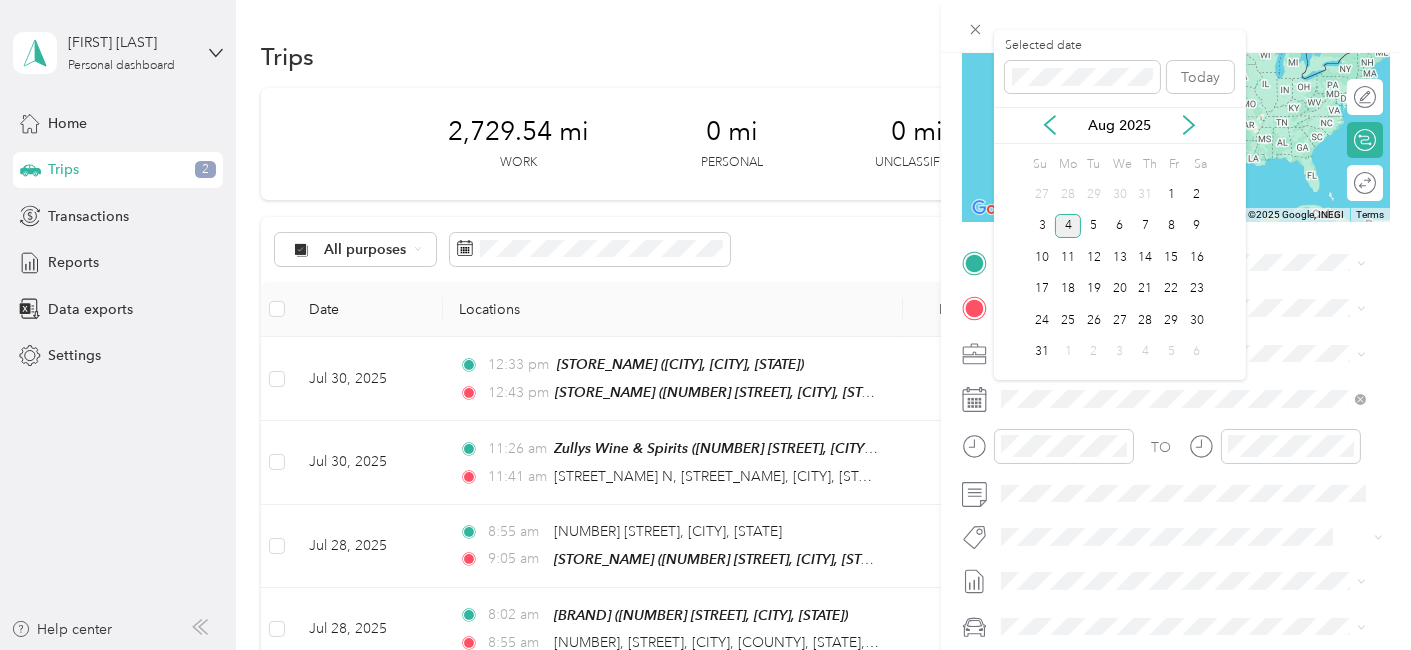 click on "Aug 2025" at bounding box center (1120, 125) 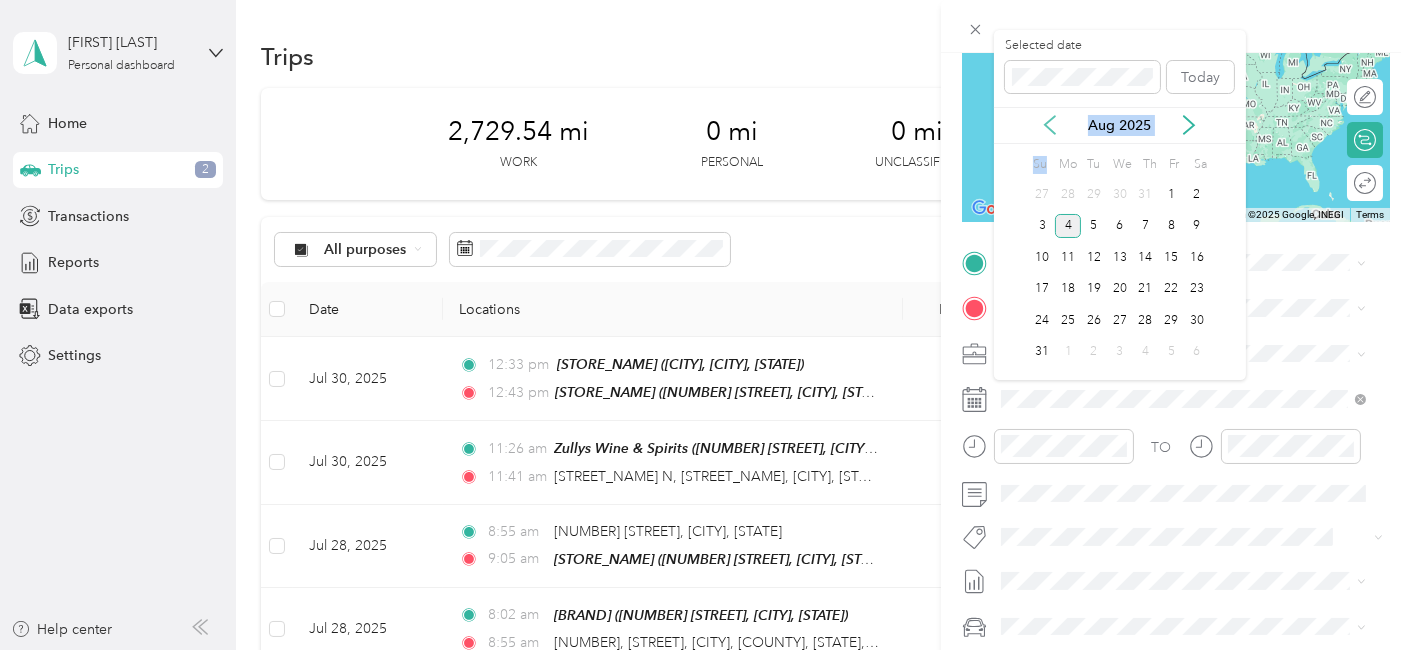 click 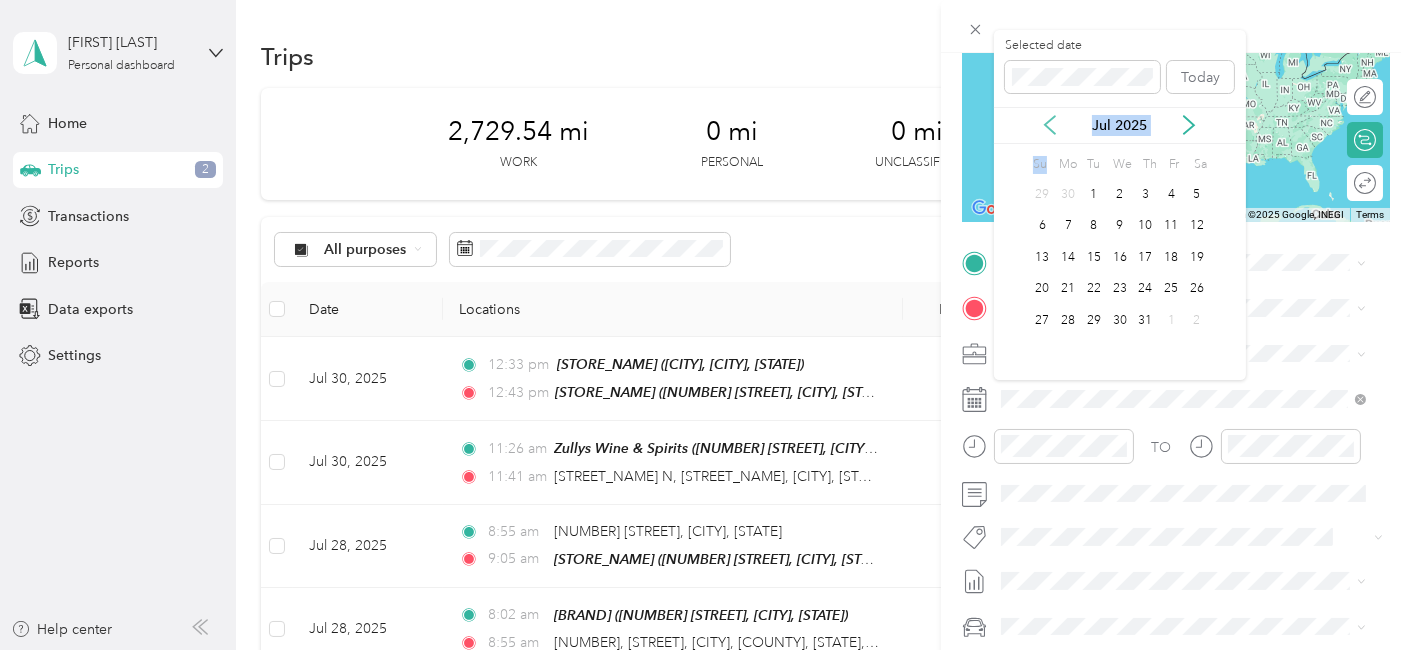 click 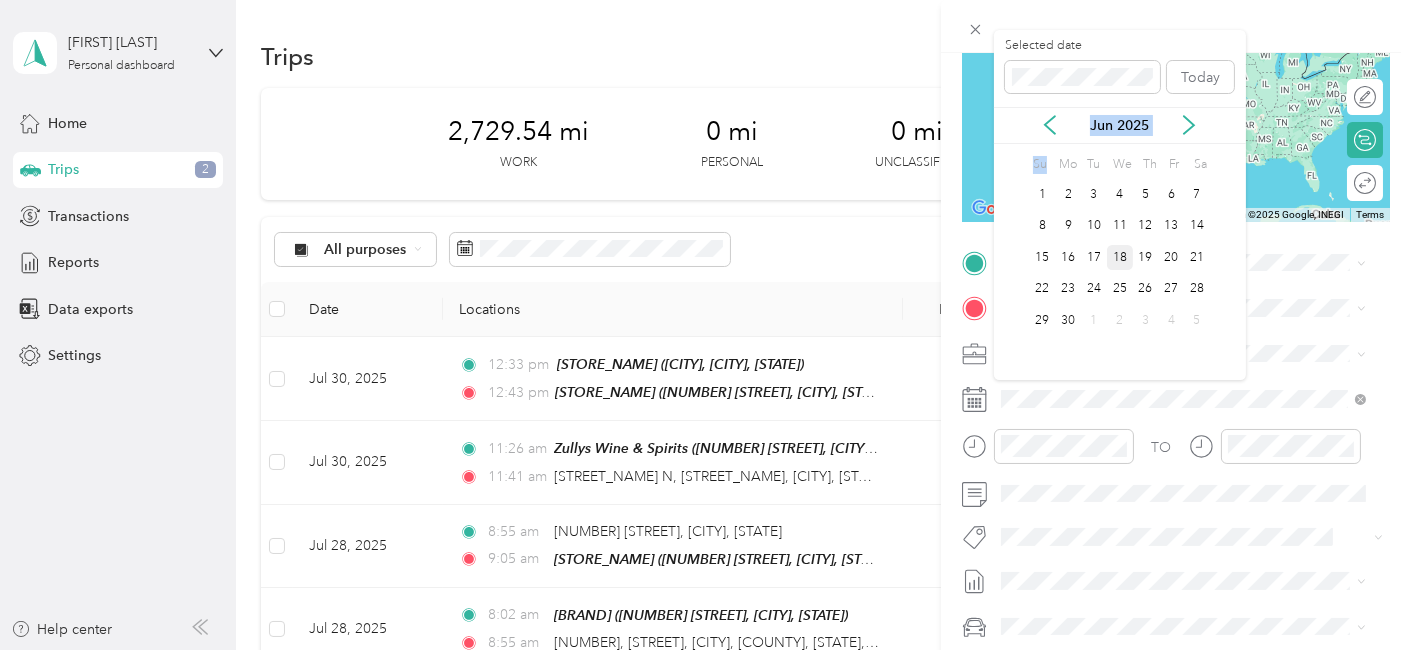 click on "18" at bounding box center [1120, 257] 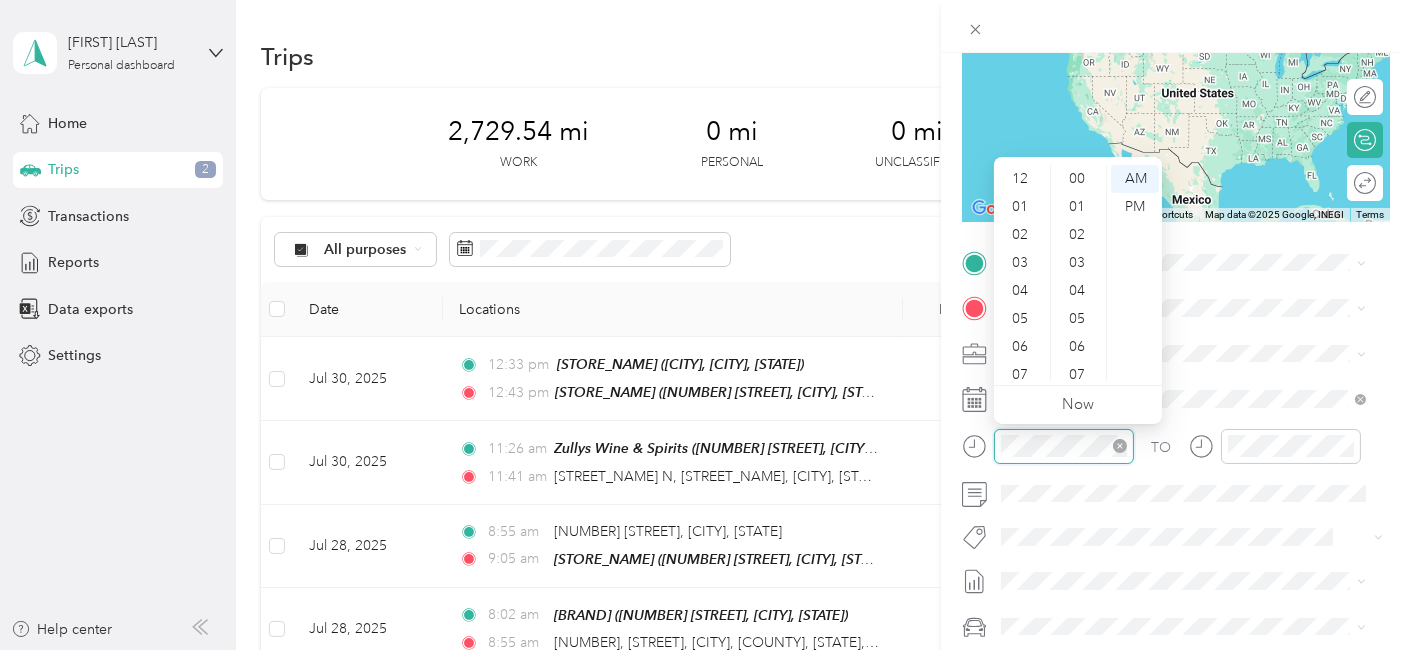 scroll, scrollTop: 1008, scrollLeft: 0, axis: vertical 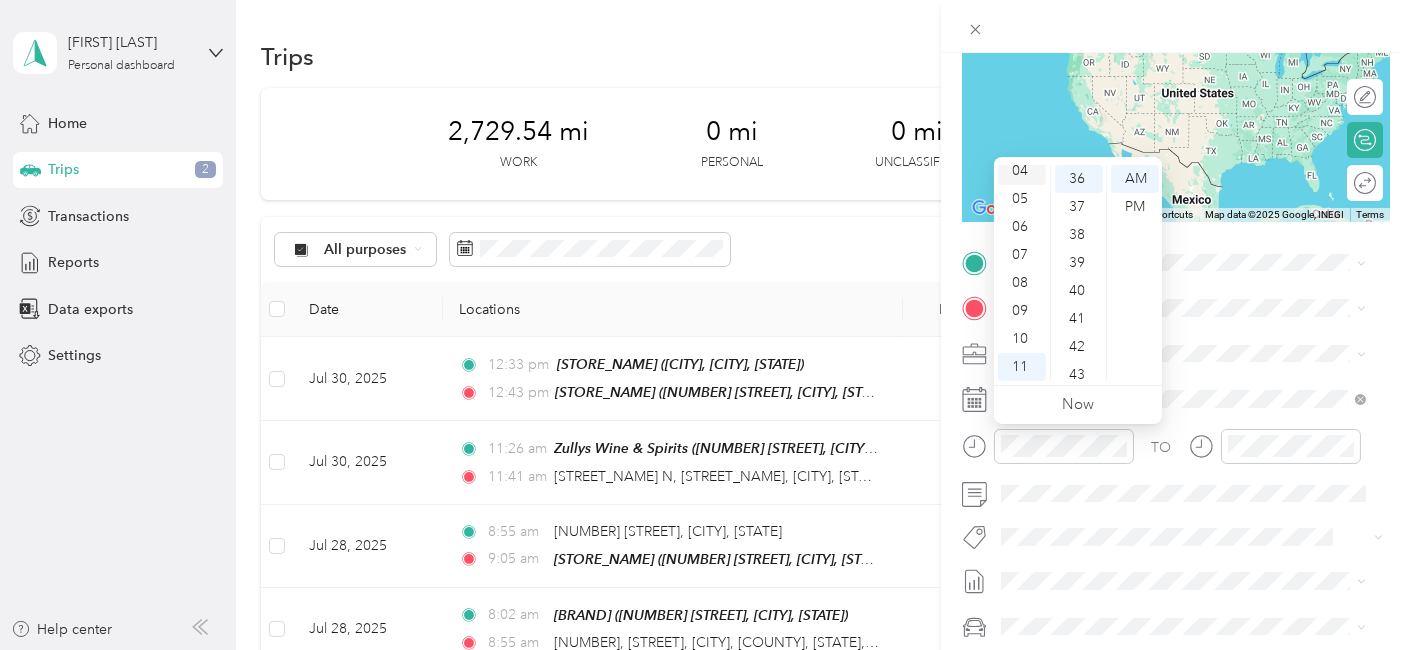 click on "04" at bounding box center (1022, 171) 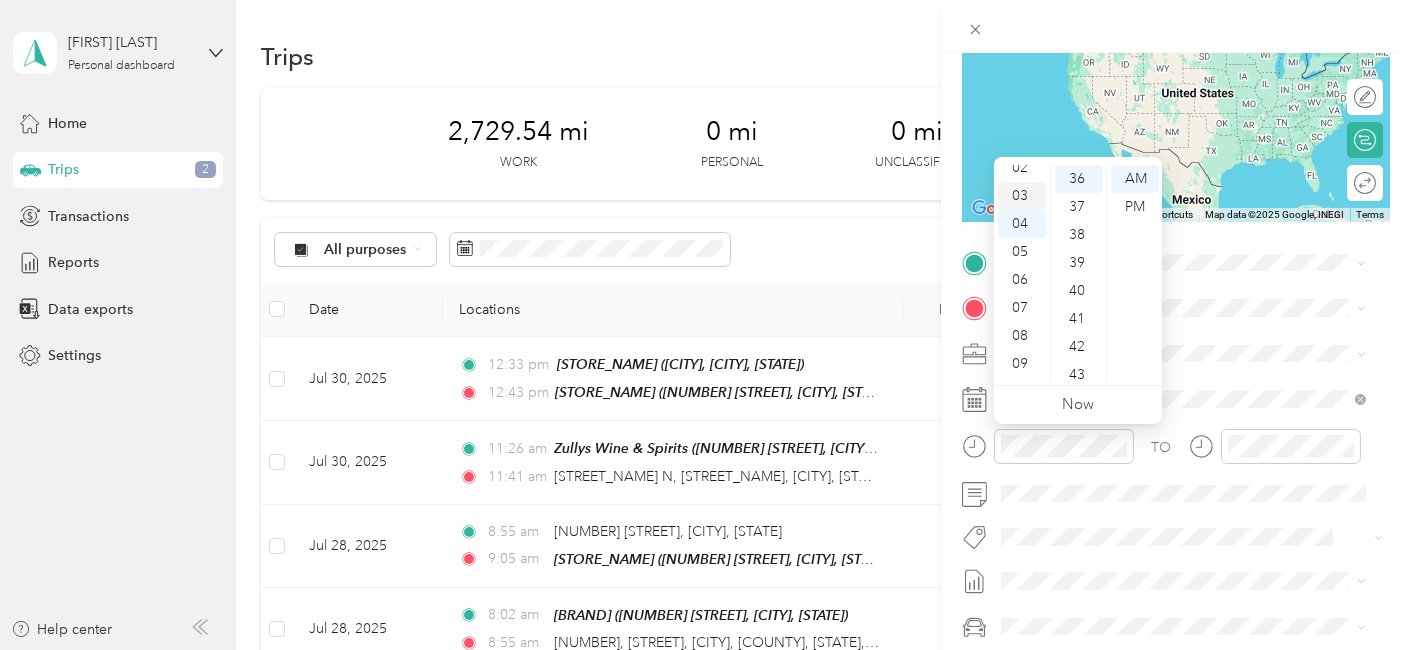 click on "03" at bounding box center (1022, 196) 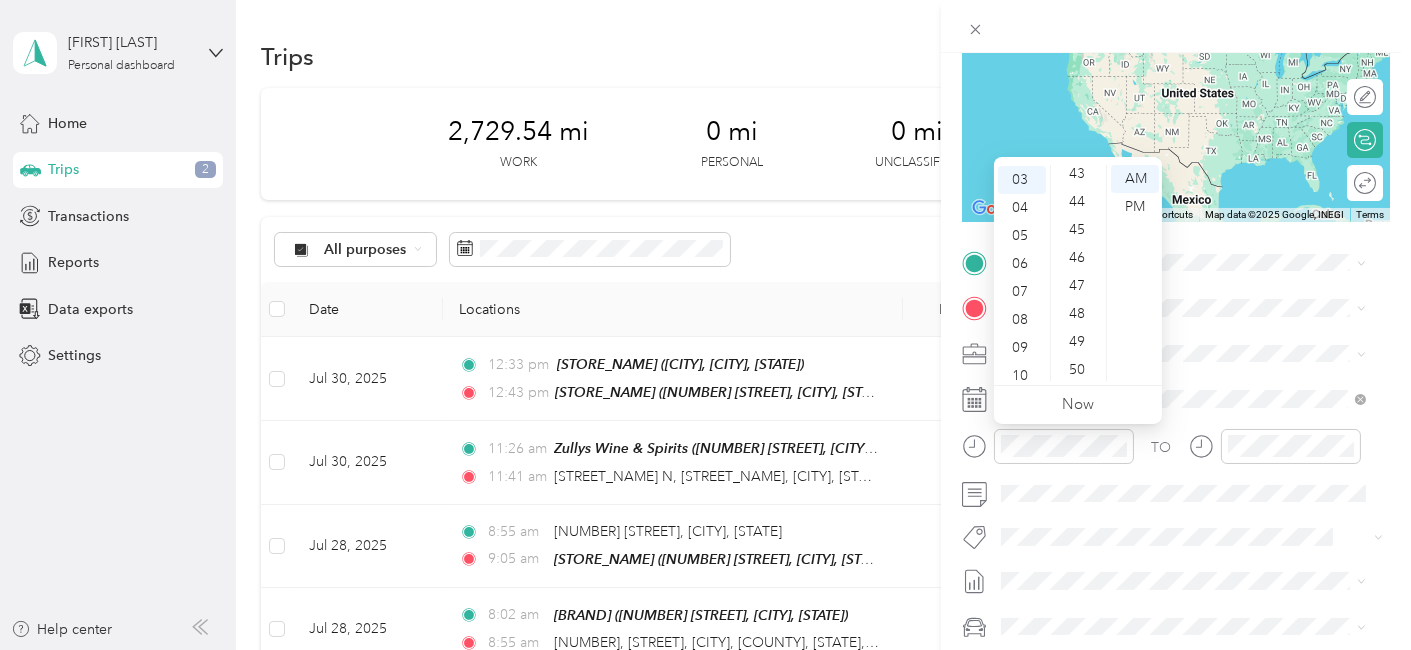 scroll, scrollTop: 1230, scrollLeft: 0, axis: vertical 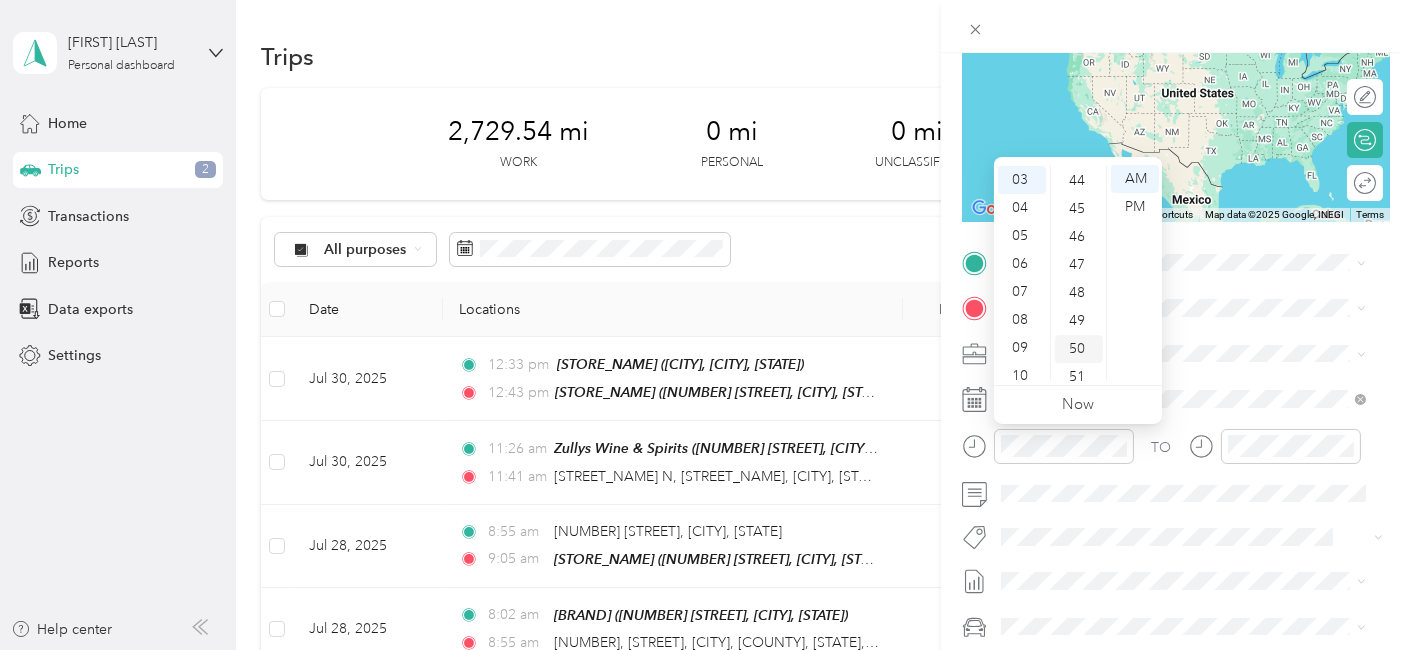click on "50" at bounding box center [1079, 349] 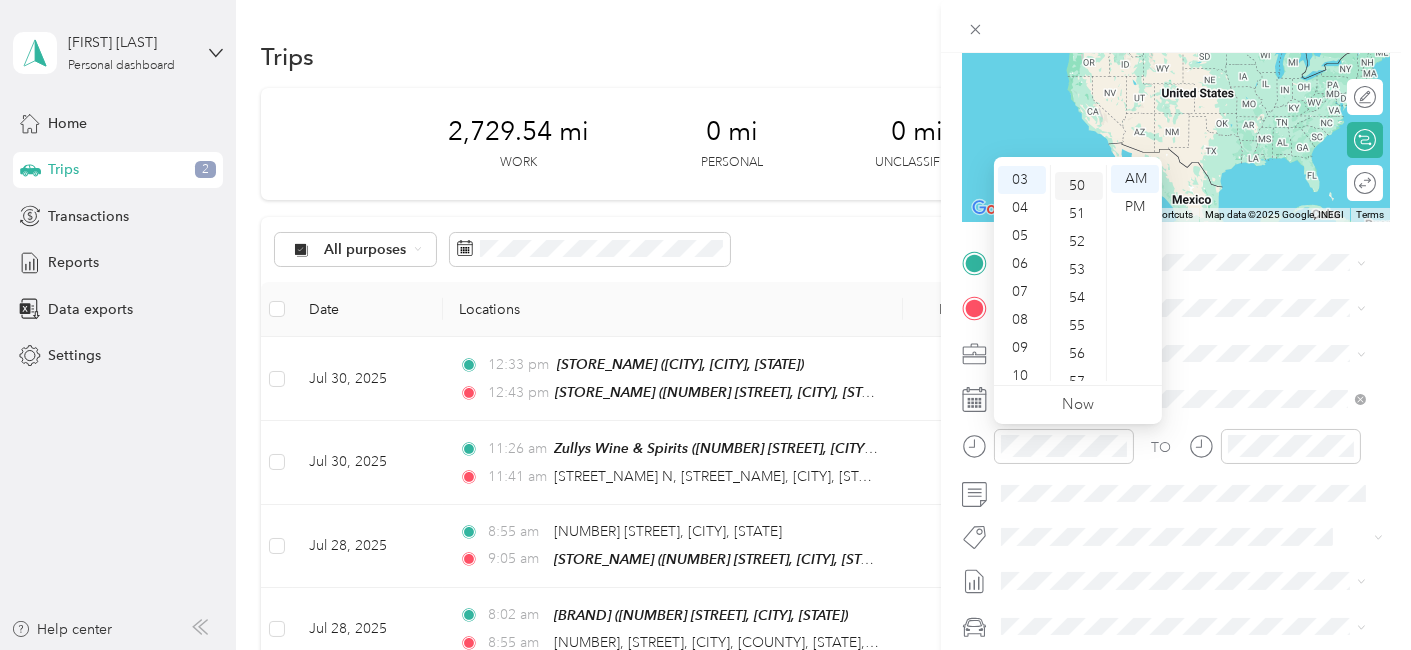 scroll, scrollTop: 1400, scrollLeft: 0, axis: vertical 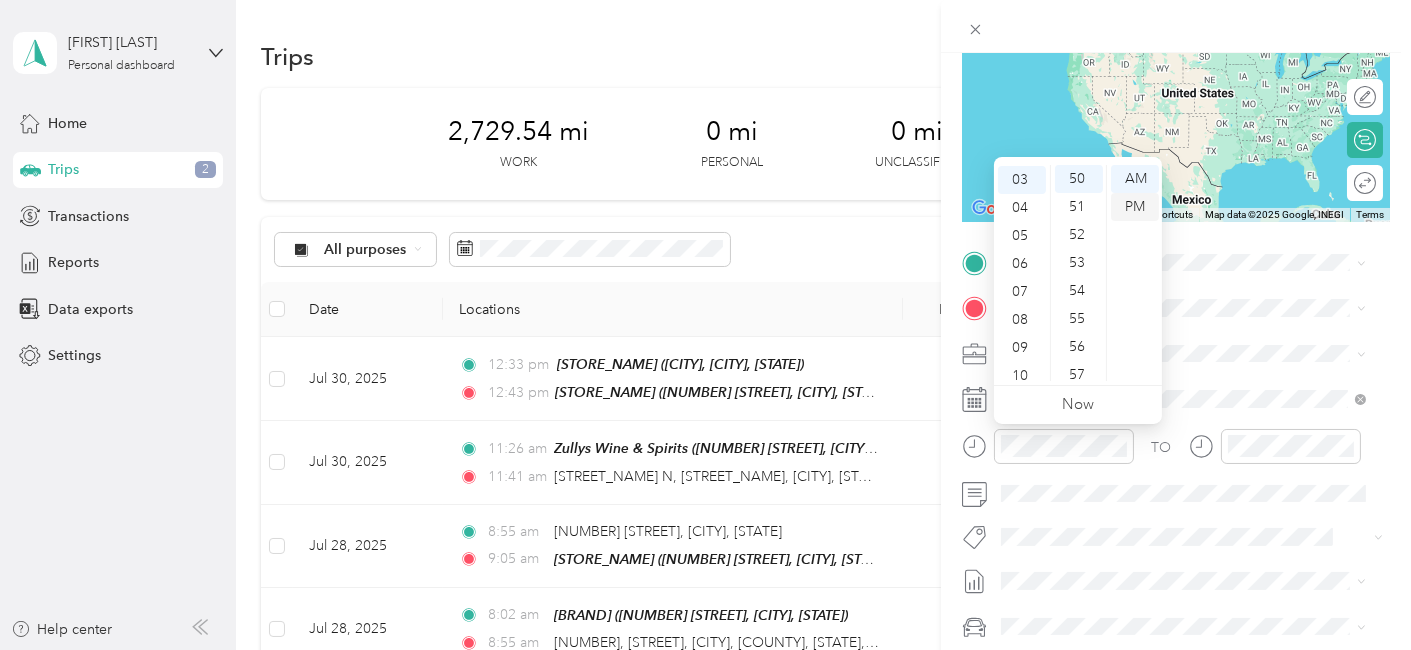 click on "PM" at bounding box center [1135, 207] 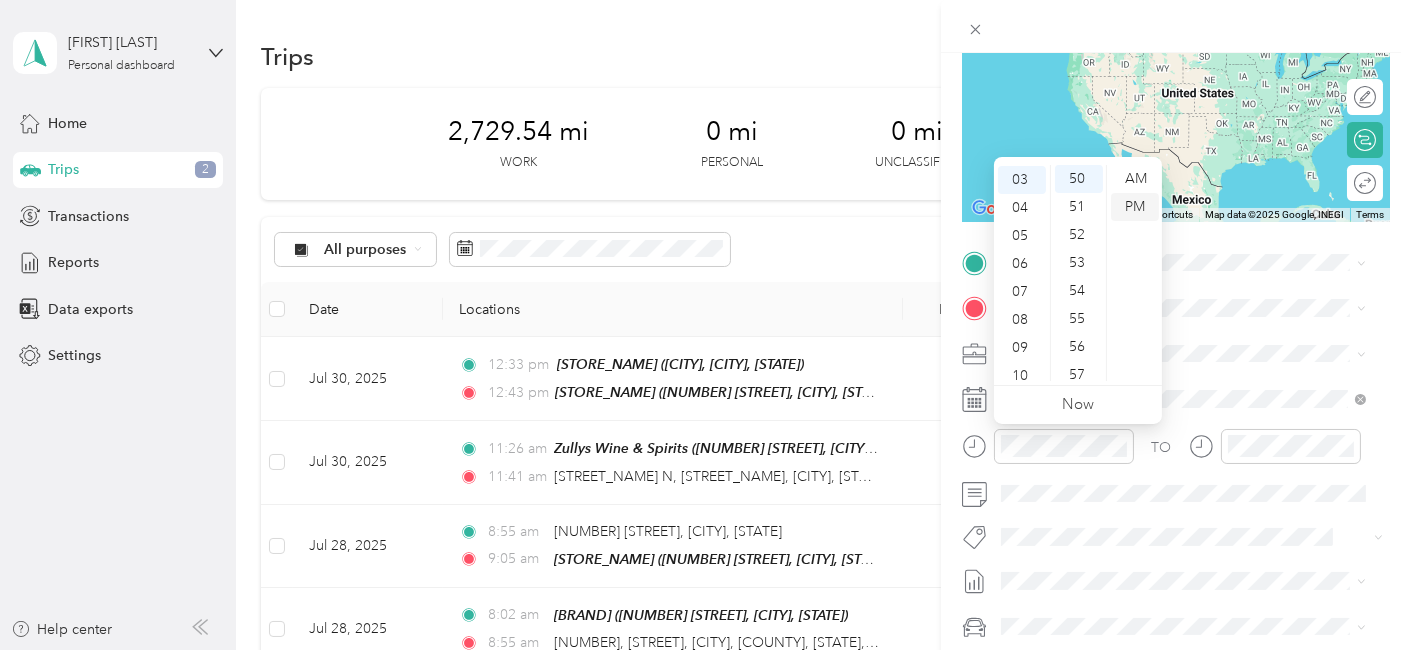 click on "PM" at bounding box center (1135, 207) 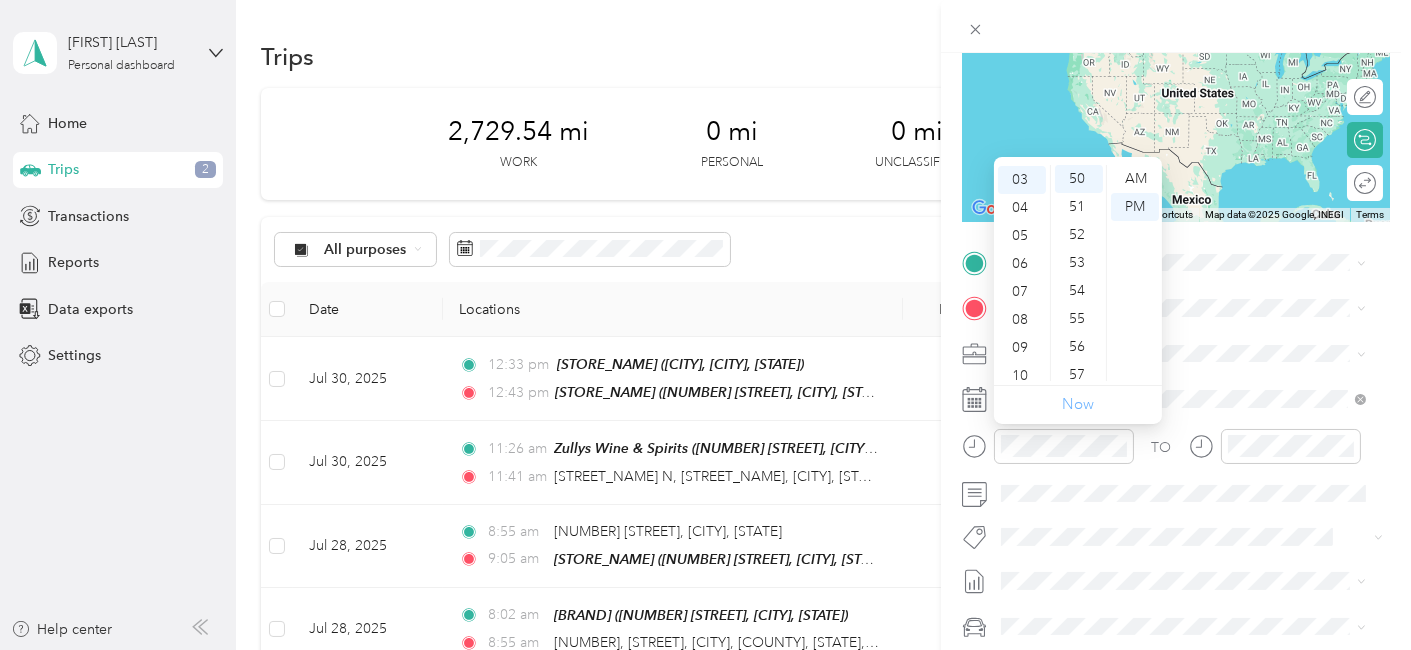 click on "Now" at bounding box center (1078, 404) 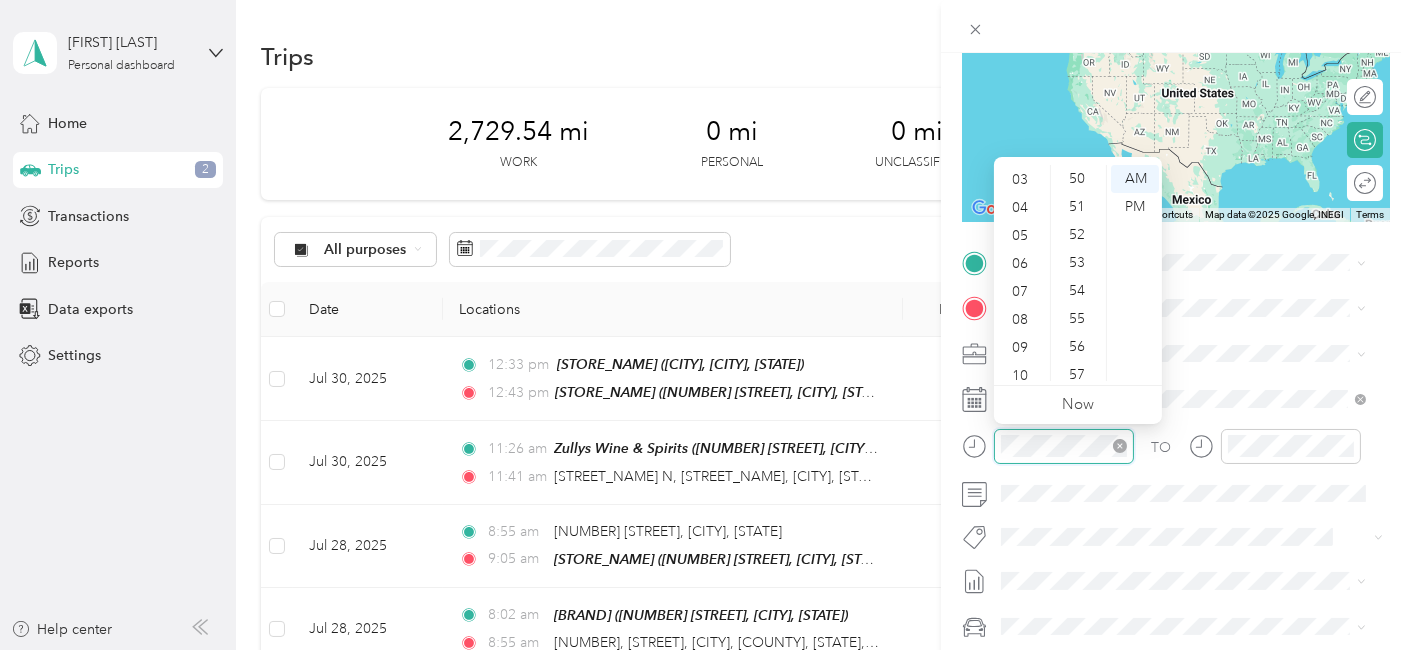 scroll, scrollTop: 120, scrollLeft: 0, axis: vertical 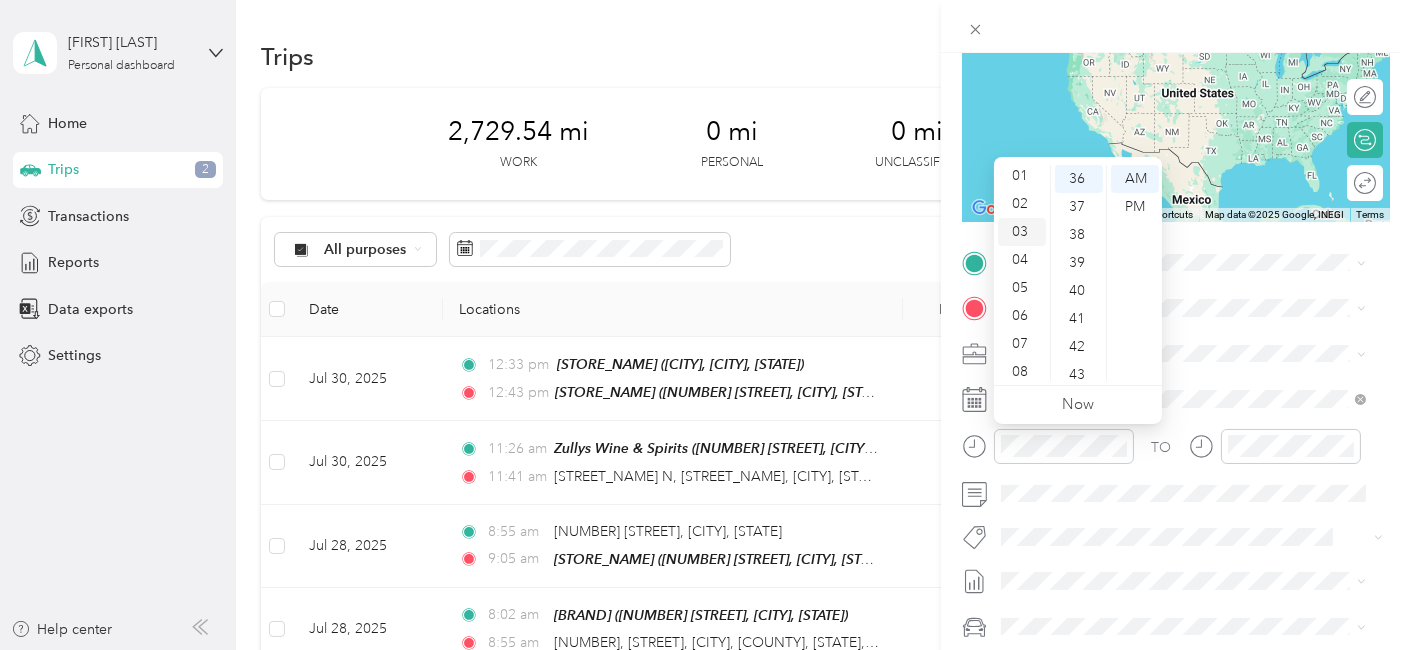 click on "03" at bounding box center [1022, 232] 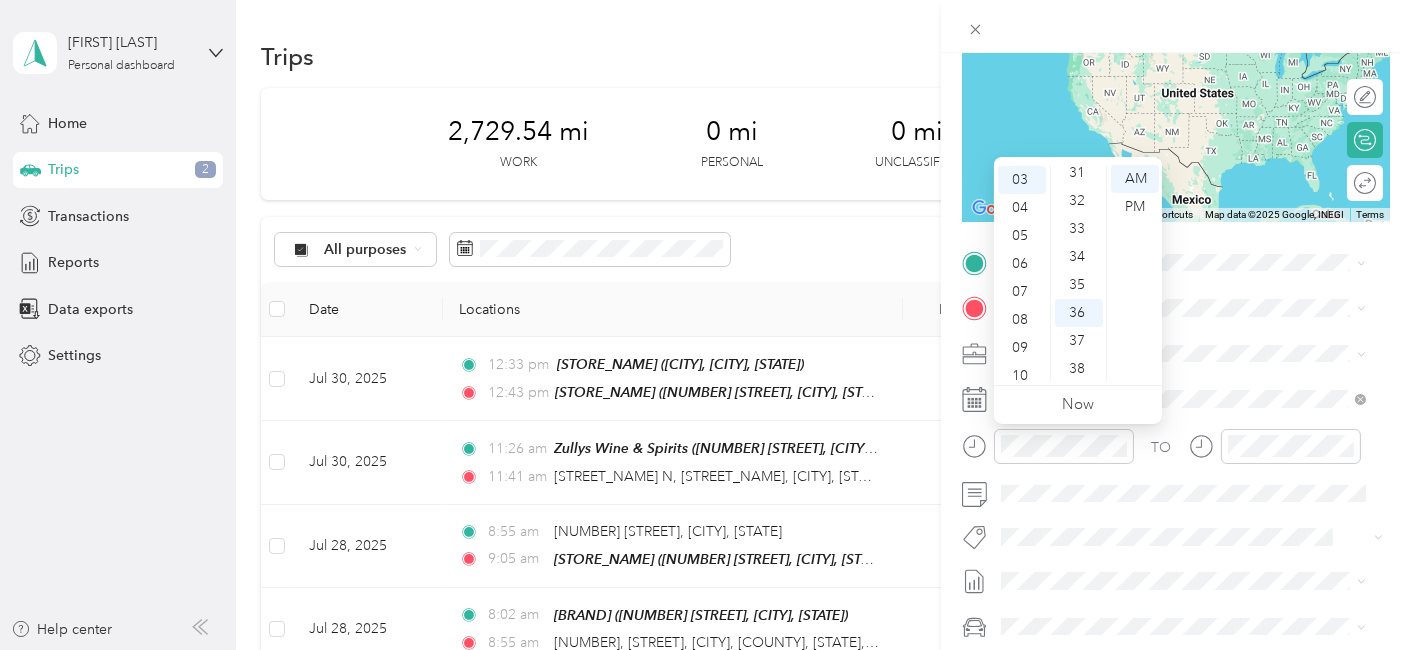 scroll, scrollTop: 830, scrollLeft: 0, axis: vertical 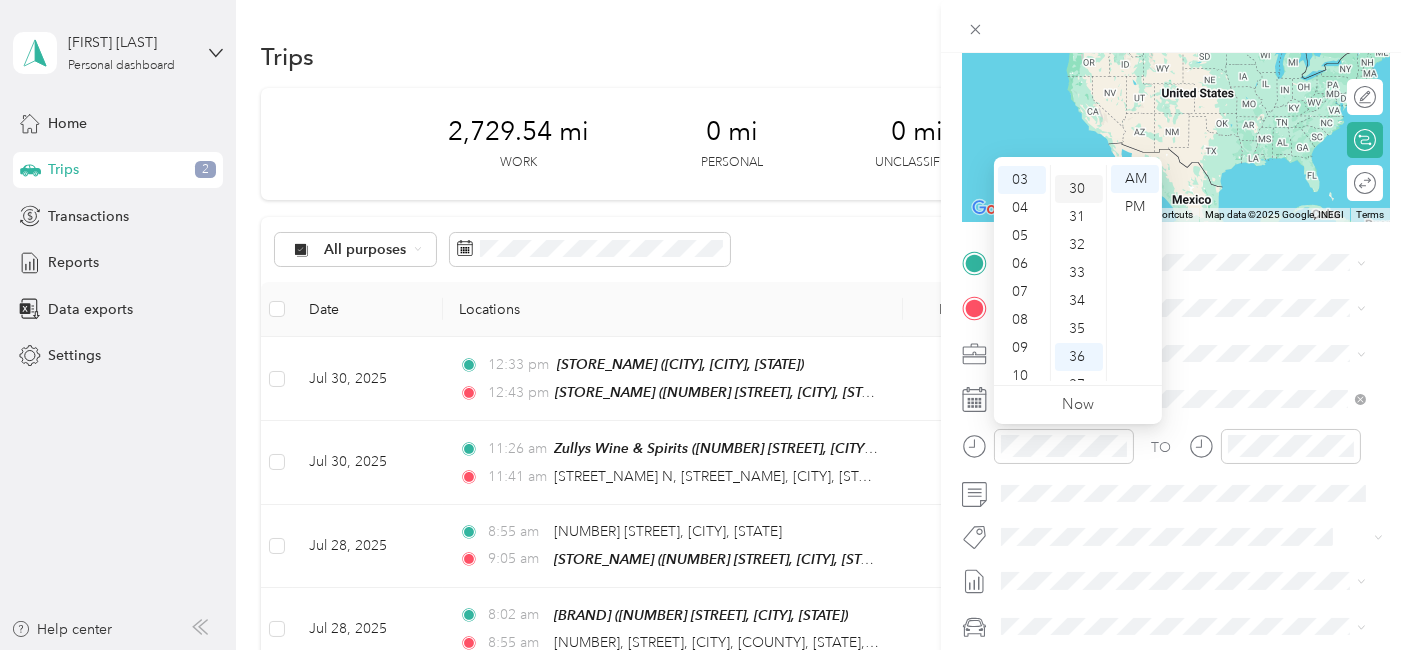 click on "30" at bounding box center [1079, 189] 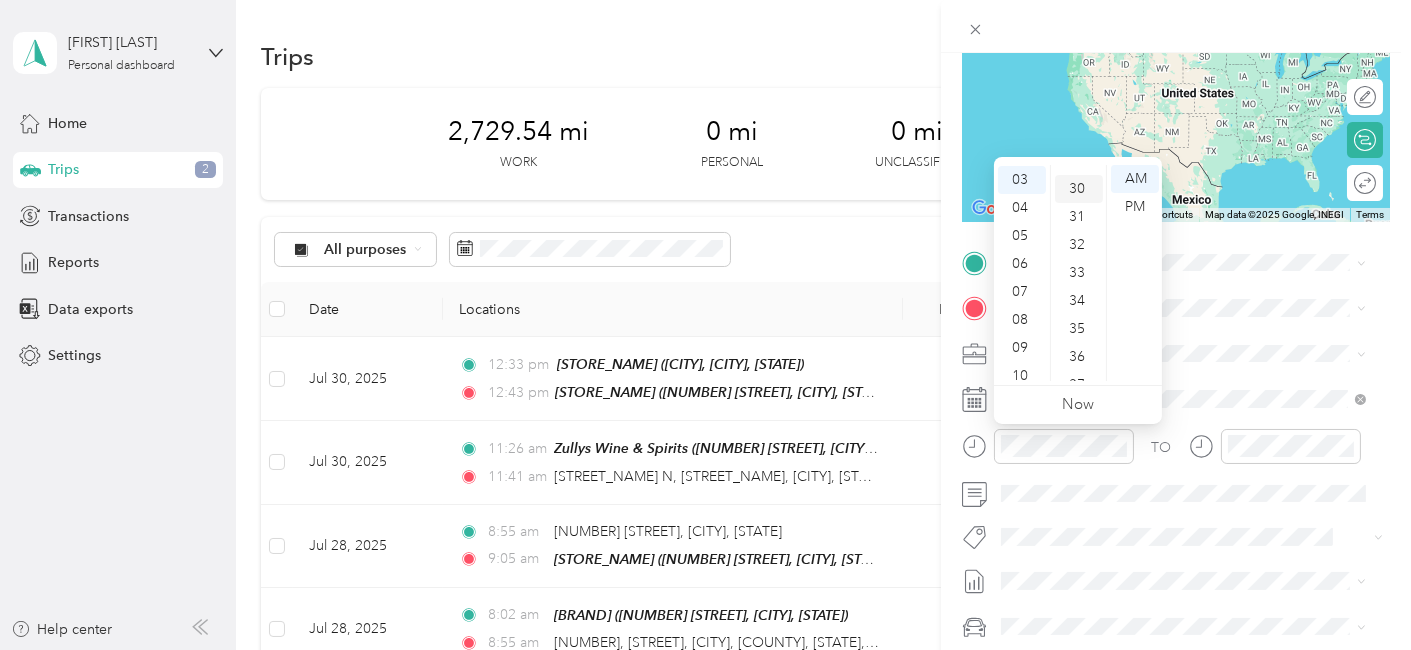 scroll, scrollTop: 840, scrollLeft: 0, axis: vertical 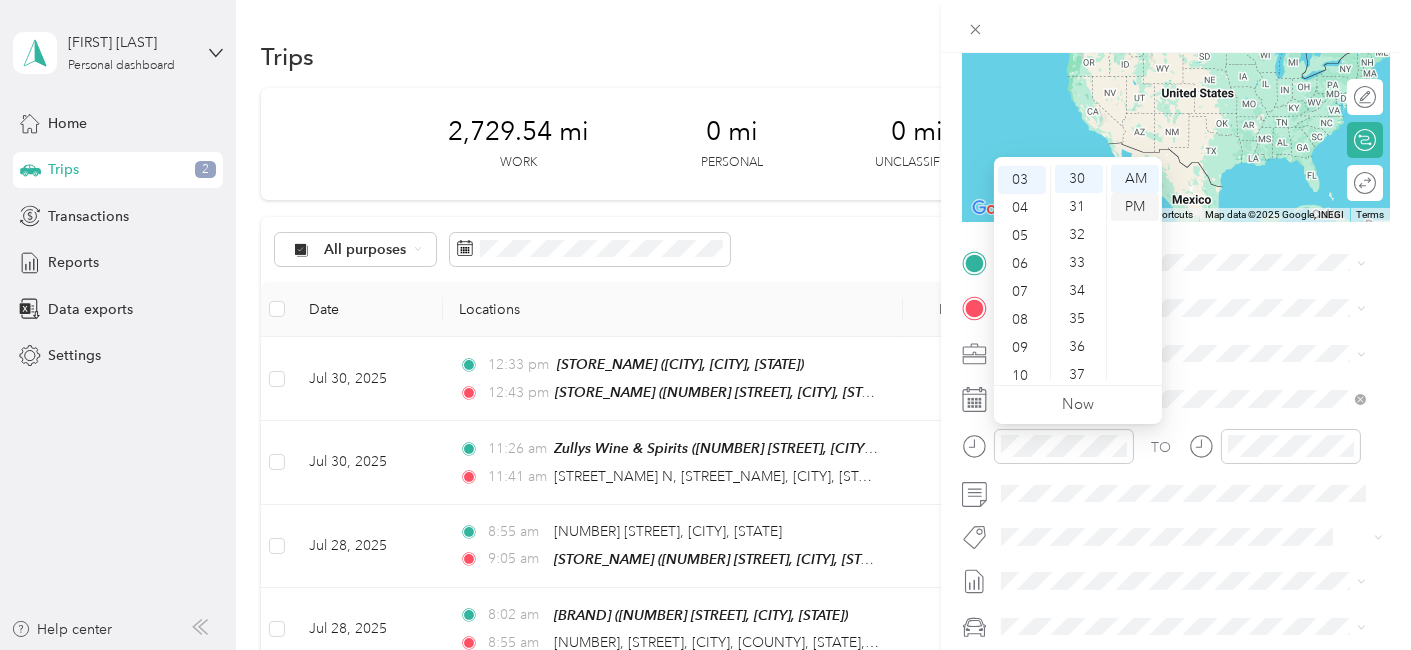 click on "PM" at bounding box center [1135, 207] 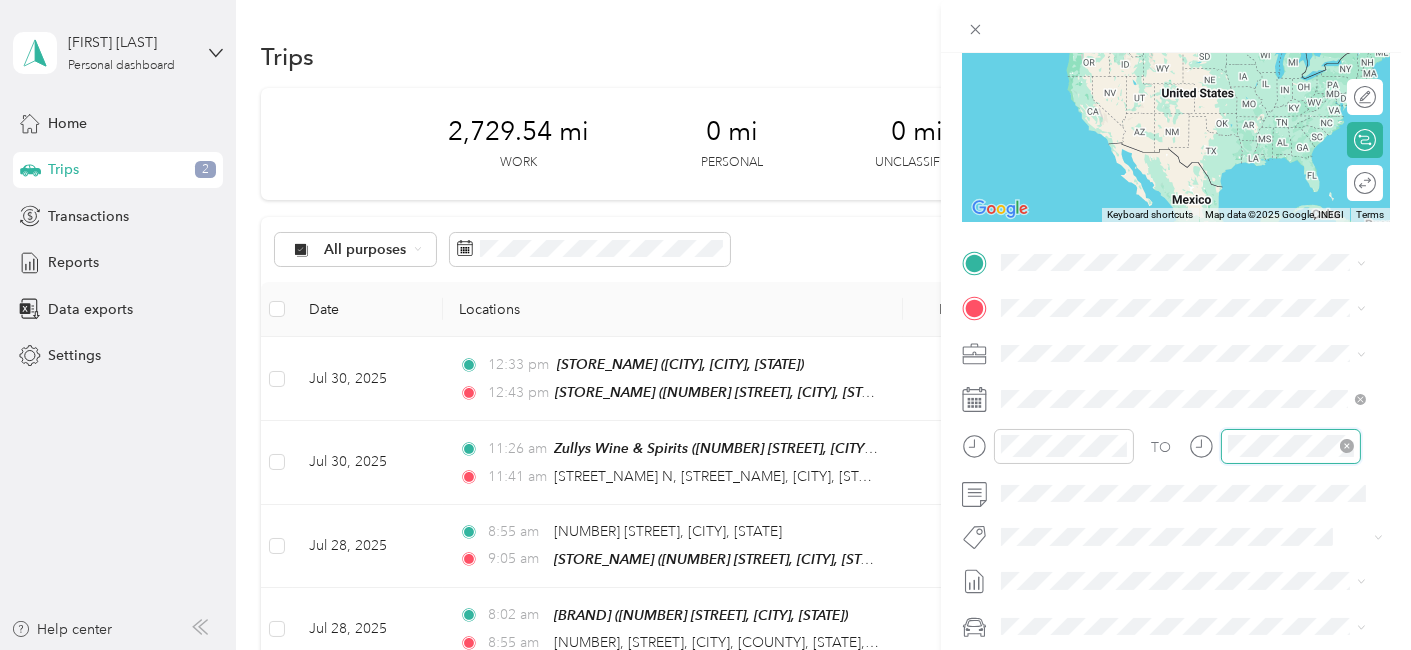 scroll, scrollTop: 1008, scrollLeft: 0, axis: vertical 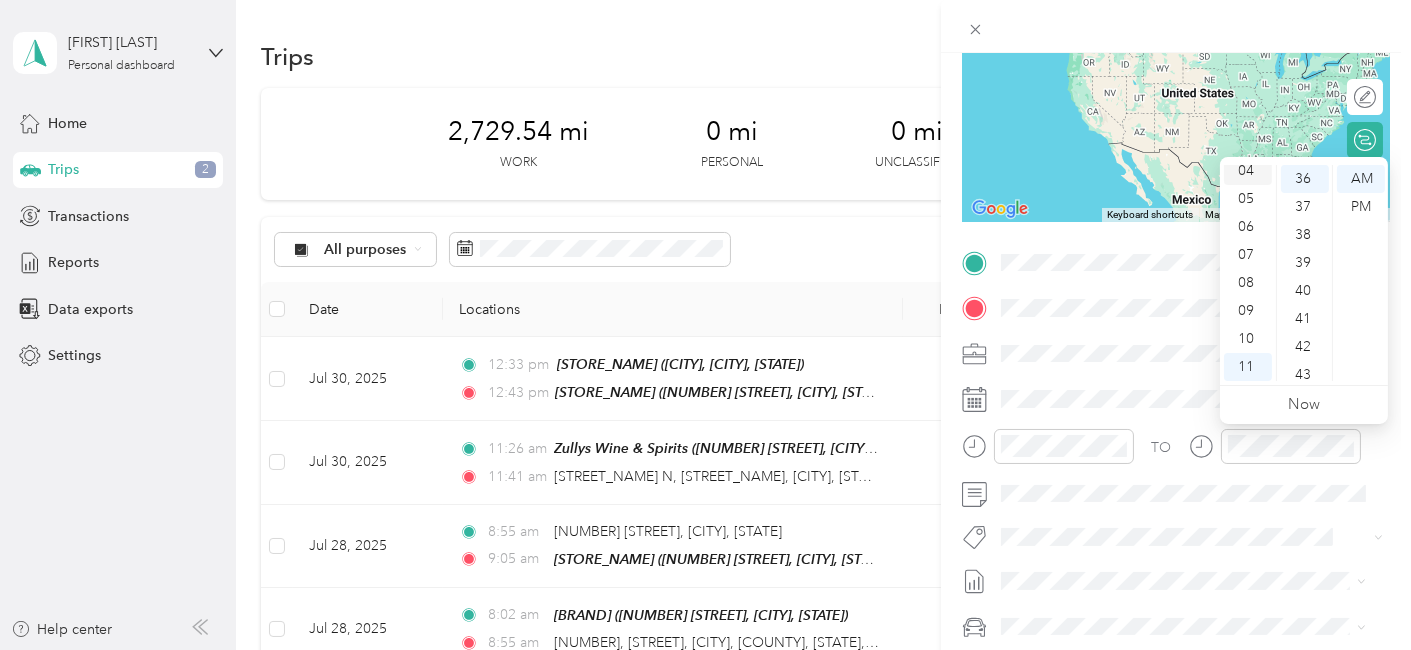 click on "04" at bounding box center [1248, 171] 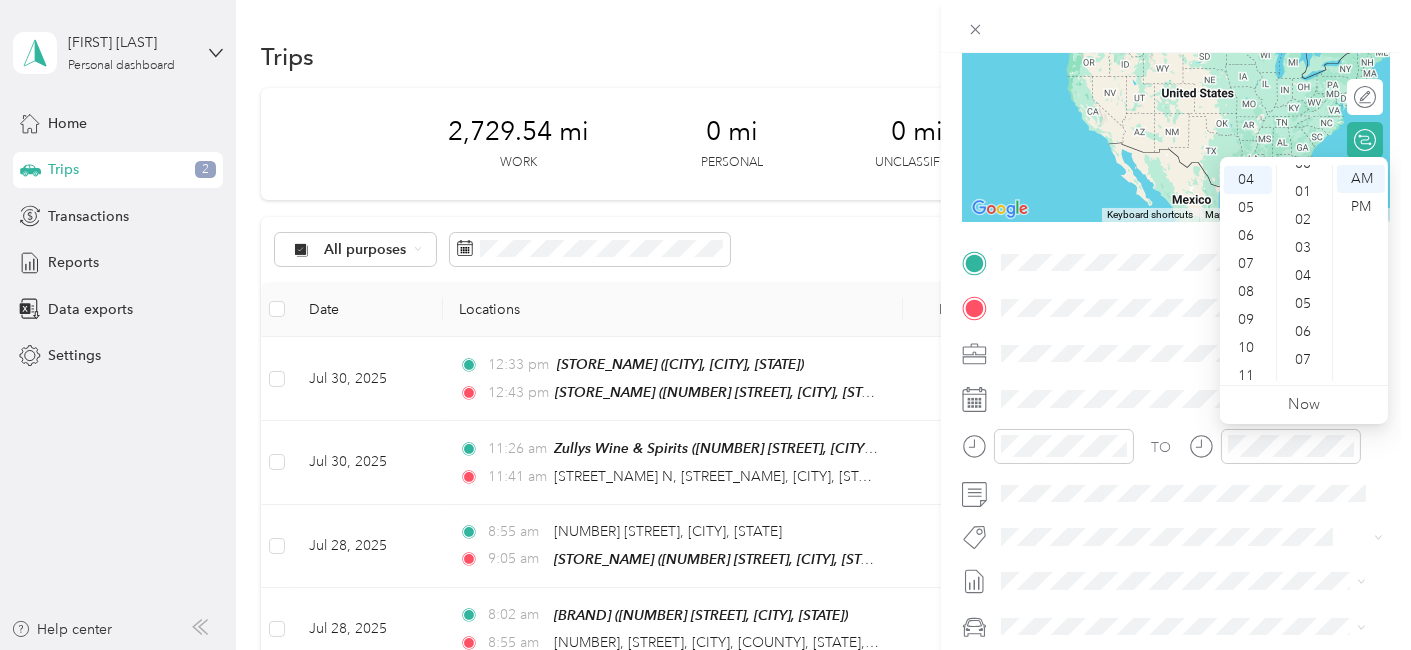 scroll, scrollTop: 0, scrollLeft: 0, axis: both 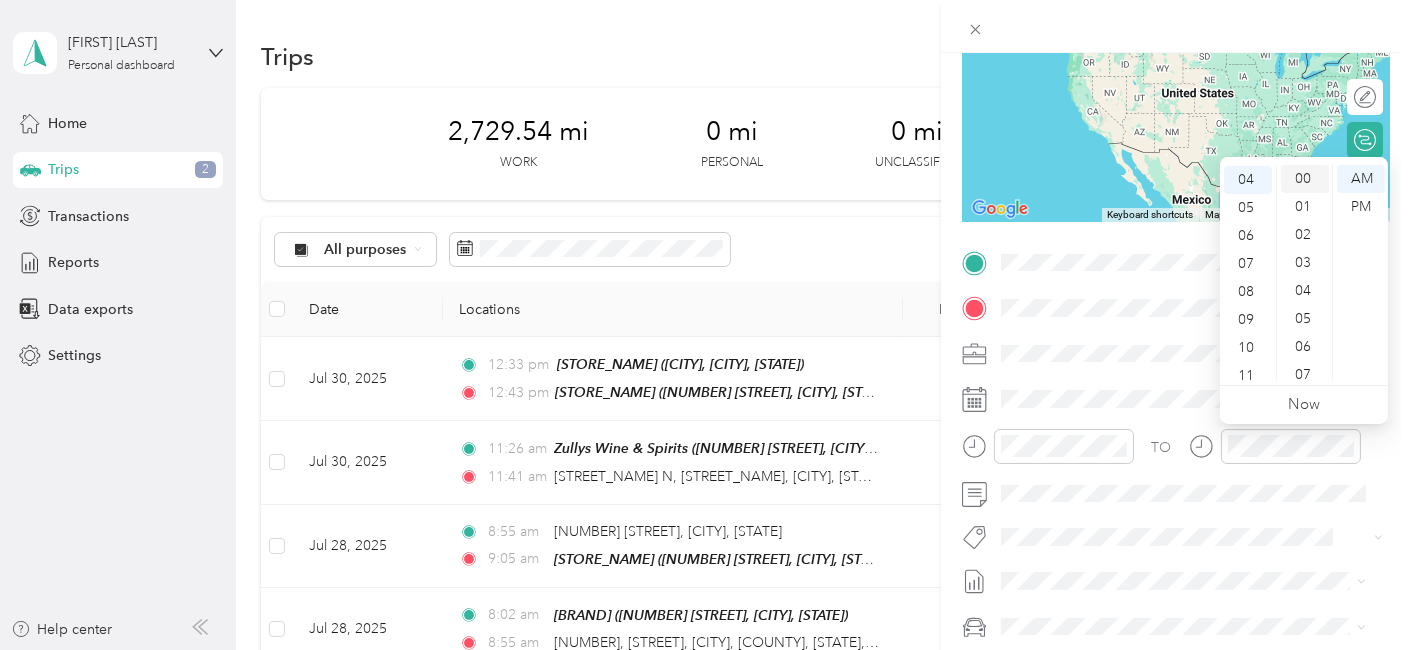 click on "00" at bounding box center [1305, 179] 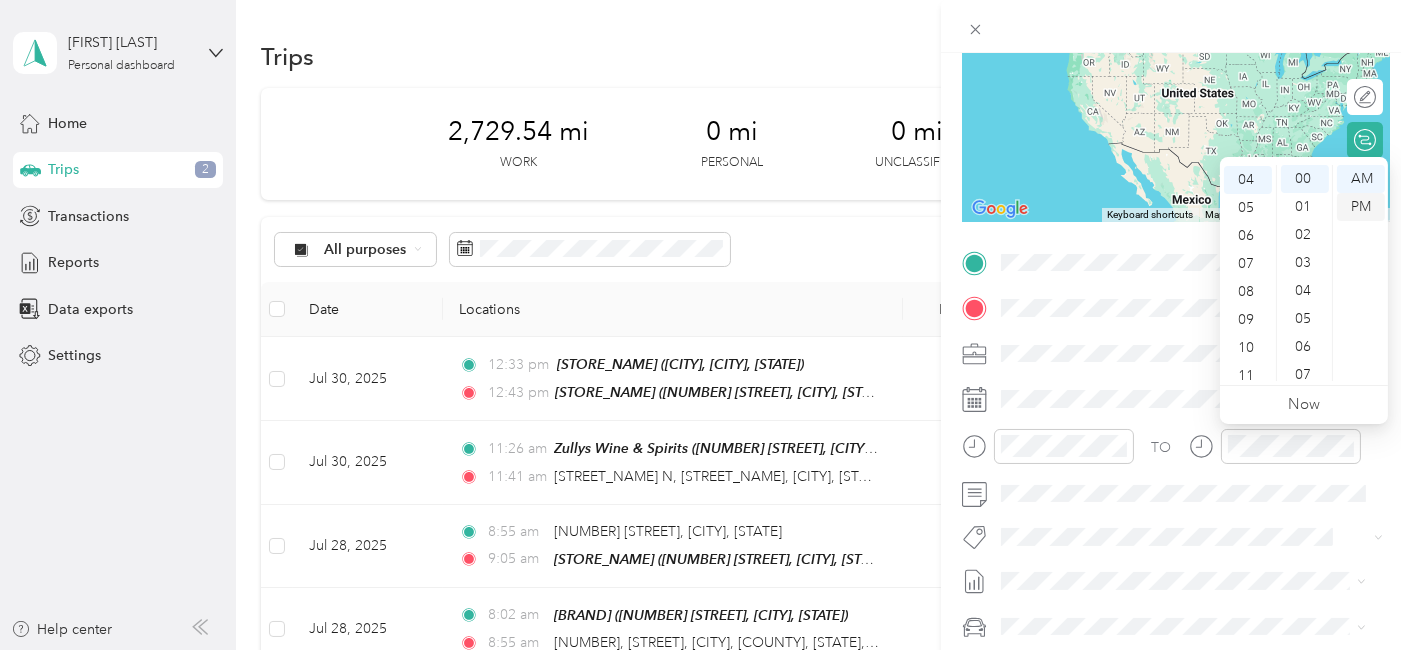 click on "PM" at bounding box center (1361, 207) 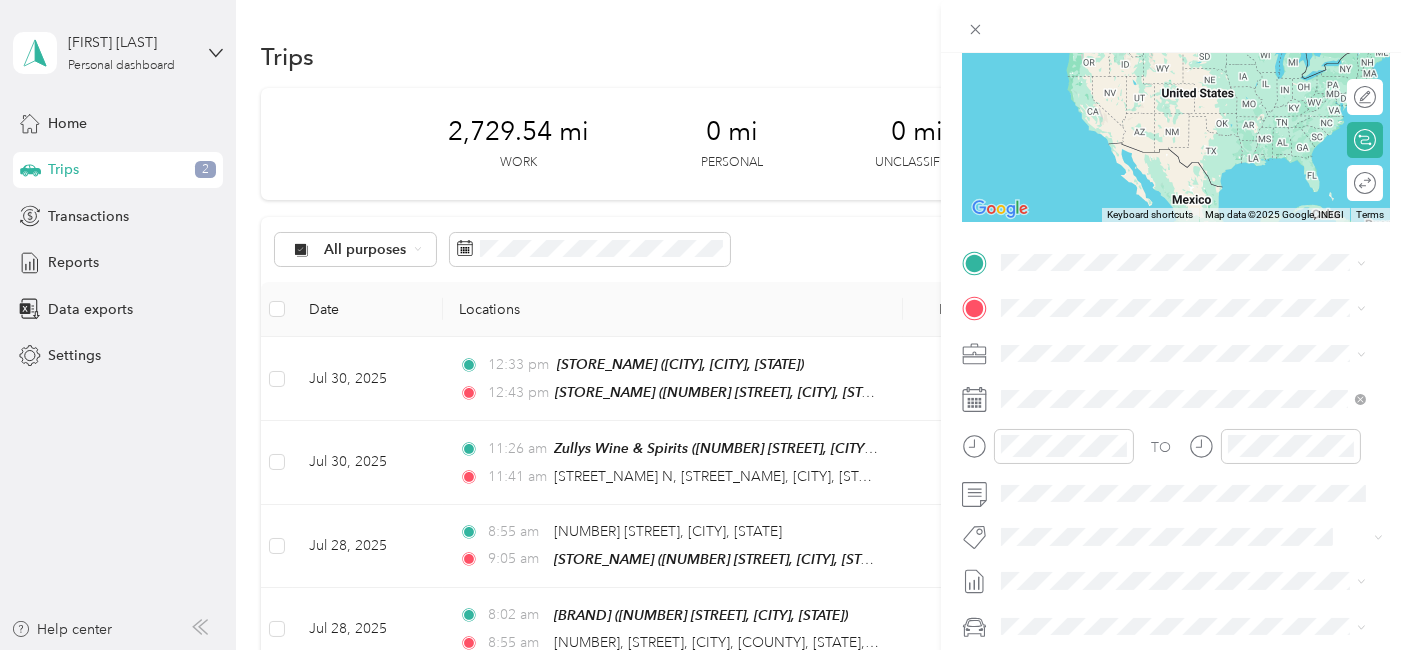 click on "70 South Bay Avenue
Boston, Massachusetts 02118, United States" at bounding box center [1182, 339] 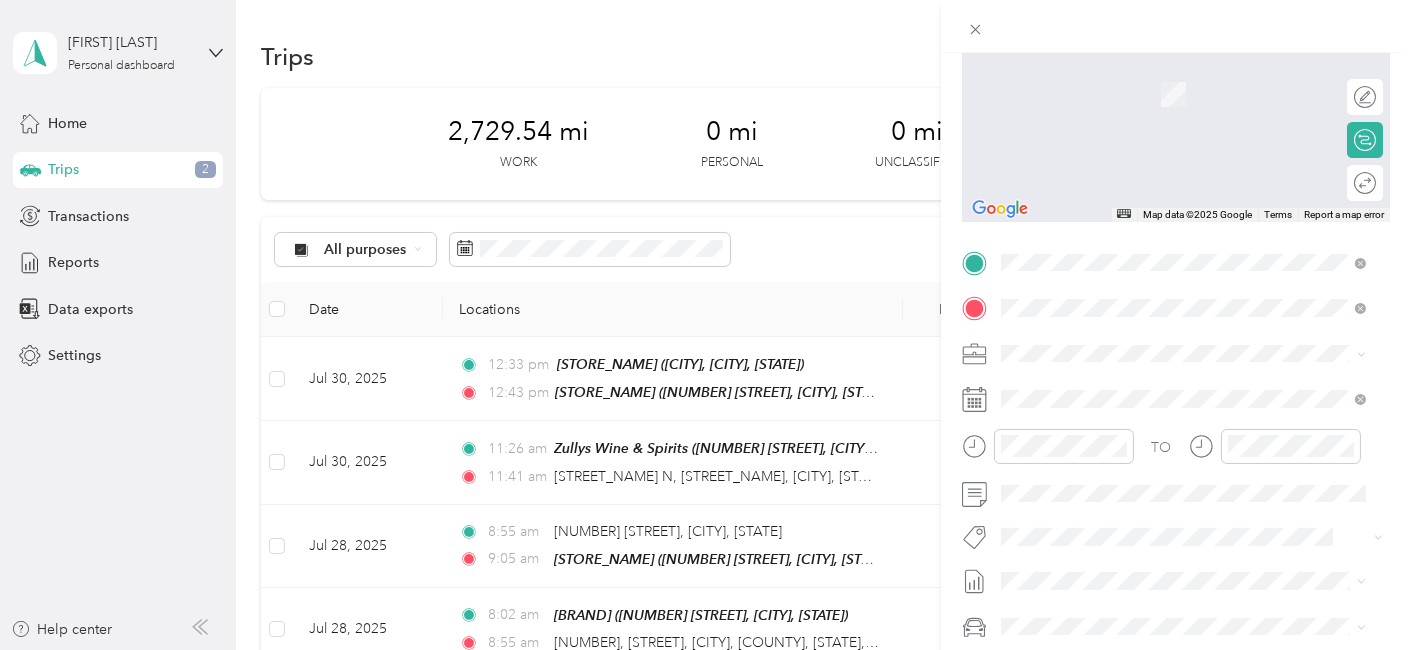 click on "121 Memorial Pkwy, [POSTAL_CODE], Randolph, [STATE], USA" at bounding box center (1191, 426) 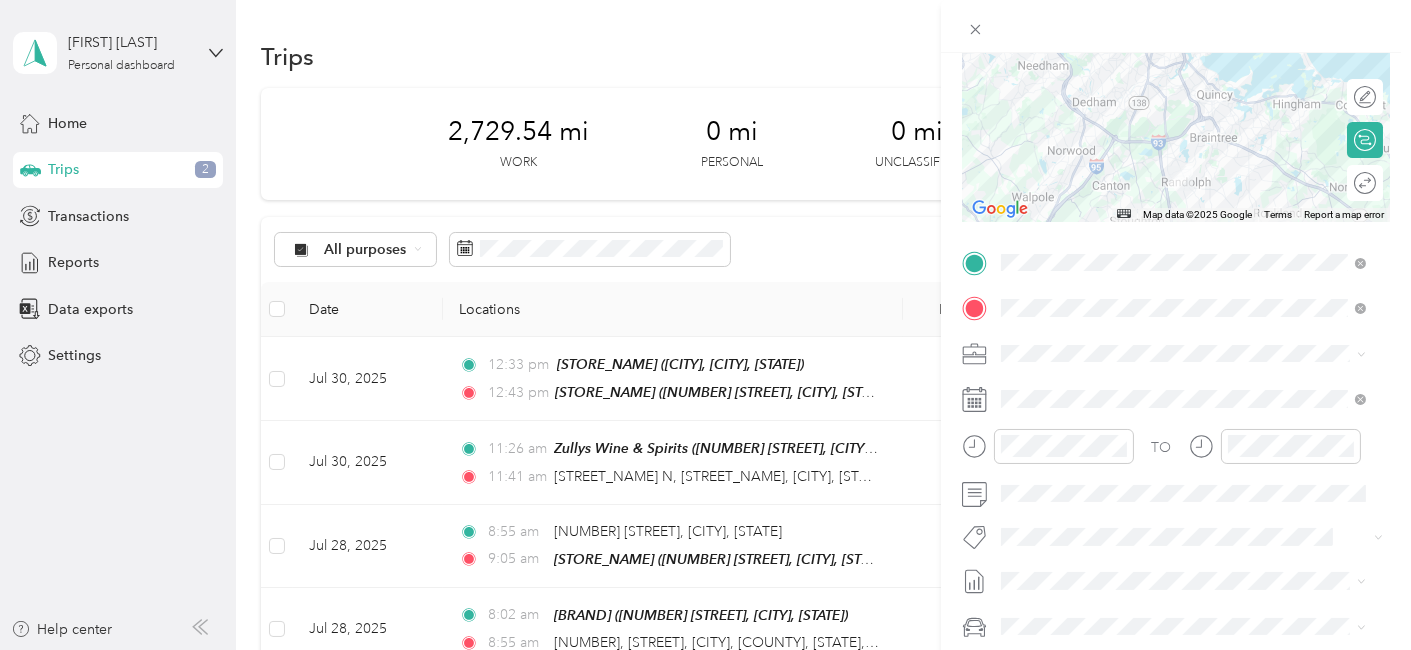 scroll, scrollTop: 400, scrollLeft: 0, axis: vertical 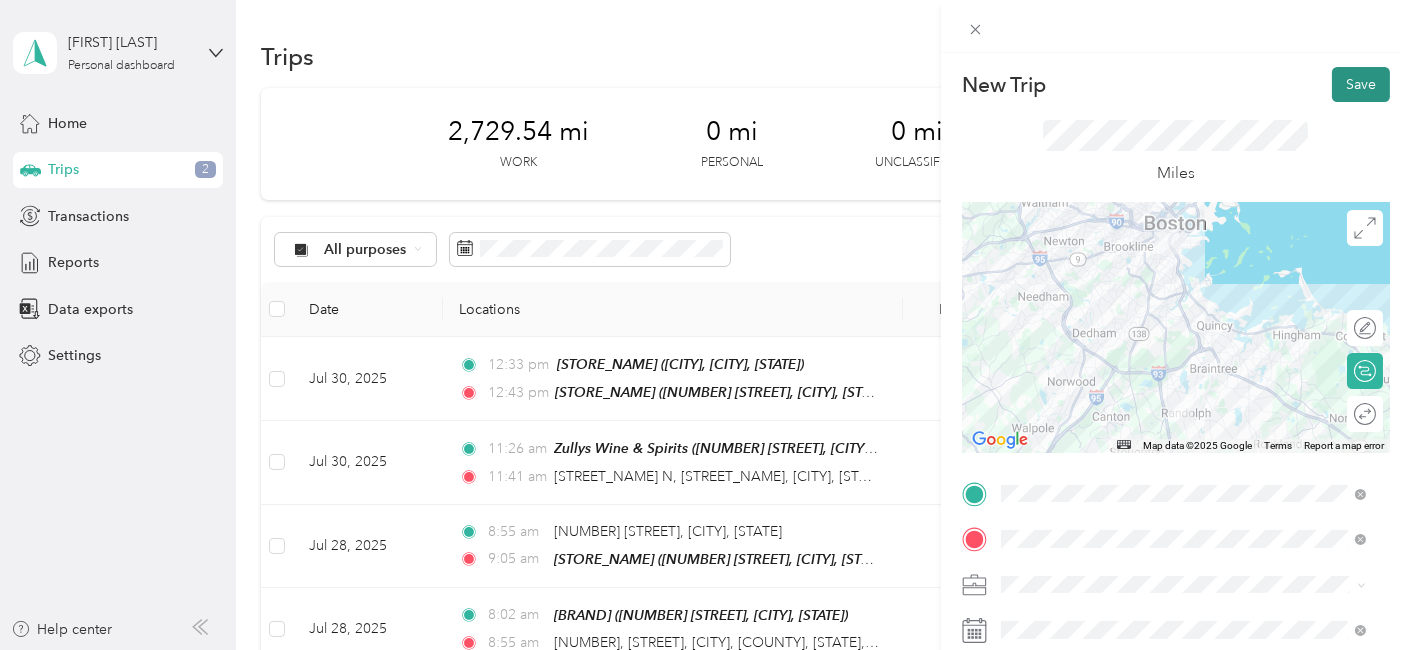 click on "Save" at bounding box center (1361, 84) 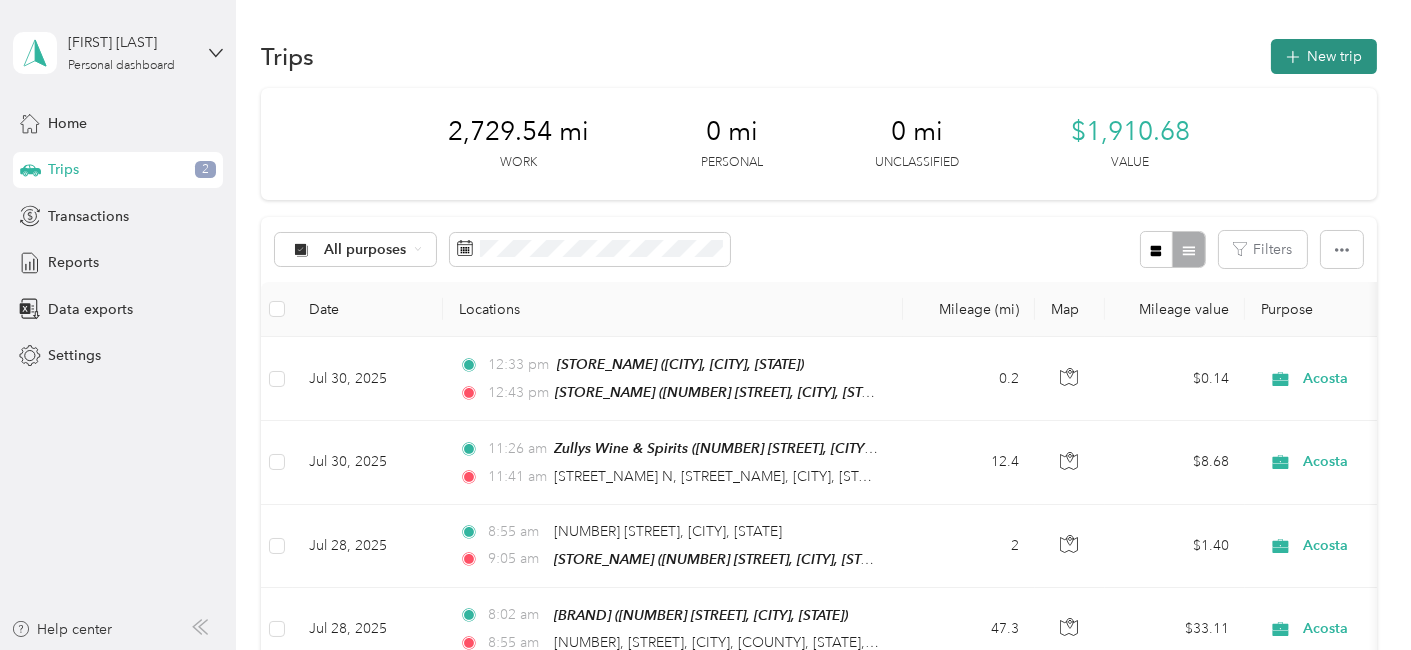 click on "New trip" at bounding box center (1324, 56) 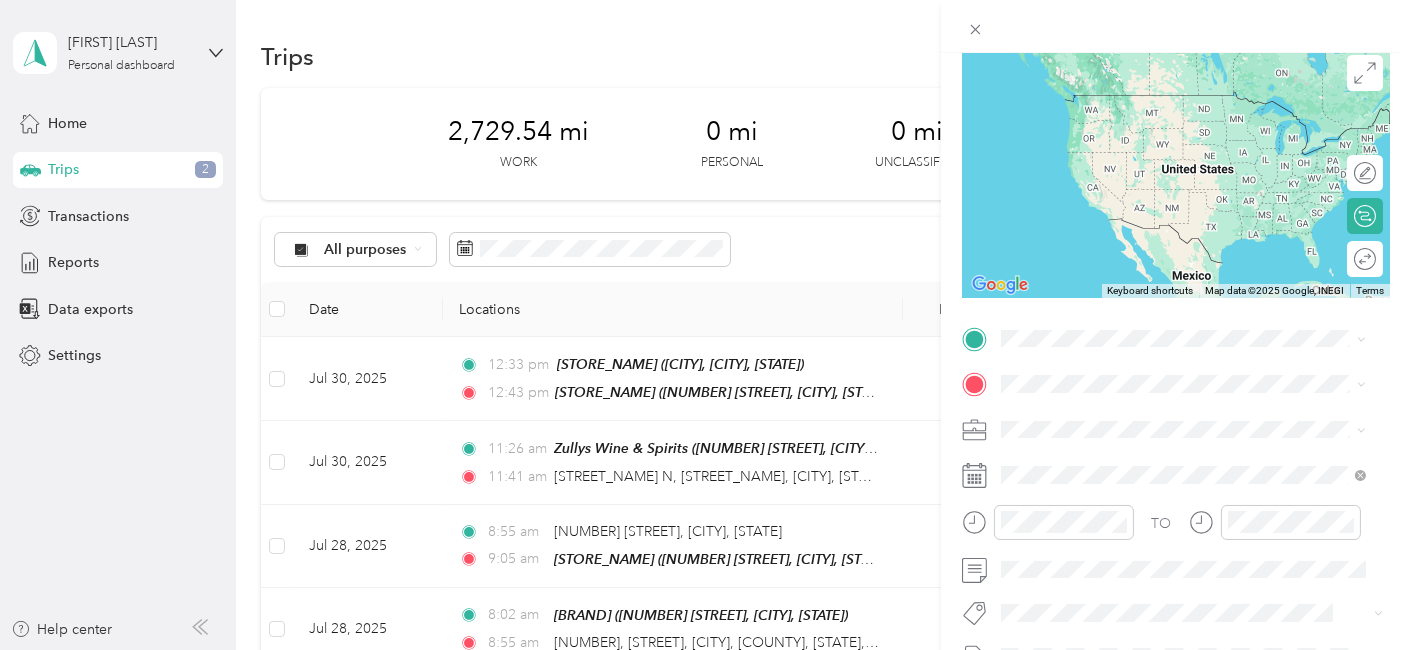 scroll, scrollTop: 162, scrollLeft: 0, axis: vertical 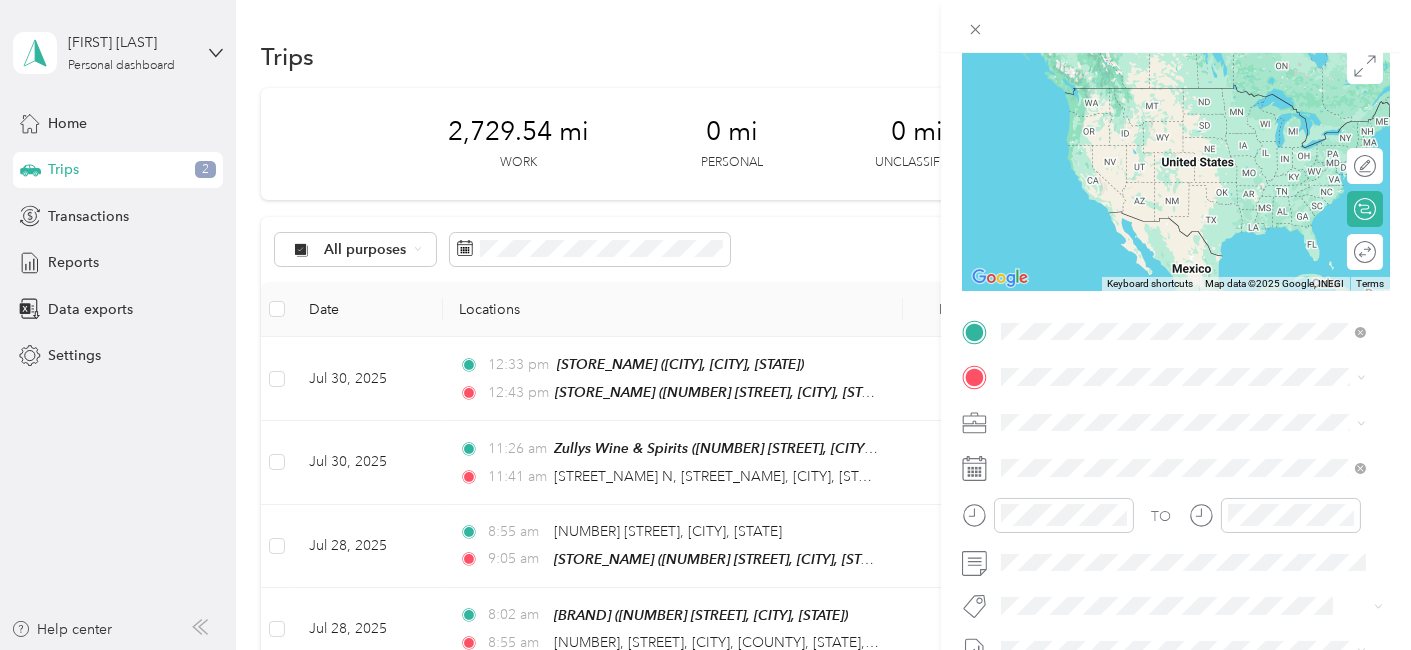 click on "TEAM Shaws Supermarket" at bounding box center (1198, 412) 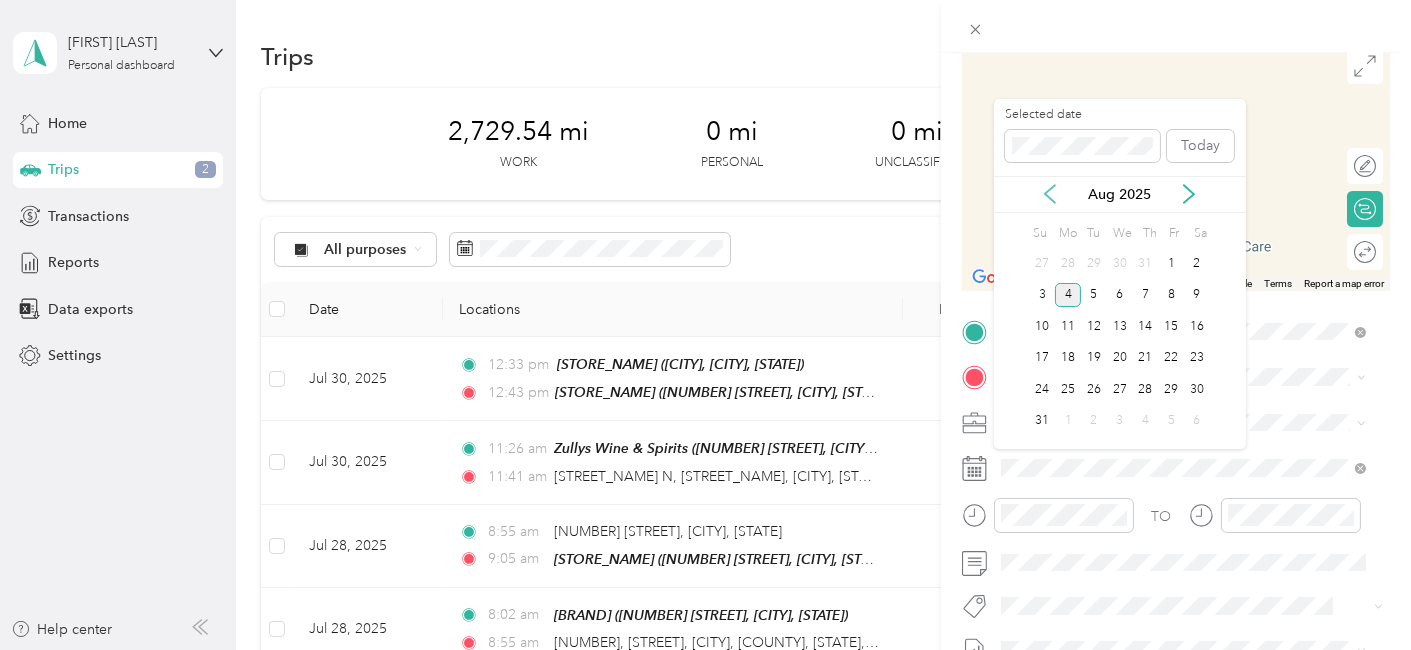 click 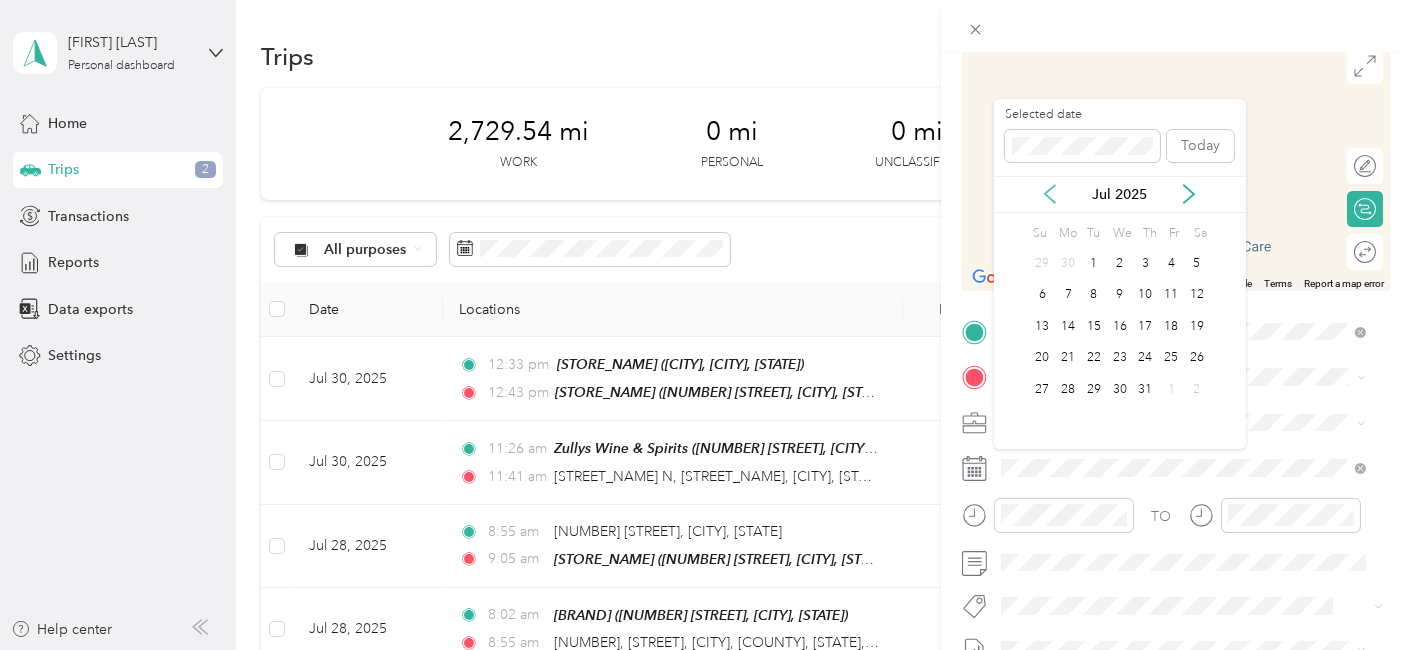 click 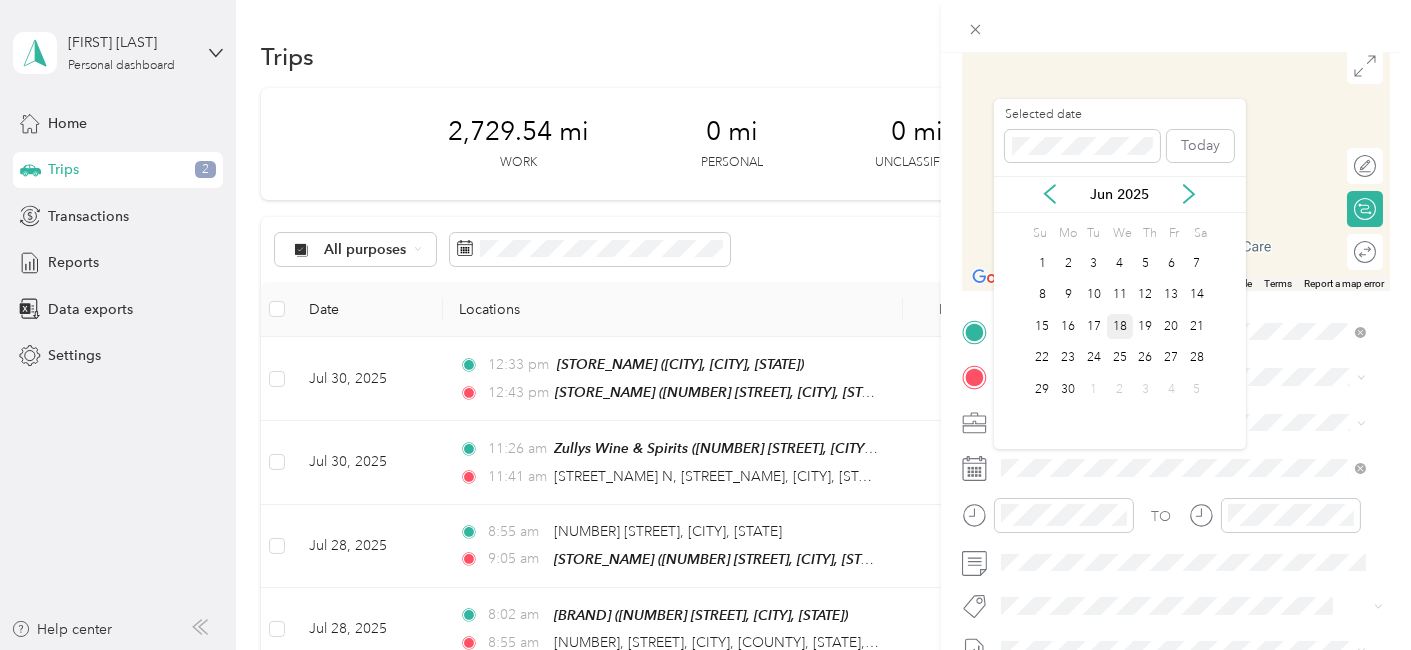 click on "18" at bounding box center (1120, 326) 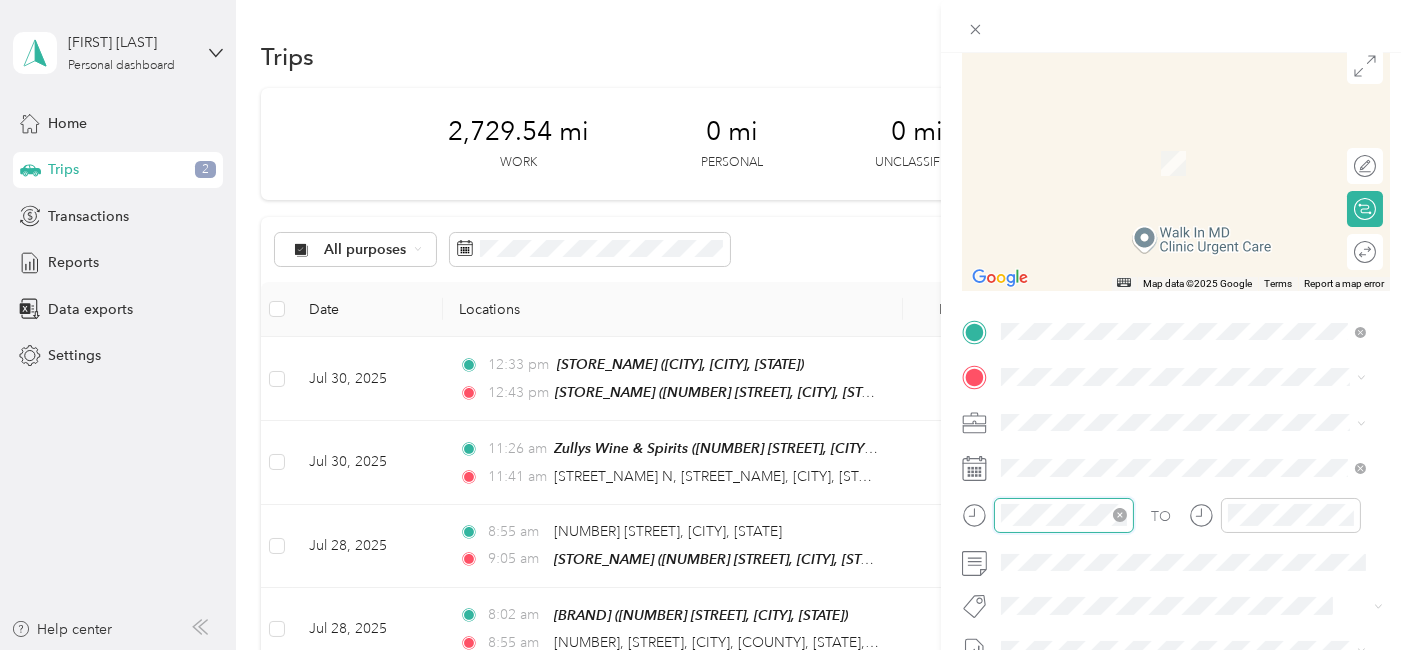 scroll, scrollTop: 120, scrollLeft: 0, axis: vertical 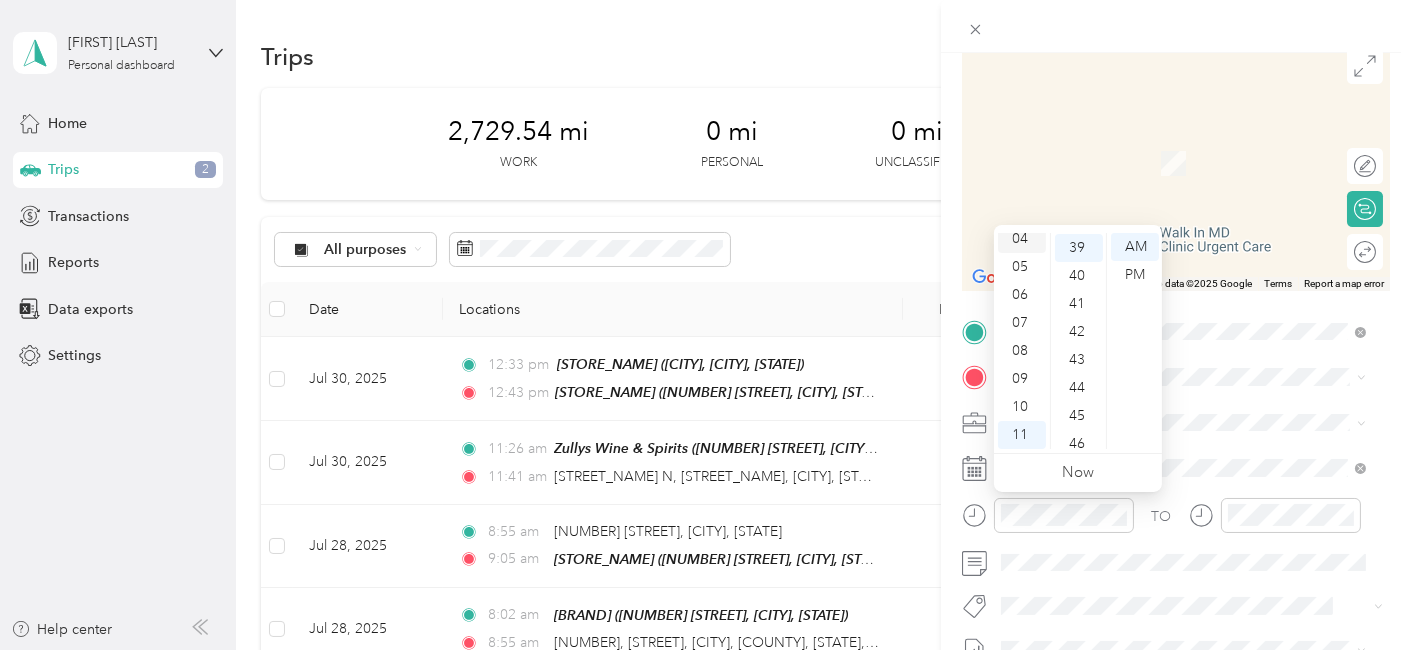 click on "04" at bounding box center [1022, 239] 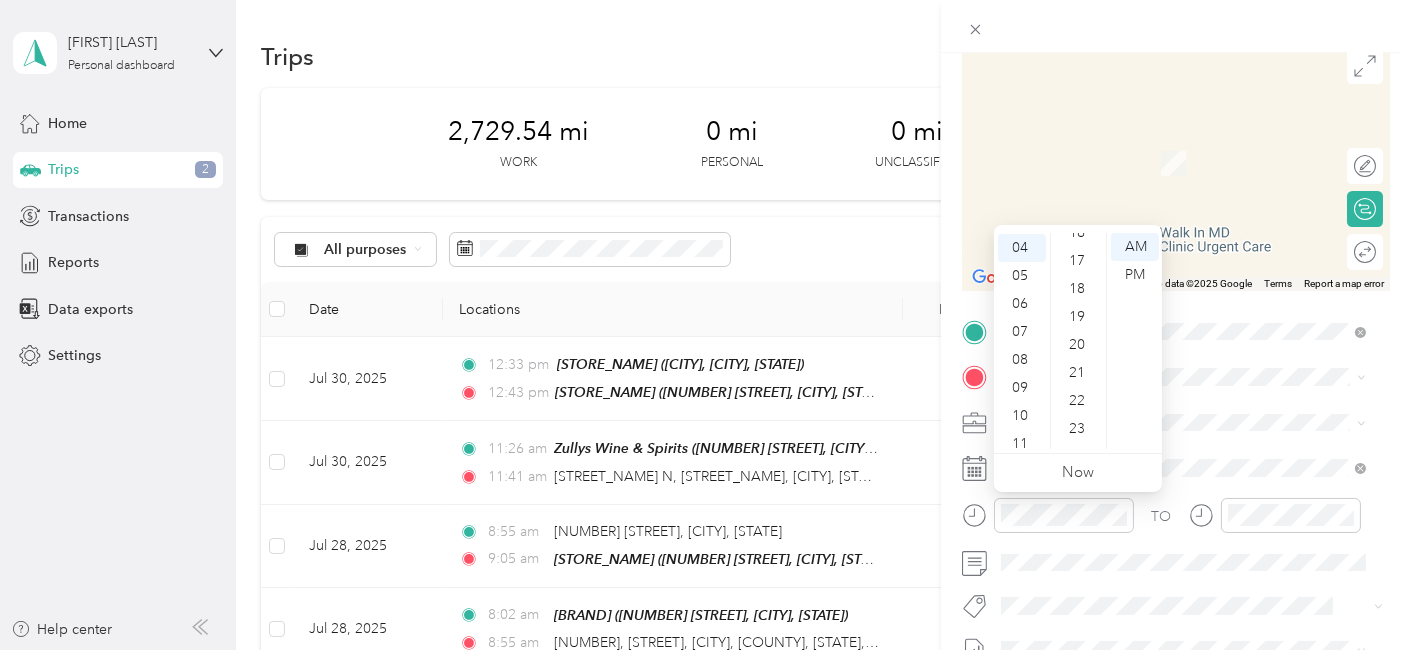 scroll, scrollTop: 554, scrollLeft: 0, axis: vertical 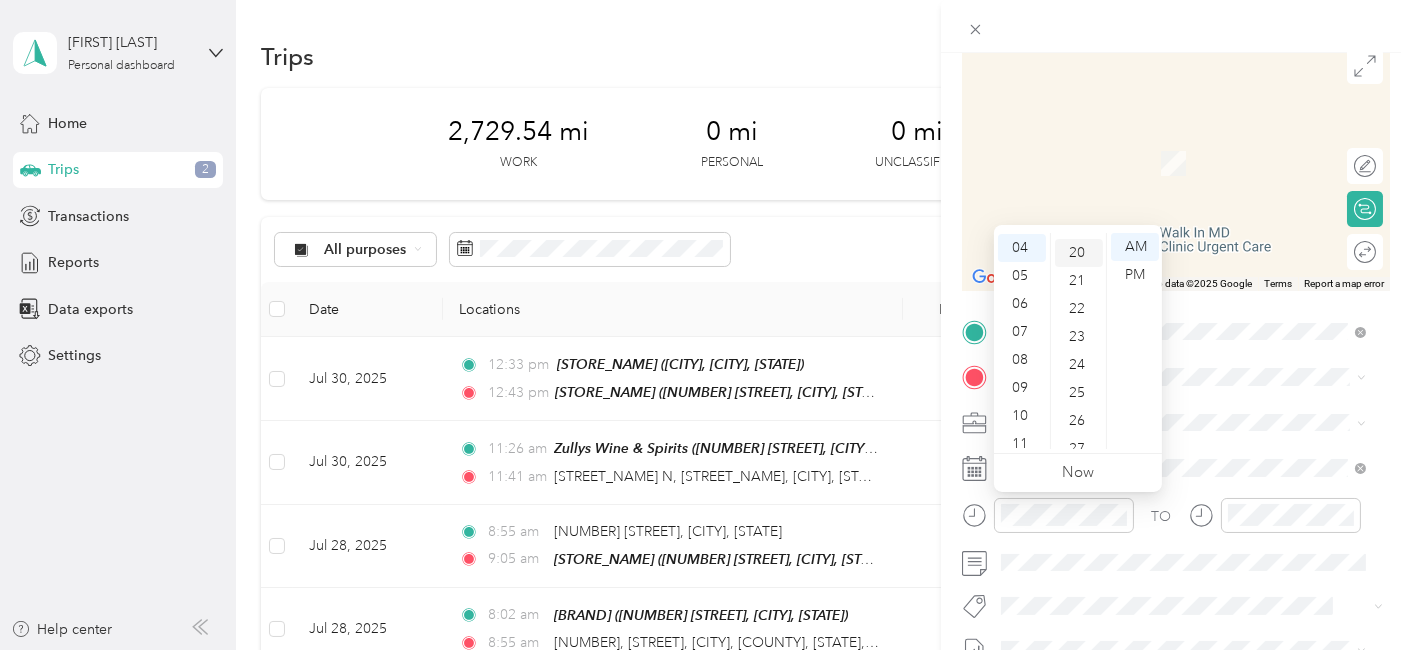click on "20" at bounding box center (1079, 253) 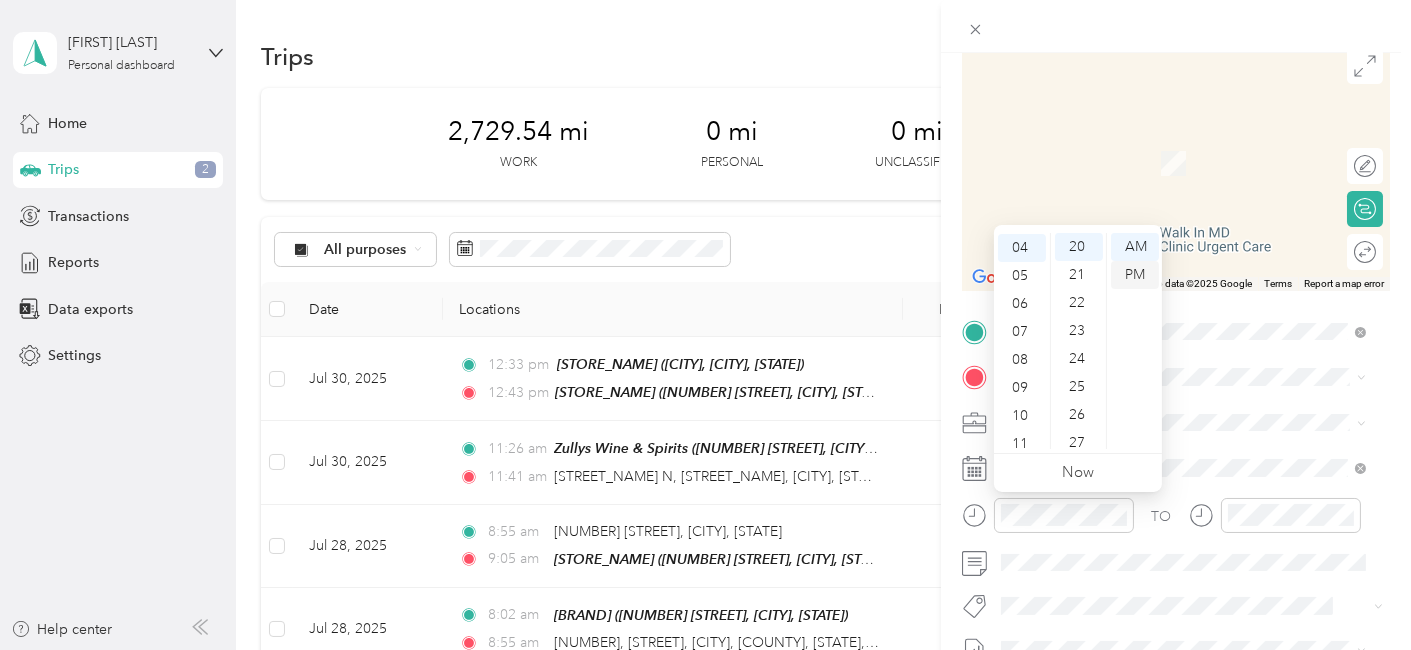 click on "PM" at bounding box center [1135, 275] 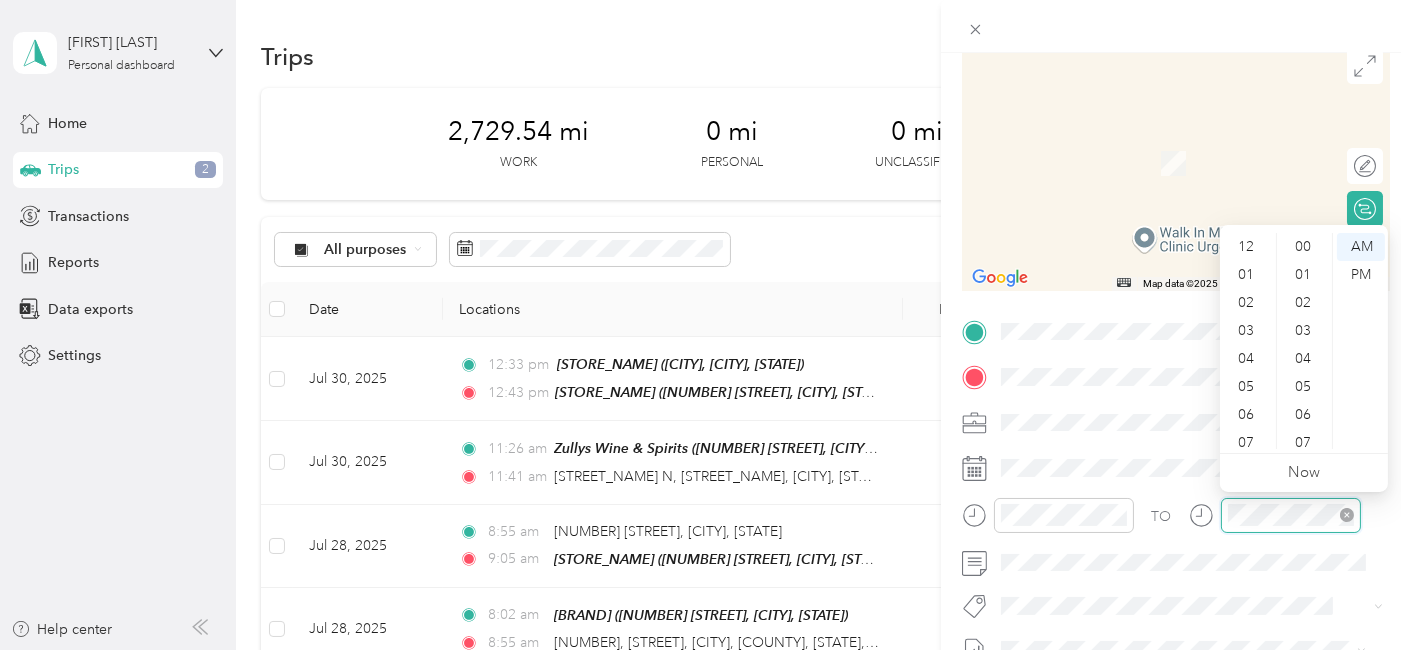 scroll, scrollTop: 1091, scrollLeft: 0, axis: vertical 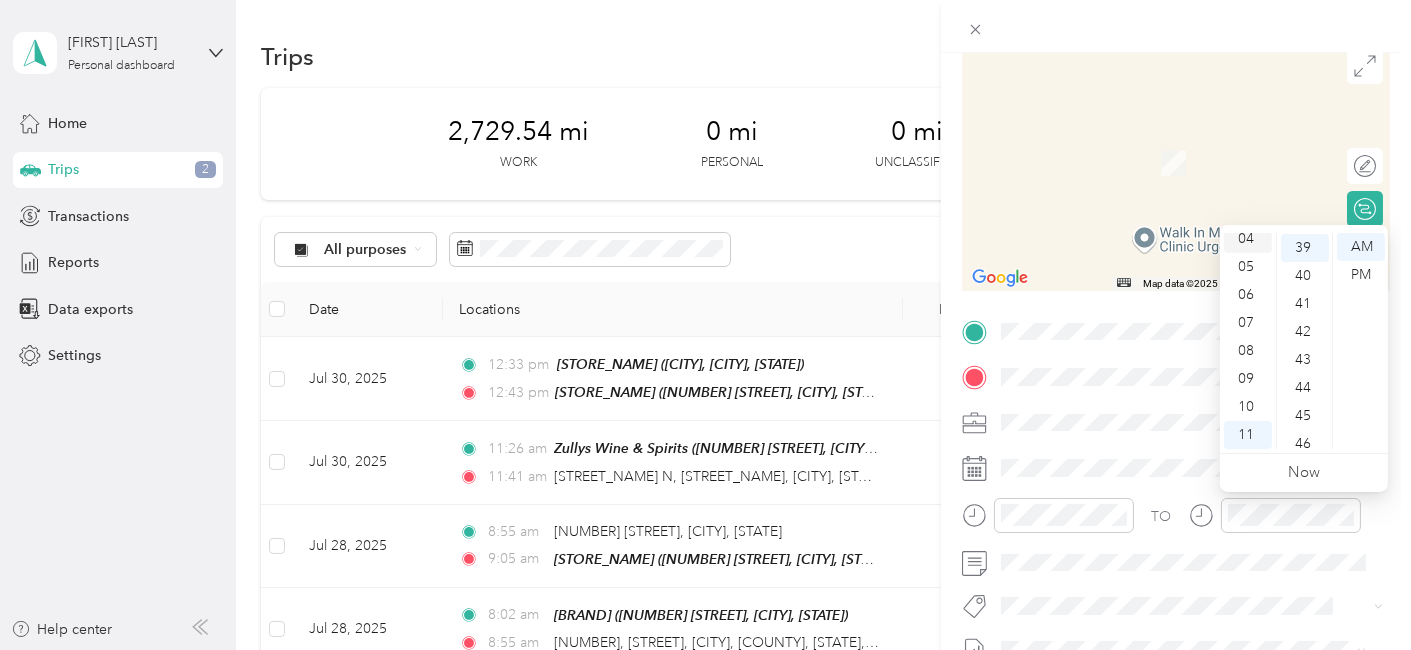 click on "04" at bounding box center (1248, 239) 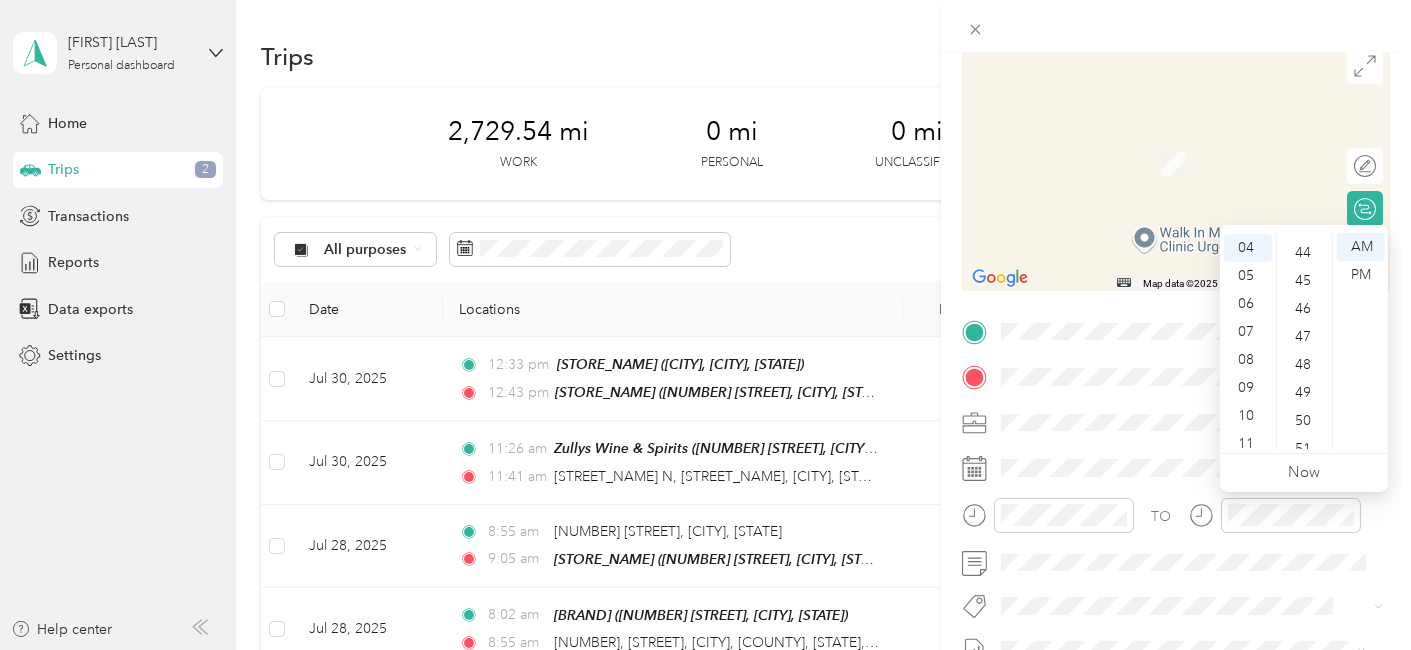 scroll, scrollTop: 1266, scrollLeft: 0, axis: vertical 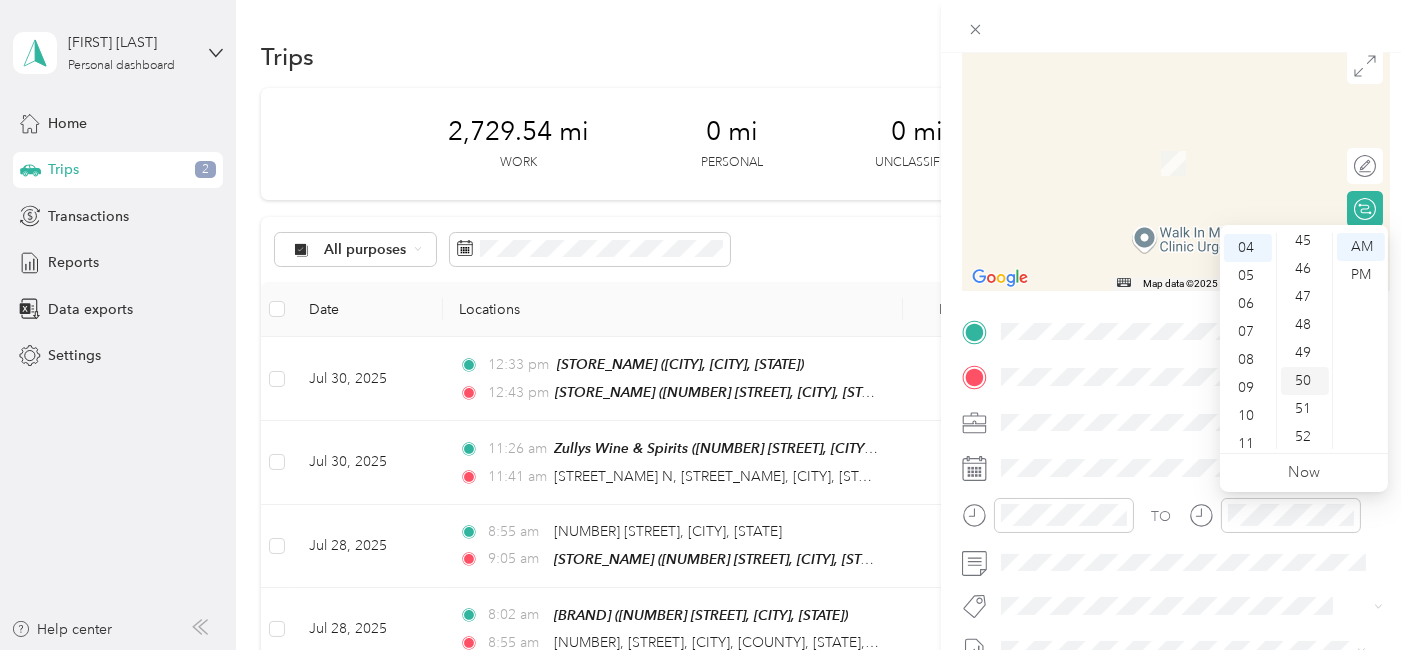 click on "50" at bounding box center (1305, 381) 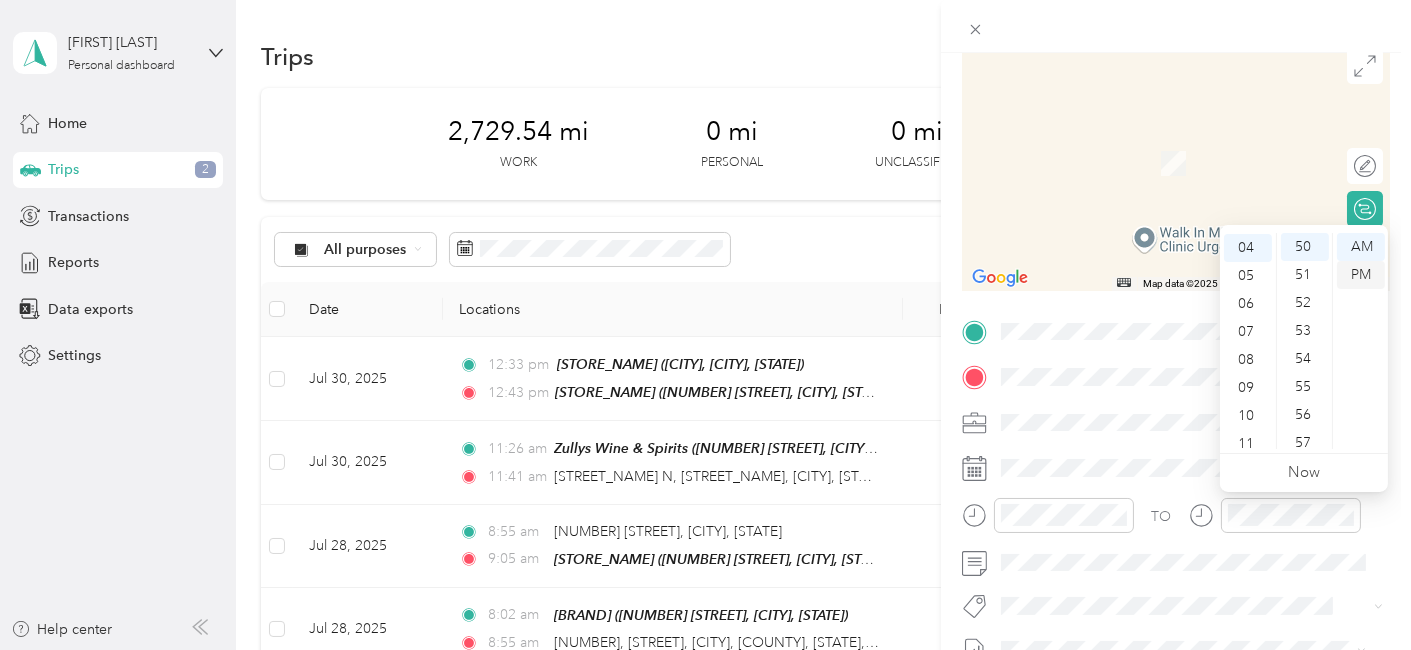 click on "PM" at bounding box center (1361, 275) 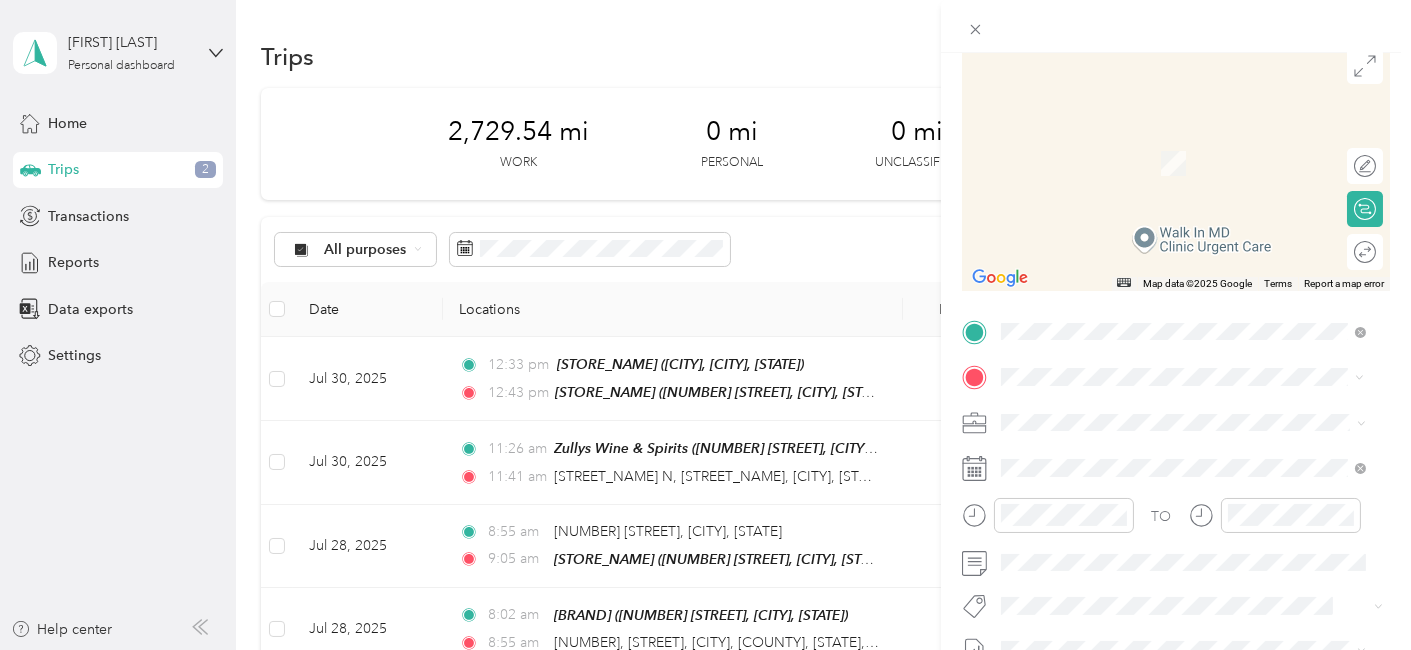 click on "TEAM Shaws Supermarket" at bounding box center (1198, 233) 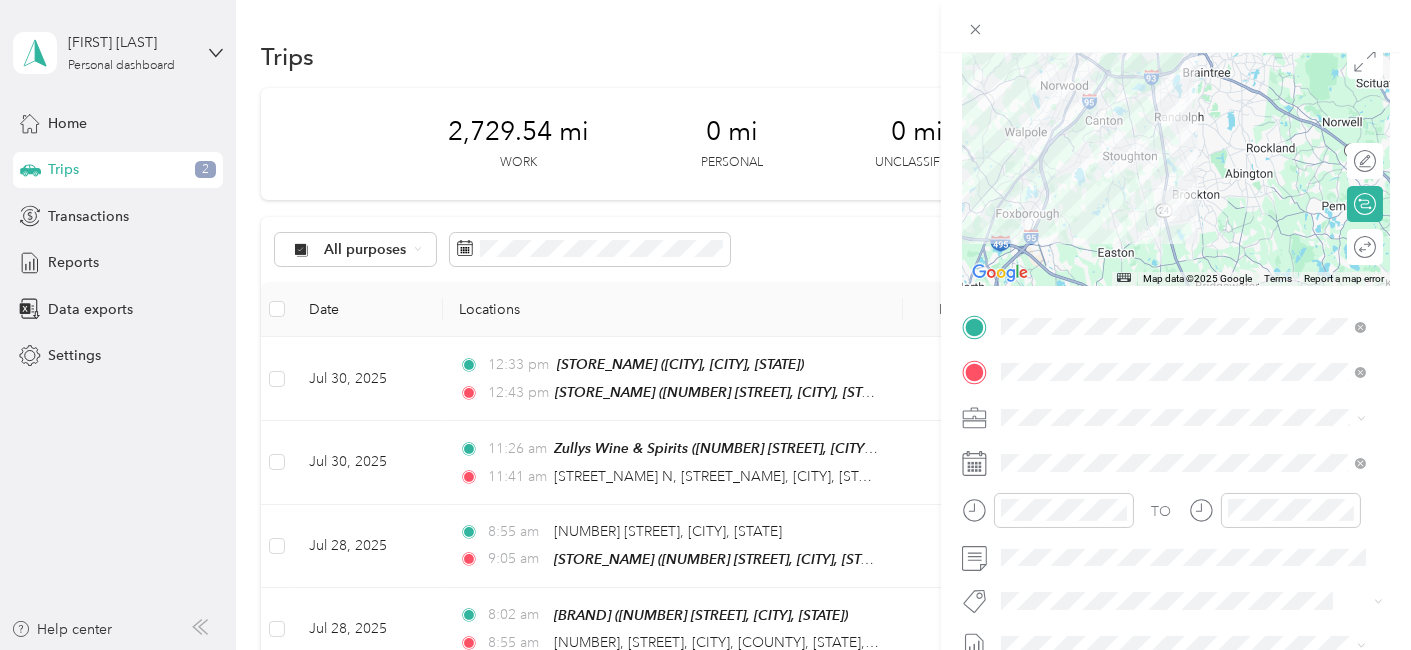scroll, scrollTop: 0, scrollLeft: 0, axis: both 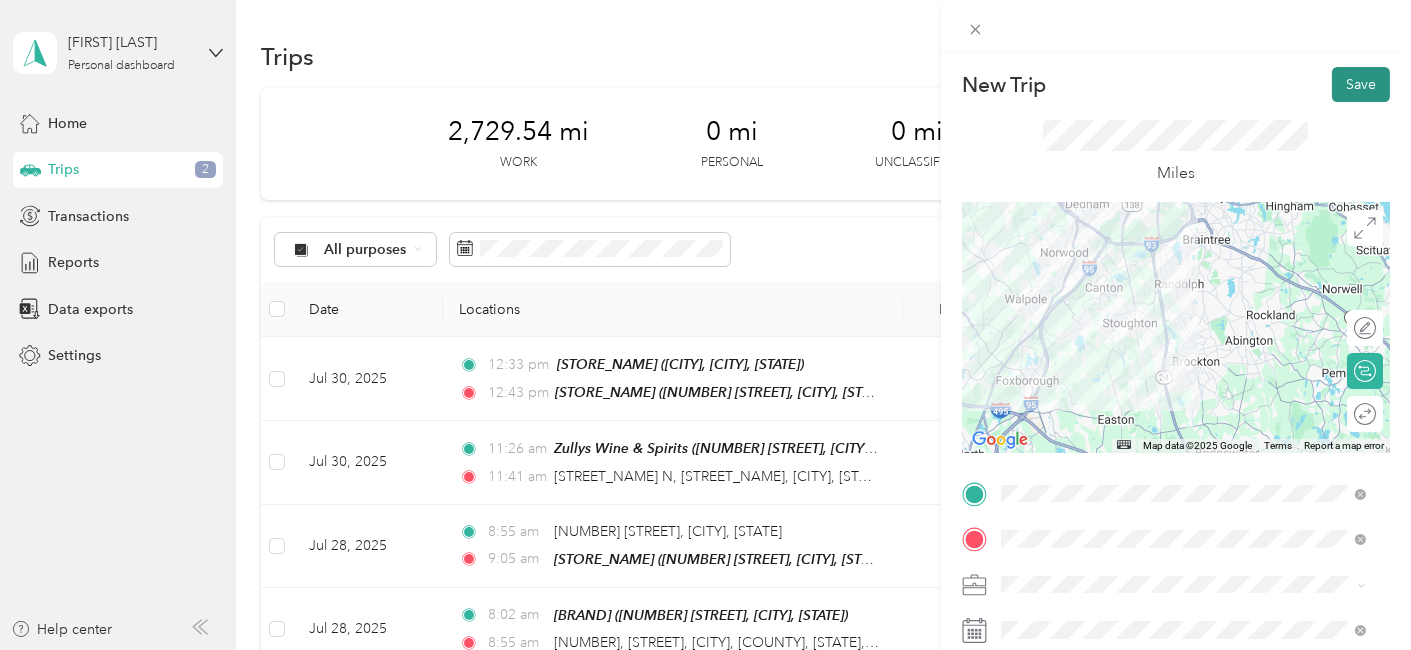 click on "Save" at bounding box center (1361, 84) 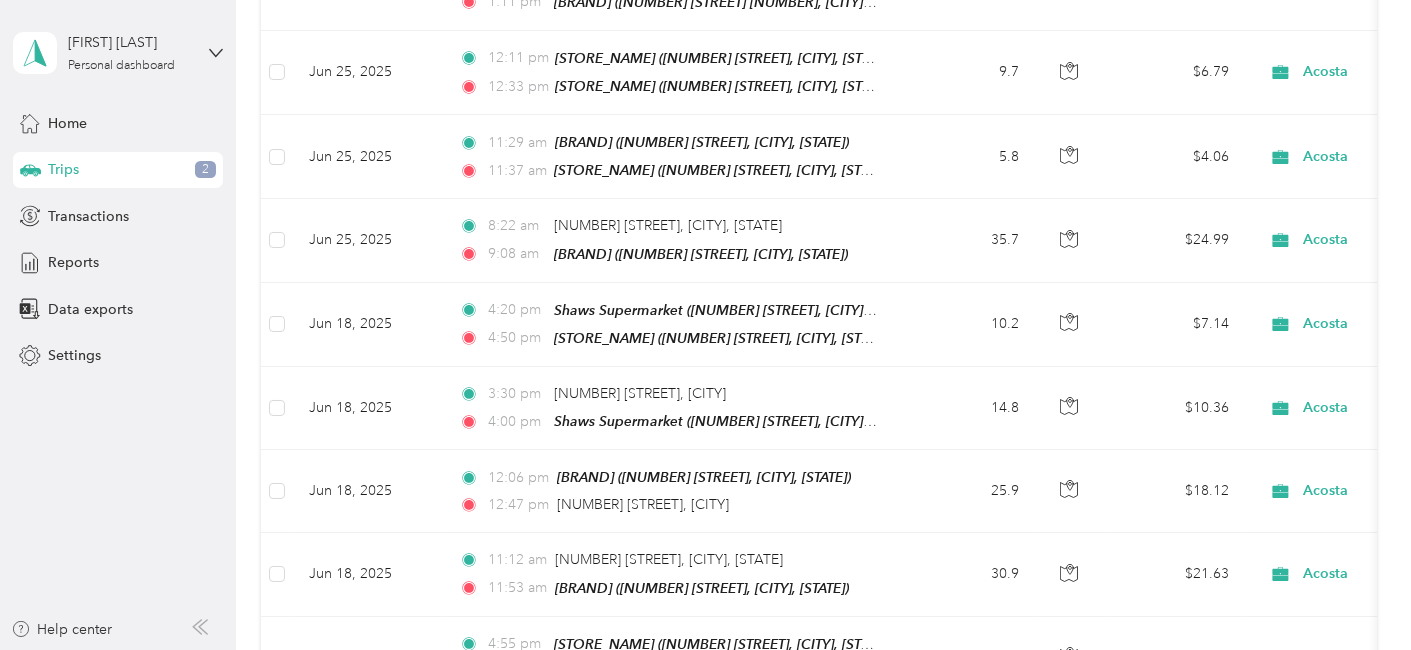 scroll, scrollTop: 1576, scrollLeft: 0, axis: vertical 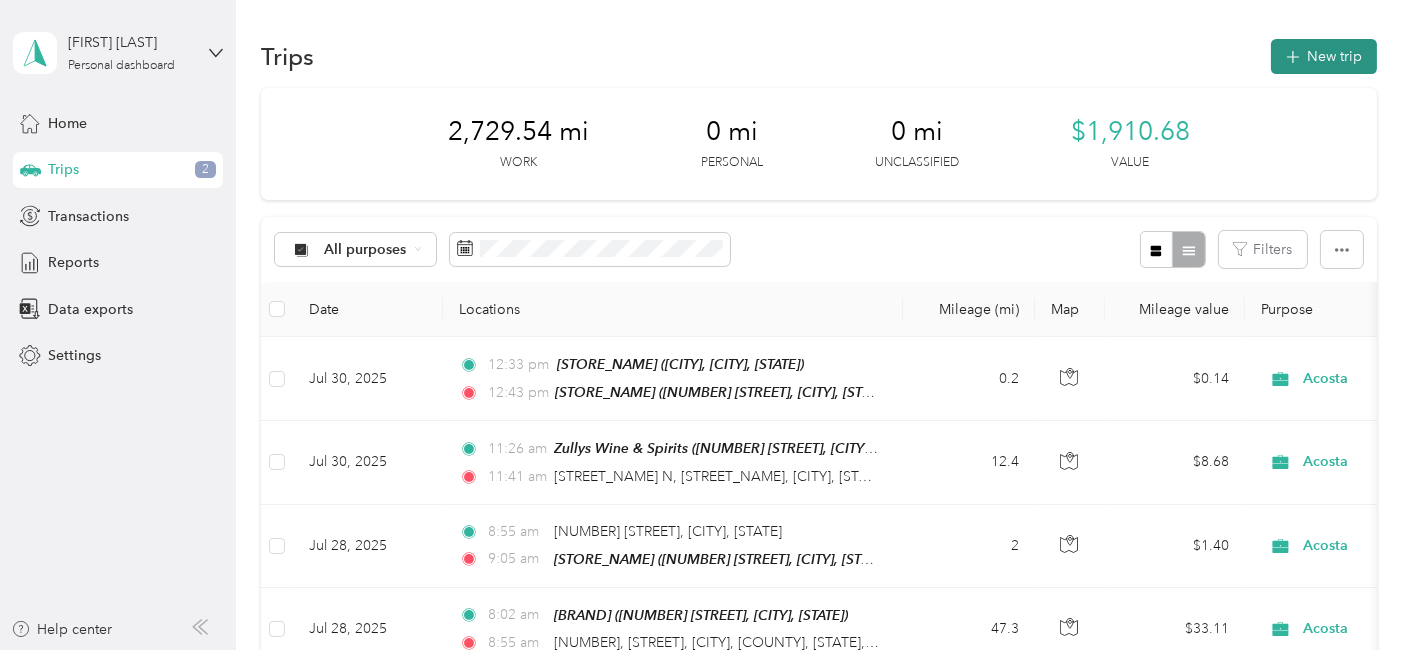 click on "New trip" at bounding box center (1324, 56) 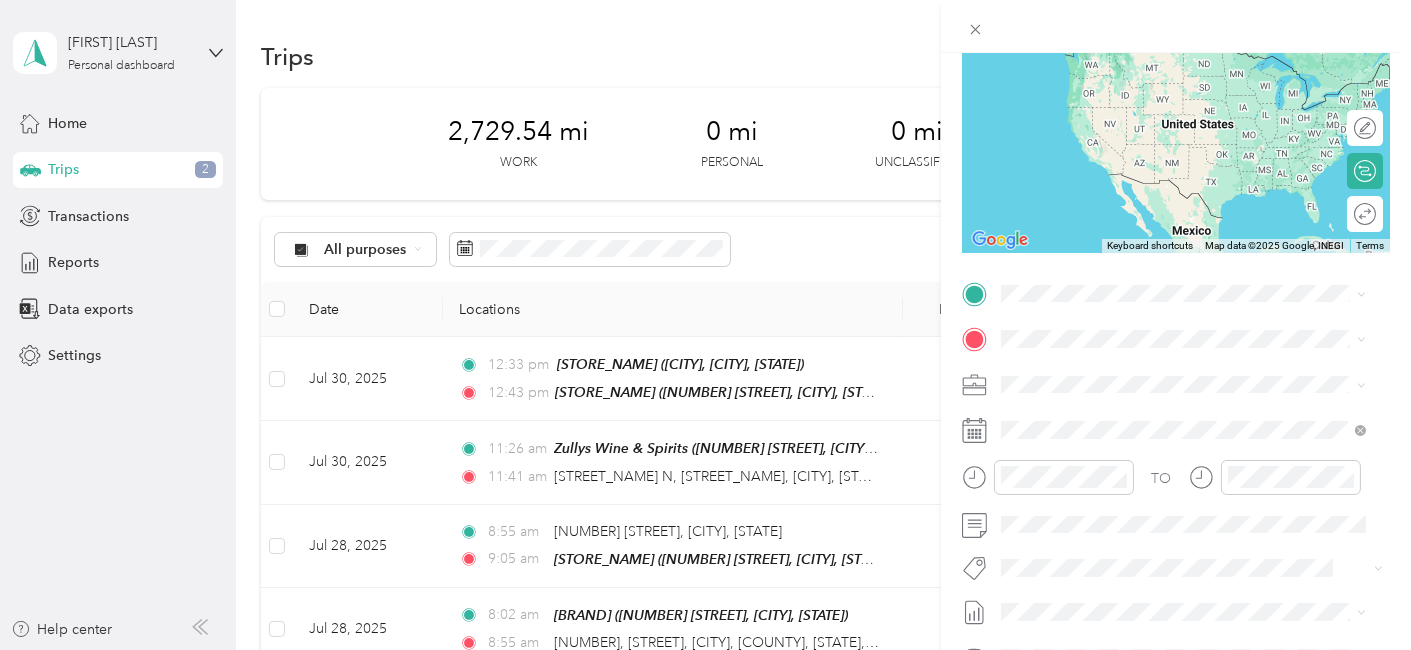 scroll, scrollTop: 222, scrollLeft: 0, axis: vertical 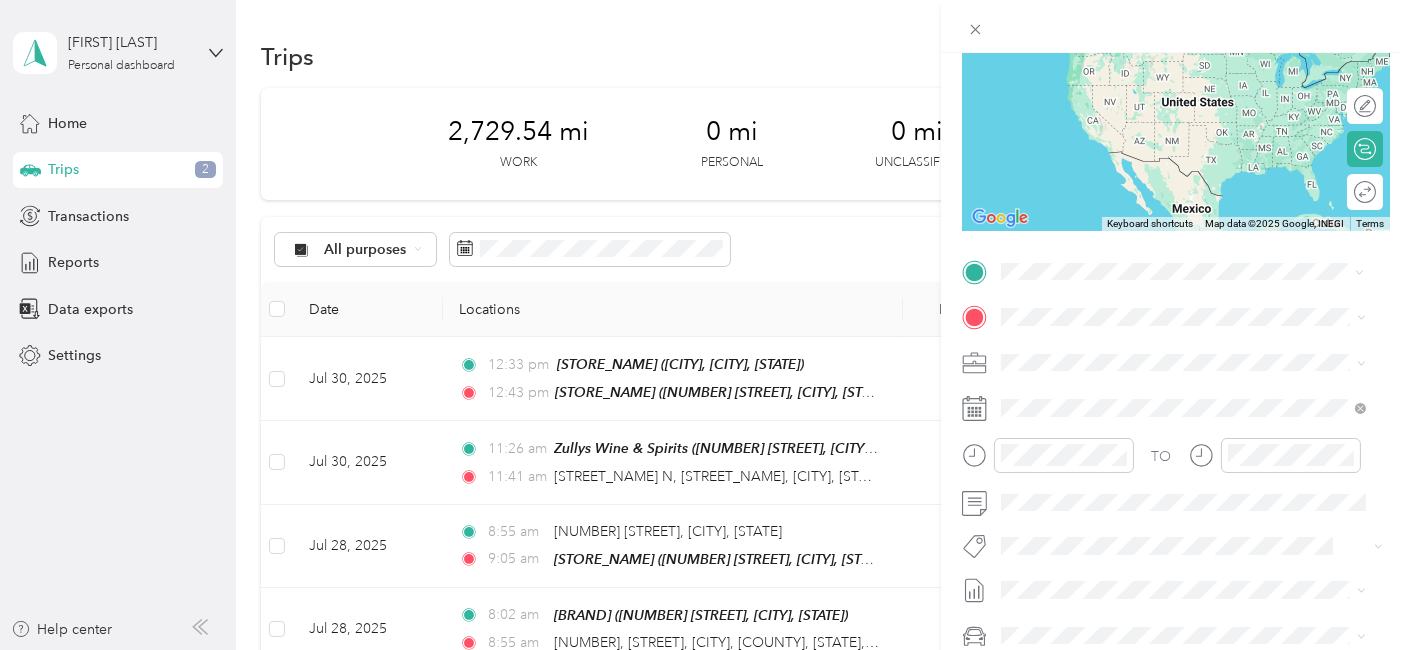 click on "Shaws Supermarket" at bounding box center (1171, 445) 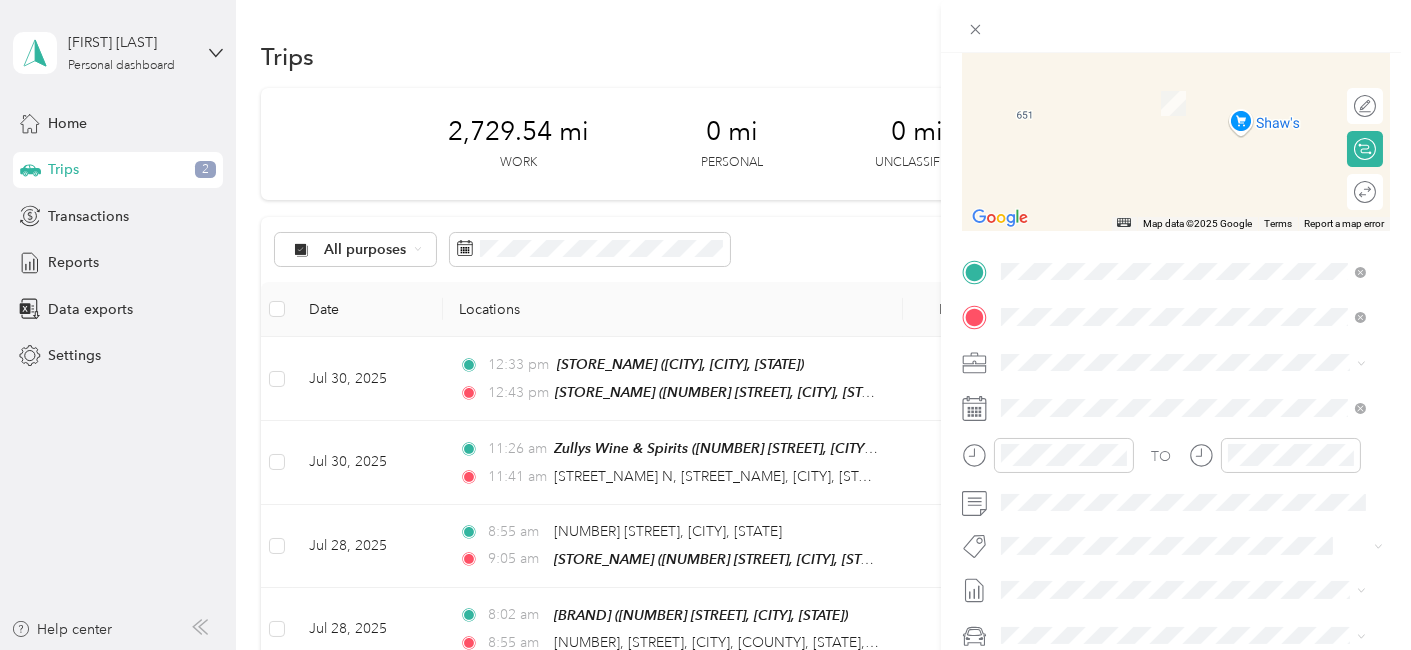 click on "66 Longwood Avenue
Dartmouth, Massachusetts 02747, United States" at bounding box center [1186, 396] 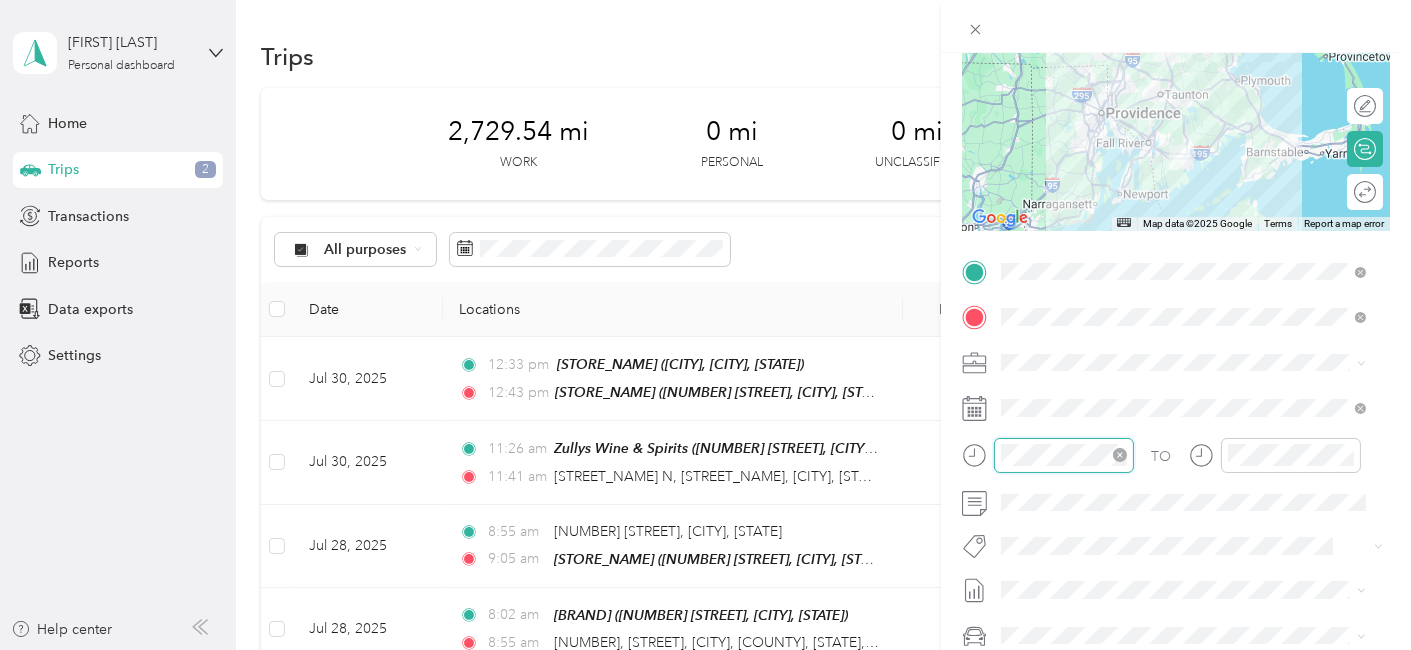 scroll, scrollTop: 120, scrollLeft: 0, axis: vertical 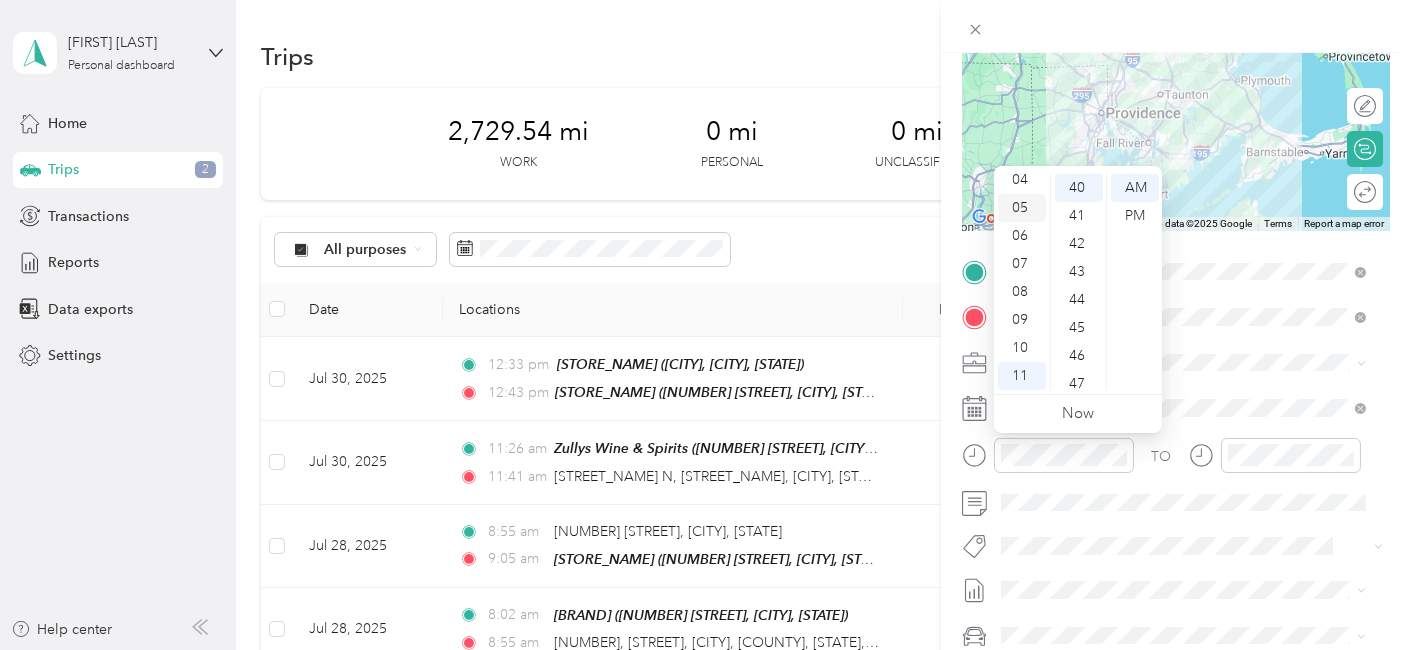 click on "05" at bounding box center (1022, 208) 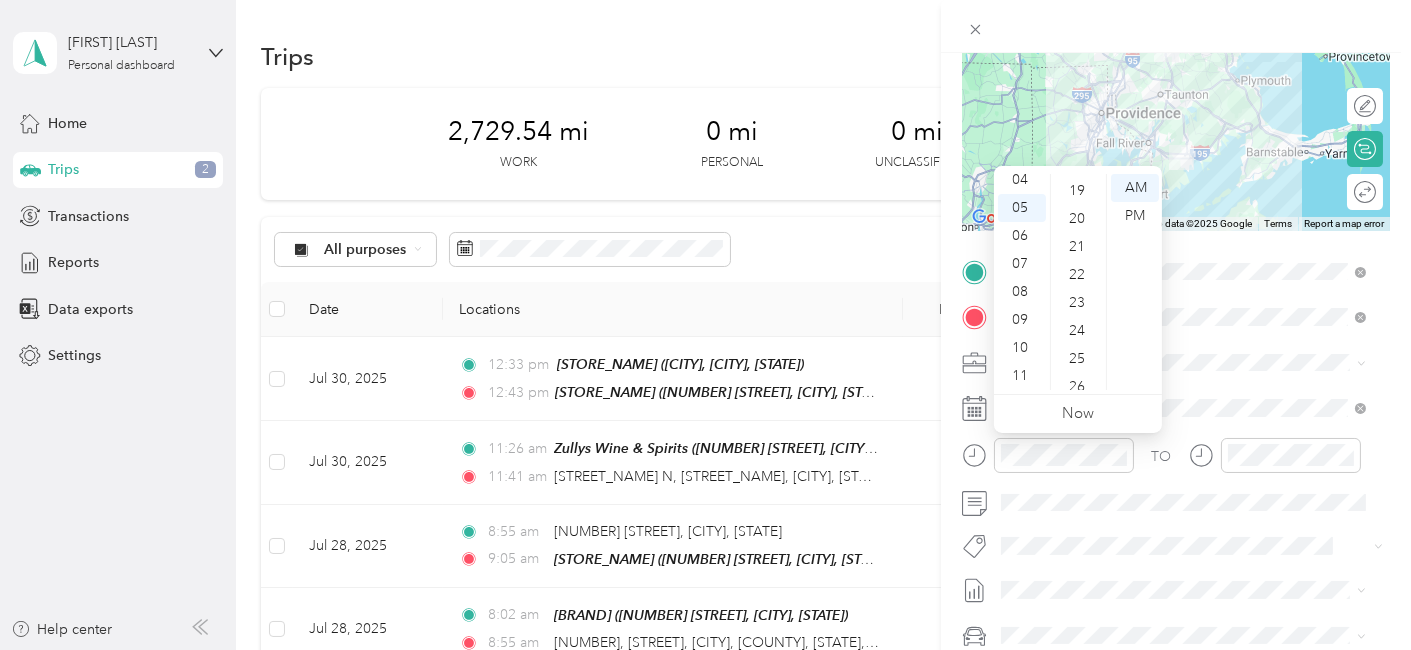 scroll, scrollTop: 377, scrollLeft: 0, axis: vertical 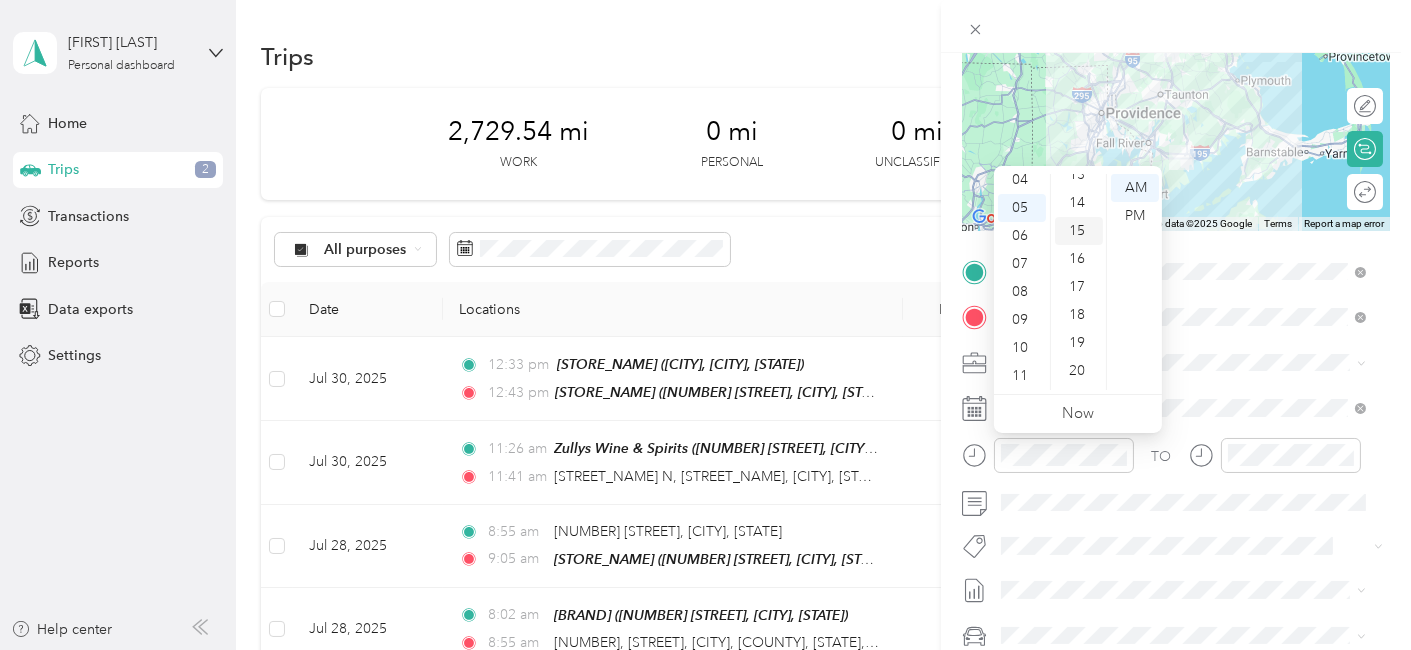 click on "15" at bounding box center [1079, 231] 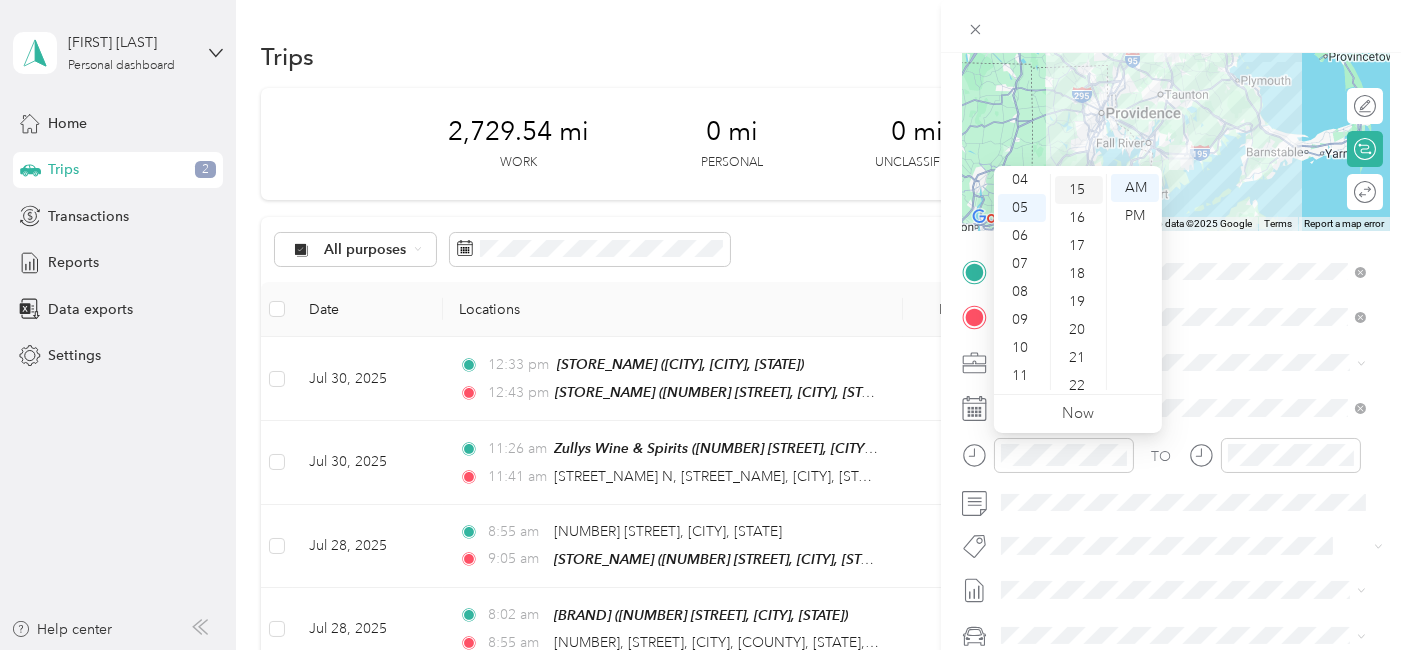 scroll, scrollTop: 420, scrollLeft: 0, axis: vertical 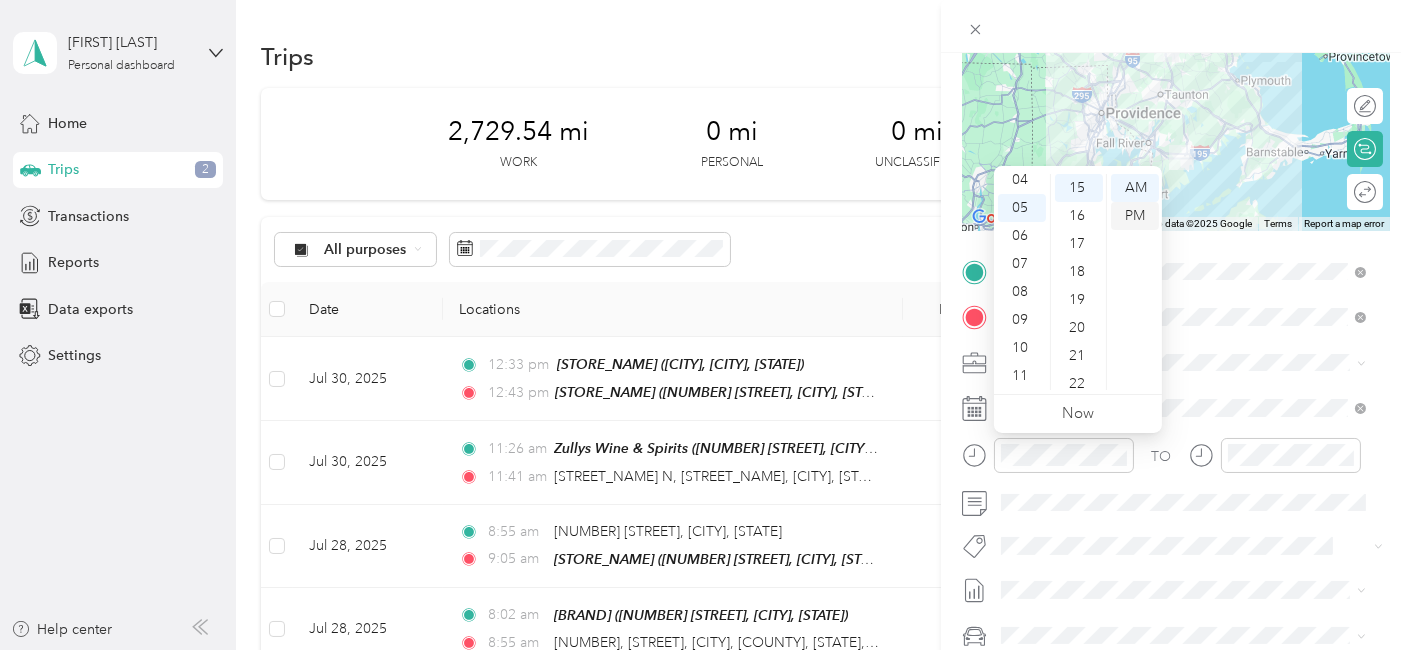 click on "PM" at bounding box center [1135, 216] 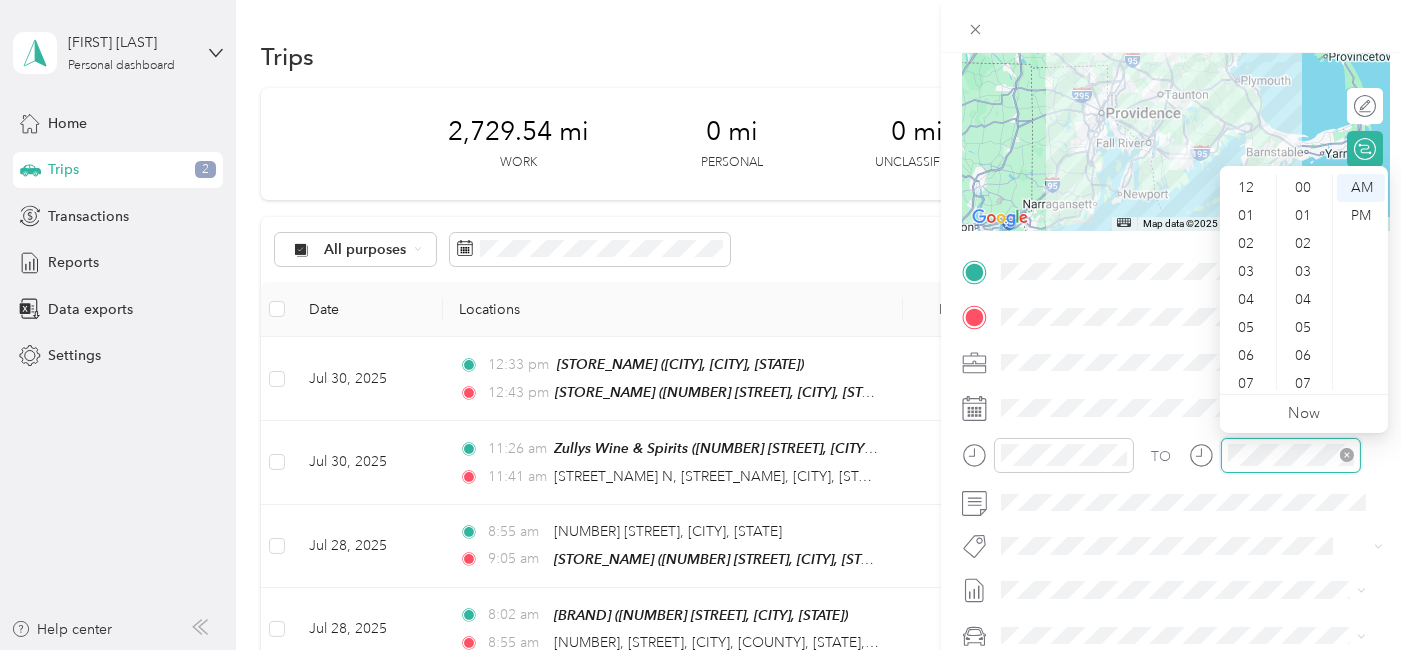 scroll, scrollTop: 1120, scrollLeft: 0, axis: vertical 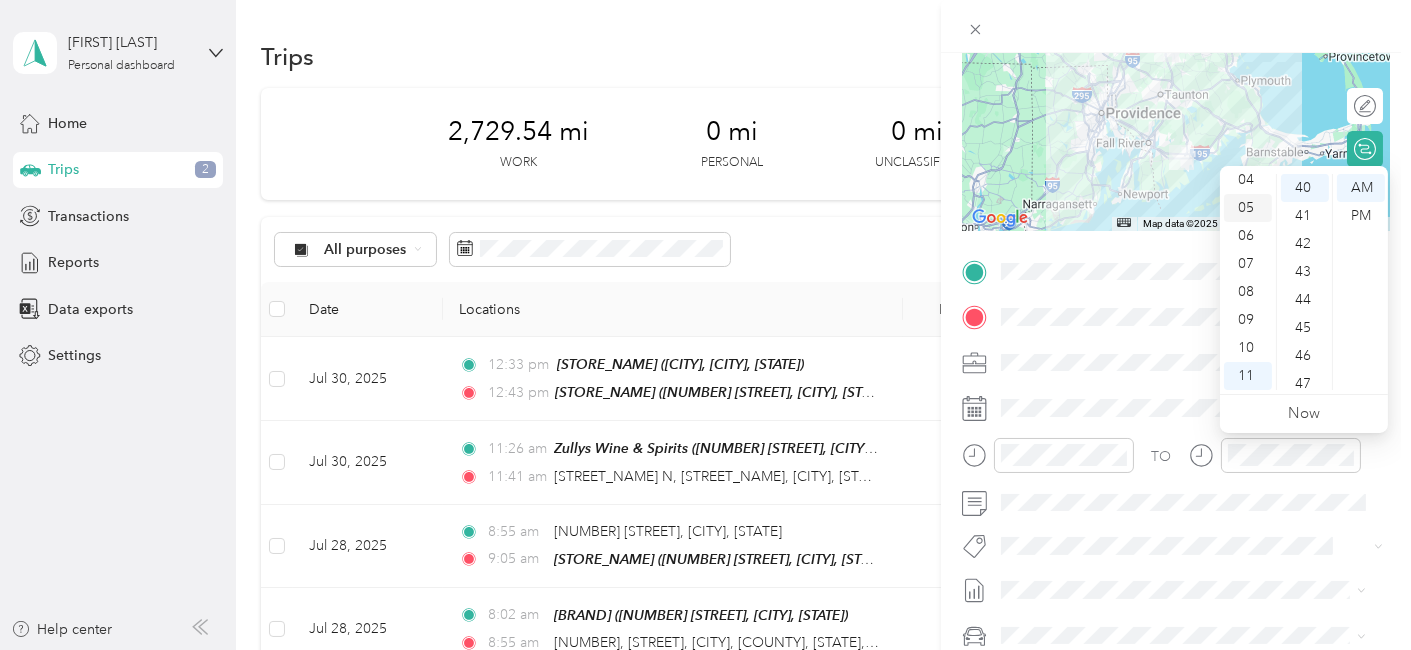 click on "05" at bounding box center [1248, 208] 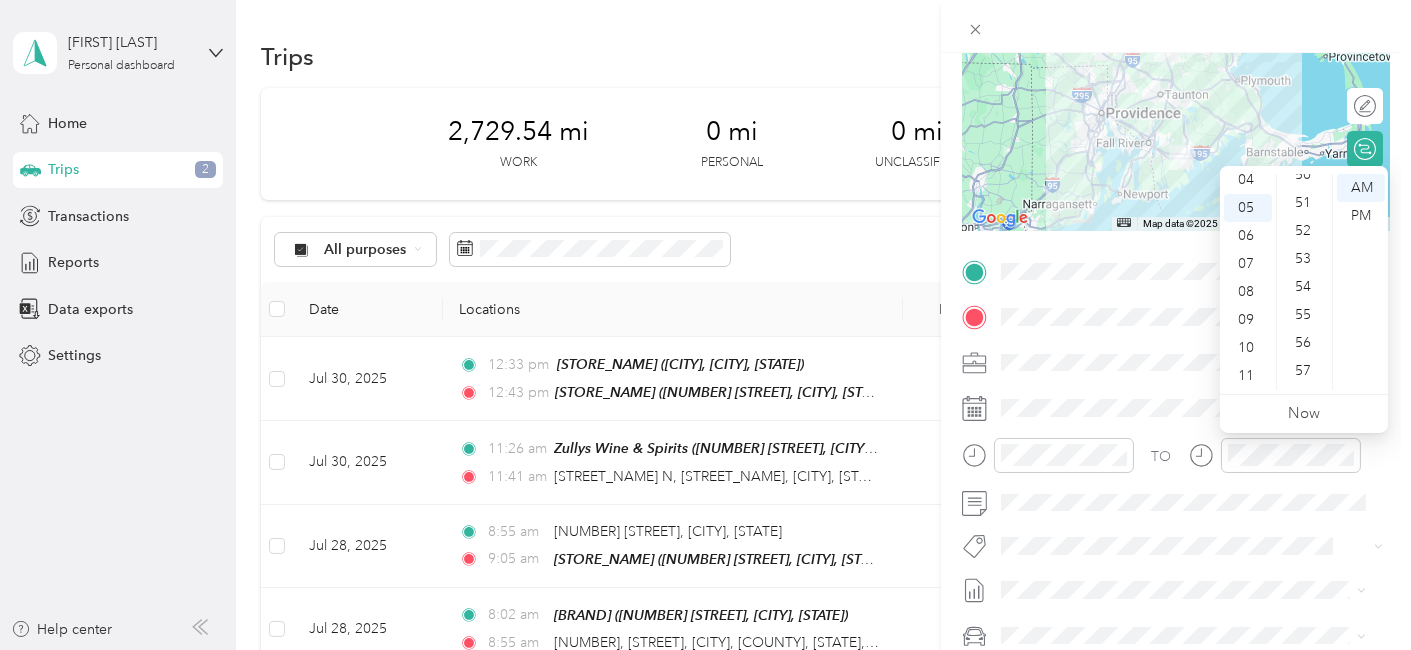 scroll, scrollTop: 1400, scrollLeft: 0, axis: vertical 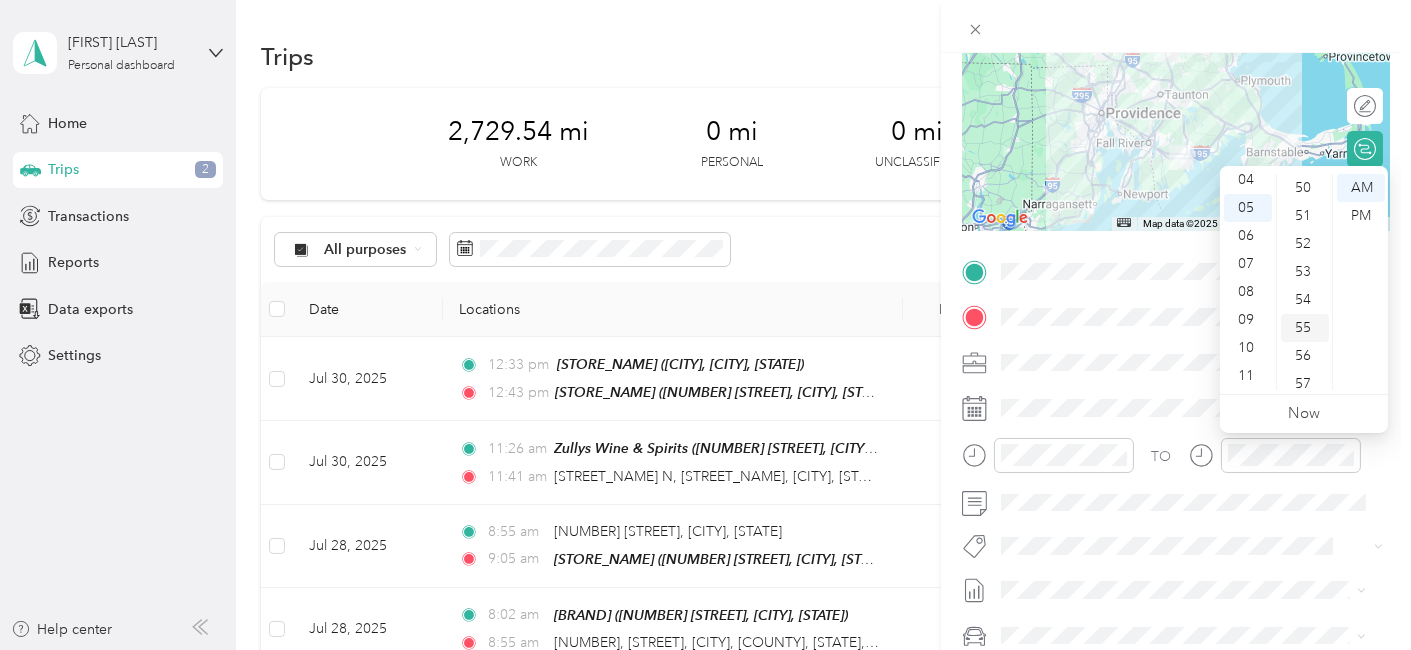 click on "55" at bounding box center (1305, 328) 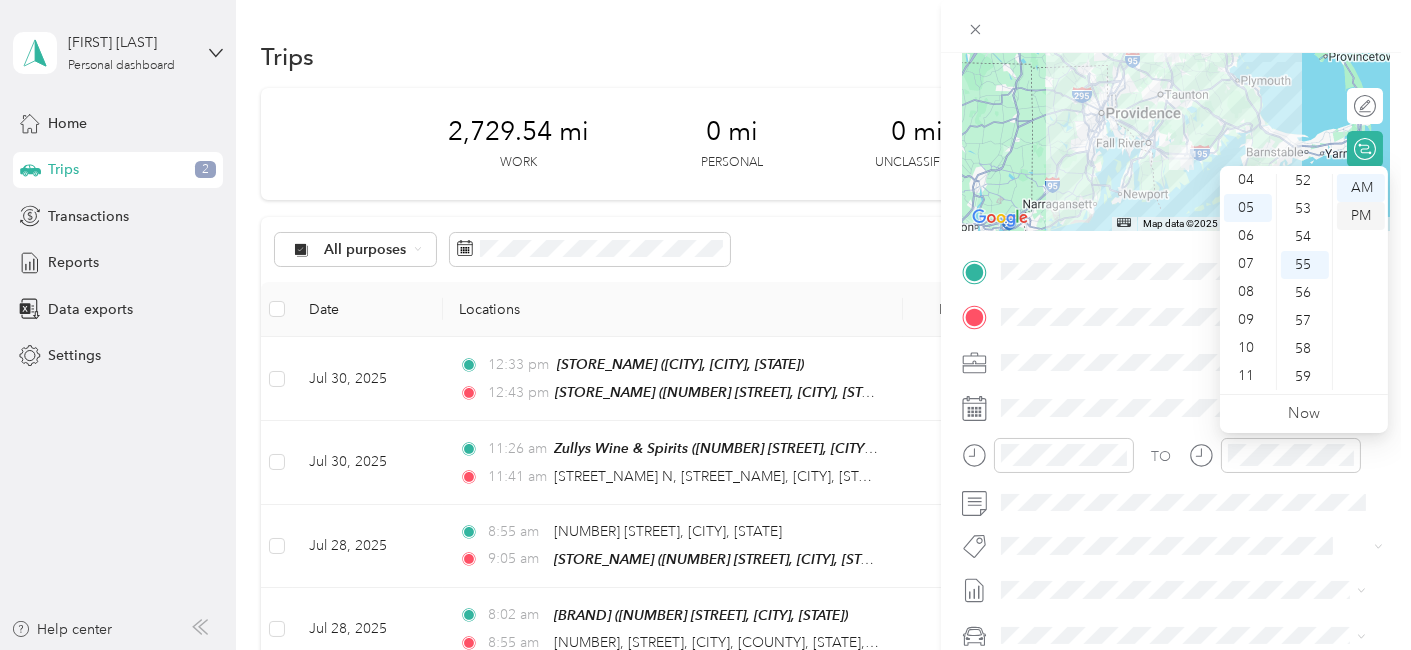 click on "PM" at bounding box center [1361, 216] 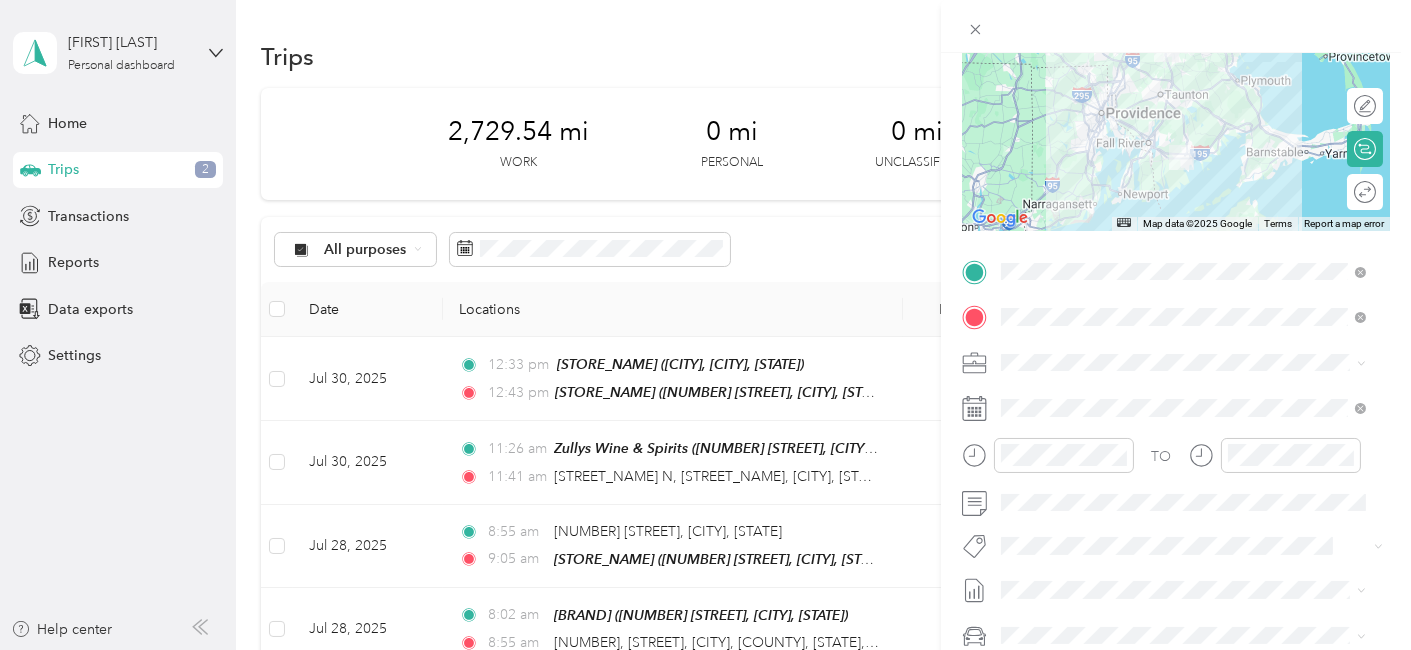 scroll, scrollTop: 0, scrollLeft: 0, axis: both 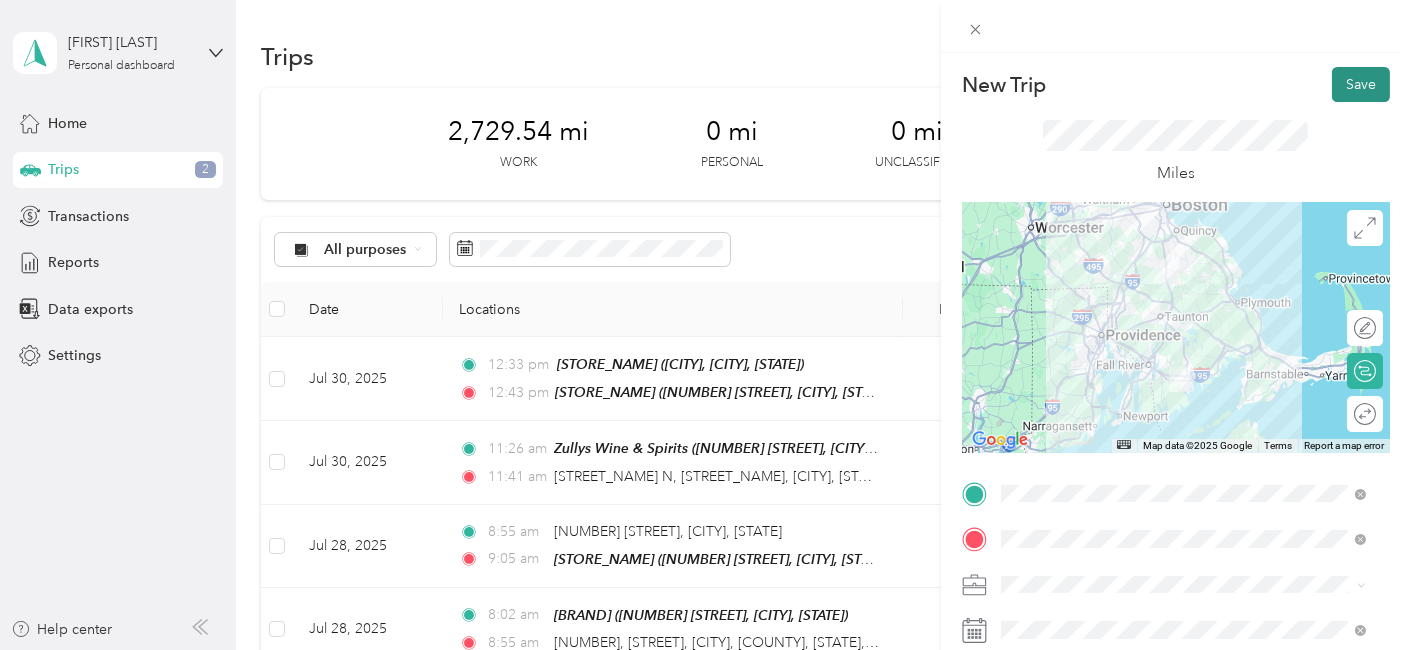 click on "Save" at bounding box center (1361, 84) 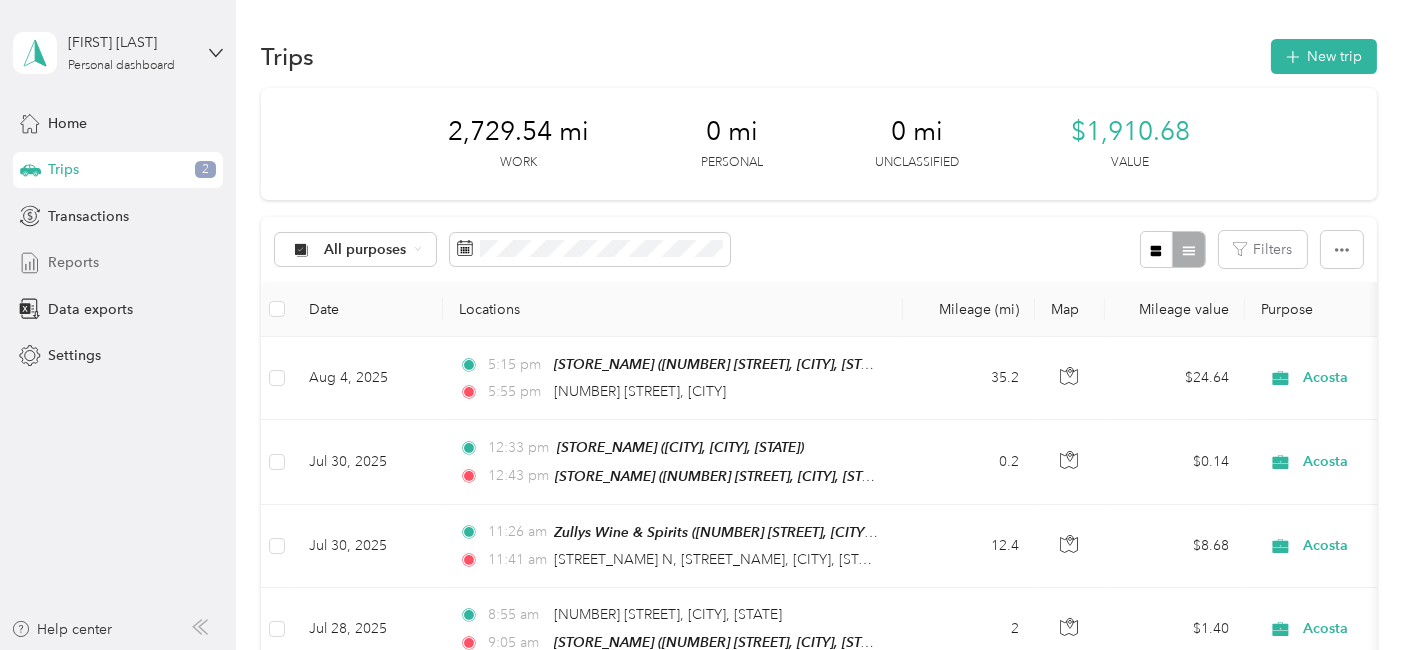 click on "Reports" at bounding box center [73, 262] 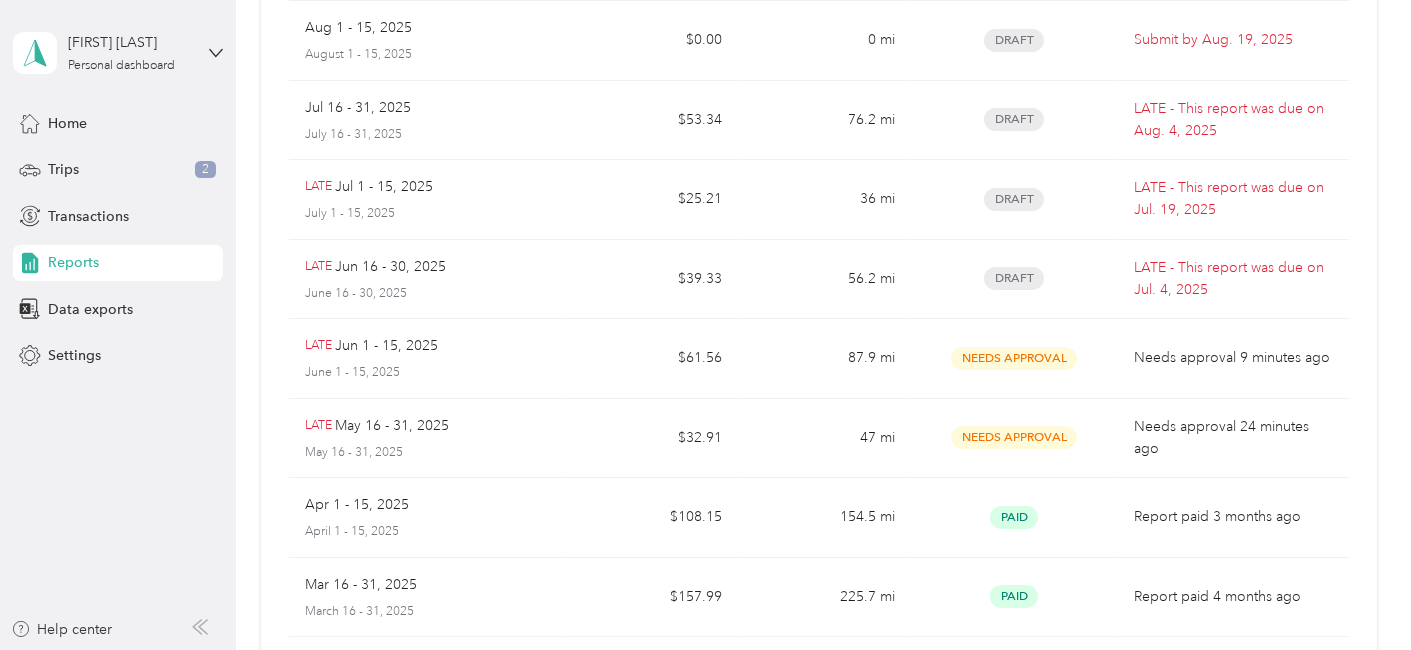 scroll, scrollTop: 222, scrollLeft: 0, axis: vertical 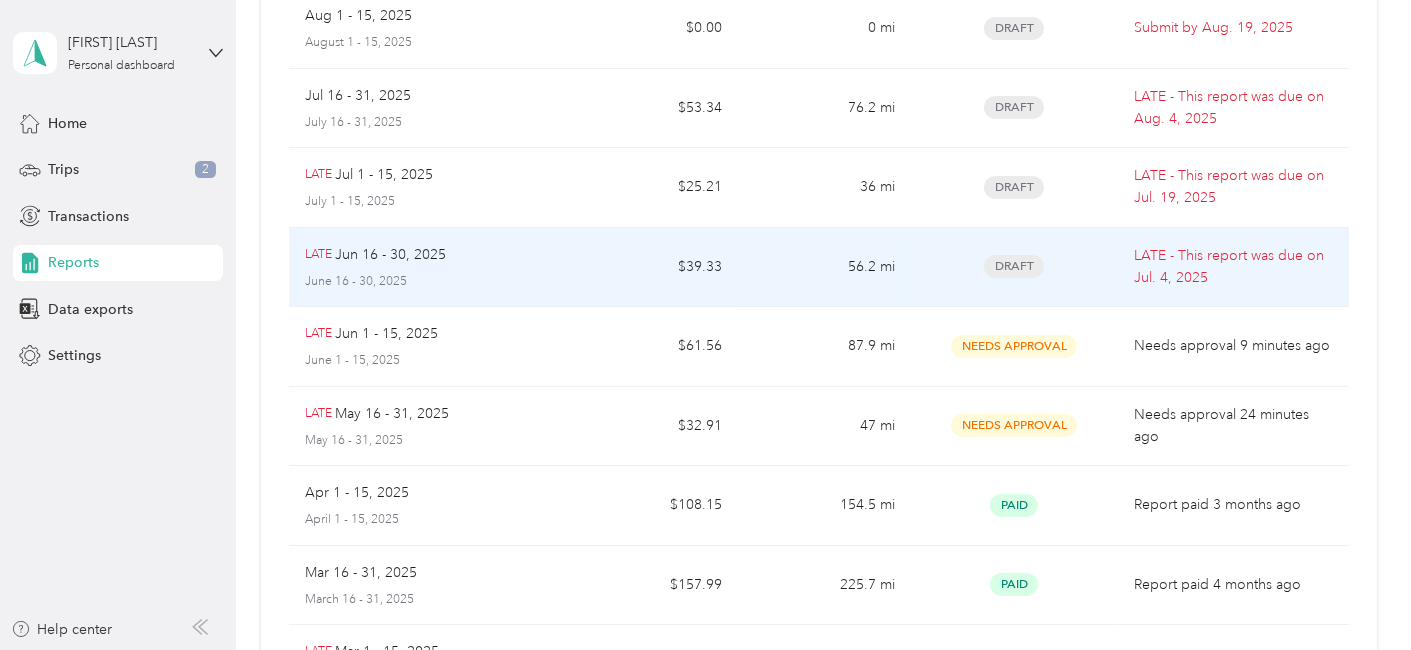 click on "Jun 16 - 30, 2025" at bounding box center [390, 255] 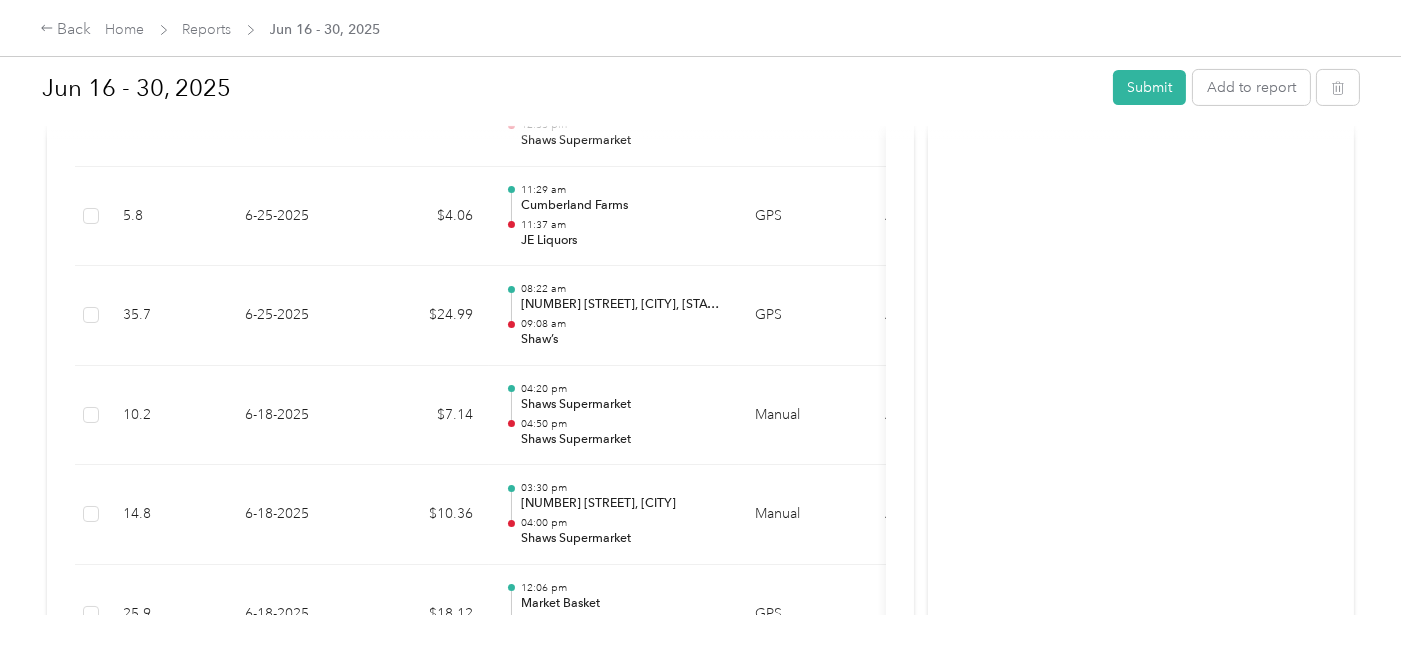 scroll, scrollTop: 794, scrollLeft: 0, axis: vertical 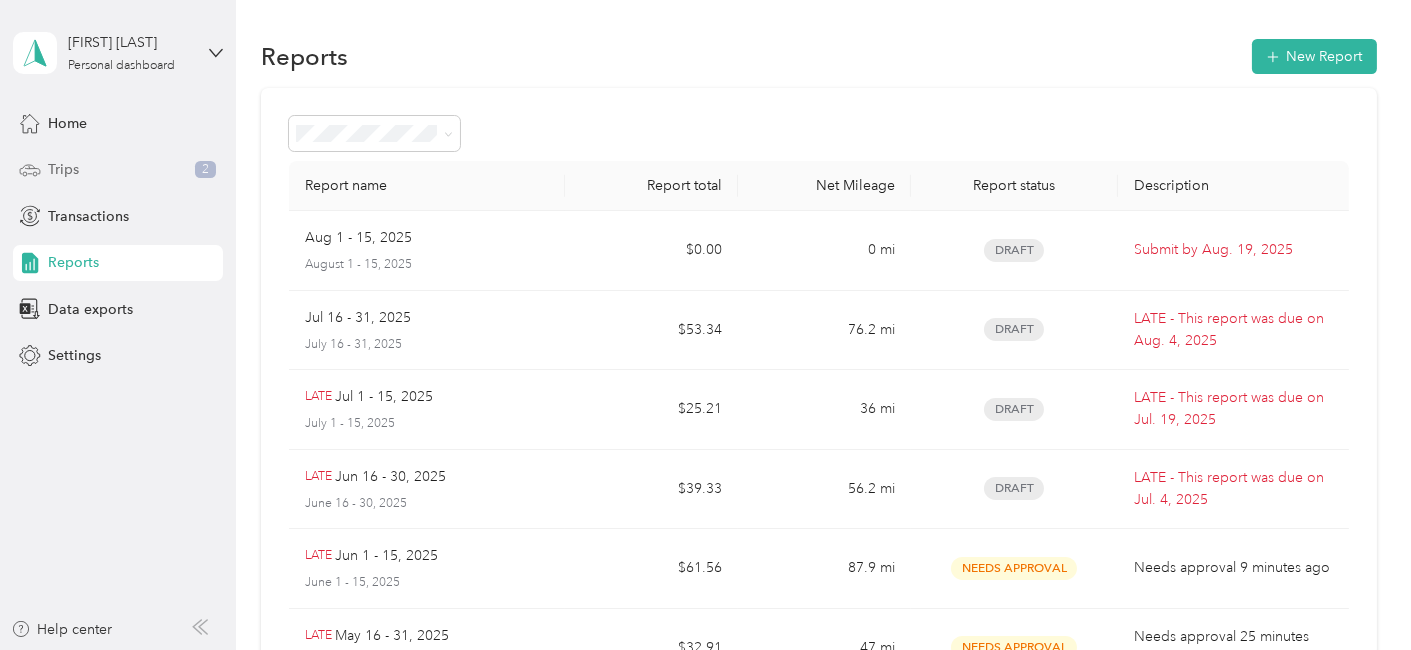click on "Trips" at bounding box center (63, 169) 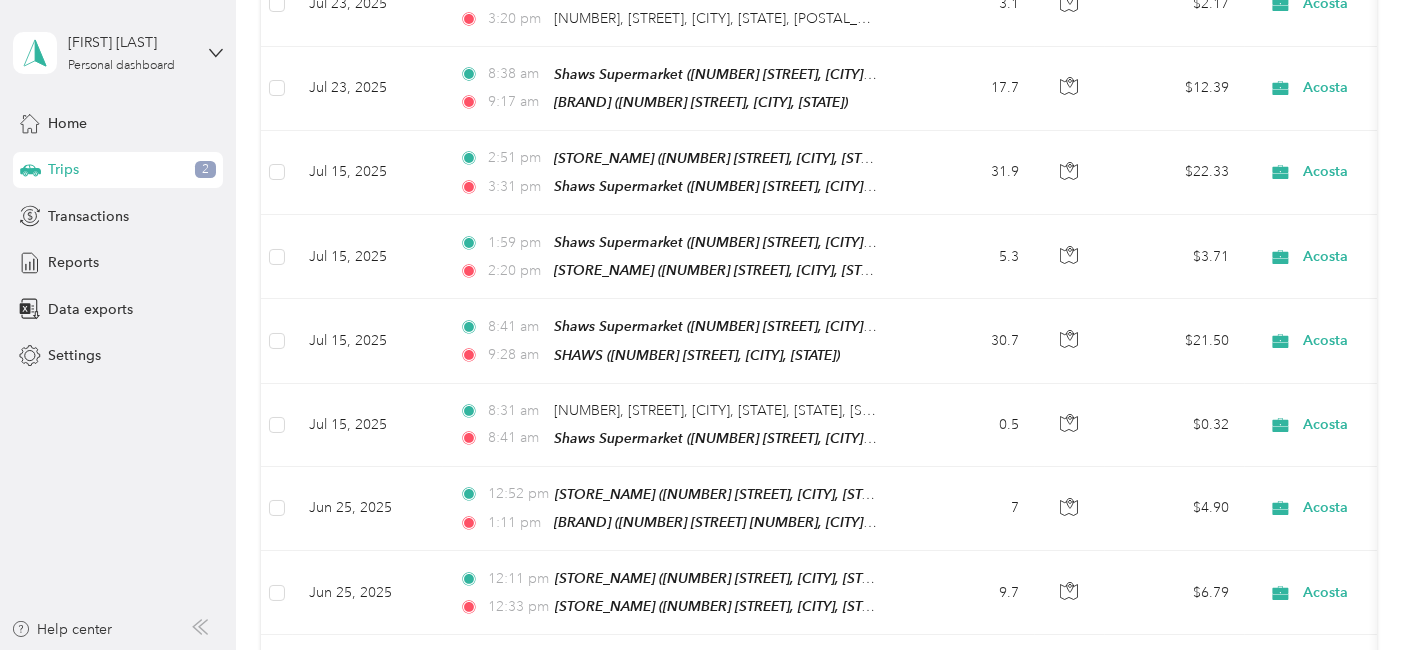 scroll, scrollTop: 1174, scrollLeft: 0, axis: vertical 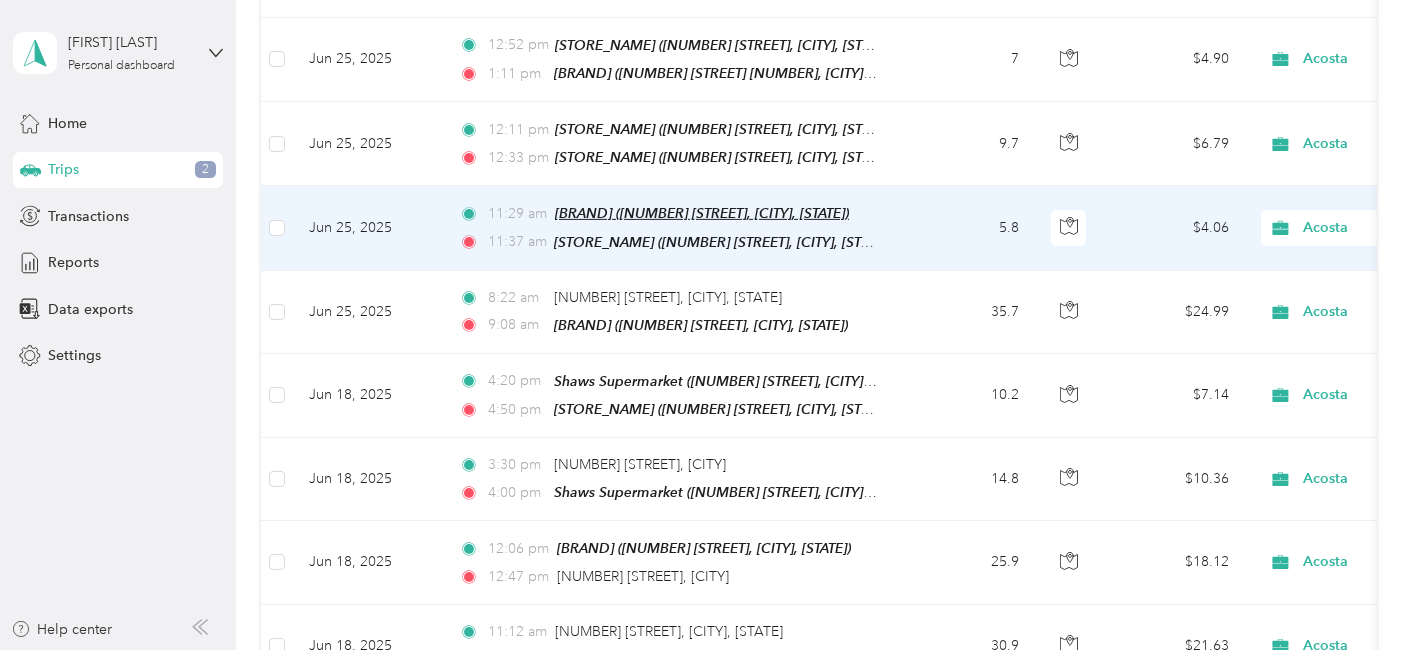 click on "[BUSINESS_NAME] ([NUMBER] [STREET], [CITY], [STATE])" at bounding box center (702, 213) 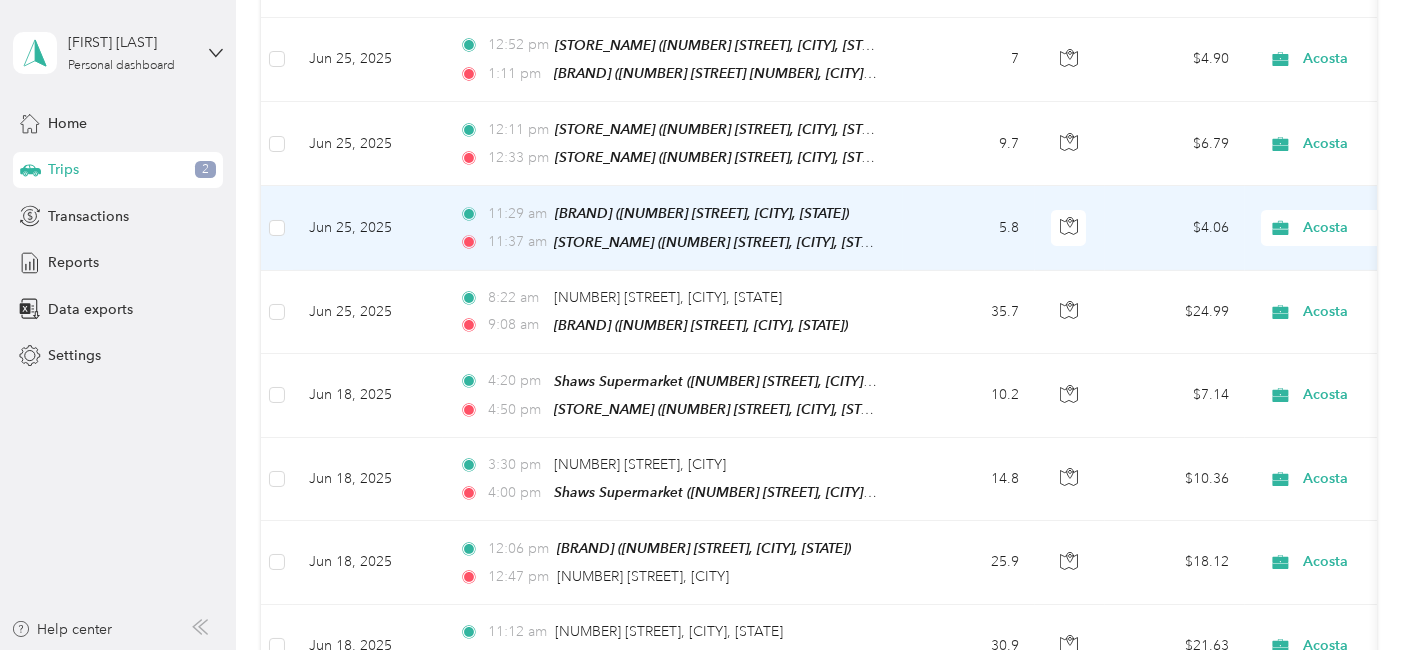 click on "Jun 25, 2025" at bounding box center [368, 228] 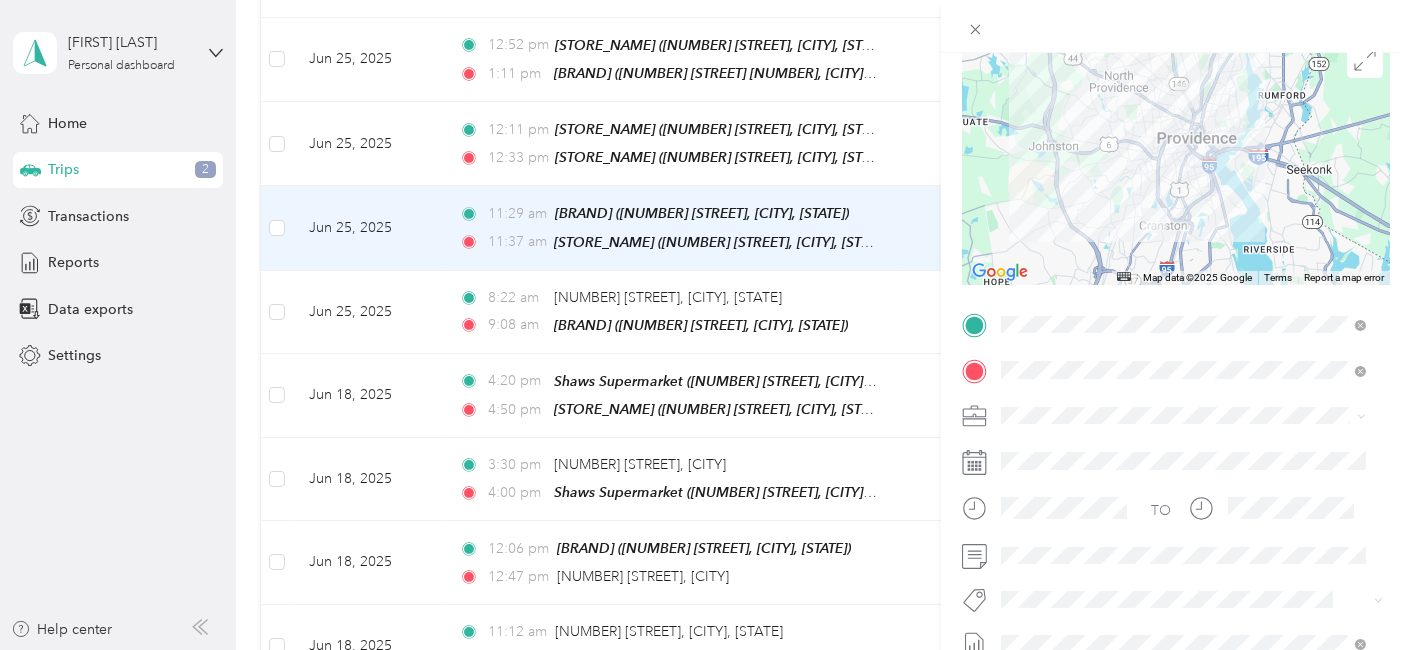 scroll, scrollTop: 209, scrollLeft: 0, axis: vertical 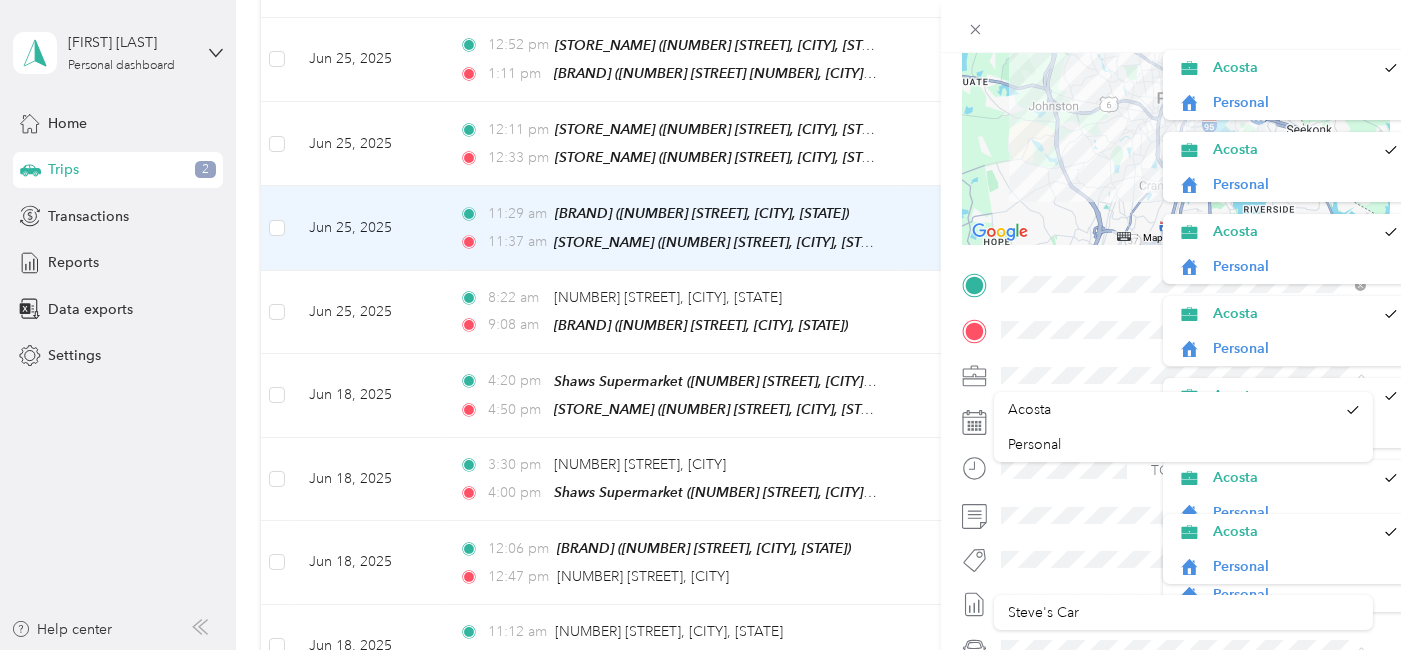 drag, startPoint x: 1363, startPoint y: 354, endPoint x: 1365, endPoint y: 370, distance: 16.124516 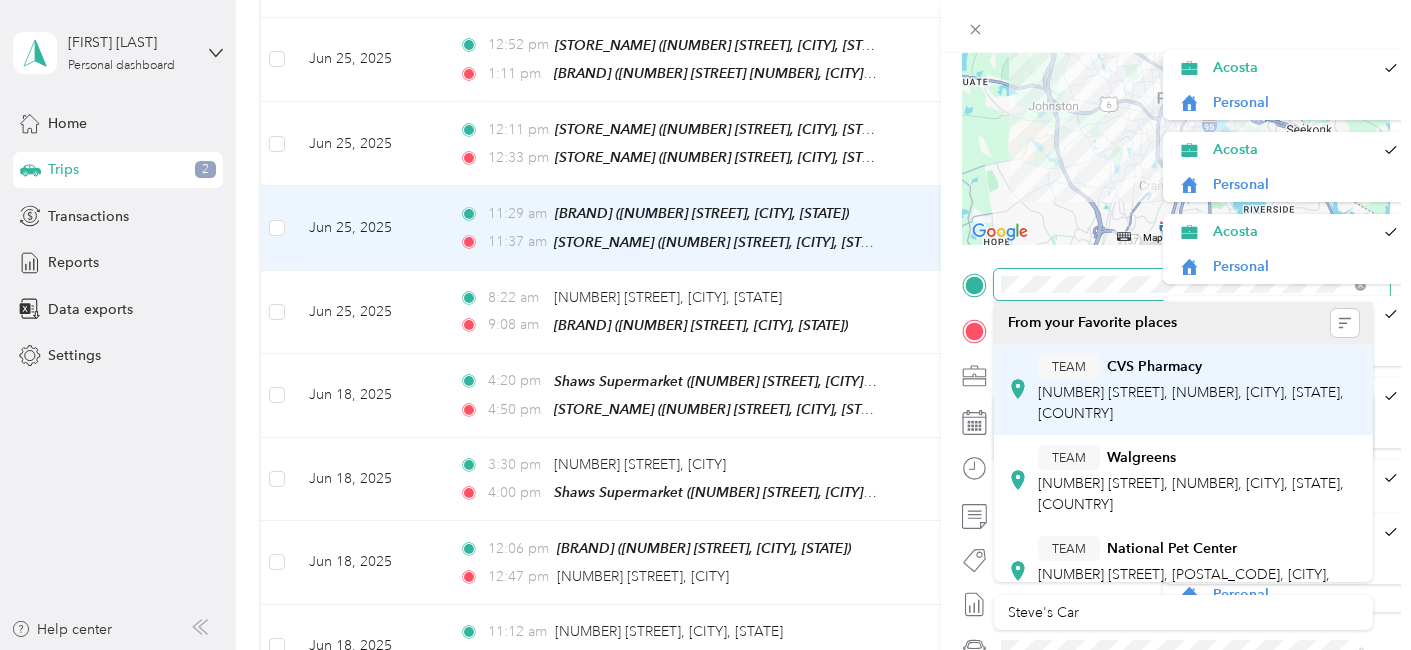 scroll, scrollTop: 0, scrollLeft: 12, axis: horizontal 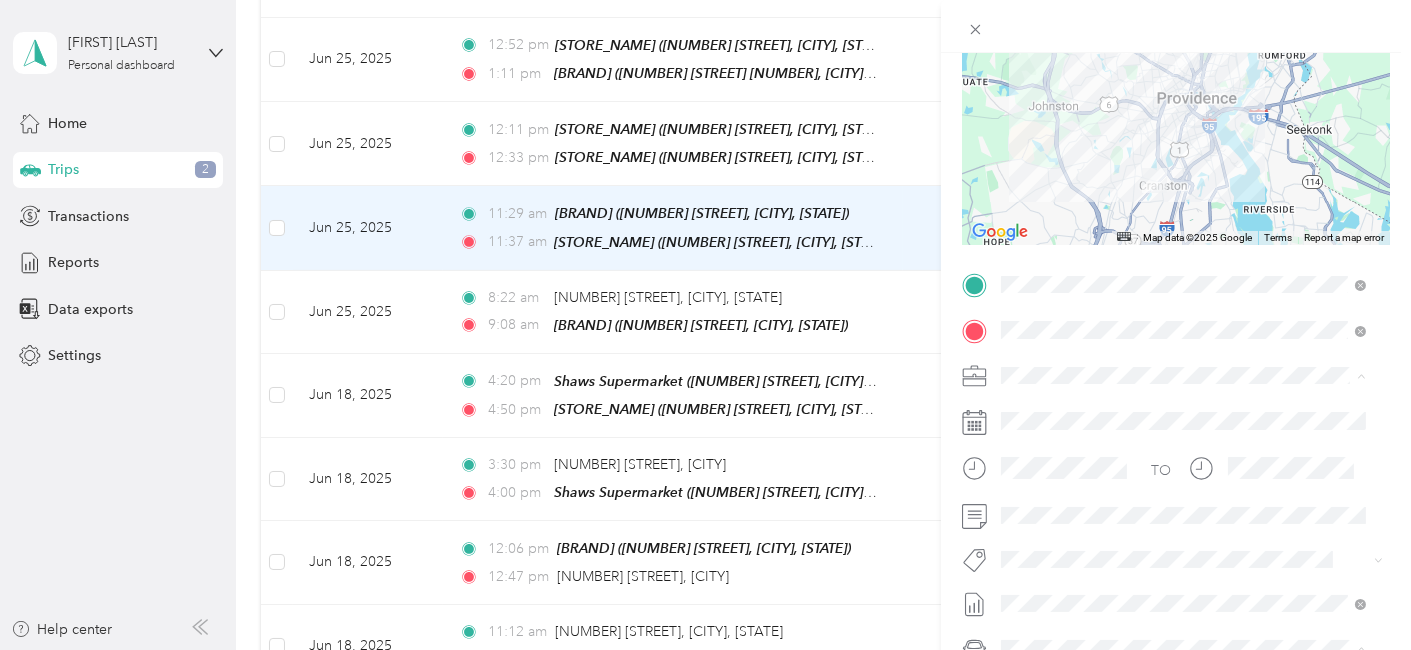 click on "Trip details Save This trip cannot be edited because it is either under review, approved, or paid. Contact your Team Manager to edit it. Miles 4.06 Value  ← Move left → Move right ↑ Move up ↓ Move down + Zoom in - Zoom out Home Jump left by 75% End Jump right by 75% Page Up Jump up by 75% Page Down Jump down by 75% Map Data Map data ©2025 Google Map data ©2025 Google 2 km  Click to toggle between metric and imperial units Terms Report a map error TO Add photo" at bounding box center (705, 325) 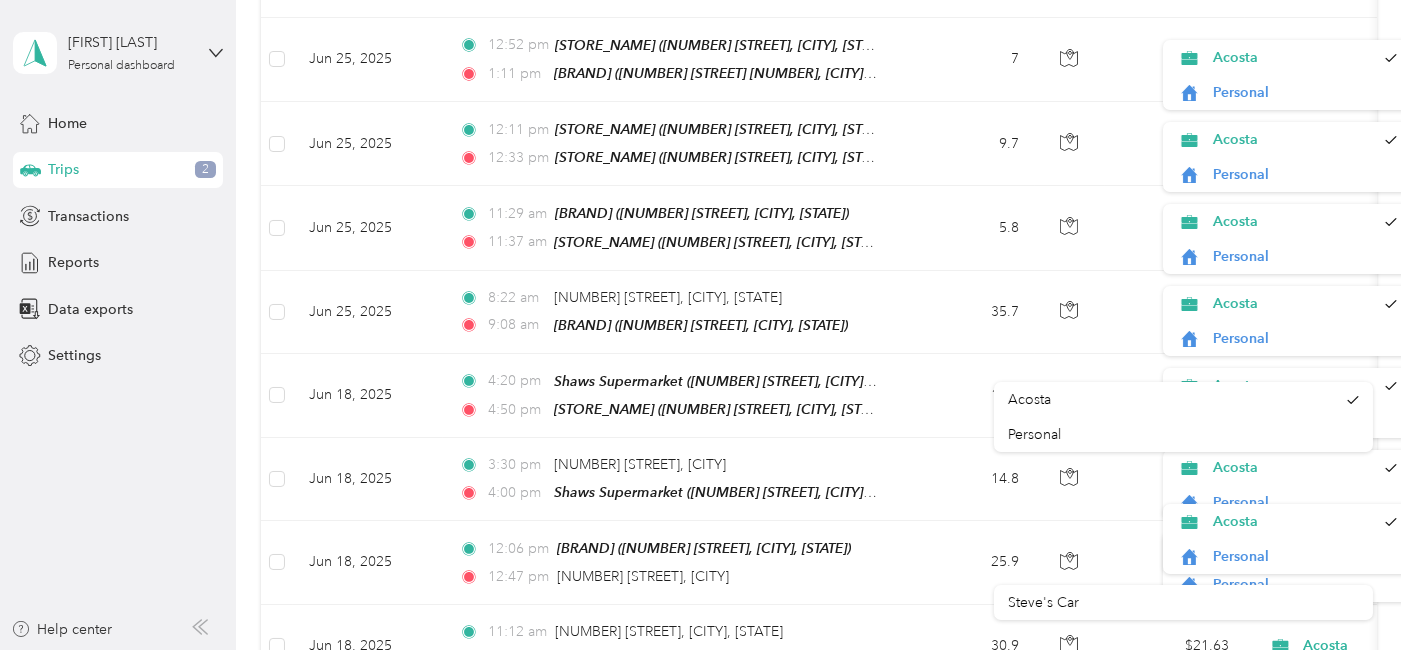 scroll, scrollTop: 0, scrollLeft: 0, axis: both 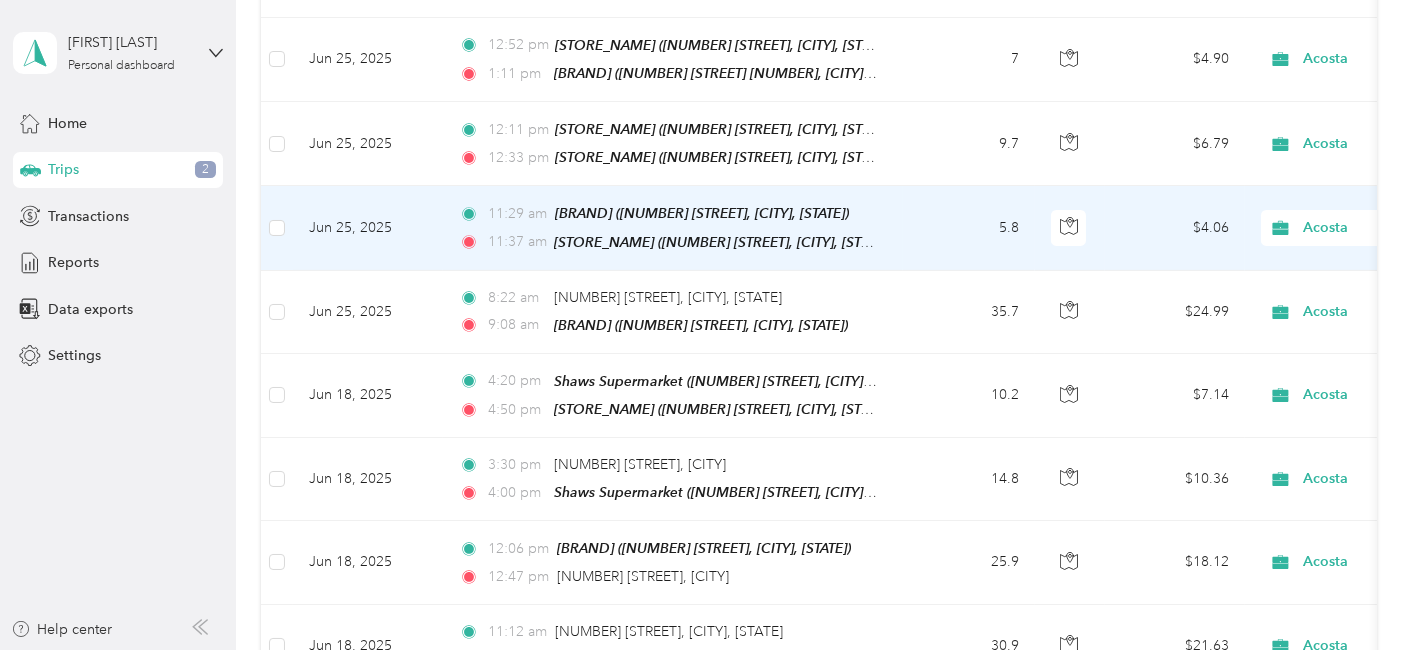 click on "Jun 25, 2025" at bounding box center (368, 228) 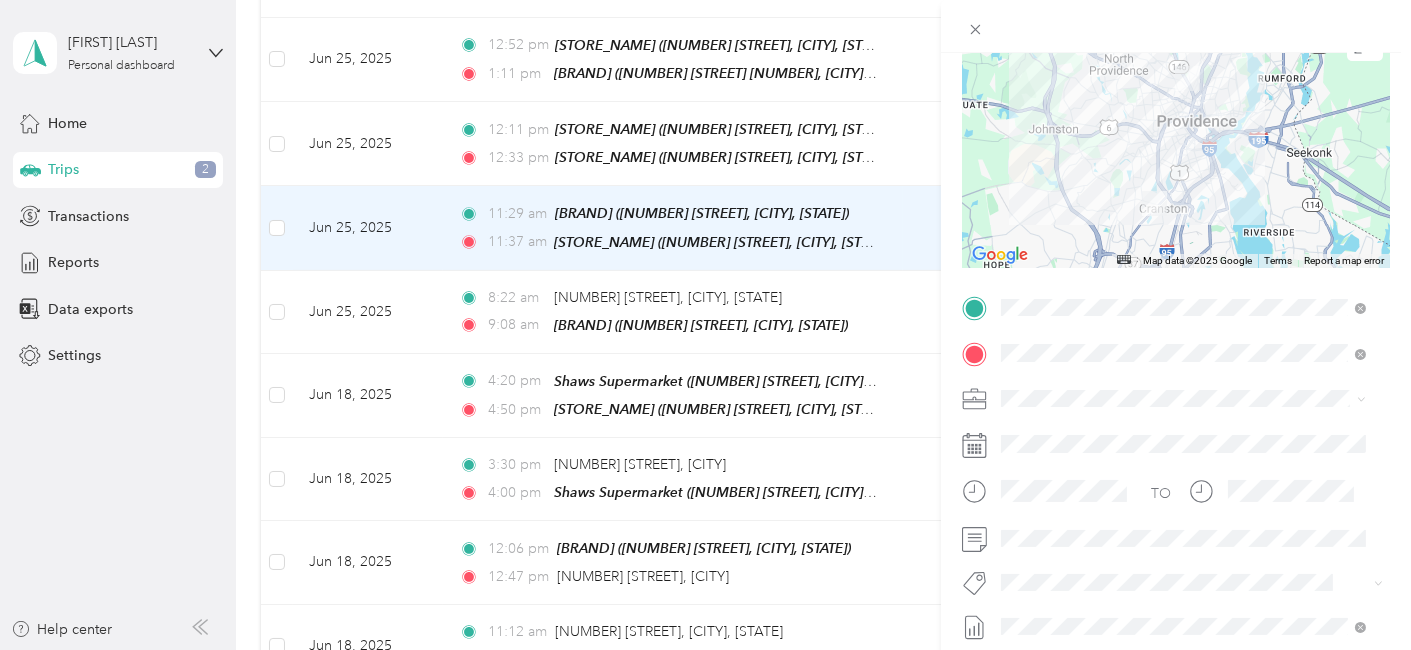 scroll, scrollTop: 237, scrollLeft: 0, axis: vertical 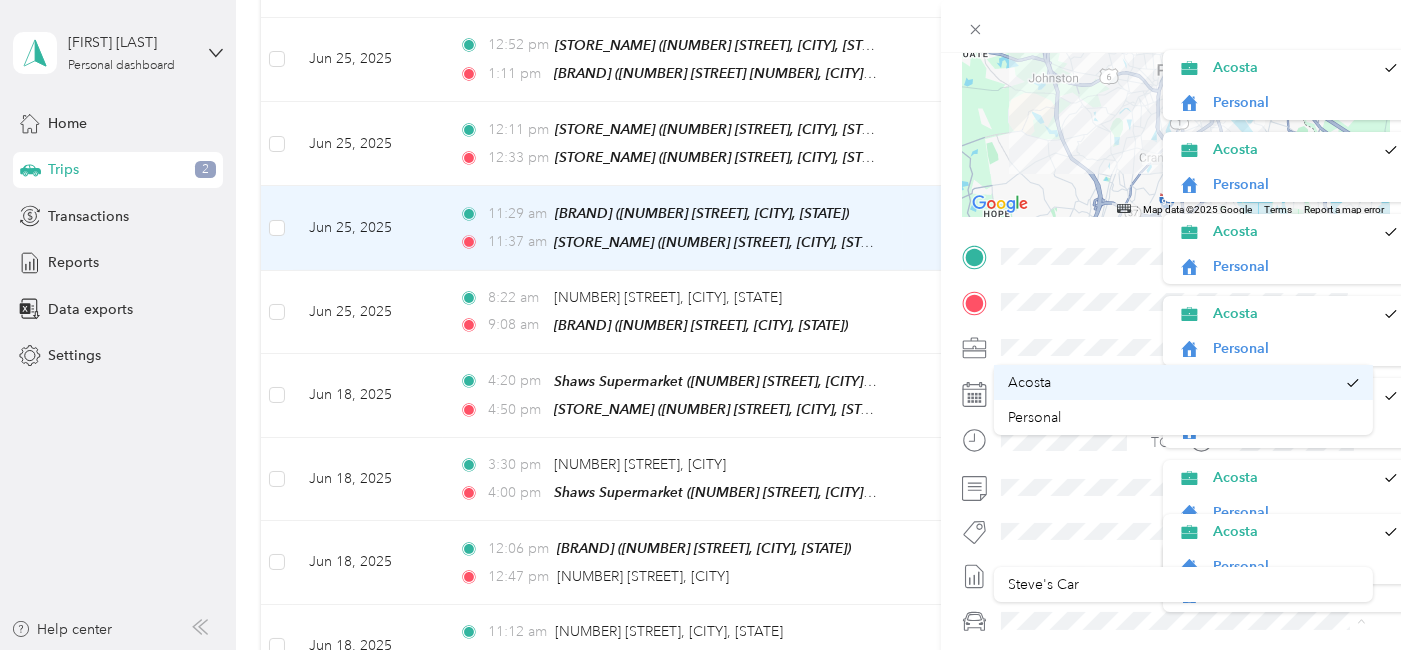 drag, startPoint x: 1363, startPoint y: 362, endPoint x: 1368, endPoint y: 397, distance: 35.35534 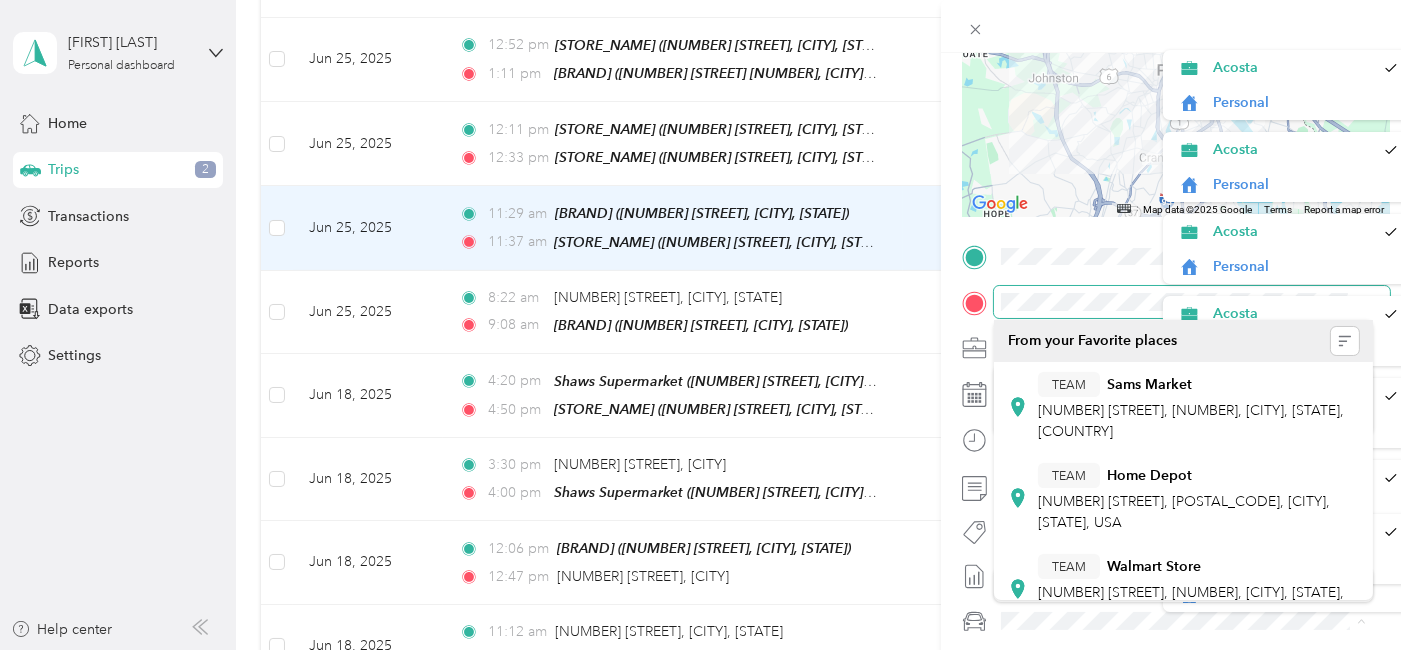 scroll, scrollTop: 244, scrollLeft: 0, axis: vertical 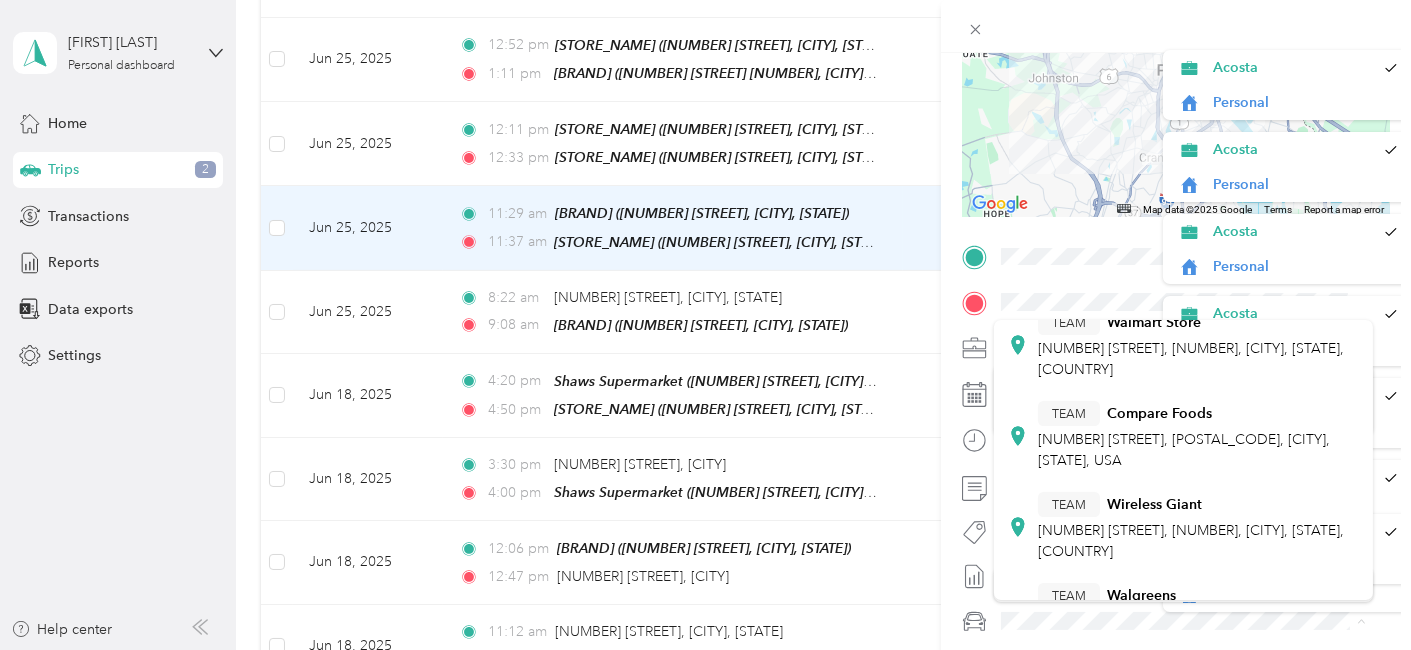 click at bounding box center [1355, 594] 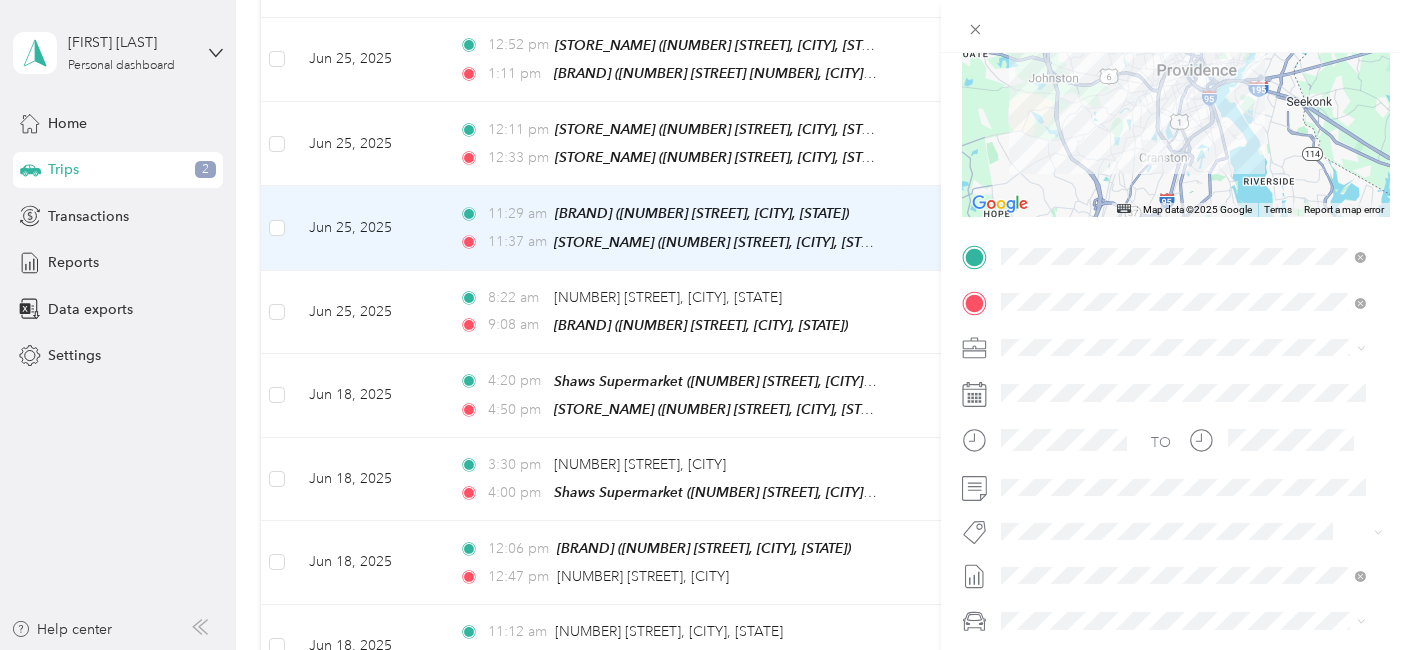scroll, scrollTop: 454, scrollLeft: 0, axis: vertical 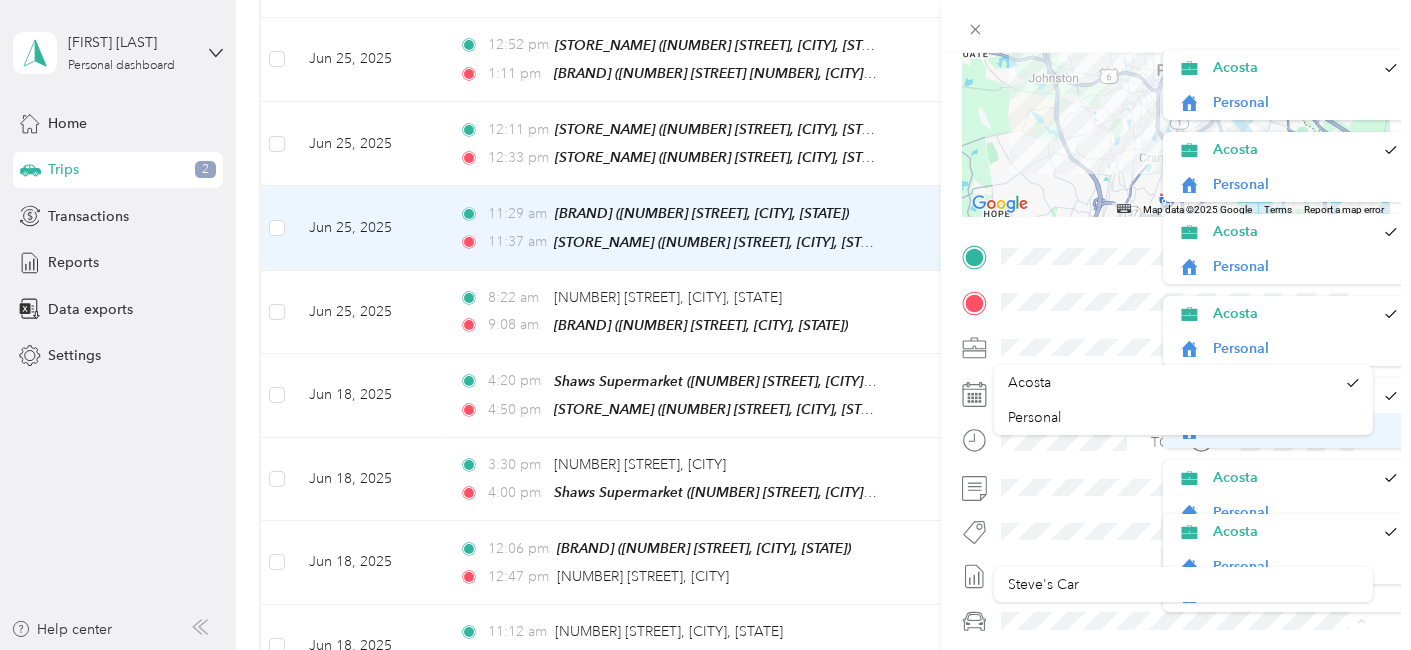 drag, startPoint x: 1362, startPoint y: 425, endPoint x: 1365, endPoint y: 437, distance: 12.369317 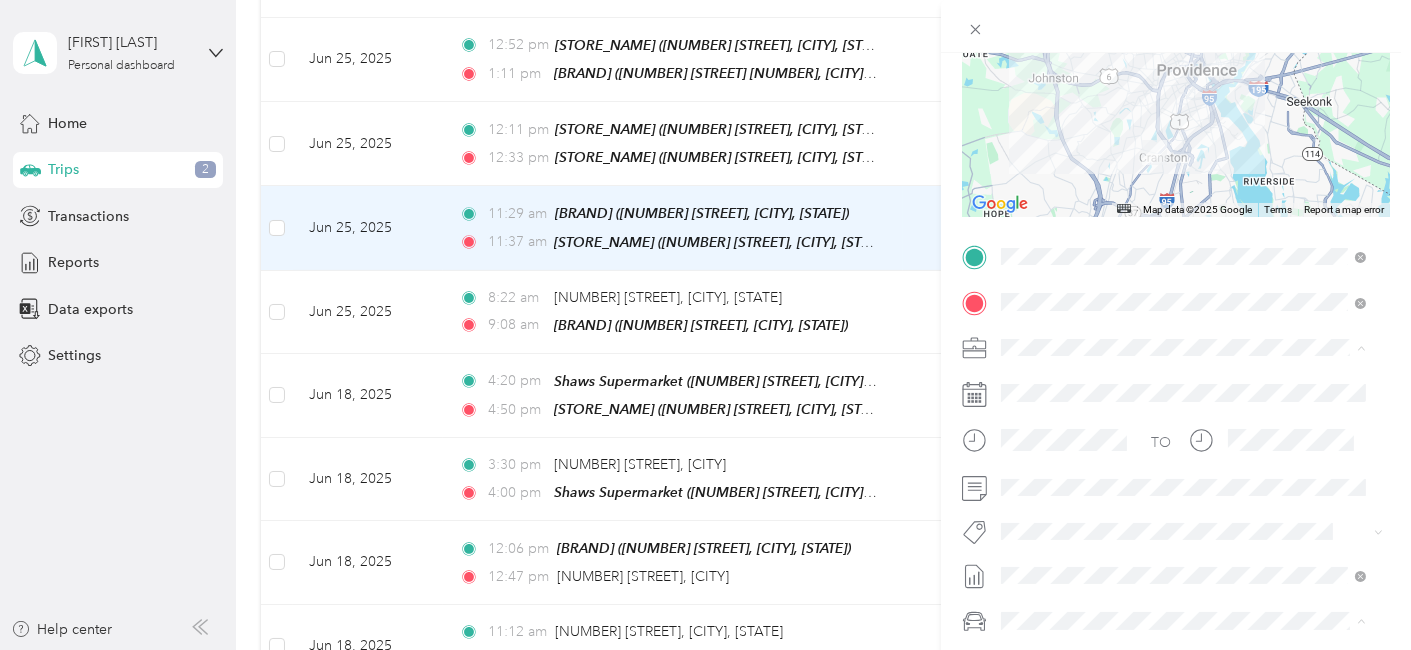 click on "51 Silver Spring St, 029042557, Providence, RI, USA" at bounding box center (1191, 603) 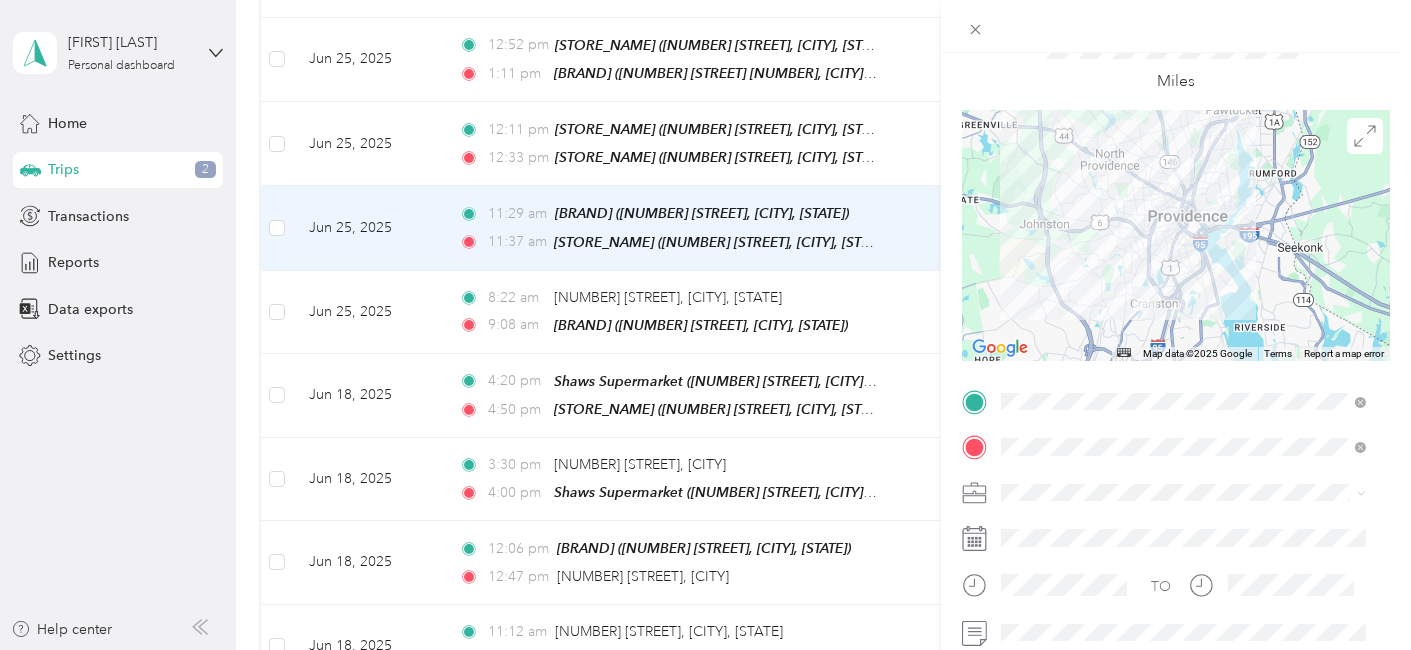 scroll, scrollTop: 0, scrollLeft: 0, axis: both 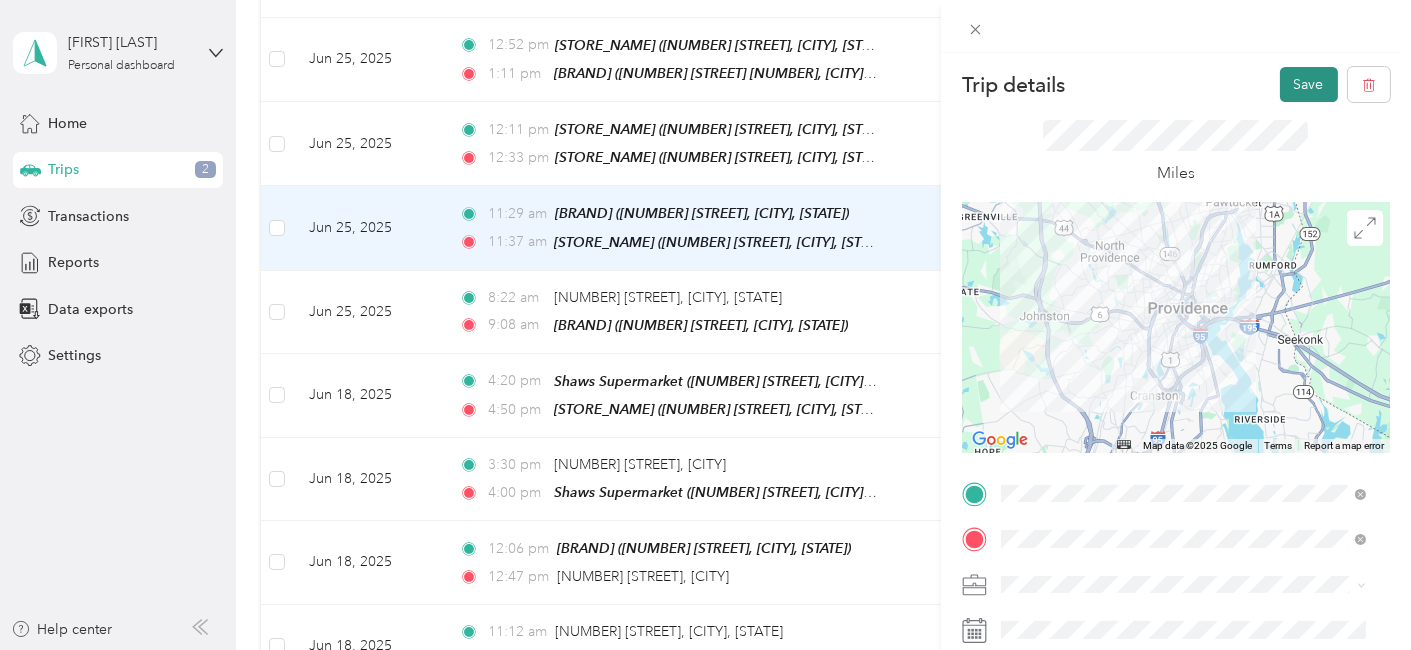 click on "Save" at bounding box center [1309, 84] 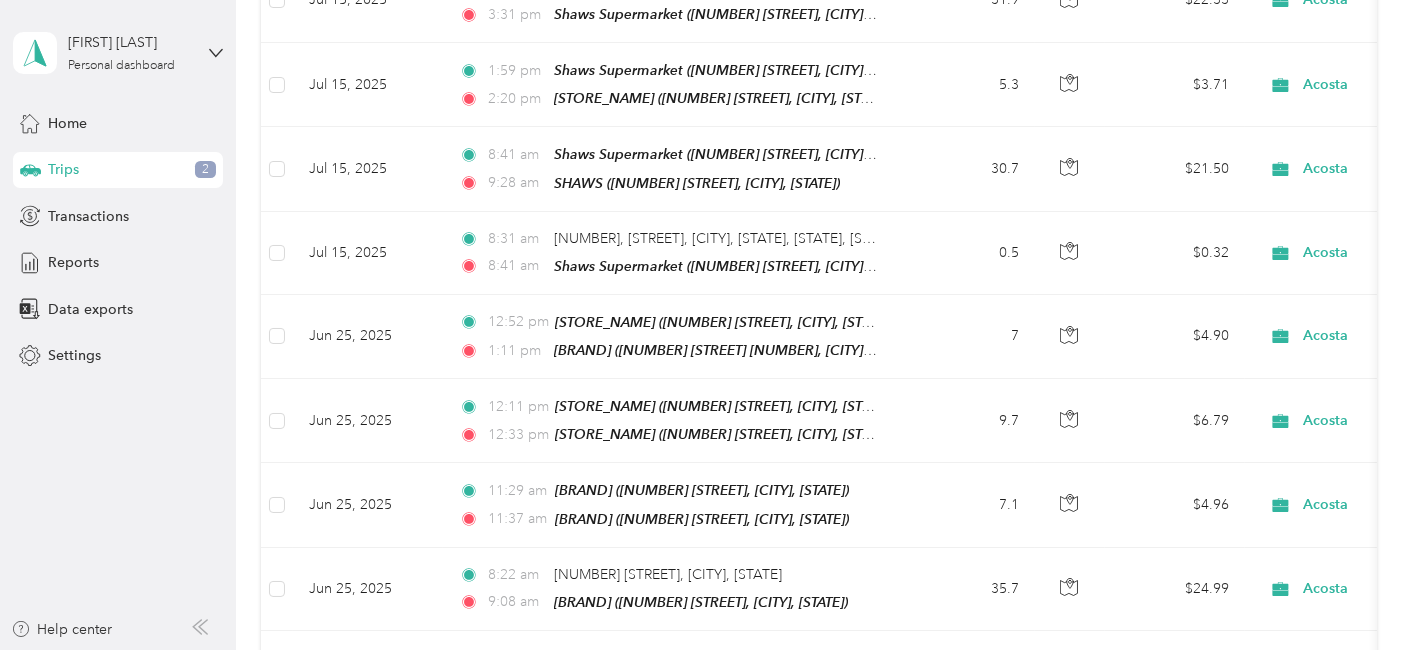 scroll, scrollTop: 1287, scrollLeft: 0, axis: vertical 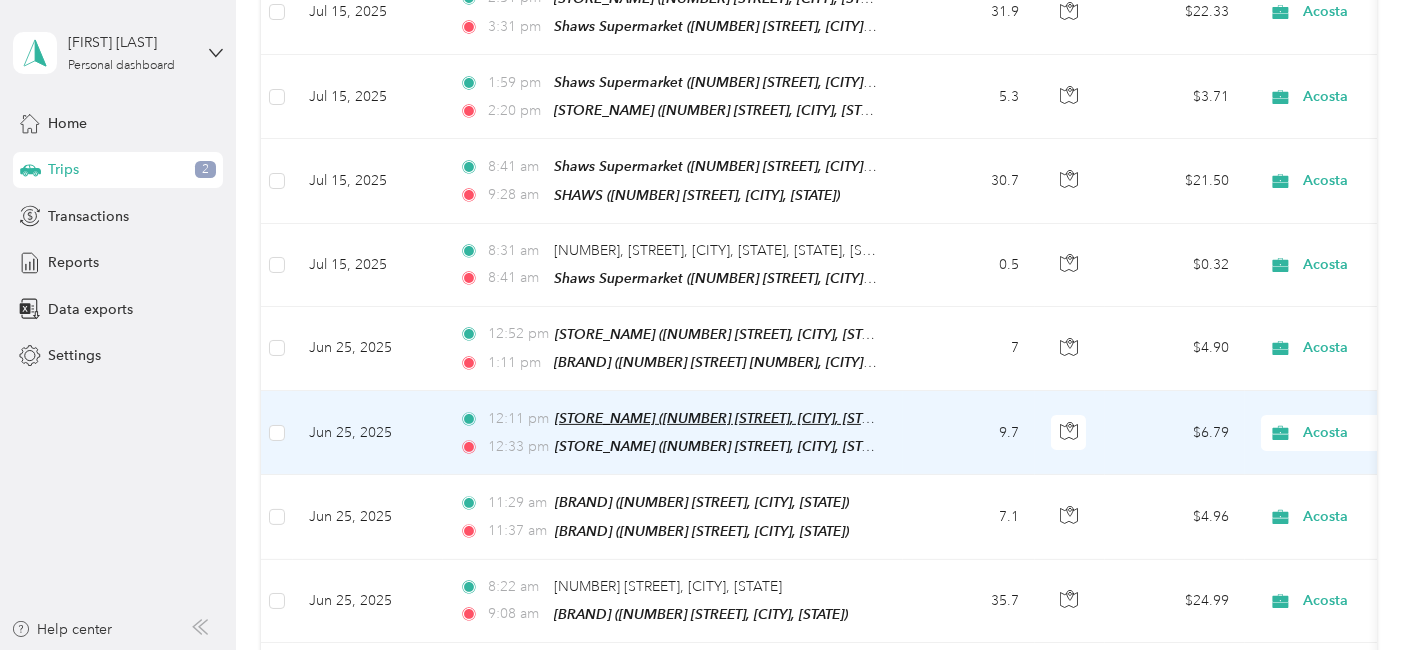 click on "Daves Fresh Marketplace ([NUMBER] [STREET], [CITY], [STATE])" at bounding box center (723, 418) 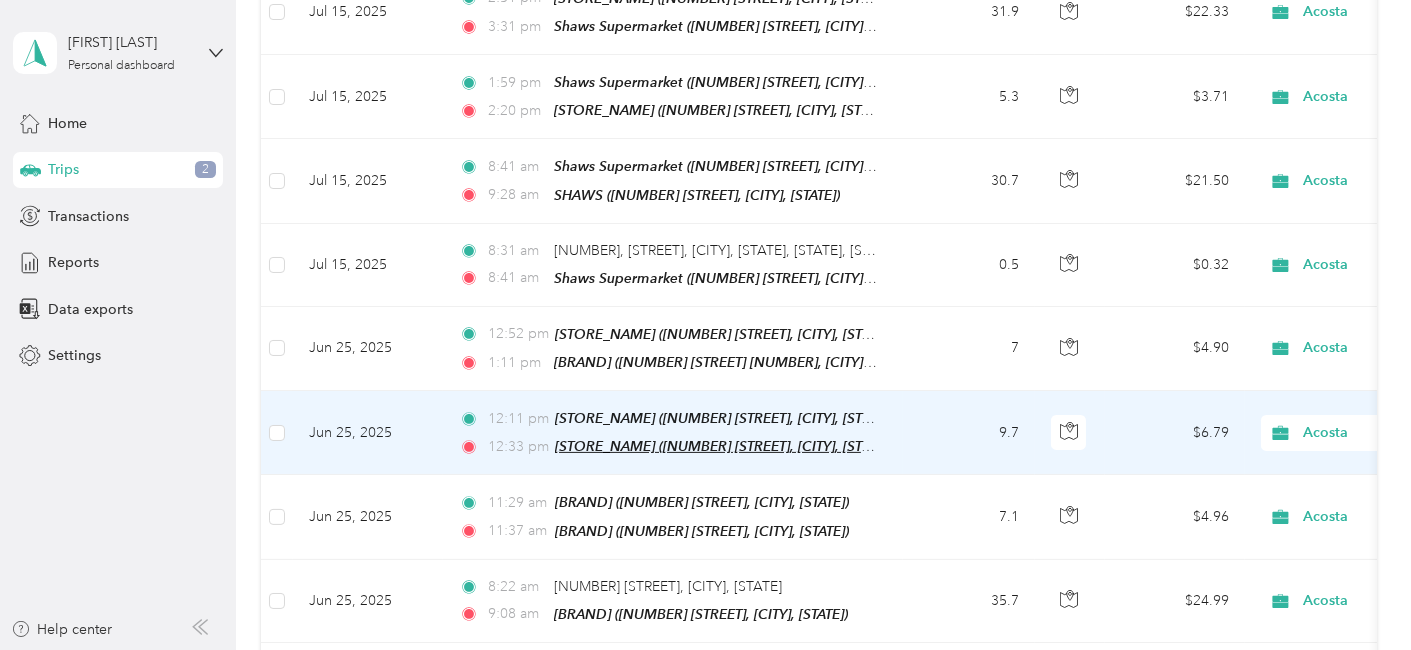 click on "Shaws Supermarket ([NUMBER] [STREET], [CITY], [STATE])" at bounding box center [723, 446] 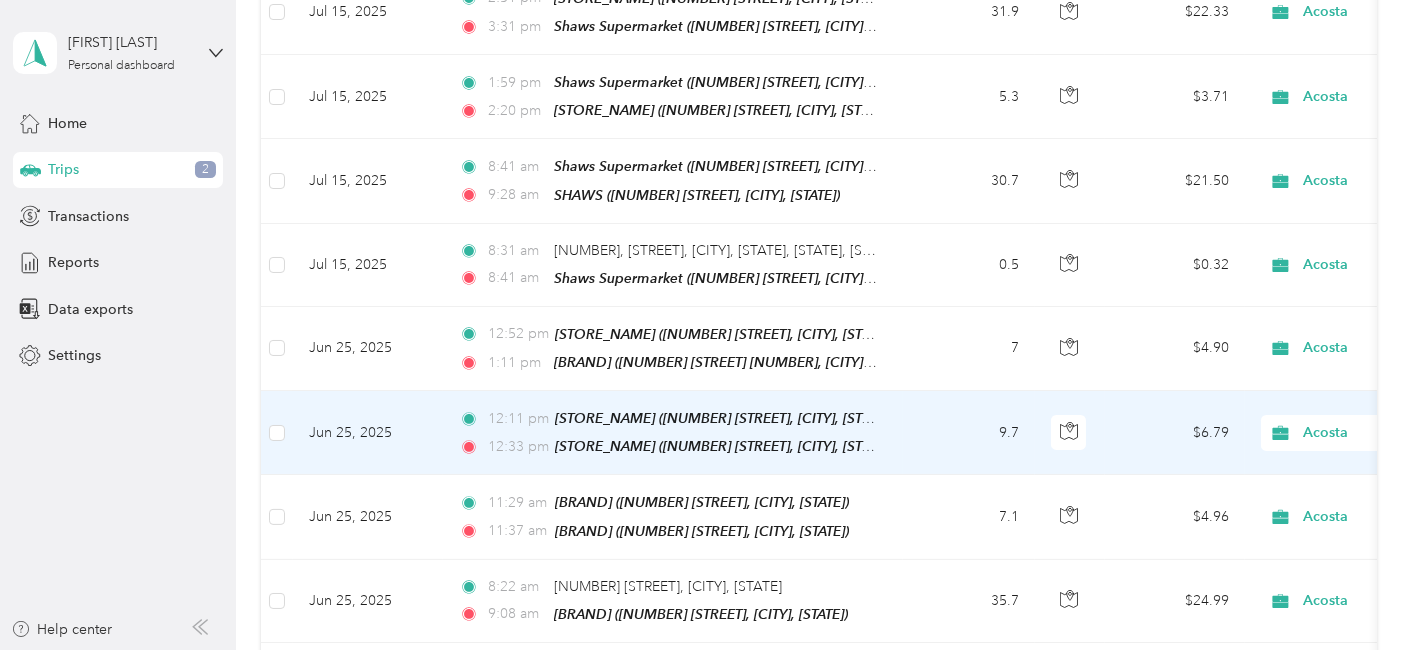 click on "Jun 25, 2025" at bounding box center [368, 433] 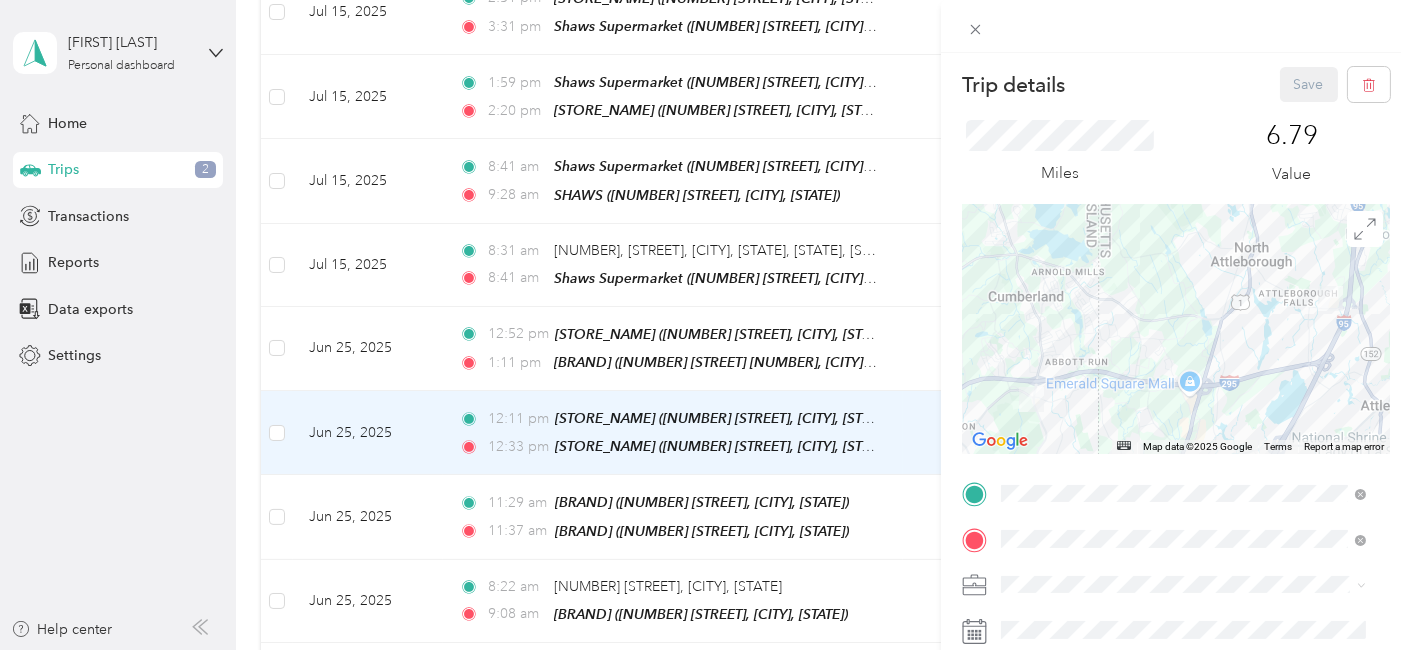 click on "Trip details Save This trip cannot be edited because it is either under review, approved, or paid. Contact your Team Manager to edit it. Miles 6.79 Value  ← Move left → Move right ↑ Move up ↓ Move down + Zoom in - Zoom out Home Jump left by 75% End Jump right by 75% Page Up Jump up by 75% Page Down Jump down by 75% Map Data Map data ©2025 Google Map data ©2025 Google 2 km  Click to toggle between metric and imperial units Terms Report a map error TO Add photo" at bounding box center (705, 325) 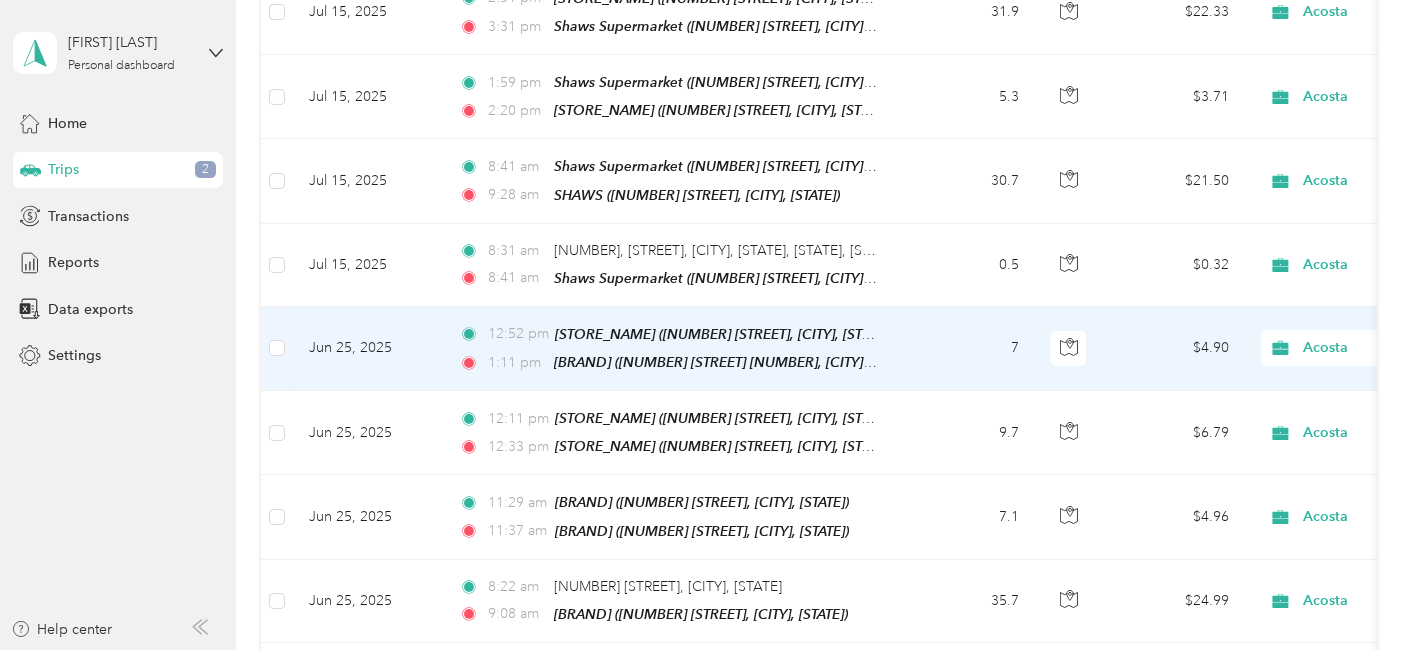 click on "12:52 pm Shaws Supermarket (125 Robert Toner Blvd, Attleboro Falls, MA) 1:11 pm Staples (390 West St Ste 3, Mansfield, MA)" at bounding box center (669, 348) 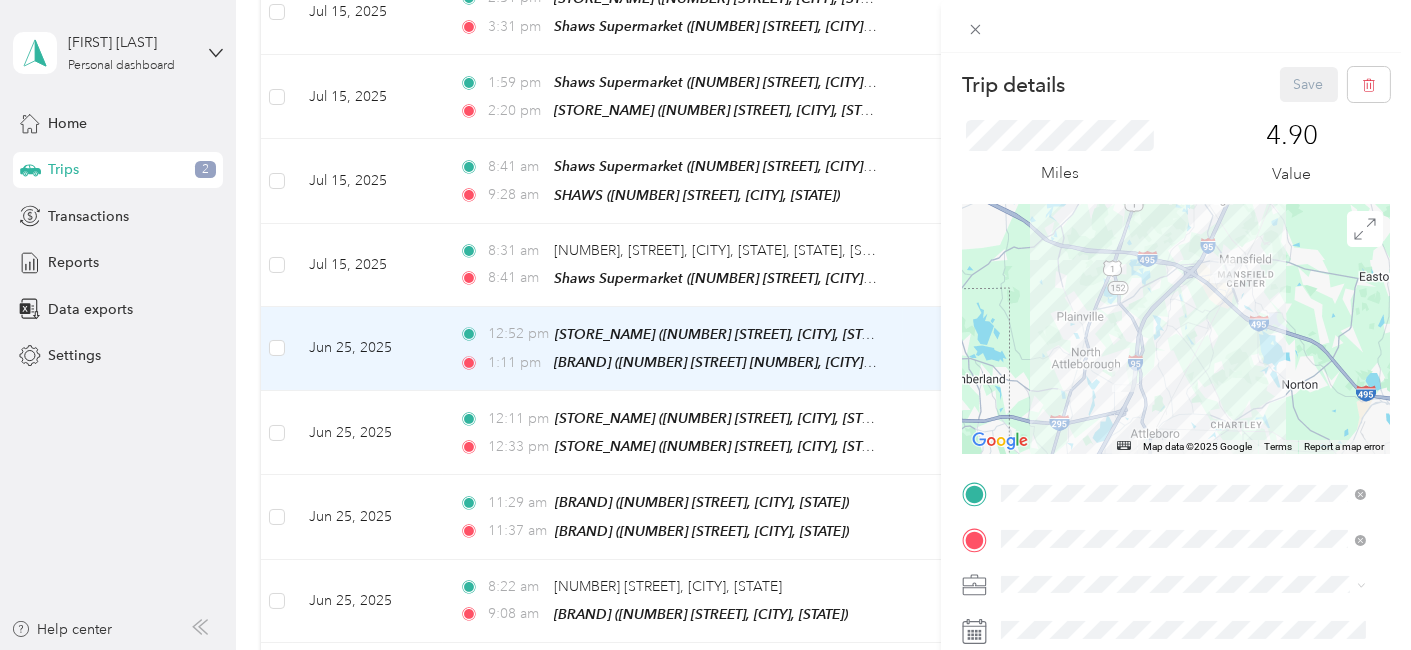 click on "Trip details Save This trip cannot be edited because it is either under review, approved, or paid. Contact your Team Manager to edit it. Miles 4.90 Value  ← Move left → Move right ↑ Move up ↓ Move down + Zoom in - Zoom out Home Jump left by 75% End Jump right by 75% Page Up Jump up by 75% Page Down Jump down by 75% Map Data Map data ©2025 Google Map data ©2025 Google 2 km  Click to toggle between metric and imperial units Terms Report a map error TO Add photo" at bounding box center [705, 325] 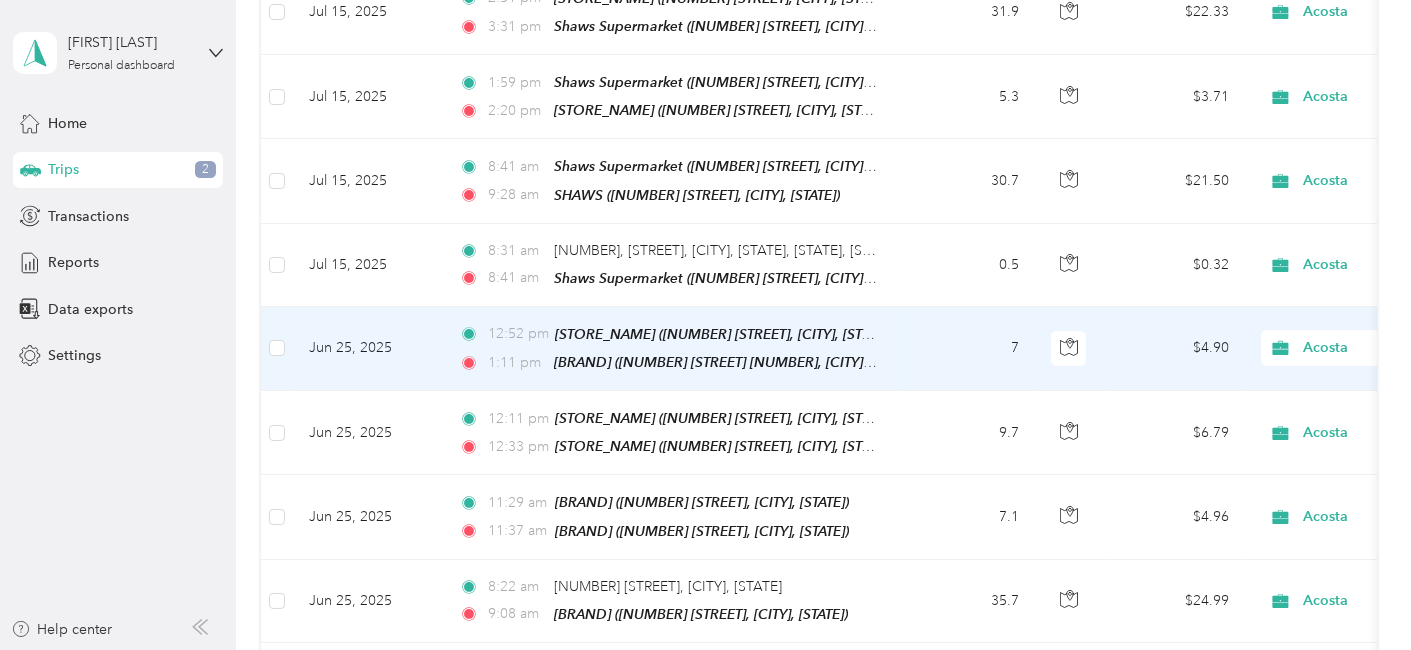 click on "Jun 25, 2025" at bounding box center (368, 349) 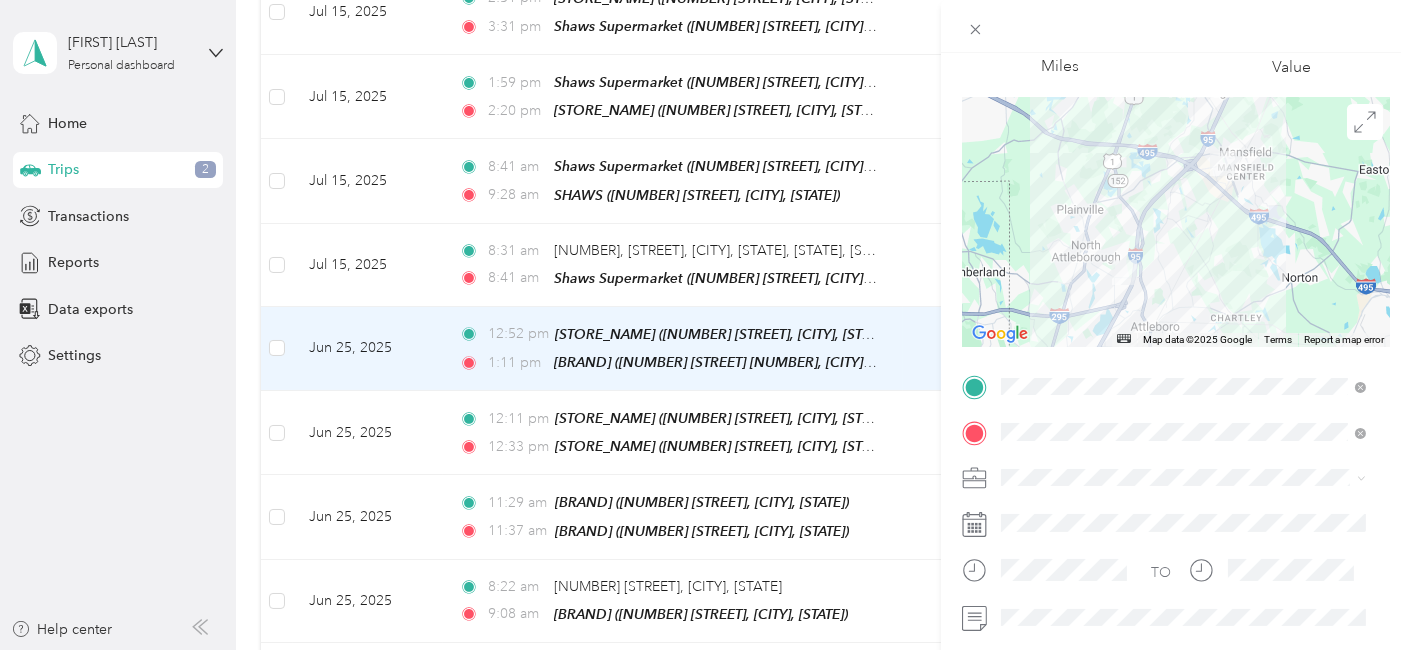scroll, scrollTop: 108, scrollLeft: 0, axis: vertical 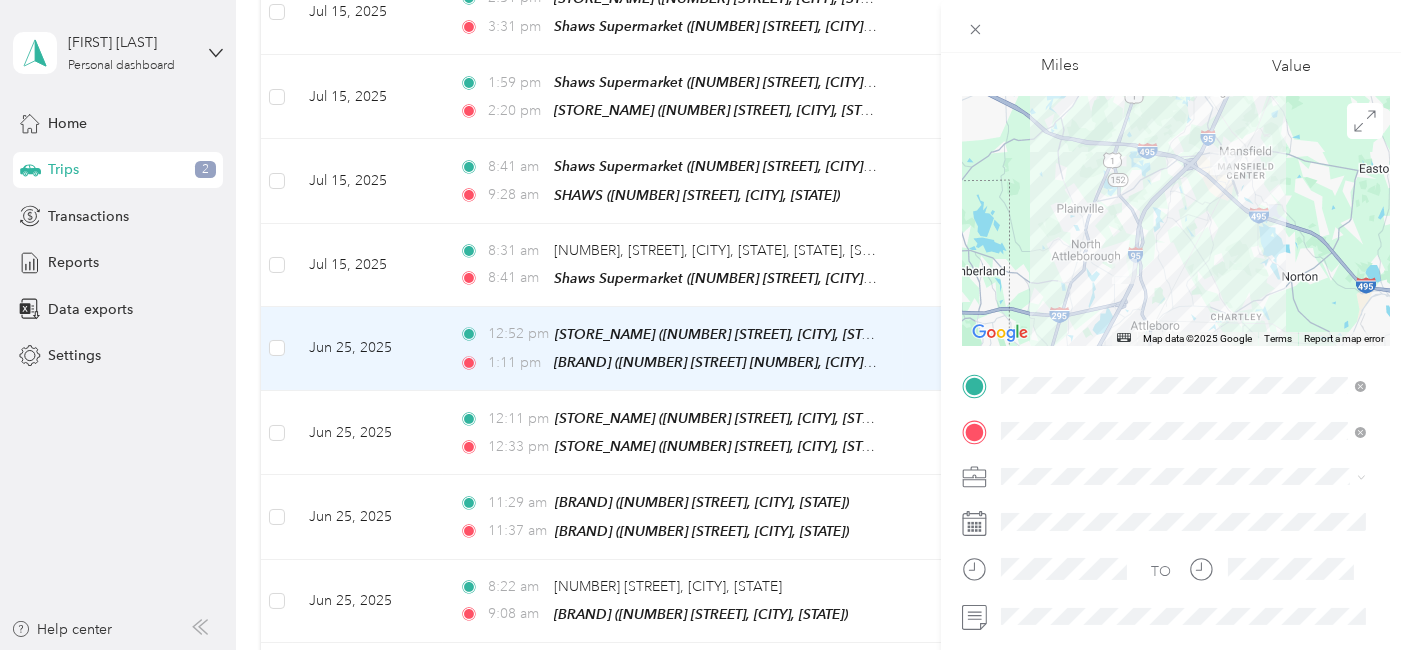 click on "Shaws Supermarket" at bounding box center (1171, 379) 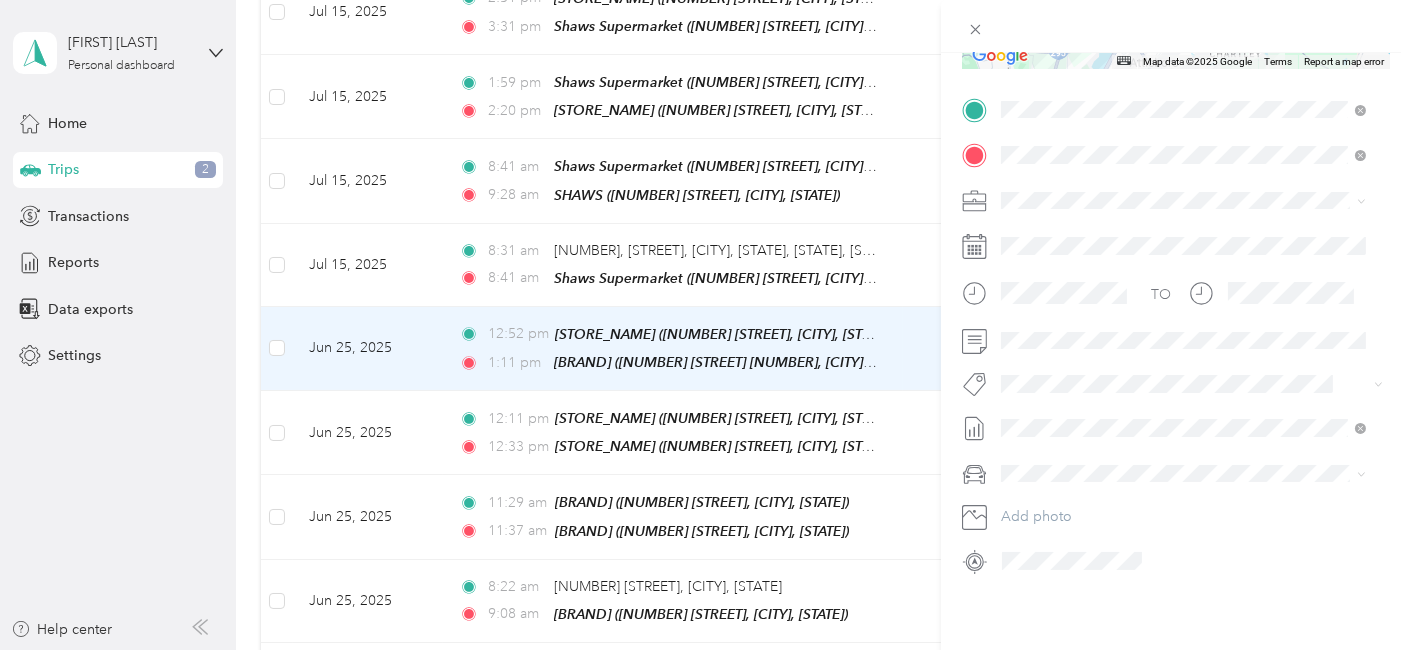 scroll, scrollTop: 0, scrollLeft: 0, axis: both 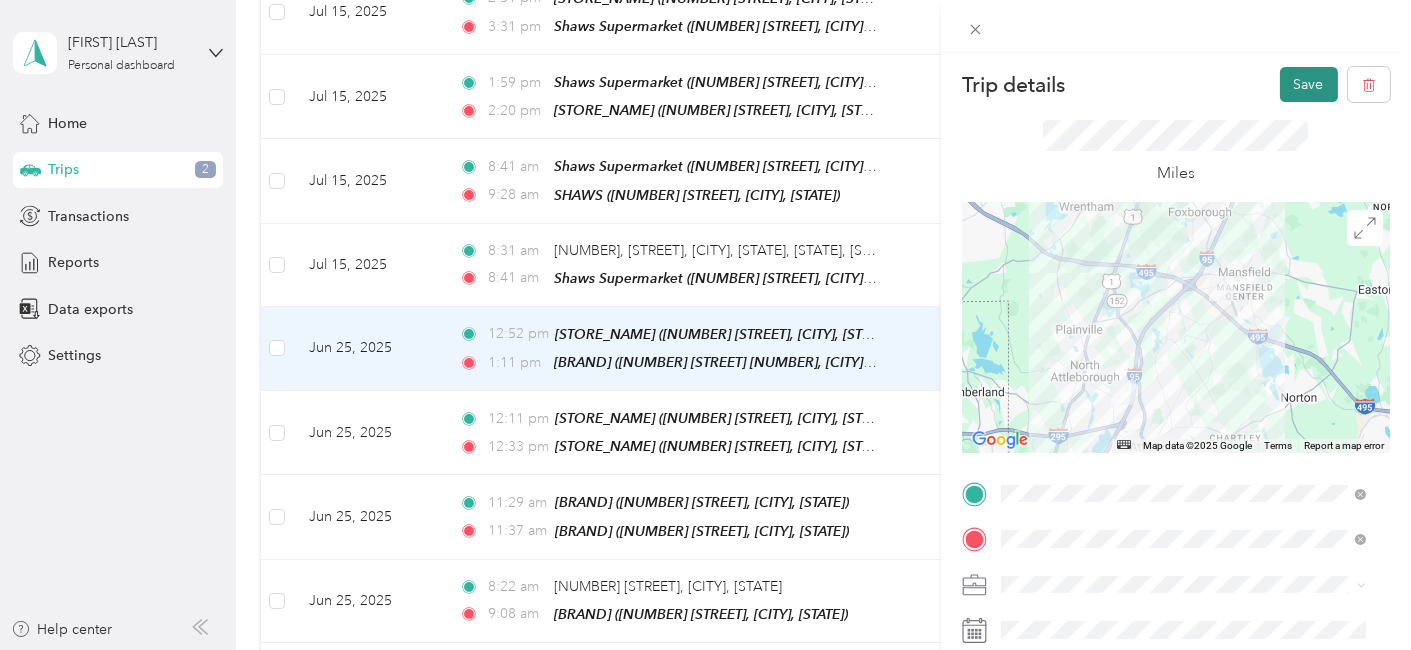 click on "Save" at bounding box center (1309, 84) 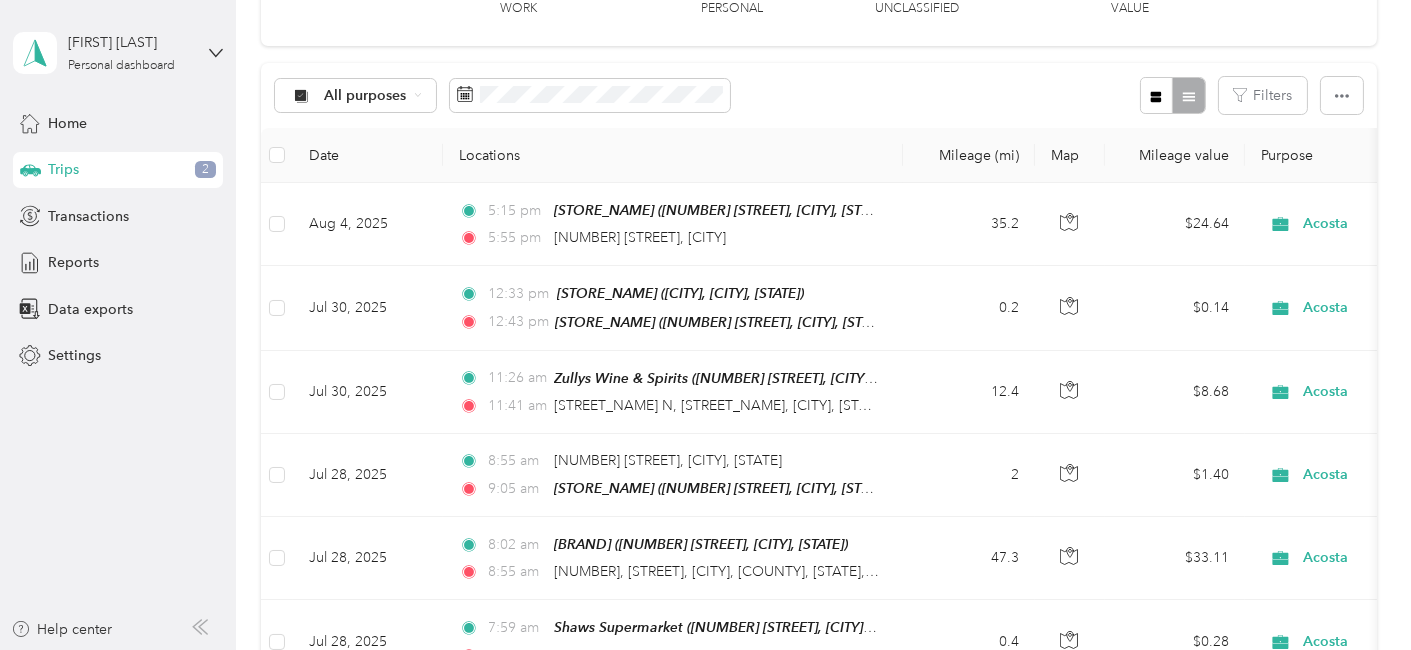 scroll, scrollTop: 0, scrollLeft: 0, axis: both 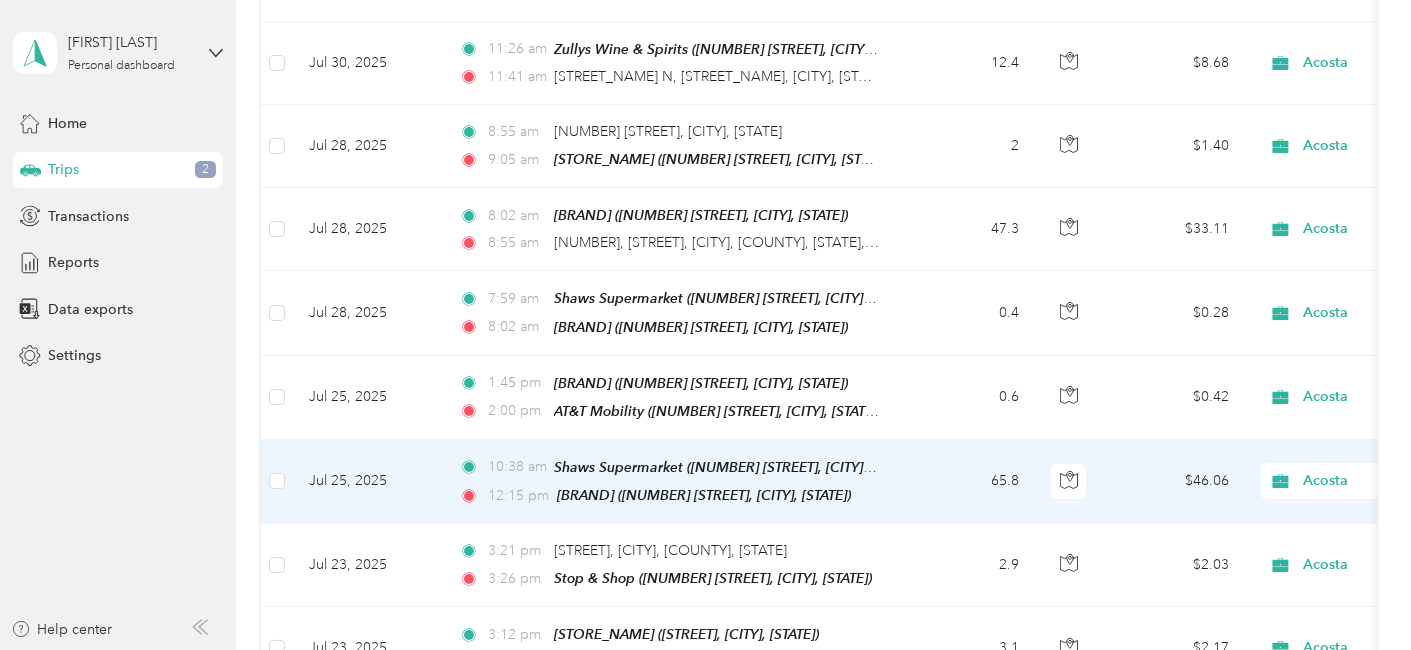 click on "Aug 4, 2025 5:15 pm Shaws Supermarket (641 Belmont St, Brockton, MA) 5:55 pm 66 Longwood Avenue, Dartmouth 35.2 $24.64 Acosta Manual Aug 1 - 15, 2025 Jul 30, 2025 12:33 pm Shaw's Supermarket  (Fall River, Fall River, Kansas) 12:43 pm Royal Liquors (4263 N Main St, Fall River, MA) 0.2 $0.14 Acosta GPS Jul 16 - 31, 2025 Jul 30, 2025 11:26 am Zullys Wine & Spirits (1240 Kempton St, New Bedford, MA) 11:41 am RT-24 N, Fight Rock Corner, Fall River, MA 12.4 $8.68 Acosta GPS Jul 16 - 31, 2025 Jul 28, 2025 8:55 am 656 Franklin St, Wrentham, MA 9:05 am Shaws Supermarket (255 E Central St, Franklin, MA) 2 $1.40 Acosta GPS Jul 16 - 31, 2025 Jul 28, 2025 8:02 am Game Crazy (5 State Rd, Dartmouth, MA) 8:55 am 656, Franklin Street, Wrentham, Norfolk County, Massachusetts, 02093, USA 47.3 $33.11 Acosta GPS Jul 16 - 31, 2025 Jul 28, 2025 7:59 am Shaws Supermarket (15 State Rd, North Dartmouth, MA) 8:02 am Game Crazy (5 State Rd, Dartmouth, MA) 0.4 $0.28 Acosta GPS Jul 16 - 31, 2025 Jul 25, 2025" at bounding box center [1089, 1950] 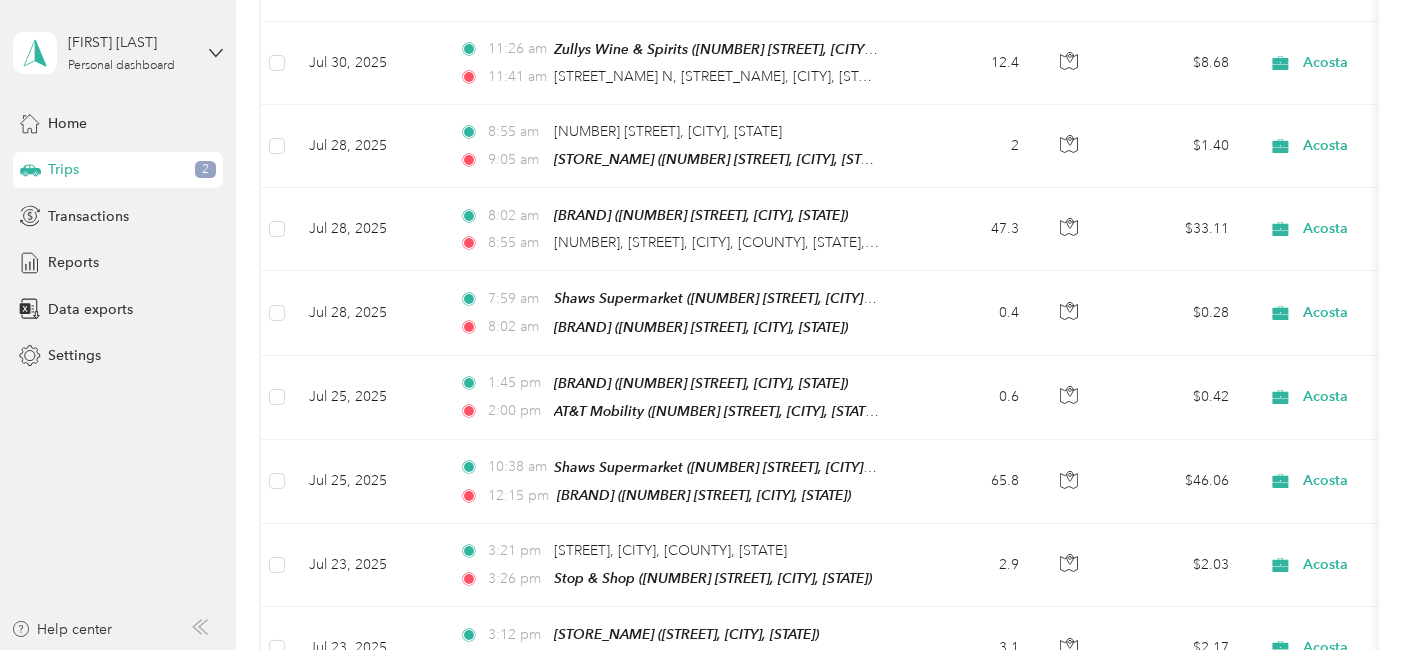 click on "Trips New trip 2,791.98   mi Work 0   mi Personal 0   mi Unclassified $1,954.39 Value All purposes Filters Date Locations Mileage (mi) Map Mileage value Purpose Track Method Report                     Aug 4, 2025 5:15 pm Shaws Supermarket (641 Belmont St, Brockton, MA) 5:55 pm 66 Longwood Avenue, Dartmouth 35.2 $24.64 Acosta Manual Aug 1 - 15, 2025 Jul 30, 2025 12:33 pm Shaw's Supermarket  (Fall River, Fall River, Kansas) 12:43 pm Royal Liquors (4263 N Main St, Fall River, MA) 0.2 $0.14 Acosta GPS Jul 16 - 31, 2025 Jul 30, 2025 11:26 am Zullys Wine & Spirits (1240 Kempton St, New Bedford, MA) 11:41 am RT-24 N, Fight Rock Corner, Fall River, MA 12.4 $8.68 Acosta GPS Jul 16 - 31, 2025 Jul 28, 2025 8:55 am 656 Franklin St, Wrentham, MA 9:05 am Shaws Supermarket (255 E Central St, Franklin, MA) 2 $1.40 Acosta GPS Jul 16 - 31, 2025 Jul 28, 2025 8:02 am Game Crazy (5 State Rd, Dartmouth, MA) 8:55 am 656, Franklin Street, Wrentham, Norfolk County, Massachusetts, 02093, USA 47.3 $33.11 Acosta GPS 7:59 am 8" at bounding box center (818, 1905) 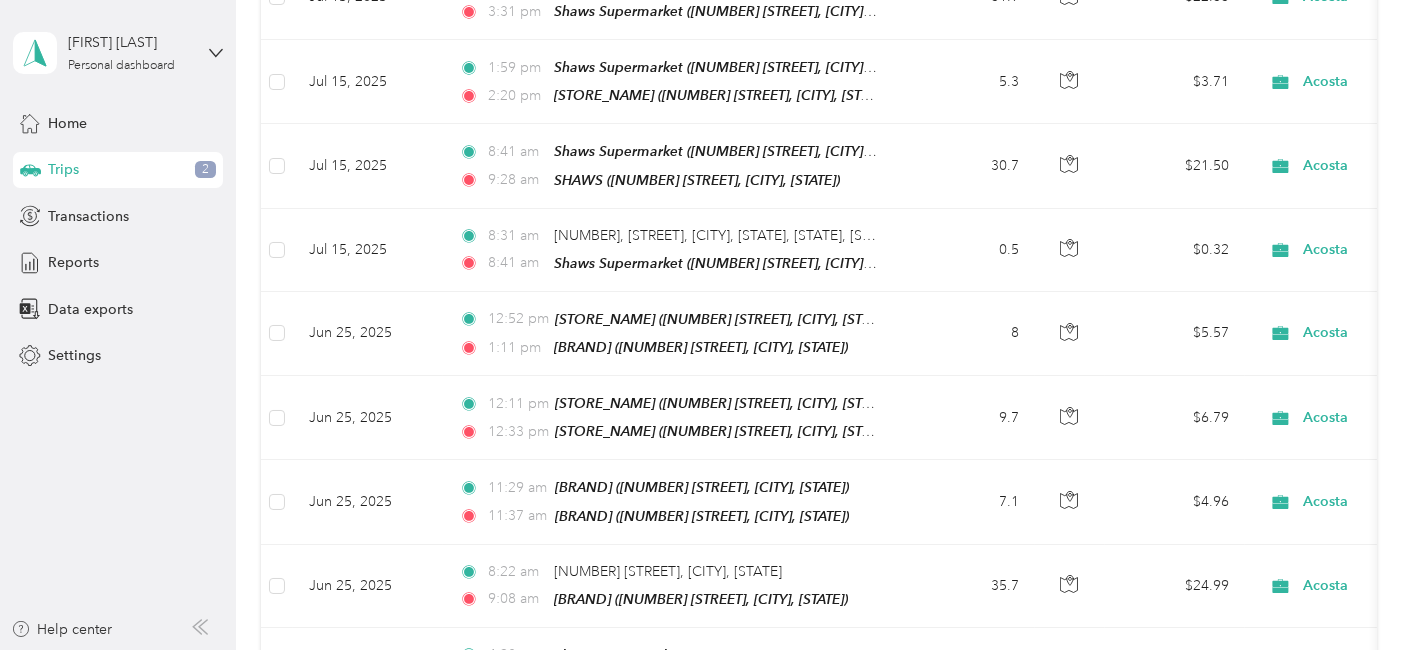 scroll, scrollTop: 1331, scrollLeft: 0, axis: vertical 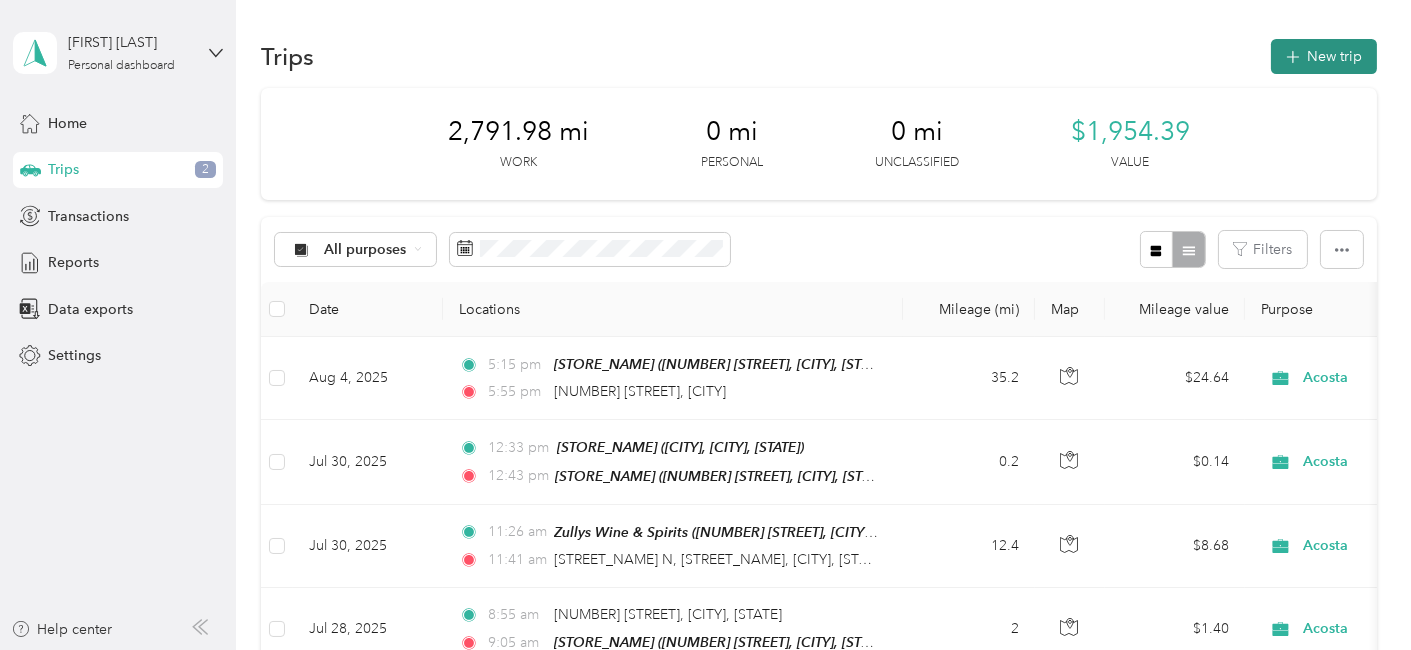 click on "New trip" at bounding box center [1324, 56] 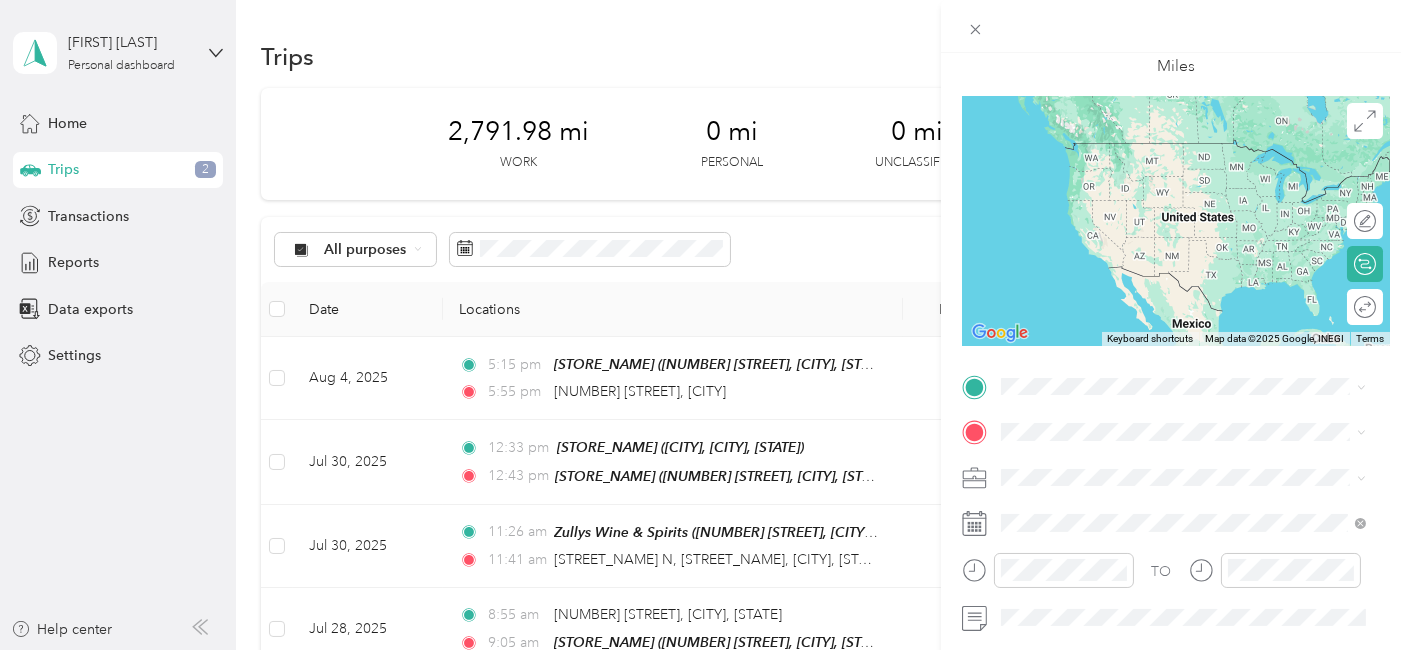 scroll, scrollTop: 137, scrollLeft: 0, axis: vertical 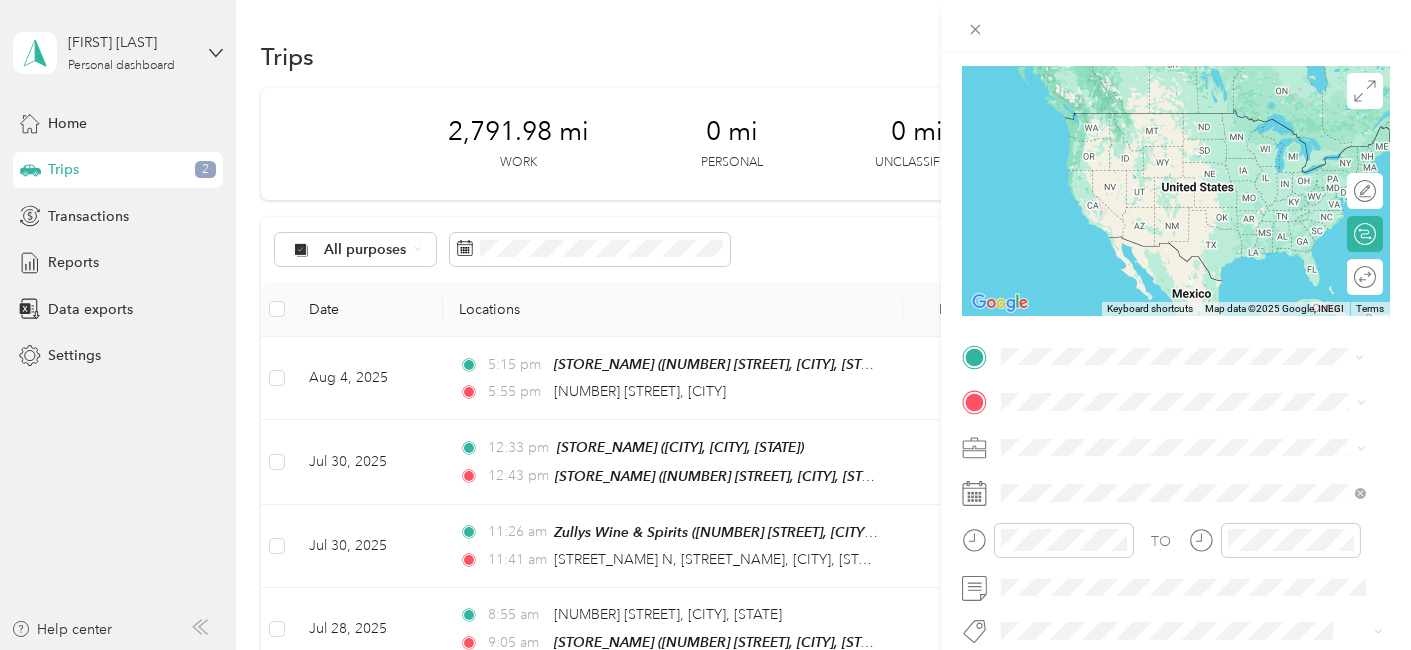 click on "TEAM Shaws Supermarket 390 West St, 020481161, Mansfield, MA, USA" at bounding box center (1198, 326) 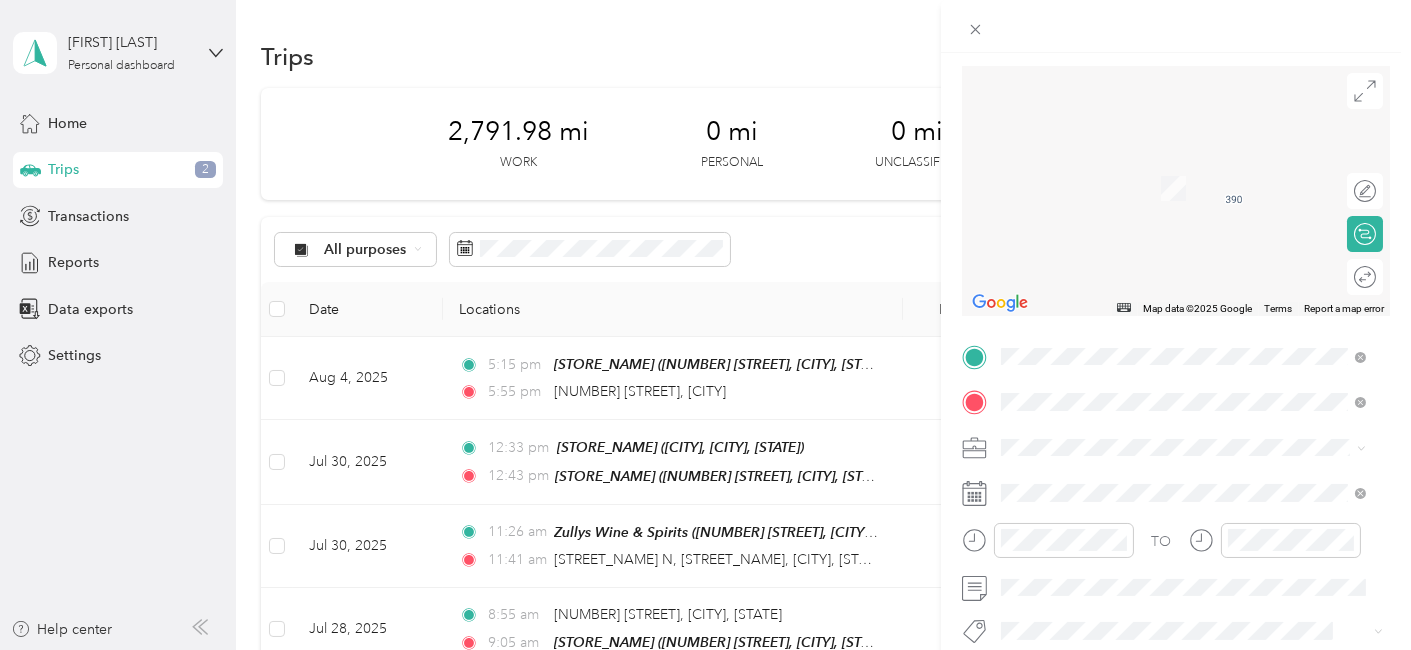 click on "[NUMBER] [STREET], [POSTAL_CODE], [CITY], [STATE], [COUNTRY]" at bounding box center [1191, 295] 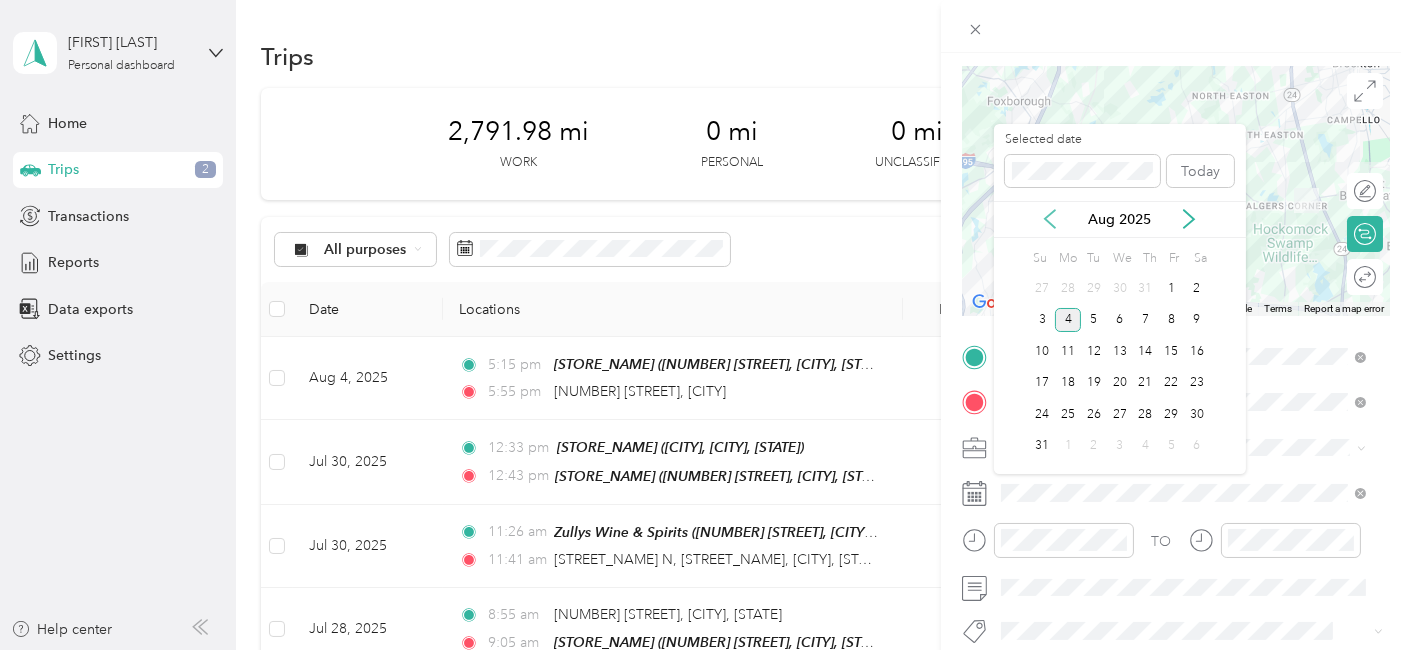 click 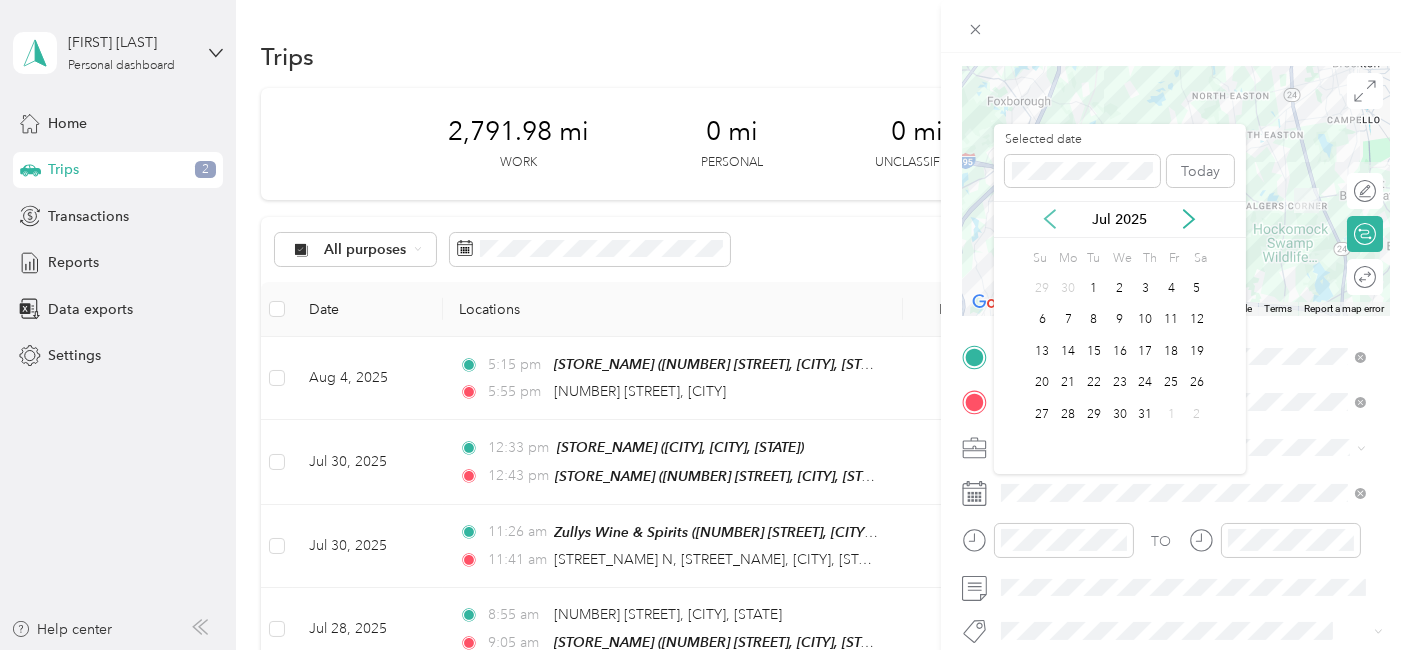 click 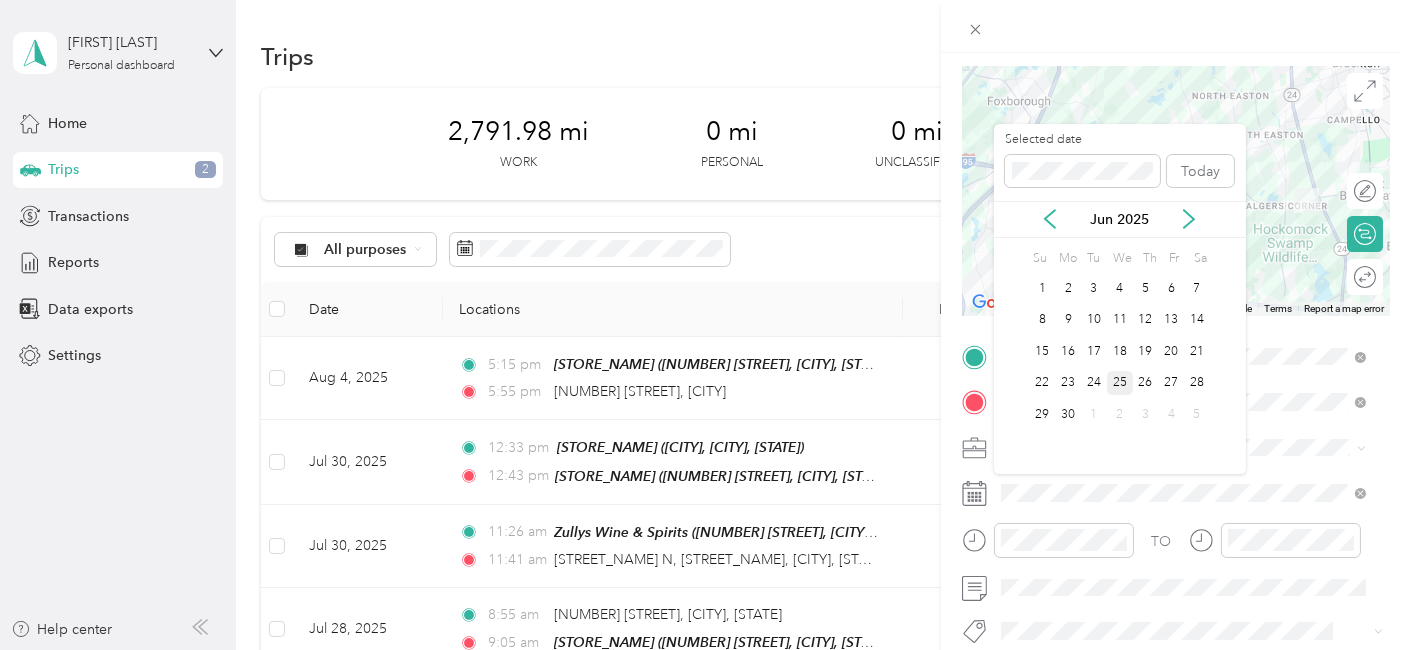 click on "25" at bounding box center [1120, 383] 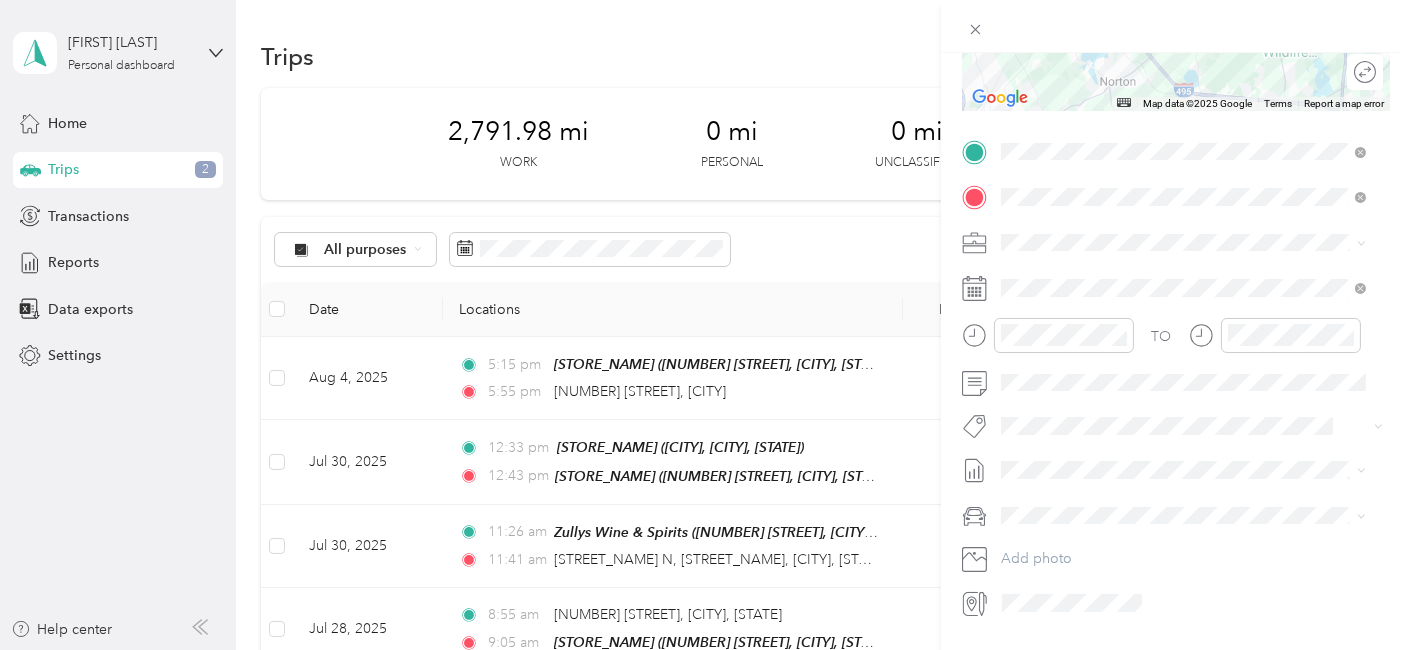 scroll, scrollTop: 351, scrollLeft: 0, axis: vertical 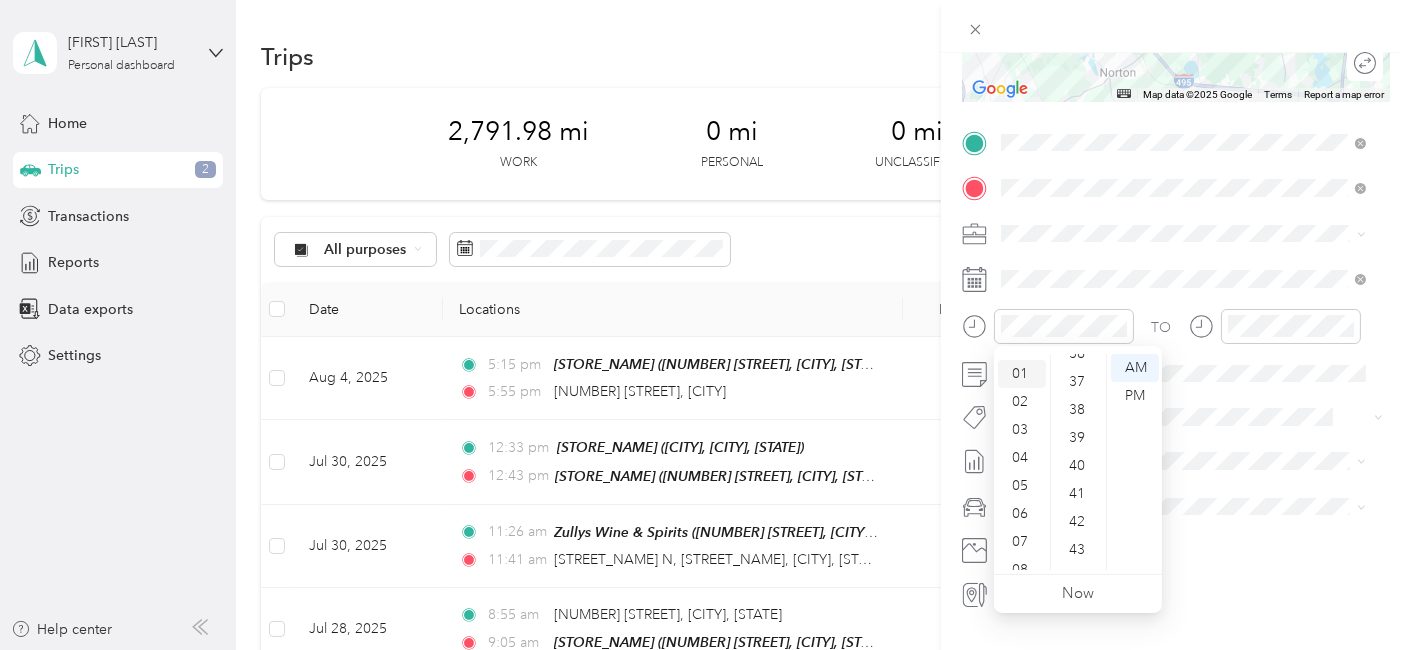 click on "01" at bounding box center [1022, 374] 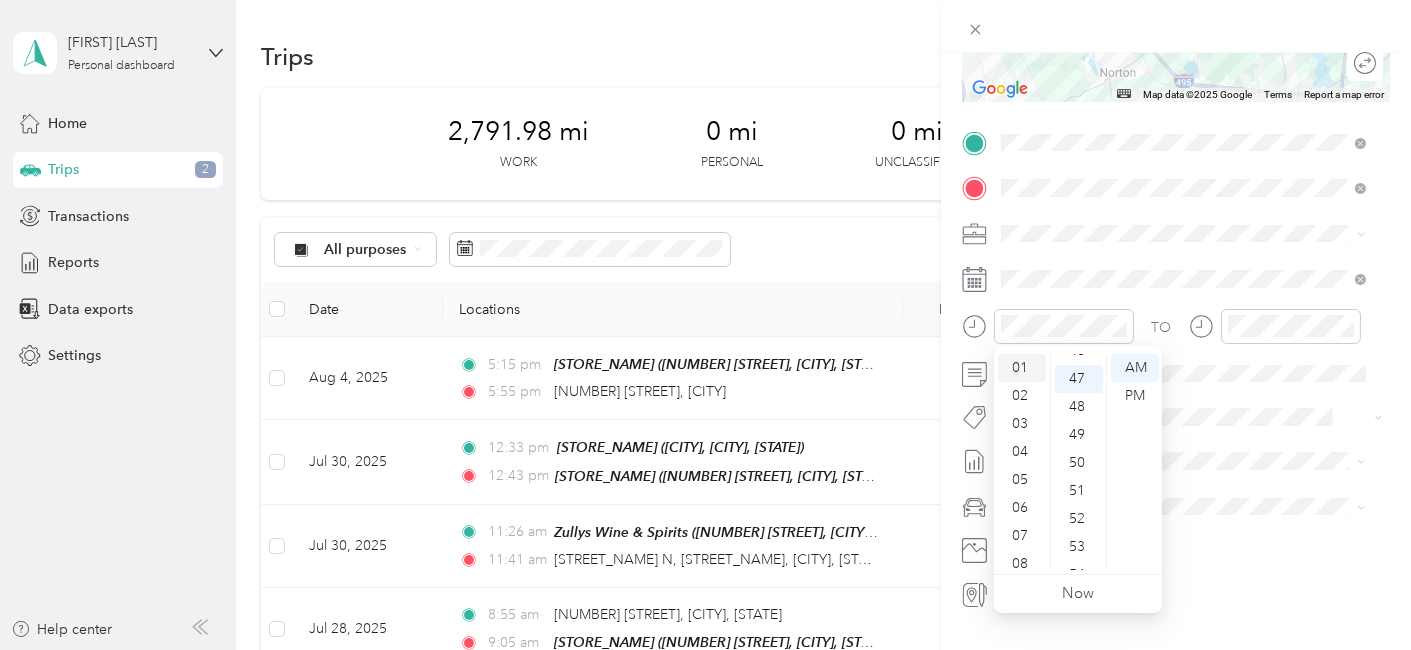 scroll, scrollTop: 1316, scrollLeft: 0, axis: vertical 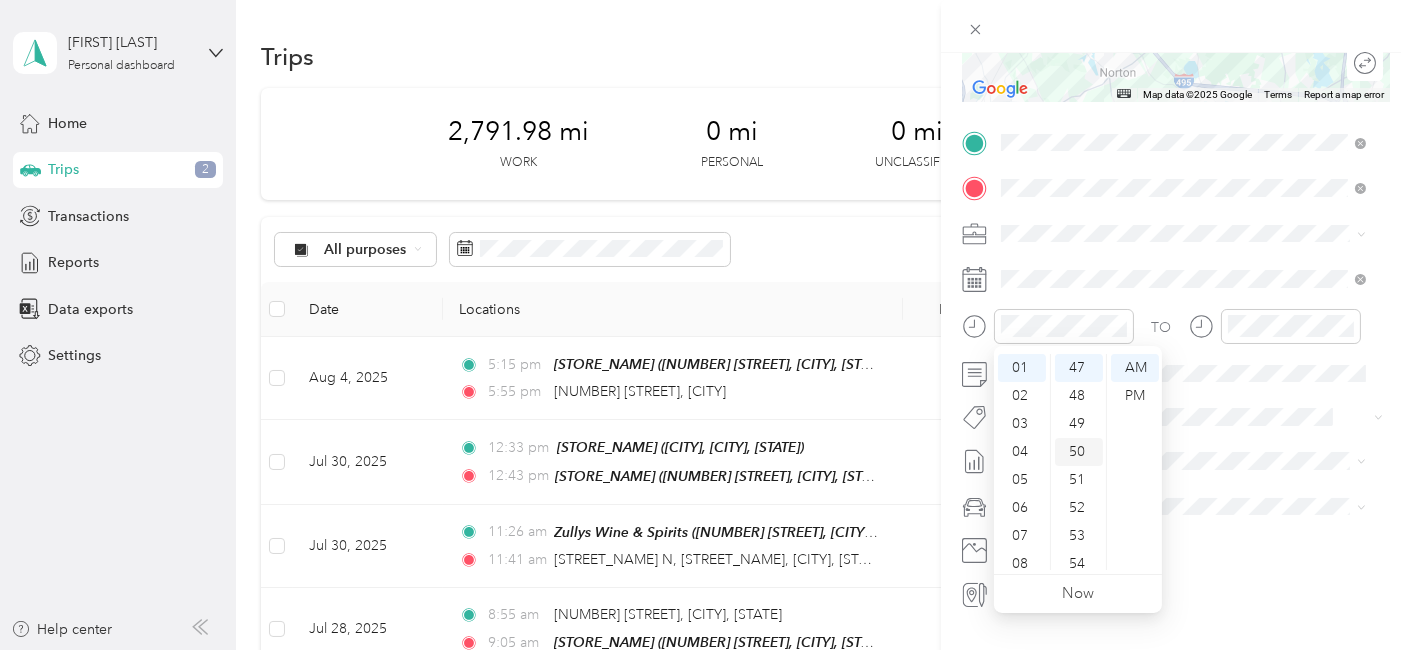 click on "50" at bounding box center (1079, 452) 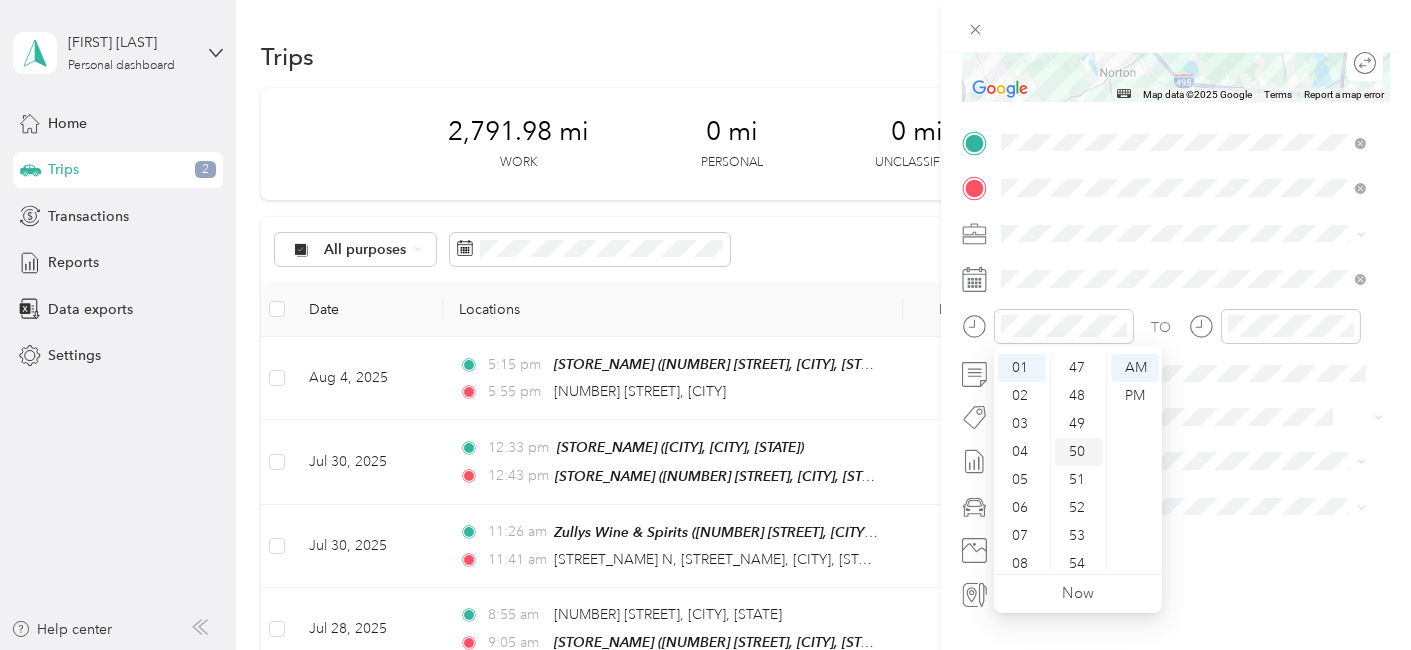 scroll, scrollTop: 1400, scrollLeft: 0, axis: vertical 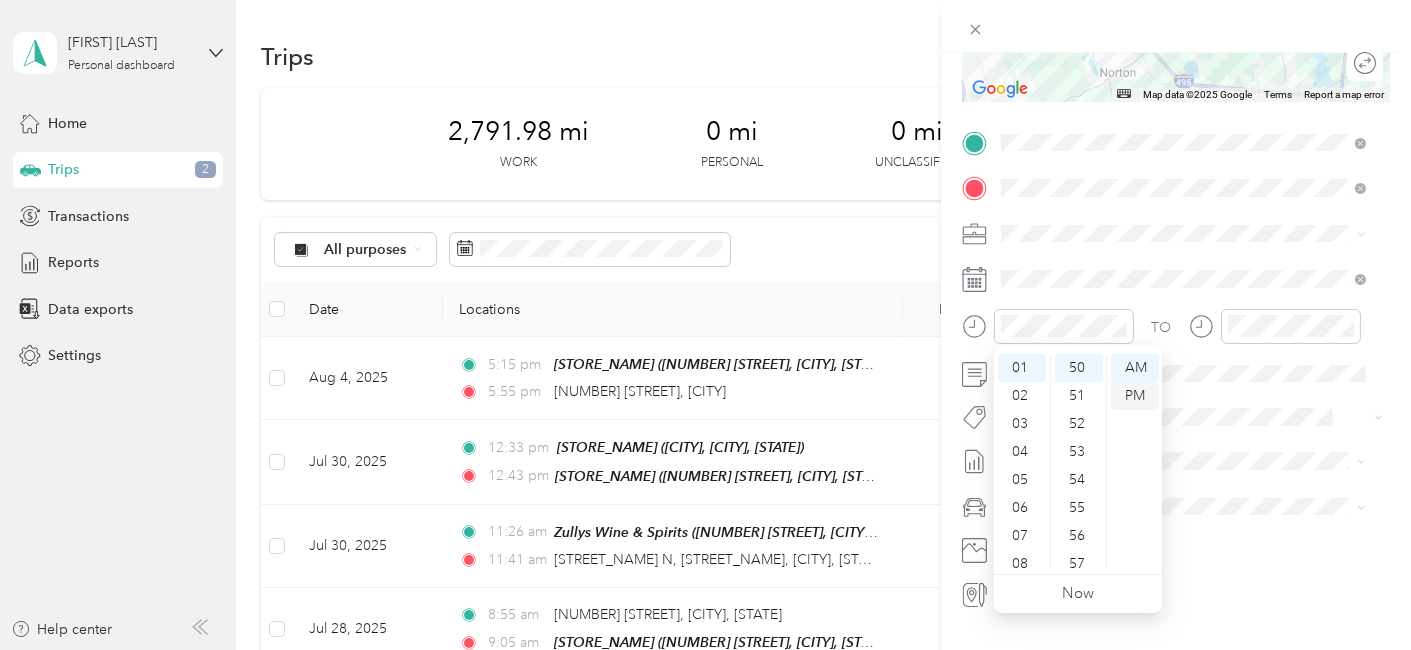 click on "PM" at bounding box center [1135, 396] 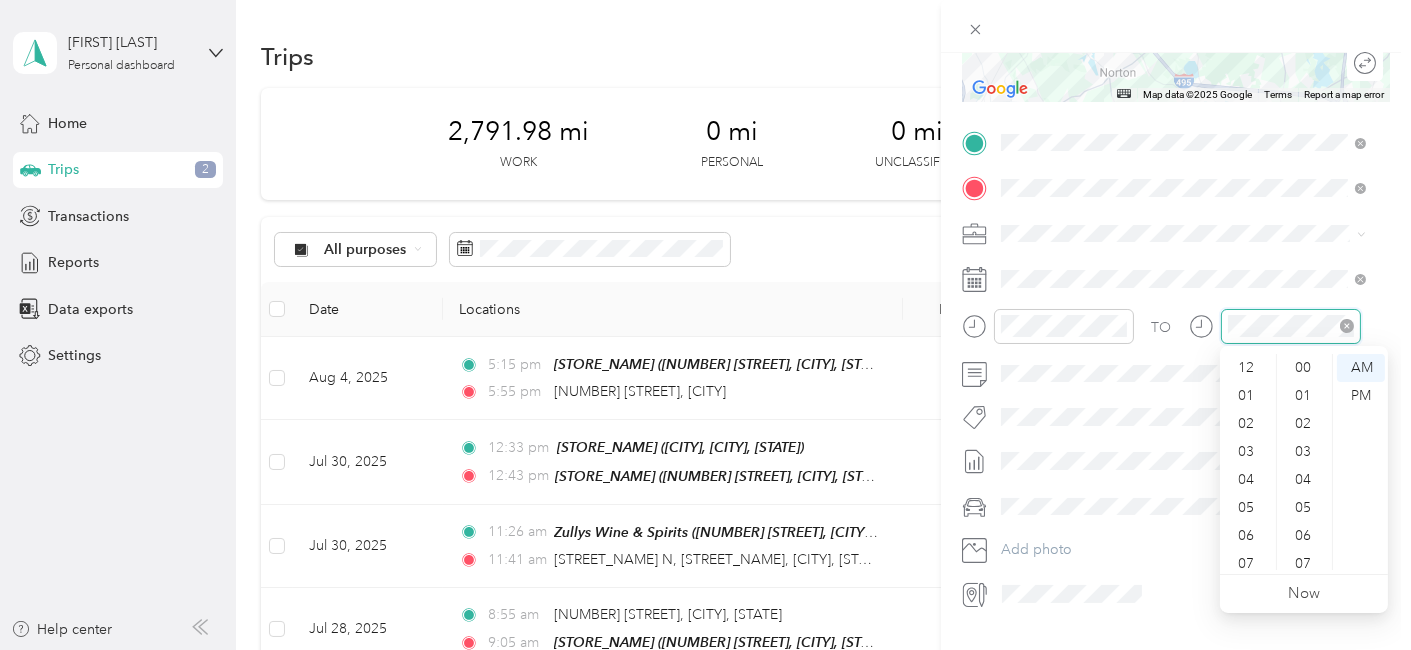 scroll, scrollTop: 1316, scrollLeft: 0, axis: vertical 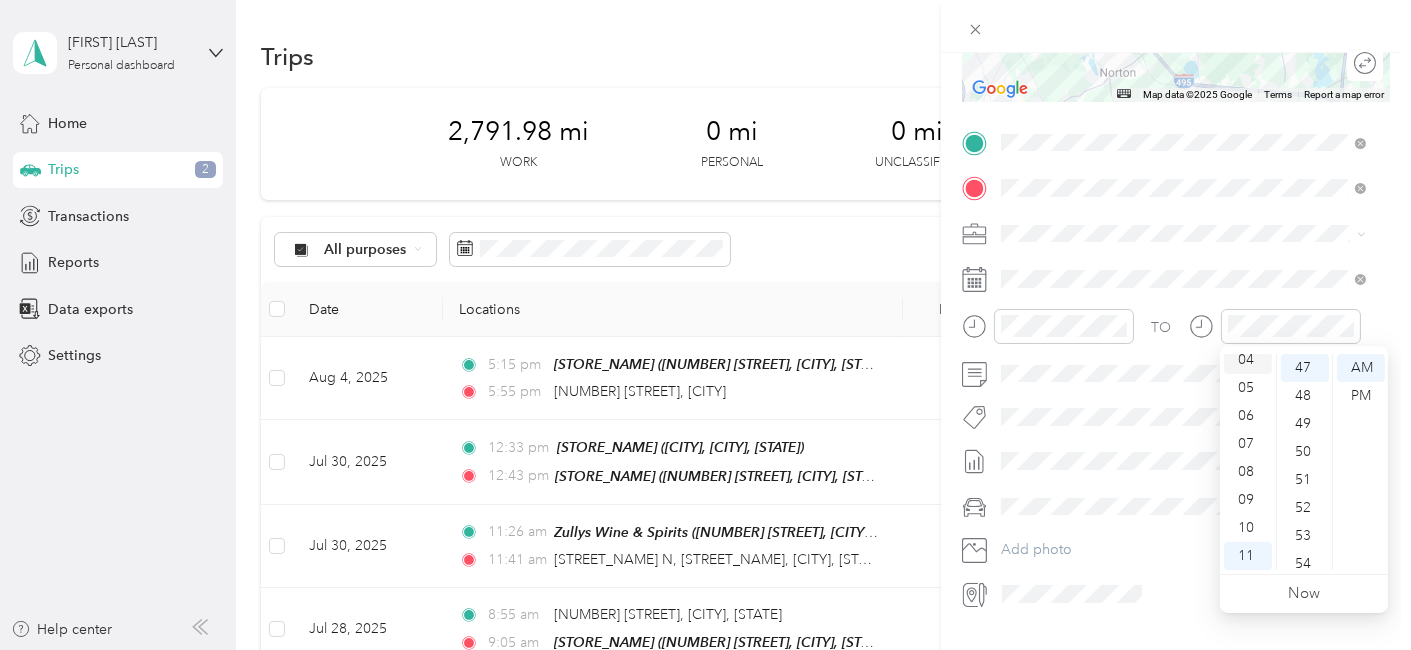 click on "04" at bounding box center [1248, 360] 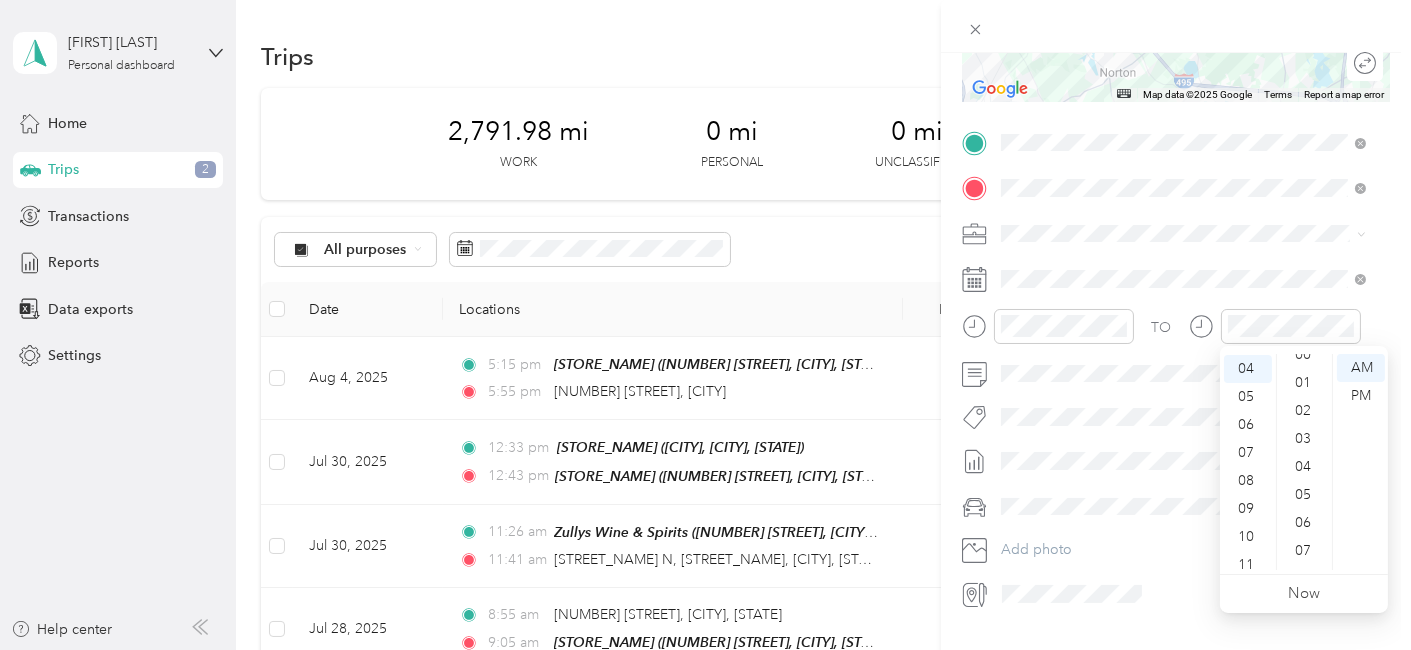 scroll, scrollTop: 0, scrollLeft: 0, axis: both 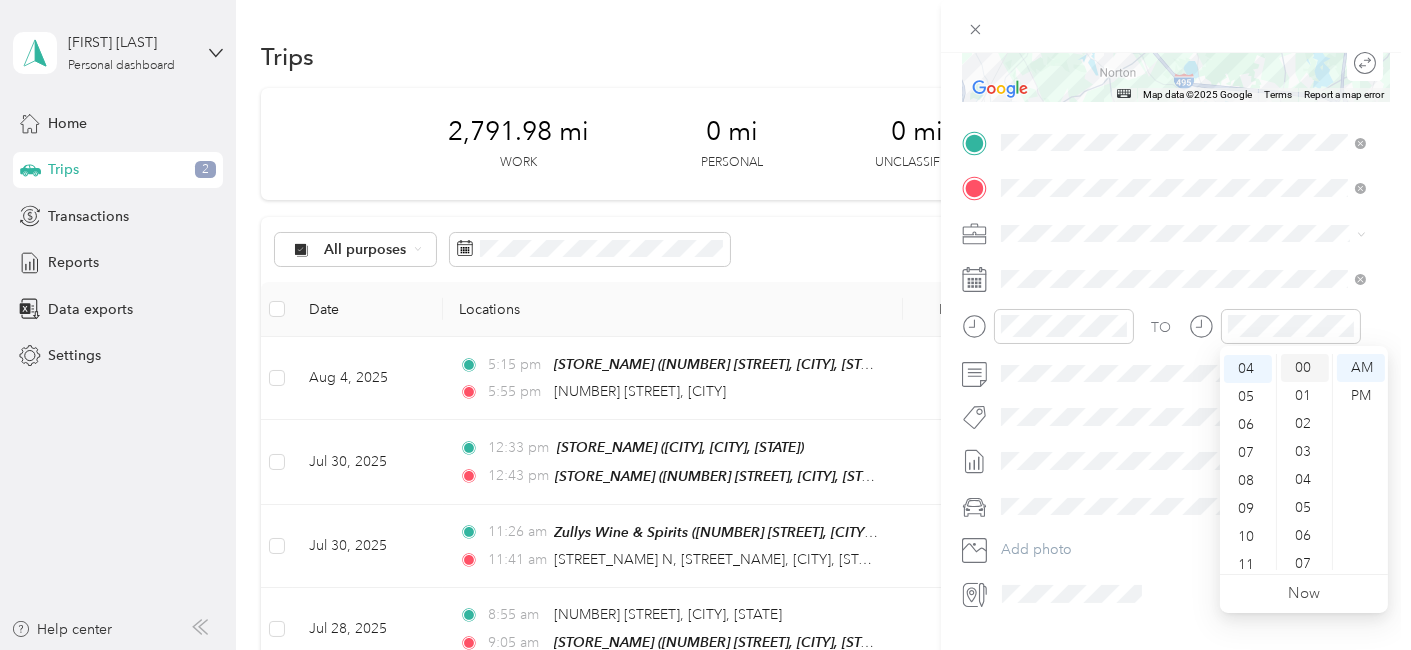 click on "00" at bounding box center (1305, 368) 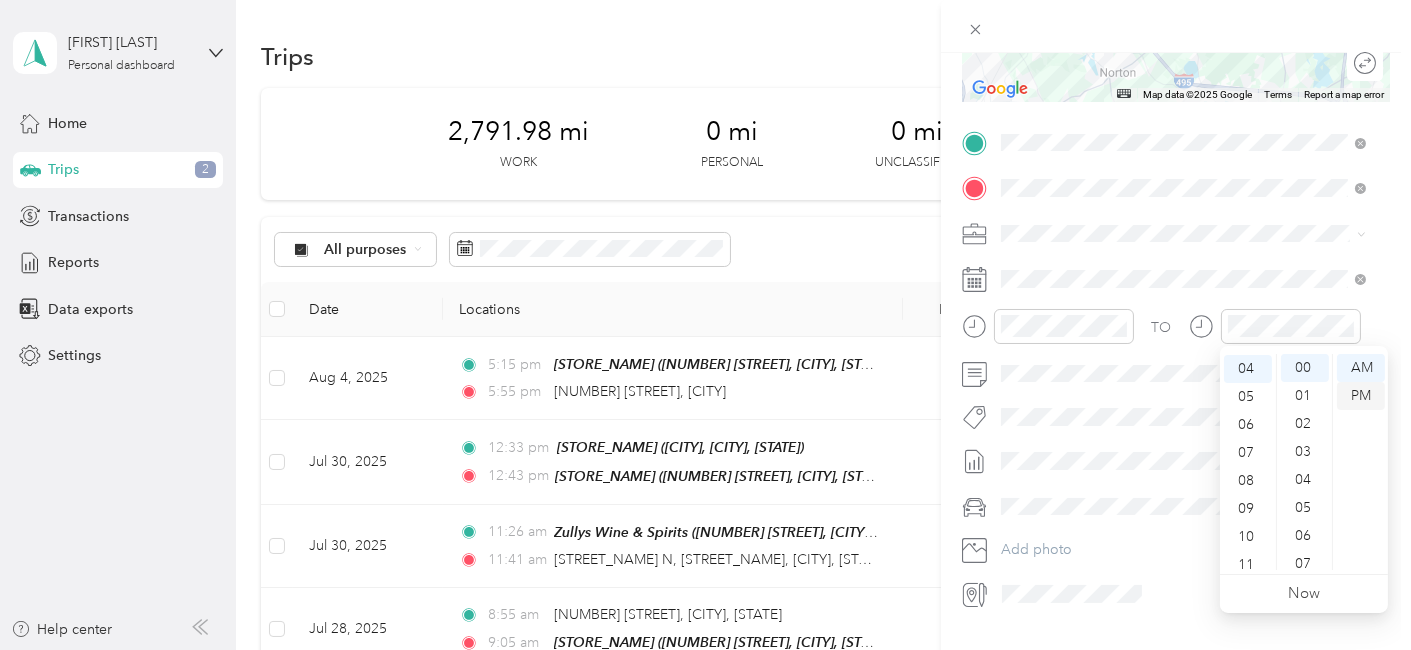 click on "PM" at bounding box center [1361, 396] 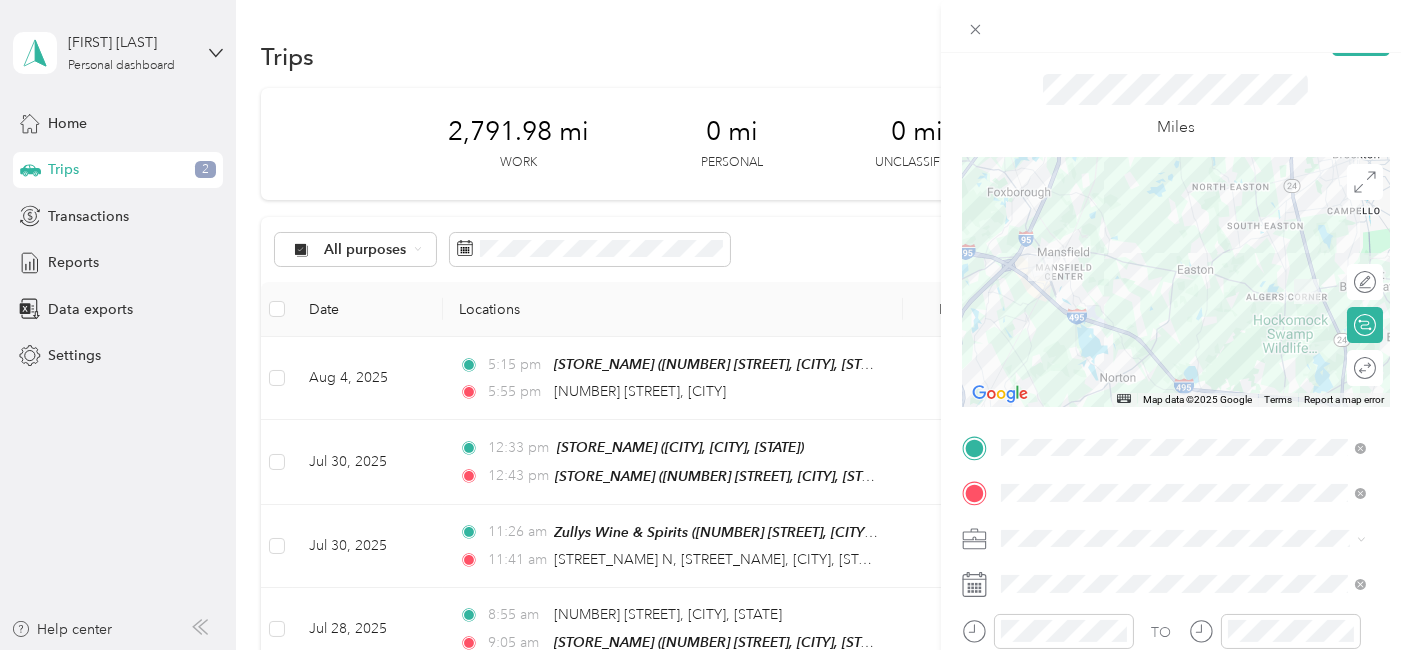scroll, scrollTop: 0, scrollLeft: 0, axis: both 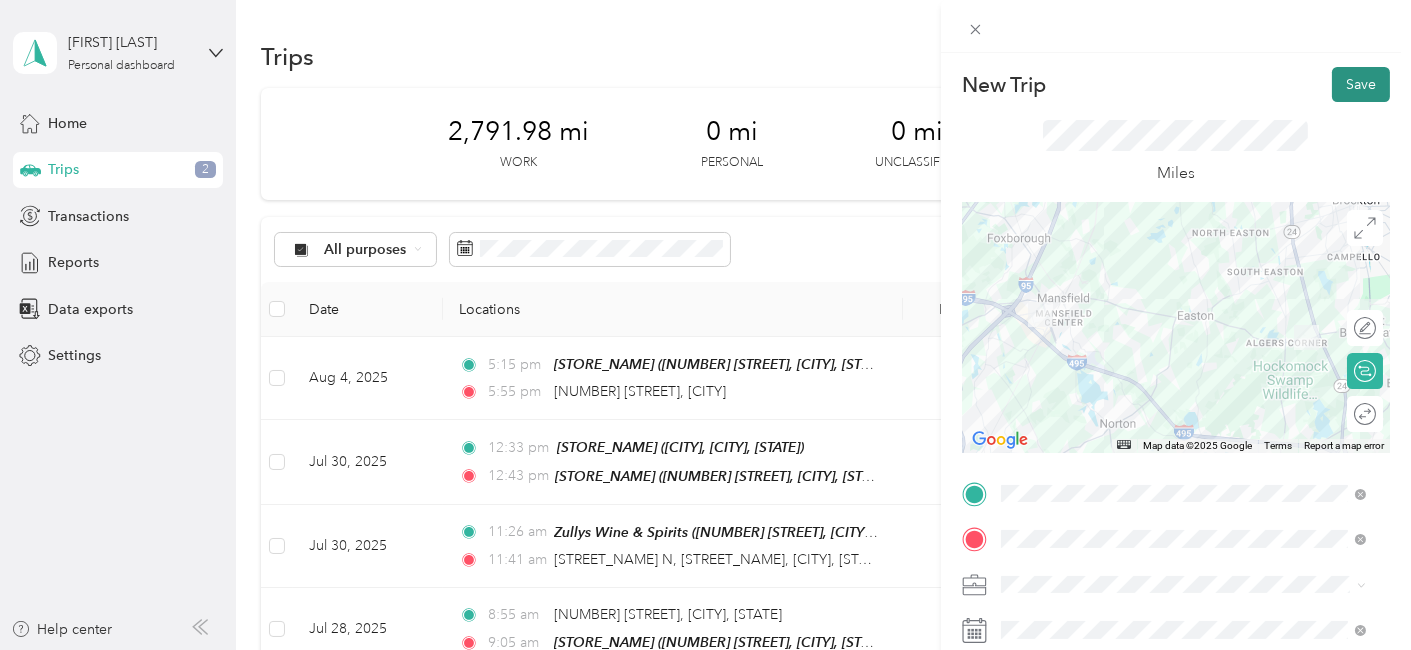 click on "Save" at bounding box center [1361, 84] 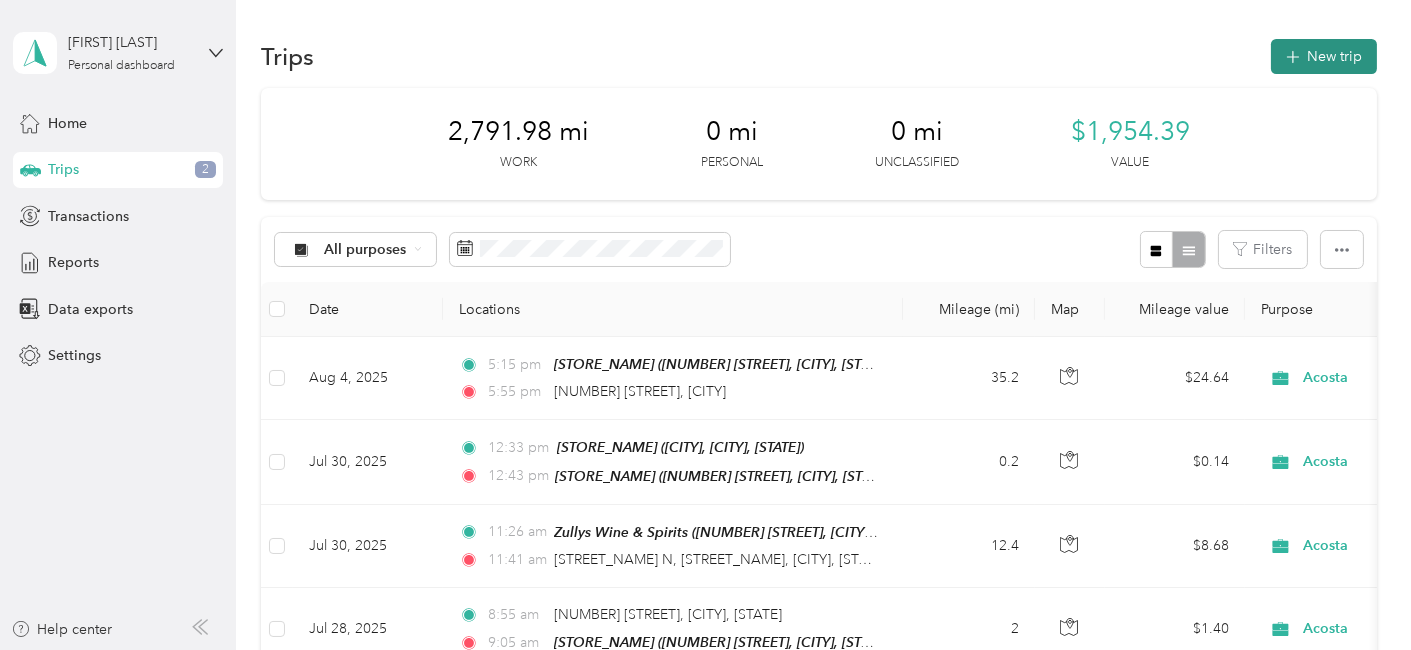 click on "New trip" at bounding box center (1324, 56) 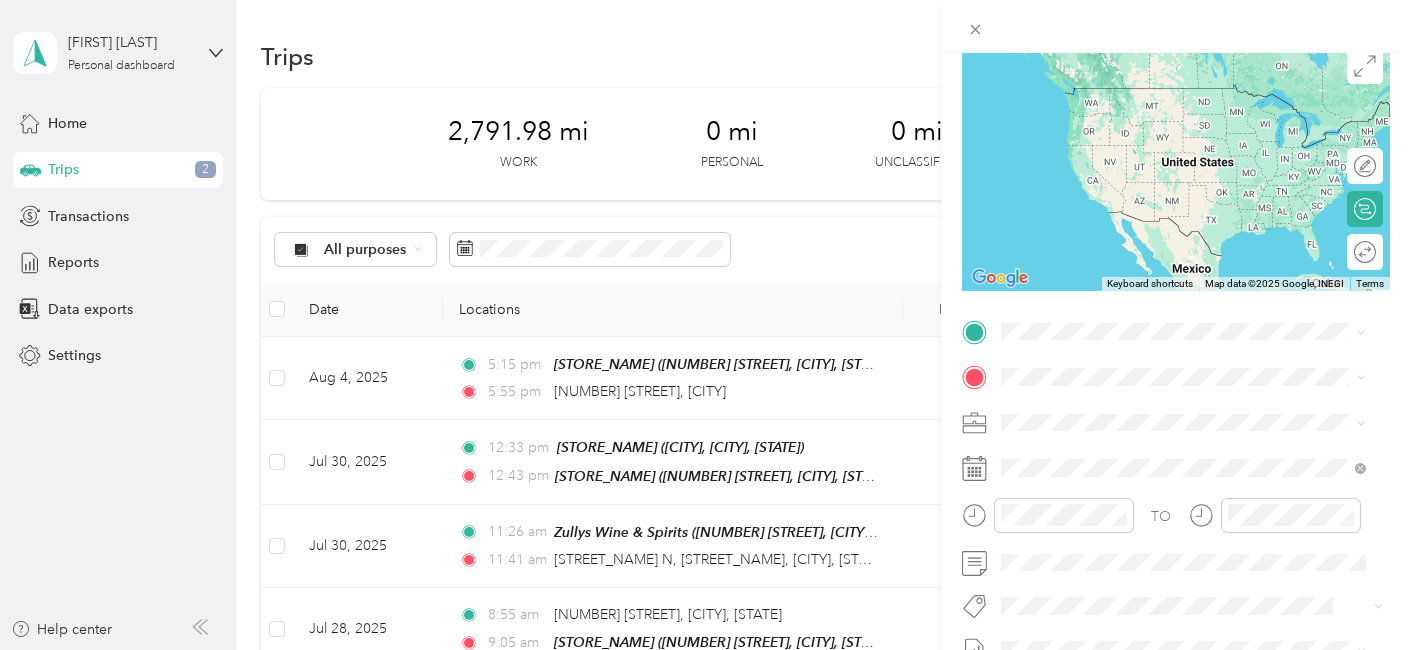 scroll, scrollTop: 162, scrollLeft: 0, axis: vertical 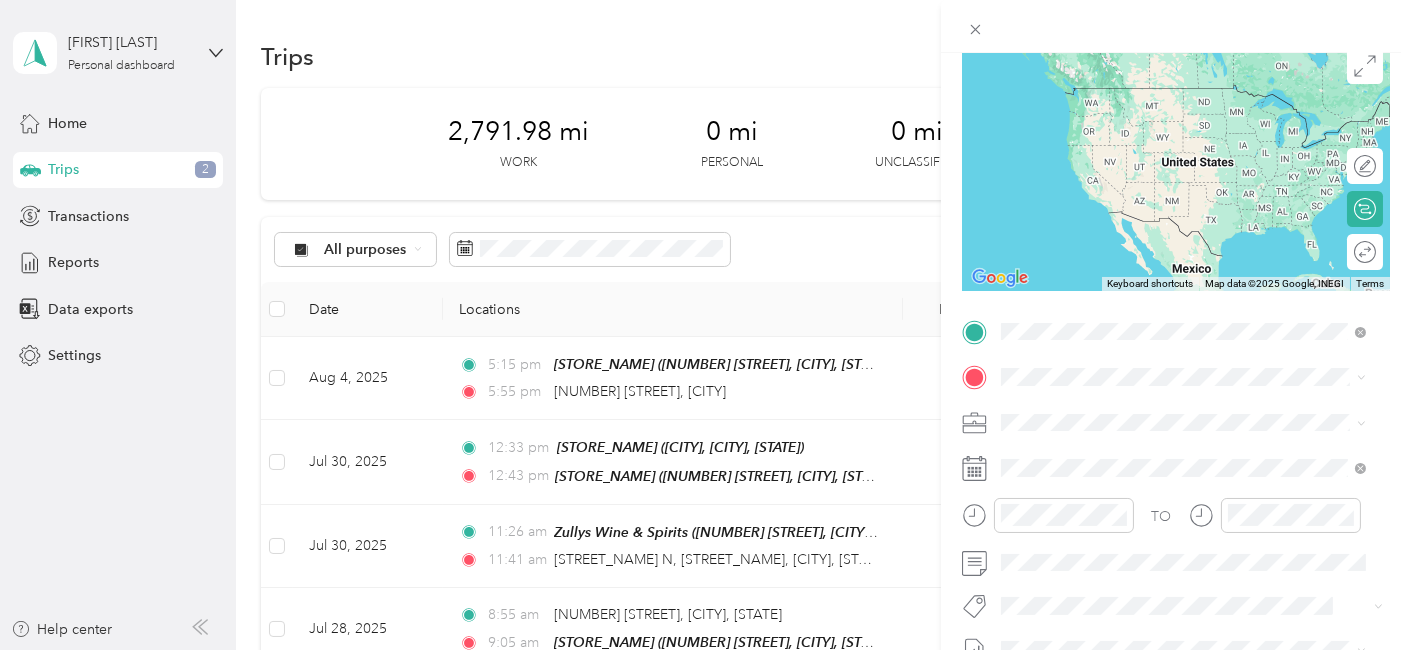 click on "SHAWS" at bounding box center [1132, 504] 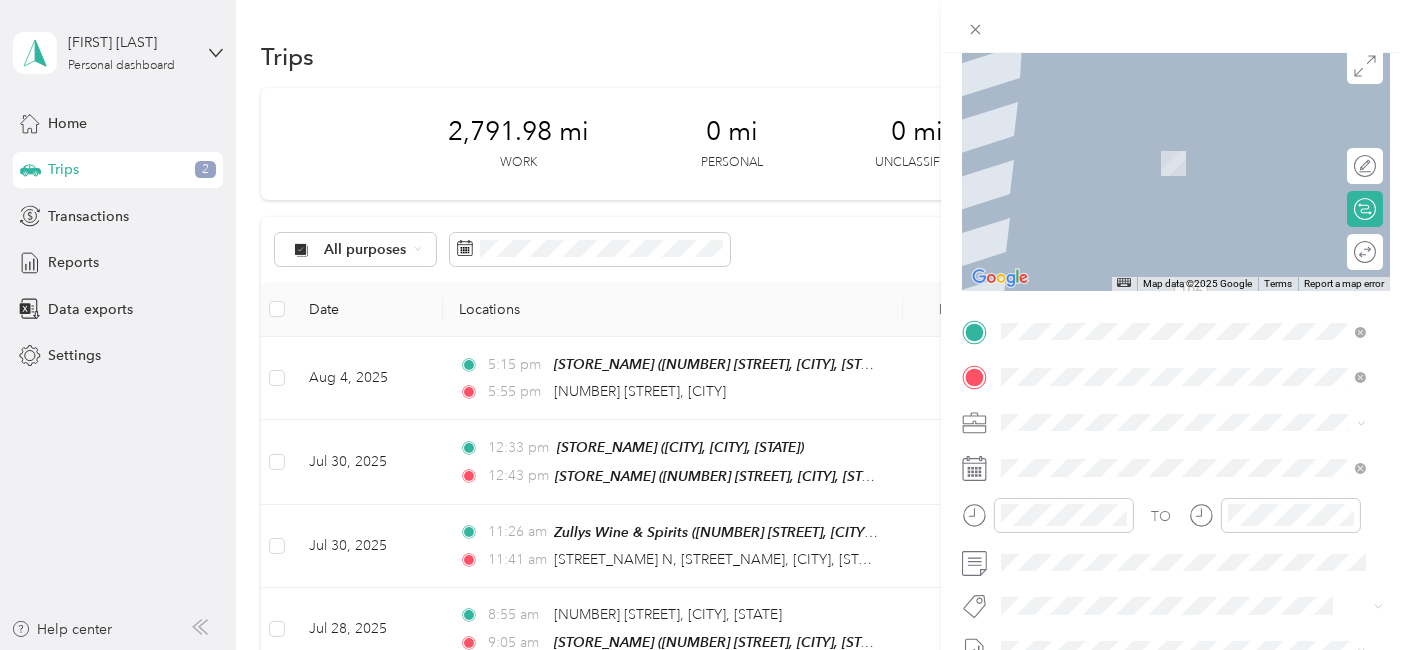 click on "Shaws Supermarket" at bounding box center (1171, 234) 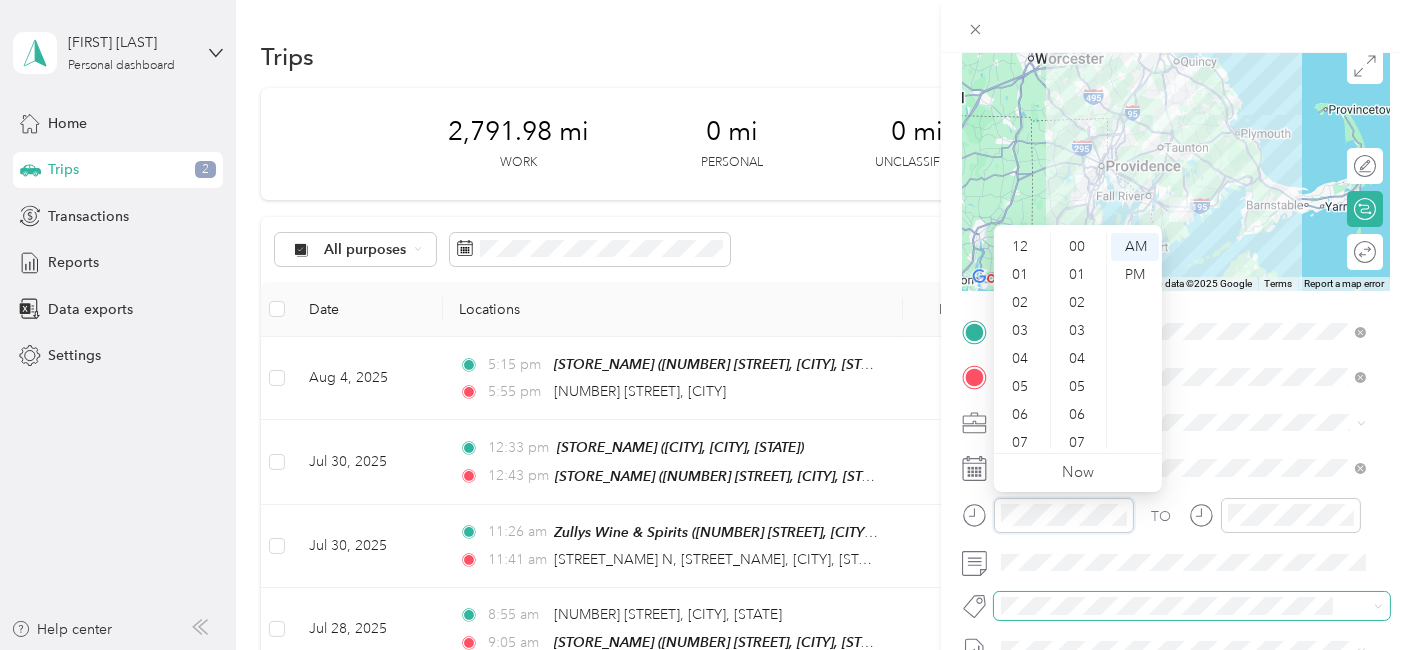 scroll, scrollTop: 1371, scrollLeft: 0, axis: vertical 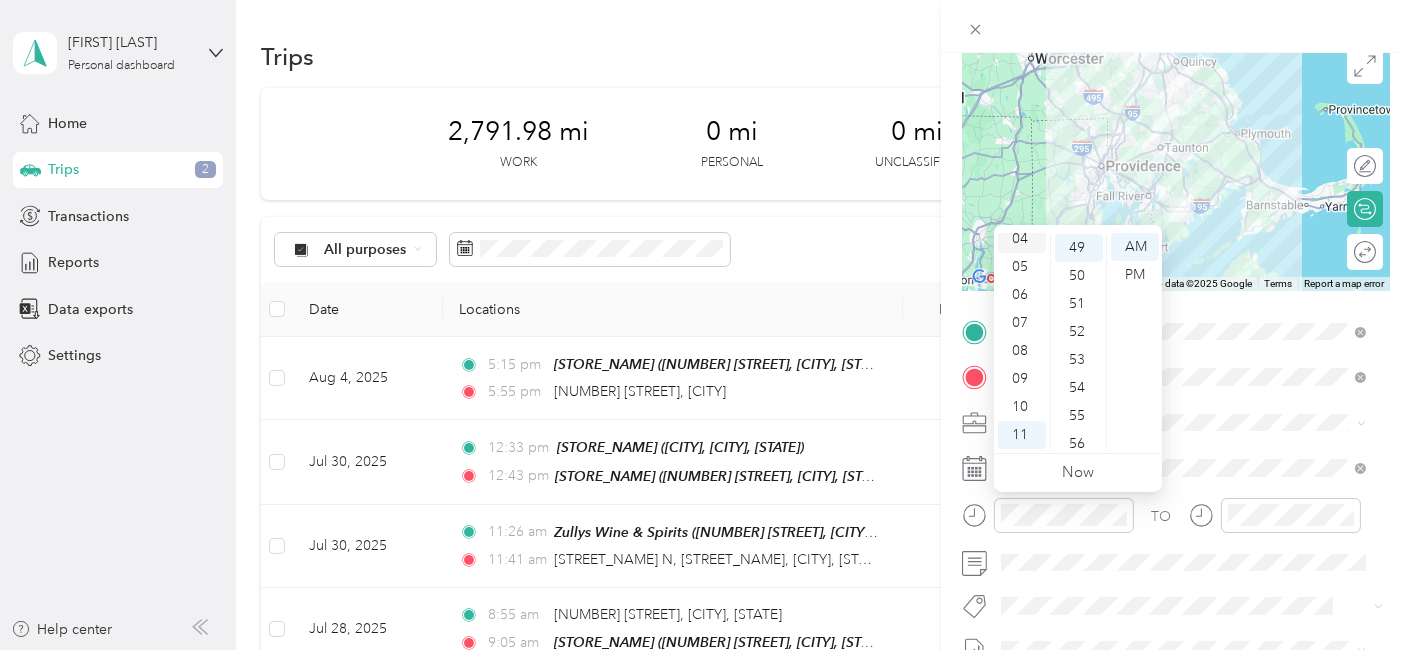 click on "04" at bounding box center [1022, 239] 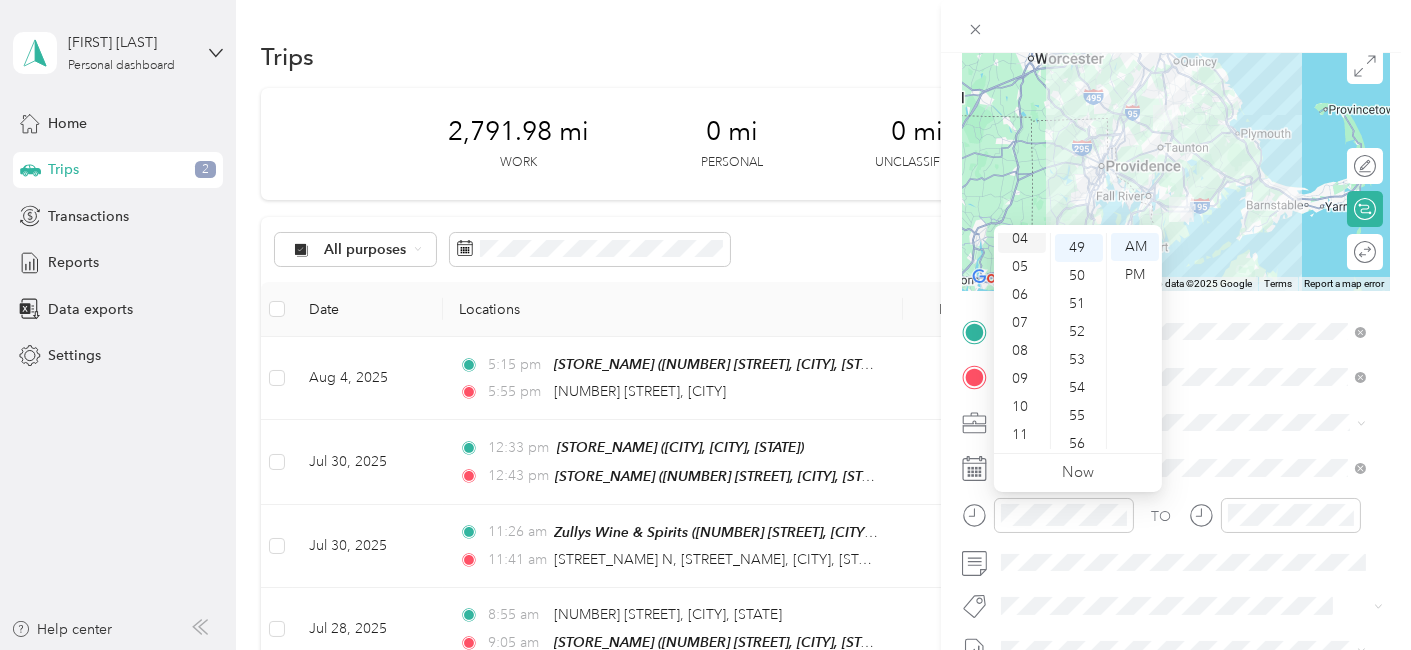 scroll, scrollTop: 111, scrollLeft: 0, axis: vertical 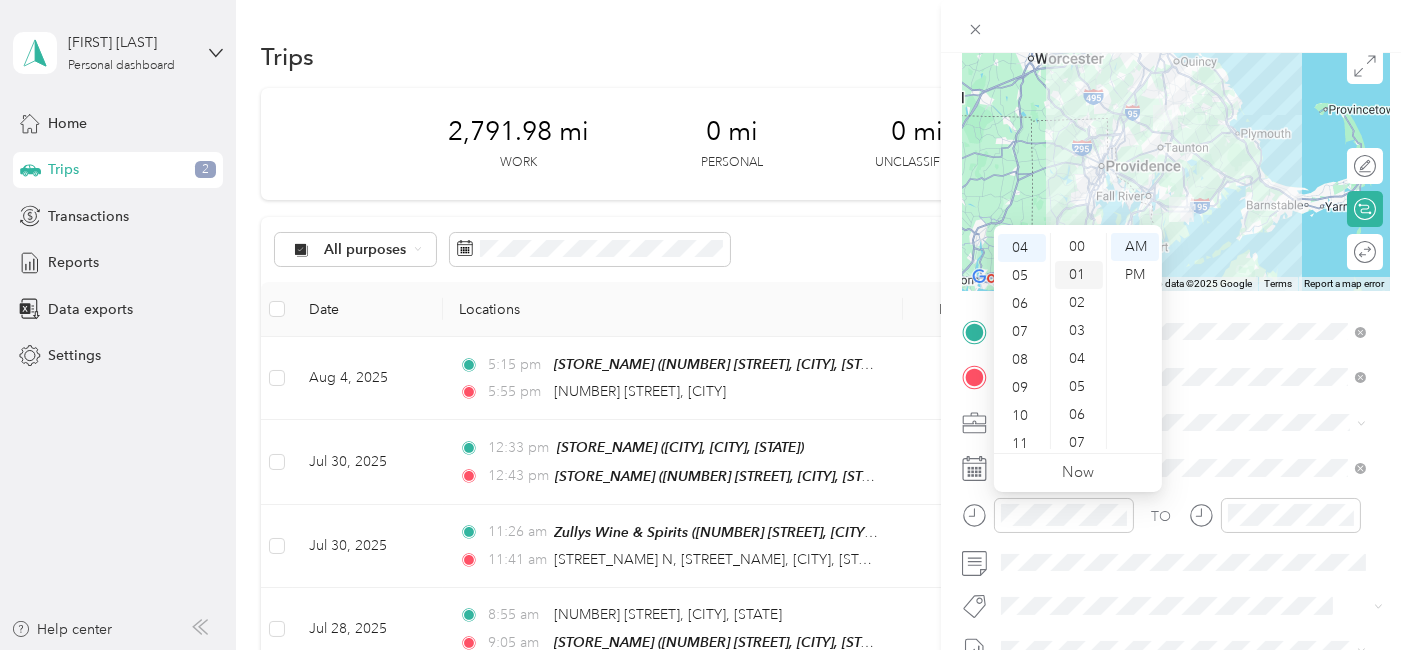 click on "01" at bounding box center [1079, 275] 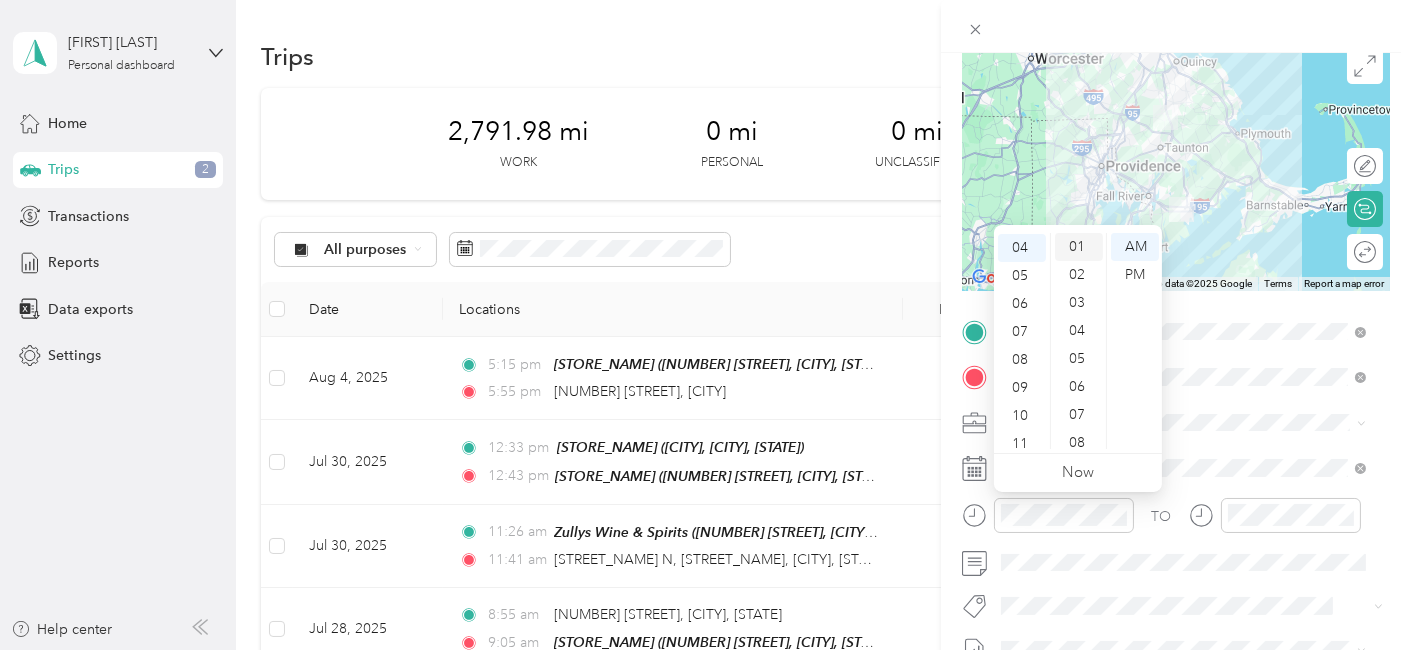 scroll, scrollTop: 28, scrollLeft: 0, axis: vertical 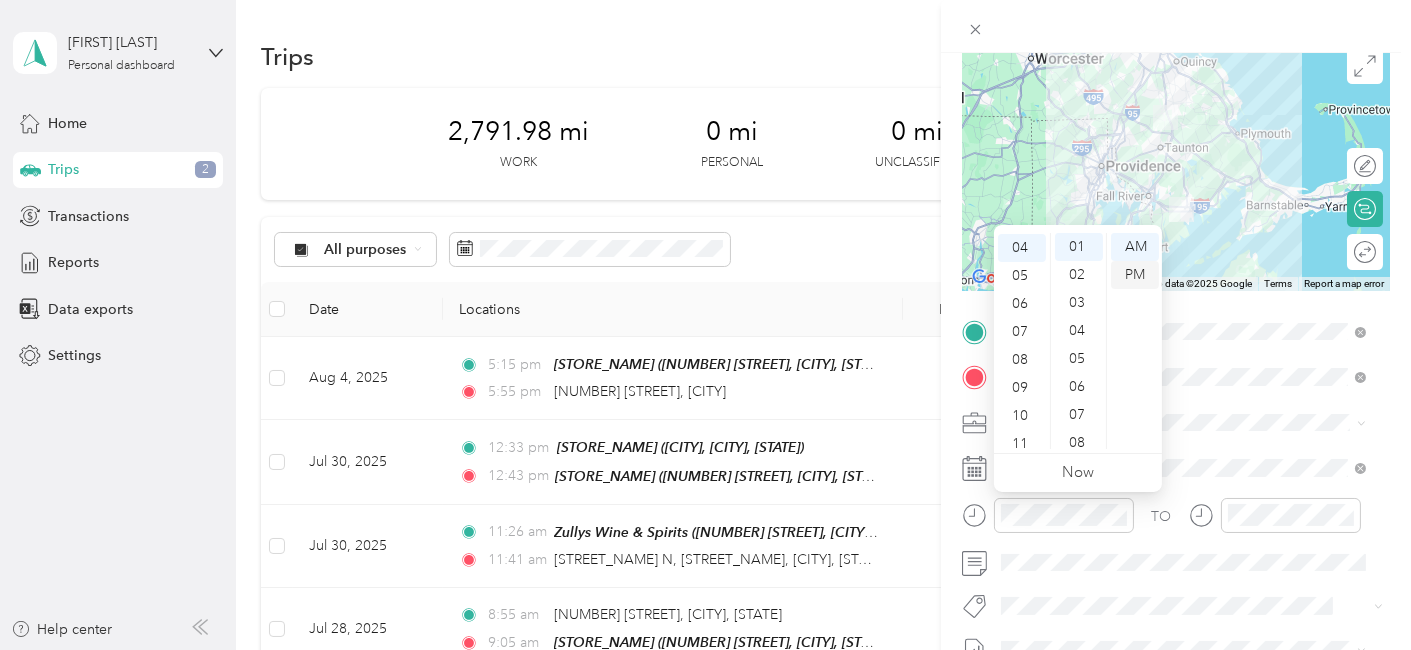 click on "PM" at bounding box center [1135, 275] 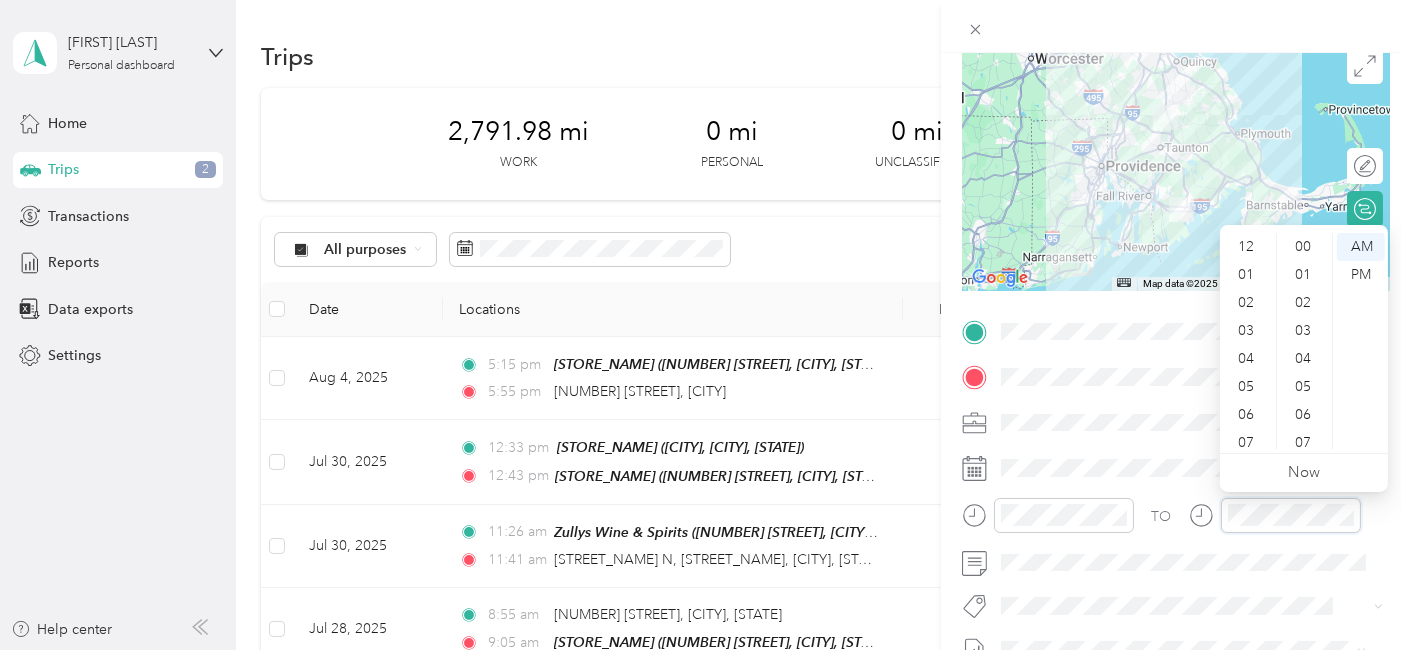 scroll, scrollTop: 1371, scrollLeft: 0, axis: vertical 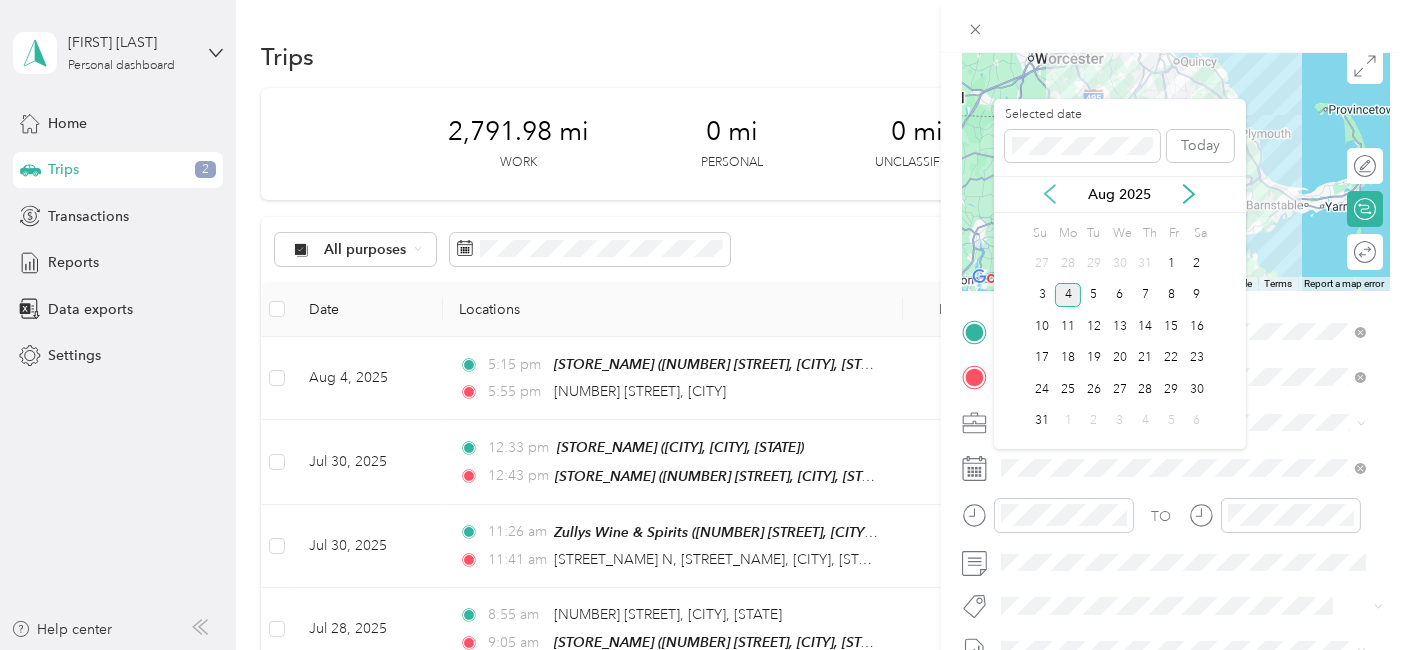 click 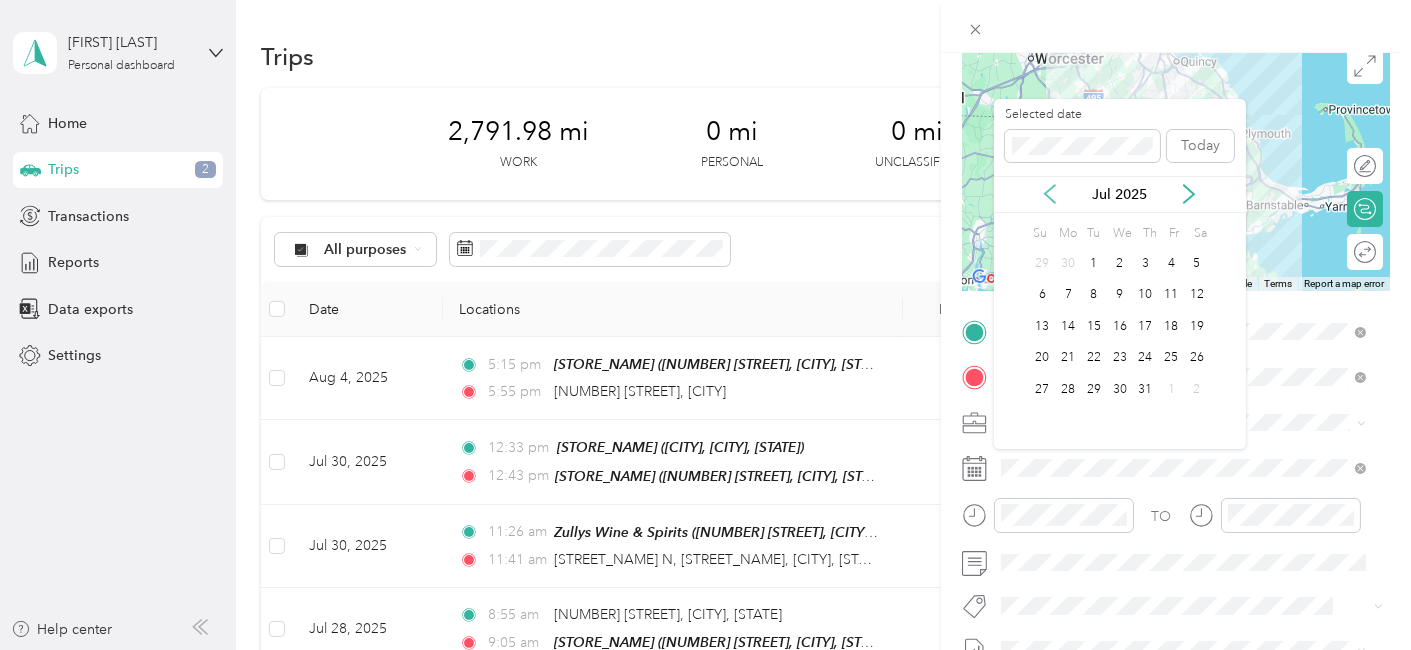 click 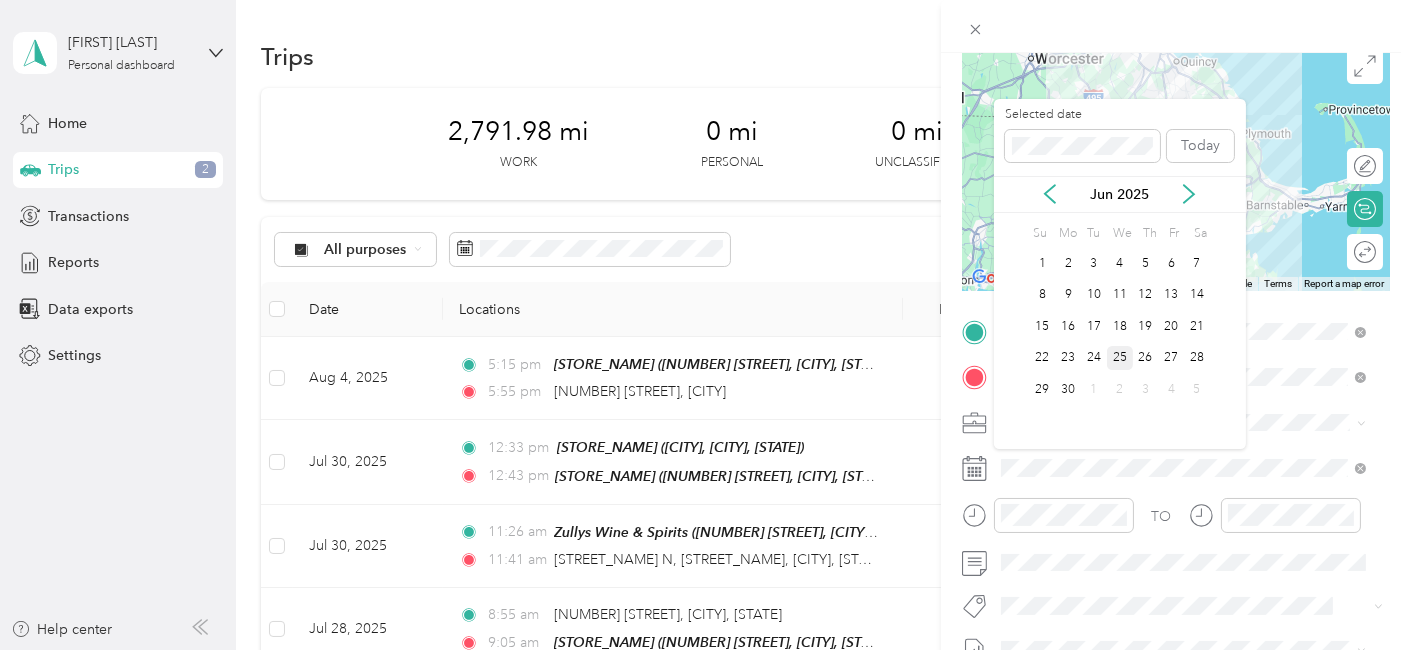click on "25" at bounding box center [1120, 358] 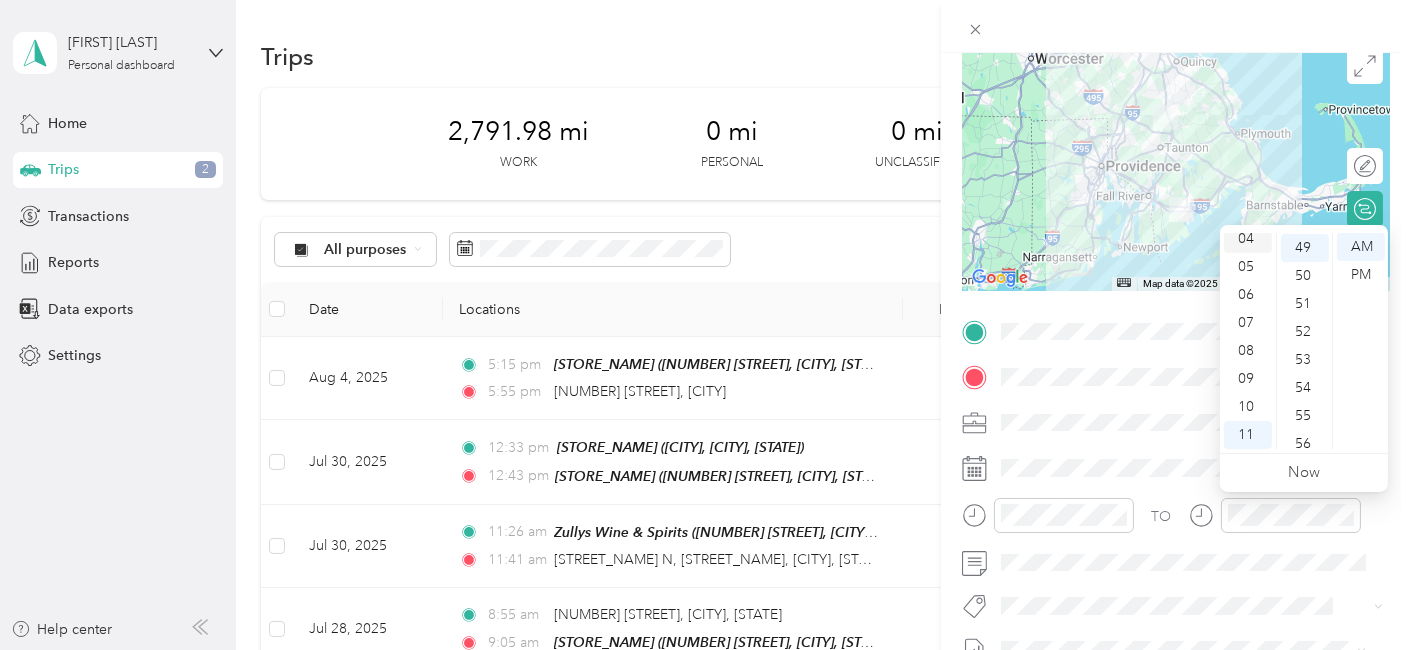 click on "04" at bounding box center [1248, 239] 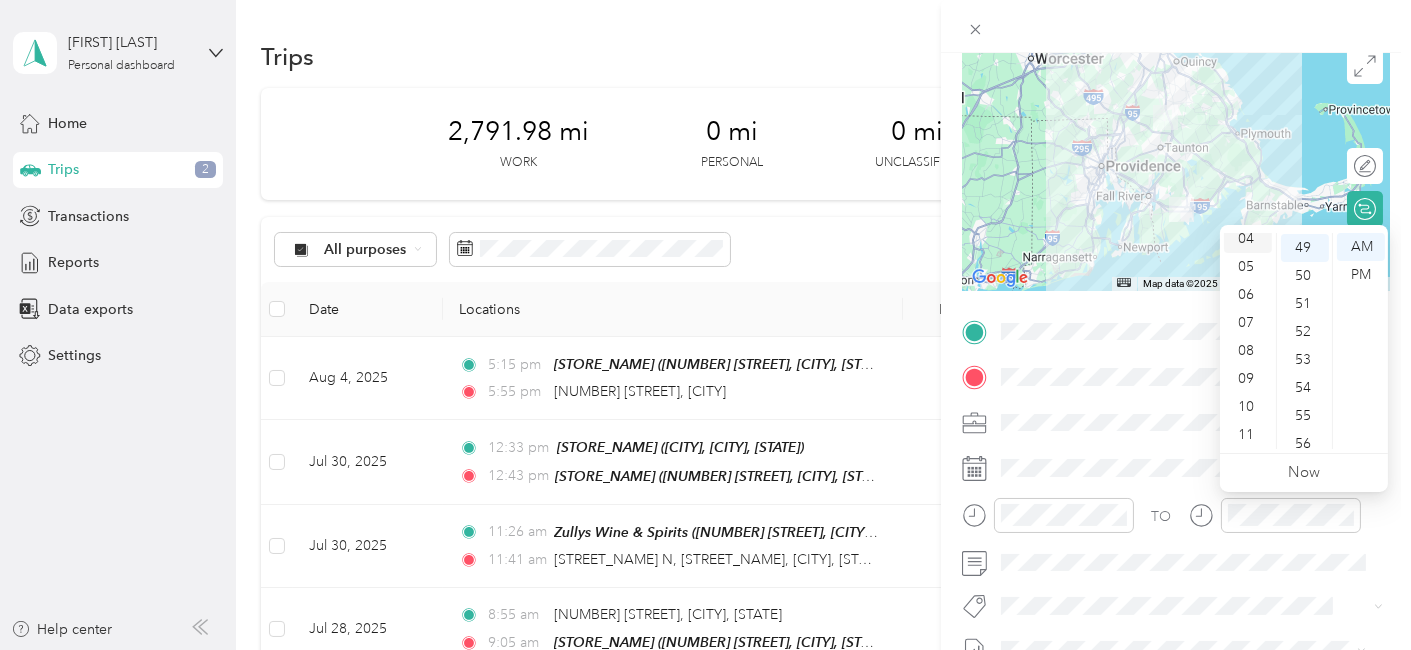 scroll, scrollTop: 111, scrollLeft: 0, axis: vertical 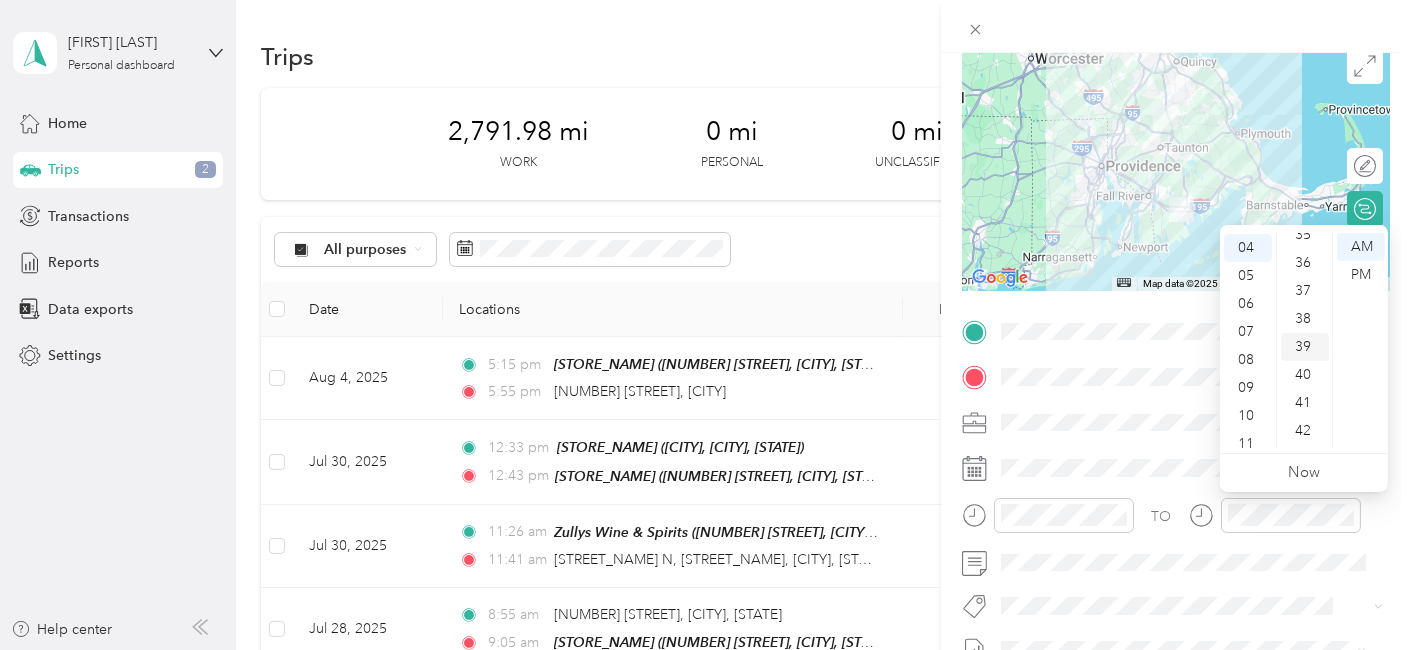 click on "39" at bounding box center (1305, 347) 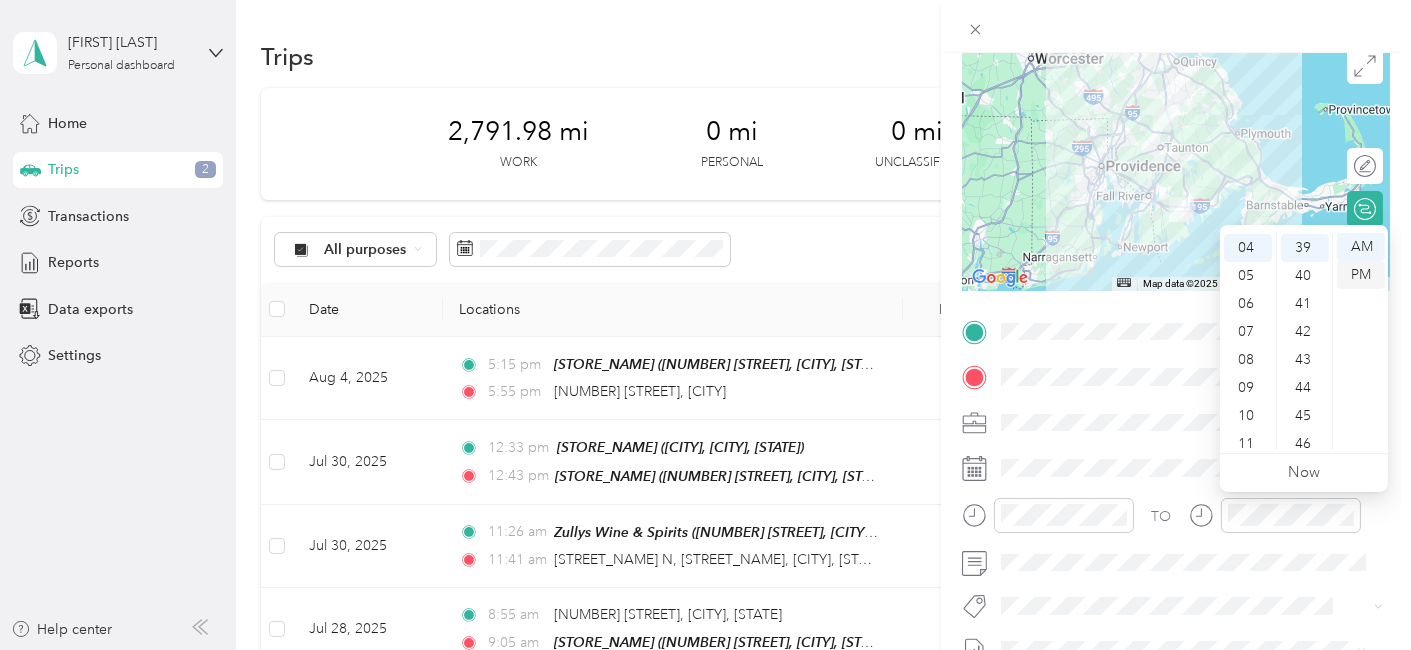 click on "PM" at bounding box center (1361, 275) 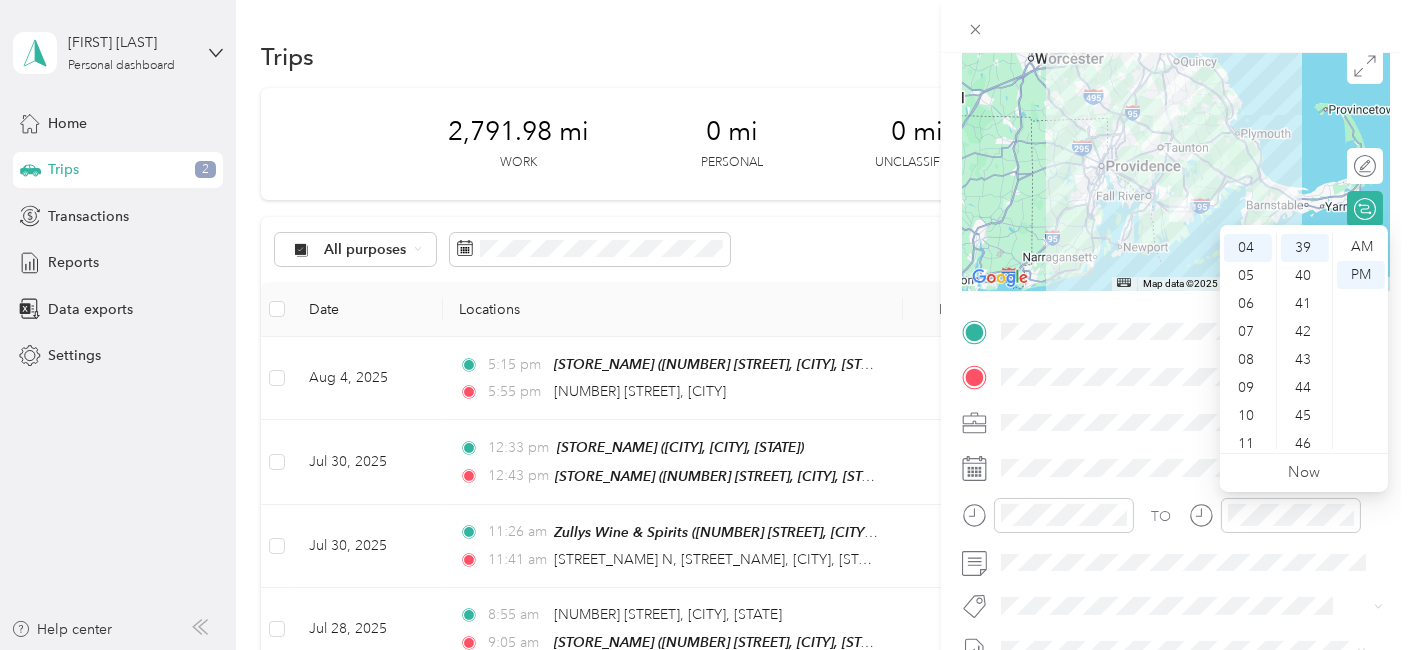 click at bounding box center [1192, 422] 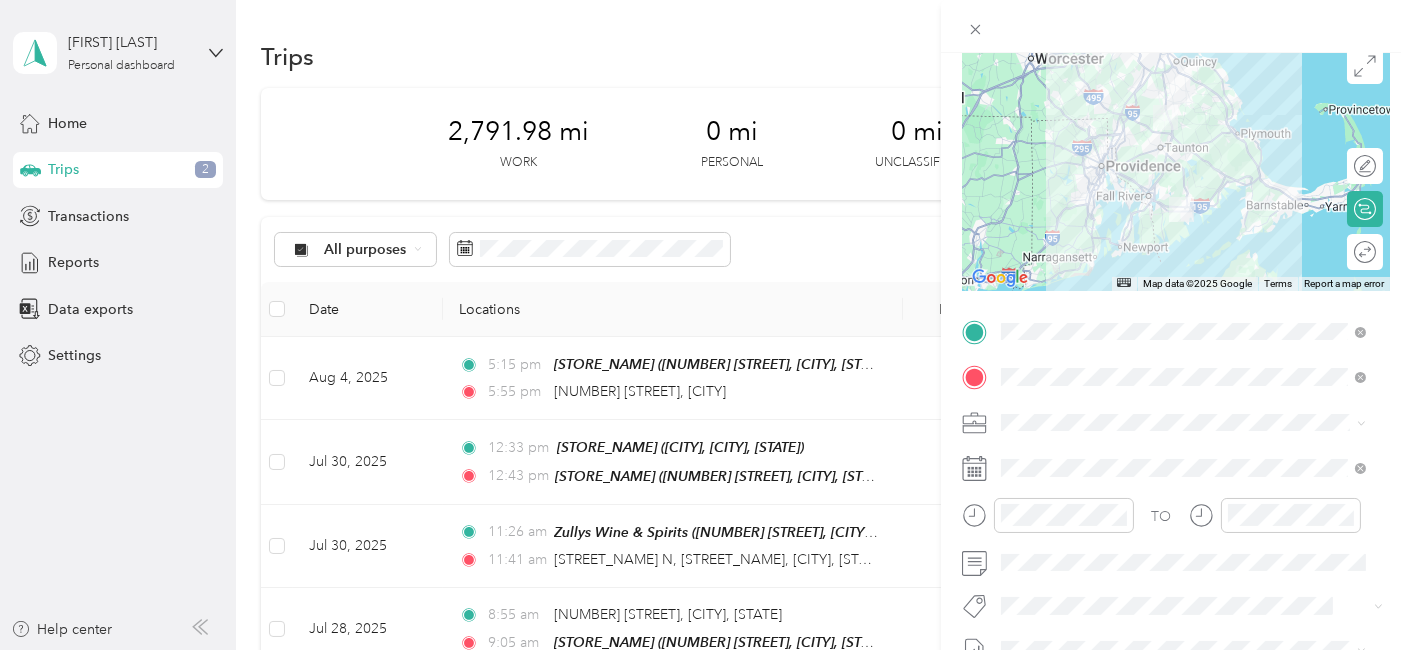 scroll, scrollTop: 0, scrollLeft: 0, axis: both 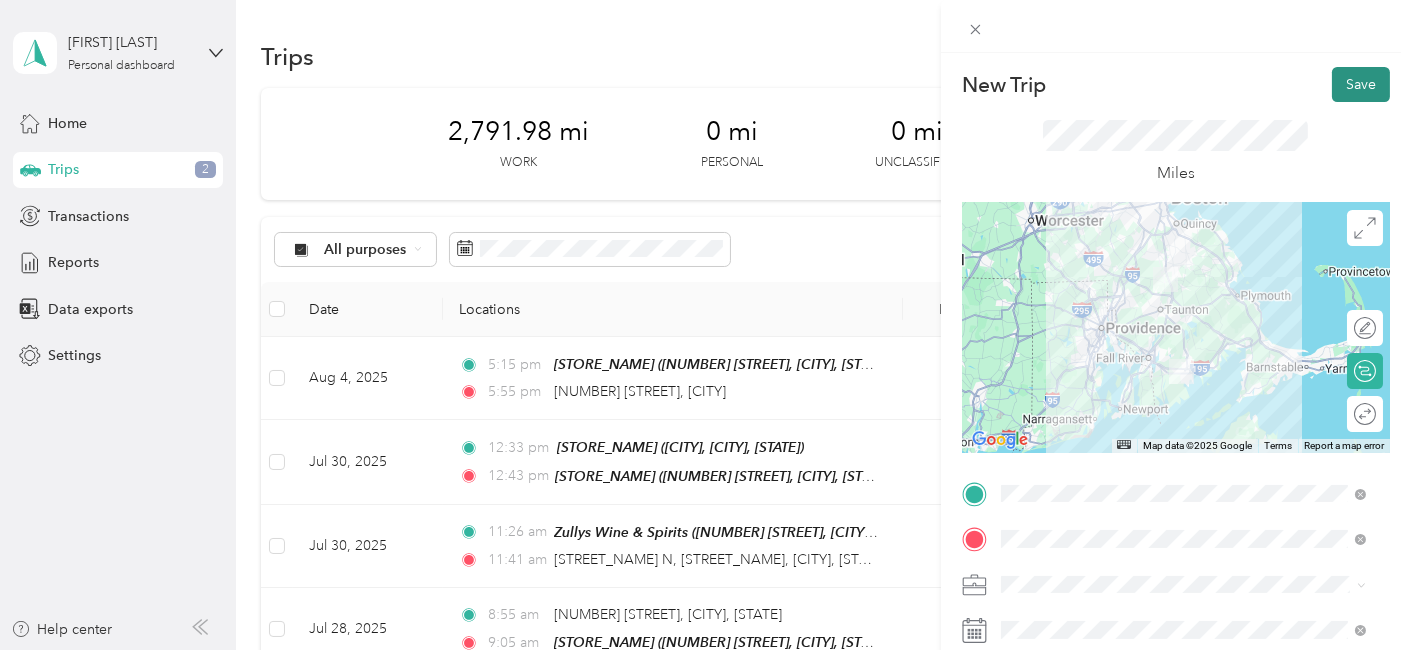 click on "Save" at bounding box center [1361, 84] 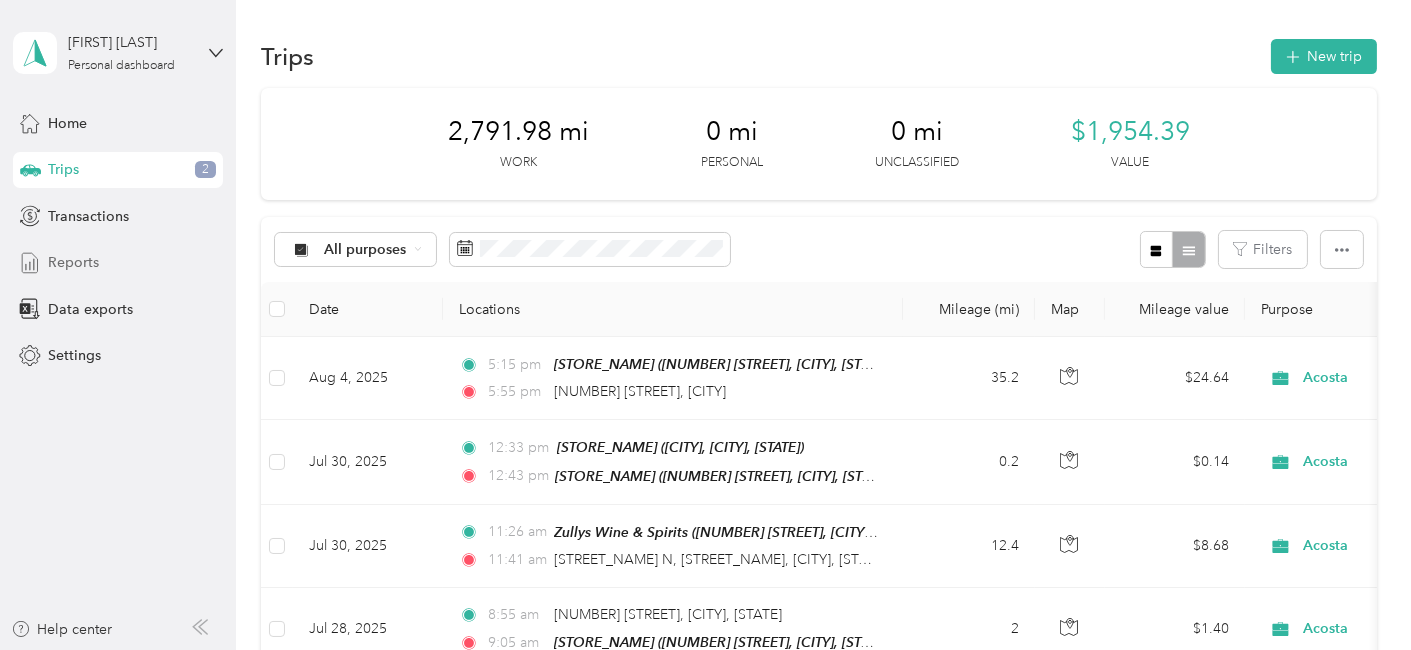 click on "Reports" at bounding box center (73, 262) 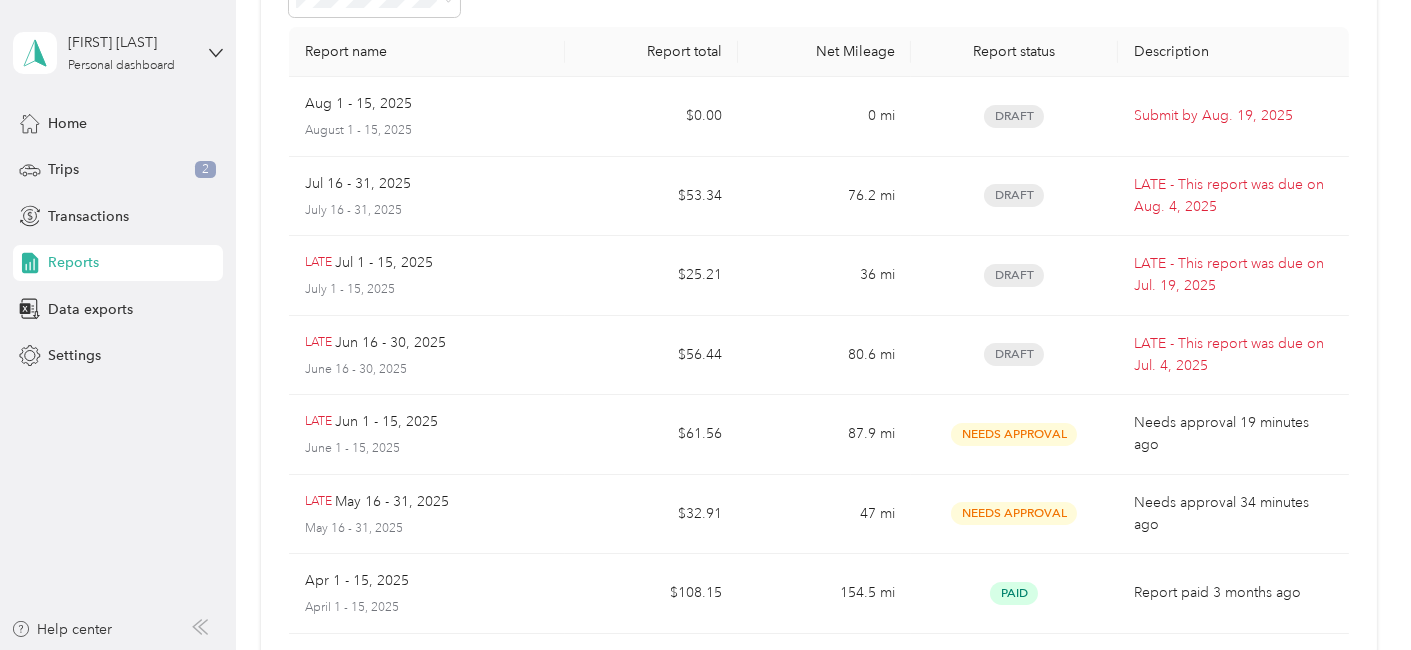scroll, scrollTop: 131, scrollLeft: 0, axis: vertical 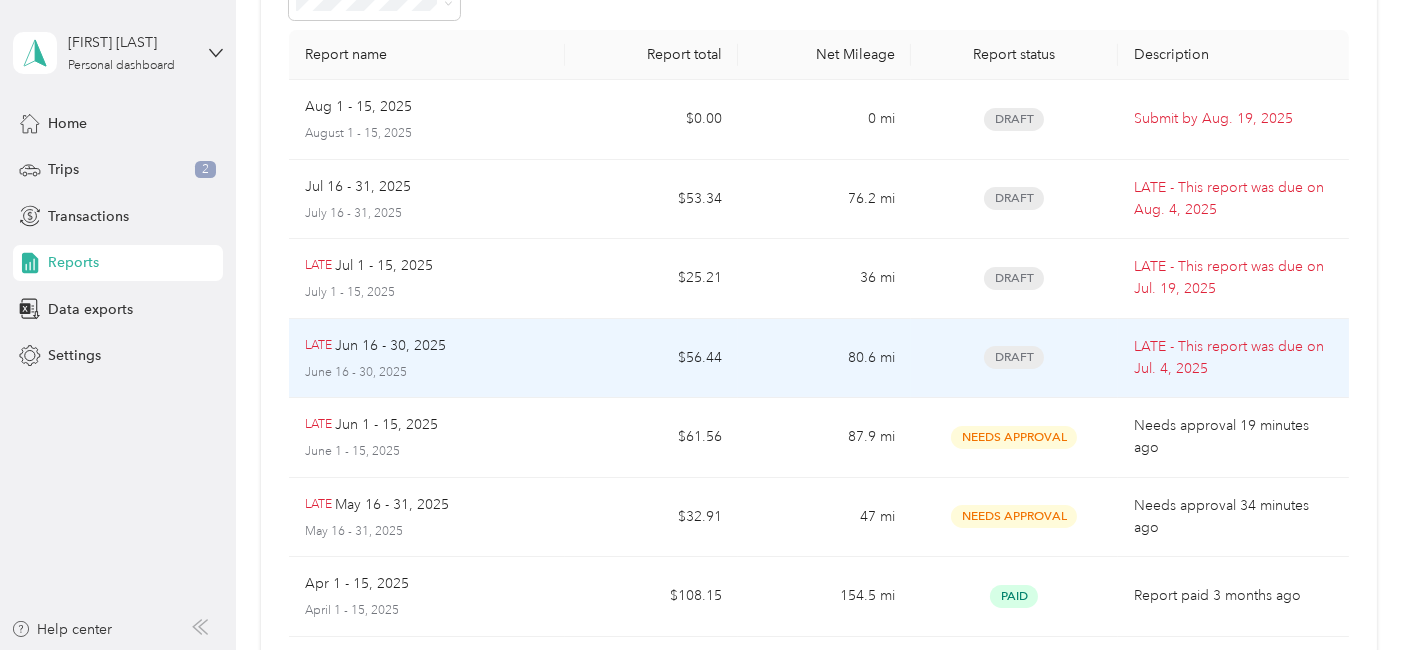 click on "Jun 16 - 30, 2025" at bounding box center (390, 346) 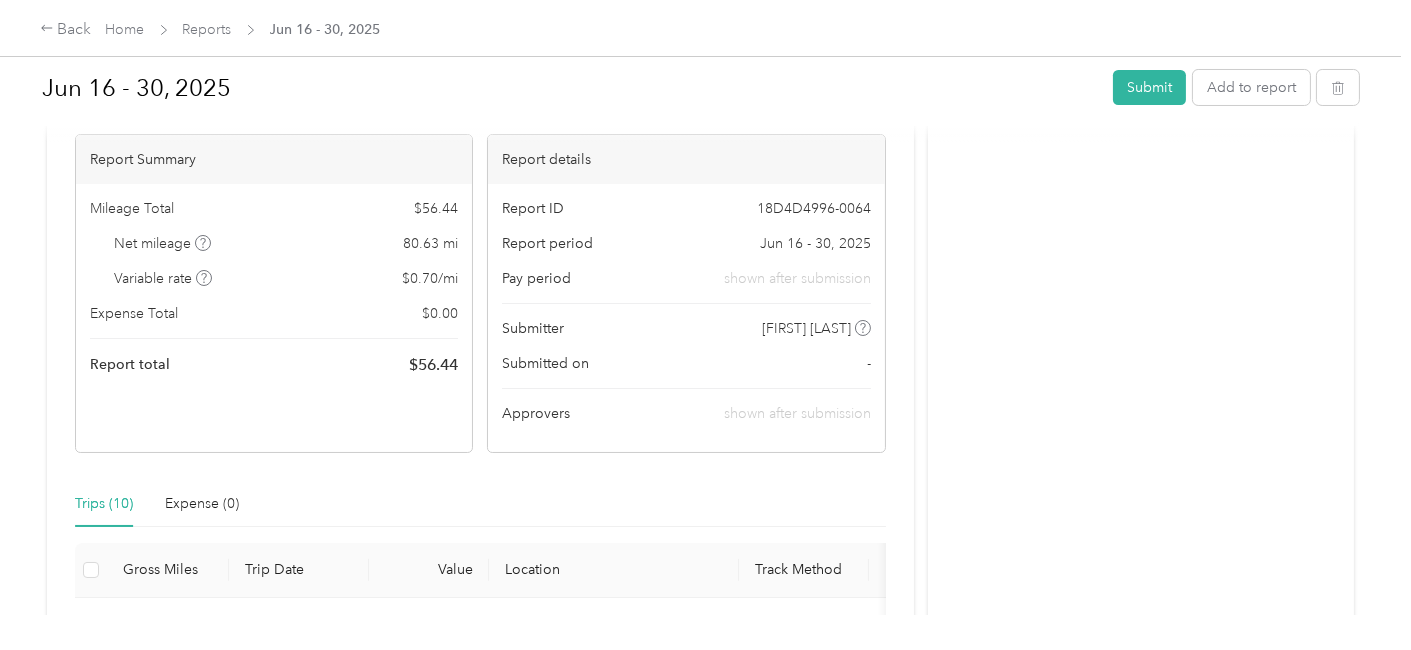 scroll, scrollTop: 0, scrollLeft: 0, axis: both 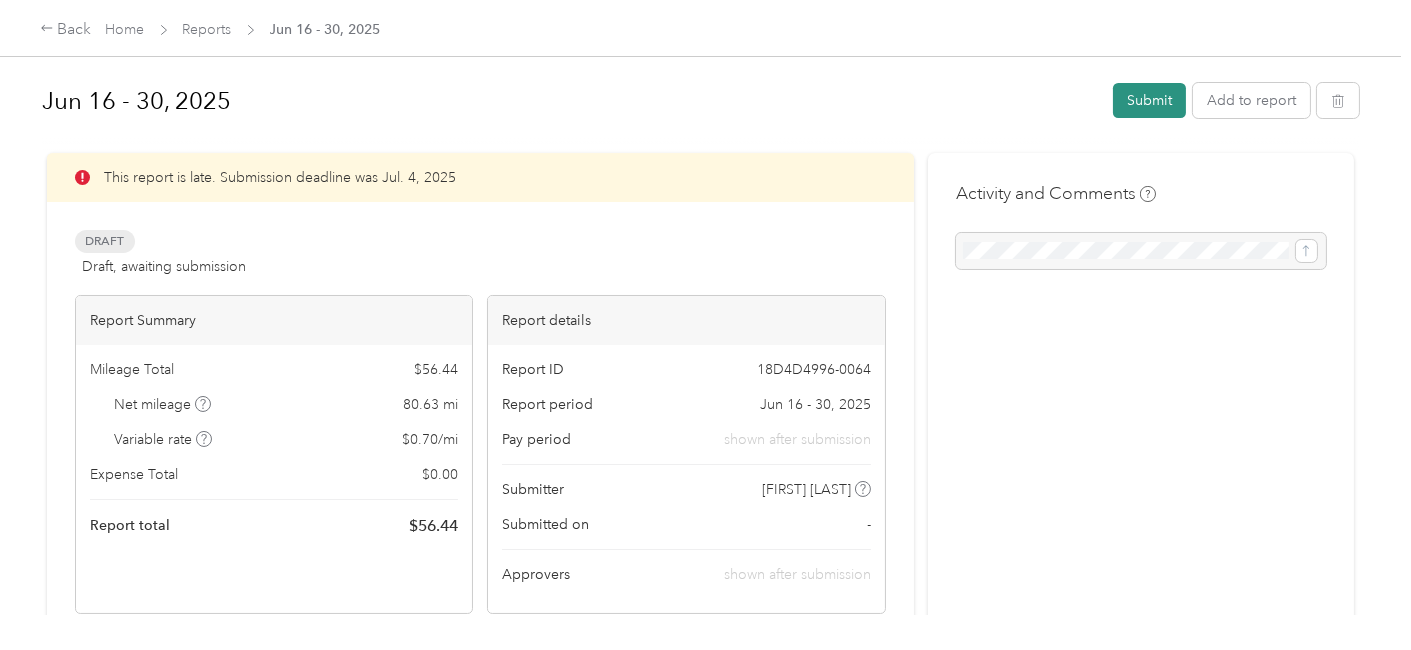 click on "Submit" at bounding box center (1149, 100) 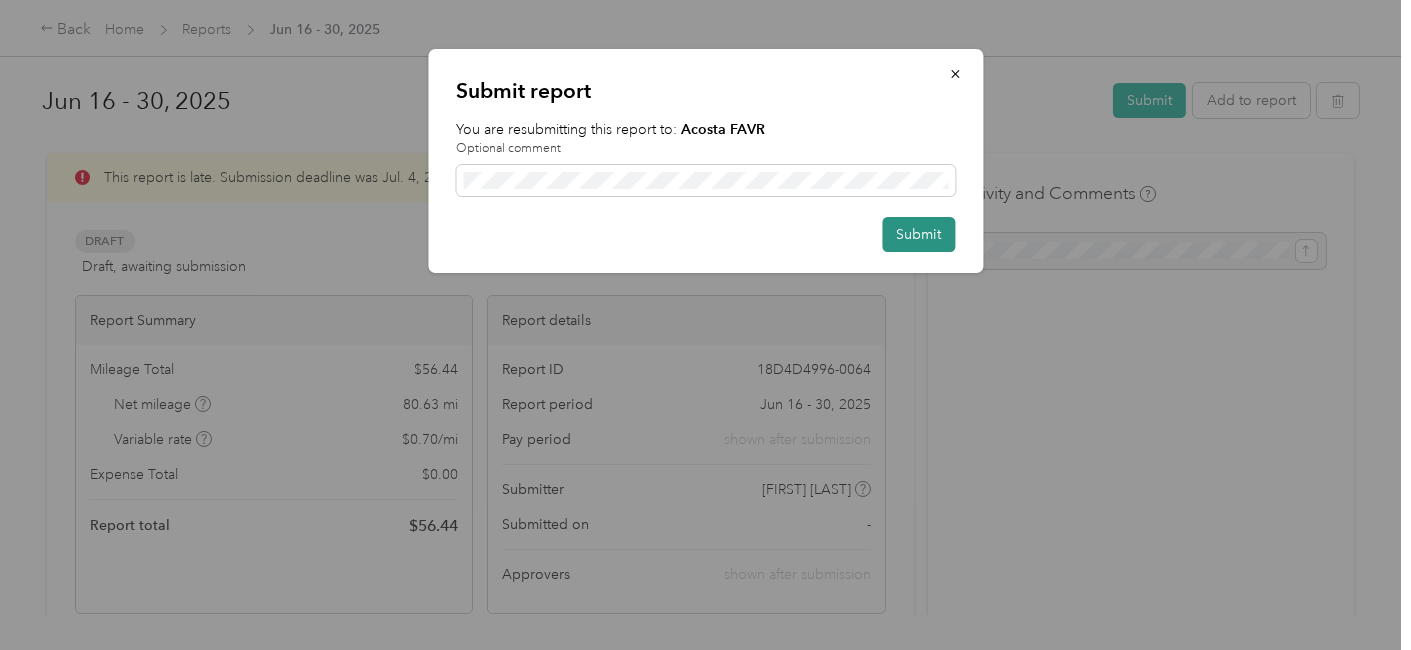 click on "Submit" at bounding box center (918, 234) 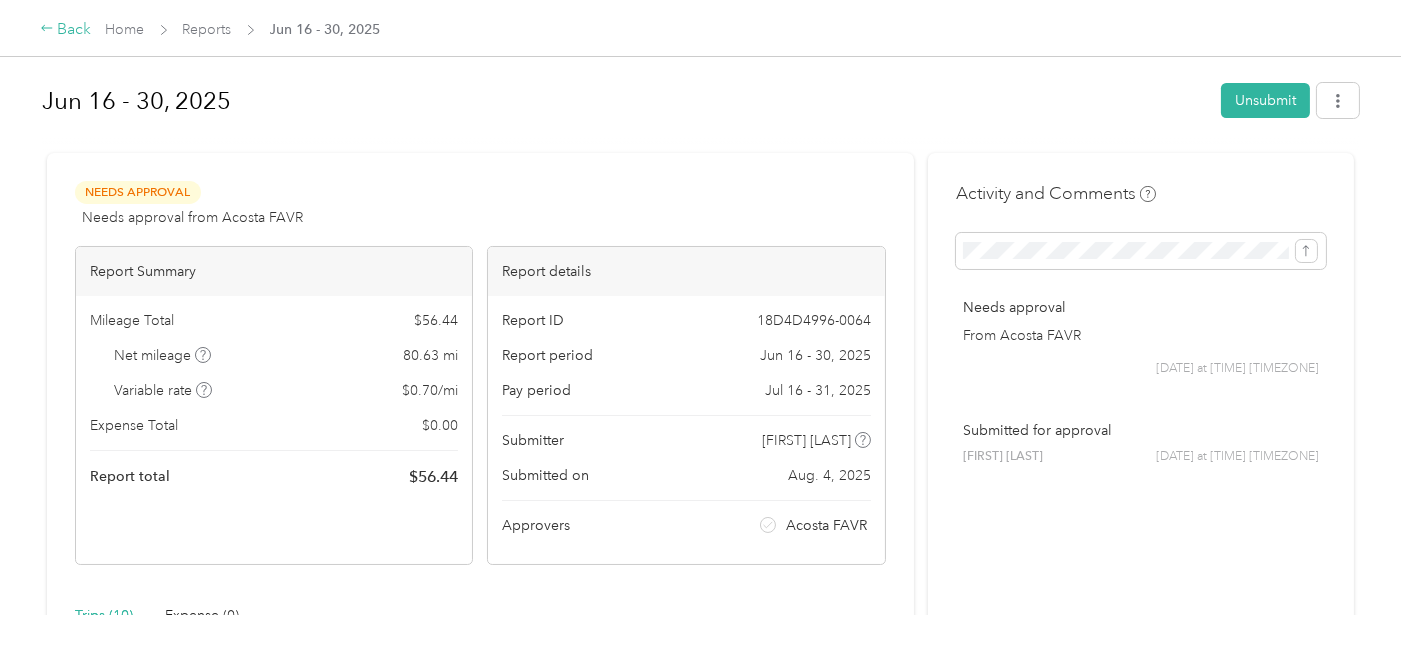 click 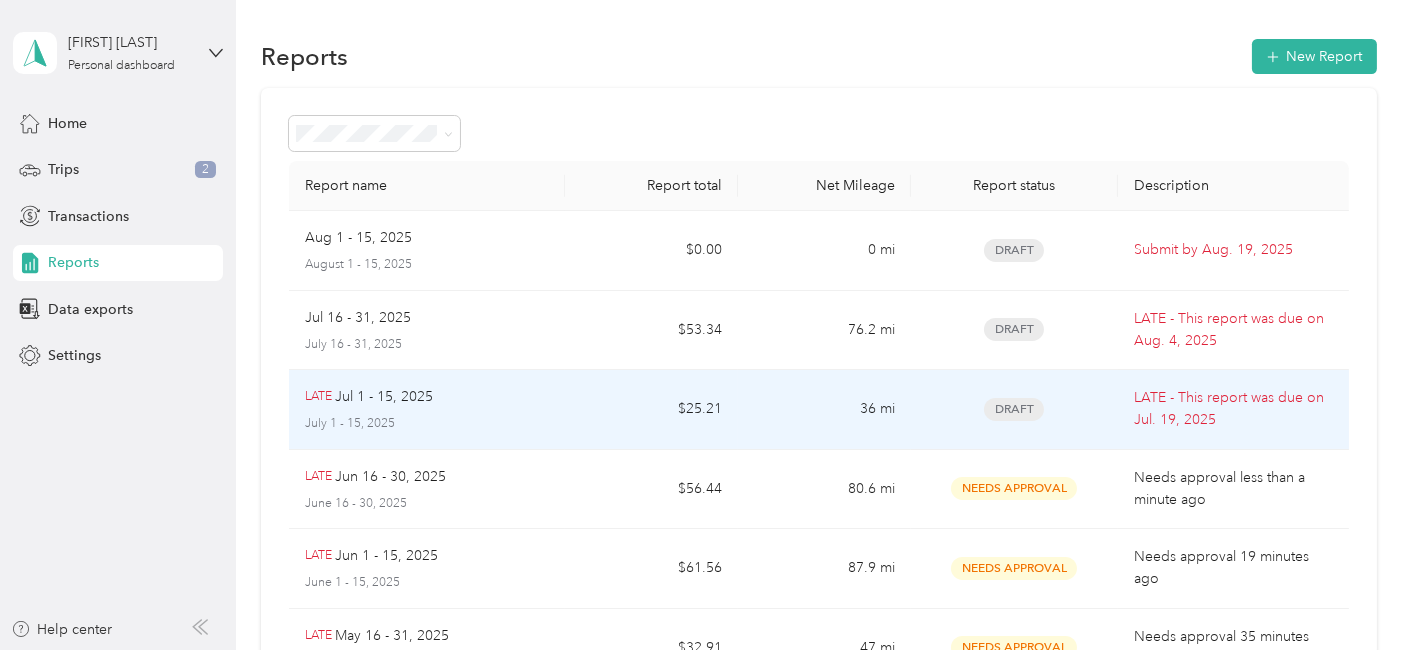 click on "Jul 1 - 15, 2025" at bounding box center (384, 397) 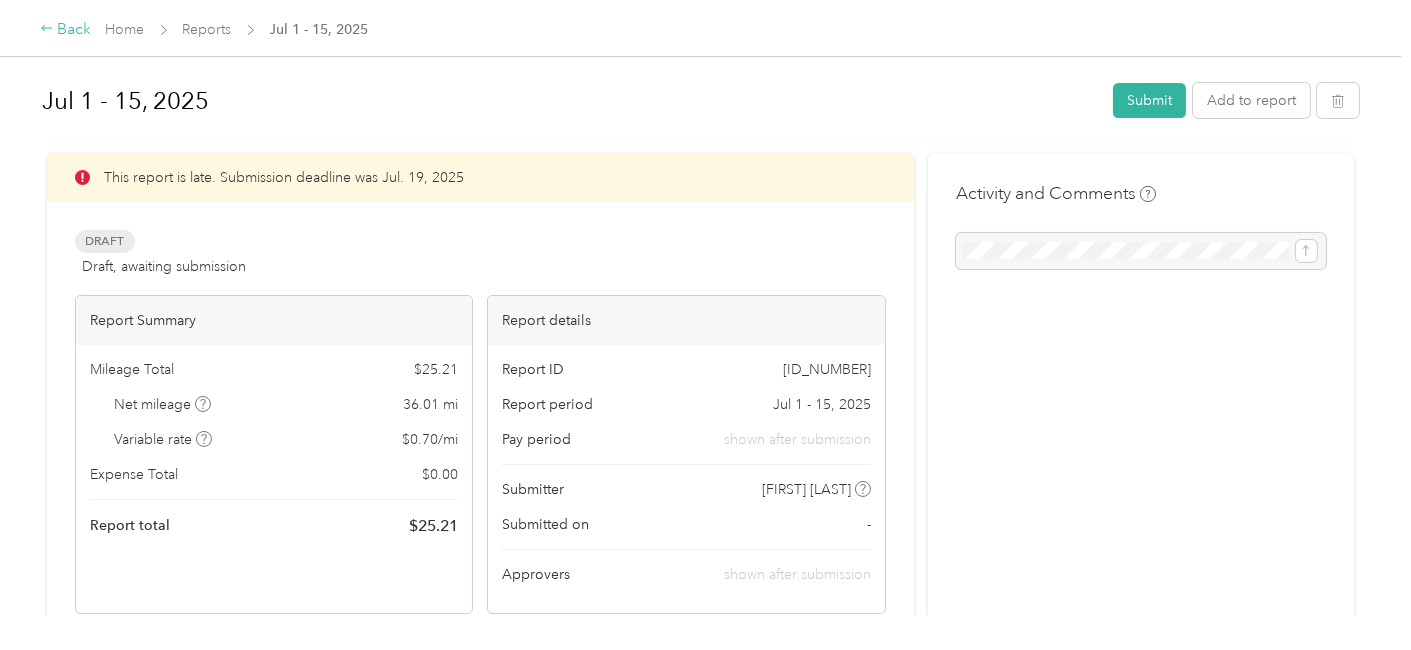click 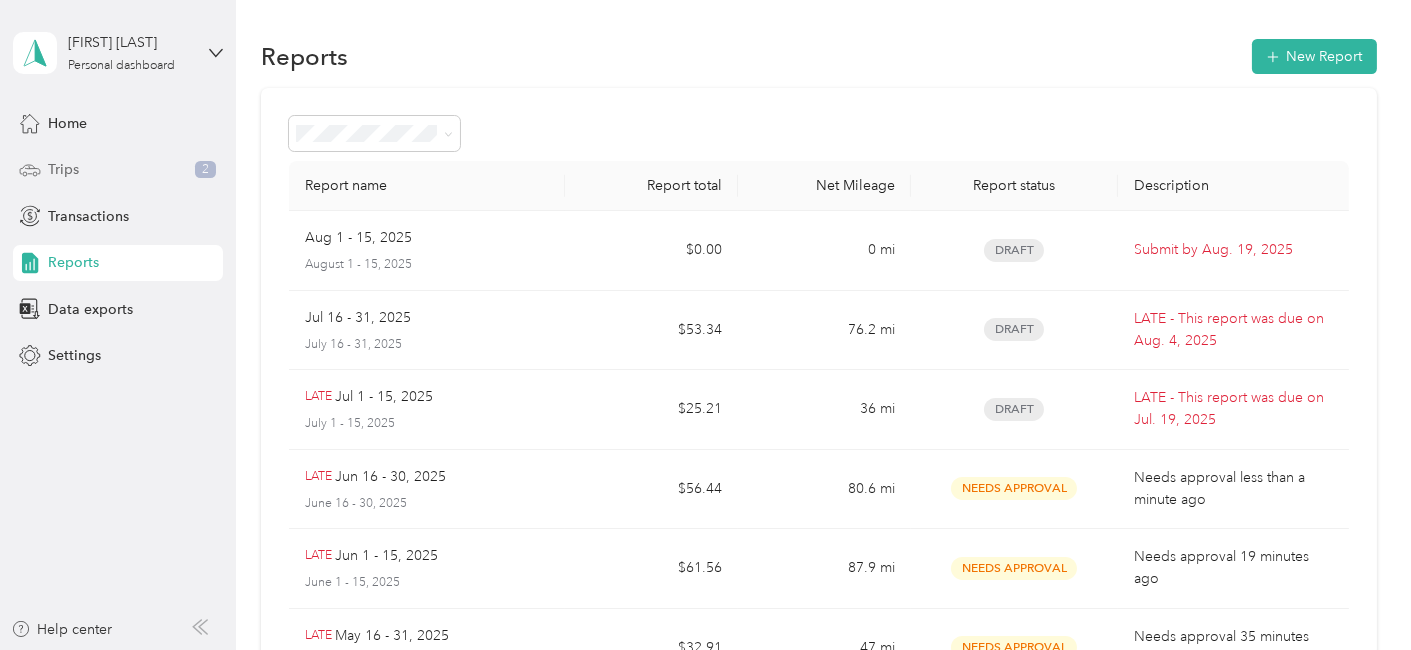 click on "Trips" at bounding box center (63, 169) 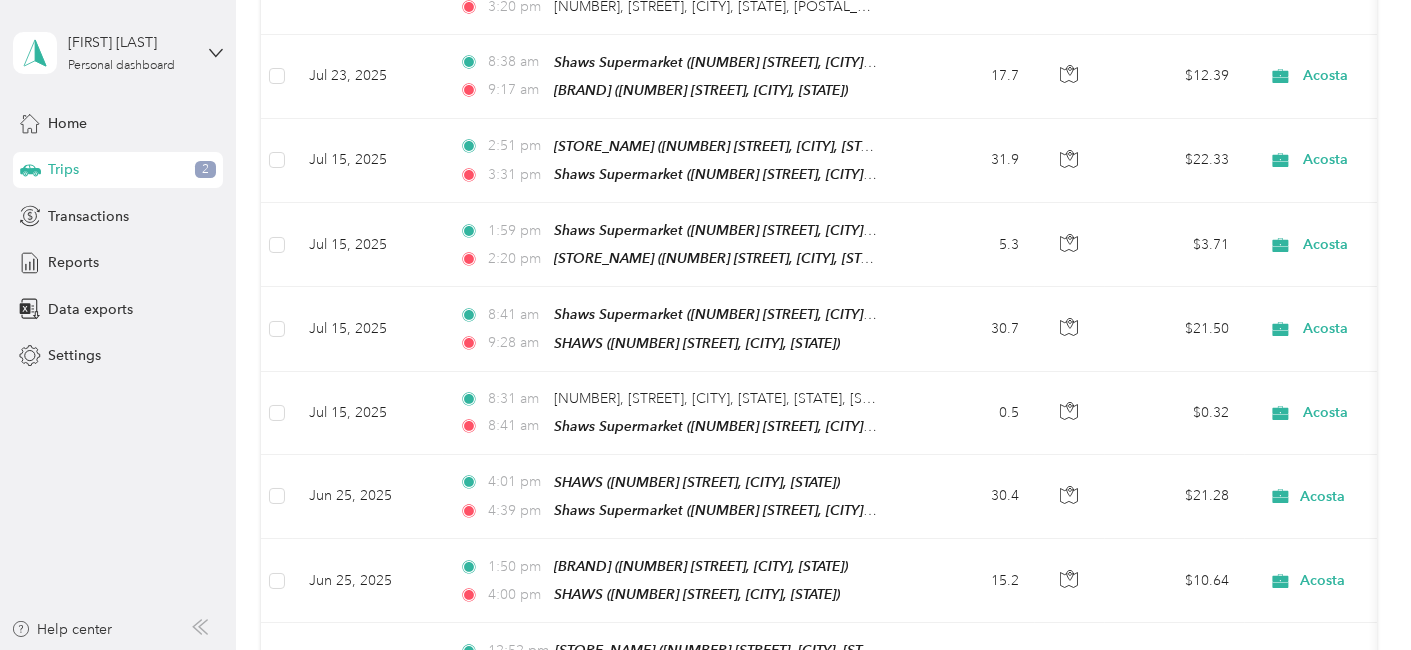 scroll, scrollTop: 1133, scrollLeft: 0, axis: vertical 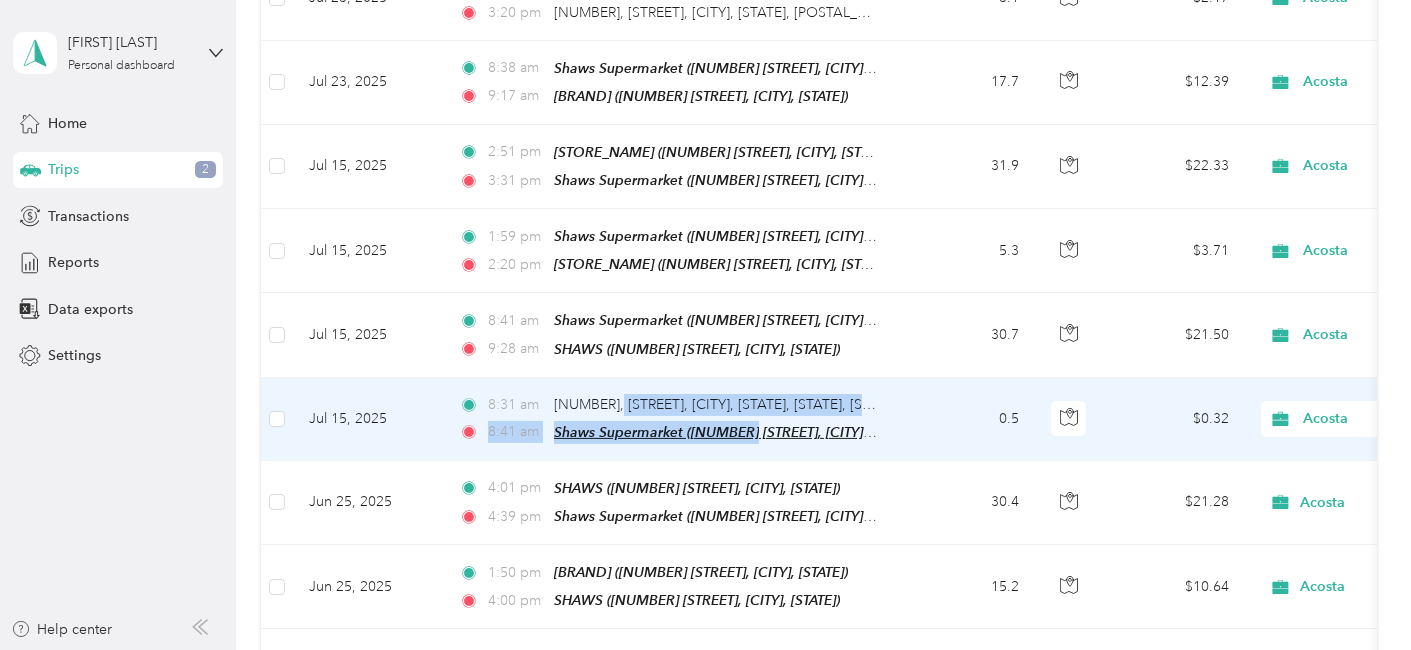 drag, startPoint x: 621, startPoint y: 377, endPoint x: 752, endPoint y: 404, distance: 133.75351 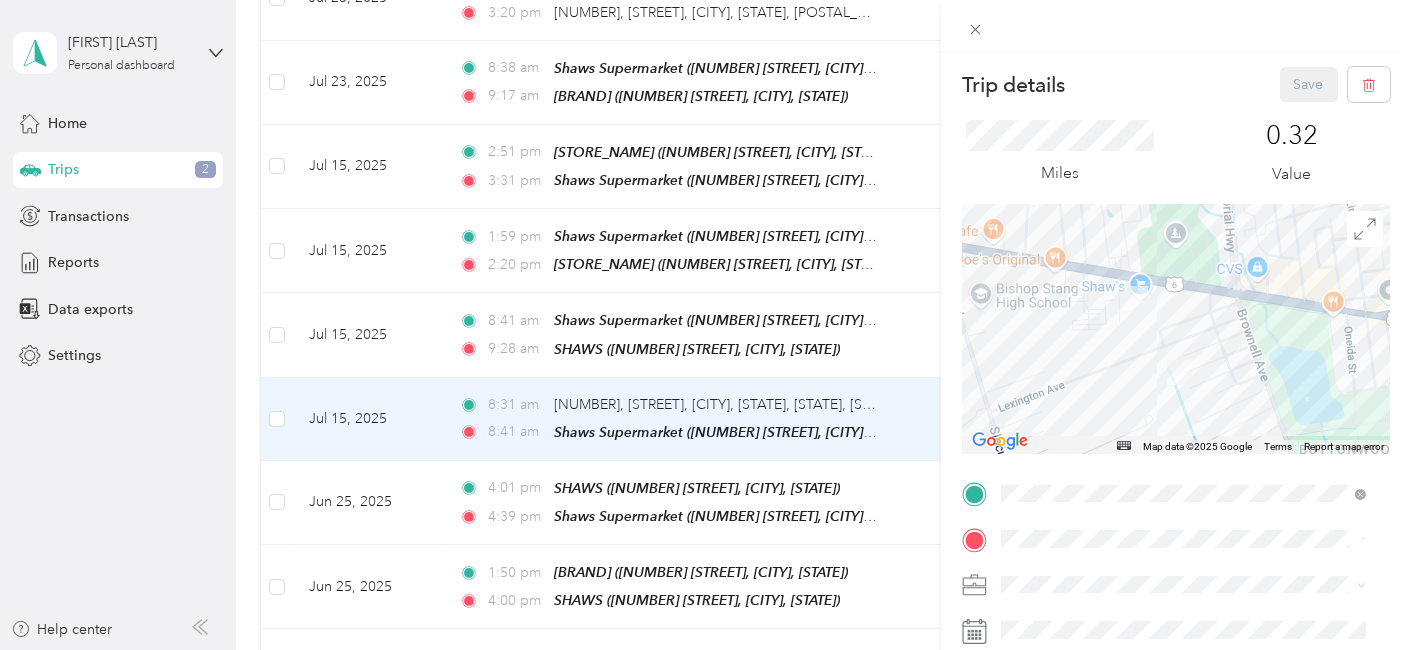 click on "Trip details Save This trip cannot be edited because it is either under review, approved, or paid. Contact your Team Manager to edit it. Miles 0.32 Value  ← Move left → Move right ↑ Move up ↓ Move down + Zoom in - Zoom out Home Jump left by 75% End Jump right by 75% Page Up Jump up by 75% Page Down Jump down by 75% Map Data Map data ©2025 Google Map data ©2025 Google 200 m  Click to toggle between metric and imperial units Terms Report a map error TO Add photo" at bounding box center [705, 325] 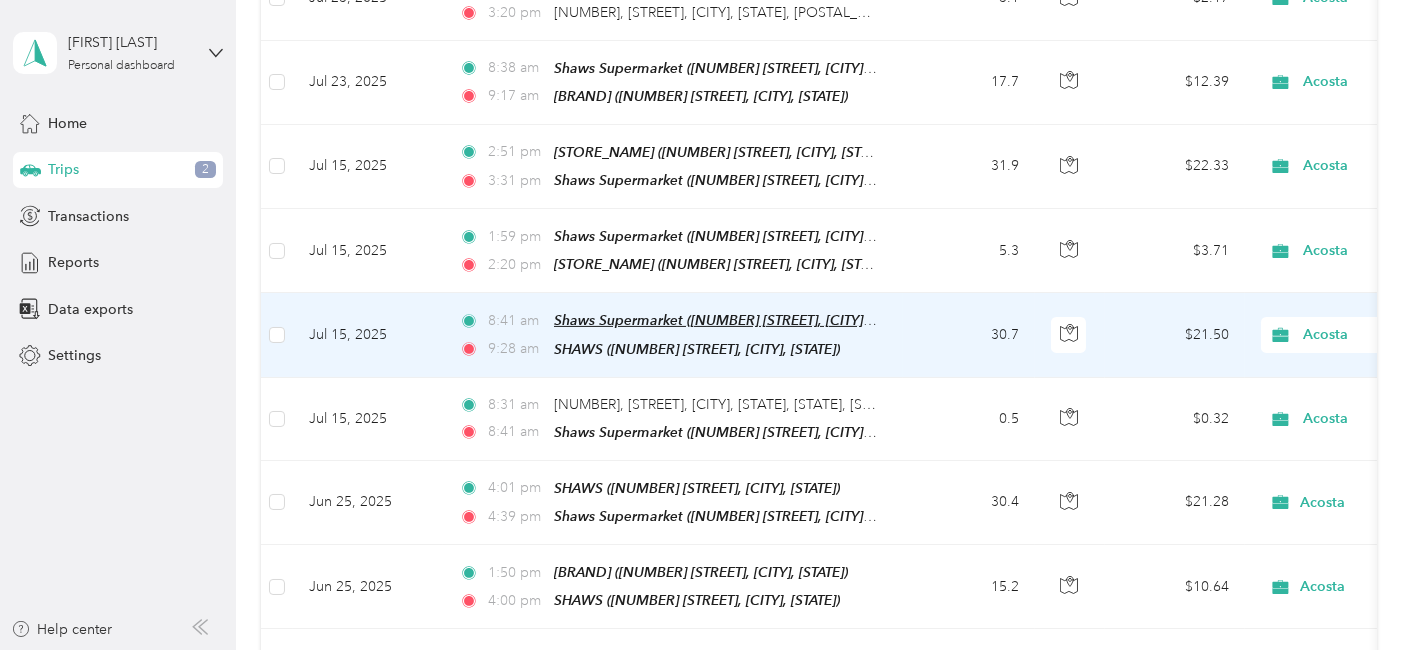 click on "[STORE] ([NUMBER] [STREET], [CITY], [STATE])" at bounding box center (737, 320) 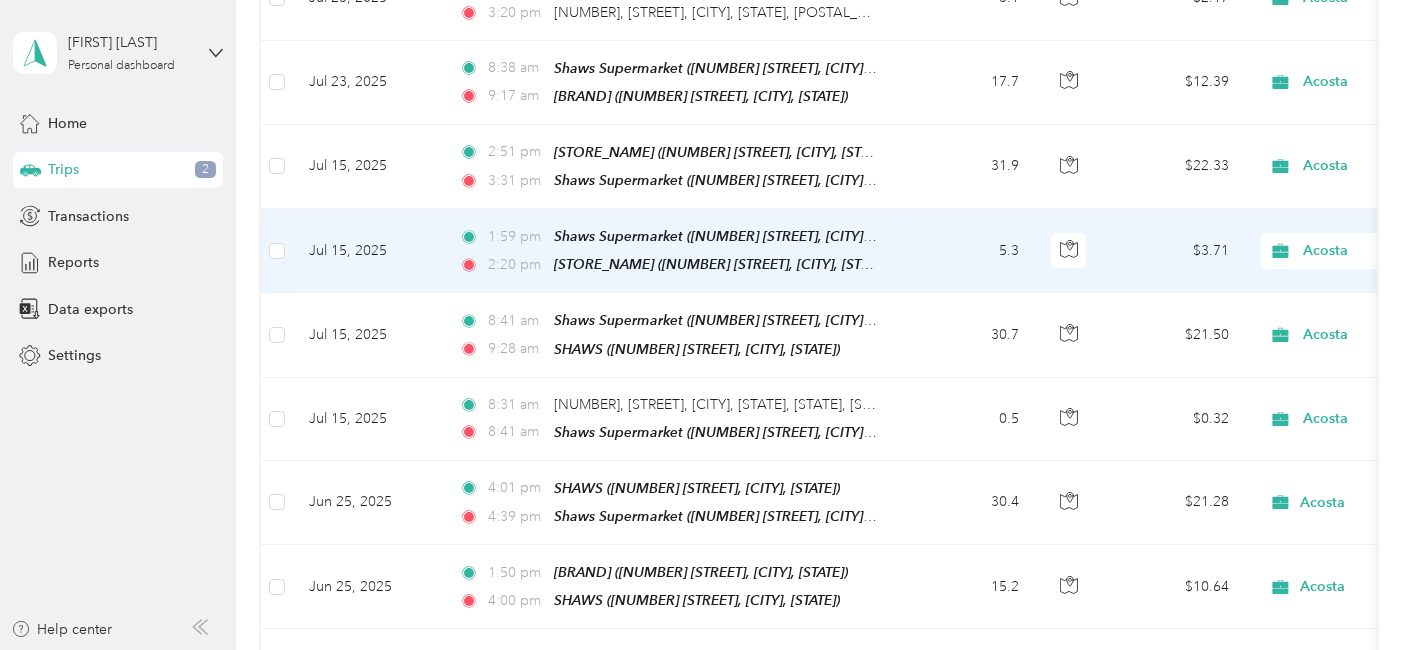 click on "2:20 pm" at bounding box center [516, 265] 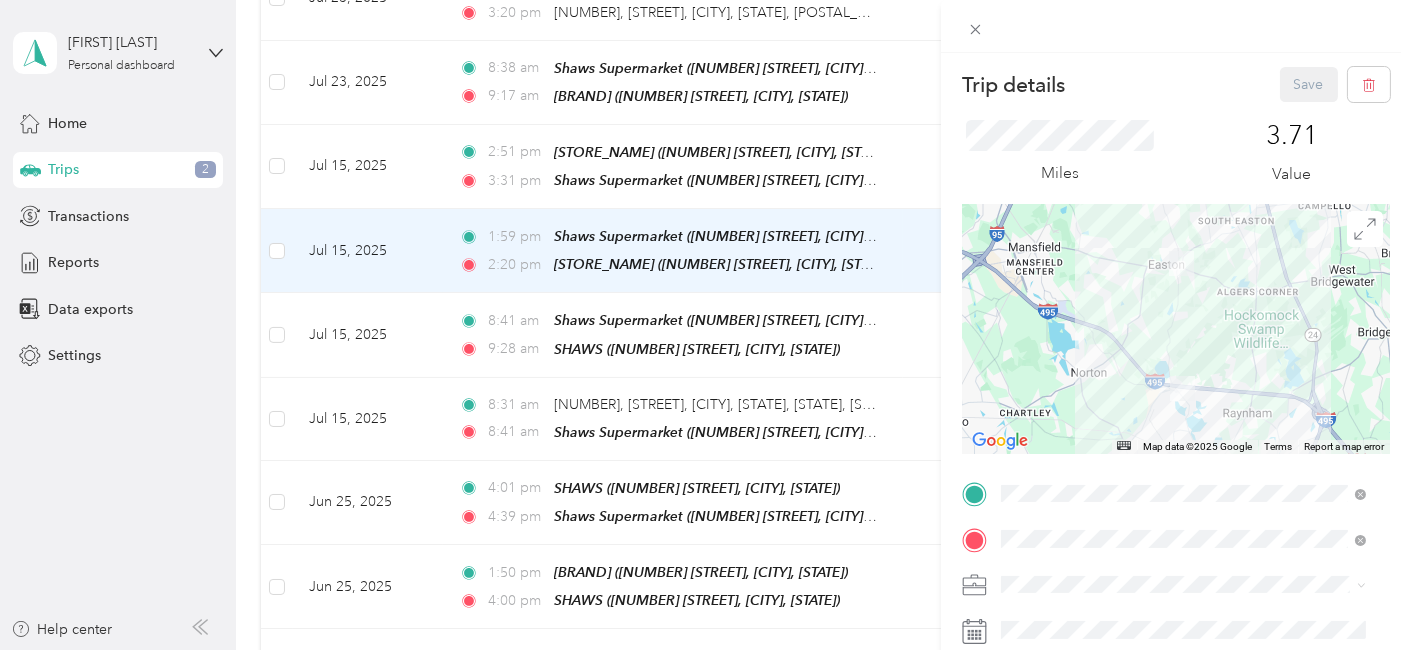 click on "Trip details Save This trip cannot be edited because it is either under review, approved, or paid. Contact your Team Manager to edit it. Miles 3.71 Value  ← Move left → Move right ↑ Move up ↓ Move down + Zoom in - Zoom out Home Jump left by 75% End Jump right by 75% Page Up Jump up by 75% Page Down Jump down by 75% Map Data Map data ©2025 Google Map data ©2025 Google 2 km  Click to toggle between metric and imperial units Terms Report a map error TO Add photo" at bounding box center (705, 325) 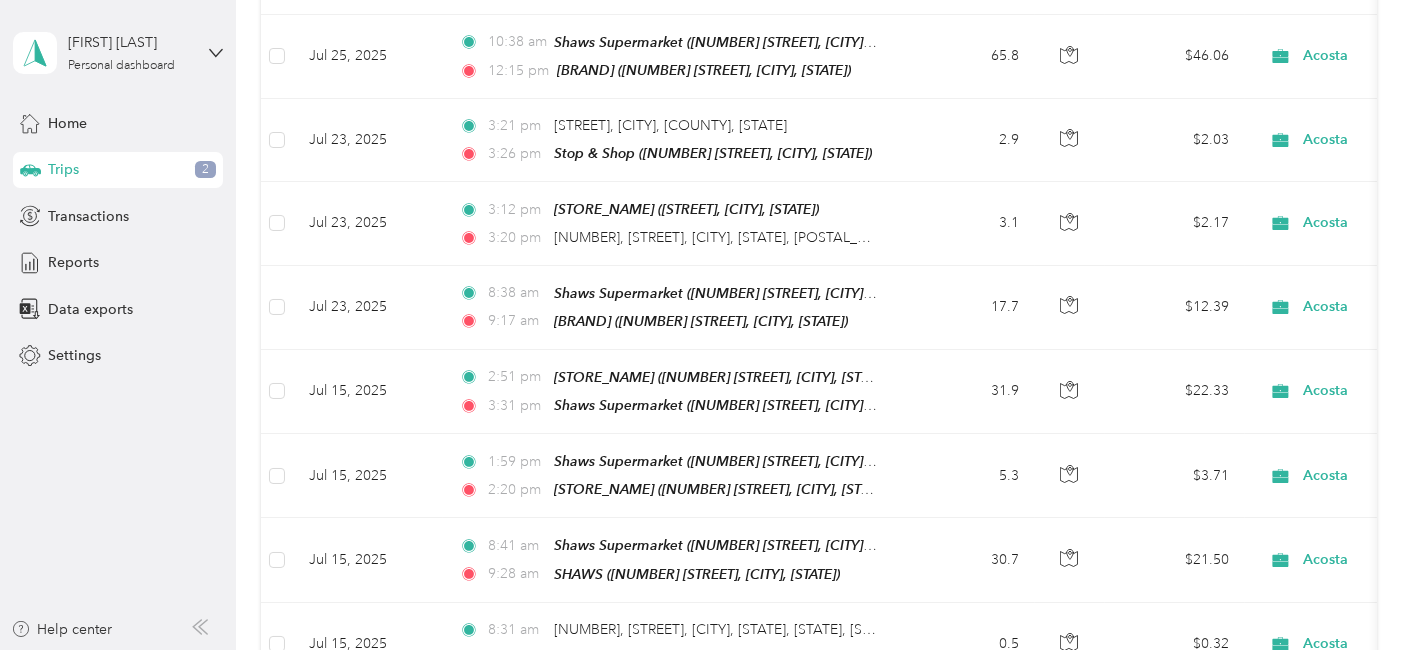 scroll, scrollTop: 862, scrollLeft: 0, axis: vertical 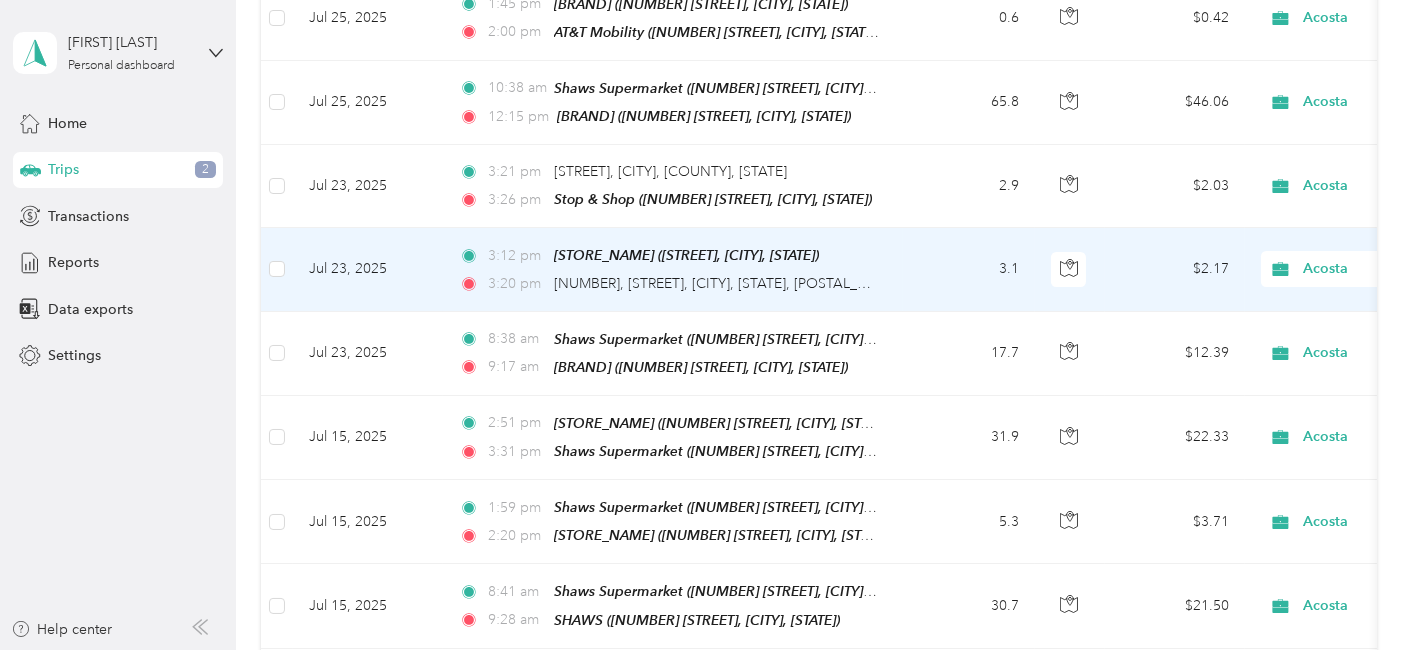 click on "[COMPANY] ([STREET], [CITY], [STATE])" at bounding box center [686, 255] 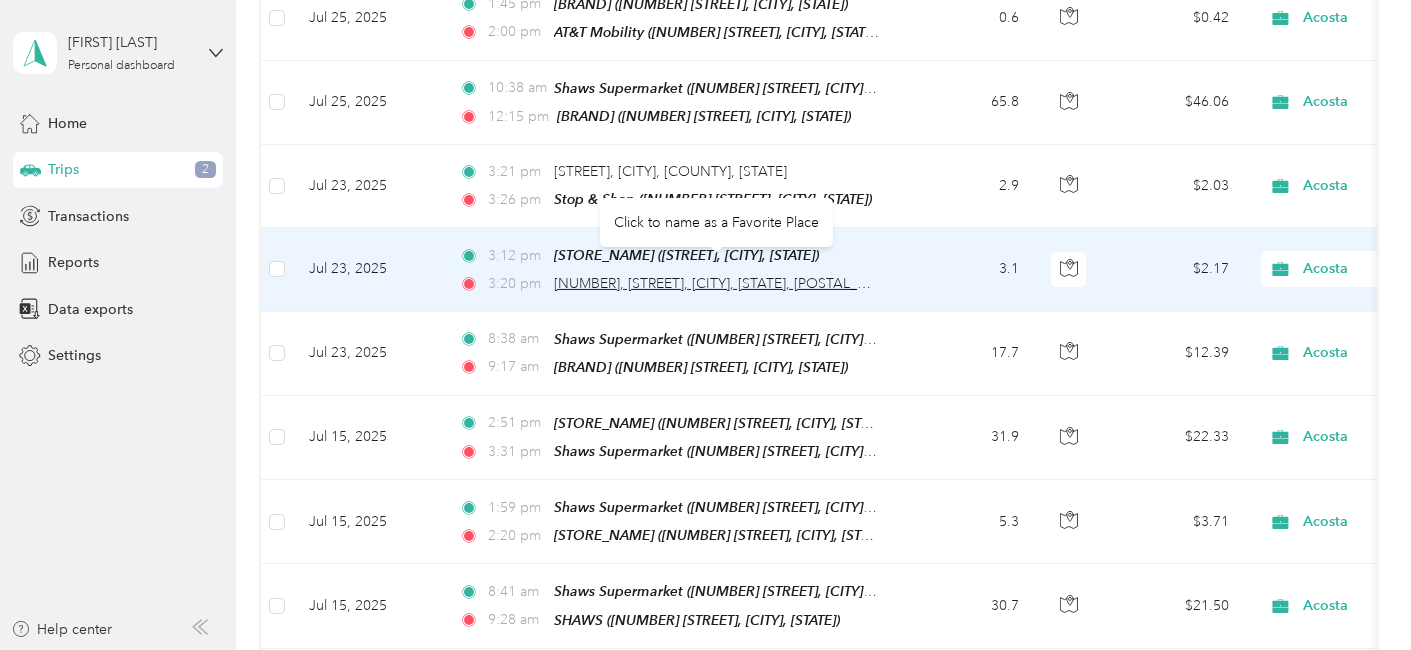 click on "[NUMBER], [STREET], [CITY], [COUNTY], [STATE], [POSTAL_CODE], [COUNTRY]" at bounding box center [769, 283] 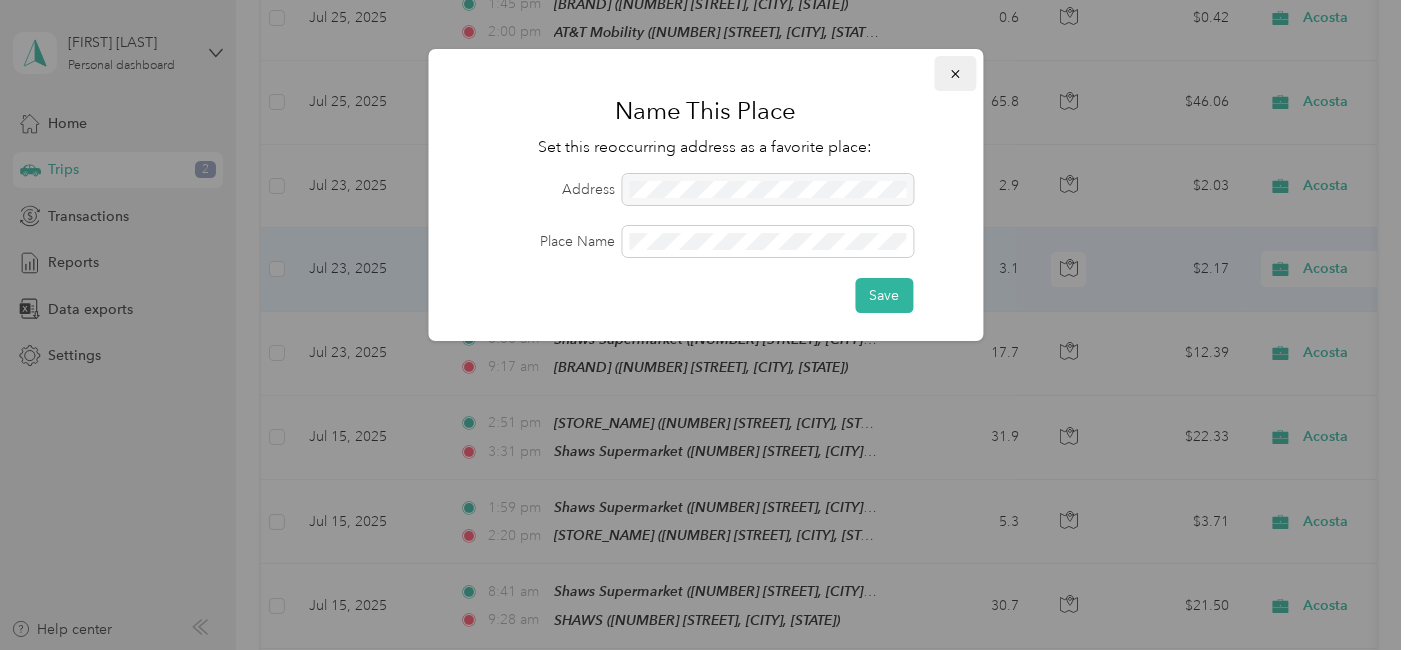 click 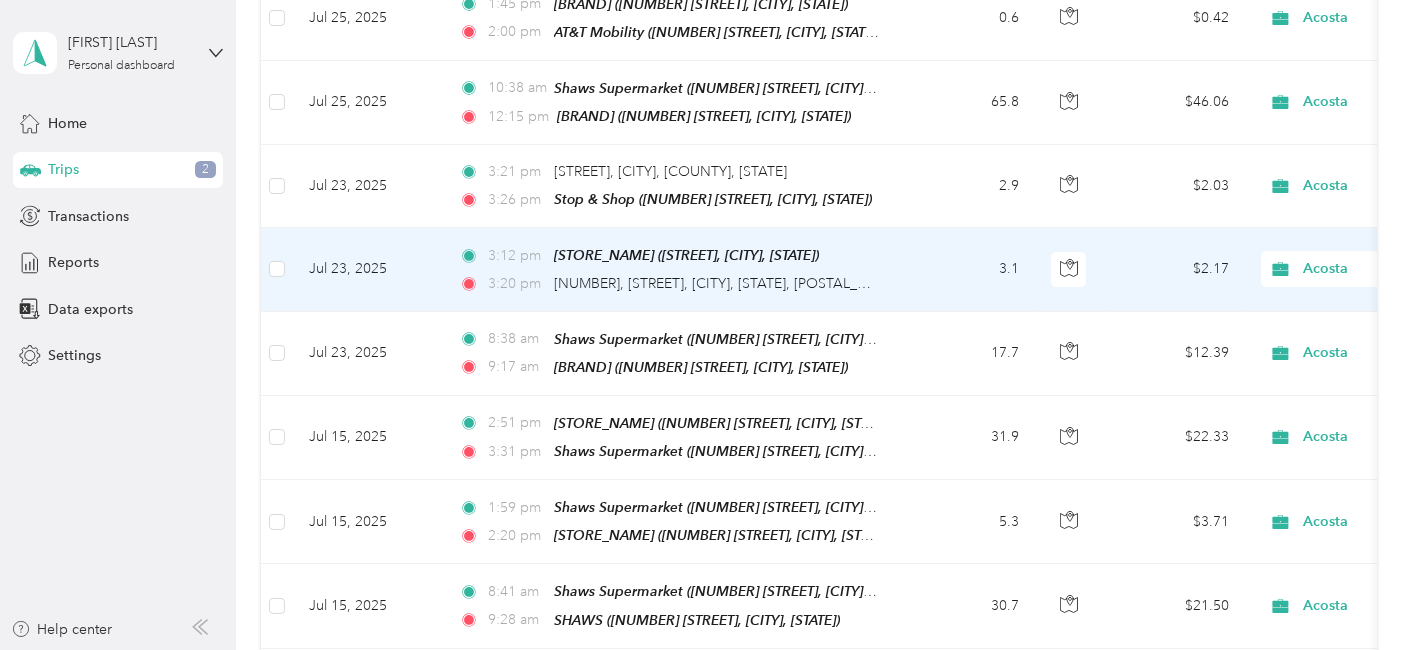 click on "Jul 23, 2025" at bounding box center (368, 269) 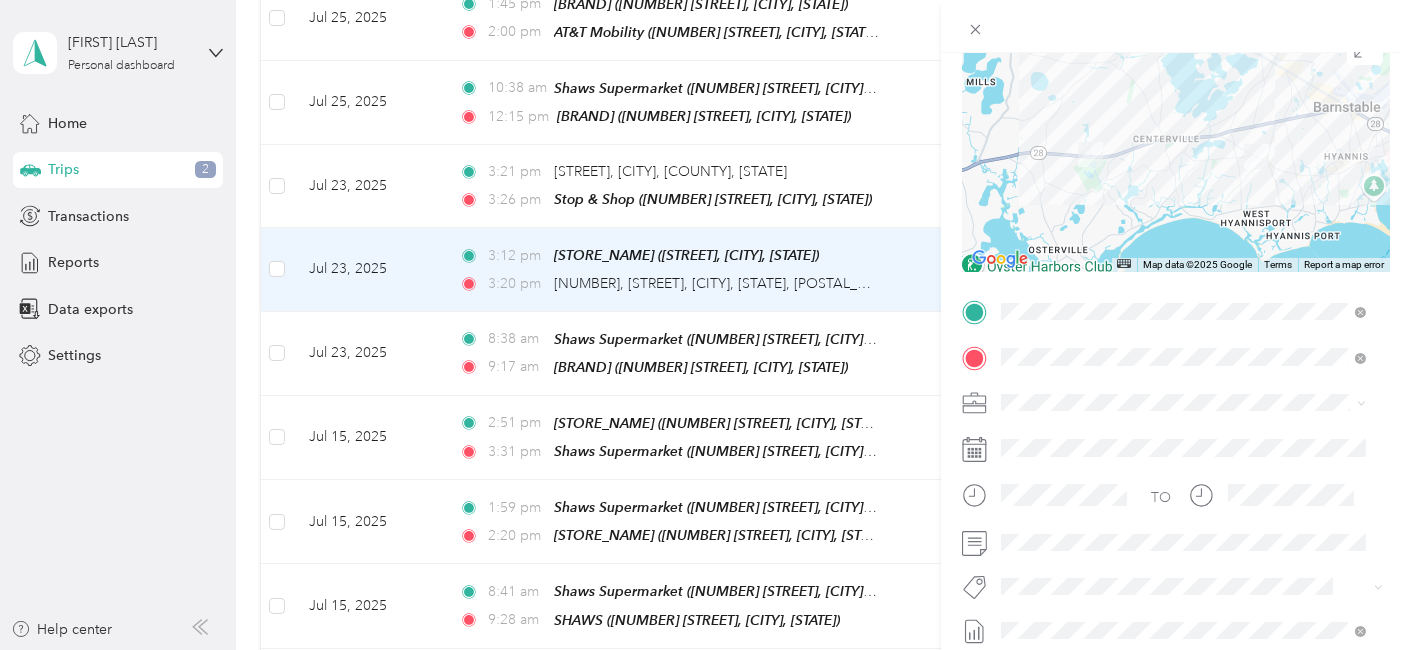 scroll, scrollTop: 190, scrollLeft: 0, axis: vertical 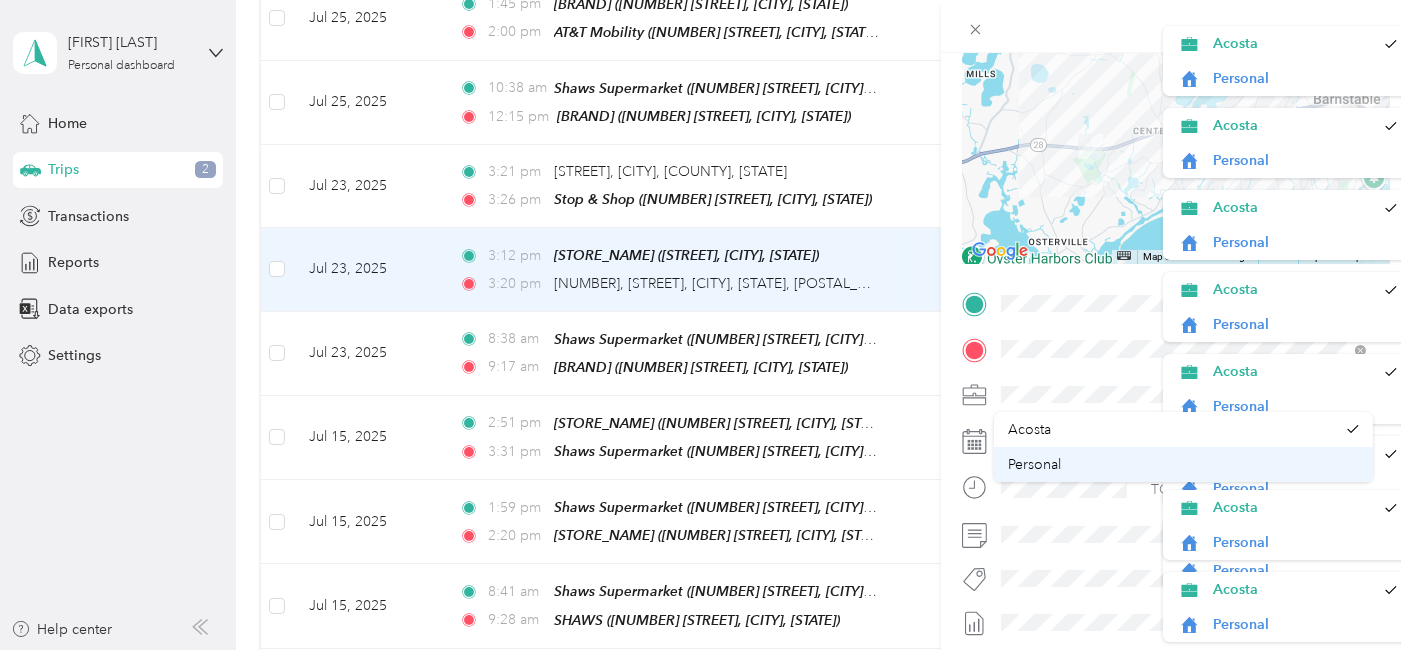 drag, startPoint x: 1365, startPoint y: 432, endPoint x: 1365, endPoint y: 456, distance: 24 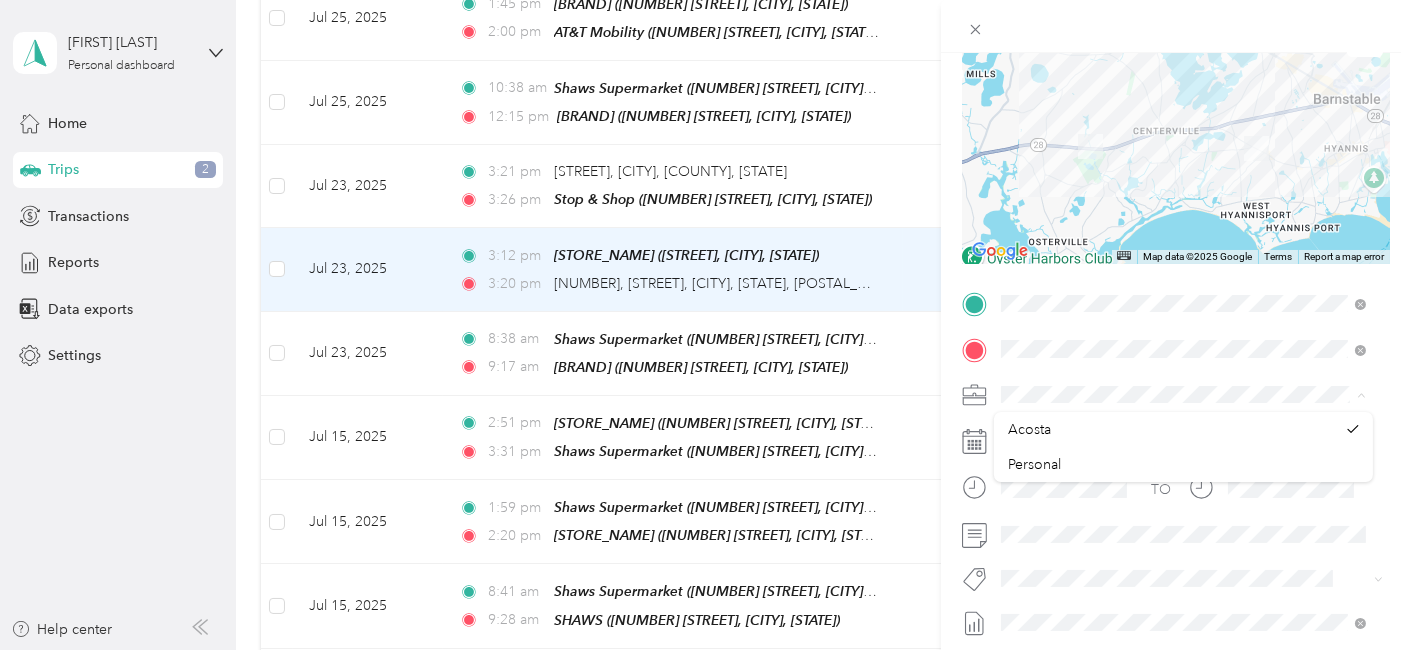 click at bounding box center (1192, 394) 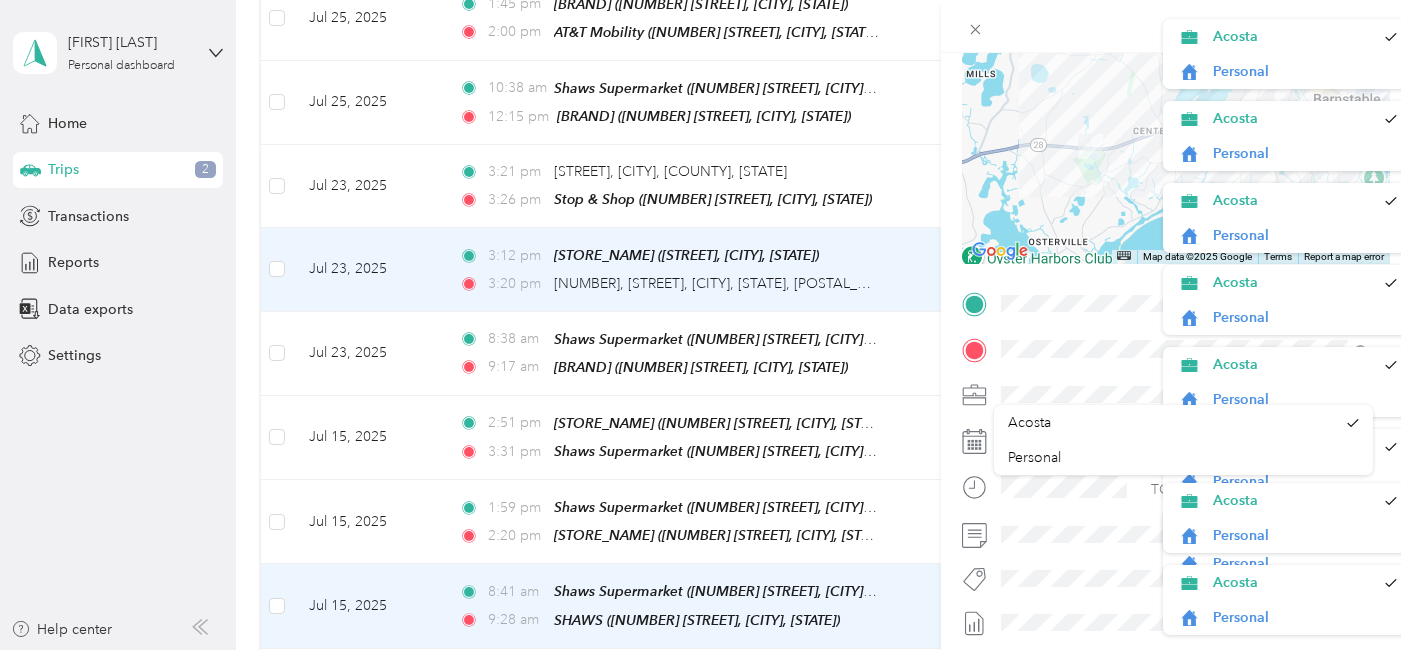 scroll, scrollTop: 244, scrollLeft: 0, axis: vertical 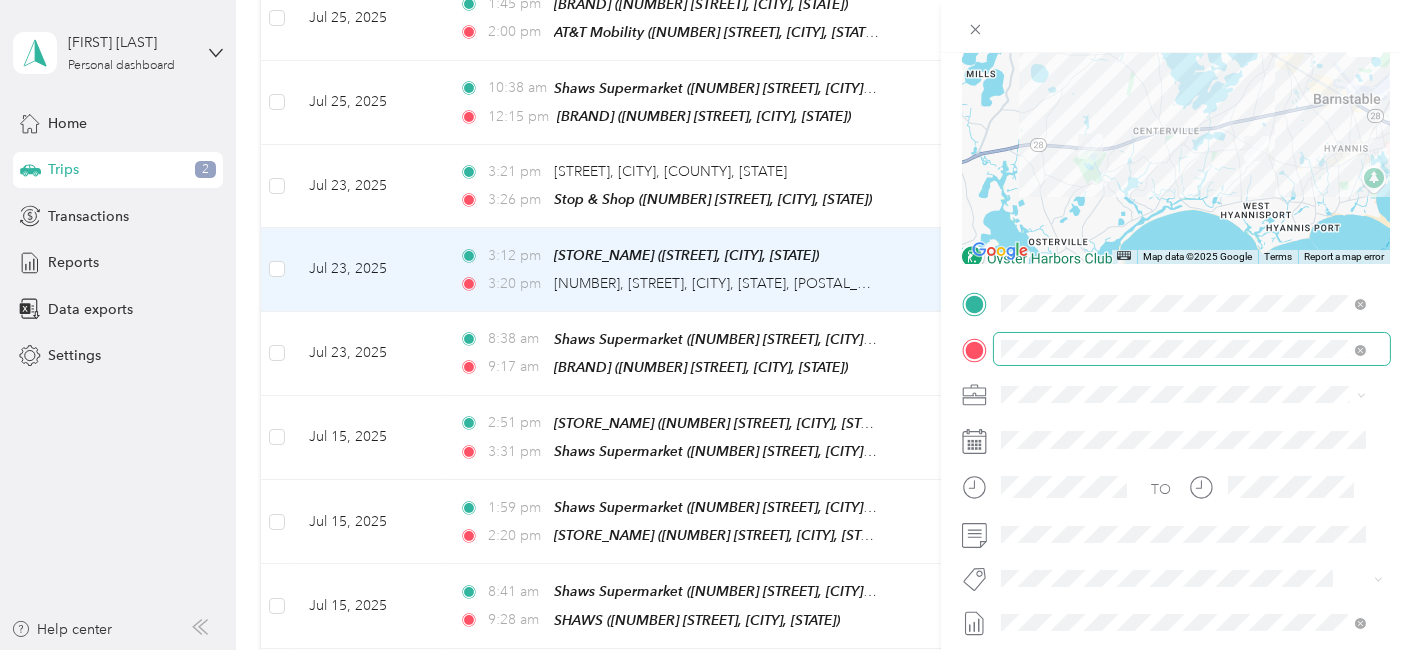 click at bounding box center [1192, 348] 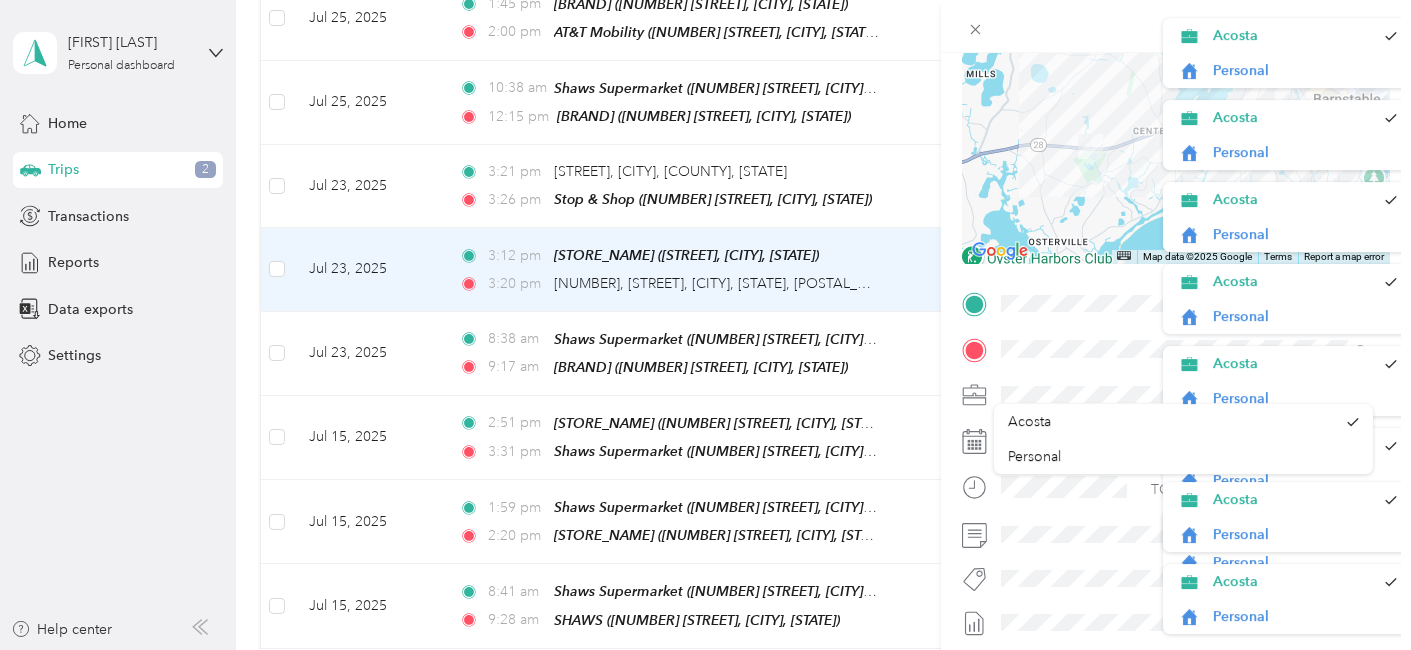 scroll, scrollTop: 244, scrollLeft: 0, axis: vertical 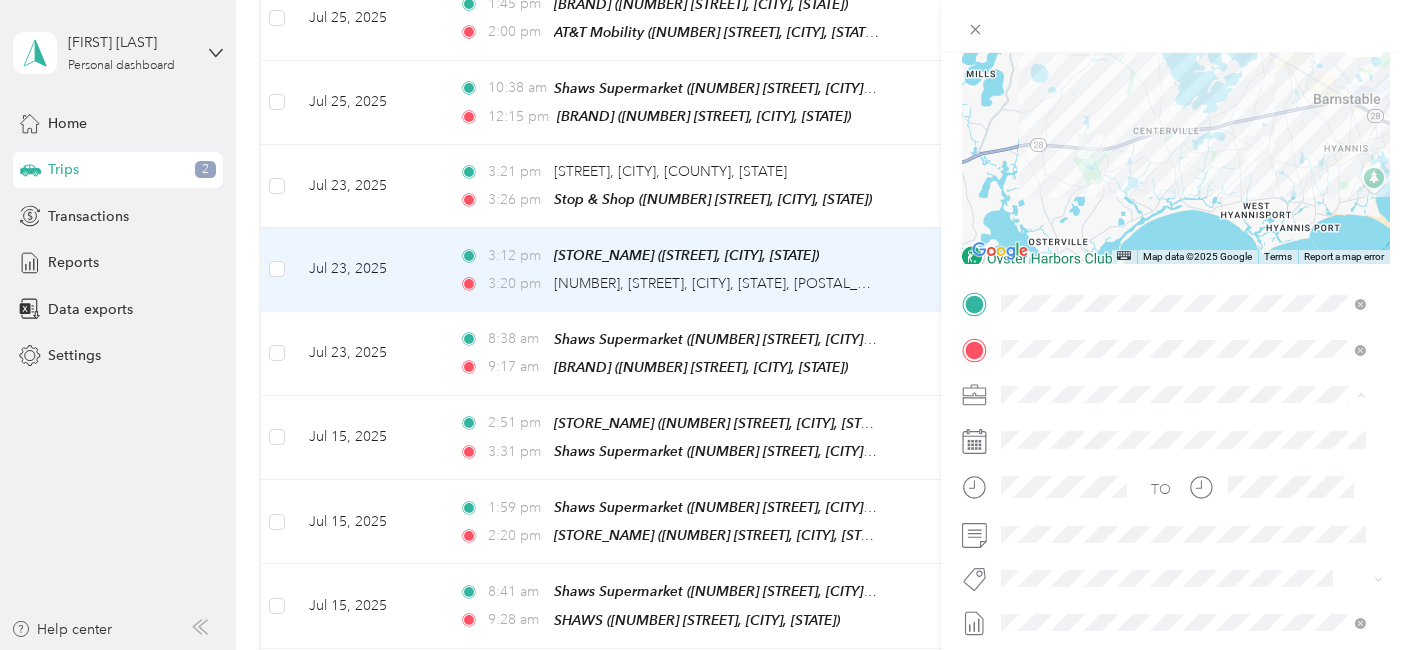 click on "Trip details Save This trip cannot be edited because it is either under review, approved, or paid. Contact your Team Manager to edit it. Miles 2.17 Value  ← Move left → Move right ↑ Move up ↓ Move down + Zoom in - Zoom out Home Jump left by 75% End Jump right by 75% Page Up Jump up by 75% Page Down Jump down by 75% Map Data Map data ©2025 Google Map data ©2025 Google 2 km  Click to toggle between metric and imperial units Terms Report a map error TO Add photo" at bounding box center [705, 325] 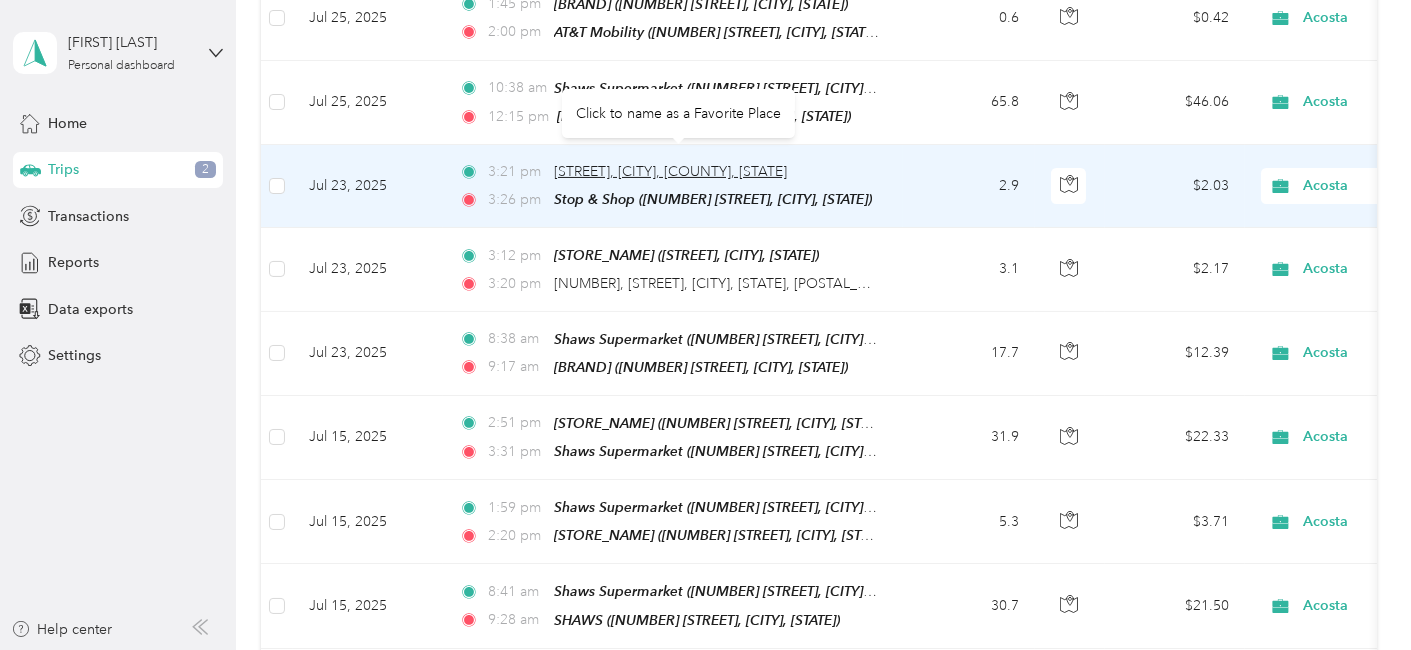 click on "Falmouth Rd, Falmouth, Barnstable, [STATE]" at bounding box center [670, 171] 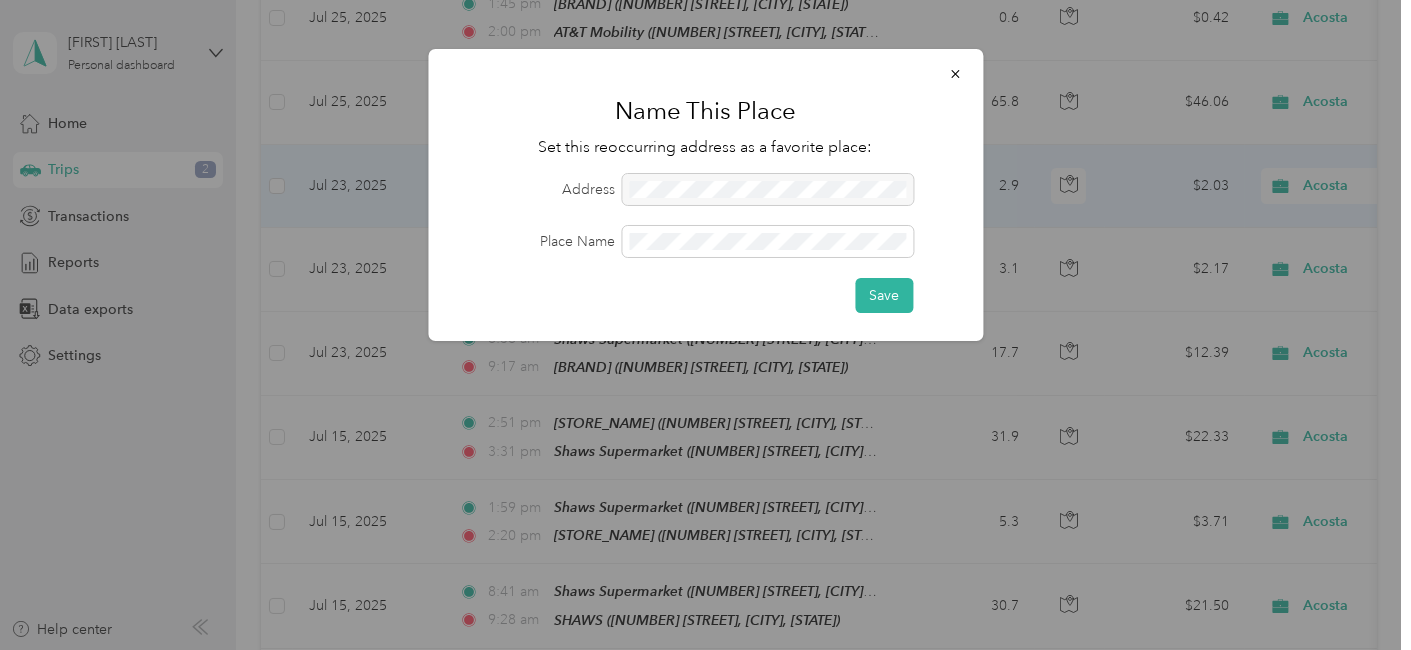 click at bounding box center [705, 325] 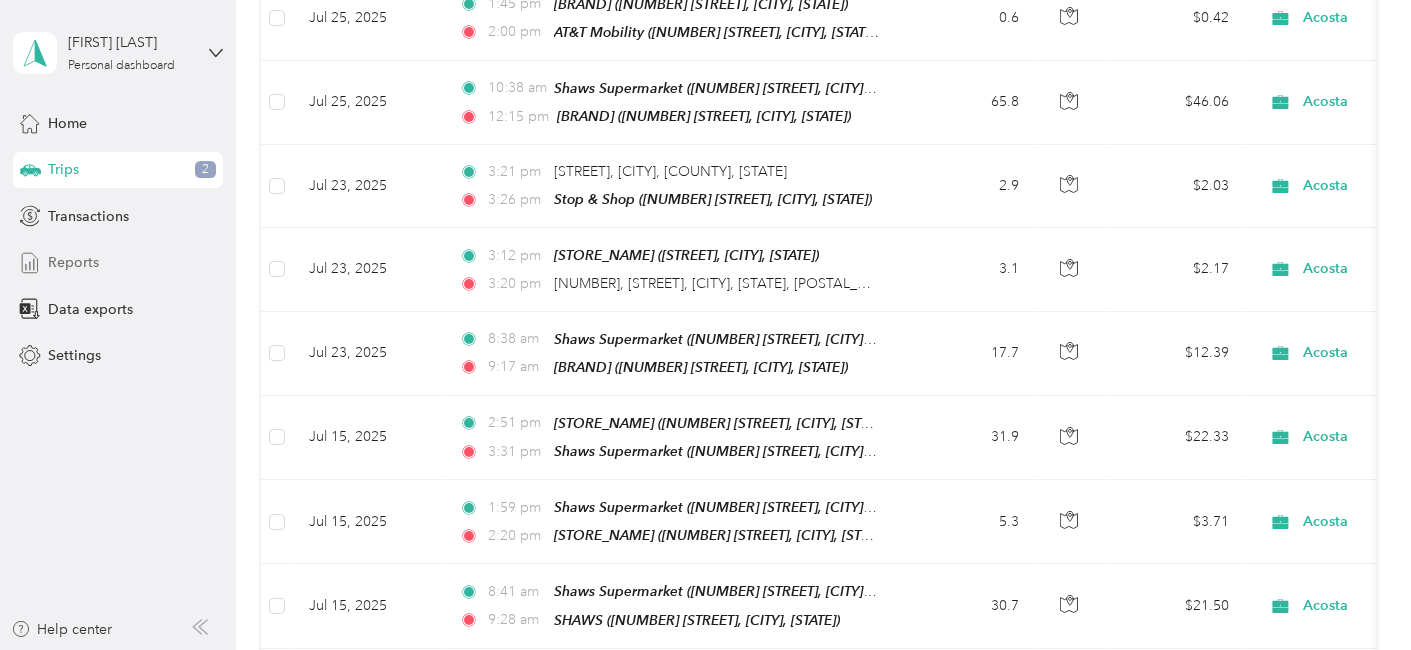 click on "Reports" at bounding box center [73, 262] 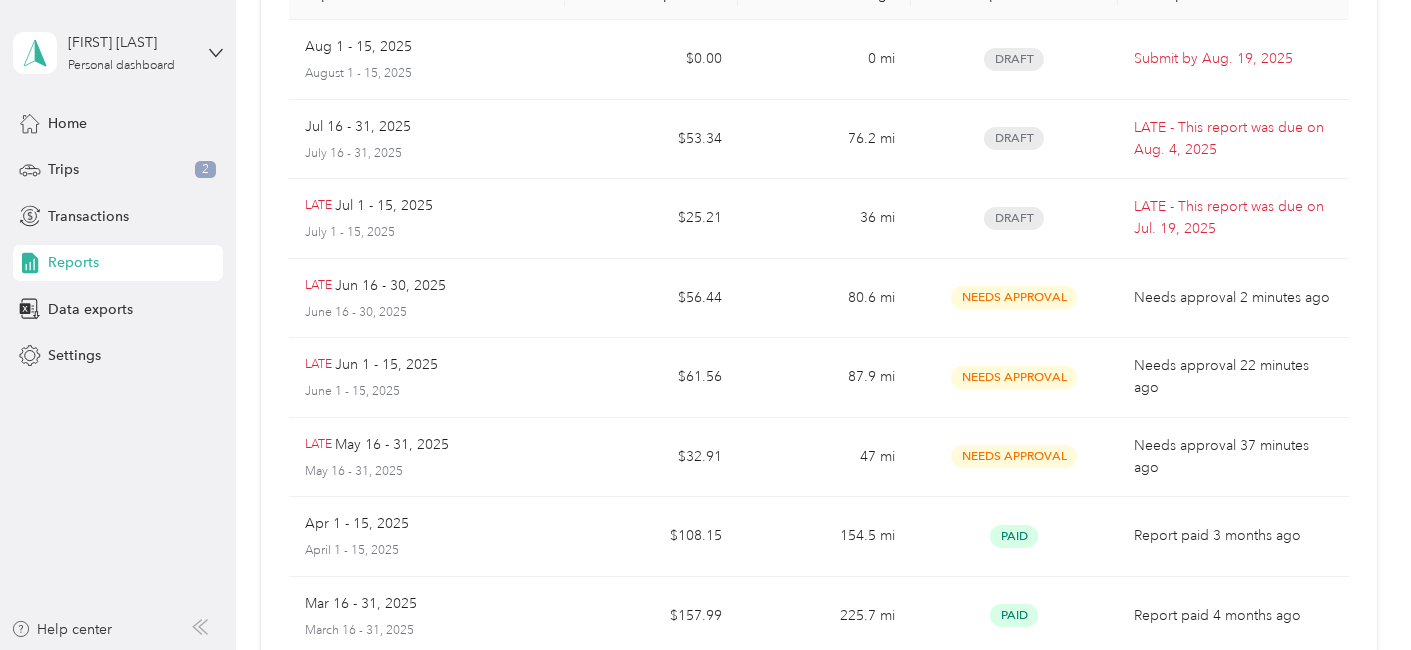 scroll, scrollTop: 183, scrollLeft: 0, axis: vertical 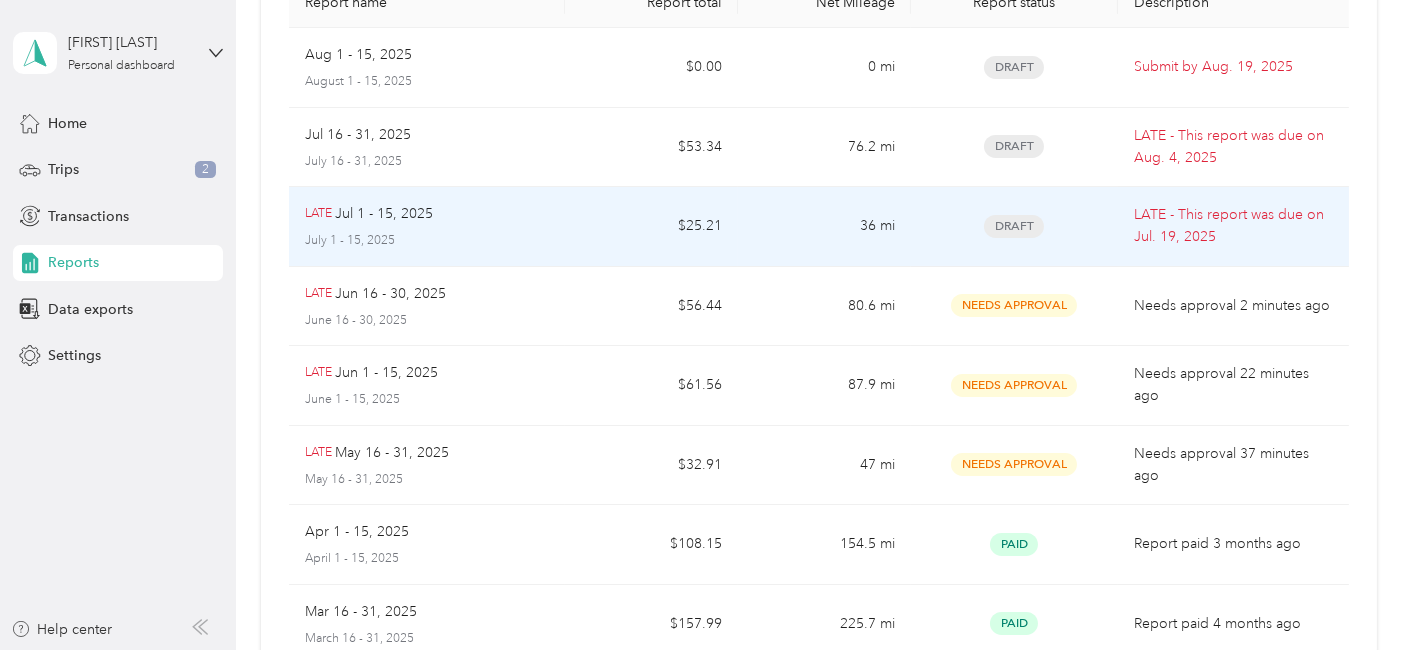 click on "LATE Jul 1 - 15, 2025 July 1 - 15, 2025" at bounding box center (427, 226) 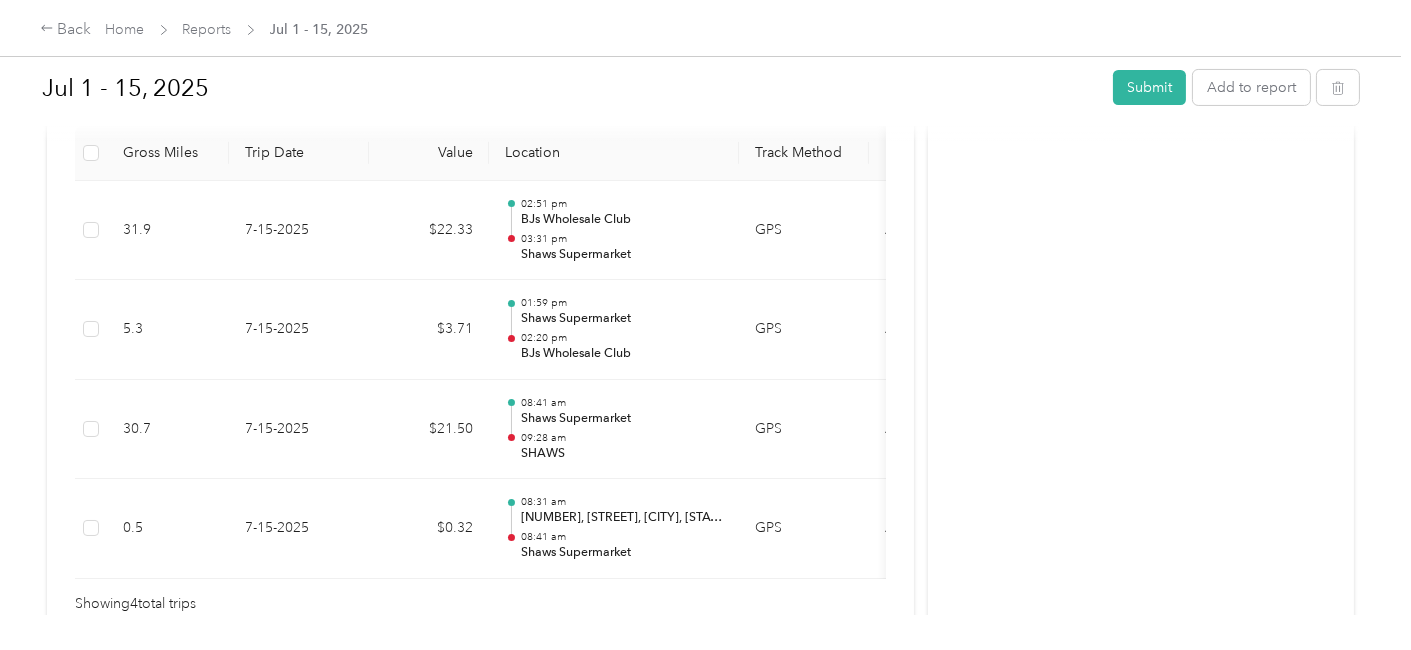 scroll, scrollTop: 583, scrollLeft: 0, axis: vertical 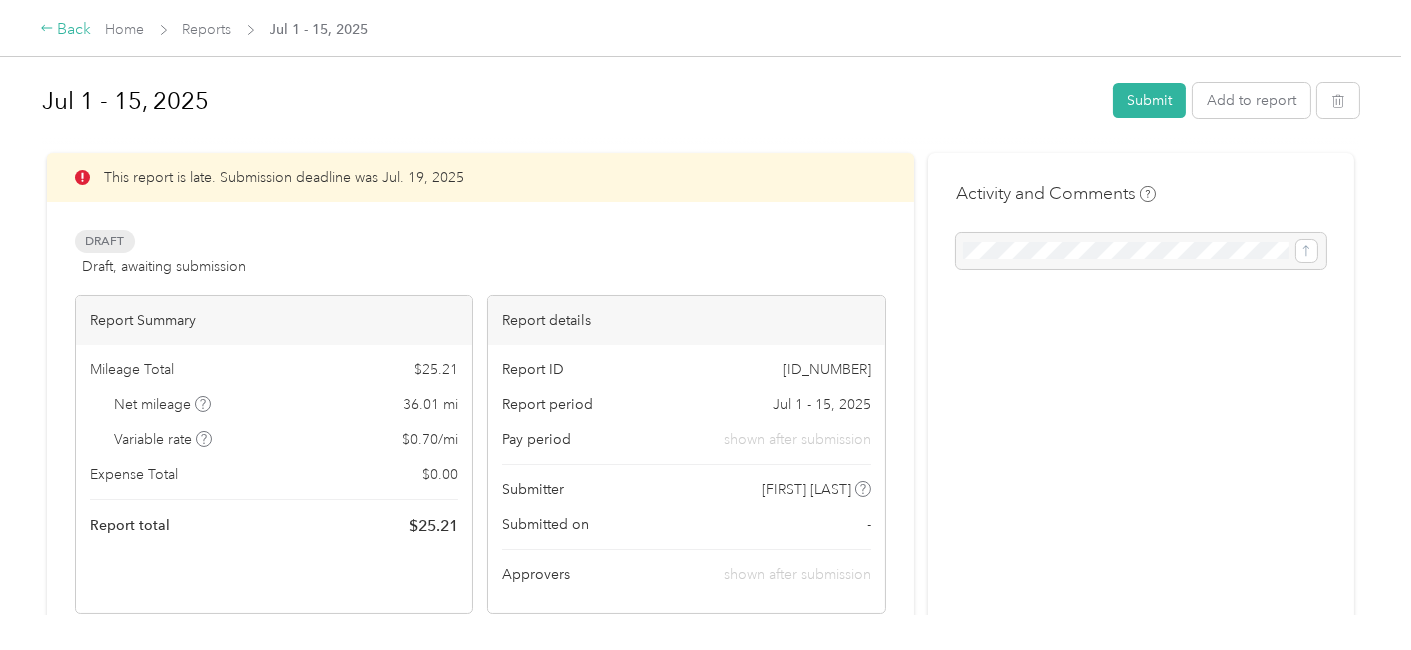 click on "Back" at bounding box center (66, 30) 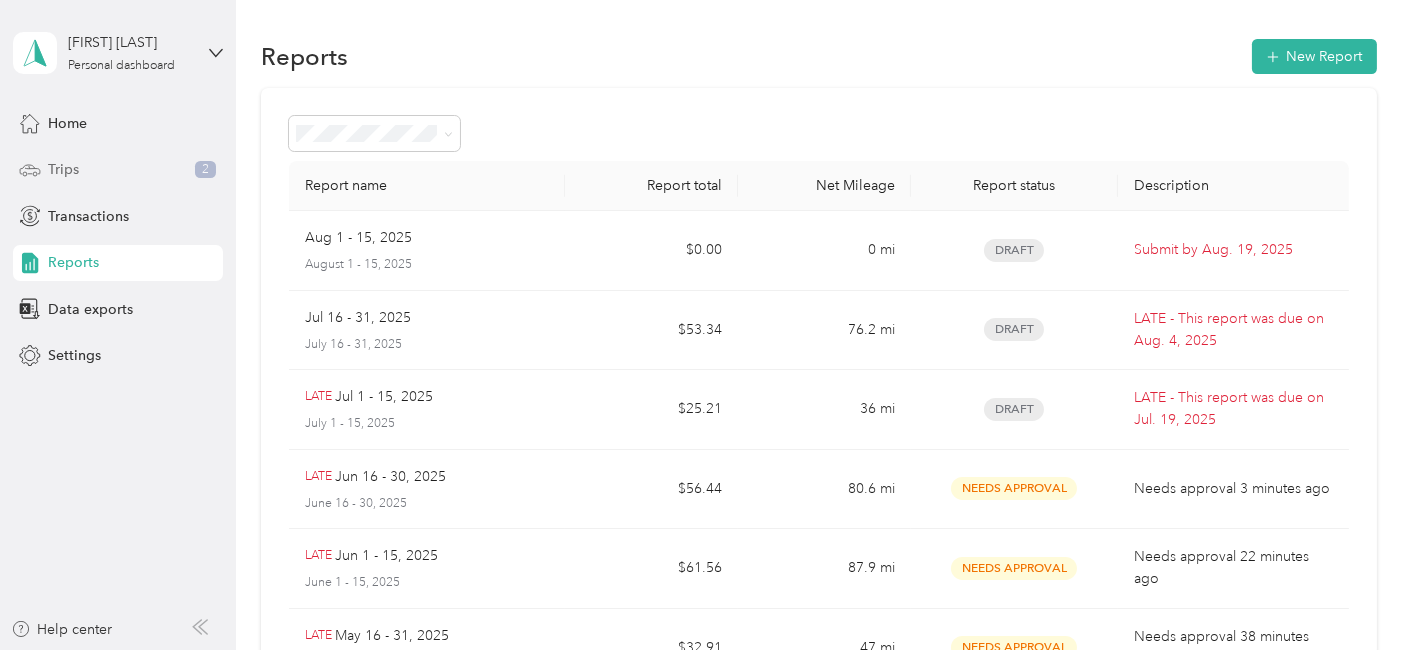 click on "Trips 2" at bounding box center (118, 170) 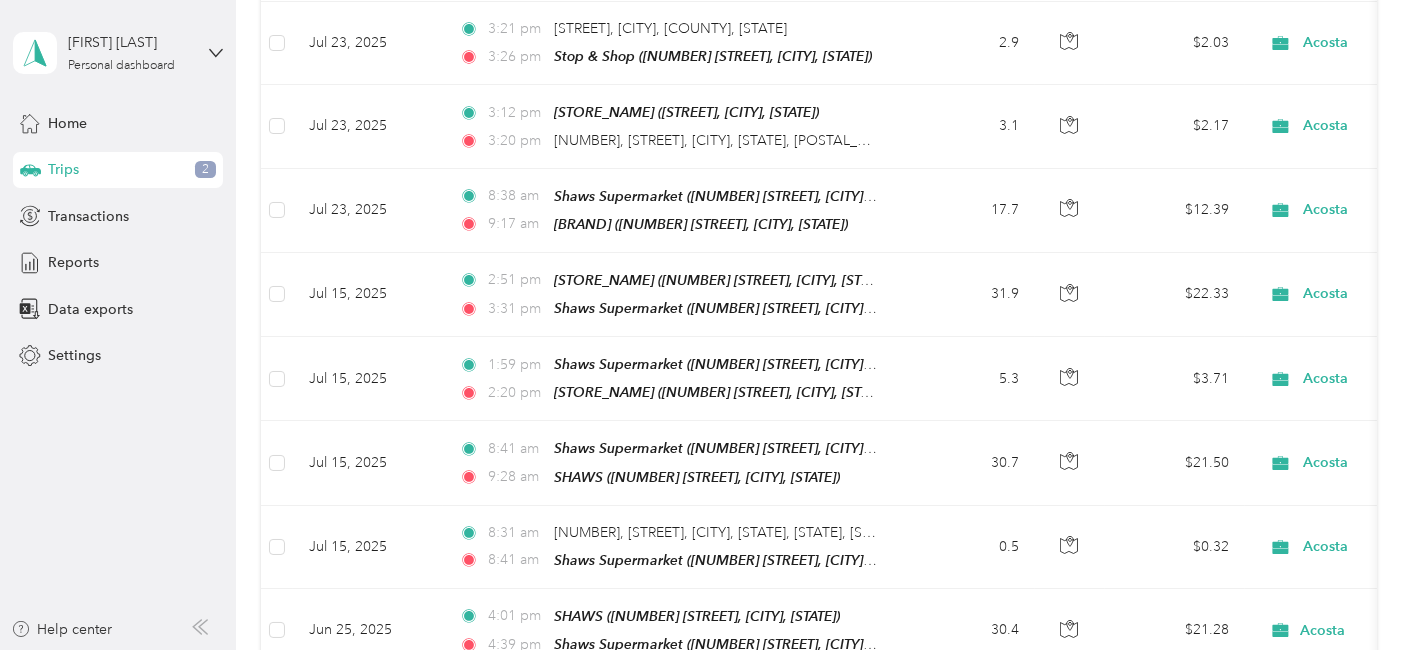scroll, scrollTop: 1022, scrollLeft: 0, axis: vertical 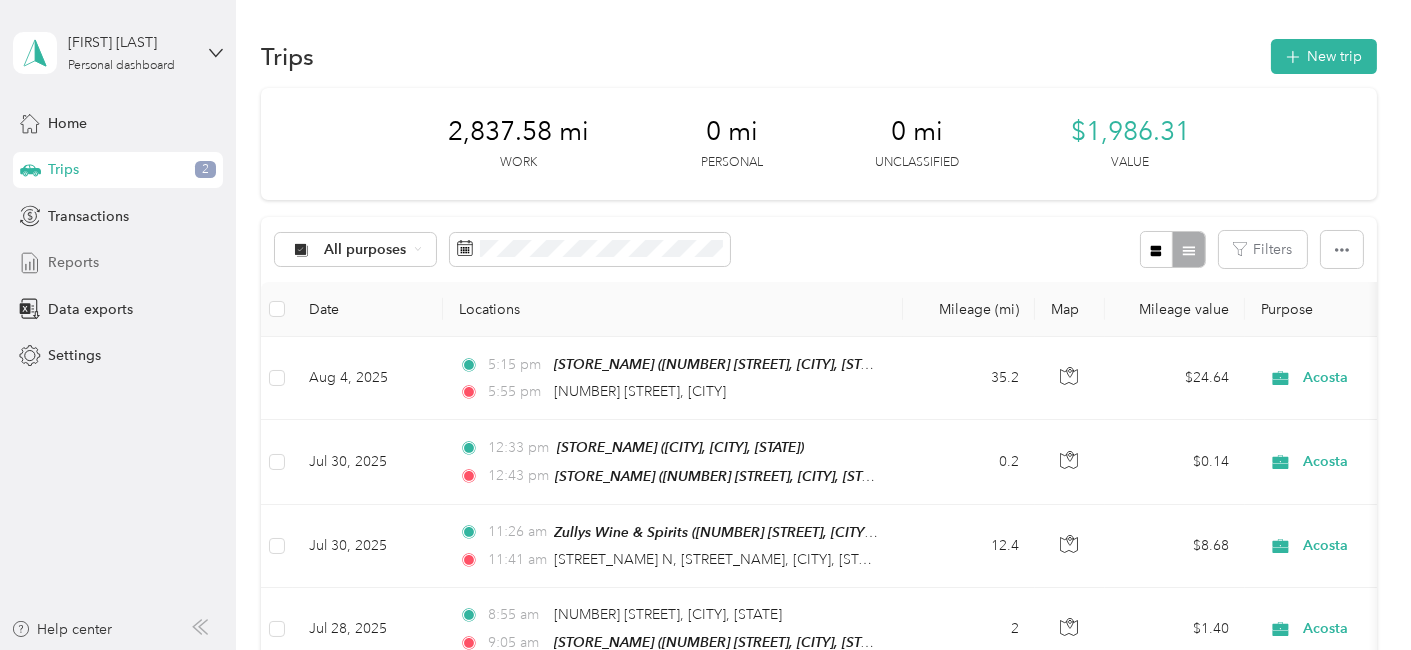 click on "Reports" at bounding box center (73, 262) 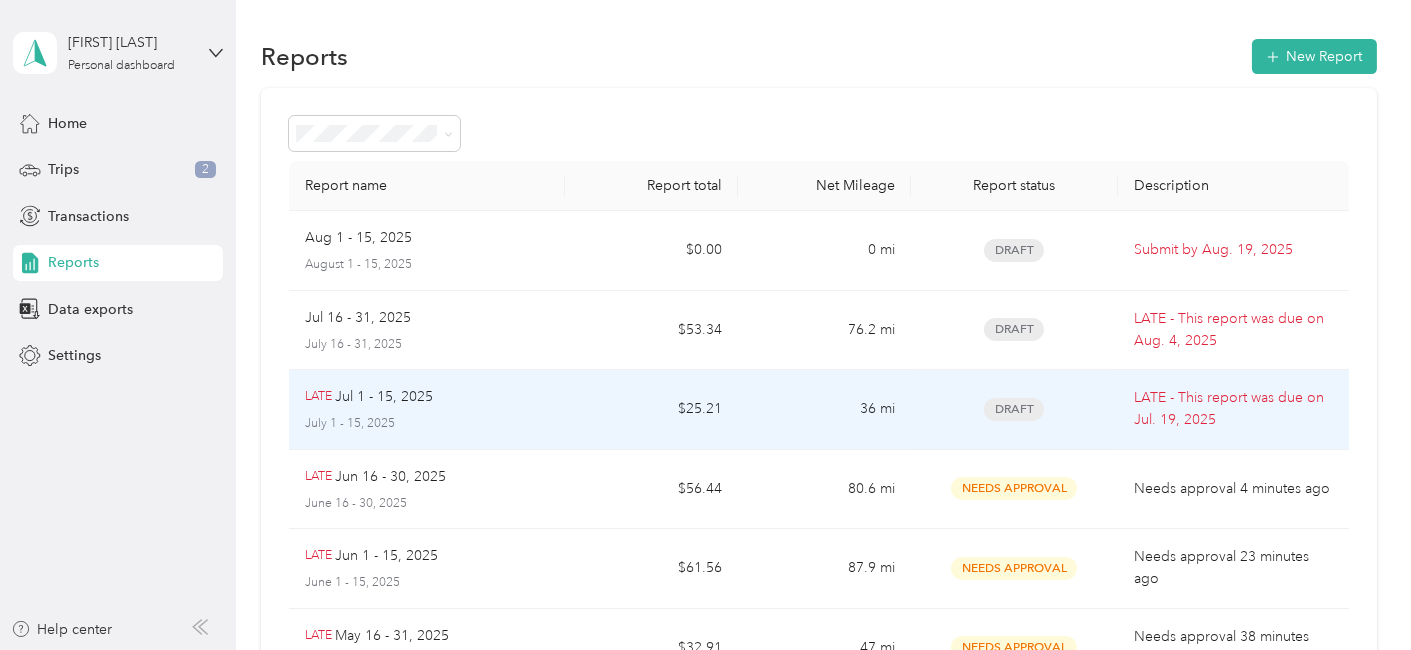 click on "Jul 1 - 15, 2025" at bounding box center (384, 397) 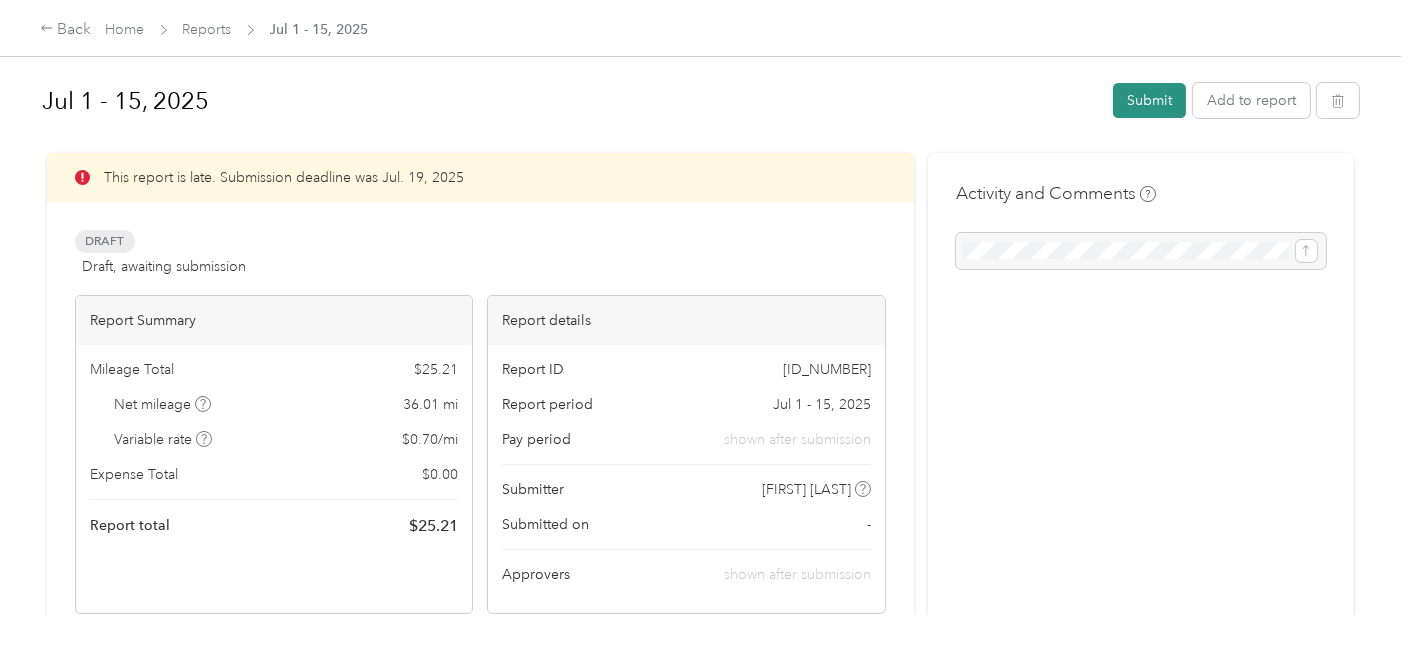 click on "Submit" at bounding box center [1149, 100] 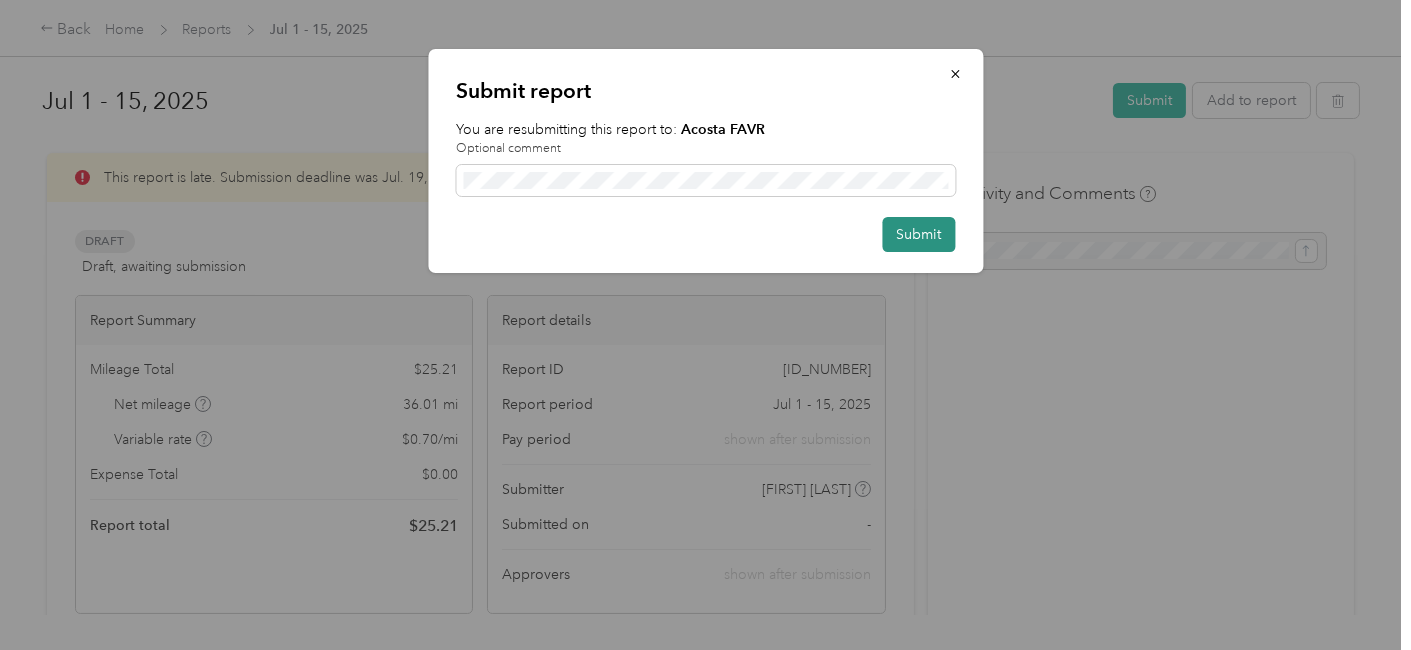 click on "Submit" at bounding box center [918, 234] 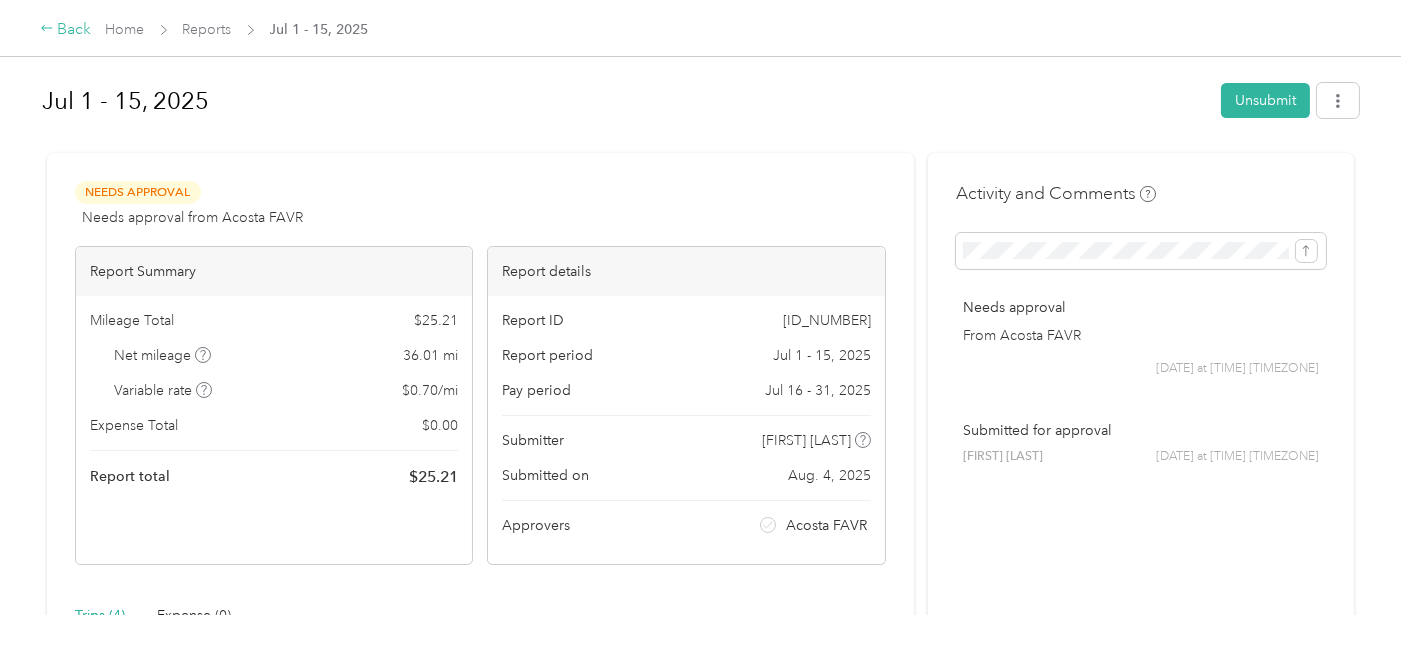 click on "Back" at bounding box center (66, 30) 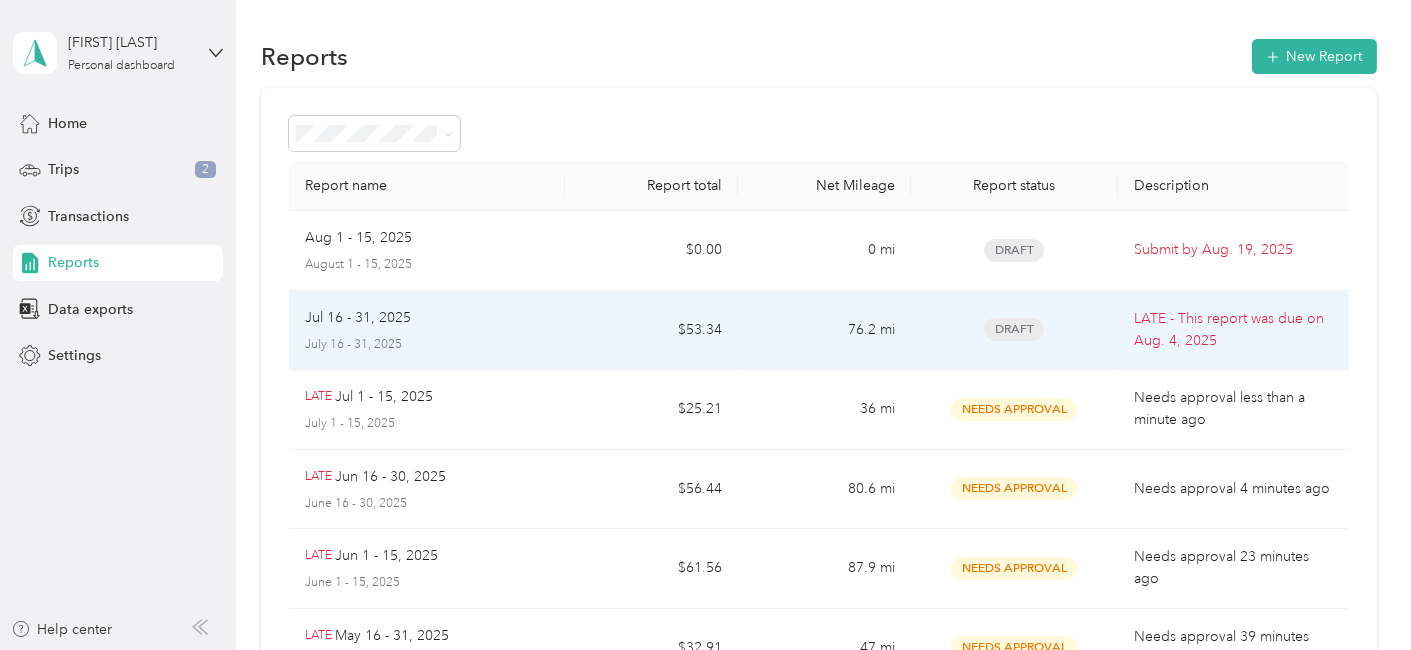 click on "Jul 16 - 31, 2025" at bounding box center (358, 318) 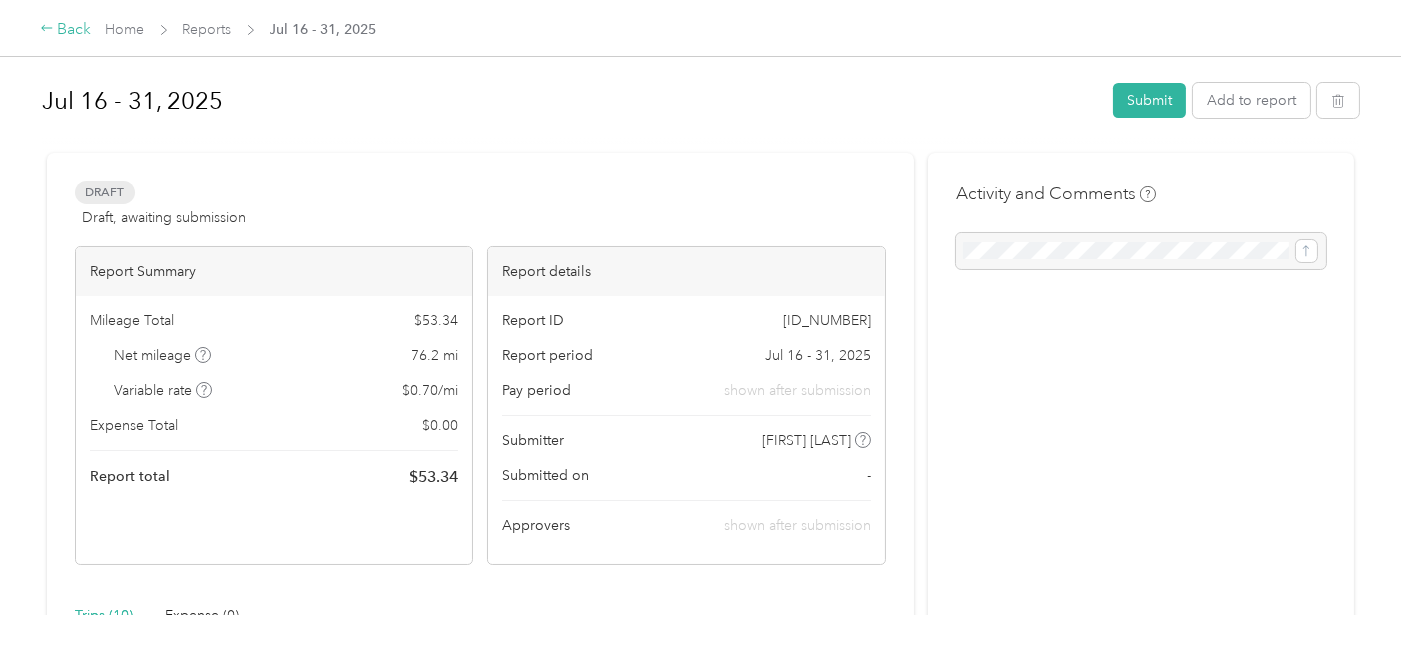 click 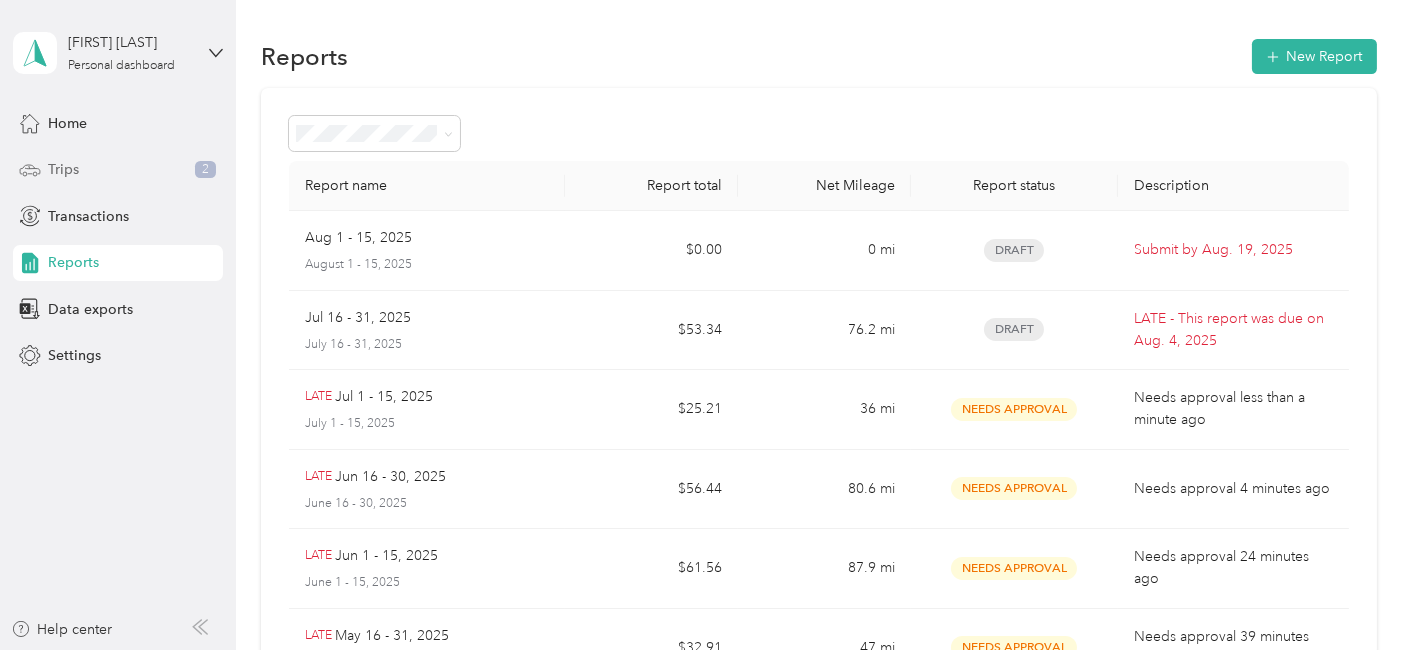 click on "Trips" at bounding box center (63, 169) 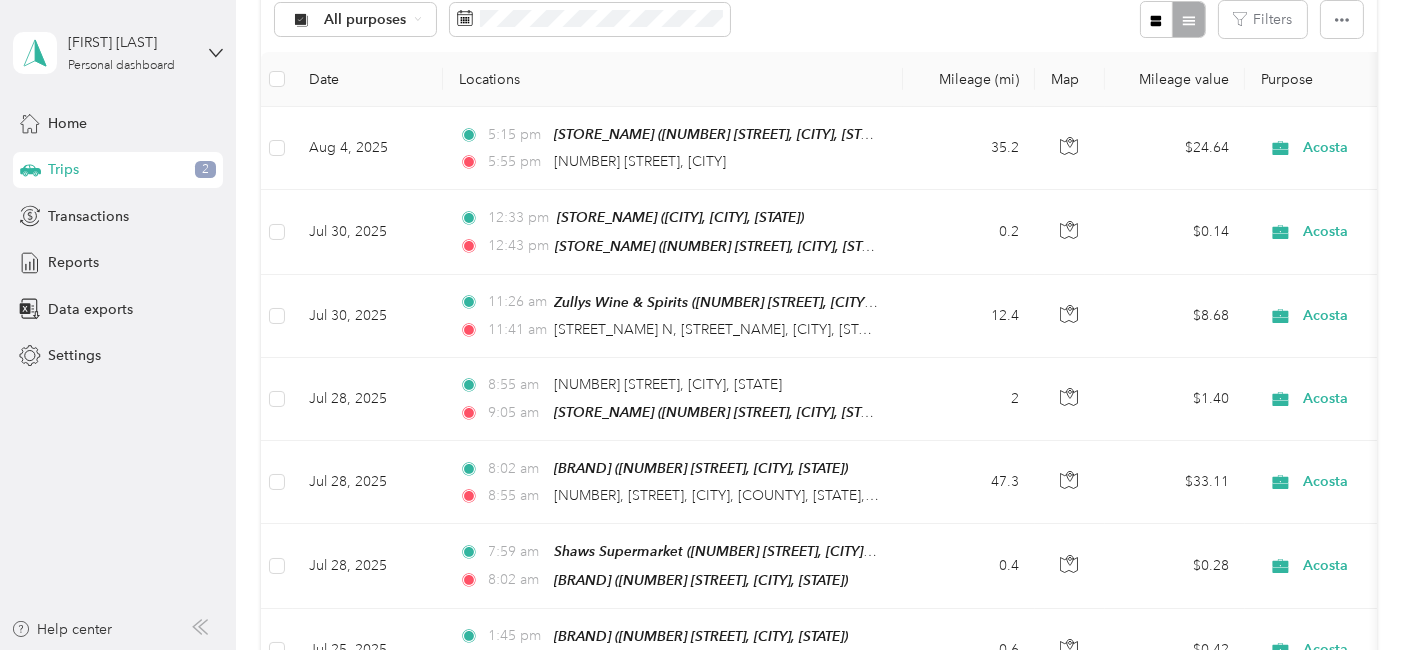 scroll, scrollTop: 440, scrollLeft: 0, axis: vertical 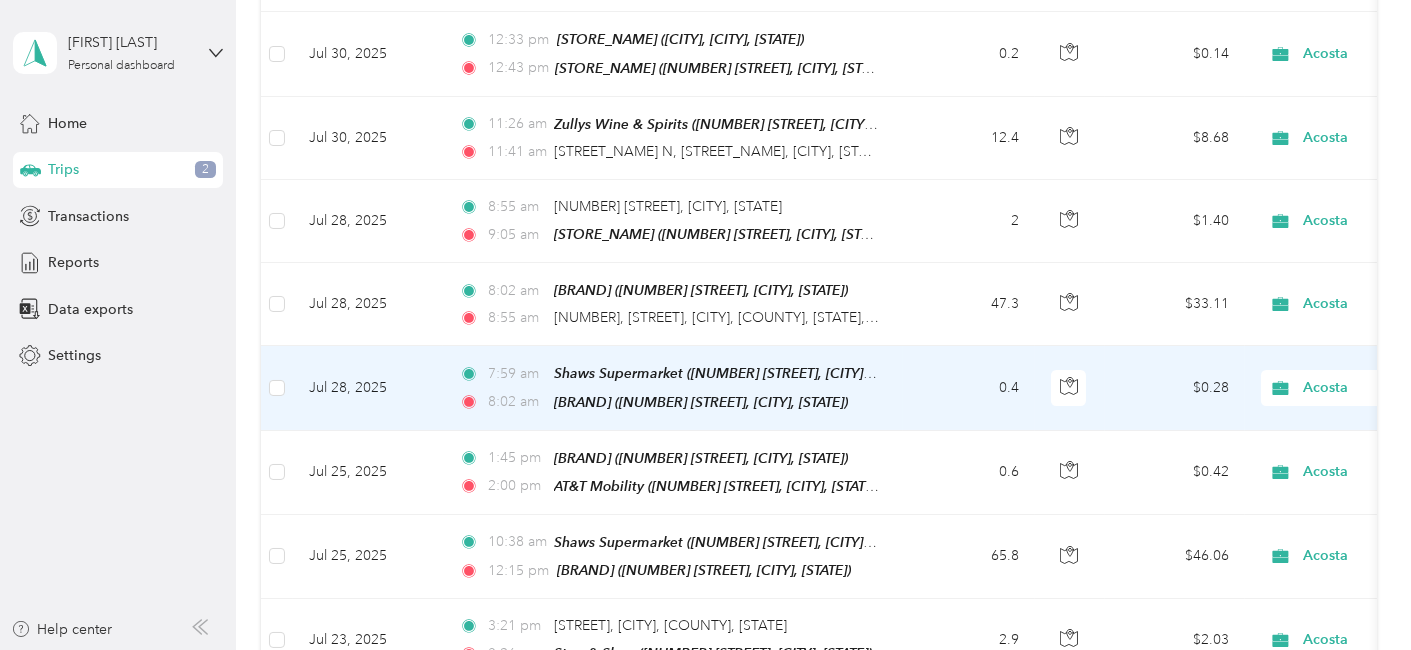 click on "Jul 28, 2025" at bounding box center (368, 388) 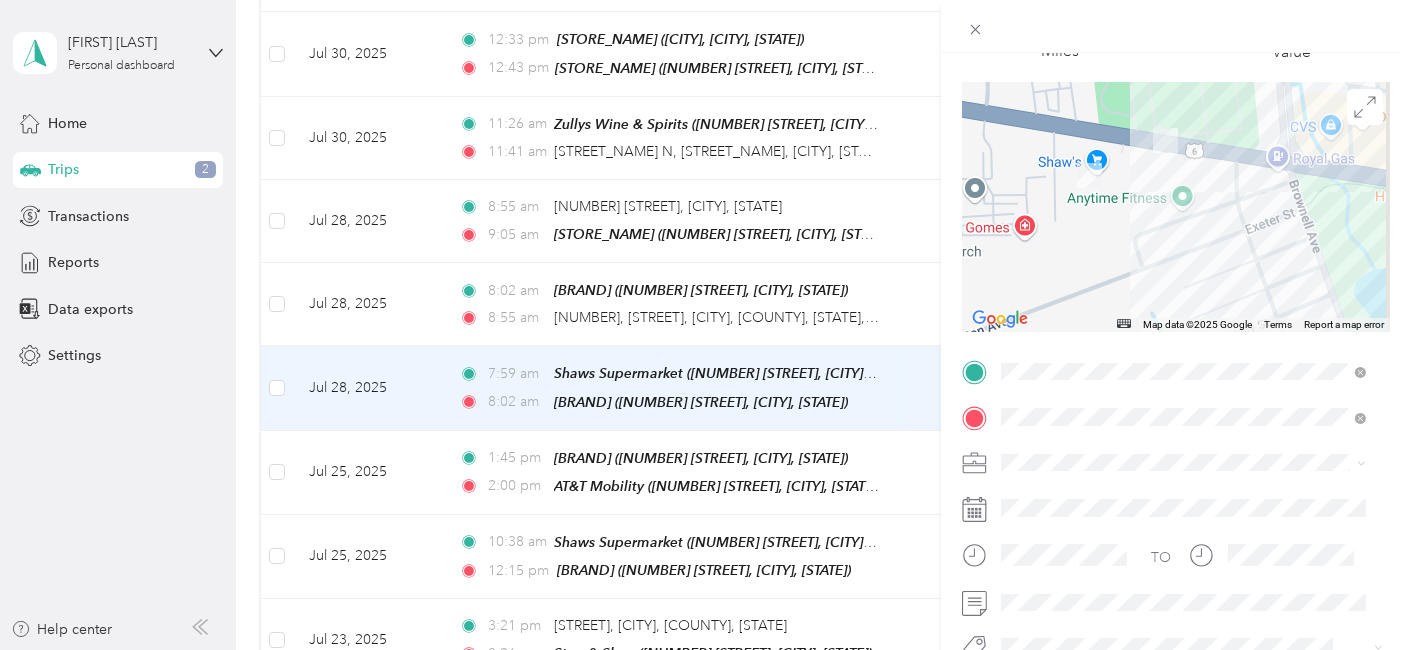scroll, scrollTop: 136, scrollLeft: 0, axis: vertical 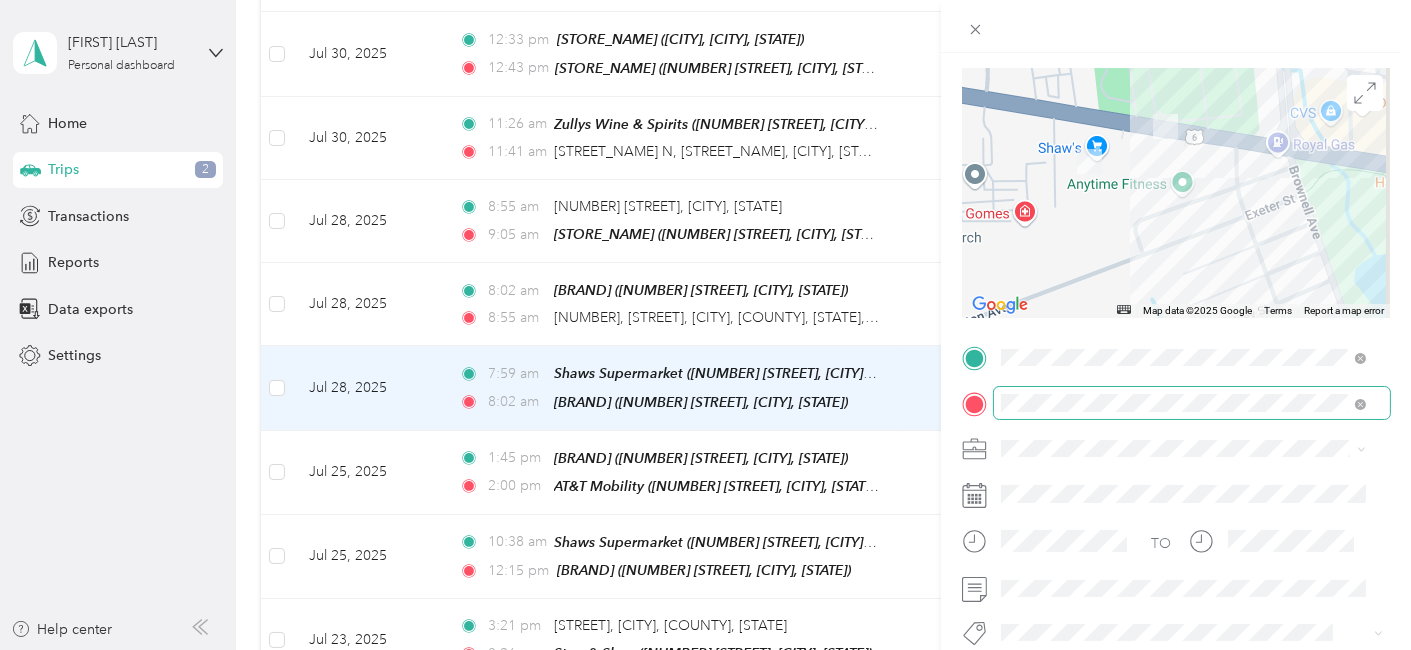 click at bounding box center (1192, 402) 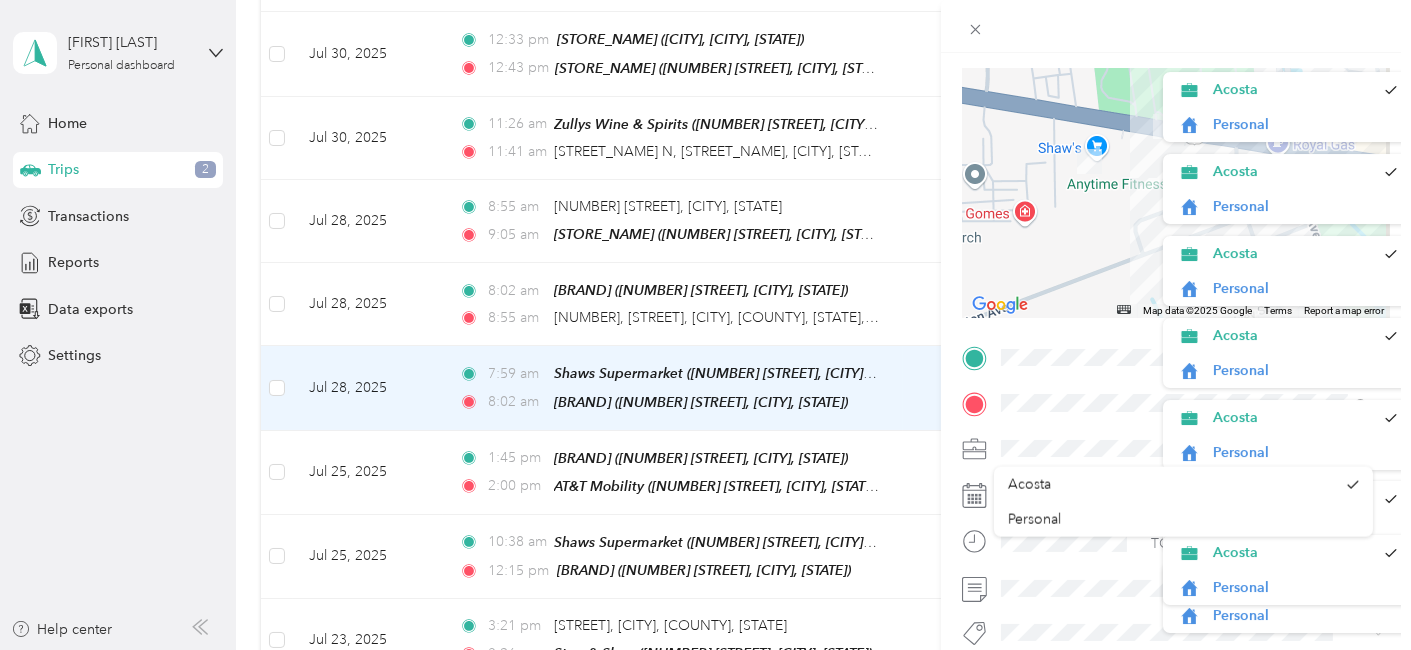 scroll, scrollTop: 239, scrollLeft: 0, axis: vertical 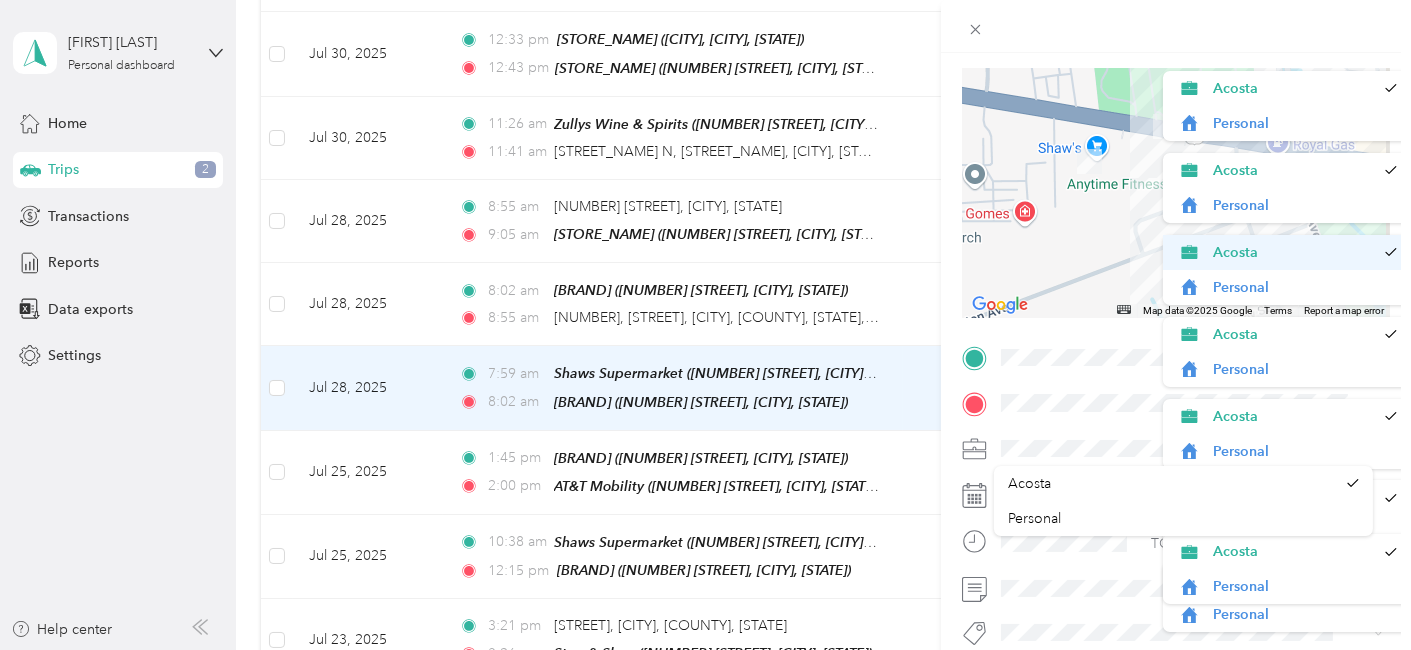 drag, startPoint x: 1363, startPoint y: 175, endPoint x: 1369, endPoint y: 250, distance: 75.23962 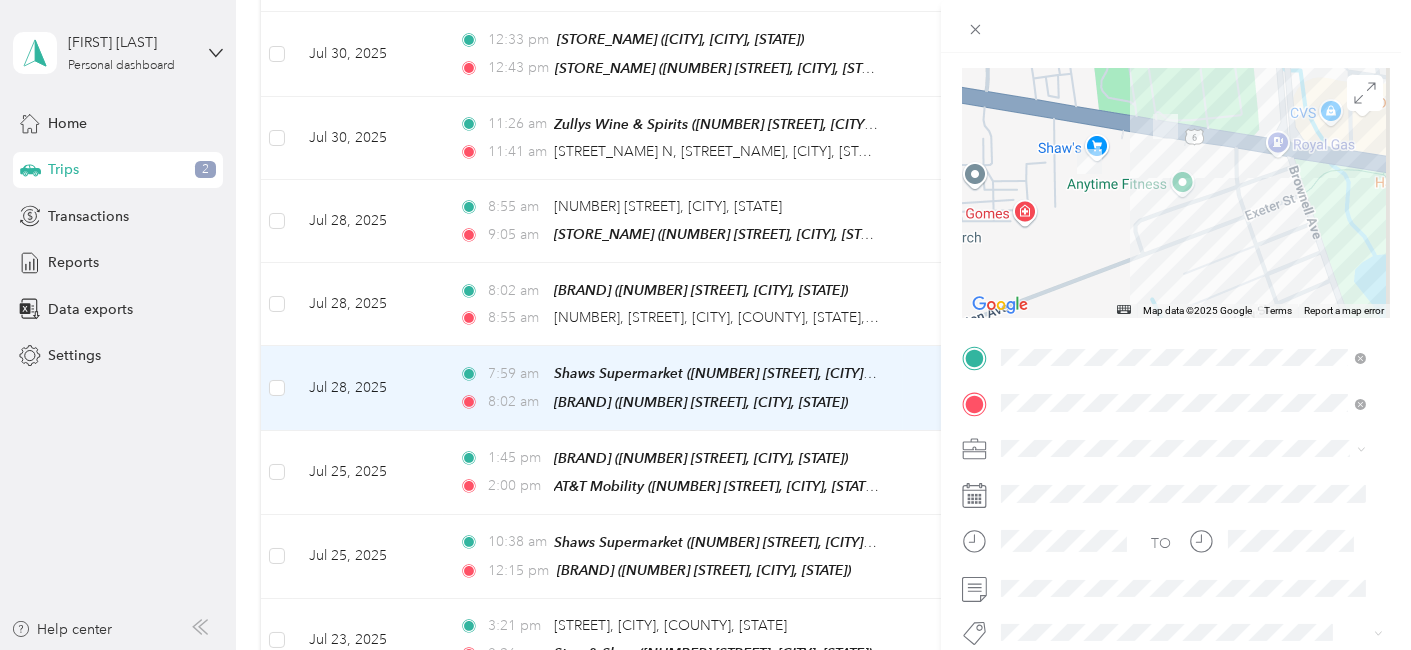 click at bounding box center (1176, 193) 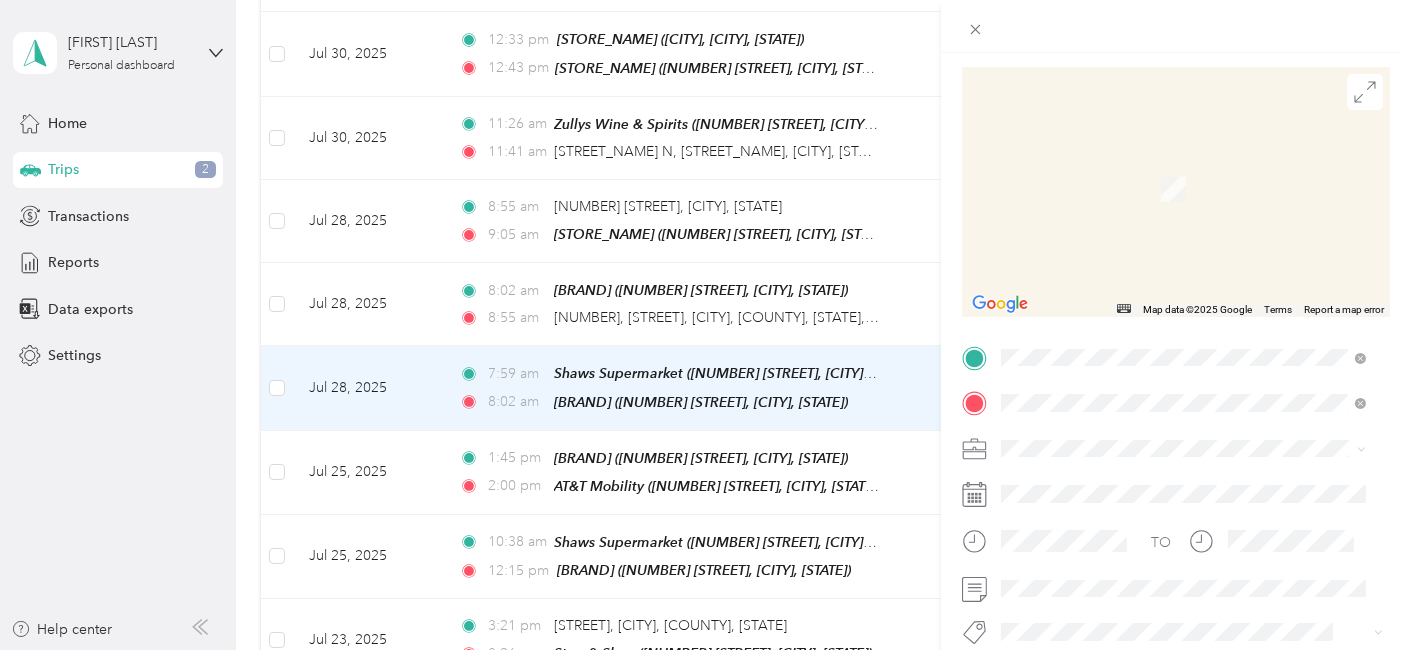 click on "66 Longwood Avenue
Dartmouth, Massachusetts 02747, United States" at bounding box center [1186, 167] 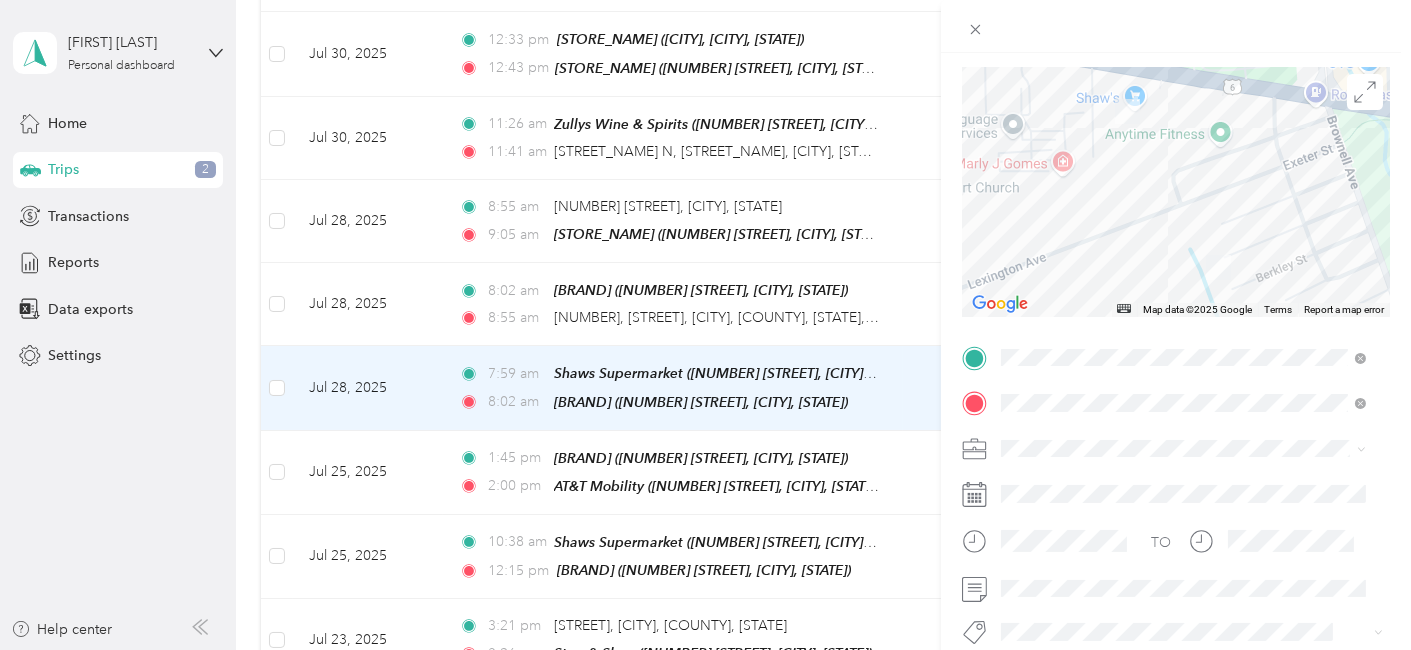 scroll, scrollTop: 0, scrollLeft: 0, axis: both 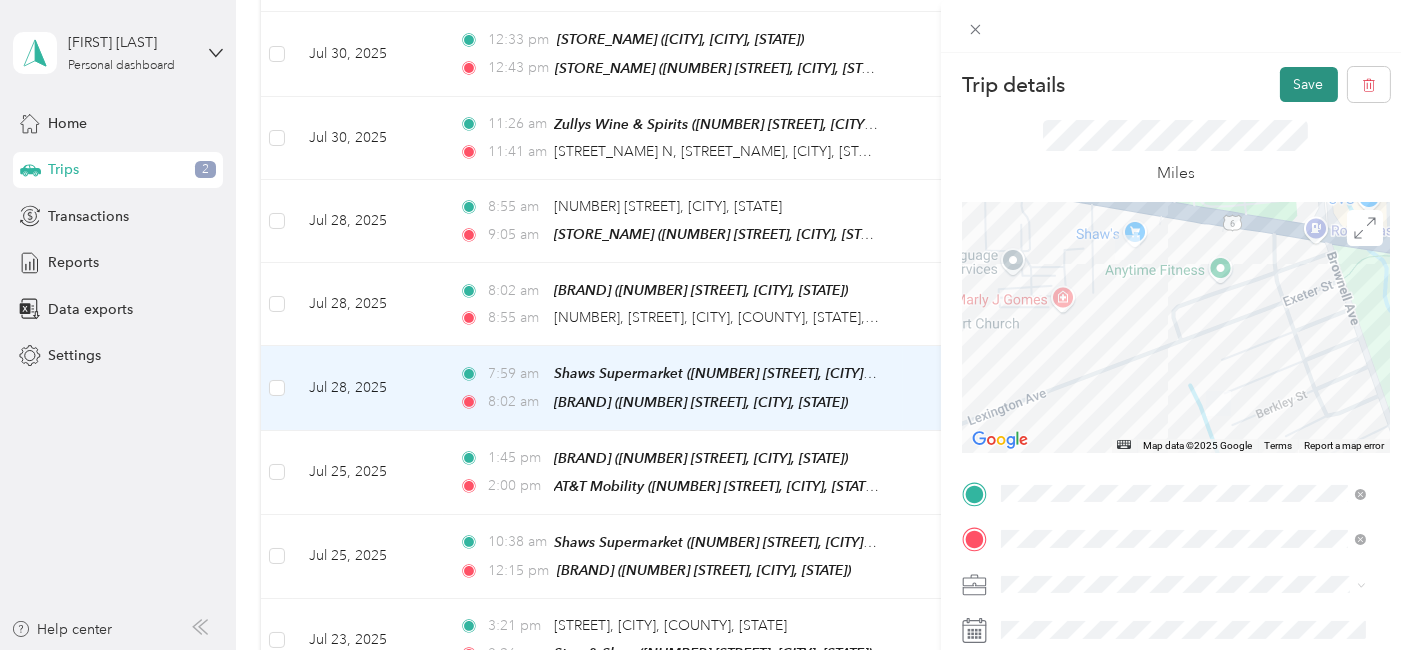 click on "Save" at bounding box center [1309, 84] 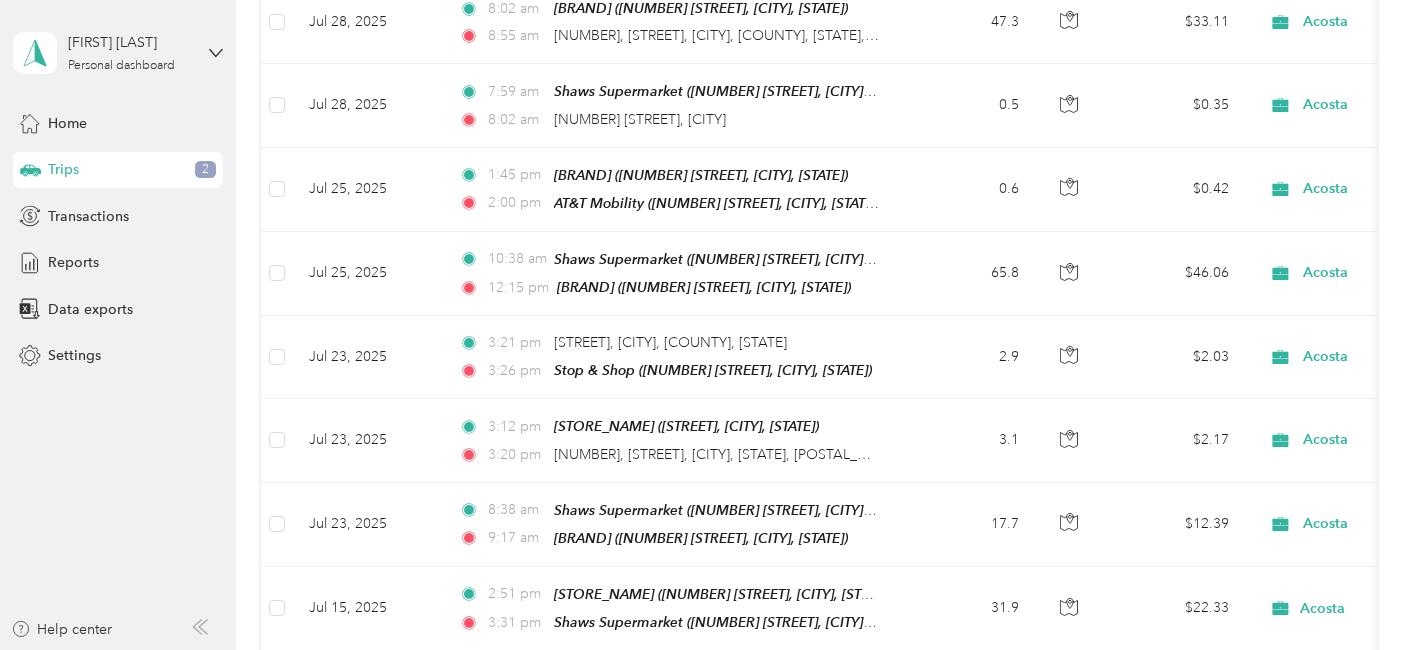 scroll, scrollTop: 684, scrollLeft: 0, axis: vertical 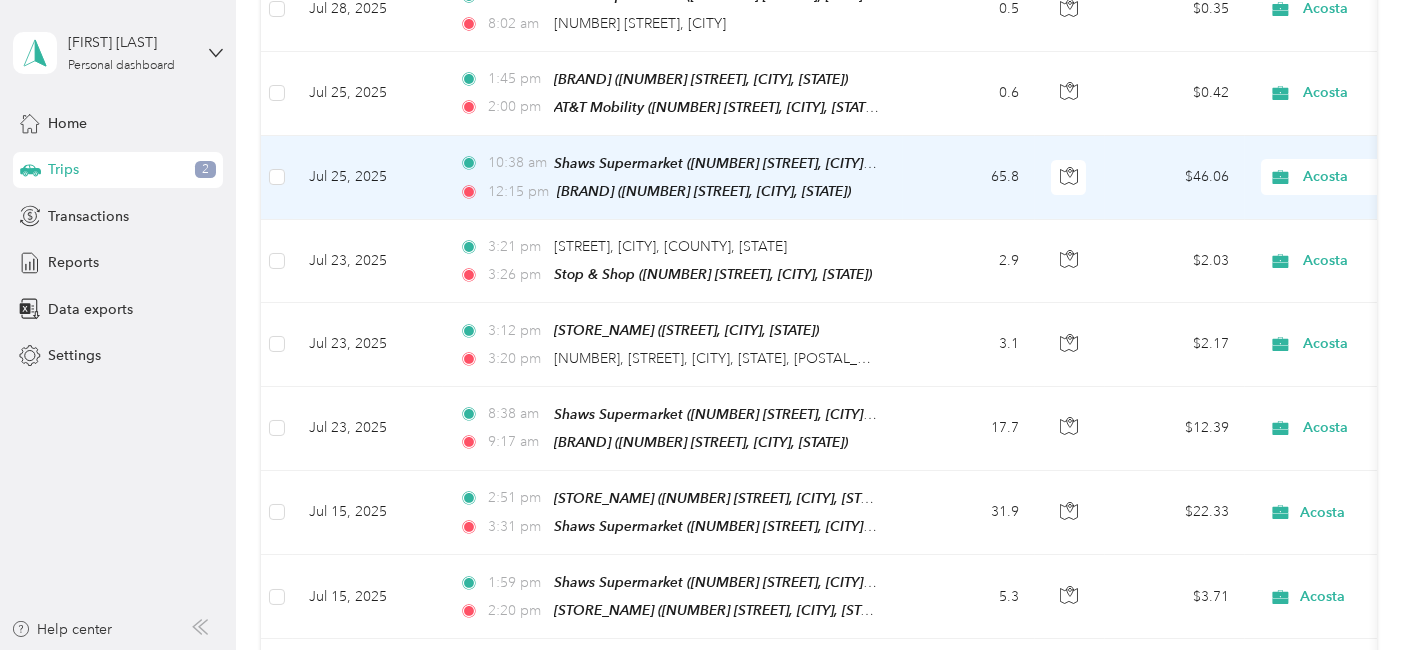 click on "Jul 25, 2025" at bounding box center (368, 178) 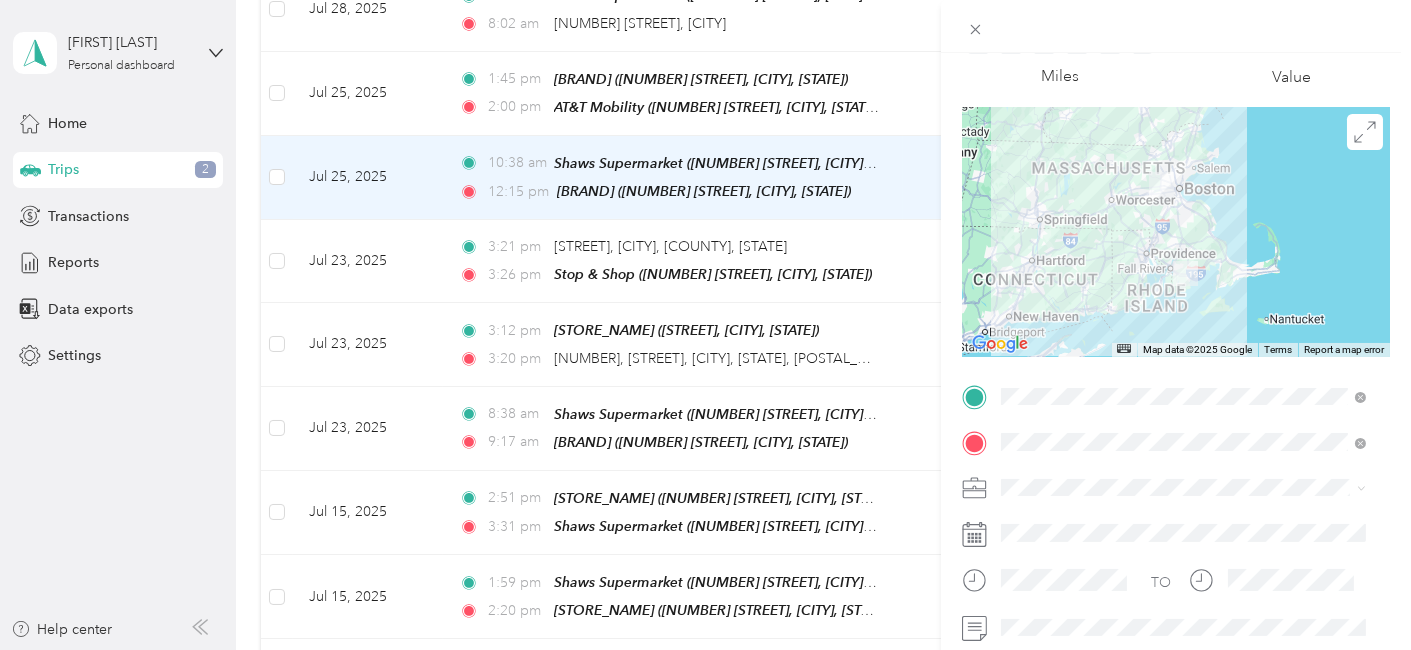 scroll, scrollTop: 103, scrollLeft: 0, axis: vertical 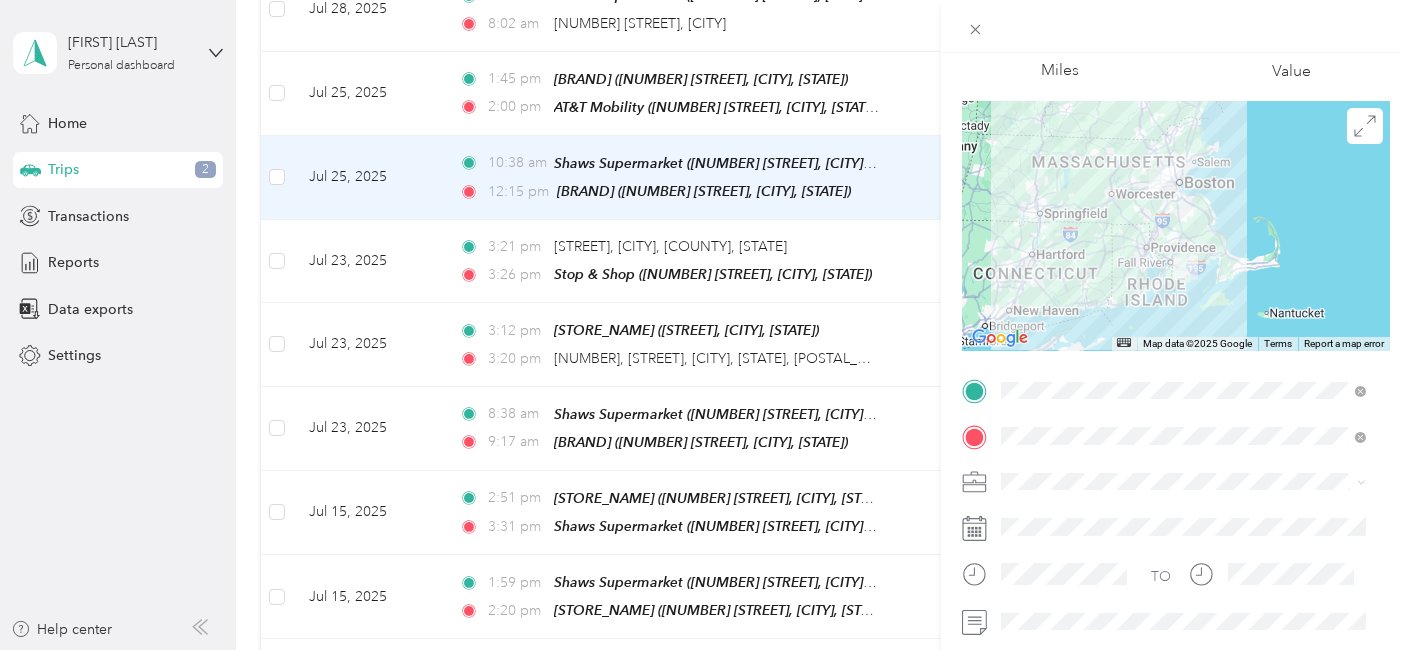 click on "TEAM" at bounding box center (1069, 202) 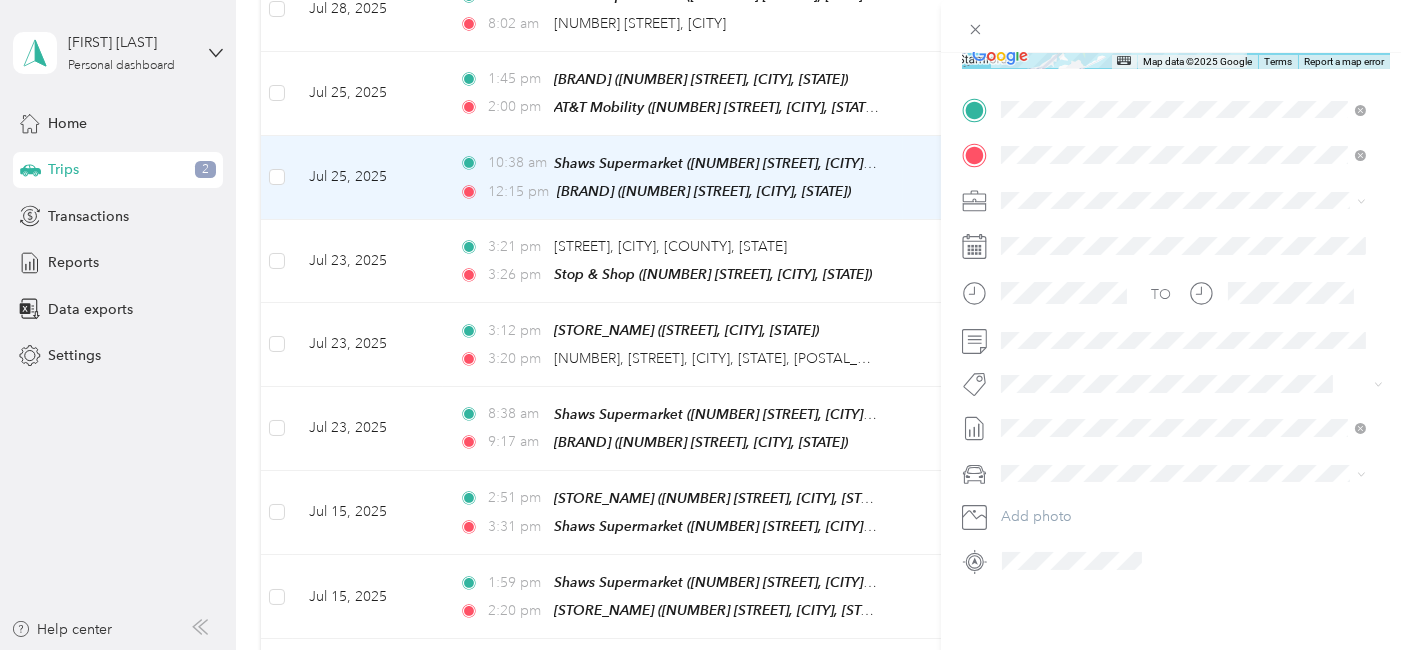scroll, scrollTop: 0, scrollLeft: 0, axis: both 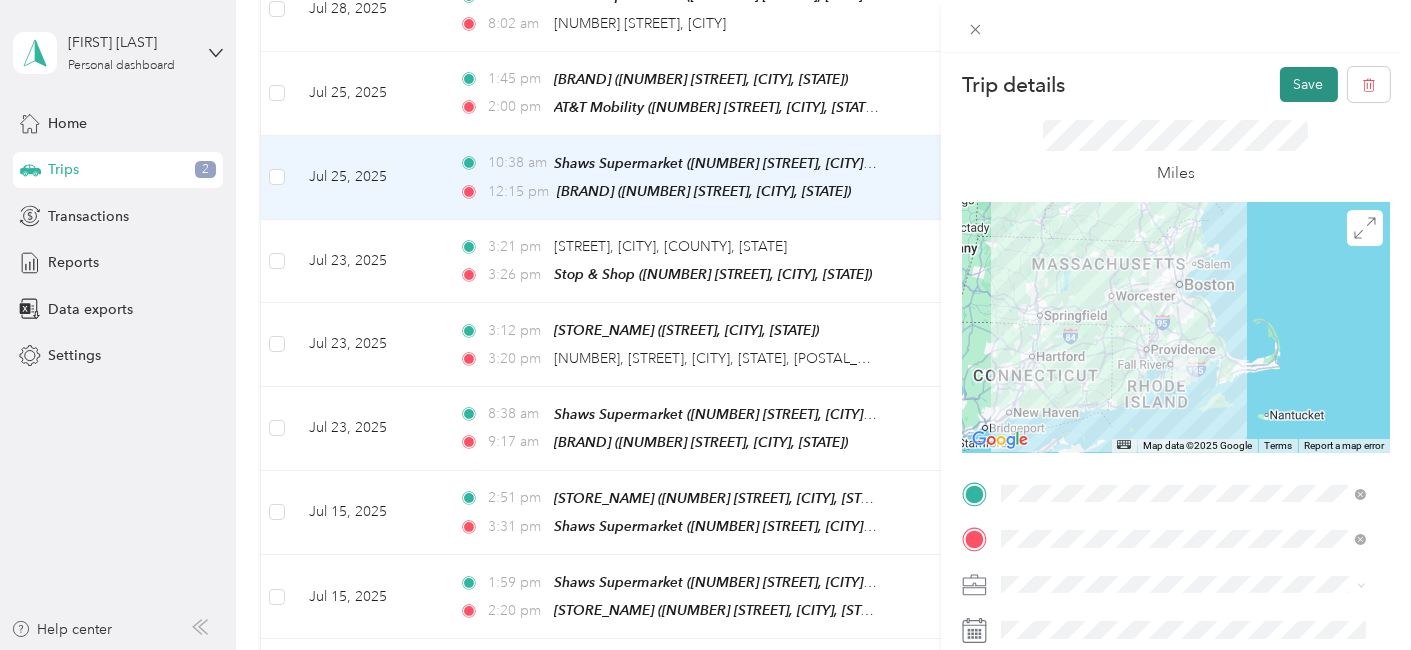 click on "Save" at bounding box center (1309, 84) 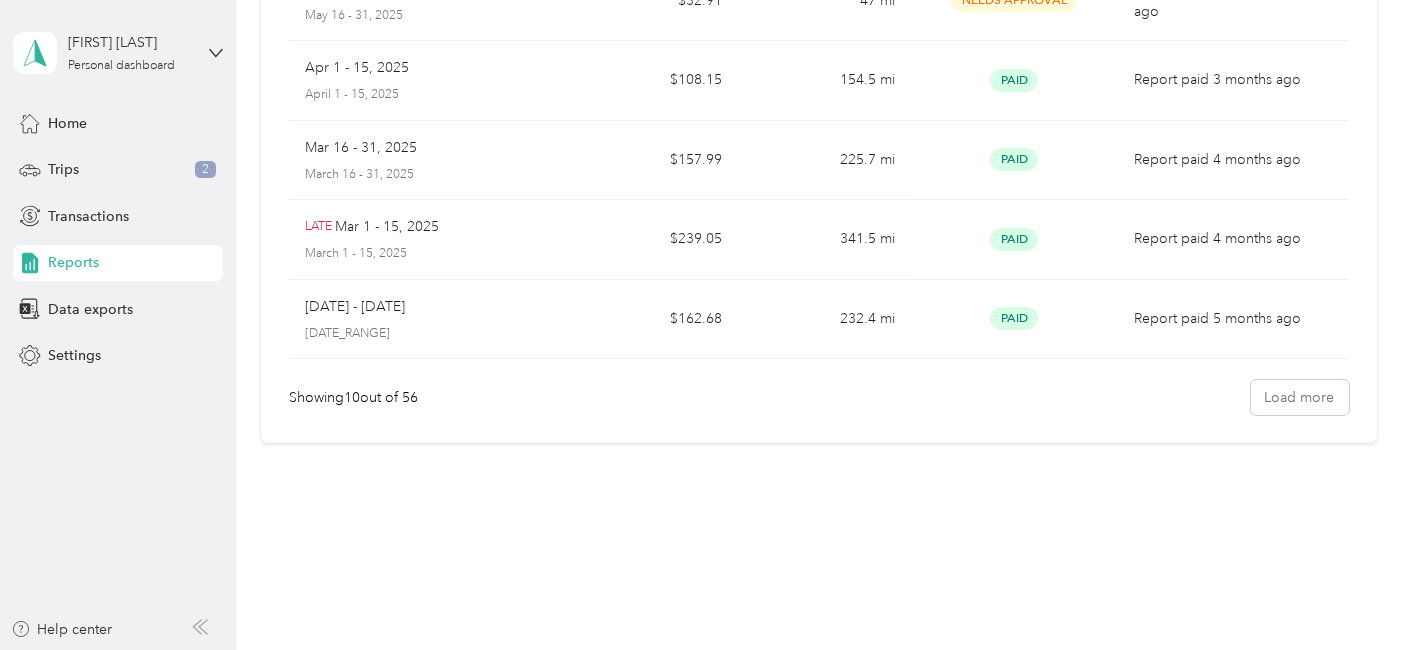 scroll, scrollTop: 660, scrollLeft: 0, axis: vertical 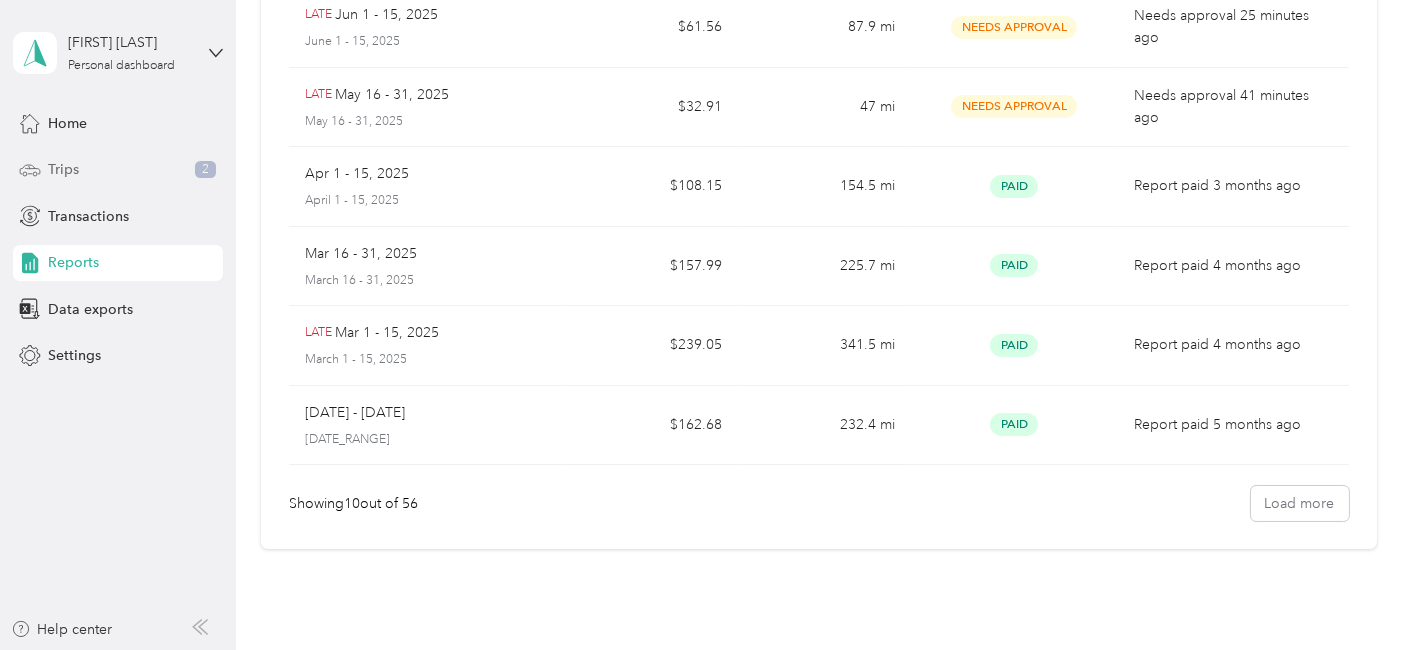 click on "Trips 2" at bounding box center (118, 170) 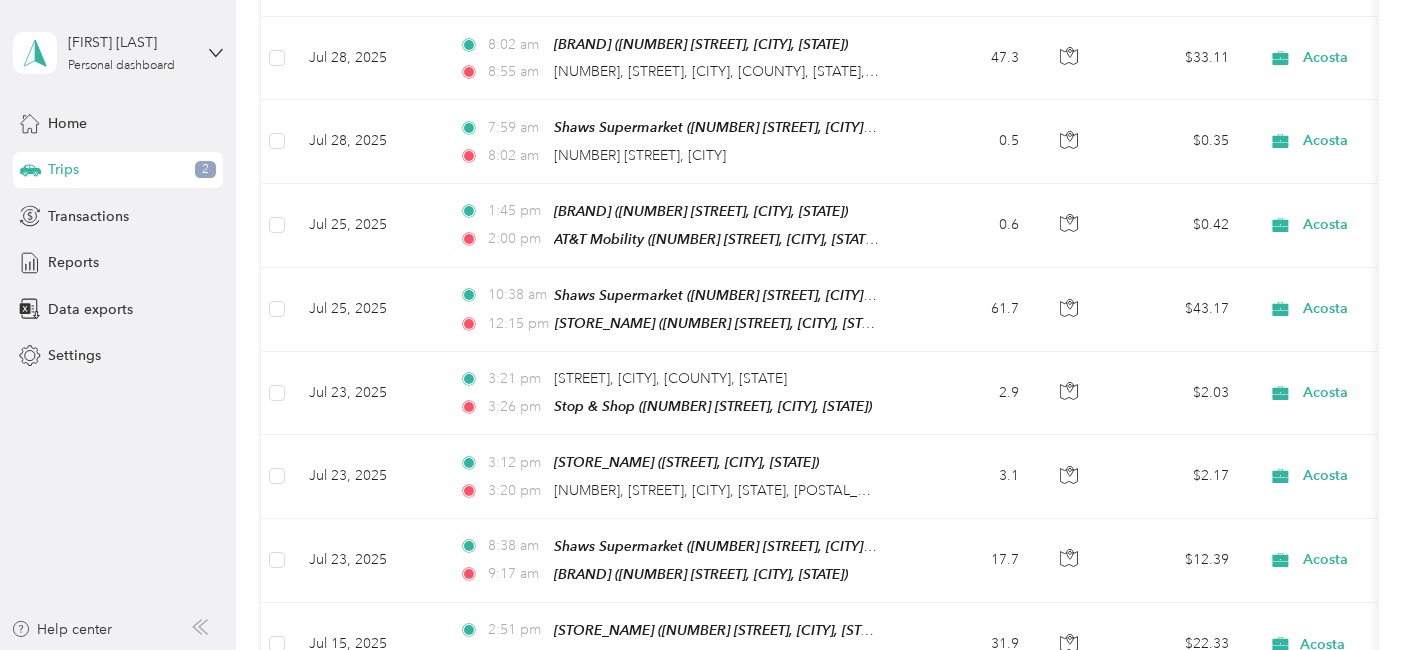 scroll, scrollTop: 660, scrollLeft: 0, axis: vertical 